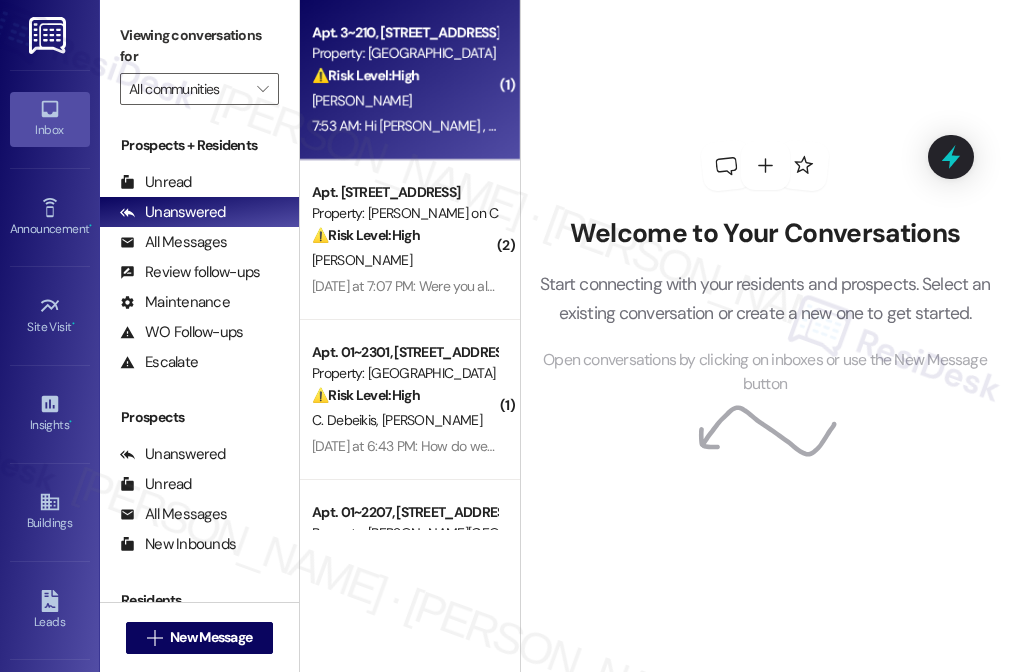 scroll, scrollTop: 0, scrollLeft: 0, axis: both 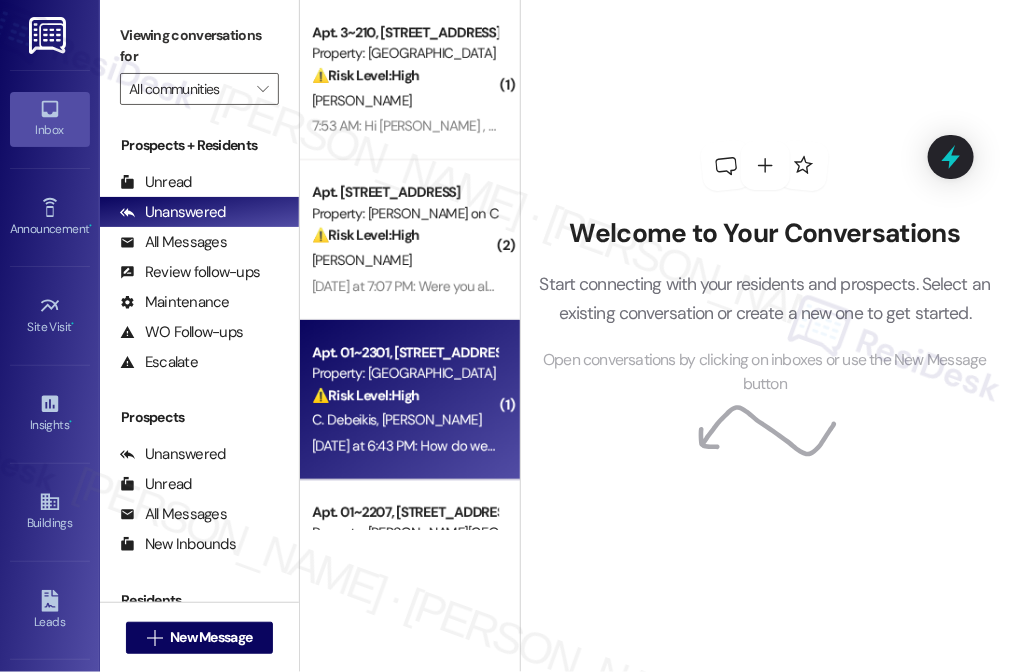 click on "Apt. 01~2301, [STREET_ADDRESS][PERSON_NAME] Property: [GEOGRAPHIC_DATA] ⚠️  Risk Level:  High The resident is inquiring about access to the parking garage and a malfunctioning back door fob. This indicates a potential security or access issue that needs to be addressed urgently." at bounding box center (404, 374) 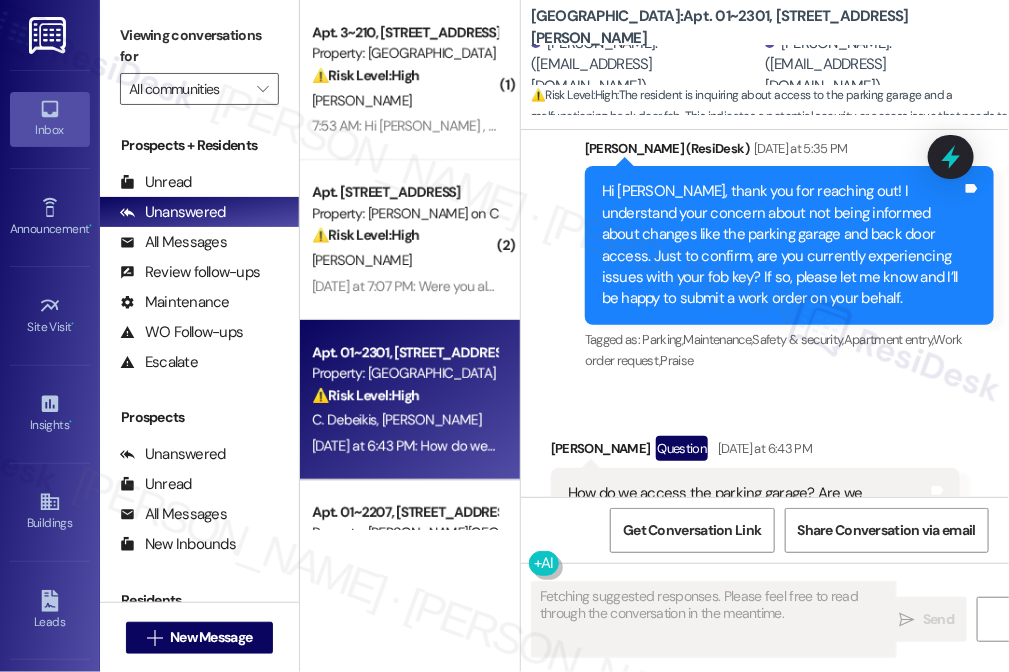 scroll, scrollTop: 15213, scrollLeft: 0, axis: vertical 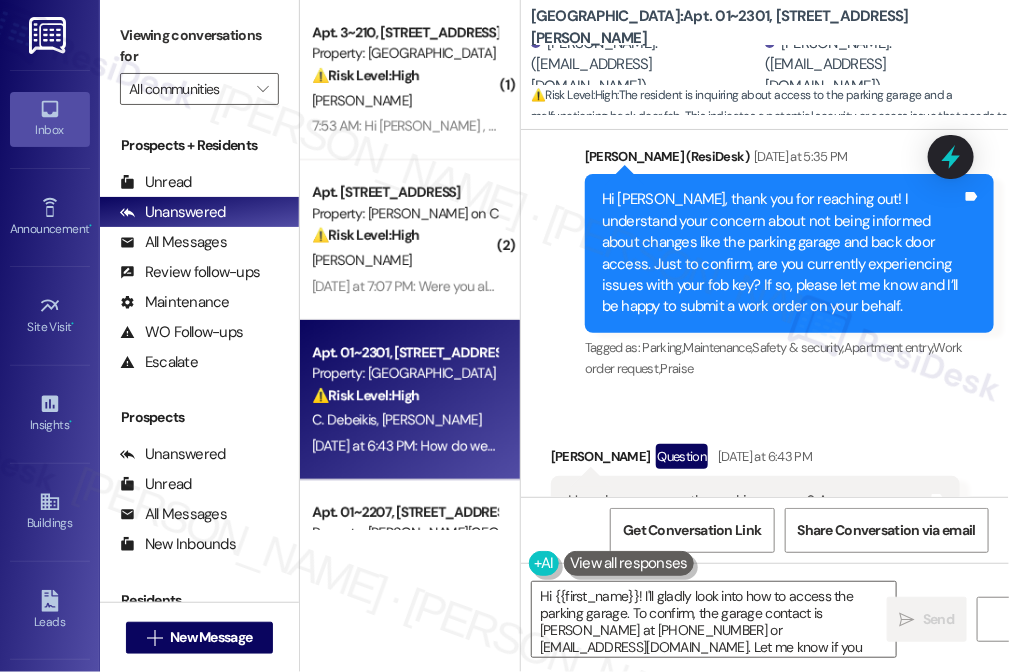 click on "How do we access the parking garage? Are we supposed to get a different fob?  Tags and notes" at bounding box center [755, 512] 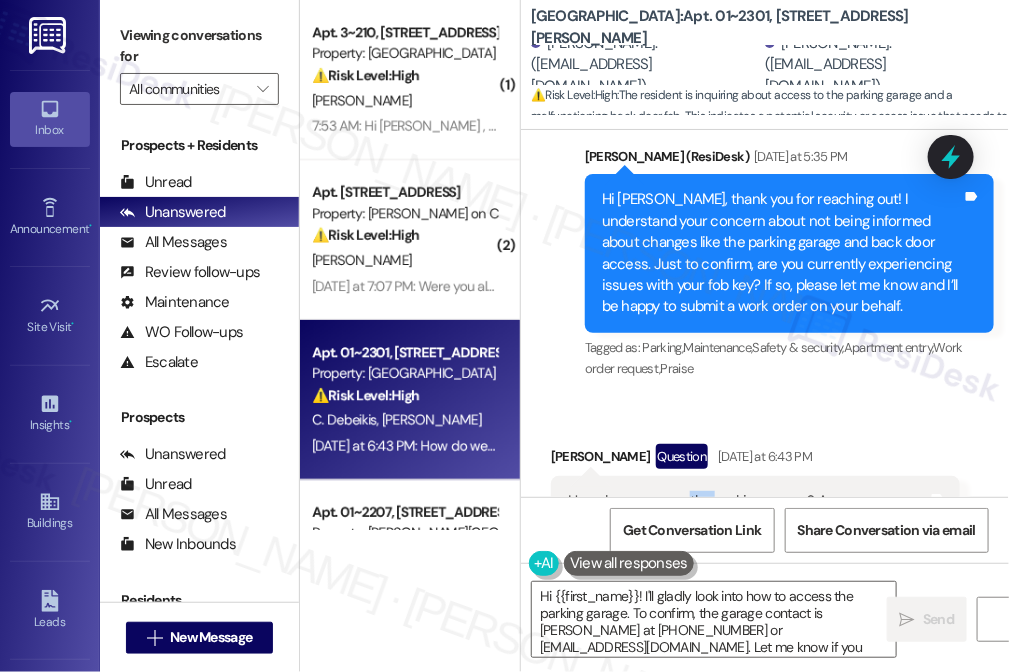 click on "How do we access the parking garage? Are we supposed to get a different fob?  Tags and notes" at bounding box center (755, 512) 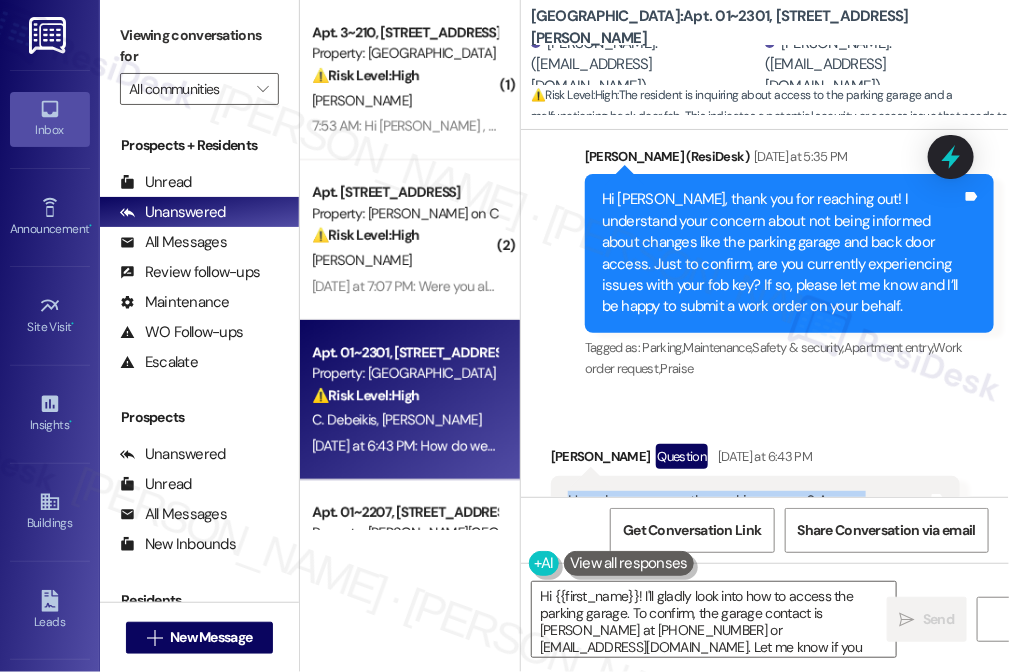 click on "How do we access the parking garage? Are we supposed to get a different fob?  Tags and notes" at bounding box center (755, 512) 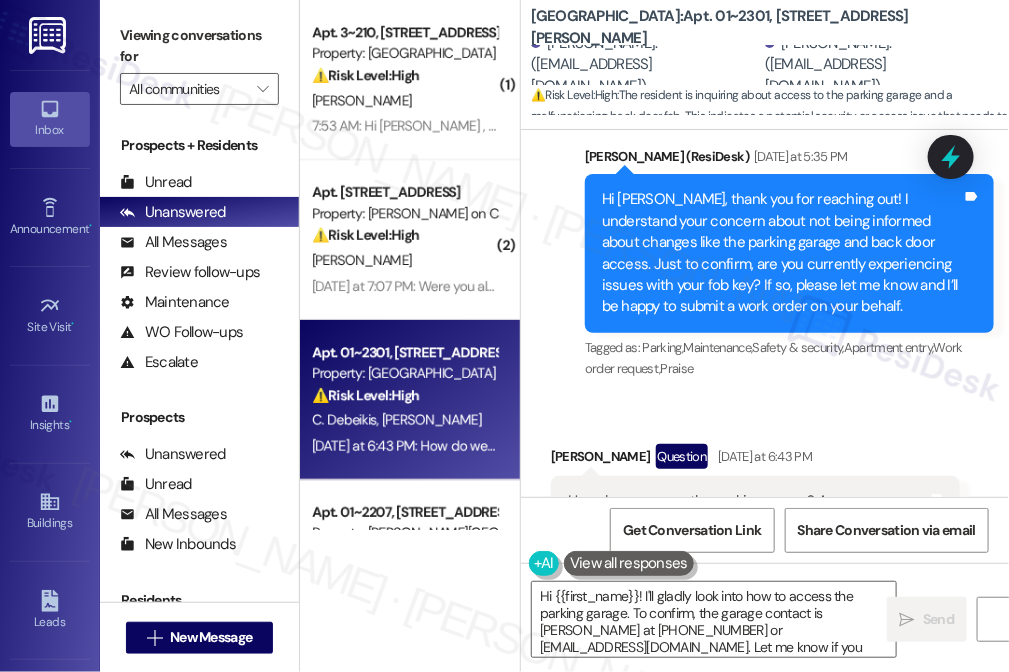 click on "Sent via SMS [PERSON_NAME]   (ResiDesk) [DATE] at 5:35 PM Hi [PERSON_NAME], thank you for reaching out! I understand your concern about not being informed about changes like the parking garage and back door access. Just to confirm, are you currently experiencing issues with your fob key? If so, please let me know and I’ll be happy to submit a work order on your behalf. Tags and notes Tagged as:   Parking ,  Click to highlight conversations about Parking Maintenance ,  Click to highlight conversations about Maintenance Safety & security ,  Click to highlight conversations about Safety & security Apartment entry ,  Click to highlight conversations about Apartment entry Work order request ,  Click to highlight conversations about Work order request Praise Click to highlight conversations about Praise" at bounding box center (789, 264) 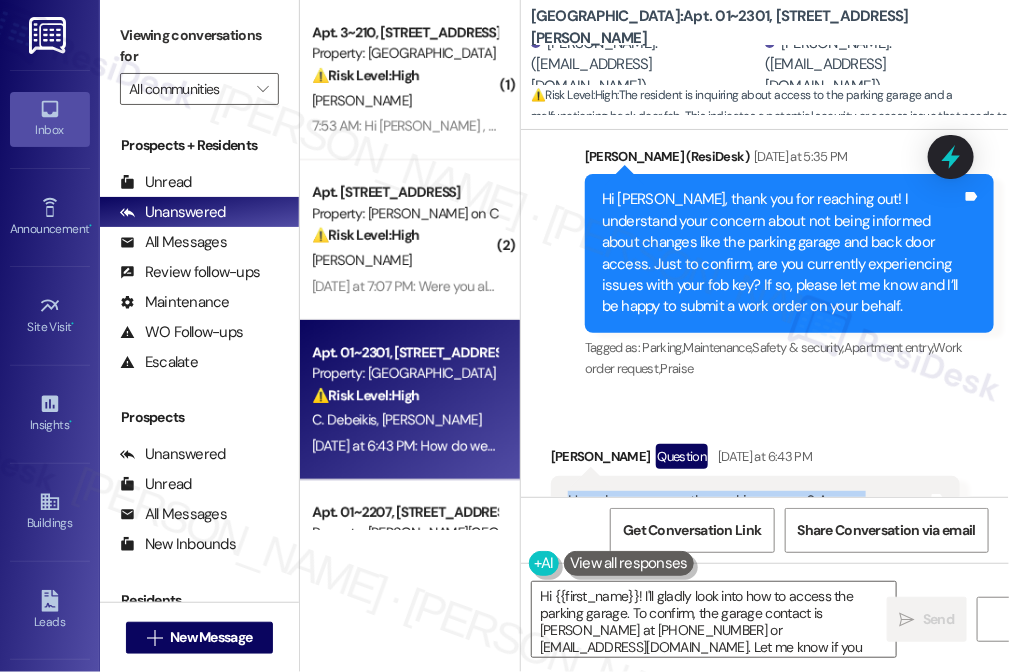 click on "How do we access the parking garage? Are we supposed to get a different fob?" at bounding box center (748, 512) 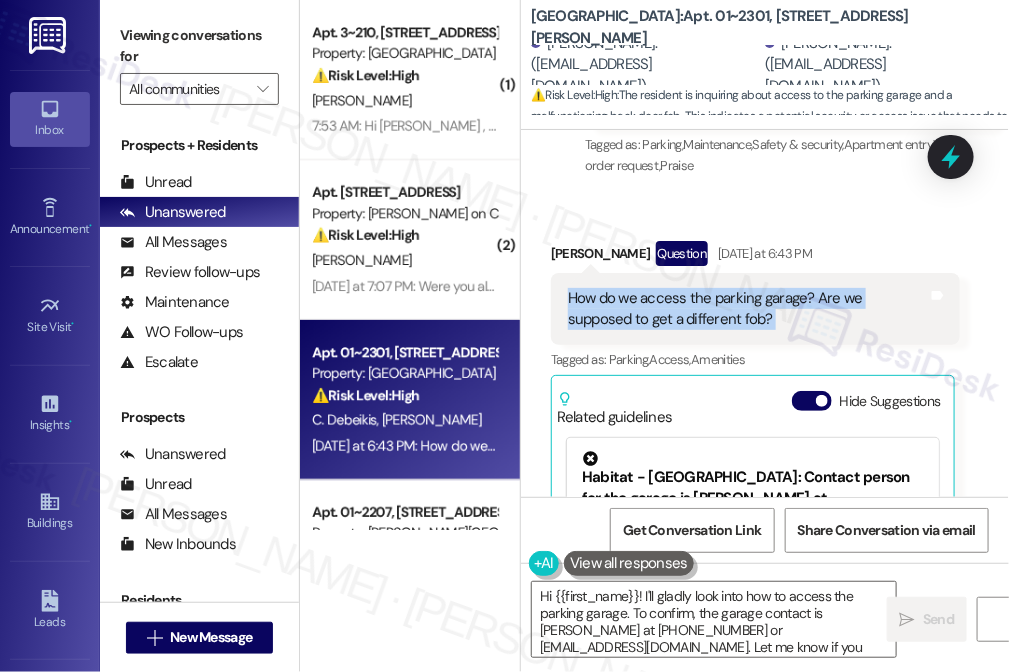 scroll, scrollTop: 15304, scrollLeft: 0, axis: vertical 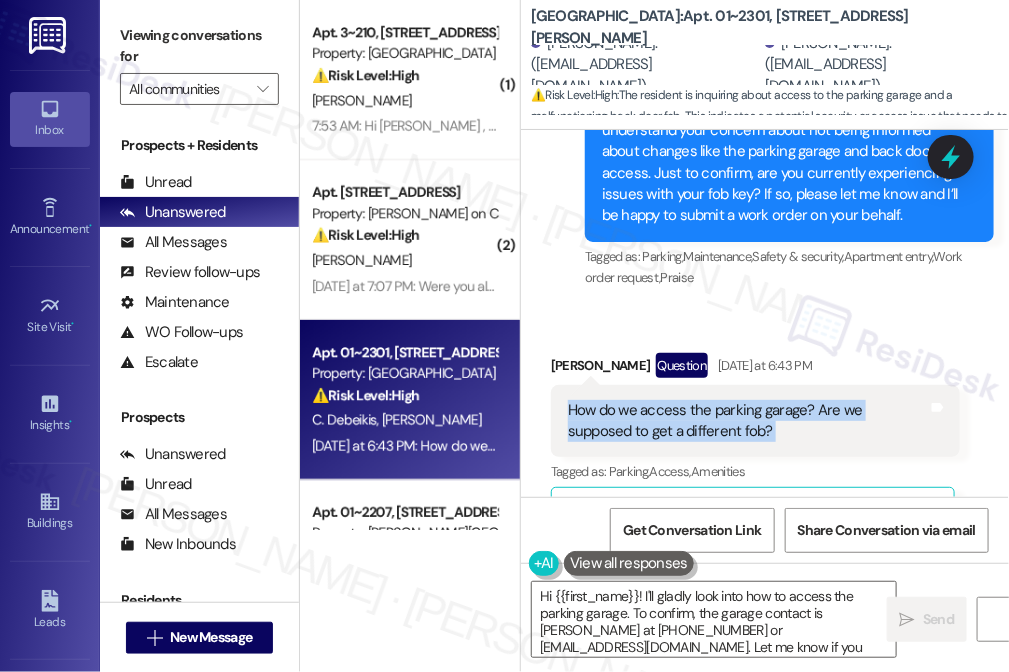 click on "How do we access the parking garage? Are we supposed to get a different fob?" at bounding box center (748, 421) 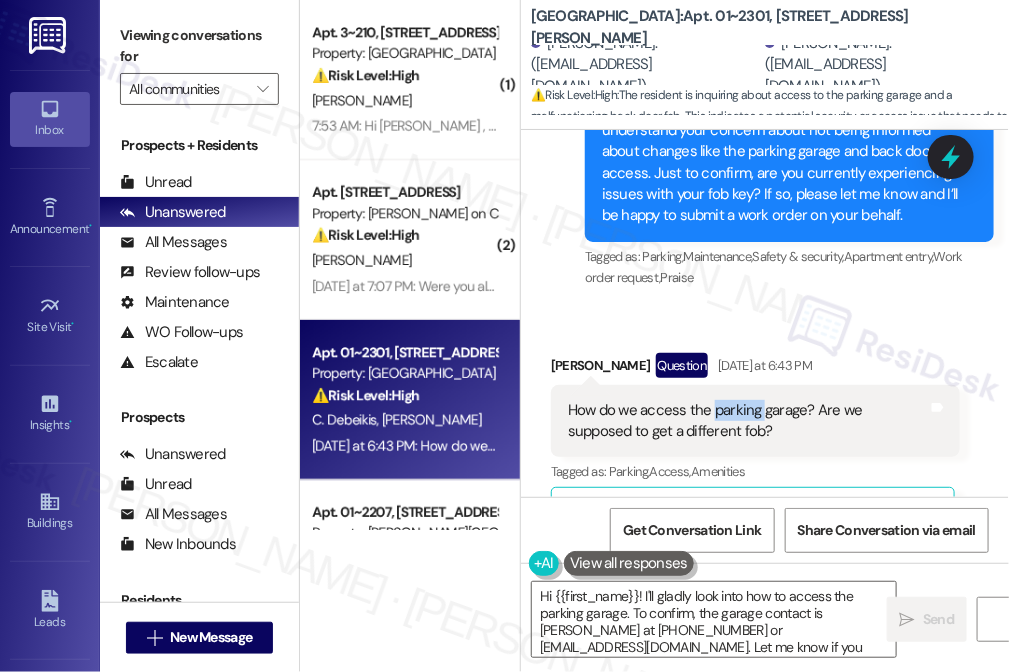 click on "How do we access the parking garage? Are we supposed to get a different fob?" at bounding box center (748, 421) 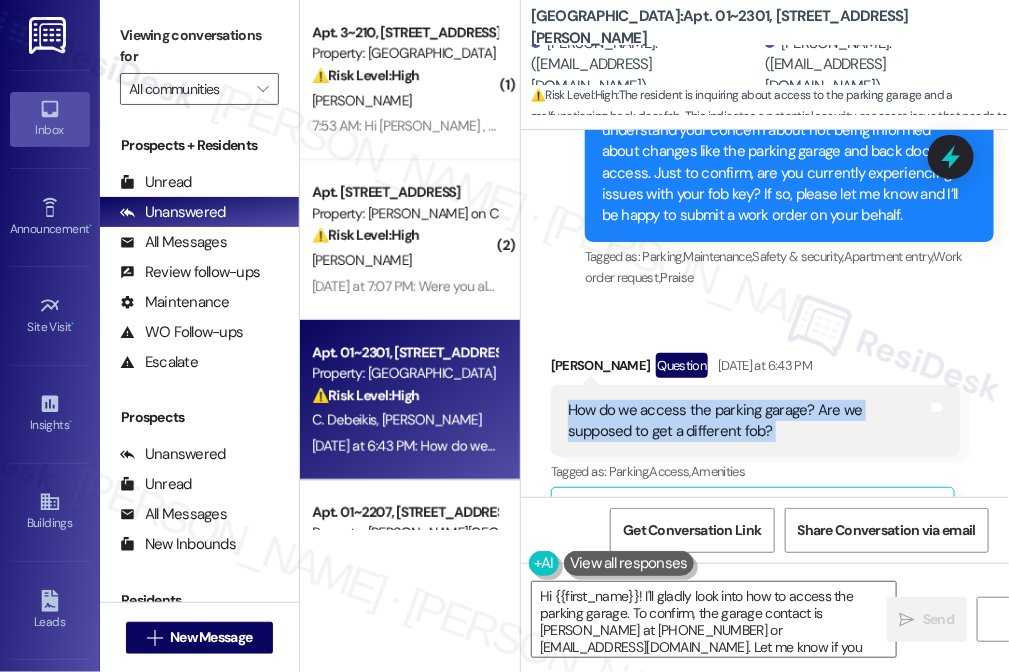 click on "How do we access the parking garage? Are we supposed to get a different fob?" at bounding box center (748, 421) 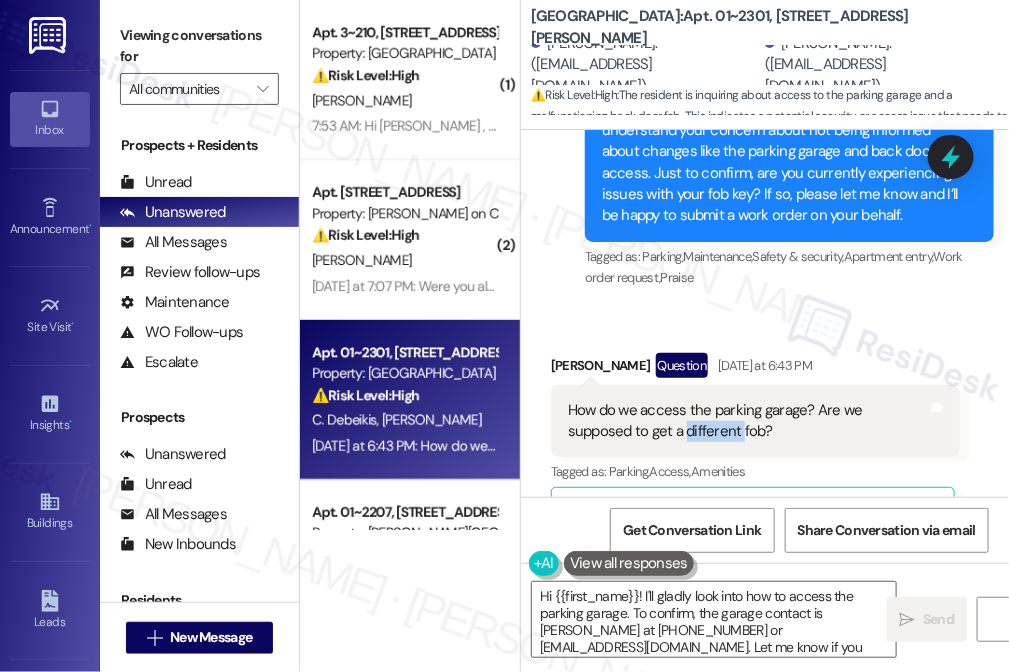 click on "How do we access the parking garage? Are we supposed to get a different fob?" at bounding box center [748, 421] 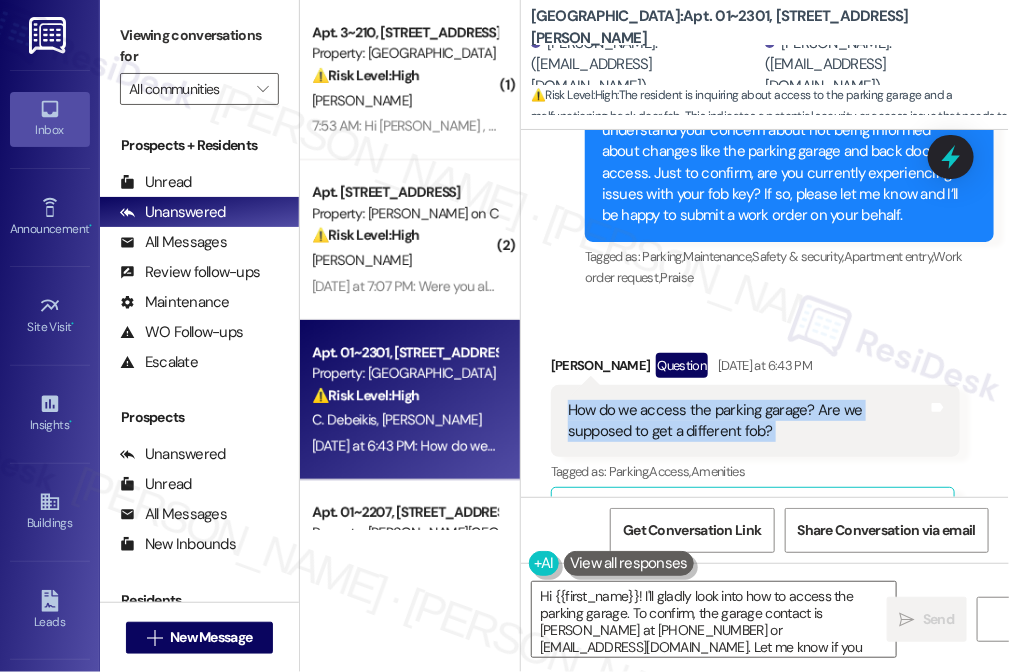 click on "How do we access the parking garage? Are we supposed to get a different fob?" at bounding box center [748, 421] 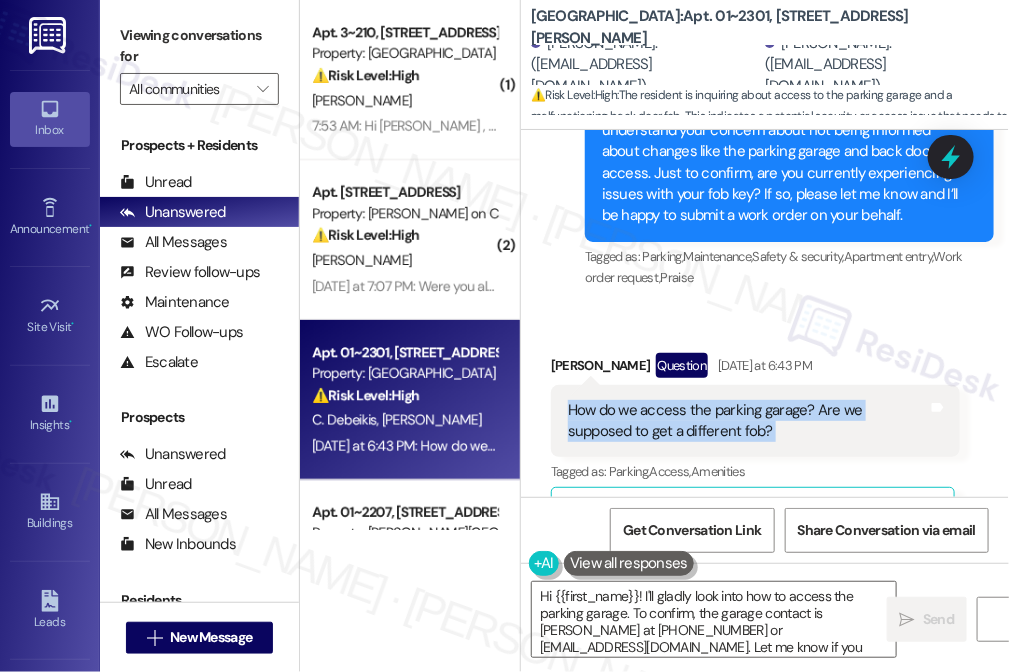 click on "How do we access the parking garage? Are we supposed to get a different fob?" at bounding box center (748, 421) 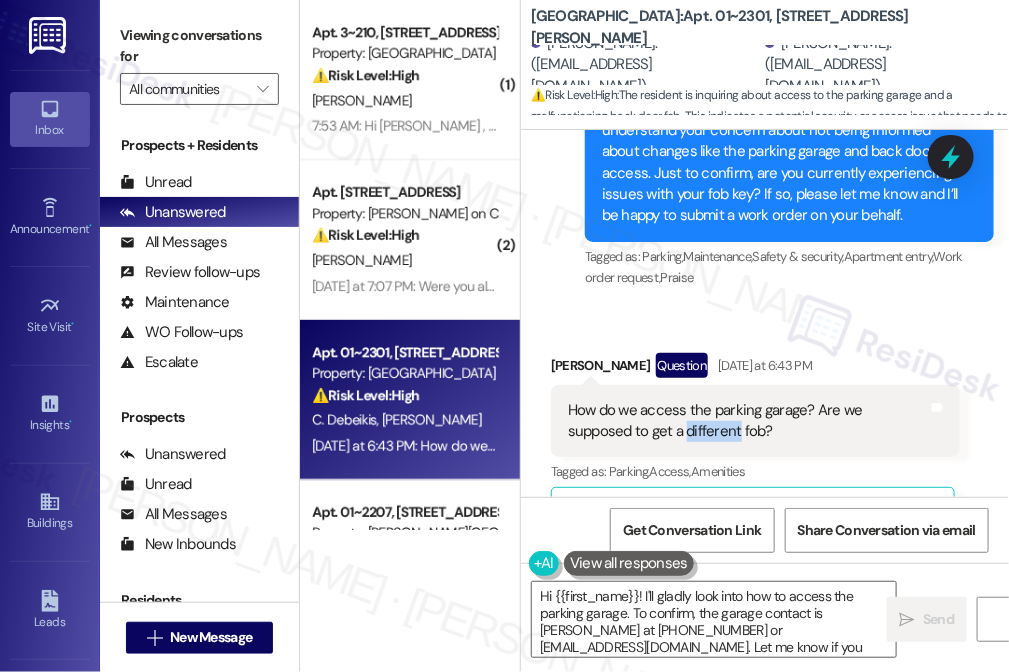 click on "How do we access the parking garage? Are we supposed to get a different fob?" at bounding box center [748, 421] 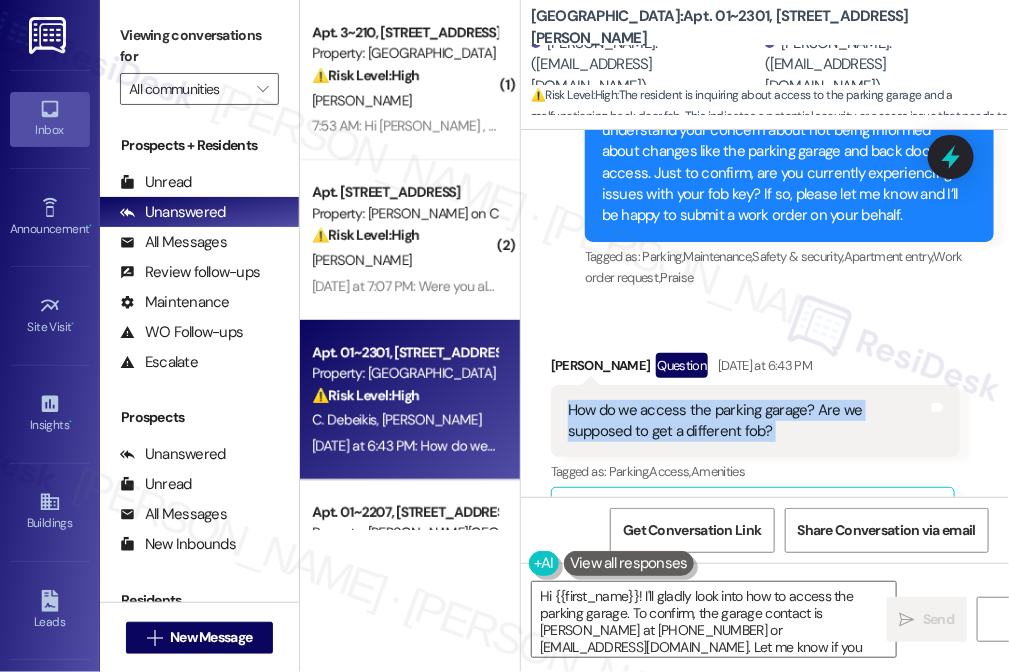 click on "How do we access the parking garage? Are we supposed to get a different fob?" at bounding box center (748, 421) 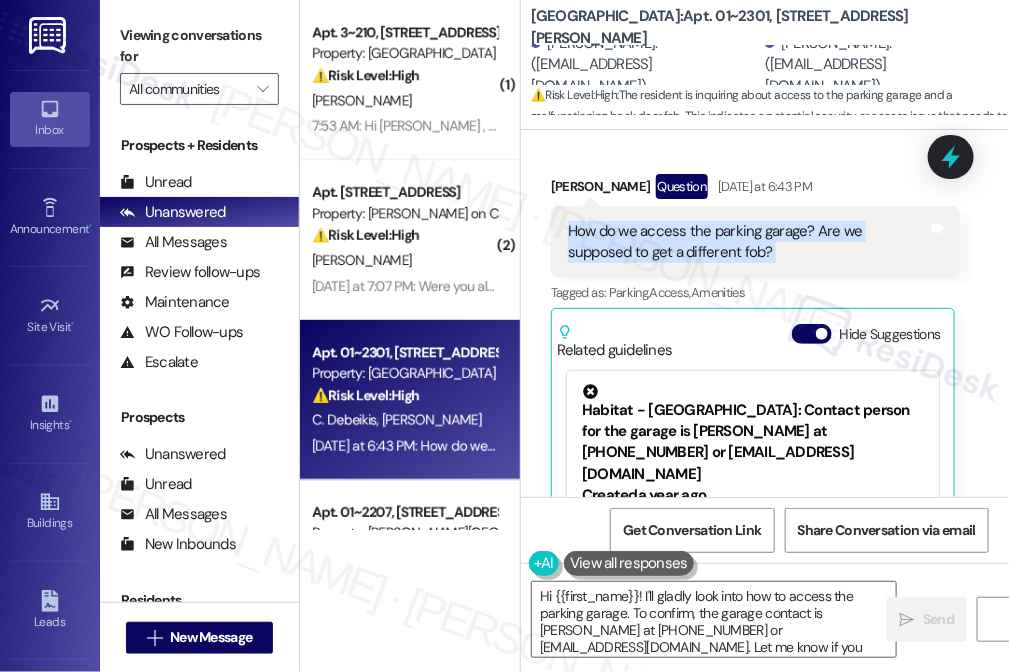 scroll, scrollTop: 15486, scrollLeft: 0, axis: vertical 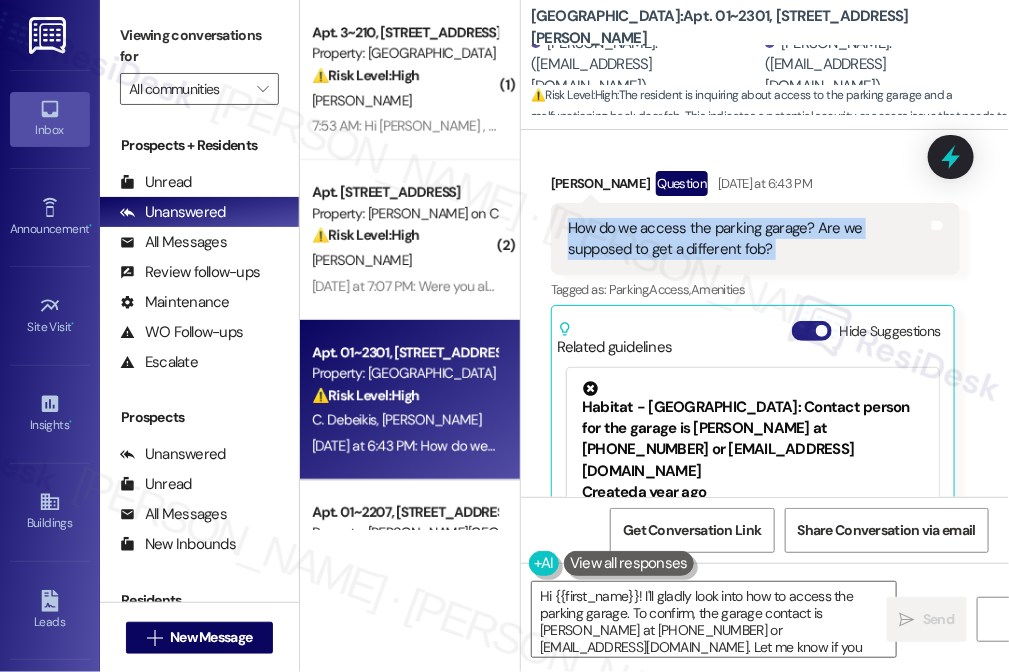 click on "Hide Suggestions" at bounding box center [812, 331] 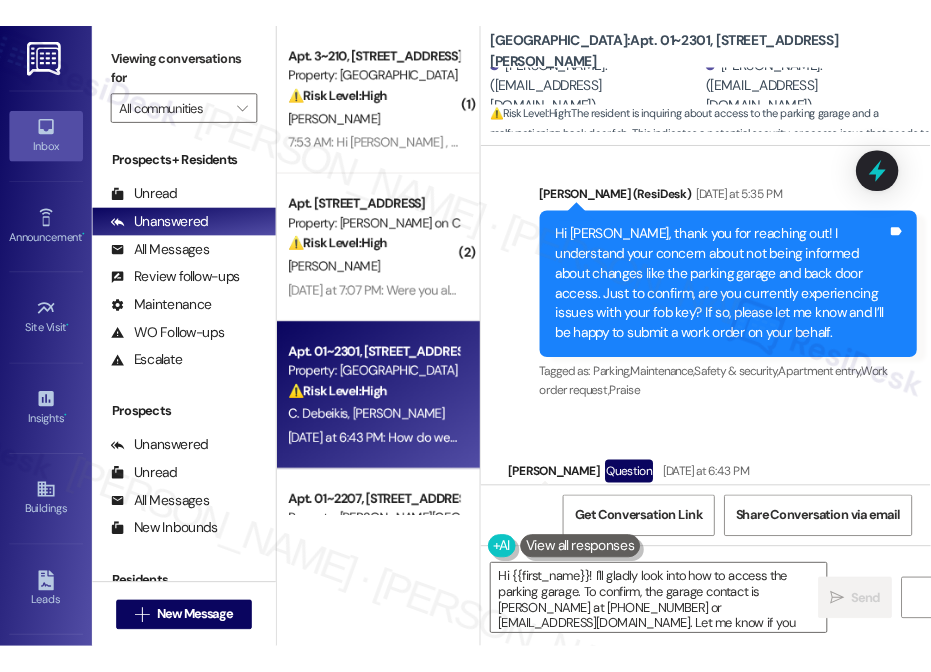 scroll, scrollTop: 15217, scrollLeft: 0, axis: vertical 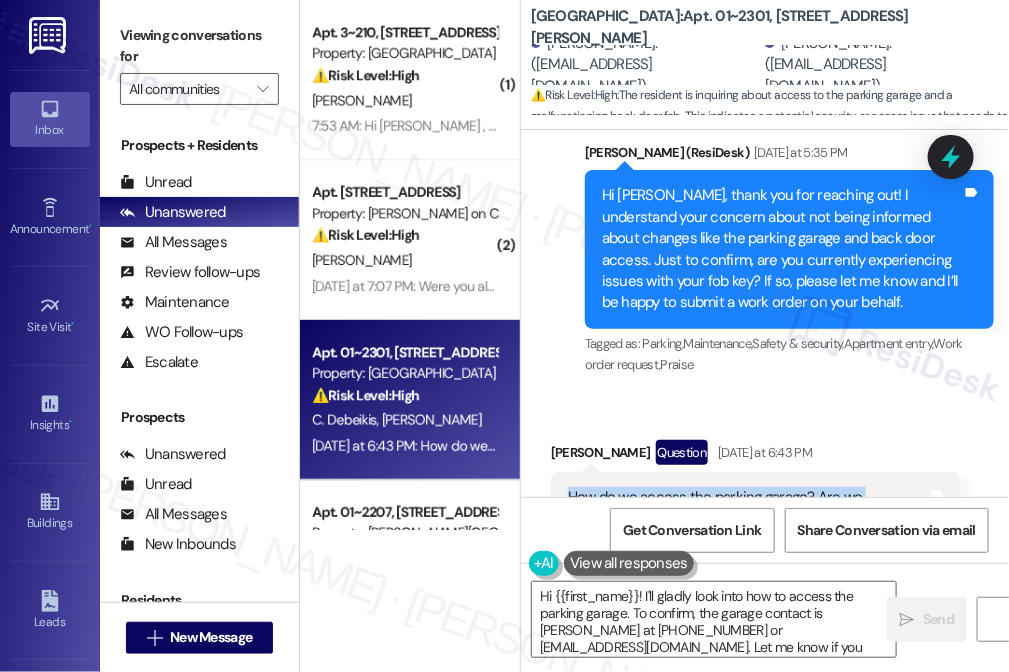 click on "How do we access the parking garage? Are we supposed to get a different fob?" at bounding box center [748, 508] 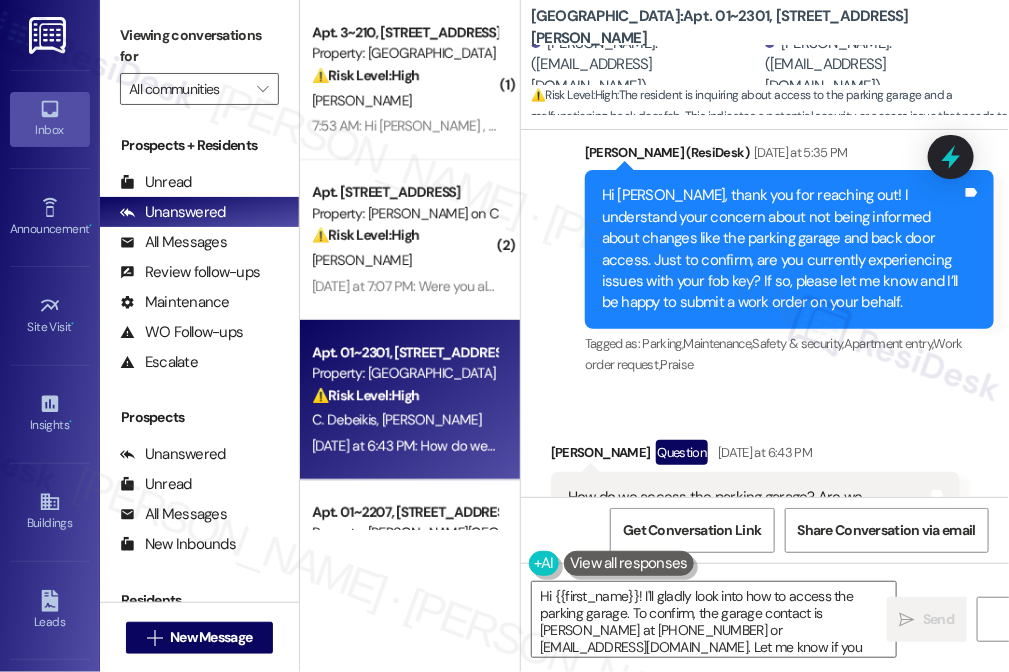 click on "How do we access the parking garage? Are we supposed to get a different fob?" at bounding box center (748, 508) 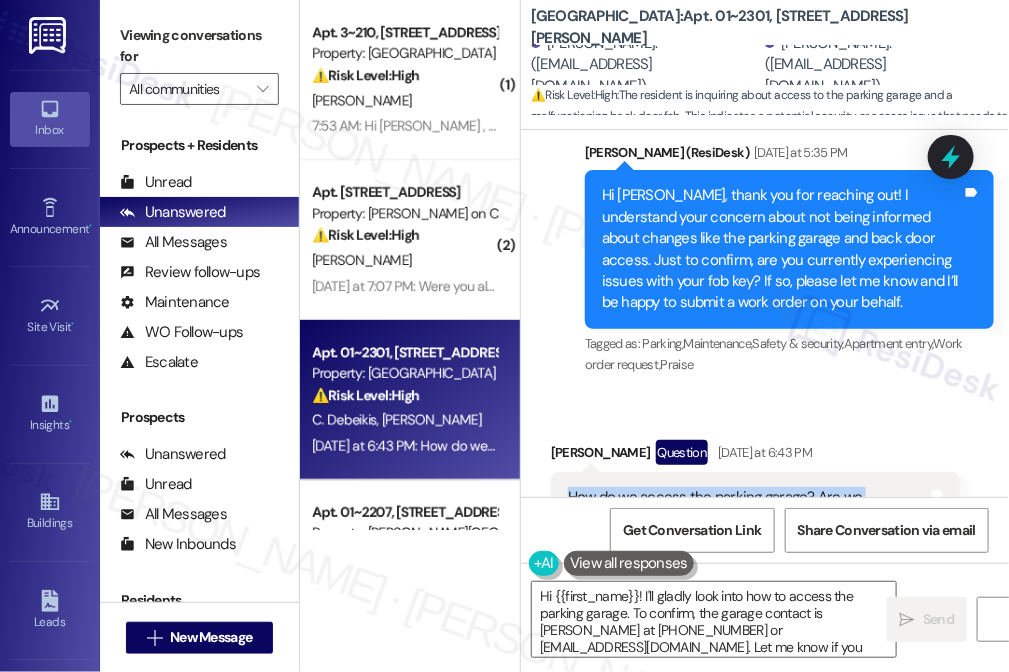 click on "How do we access the parking garage? Are we supposed to get a different fob?" at bounding box center [748, 508] 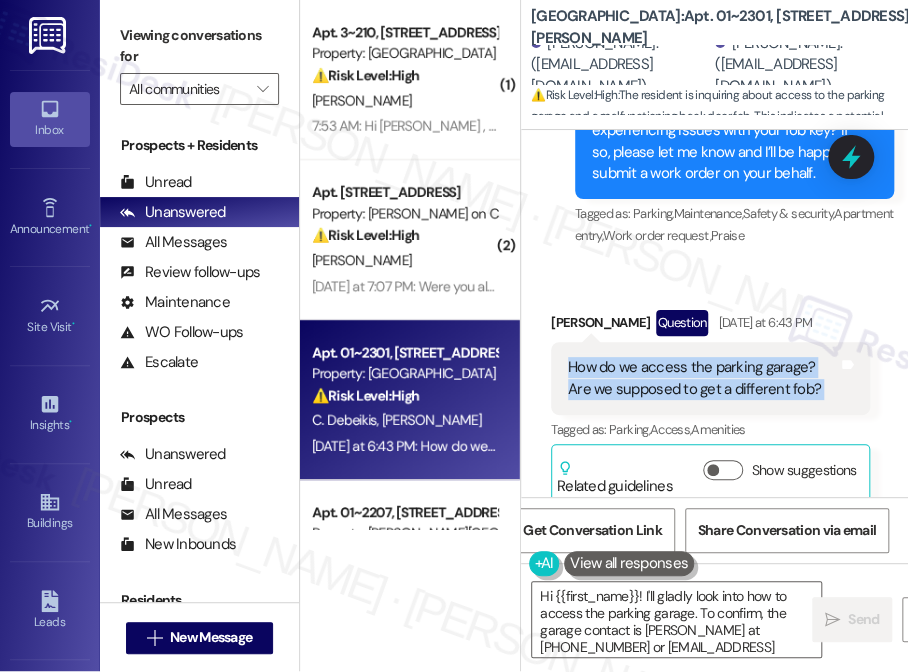 scroll, scrollTop: 17399, scrollLeft: 0, axis: vertical 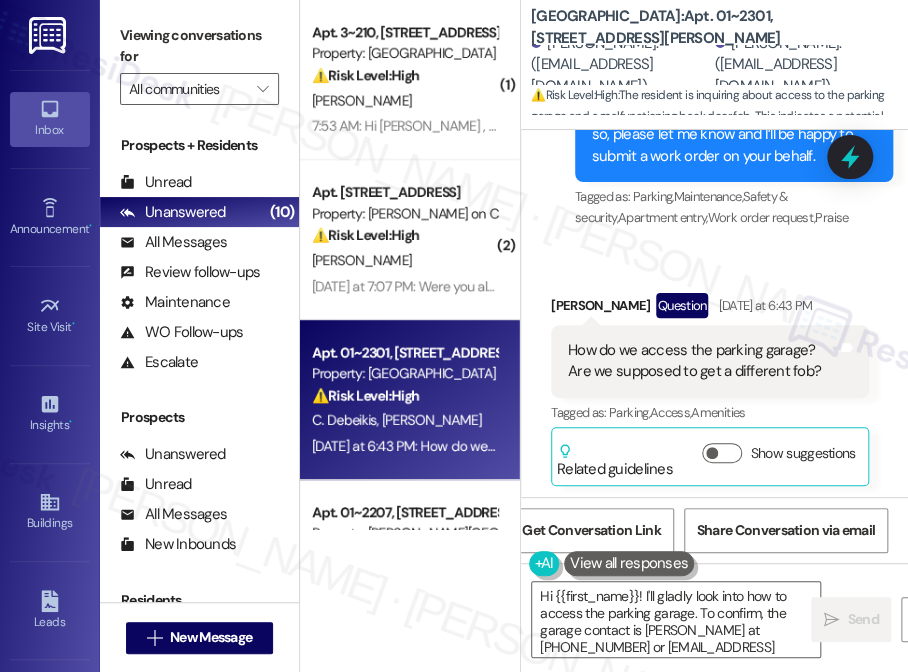 click on "Tagged as:   Parking ,  Click to highlight conversations about Parking Maintenance ,  Click to highlight conversations about Maintenance Safety & security ,  Click to highlight conversations about Safety & security Apartment entry ,  Click to highlight conversations about Apartment entry Work order request ,  Click to highlight conversations about Work order request Praise Click to highlight conversations about Praise" at bounding box center (734, 207) 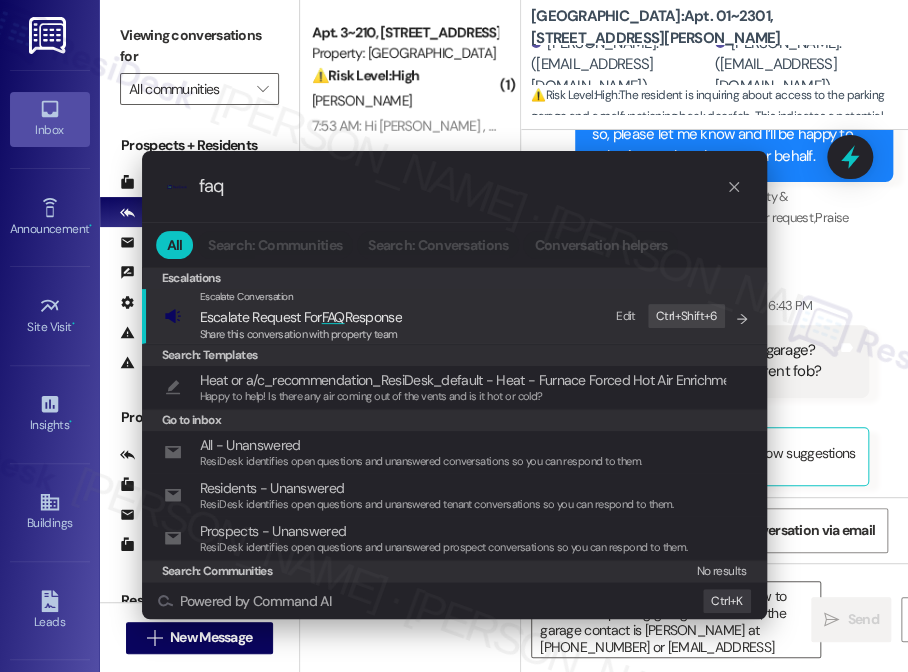 type on "faq" 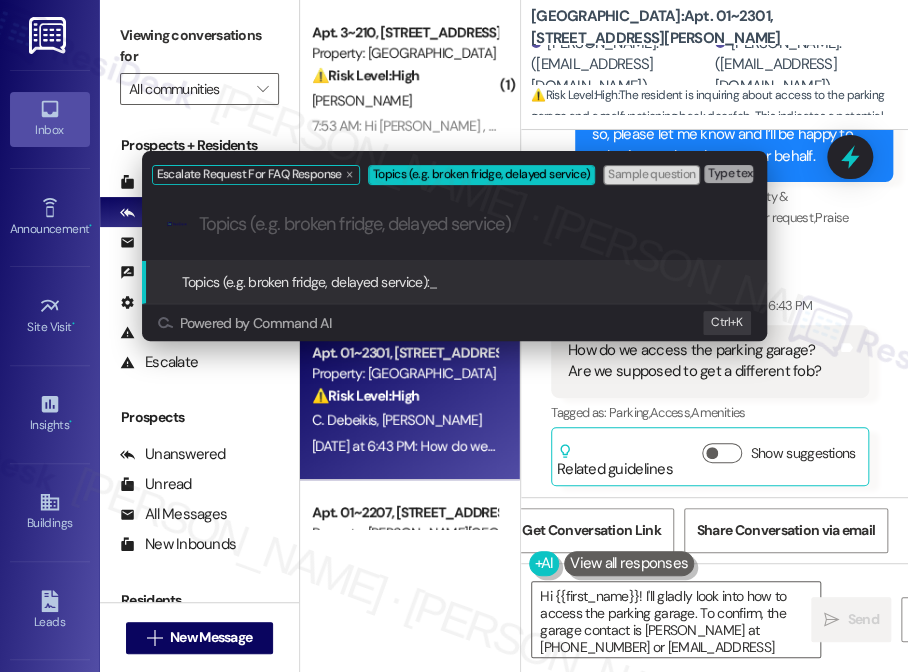 click on "Escalate Request For FAQ Response Topics (e.g. broken fridge, delayed service) Sample question Type text and press Enter. .cls-1{fill:#0a055f;}.cls-2{fill:#0cc4c4;} resideskLogoBlueOrange Topics (e.g. broken fridge, delayed service):  _ Powered by Command AI Ctrl+ K" at bounding box center (454, 336) 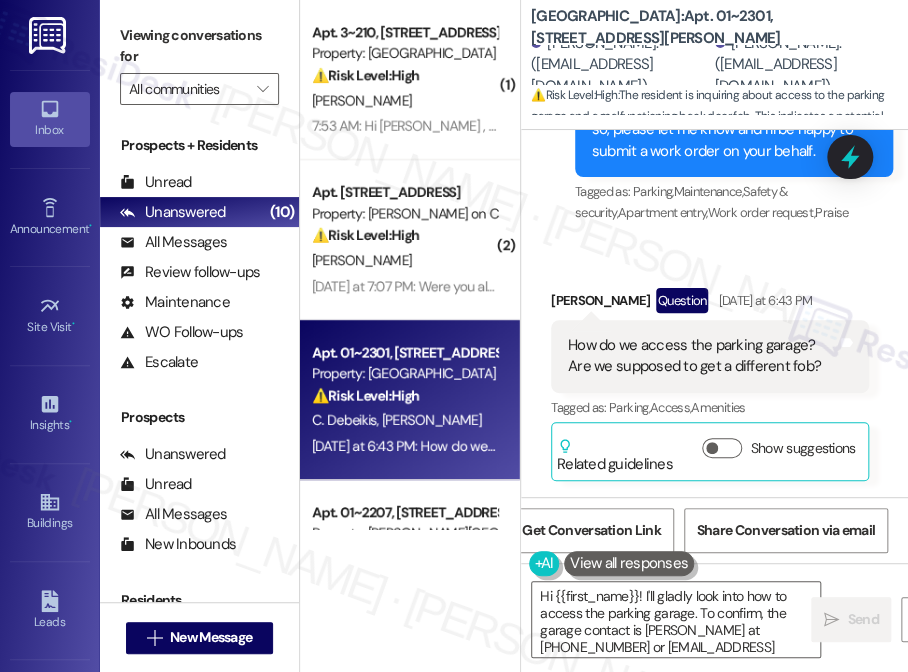 scroll, scrollTop: 17442, scrollLeft: 0, axis: vertical 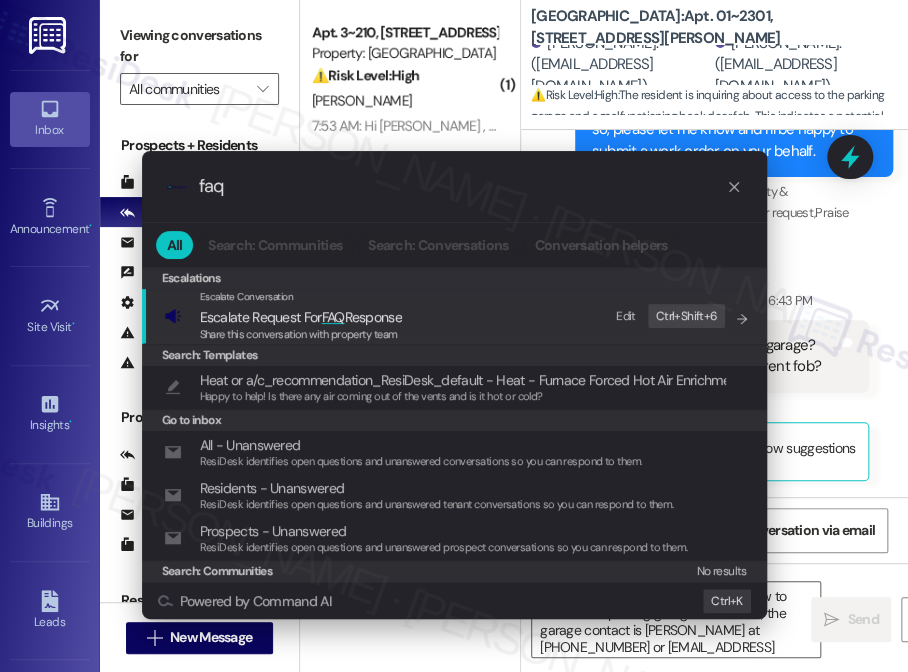 type on "faq" 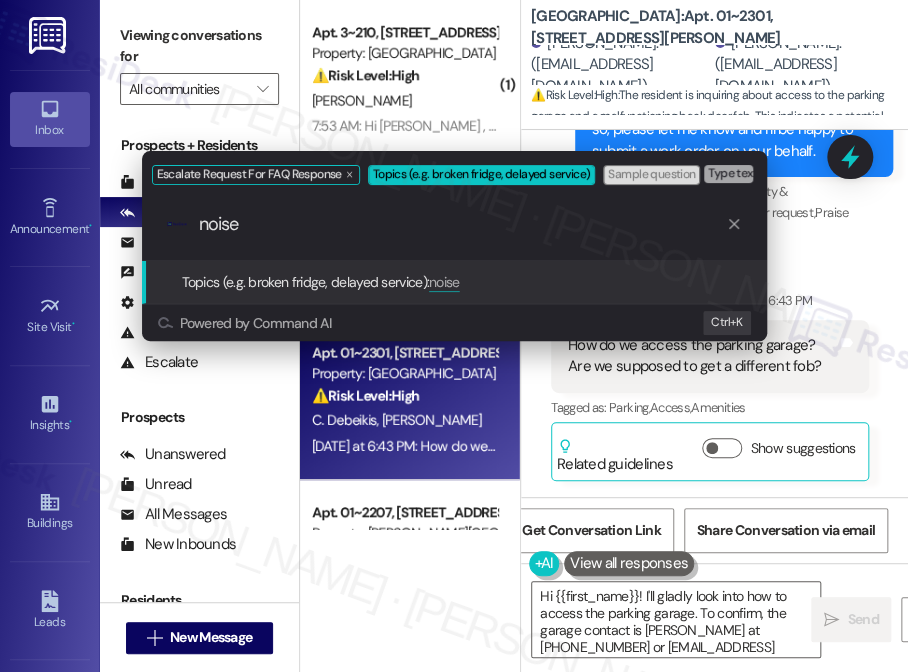 type on "noise" 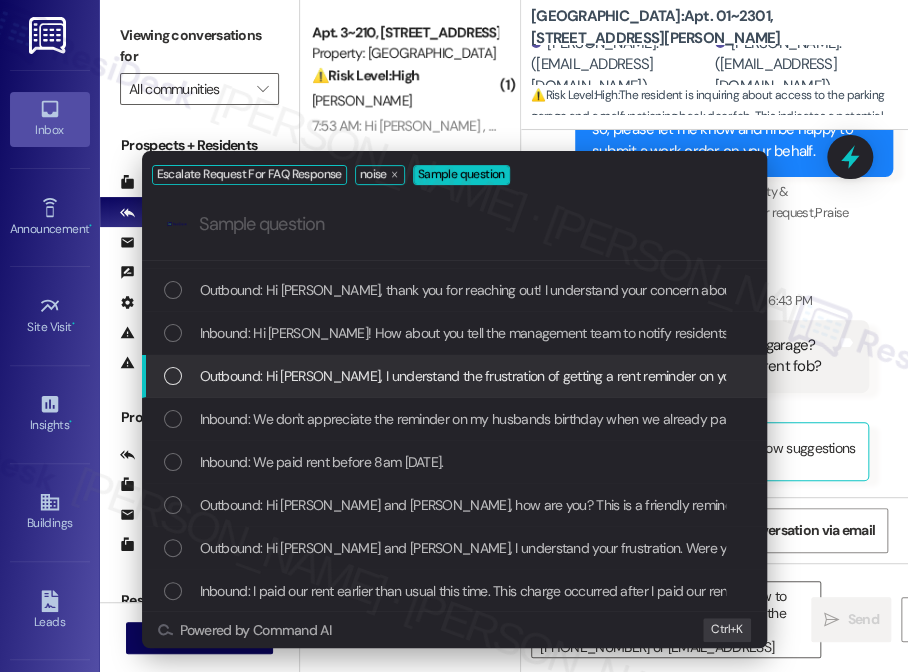 scroll, scrollTop: 0, scrollLeft: 0, axis: both 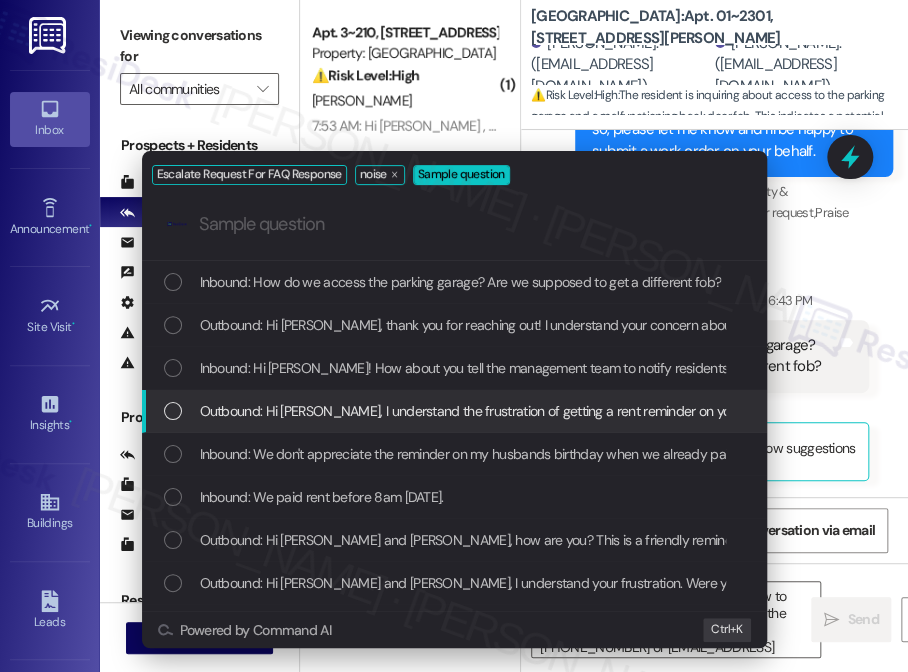 click on "Escalate Request For FAQ Response noise Sample question .cls-1{fill:#0a055f;}.cls-2{fill:#0cc4c4;} resideskLogoBlueOrange Inbound: How do we access the parking garage? Are we supposed to get a different fob?  Outbound: Hi [PERSON_NAME], thank you for reaching out! I understand your concern about not being informed about changes like the parking garage and back door access. Just to confirm, are you currently experiencing issues with your fob key? If so, please let me know and I’ll be happy to submit a work order on your behalf. Inbound: Hi [PERSON_NAME]! How about you tell the management team to notify residents about changes that affect us? For instance, whats going on at the parking garage? How come the back door is locked & fobs are not working? The management team at [GEOGRAPHIC_DATA] does nothing to notify residents about these changes. We get messages all the time about the office being closed or some stupid random poll. Tell the management team to be more transparent with things that actually matter to residents.  Ctrl+ K" at bounding box center (454, 336) 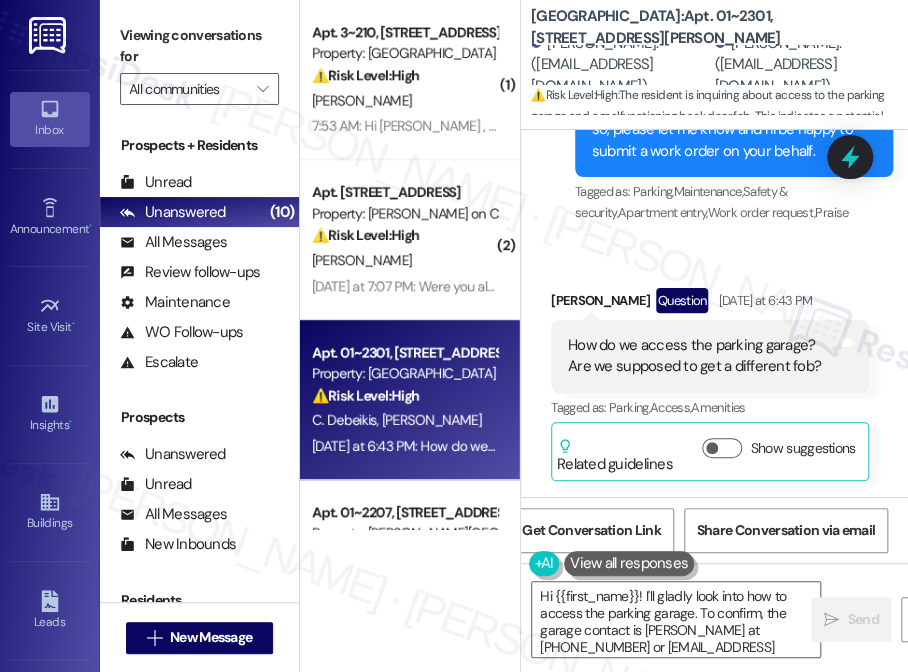 click on "Received via SMS [PERSON_NAME] Question [DATE] at 6:43 PM How do we access the parking garage? Are we supposed to get a different fob?  Tags and notes Tagged as:   Parking ,  Click to highlight conversations about Parking Access ,  Click to highlight conversations about Access Amenities Click to highlight conversations about Amenities  Related guidelines Show suggestions" at bounding box center [714, 370] 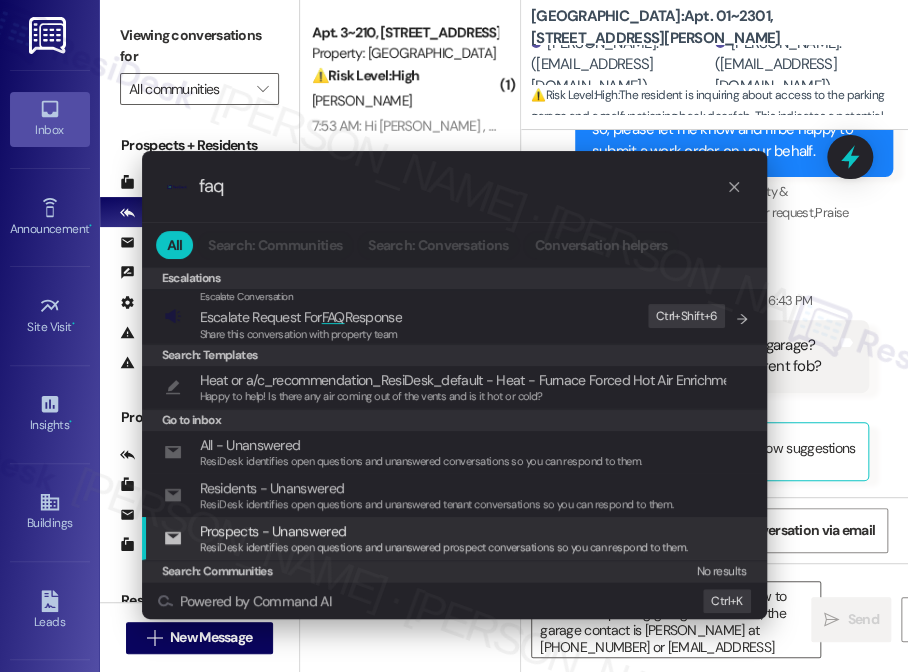 type on "faq" 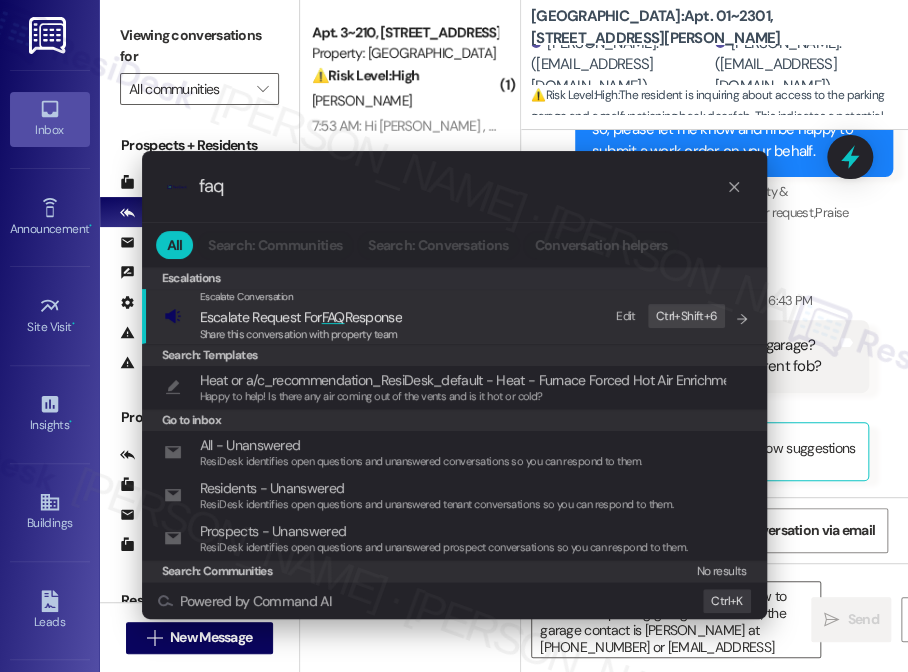 click on "faq" at bounding box center (462, 186) 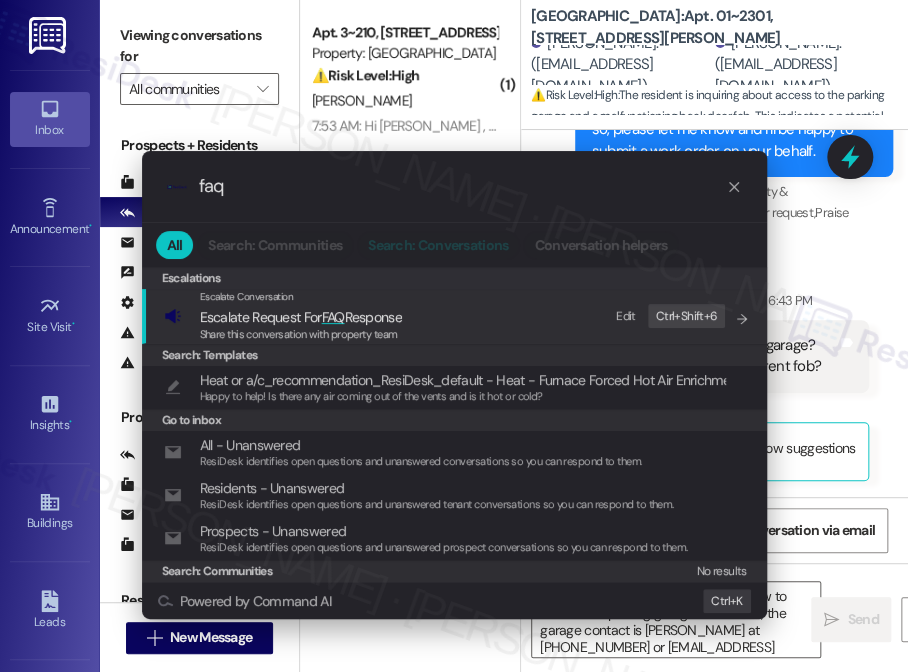 click on "Search: Conversations" at bounding box center (438, 245) 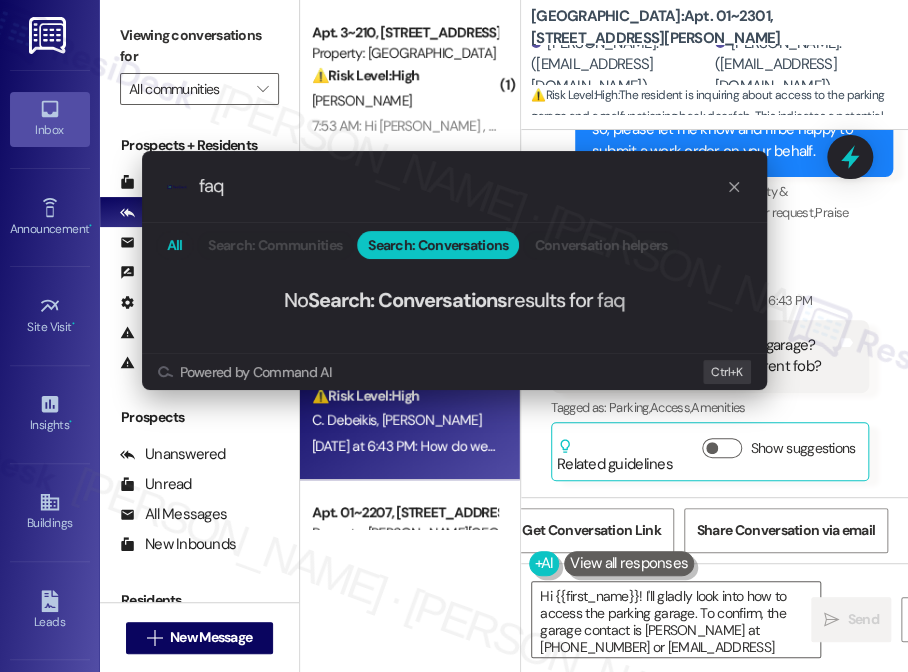 click on "All" at bounding box center [175, 245] 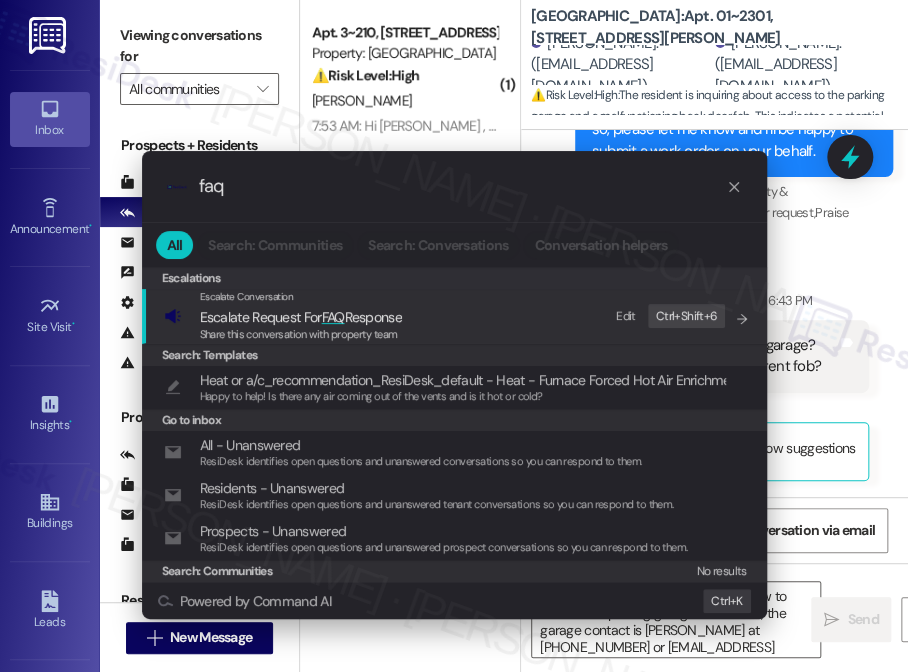 click 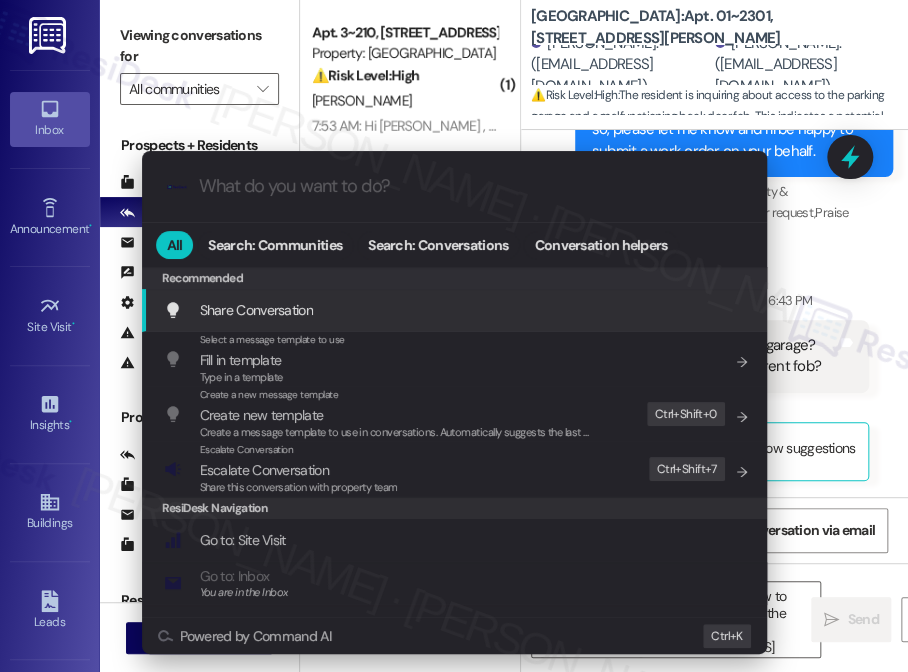 click on ".cls-1{fill:#0a055f;}.cls-2{fill:#0cc4c4;} resideskLogoBlueOrange All Search: Communities Search: Conversations Conversation helpers Recommended Recommended Share Conversation Add shortcut Select a message template to use Fill in template Type in a template Add shortcut Create a new message template Create new template Create a message template to use in conversations. Automatically suggests the last message you sent. Edit Ctrl+ Shift+ 0 Escalate Conversation Escalate Conversation Share this conversation with property team Edit Ctrl+ Shift+ 7 ResiDesk Navigation Go to: Site Visit Add shortcut Go to: Inbox You are in the Inbox Add shortcut Go to: Settings Add shortcut Go to: Message Templates Add shortcut Go to: Buildings Add shortcut Help Getting Started: What you can do with ResiDesk Add shortcut Settings Powered by Command AI Ctrl+ K" at bounding box center (454, 336) 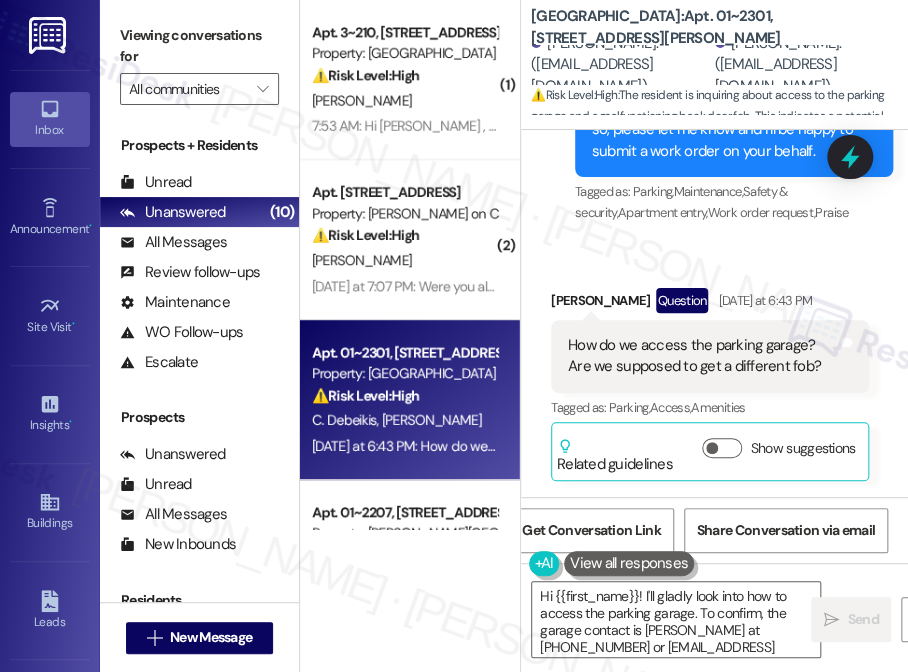 click on "Received via SMS [PERSON_NAME] Question [DATE] at 6:43 PM How do we access the parking garage? Are we supposed to get a different fob?  Tags and notes Tagged as:   Parking ,  Click to highlight conversations about Parking Access ,  Click to highlight conversations about Access Amenities Click to highlight conversations about Amenities  Related guidelines Show suggestions" at bounding box center (714, 370) 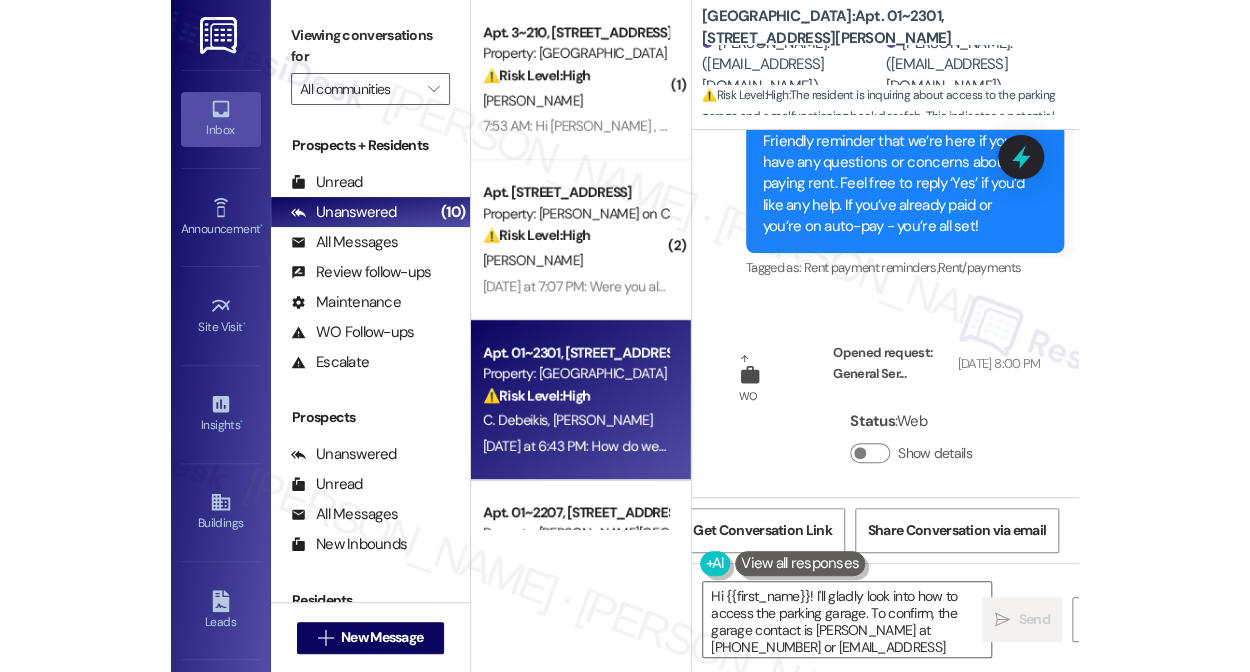 scroll, scrollTop: 17442, scrollLeft: 0, axis: vertical 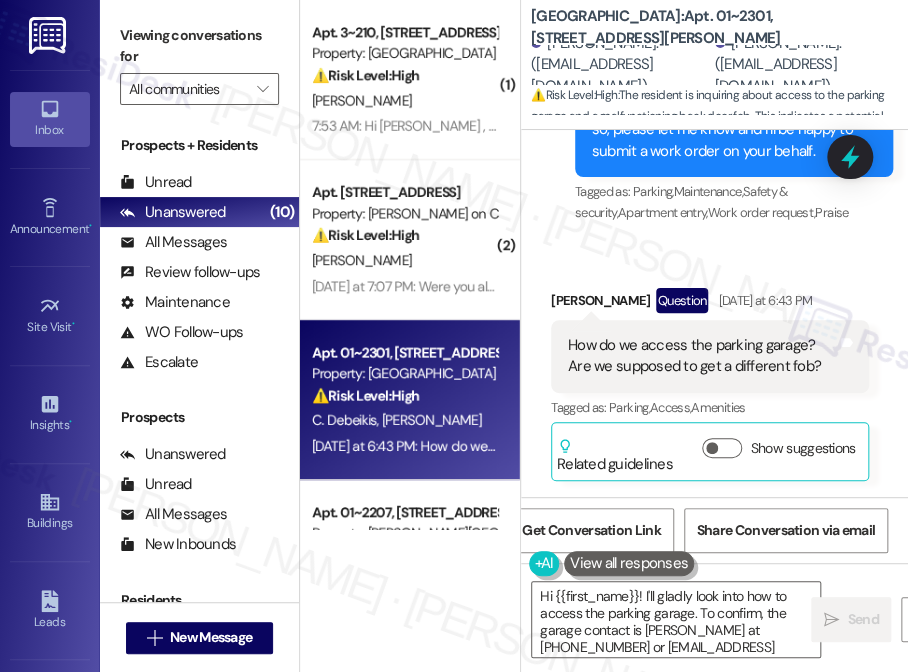 click on "[GEOGRAPHIC_DATA]:  Apt. 01~[STREET_ADDRESS][PERSON_NAME]" at bounding box center (719, 27) 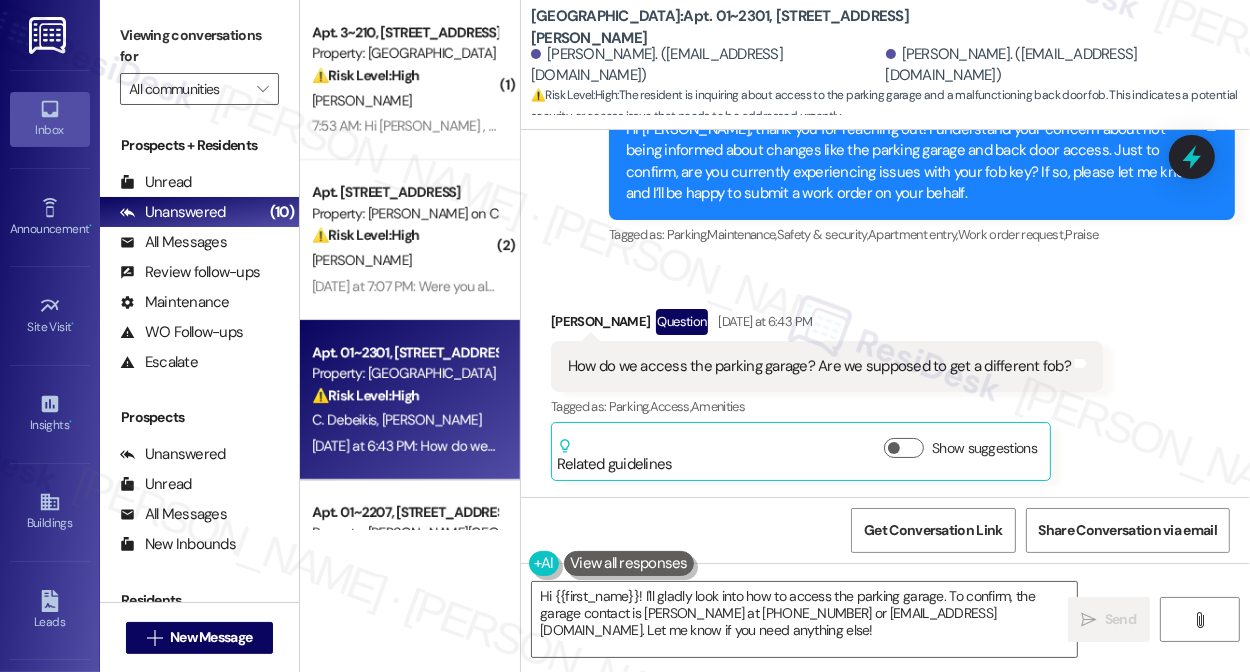 scroll, scrollTop: 13374, scrollLeft: 0, axis: vertical 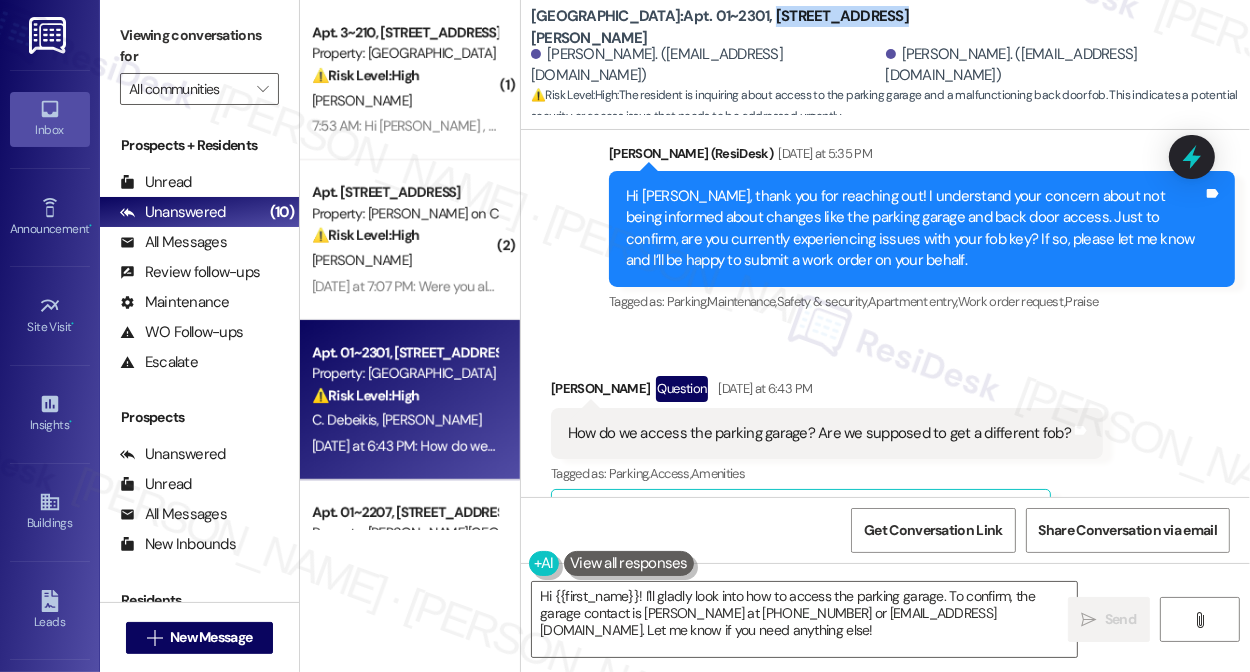 drag, startPoint x: 815, startPoint y: 30, endPoint x: 696, endPoint y: 26, distance: 119.06721 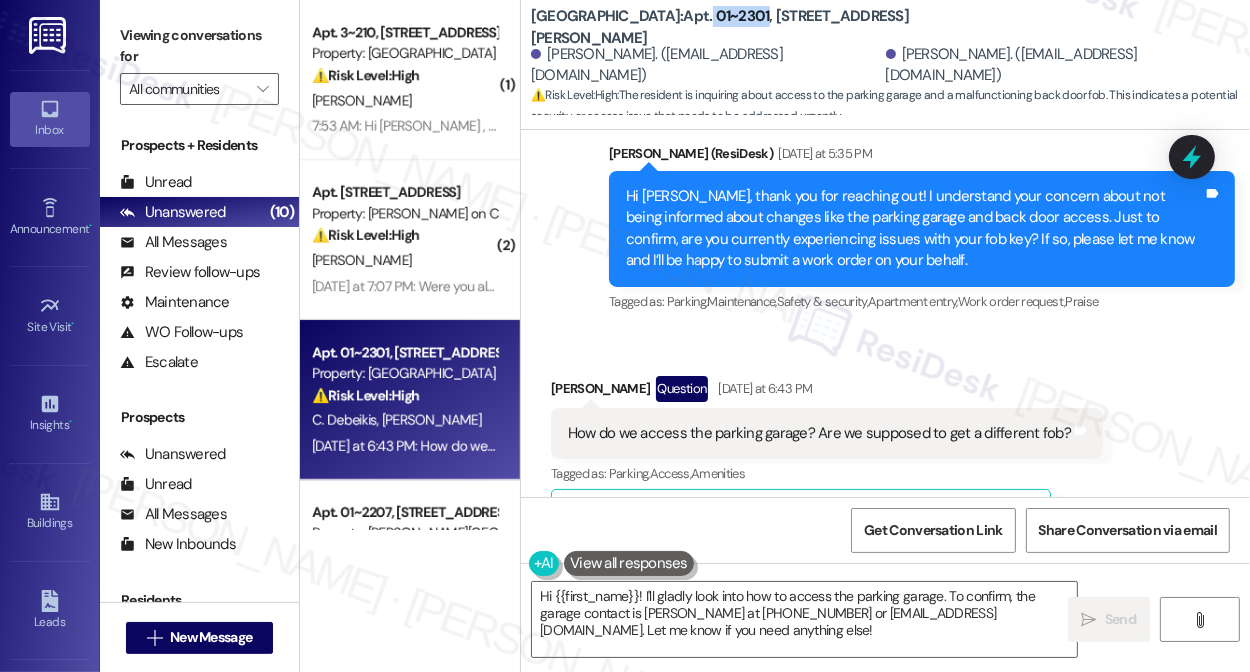 drag, startPoint x: 634, startPoint y: 25, endPoint x: 688, endPoint y: 21, distance: 54.147945 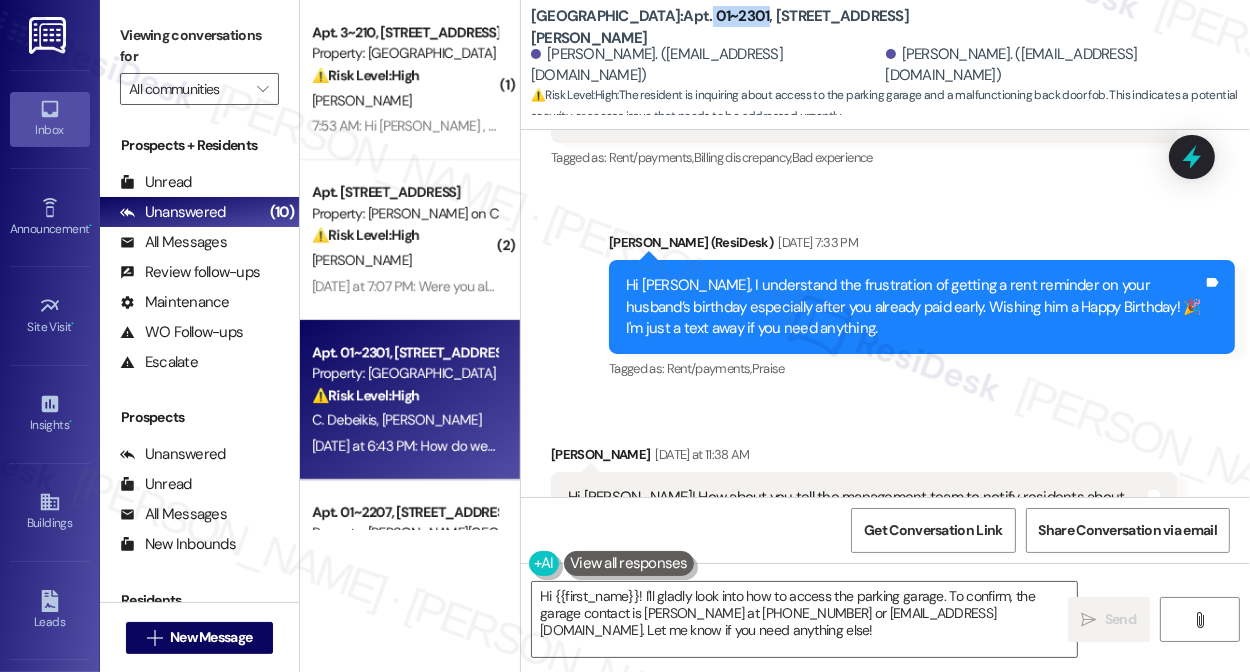 scroll, scrollTop: 13010, scrollLeft: 0, axis: vertical 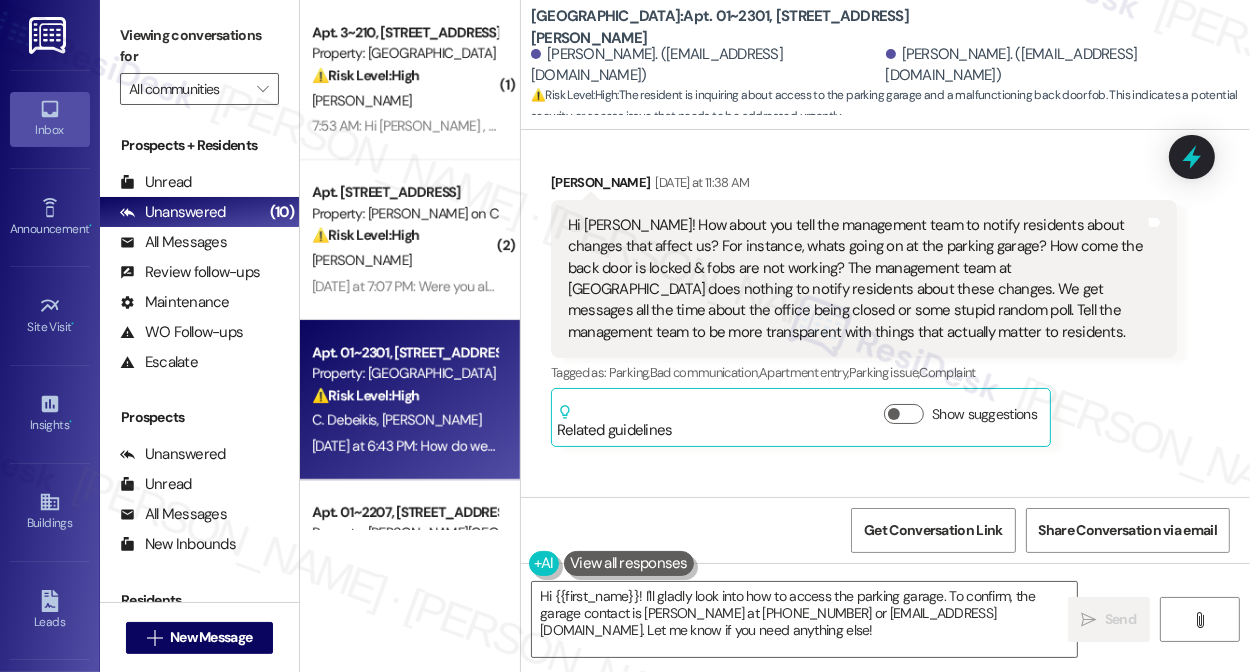 click on "Hi [PERSON_NAME]! How about you tell the management team to notify residents about changes that affect us? For instance, whats going on at the parking garage? How come the back door is locked & fobs are not working? The management team at [GEOGRAPHIC_DATA] does nothing to notify residents about these changes. We get messages all the time about the office being closed or some stupid random poll. Tell the management team to be more transparent with things that actually matter to residents." at bounding box center [856, 279] 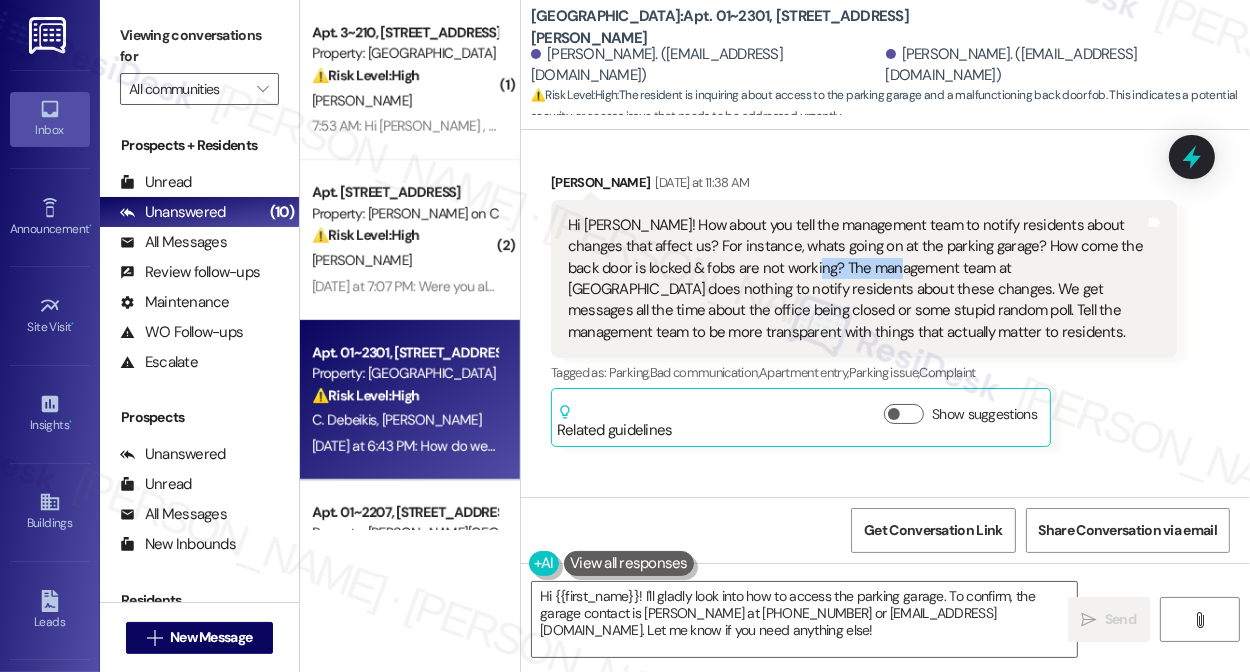 click on "Hi [PERSON_NAME]! How about you tell the management team to notify residents about changes that affect us? For instance, whats going on at the parking garage? How come the back door is locked & fobs are not working? The management team at [GEOGRAPHIC_DATA] does nothing to notify residents about these changes. We get messages all the time about the office being closed or some stupid random poll. Tell the management team to be more transparent with things that actually matter to residents." at bounding box center [856, 279] 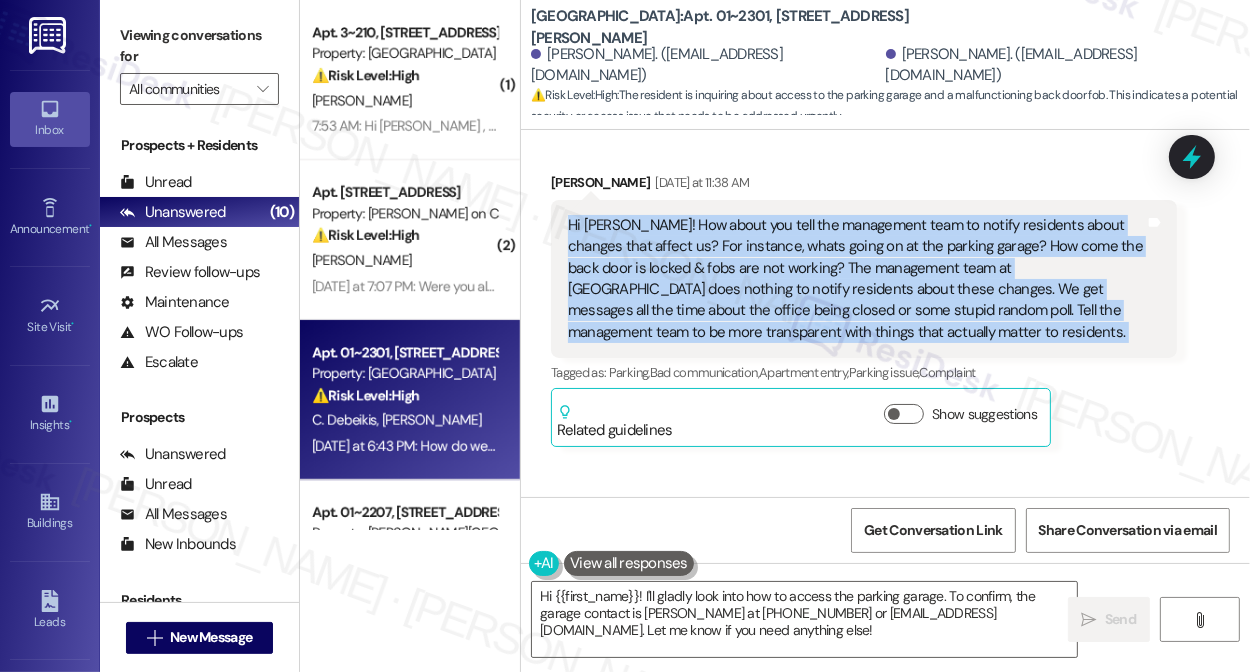 click on "Hi [PERSON_NAME]! How about you tell the management team to notify residents about changes that affect us? For instance, whats going on at the parking garage? How come the back door is locked & fobs are not working? The management team at [GEOGRAPHIC_DATA] does nothing to notify residents about these changes. We get messages all the time about the office being closed or some stupid random poll. Tell the management team to be more transparent with things that actually matter to residents." at bounding box center [856, 279] 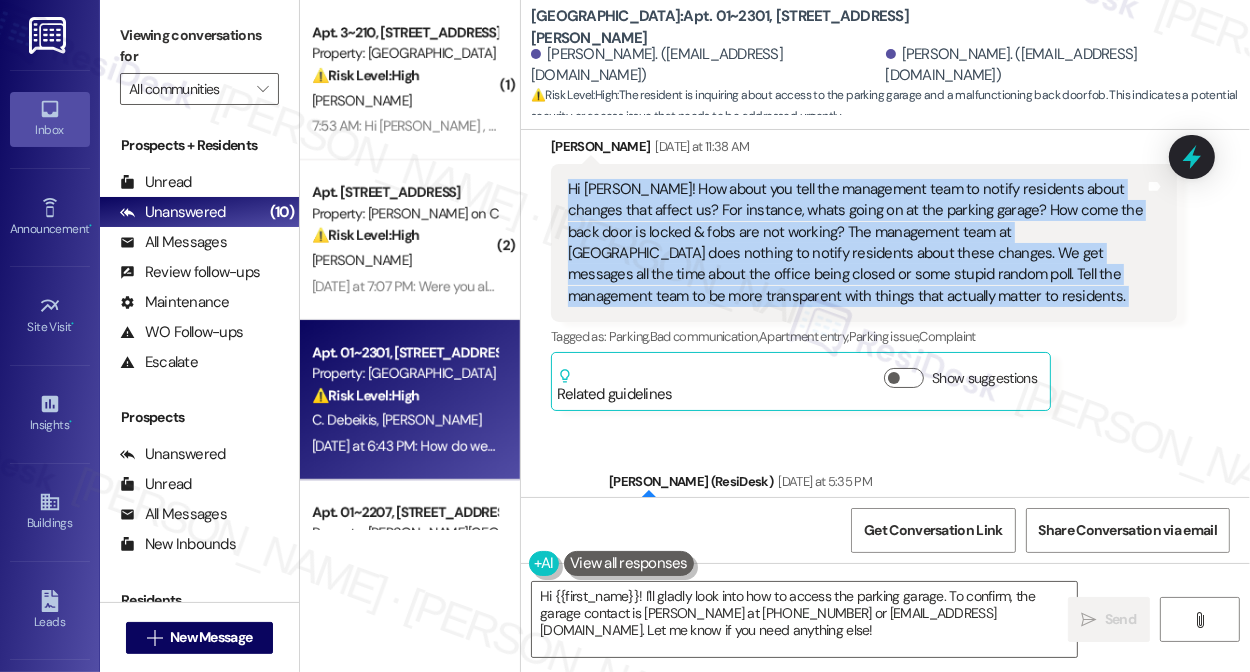 scroll, scrollTop: 13283, scrollLeft: 0, axis: vertical 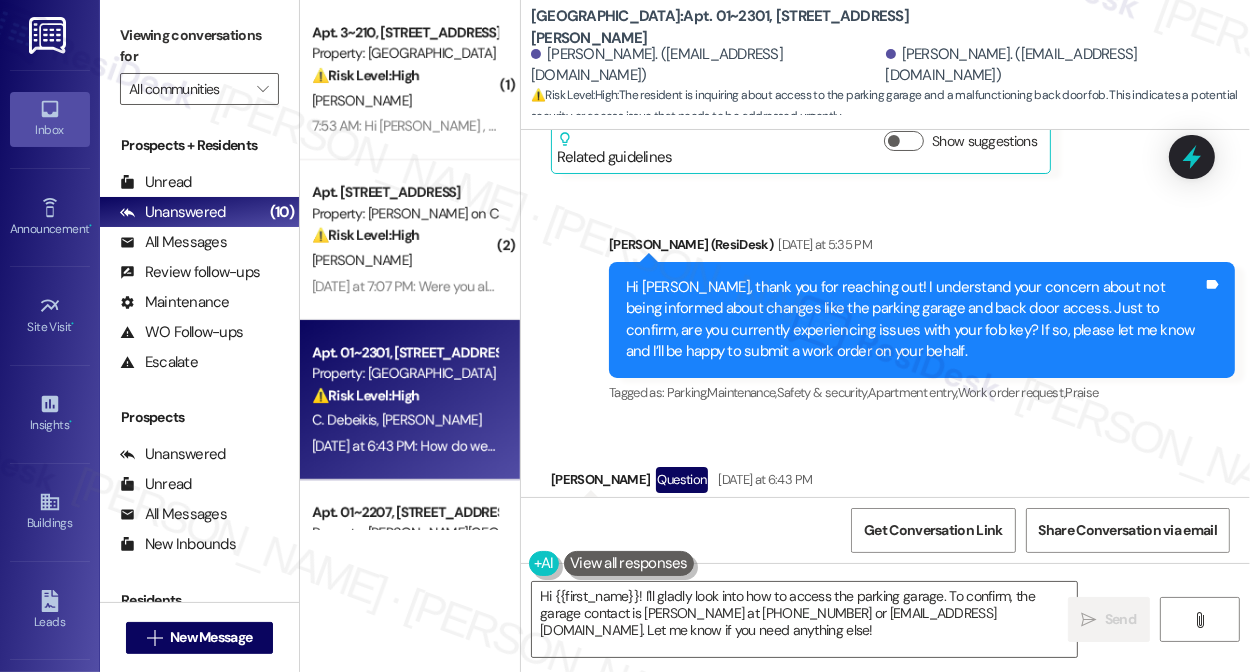 click on "Hi [PERSON_NAME], thank you for reaching out! I understand your concern about not being informed about changes like the parking garage and back door access. Just to confirm, are you currently experiencing issues with your fob key? If so, please let me know and I’ll be happy to submit a work order on your behalf." at bounding box center (914, 320) 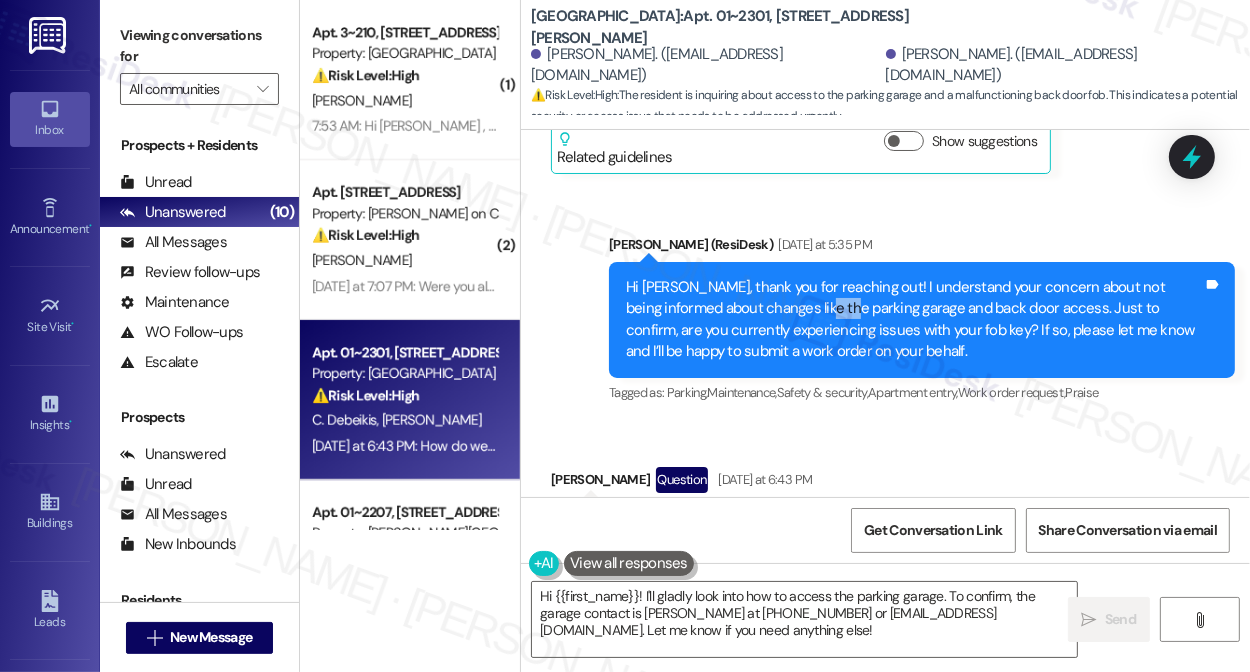 click on "Hi [PERSON_NAME], thank you for reaching out! I understand your concern about not being informed about changes like the parking garage and back door access. Just to confirm, are you currently experiencing issues with your fob key? If so, please let me know and I’ll be happy to submit a work order on your behalf." at bounding box center [914, 320] 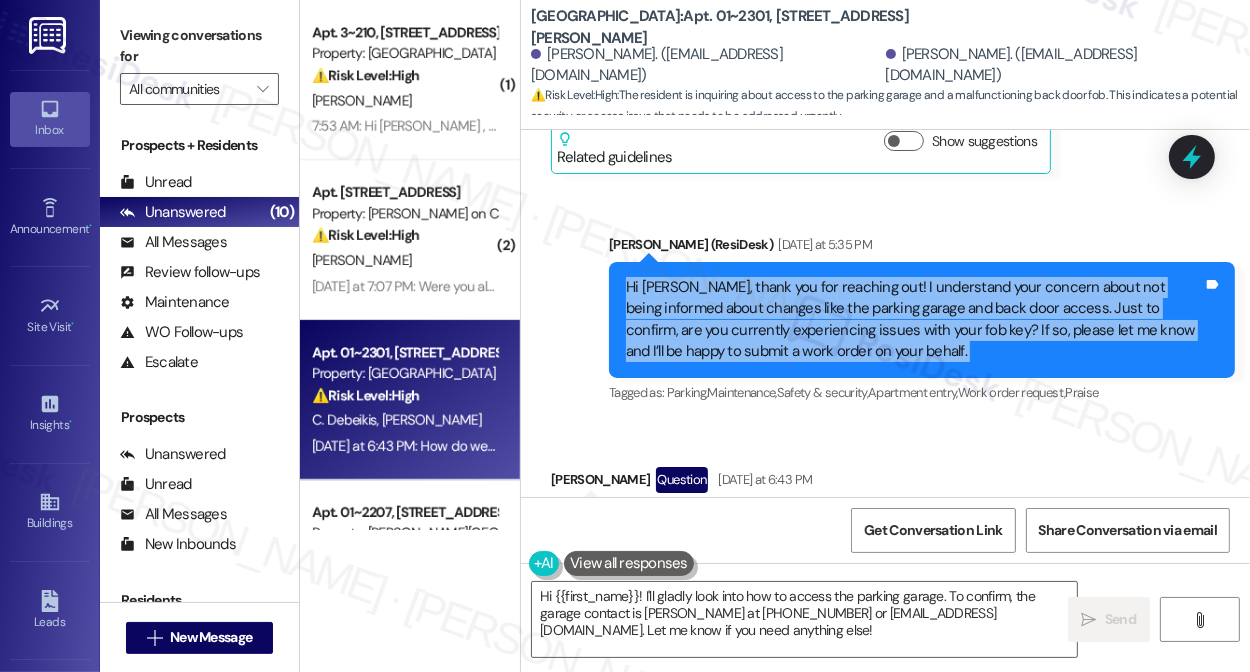 click on "Hi [PERSON_NAME], thank you for reaching out! I understand your concern about not being informed about changes like the parking garage and back door access. Just to confirm, are you currently experiencing issues with your fob key? If so, please let me know and I’ll be happy to submit a work order on your behalf." at bounding box center [914, 320] 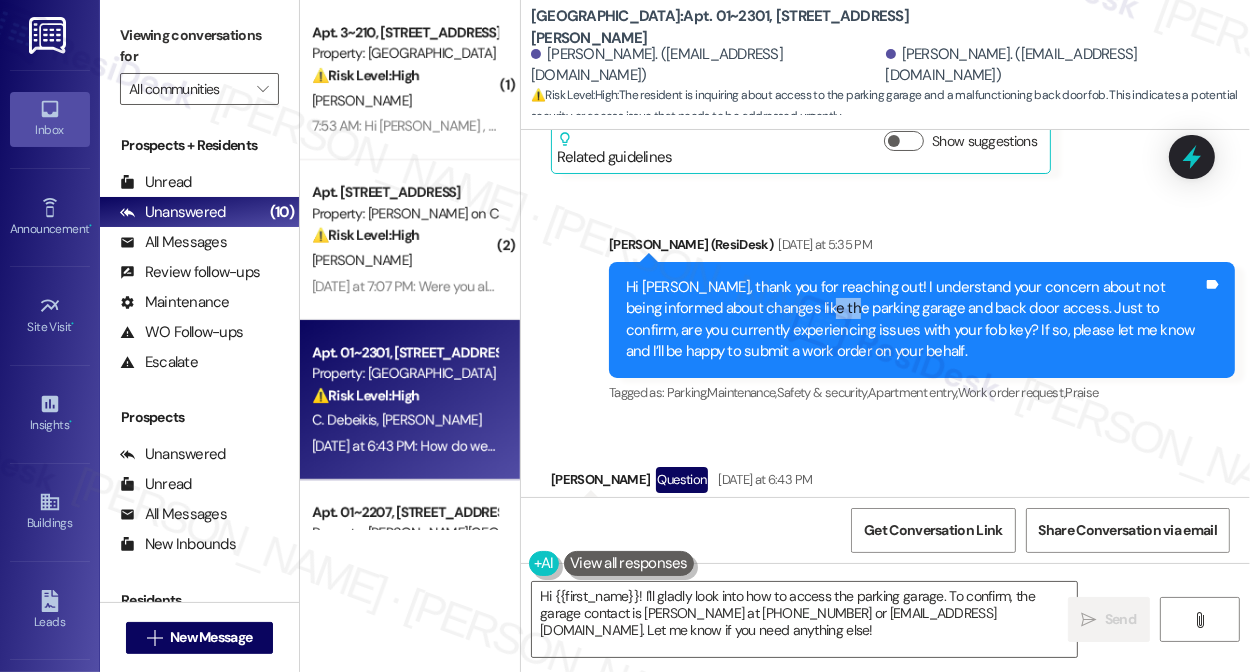 click on "Hi [PERSON_NAME], thank you for reaching out! I understand your concern about not being informed about changes like the parking garage and back door access. Just to confirm, are you currently experiencing issues with your fob key? If so, please let me know and I’ll be happy to submit a work order on your behalf." at bounding box center (914, 320) 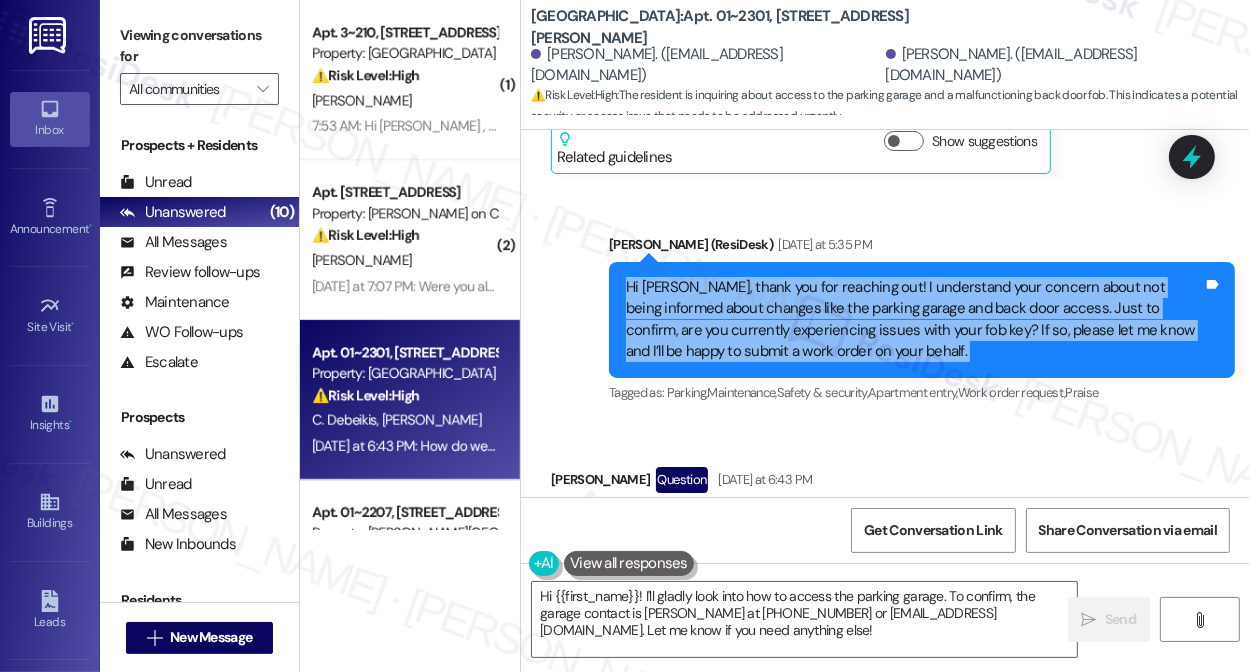 click on "Hi [PERSON_NAME], thank you for reaching out! I understand your concern about not being informed about changes like the parking garage and back door access. Just to confirm, are you currently experiencing issues with your fob key? If so, please let me know and I’ll be happy to submit a work order on your behalf." at bounding box center [914, 320] 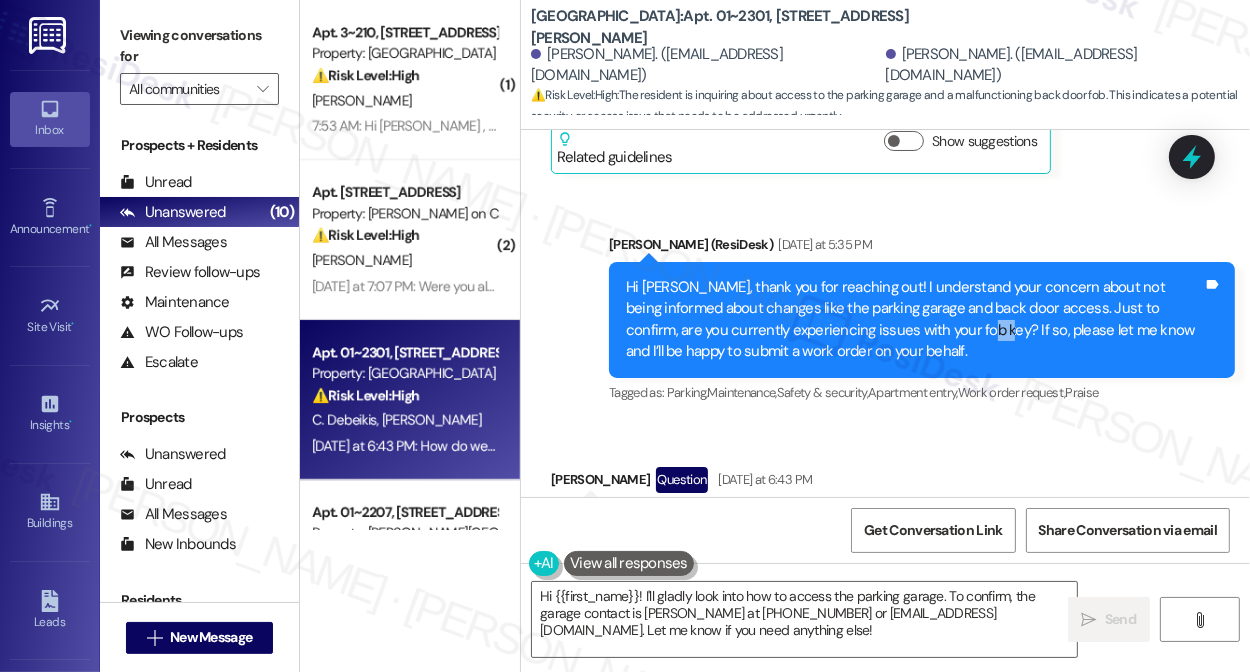 click on "Hi [PERSON_NAME], thank you for reaching out! I understand your concern about not being informed about changes like the parking garage and back door access. Just to confirm, are you currently experiencing issues with your fob key? If so, please let me know and I’ll be happy to submit a work order on your behalf." at bounding box center (914, 320) 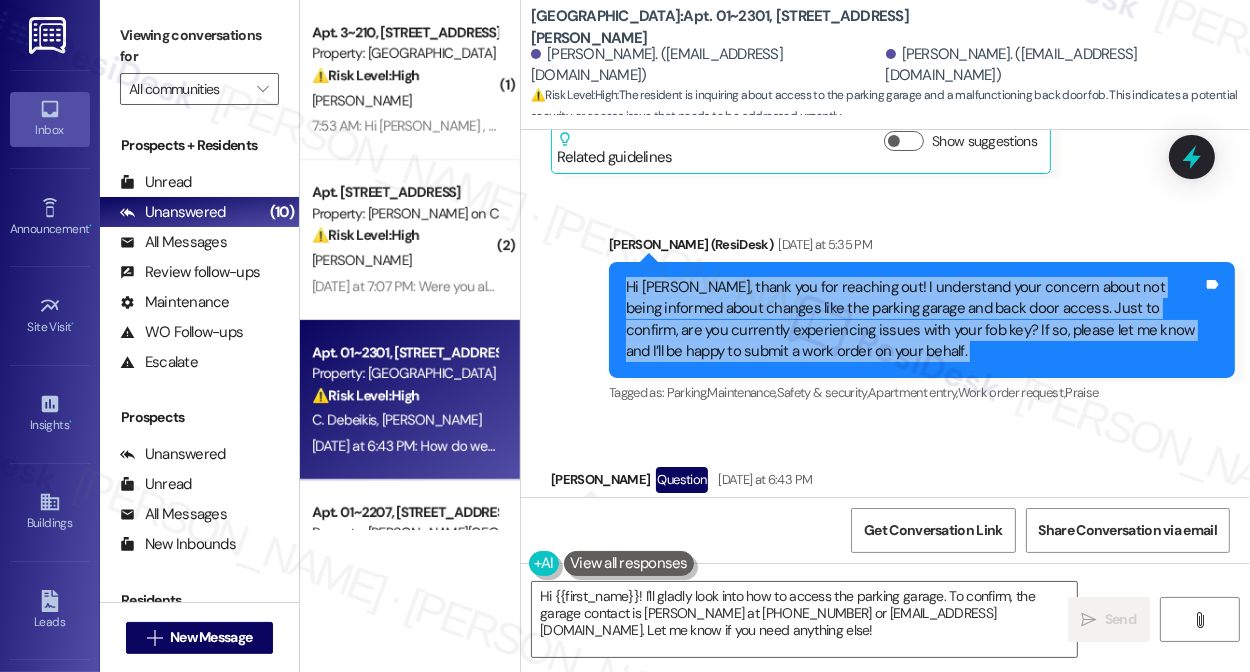 click on "Hi [PERSON_NAME], thank you for reaching out! I understand your concern about not being informed about changes like the parking garage and back door access. Just to confirm, are you currently experiencing issues with your fob key? If so, please let me know and I’ll be happy to submit a work order on your behalf." at bounding box center (914, 320) 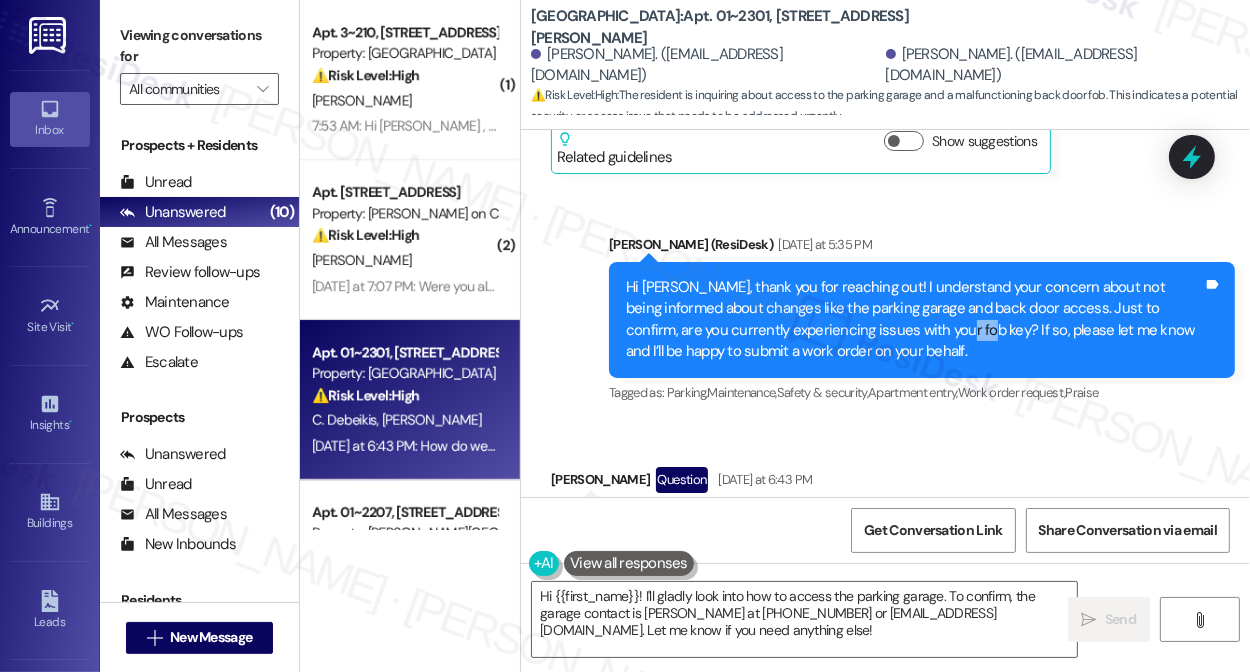 click on "Hi [PERSON_NAME], thank you for reaching out! I understand your concern about not being informed about changes like the parking garage and back door access. Just to confirm, are you currently experiencing issues with your fob key? If so, please let me know and I’ll be happy to submit a work order on your behalf." at bounding box center (914, 320) 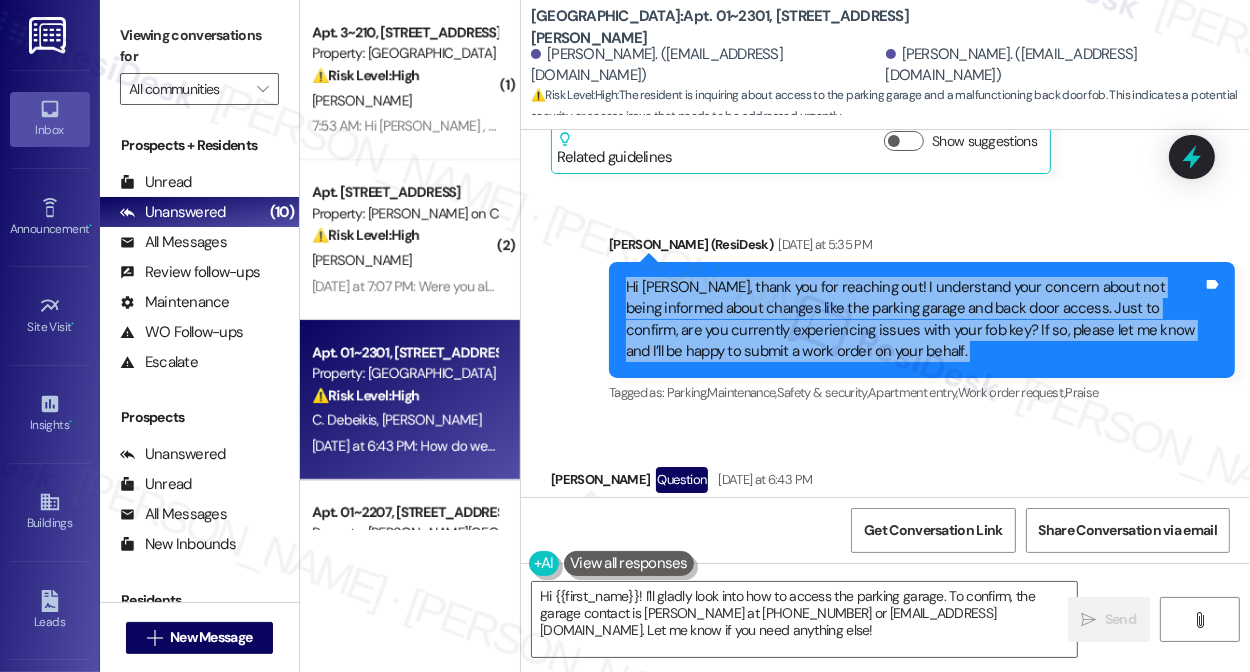 click on "Hi [PERSON_NAME], thank you for reaching out! I understand your concern about not being informed about changes like the parking garage and back door access. Just to confirm, are you currently experiencing issues with your fob key? If so, please let me know and I’ll be happy to submit a work order on your behalf." at bounding box center [914, 320] 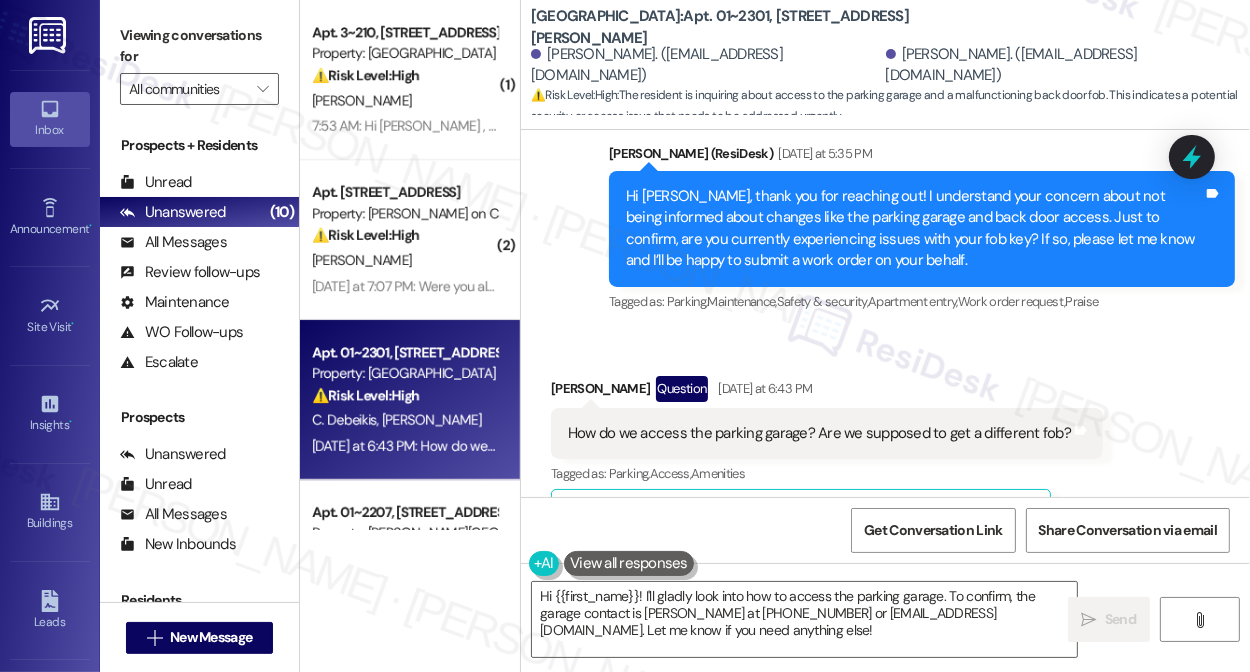 click on "How do we access the parking garage? Are we supposed to get a different fob?" at bounding box center [819, 433] 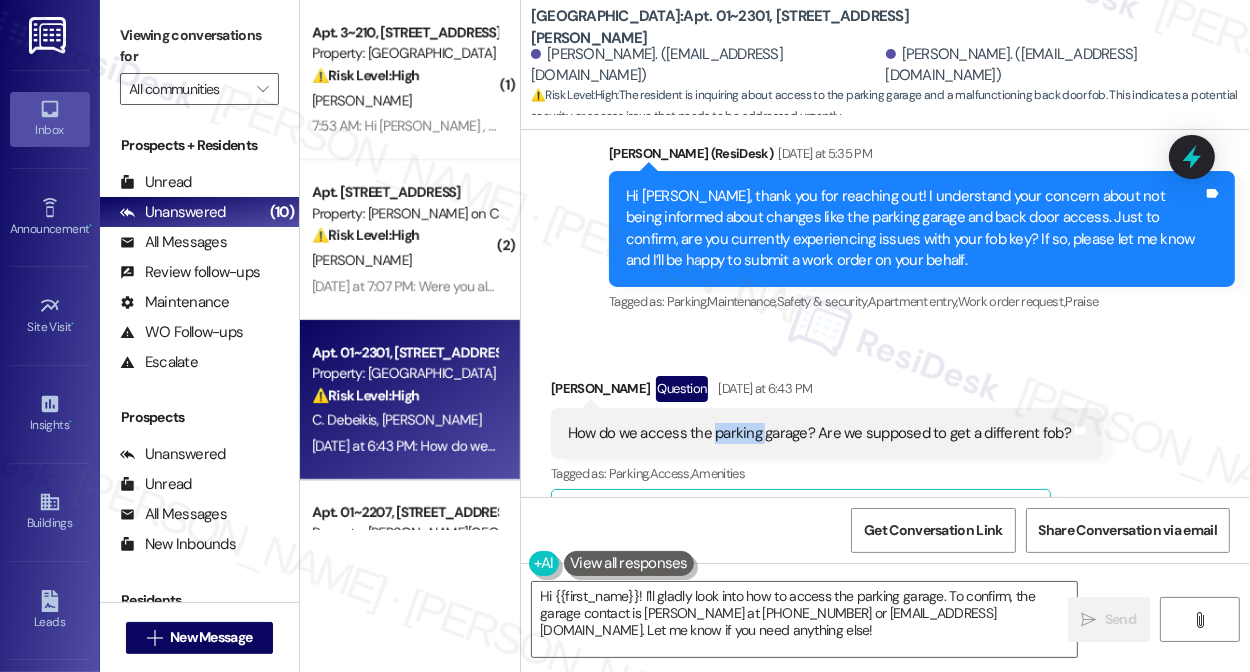 click on "How do we access the parking garage? Are we supposed to get a different fob?" at bounding box center (819, 433) 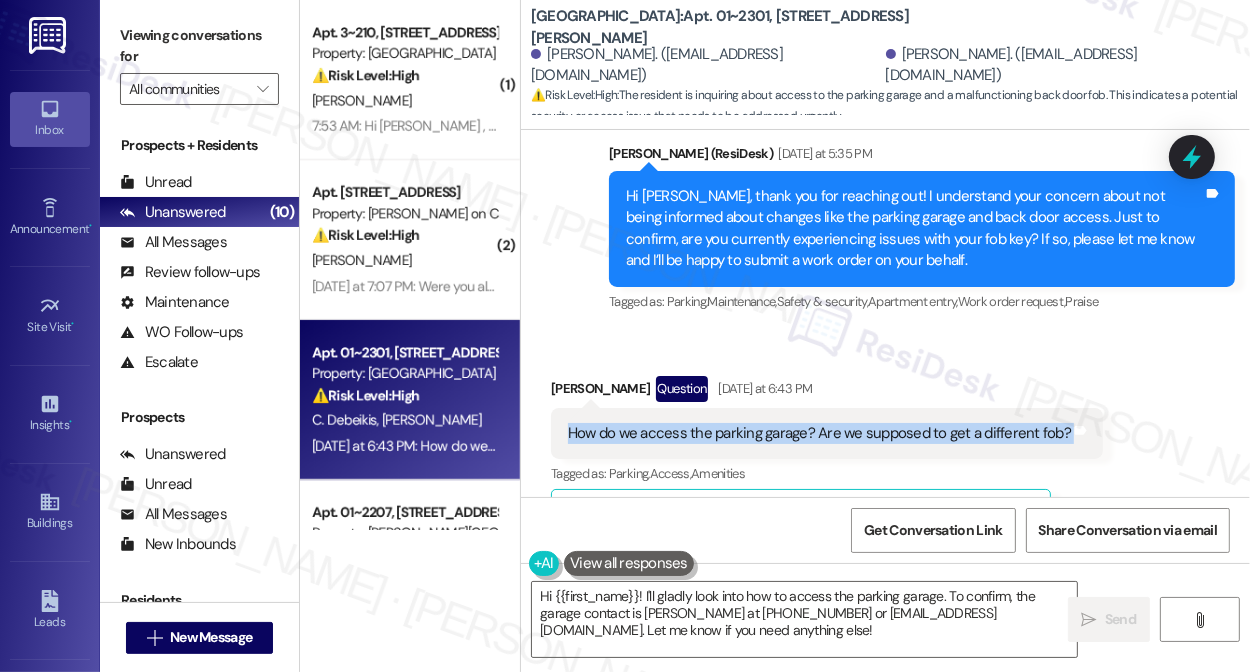 click on "How do we access the parking garage? Are we supposed to get a different fob?" at bounding box center (819, 433) 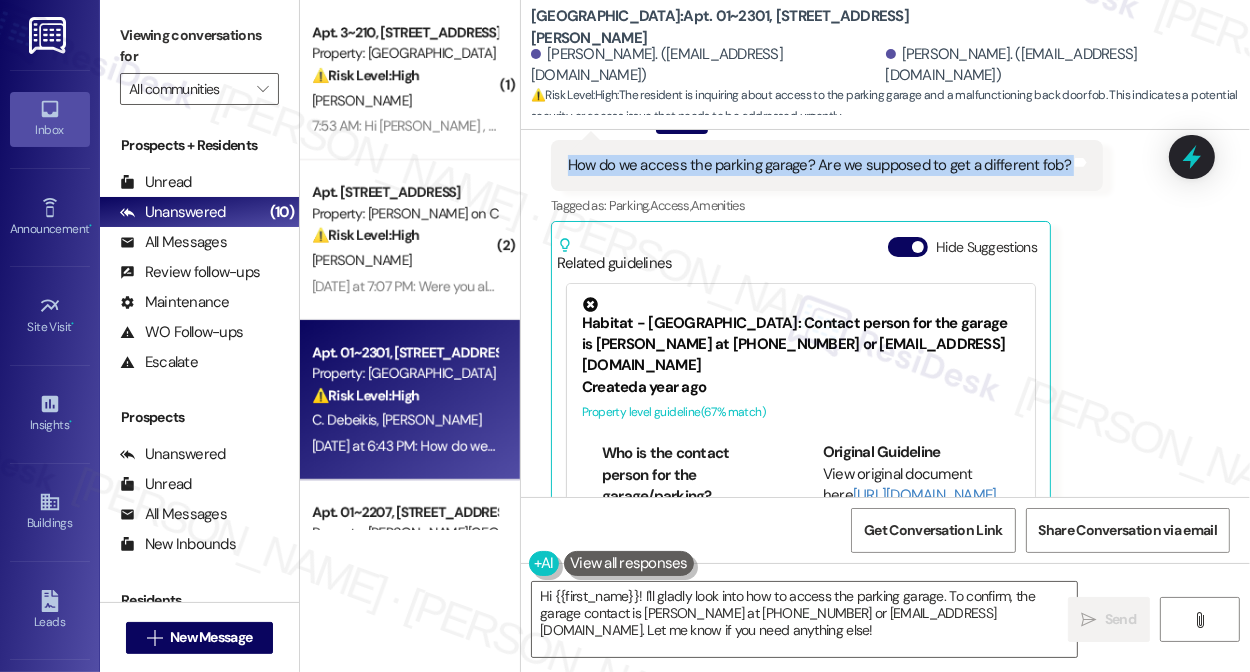 scroll, scrollTop: 232, scrollLeft: 0, axis: vertical 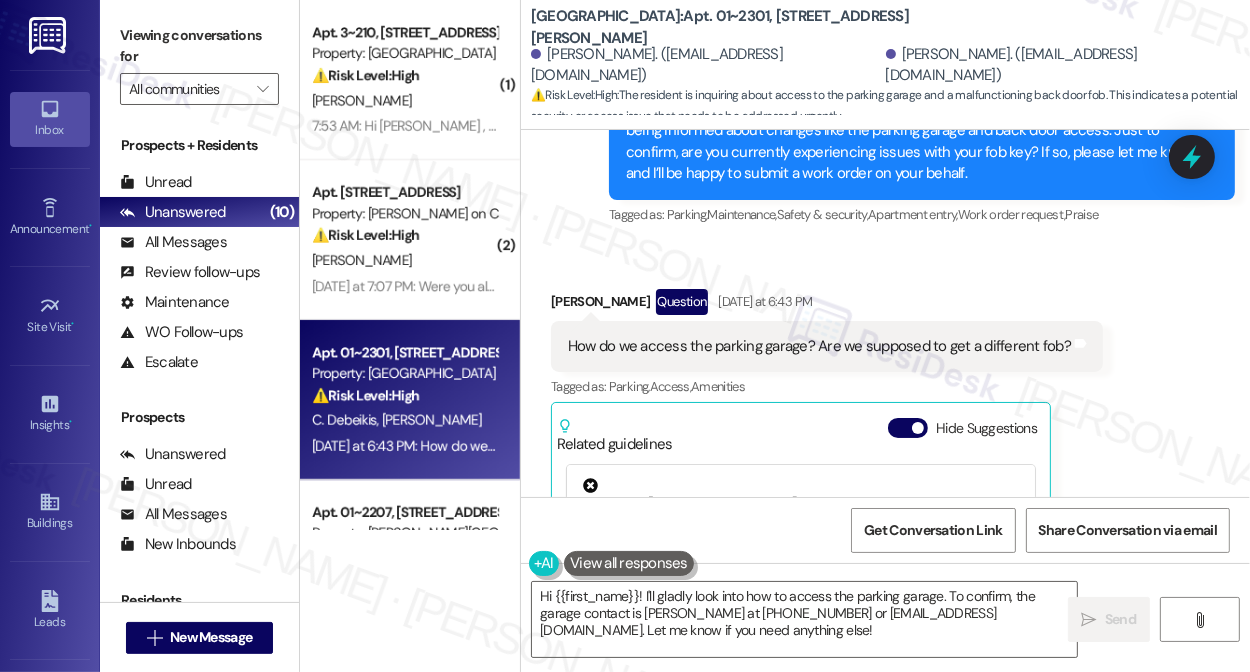 click on "[PERSON_NAME] Question [DATE] at 6:43 PM" at bounding box center [827, 305] 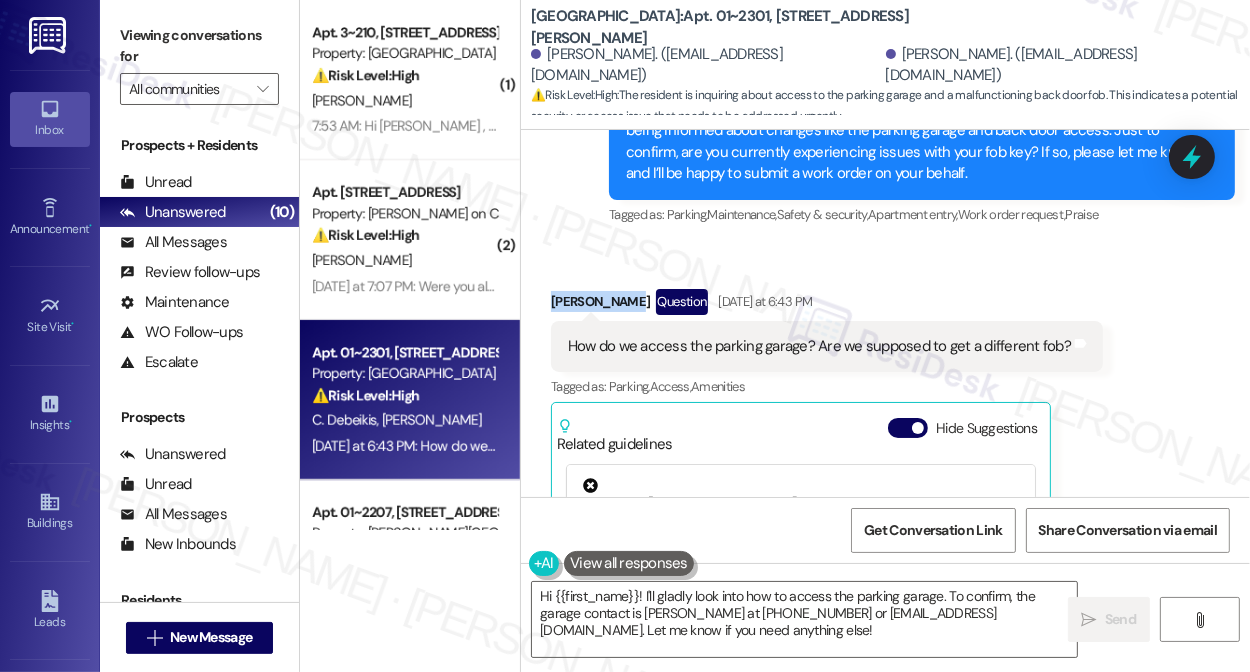 click on "[PERSON_NAME] Question [DATE] at 6:43 PM" at bounding box center (827, 305) 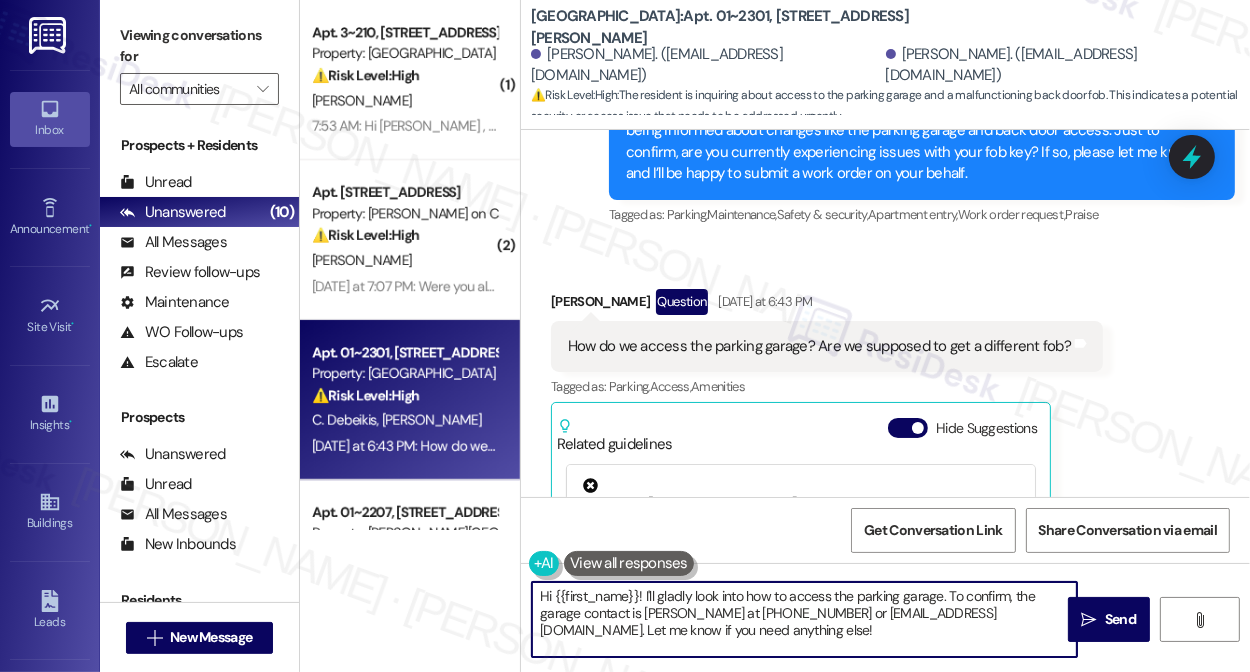 drag, startPoint x: 636, startPoint y: 596, endPoint x: 554, endPoint y: 584, distance: 82.8734 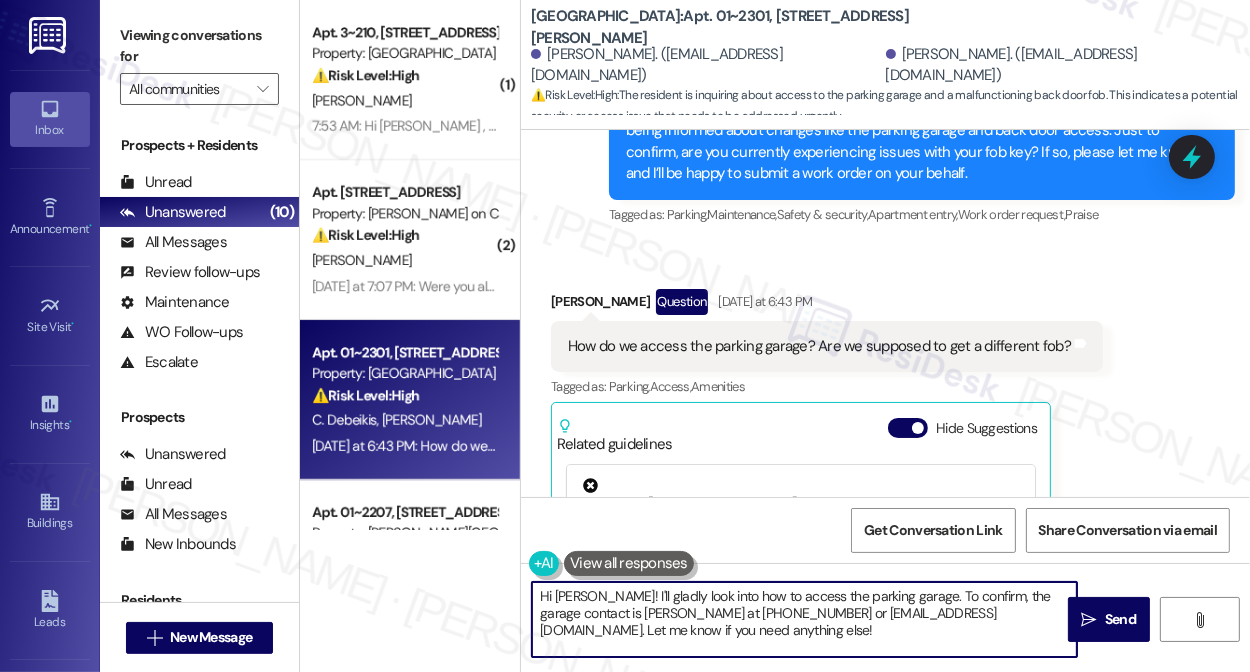 drag, startPoint x: 625, startPoint y: 592, endPoint x: 927, endPoint y: 588, distance: 302.0265 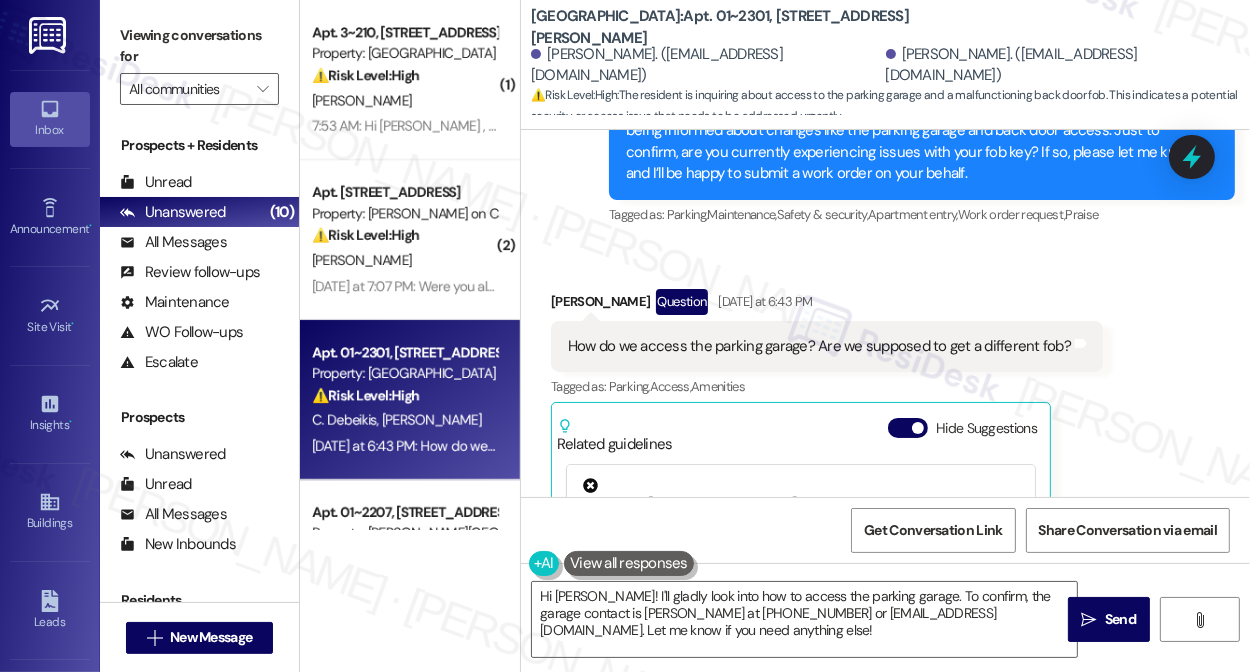 click on "How do we access the parking garage? Are we supposed to get a different fob?" at bounding box center (819, 346) 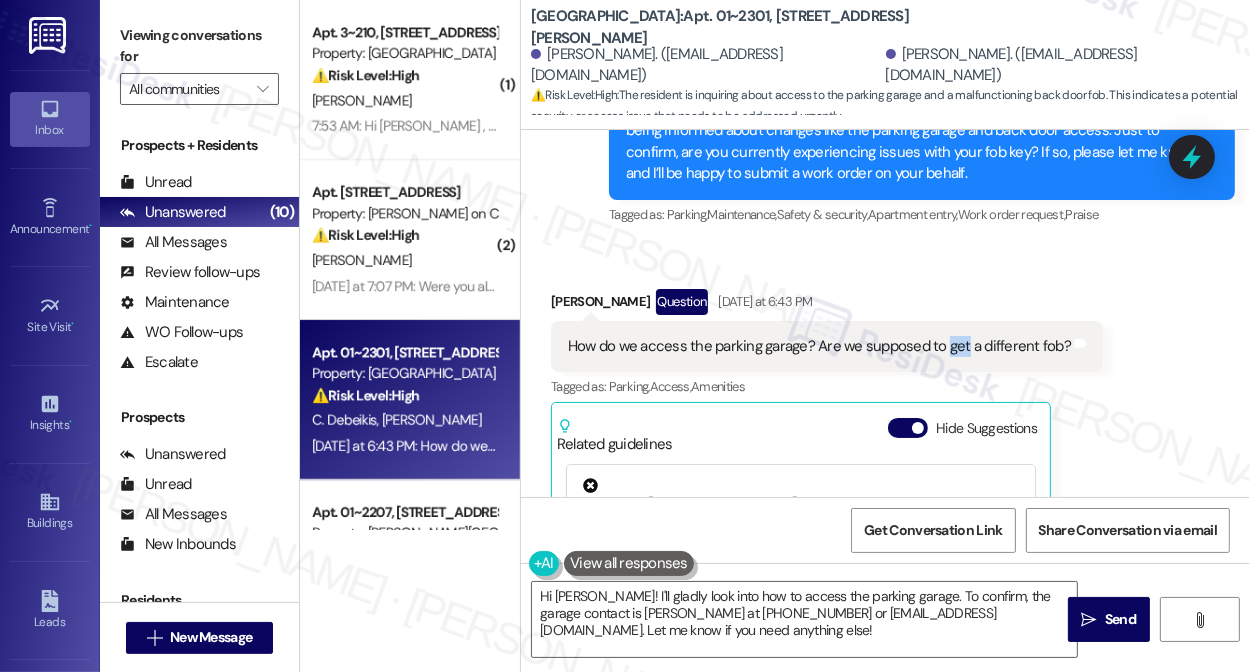 click on "How do we access the parking garage? Are we supposed to get a different fob?" at bounding box center (819, 346) 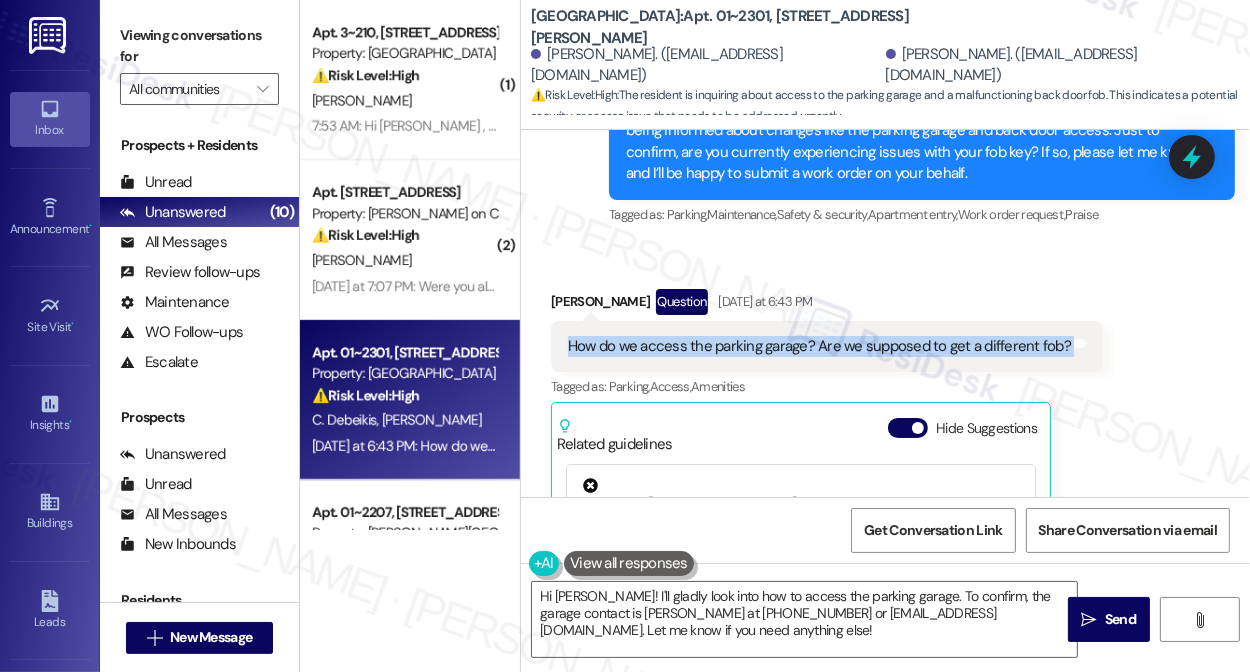 click on "How do we access the parking garage? Are we supposed to get a different fob?" at bounding box center [819, 346] 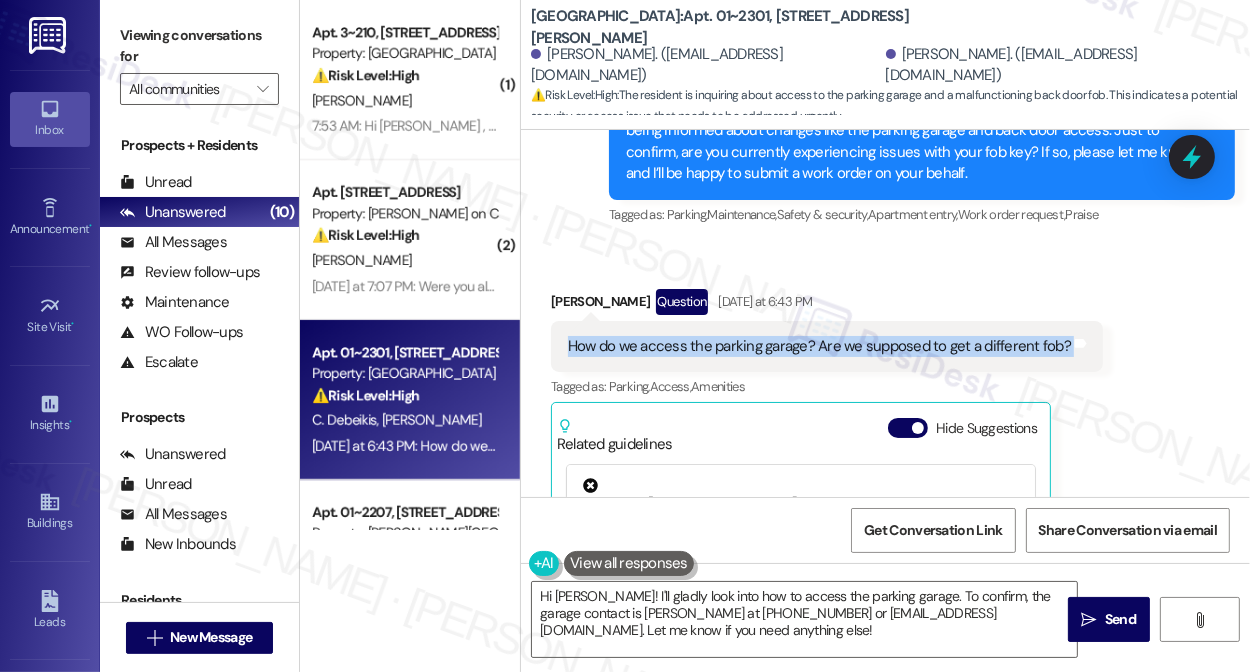 scroll, scrollTop: 13642, scrollLeft: 0, axis: vertical 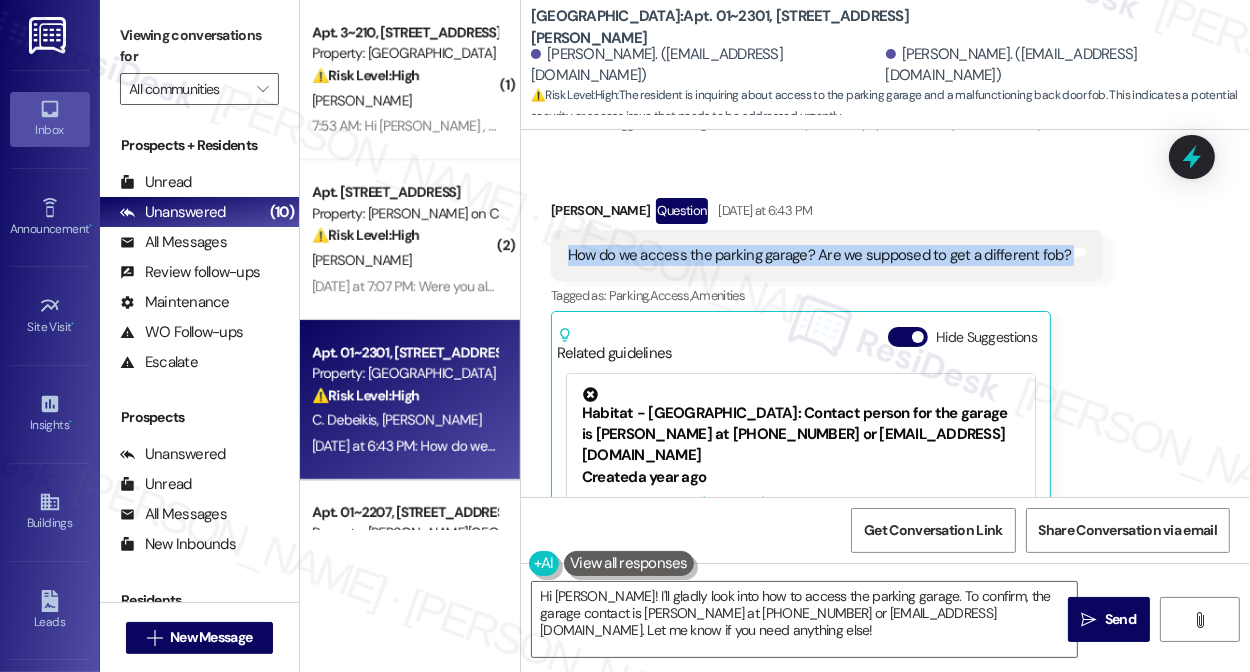 click on "How do we access the parking garage? Are we supposed to get a different fob?" at bounding box center (819, 255) 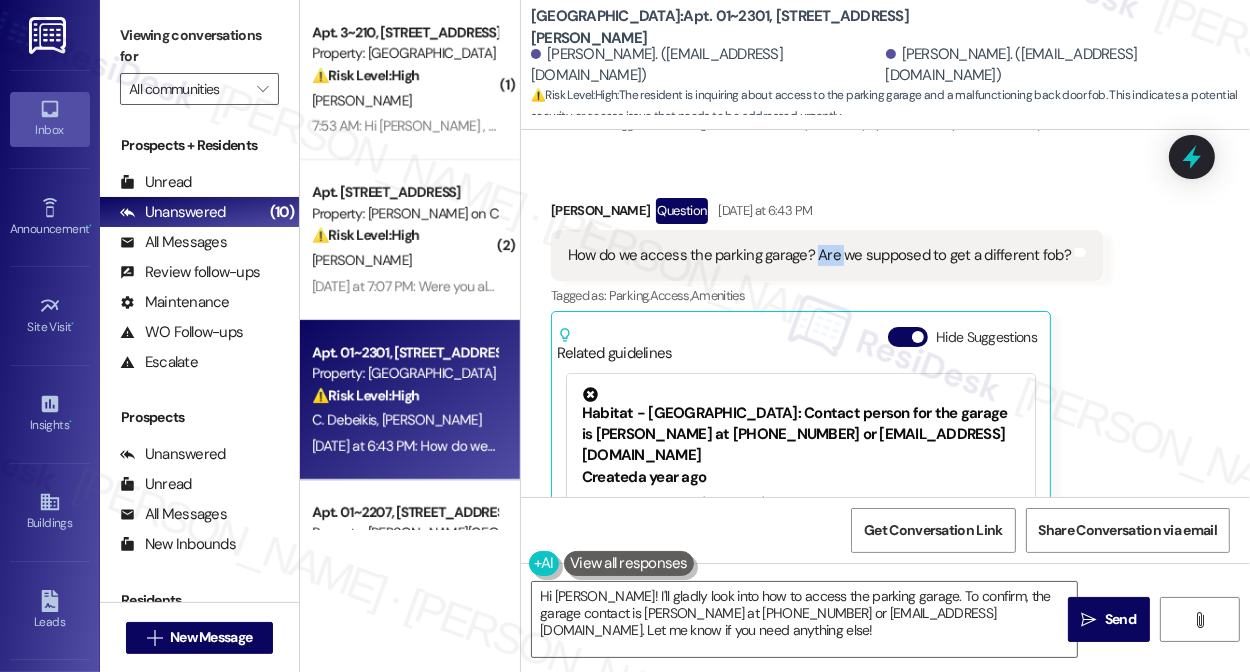 click on "How do we access the parking garage? Are we supposed to get a different fob?" at bounding box center [819, 255] 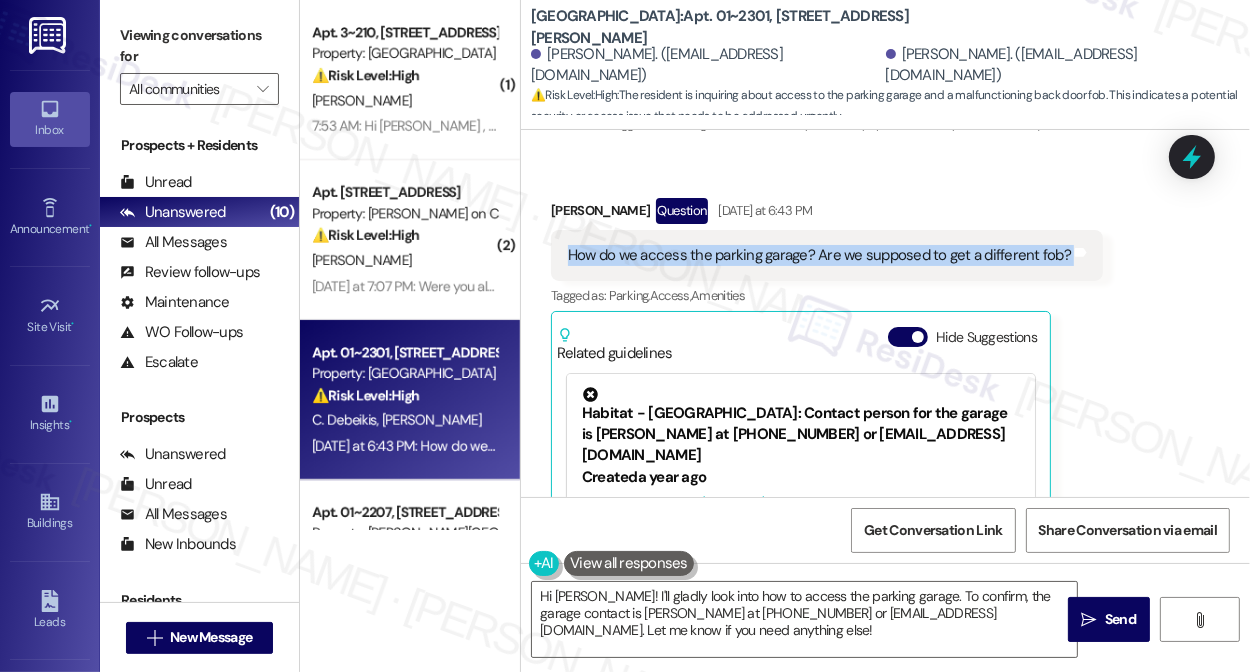 click on "How do we access the parking garage? Are we supposed to get a different fob?" at bounding box center (819, 255) 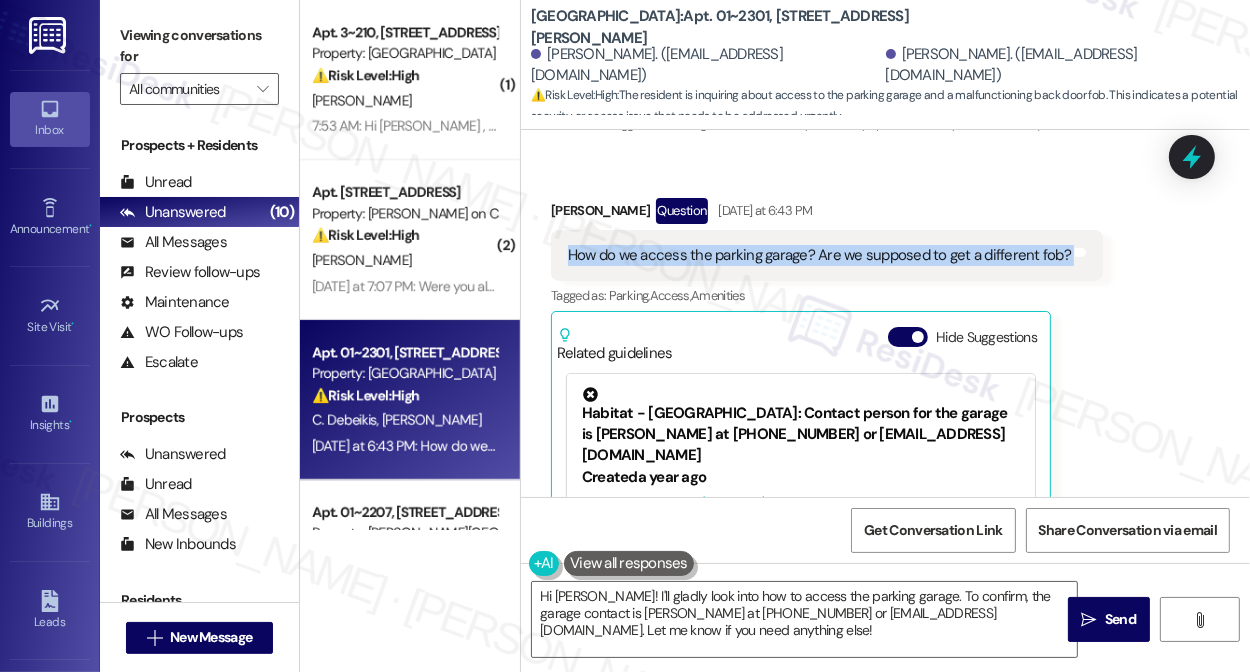 scroll, scrollTop: 45, scrollLeft: 0, axis: vertical 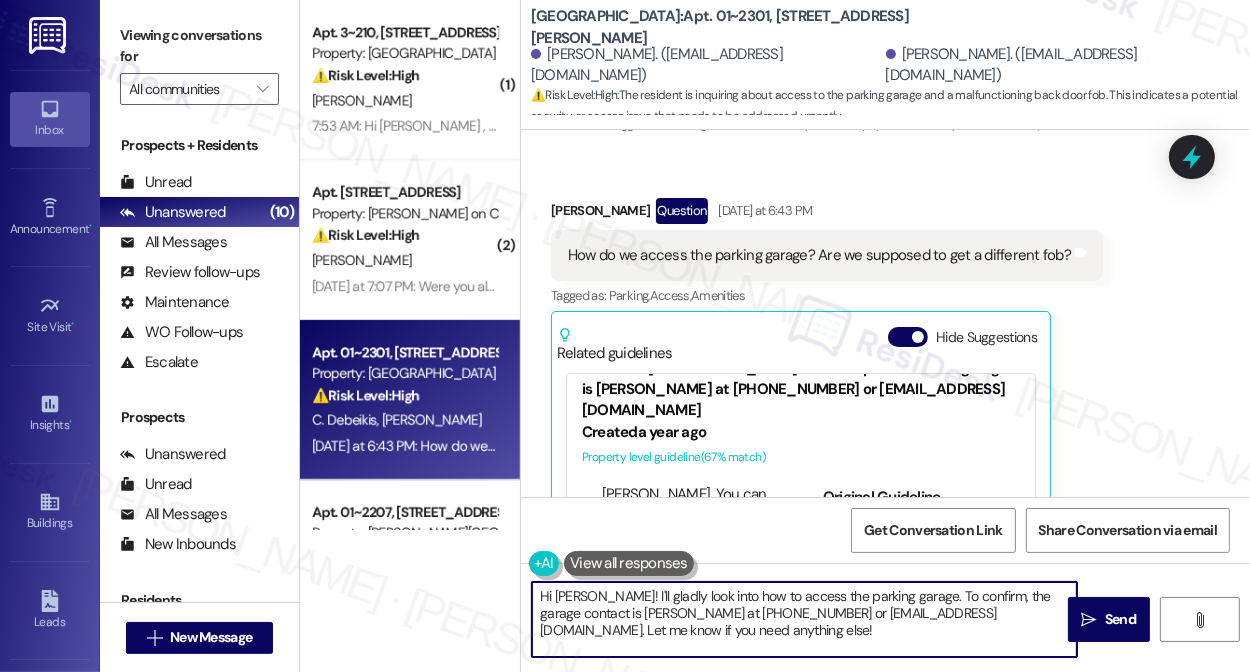 drag, startPoint x: 927, startPoint y: 593, endPoint x: 693, endPoint y: 580, distance: 234.36084 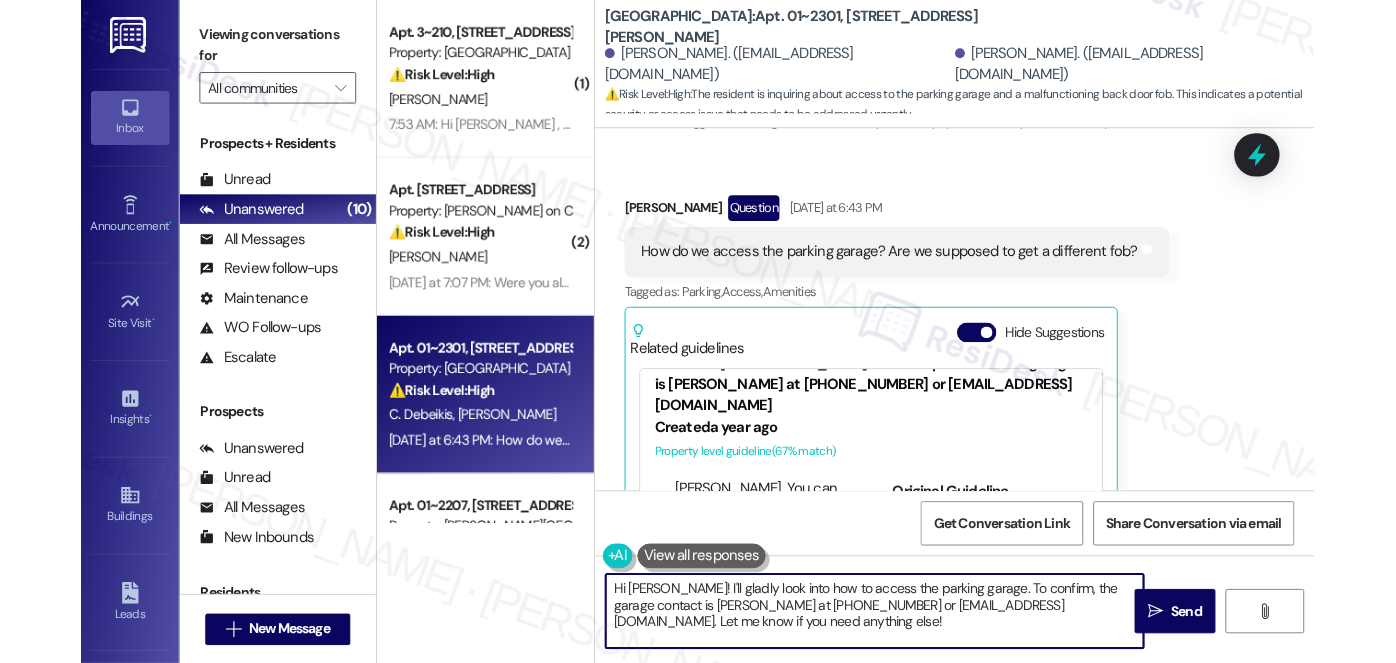 scroll, scrollTop: 13279, scrollLeft: 0, axis: vertical 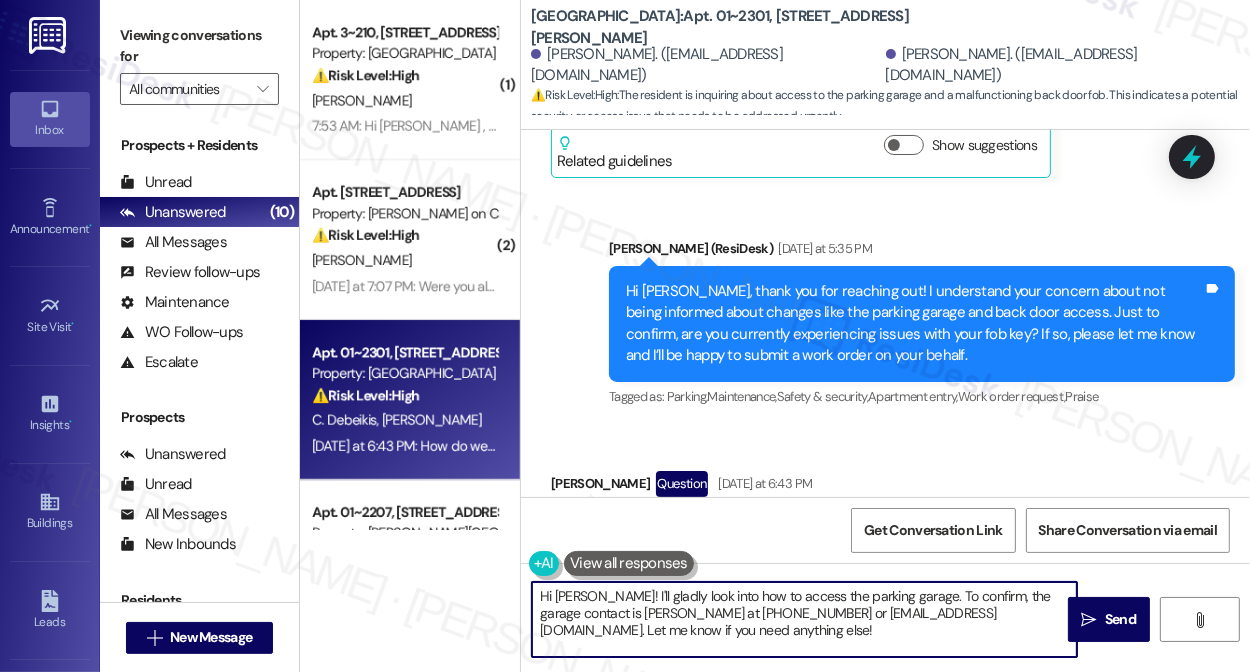 click on "How do we access the parking garage? Are we supposed to get a different fob?" at bounding box center (819, 528) 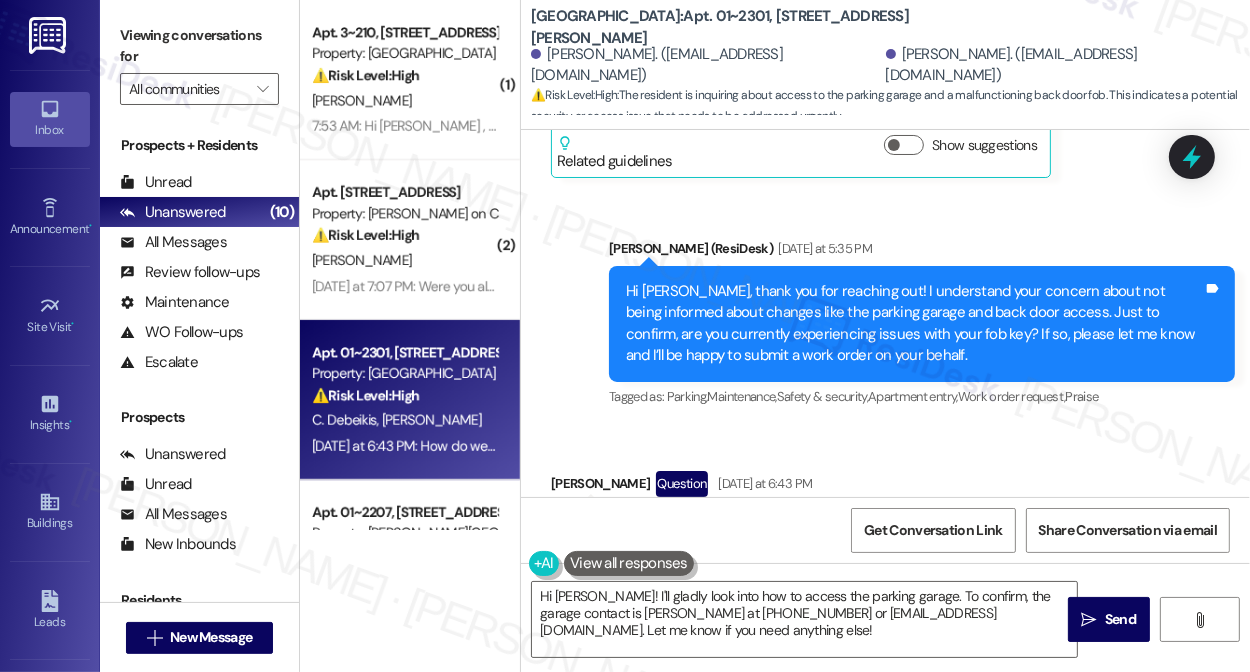 click on "How do we access the parking garage? Are we supposed to get a different fob?" at bounding box center [819, 528] 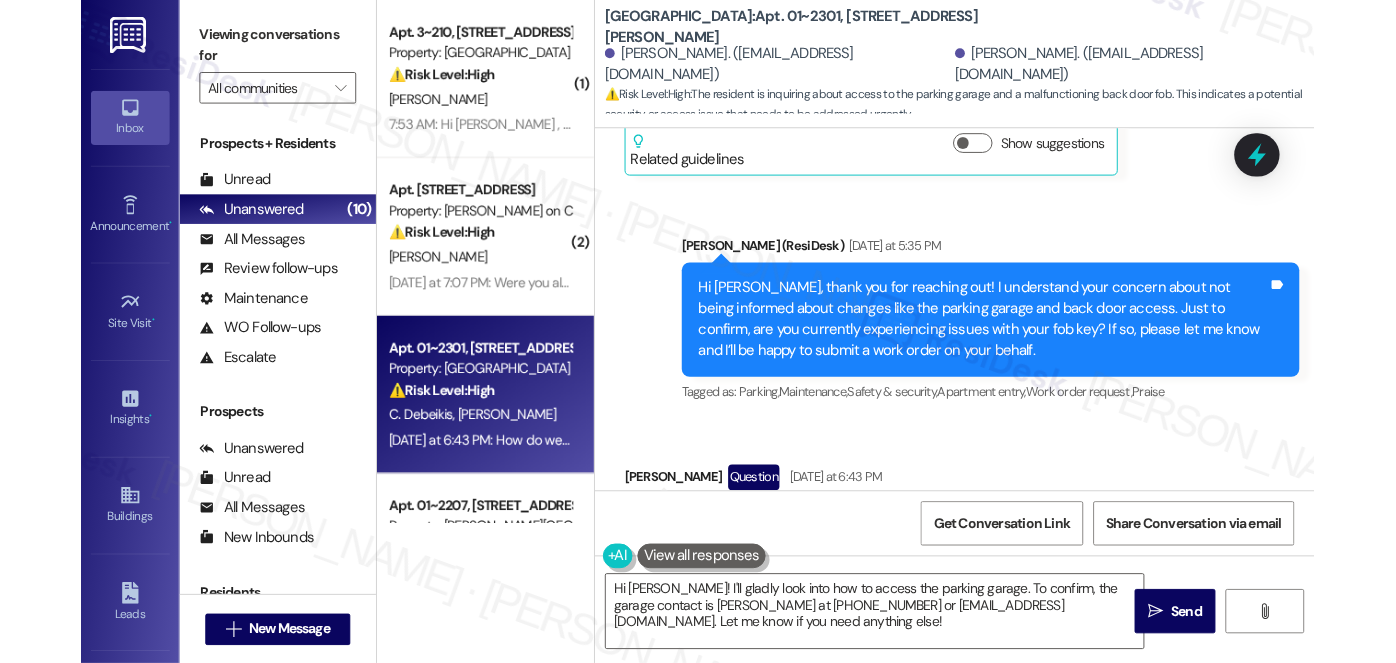 scroll, scrollTop: 218, scrollLeft: 0, axis: vertical 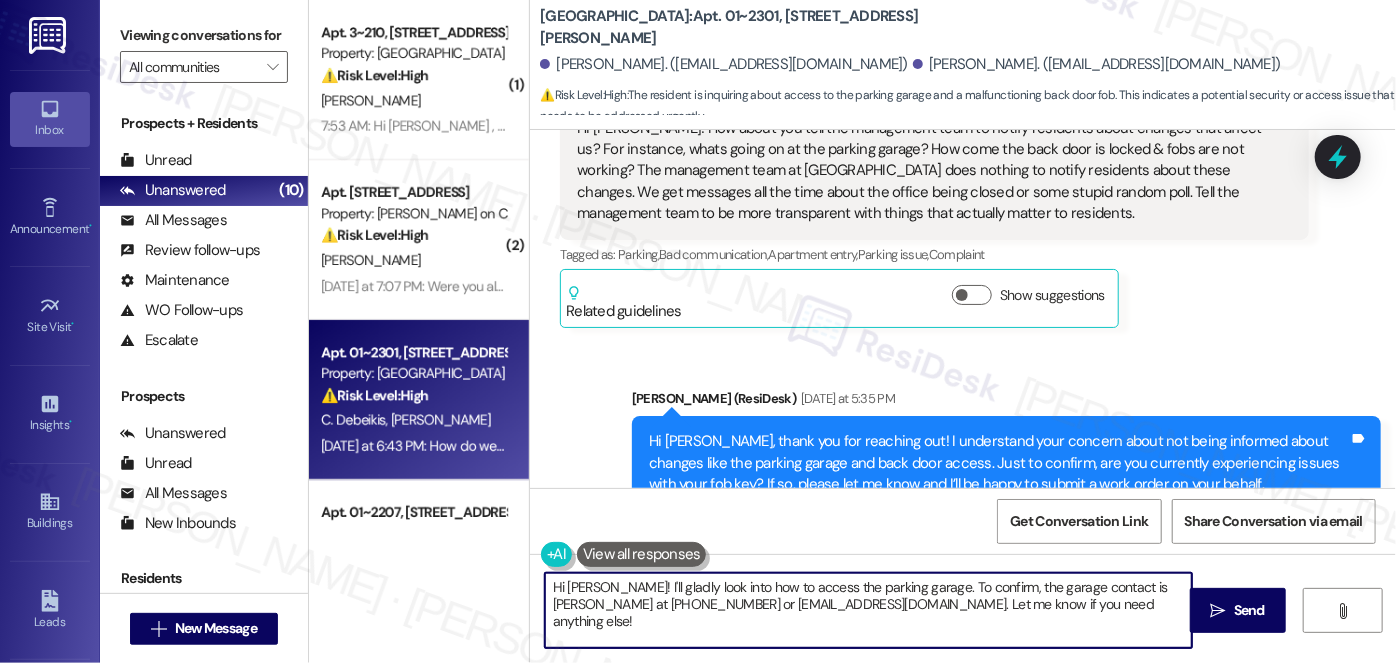 drag, startPoint x: 1006, startPoint y: 585, endPoint x: 633, endPoint y: 571, distance: 373.26263 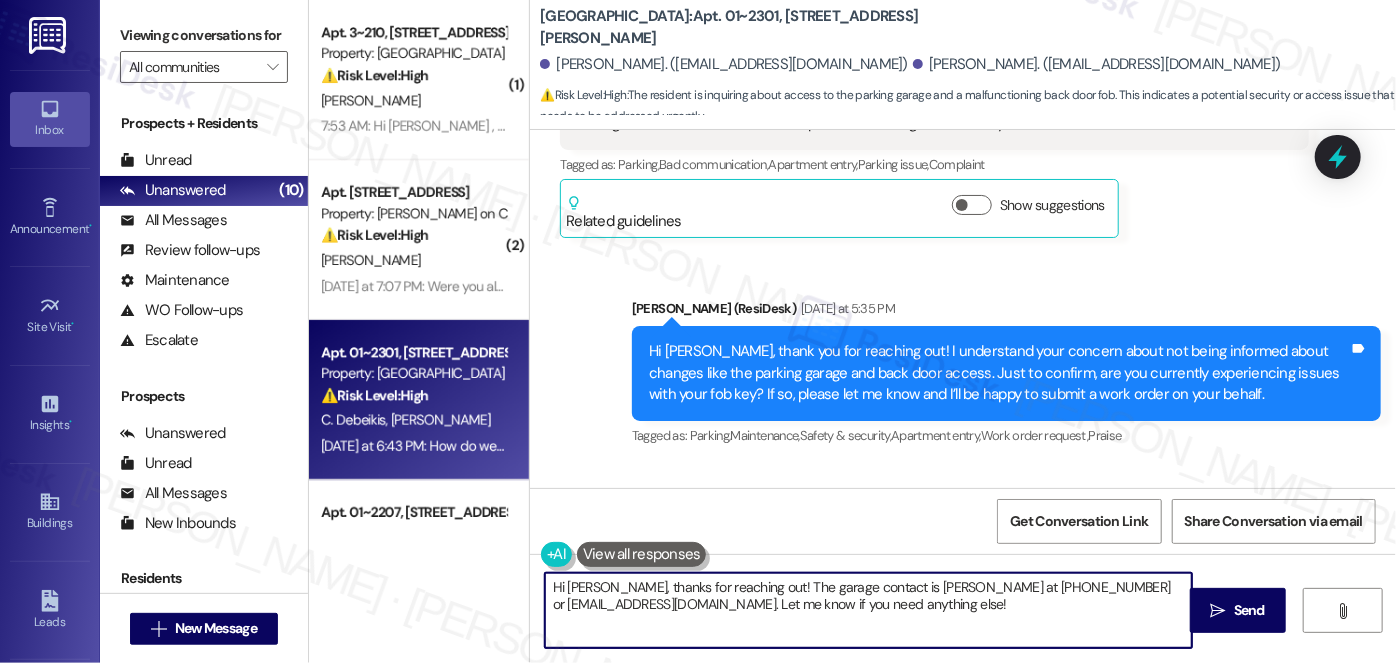 scroll, scrollTop: 13165, scrollLeft: 0, axis: vertical 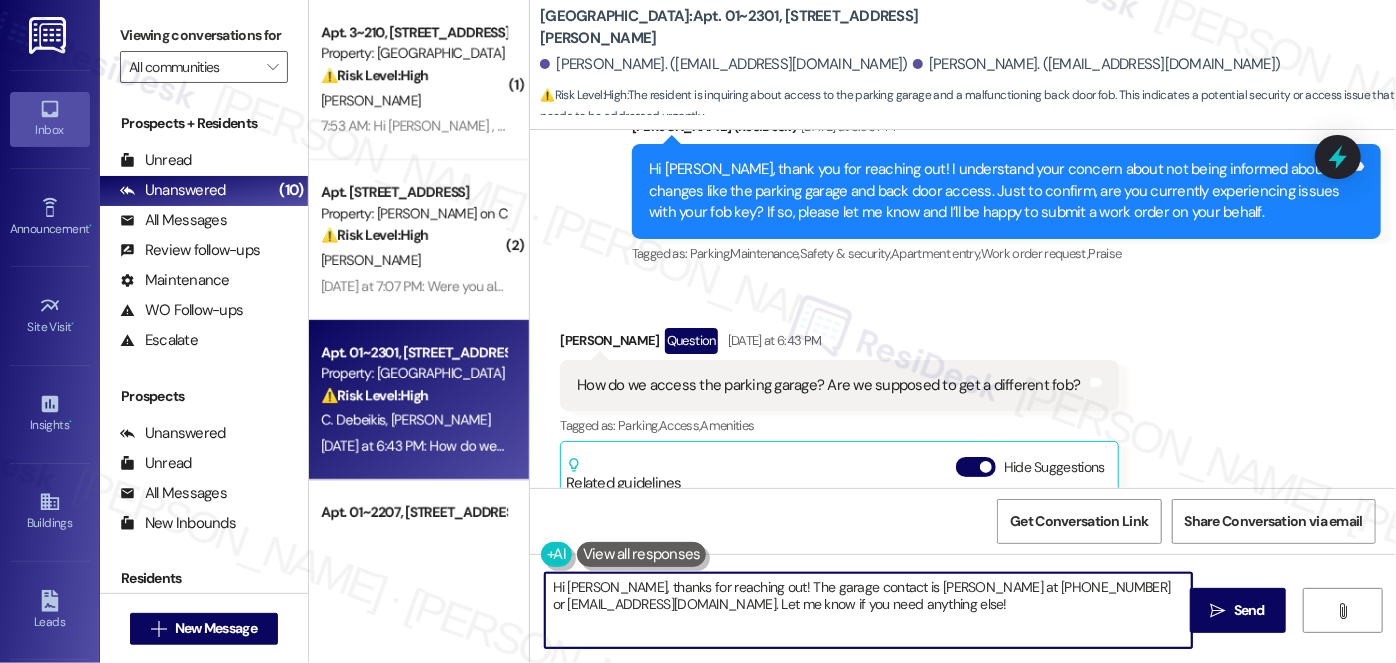 click on "Hi [PERSON_NAME], thanks for reaching out! The garage contact is [PERSON_NAME] at [PHONE_NUMBER] or [EMAIL_ADDRESS][DOMAIN_NAME]. Let me know if you need anything else!" at bounding box center (868, 610) 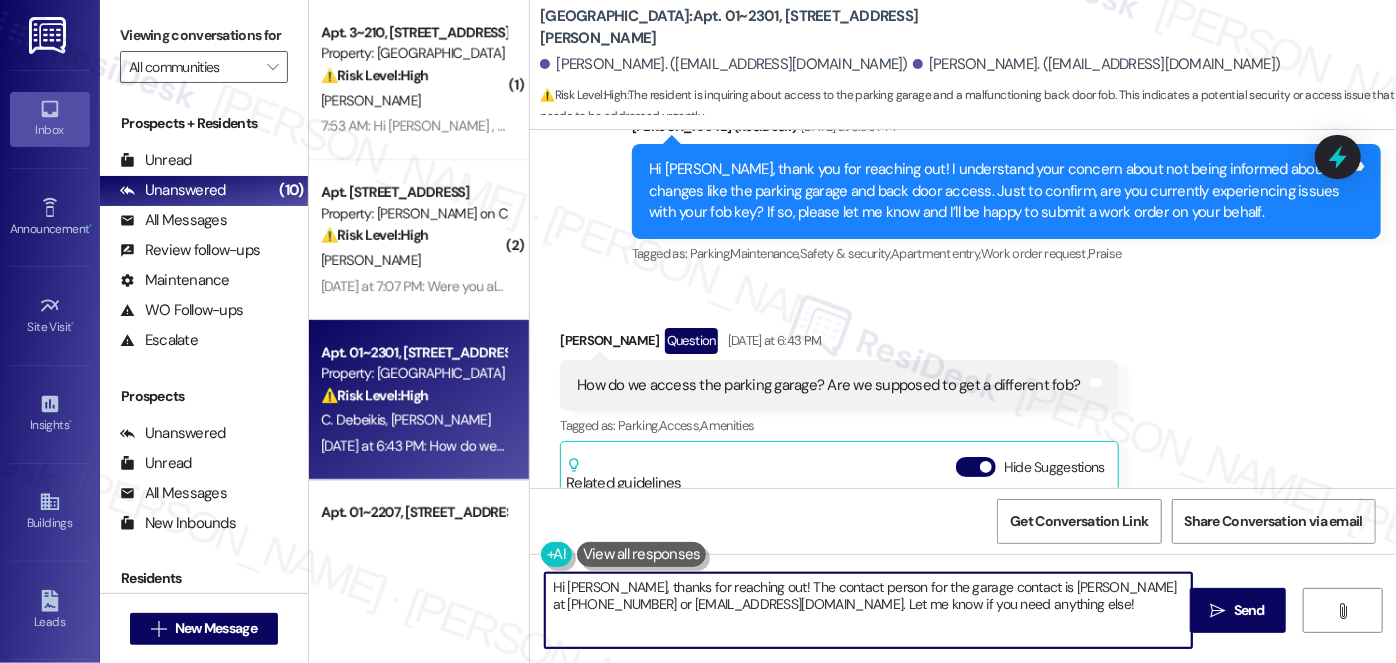 click on "Hi [PERSON_NAME], thanks for reaching out! The contact person for the garage contact is [PERSON_NAME] at [PHONE_NUMBER] or [EMAIL_ADDRESS][DOMAIN_NAME]. Let me know if you need anything else!" at bounding box center (868, 610) 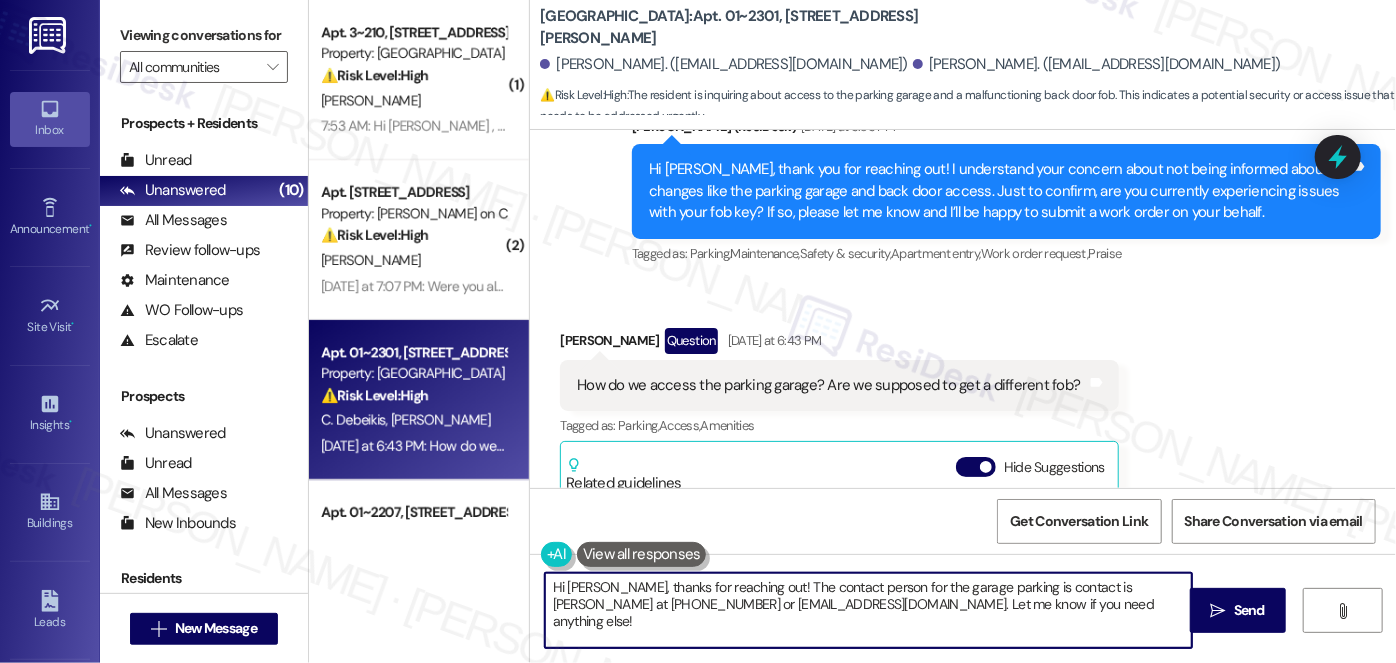 drag, startPoint x: 1090, startPoint y: 587, endPoint x: 1029, endPoint y: 583, distance: 61.13101 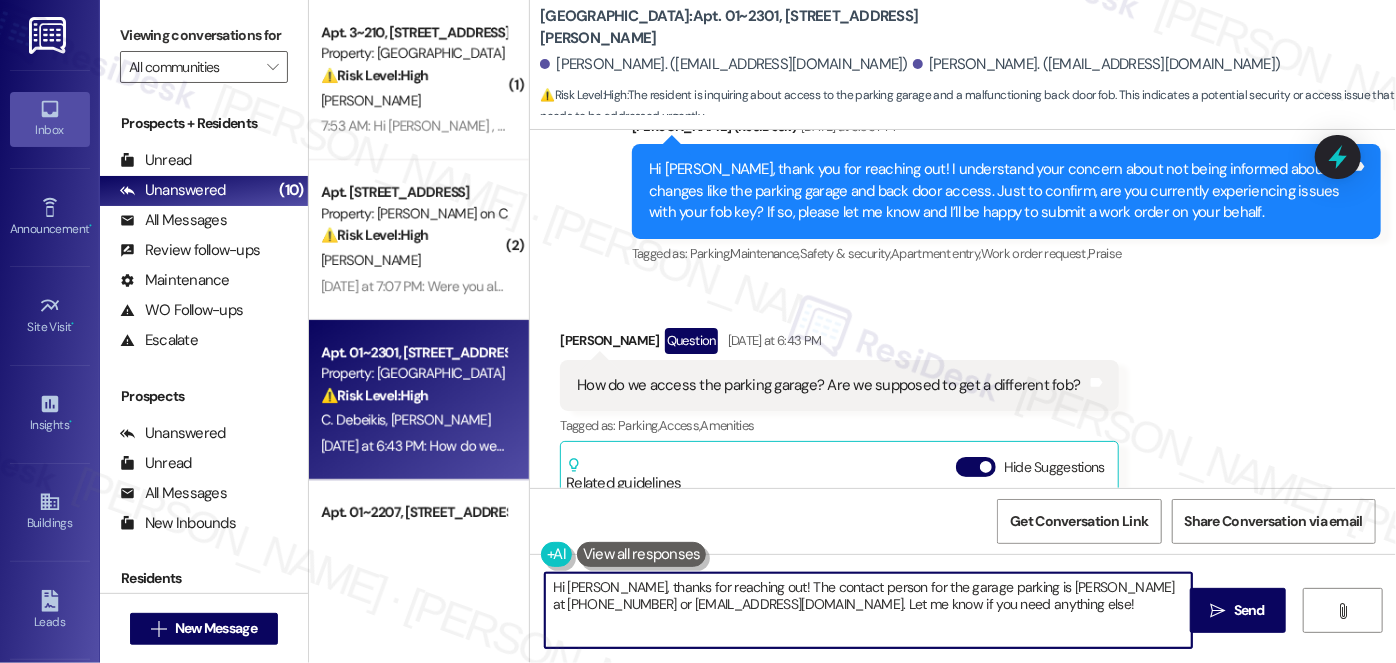 scroll, scrollTop: 218, scrollLeft: 0, axis: vertical 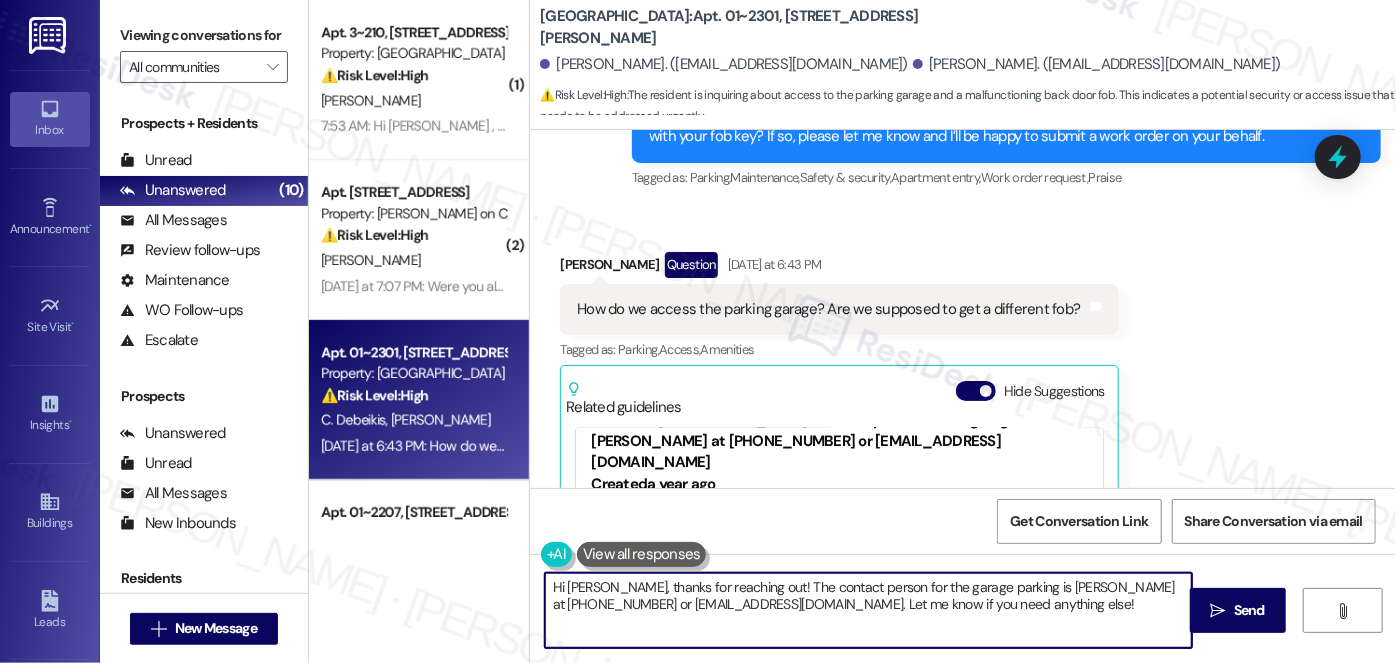 click on "Hi [PERSON_NAME], thanks for reaching out! The contact person for the garage parking is [PERSON_NAME] at [PHONE_NUMBER] or [EMAIL_ADDRESS][DOMAIN_NAME]. Let me know if you need anything else!" at bounding box center (868, 610) 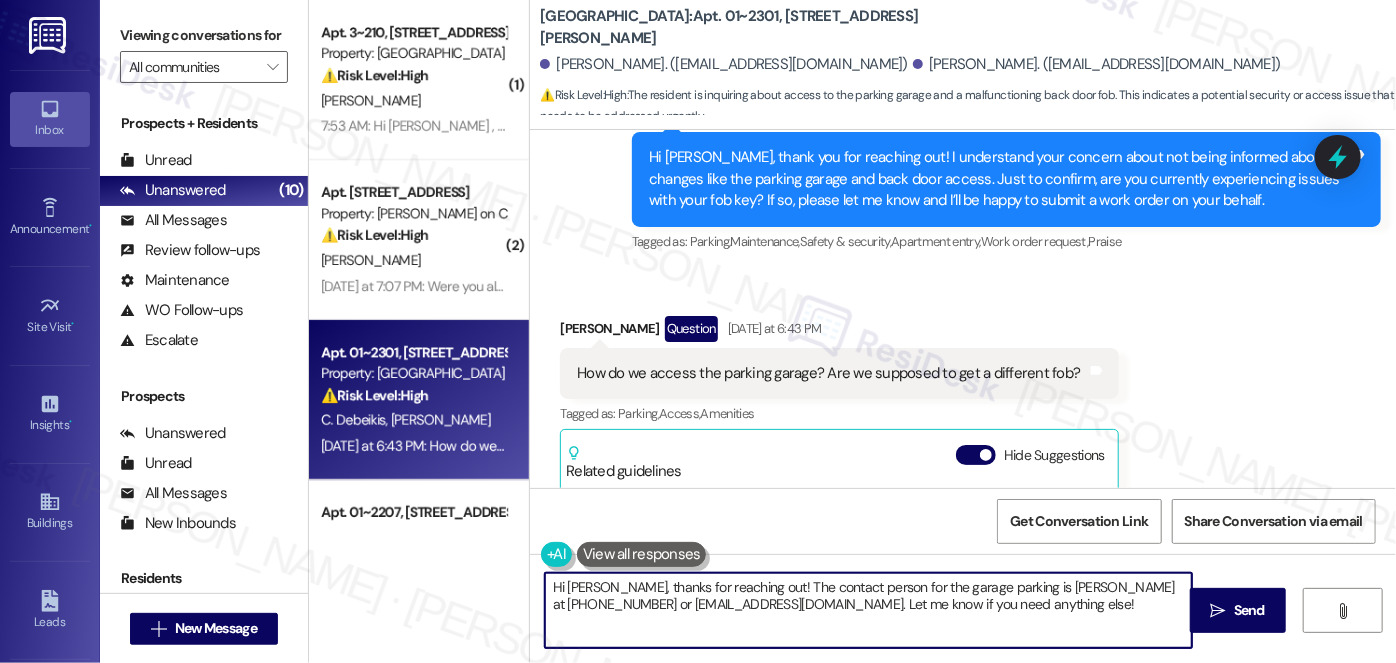 scroll, scrollTop: 12968, scrollLeft: 0, axis: vertical 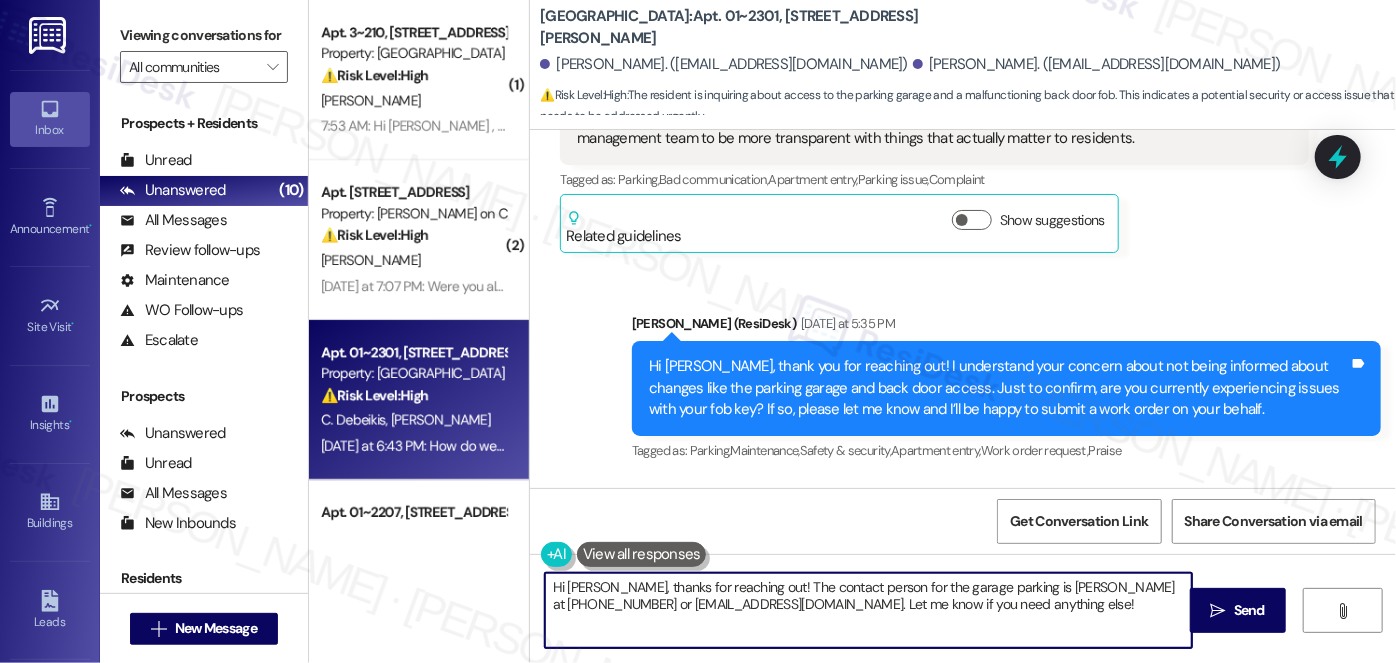 click on "How do we access the parking garage? Are we supposed to get a different fob?  Tags and notes" at bounding box center (839, 582) 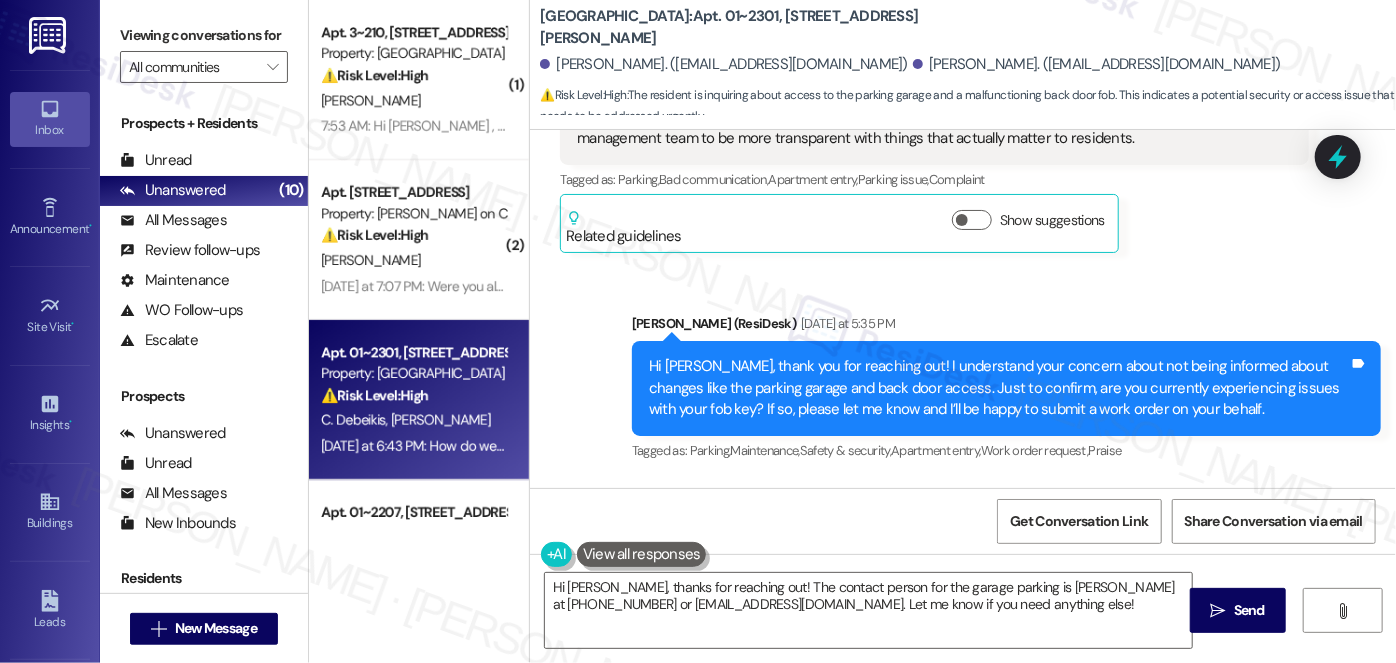click on "How do we access the parking garage? Are we supposed to get a different fob?  Tags and notes" at bounding box center (839, 582) 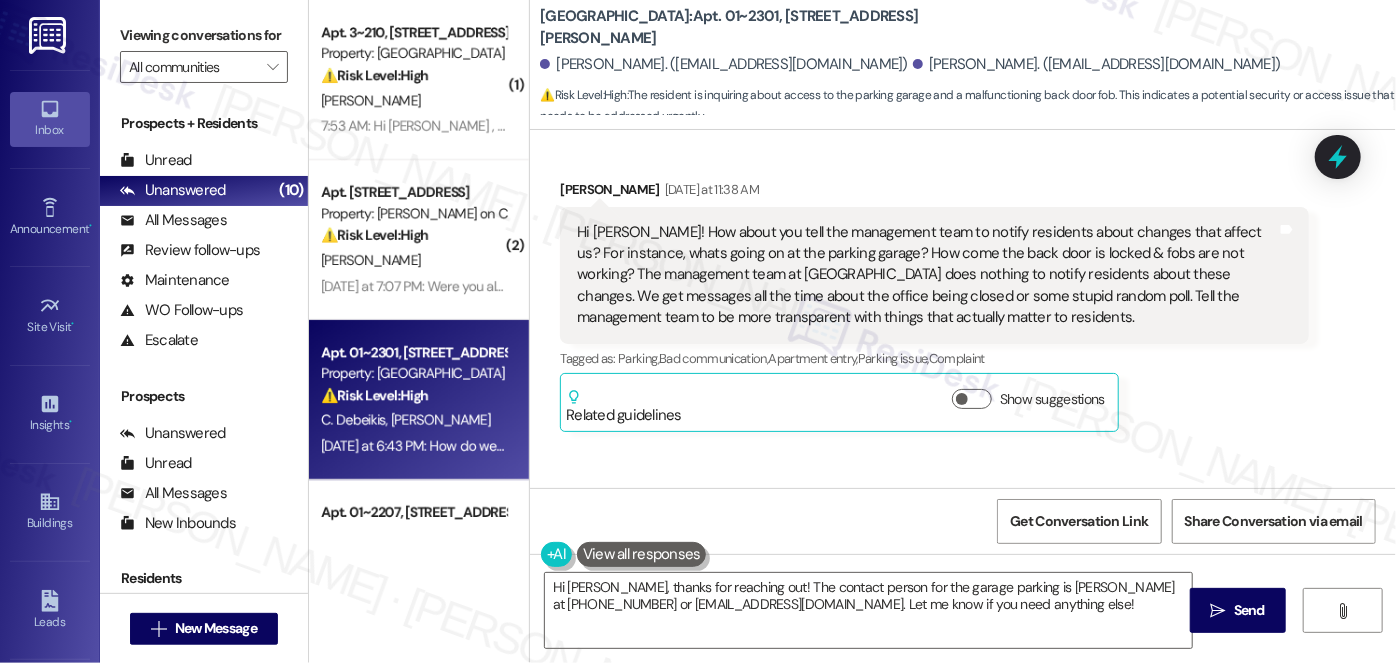 scroll, scrollTop: 12786, scrollLeft: 0, axis: vertical 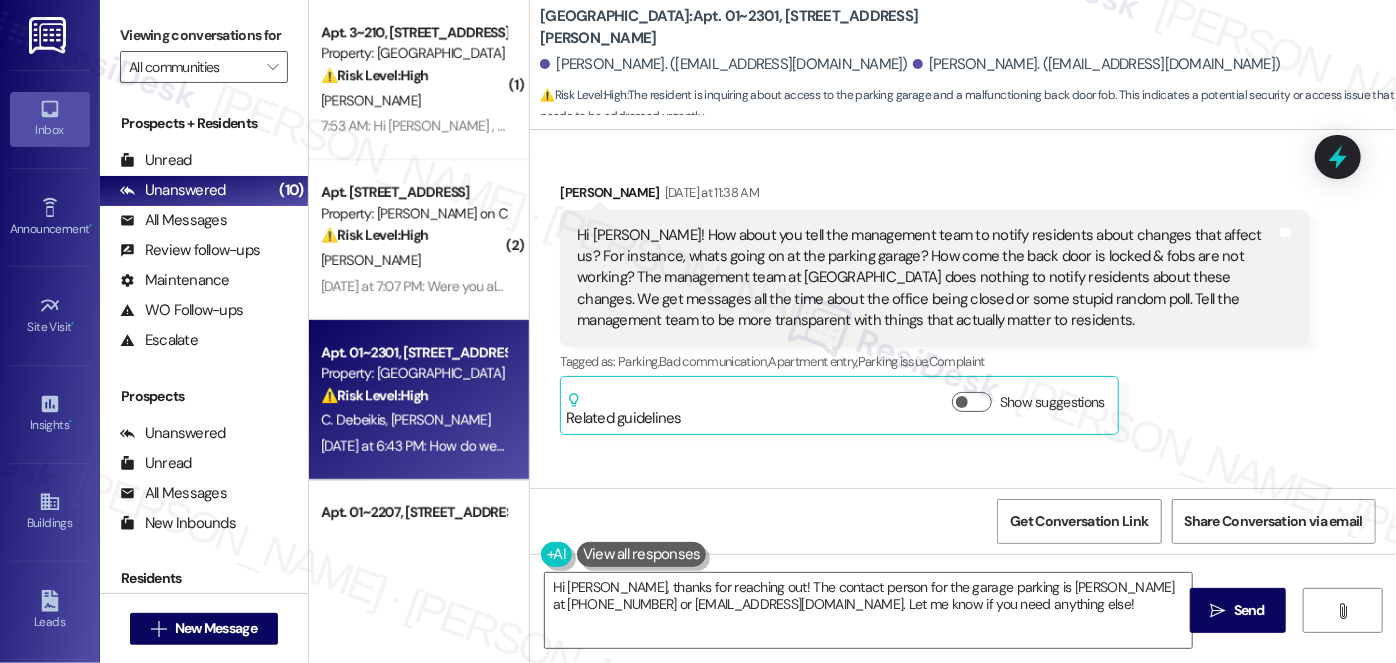 click on "Hi [PERSON_NAME], thank you for reaching out! I understand your concern about not being informed about changes like the parking garage and back door access. Just to confirm, are you currently experiencing issues with your fob key? If so, please let me know and I’ll be happy to submit a work order on your behalf." at bounding box center (999, 570) 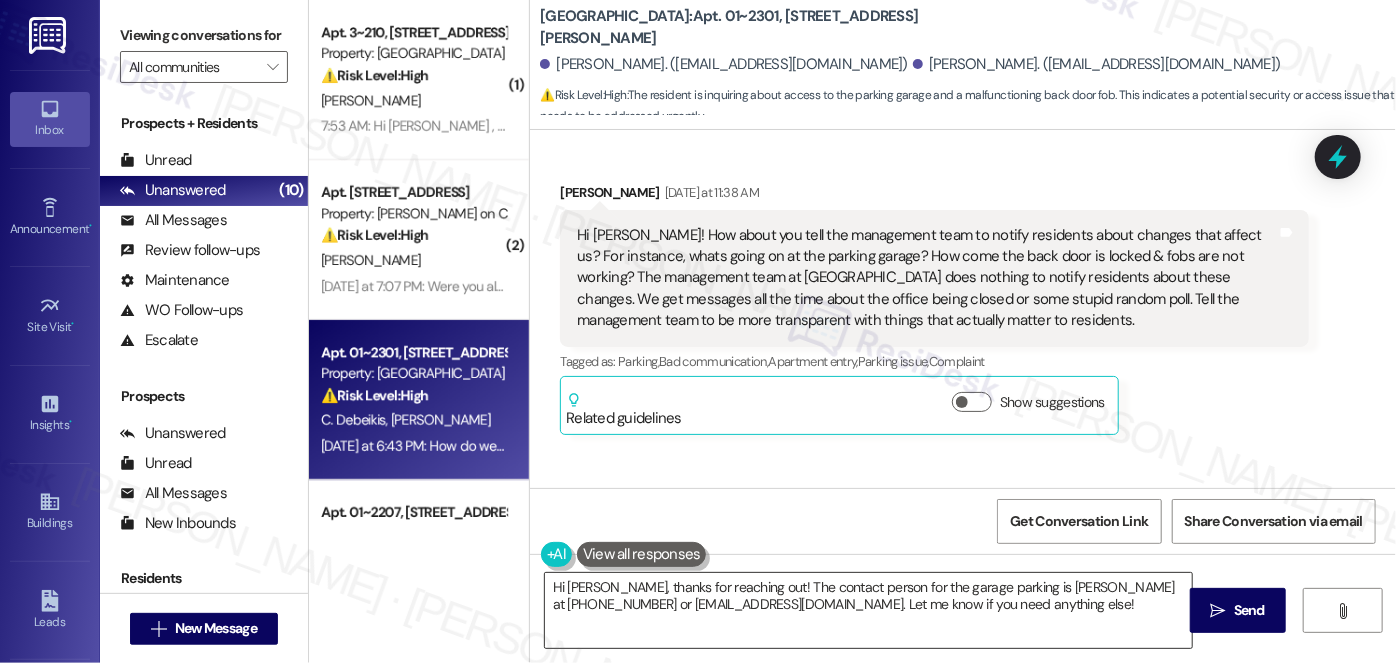click on "Hi [PERSON_NAME], thanks for reaching out! The contact person for the garage parking is [PERSON_NAME] at [PHONE_NUMBER] or [EMAIL_ADDRESS][DOMAIN_NAME]. Let me know if you need anything else!" at bounding box center (868, 610) 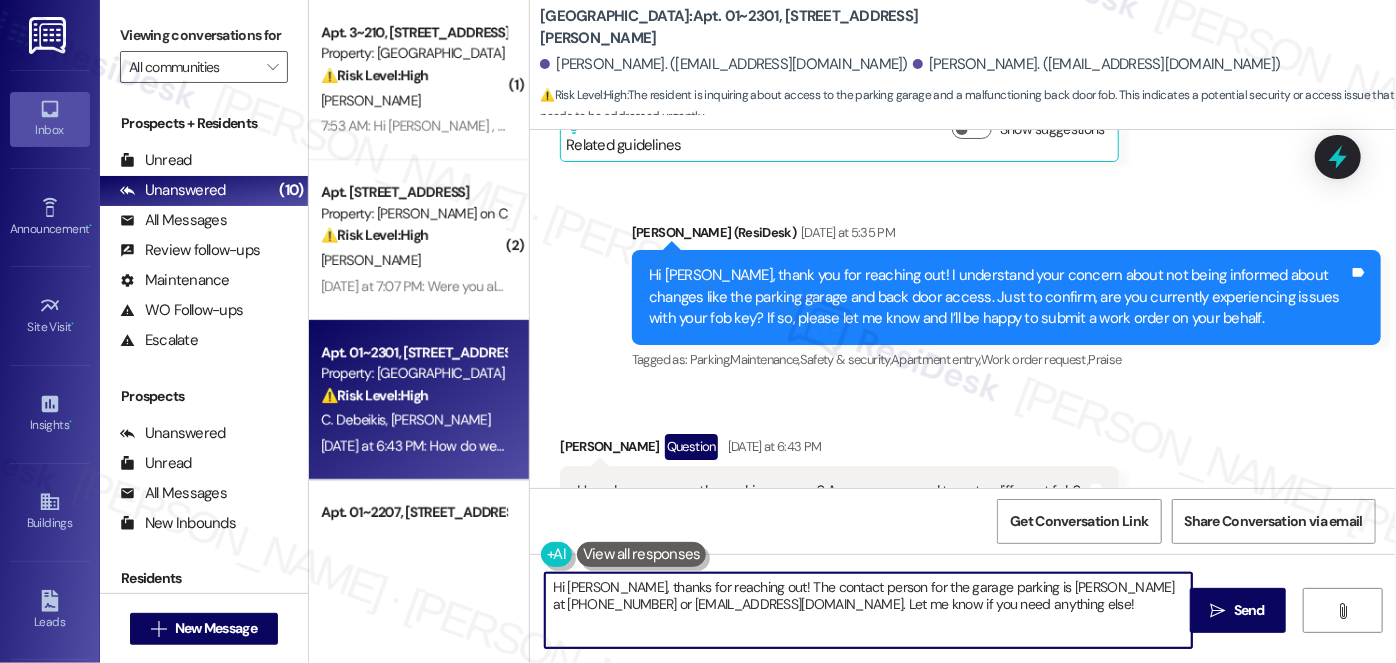 scroll, scrollTop: 13241, scrollLeft: 0, axis: vertical 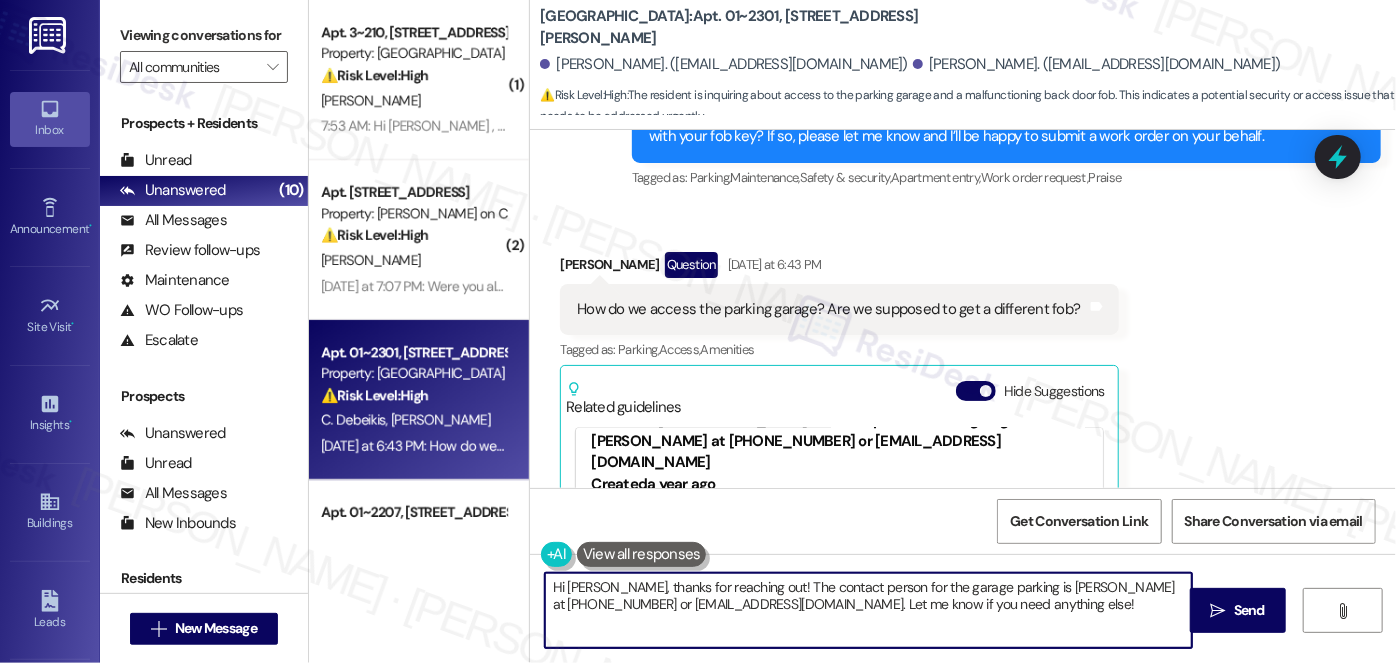 click on "Hi [PERSON_NAME], thanks for reaching out! The contact person for the garage parking is [PERSON_NAME] at [PHONE_NUMBER] or [EMAIL_ADDRESS][DOMAIN_NAME]. Let me know if you need anything else!" at bounding box center [868, 610] 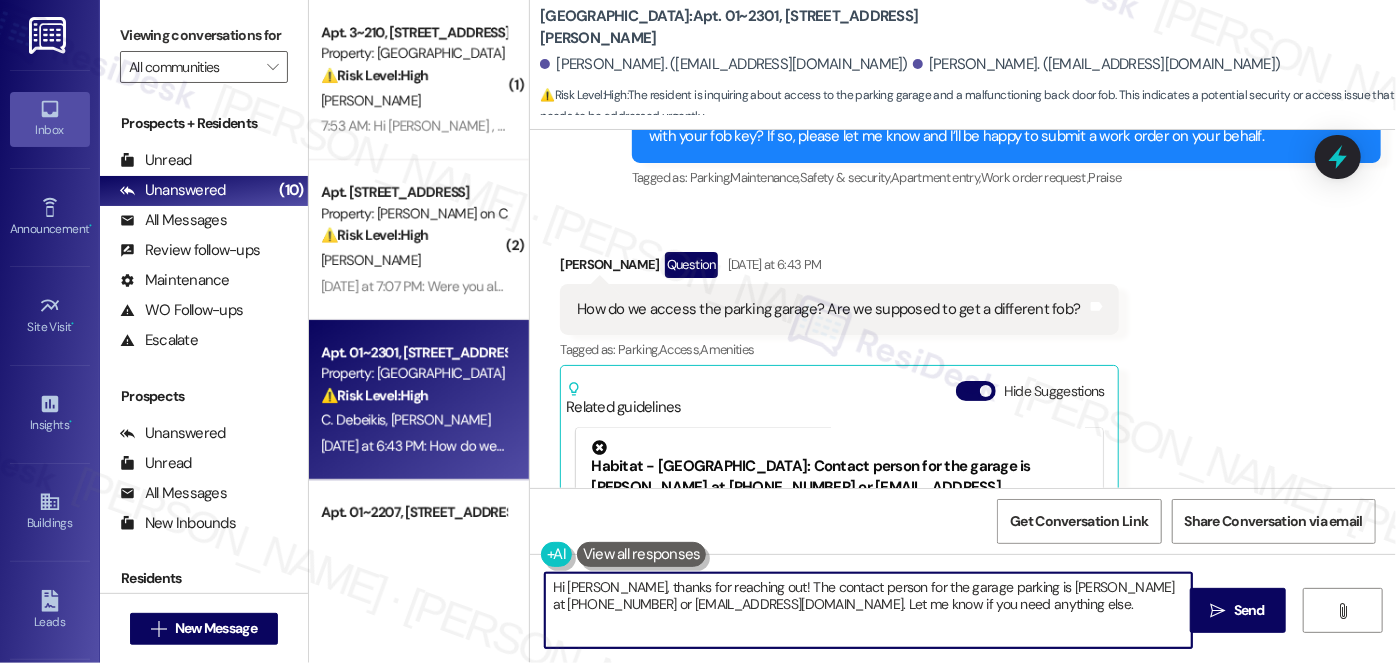 scroll, scrollTop: 0, scrollLeft: 0, axis: both 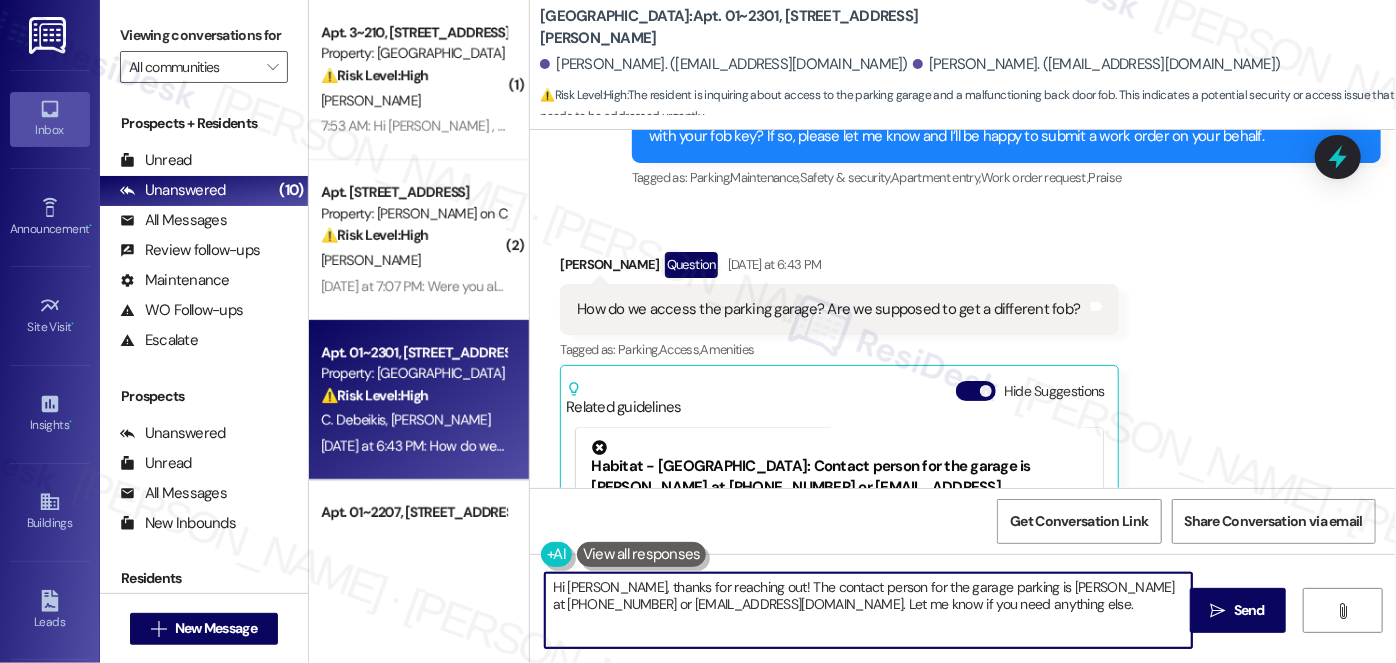 drag, startPoint x: 950, startPoint y: 593, endPoint x: 1039, endPoint y: 595, distance: 89.02247 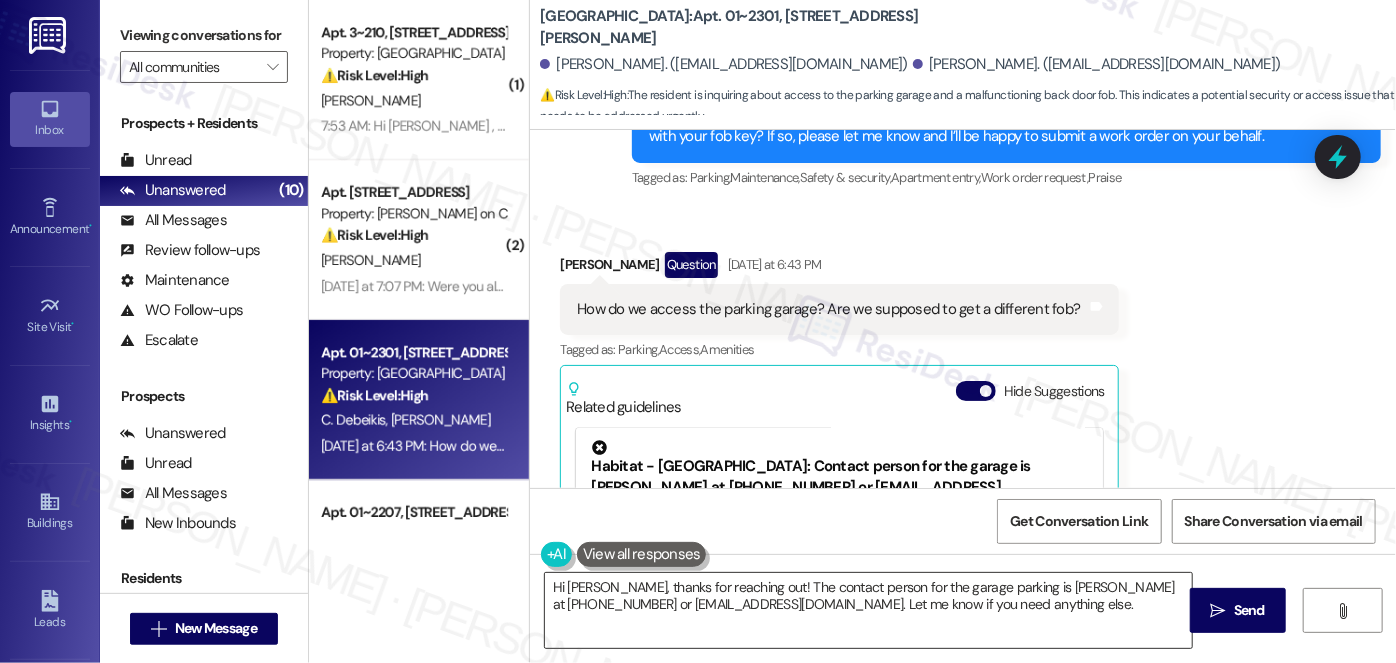 click on "Hi [PERSON_NAME], thanks for reaching out! The contact person for the garage parking is [PERSON_NAME] at [PHONE_NUMBER] or [EMAIL_ADDRESS][DOMAIN_NAME]. Let me know if you need anything else." at bounding box center (868, 610) 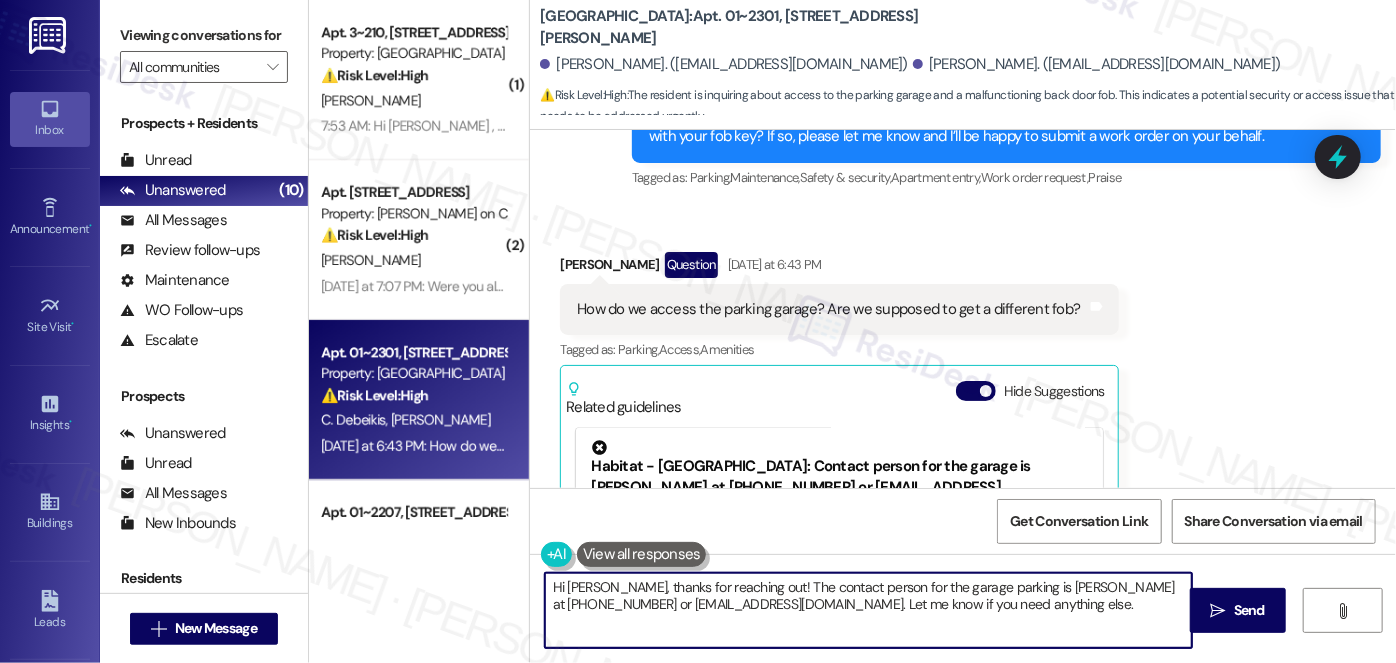 click on "Hi [PERSON_NAME], thanks for reaching out! The contact person for the garage parking is [PERSON_NAME] at [PHONE_NUMBER] or [EMAIL_ADDRESS][DOMAIN_NAME]. Let me know if you need anything else." at bounding box center (868, 610) 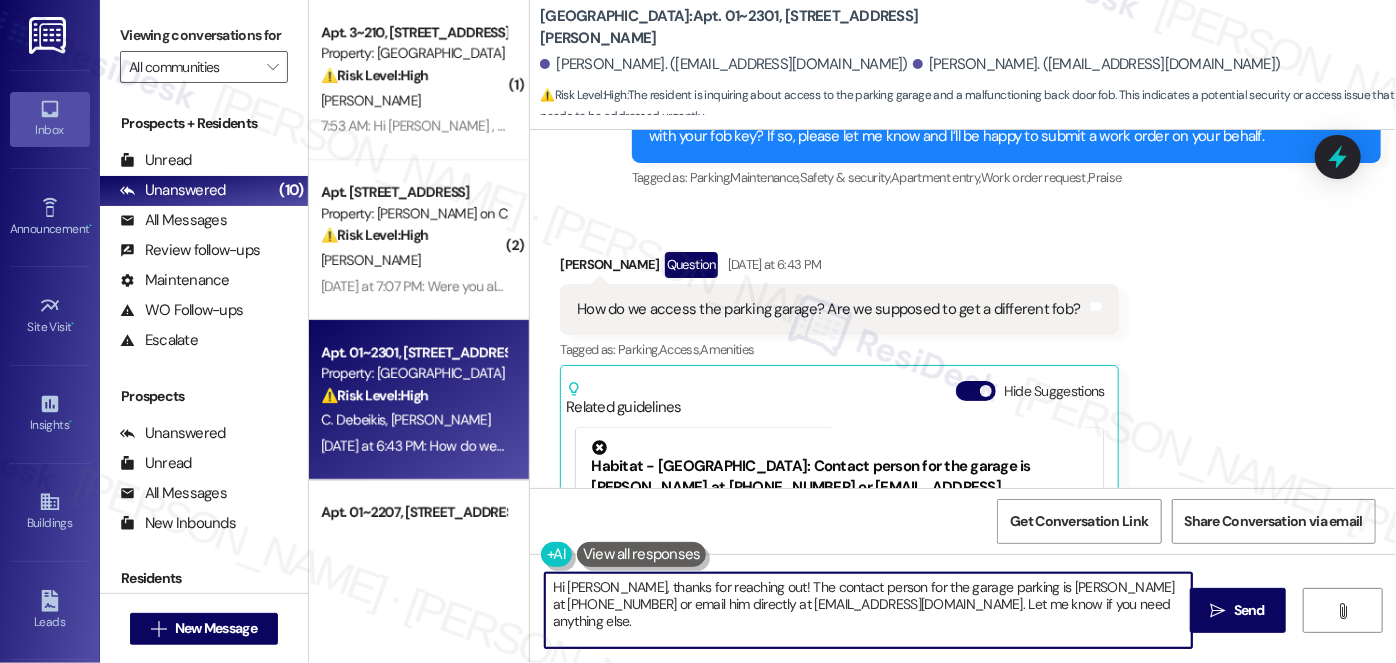 click on "Hi [PERSON_NAME], thanks for reaching out! The contact person for the garage parking is [PERSON_NAME] at [PHONE_NUMBER] or email him directly at [EMAIL_ADDRESS][DOMAIN_NAME]. Let me know if you need anything else." at bounding box center (868, 610) 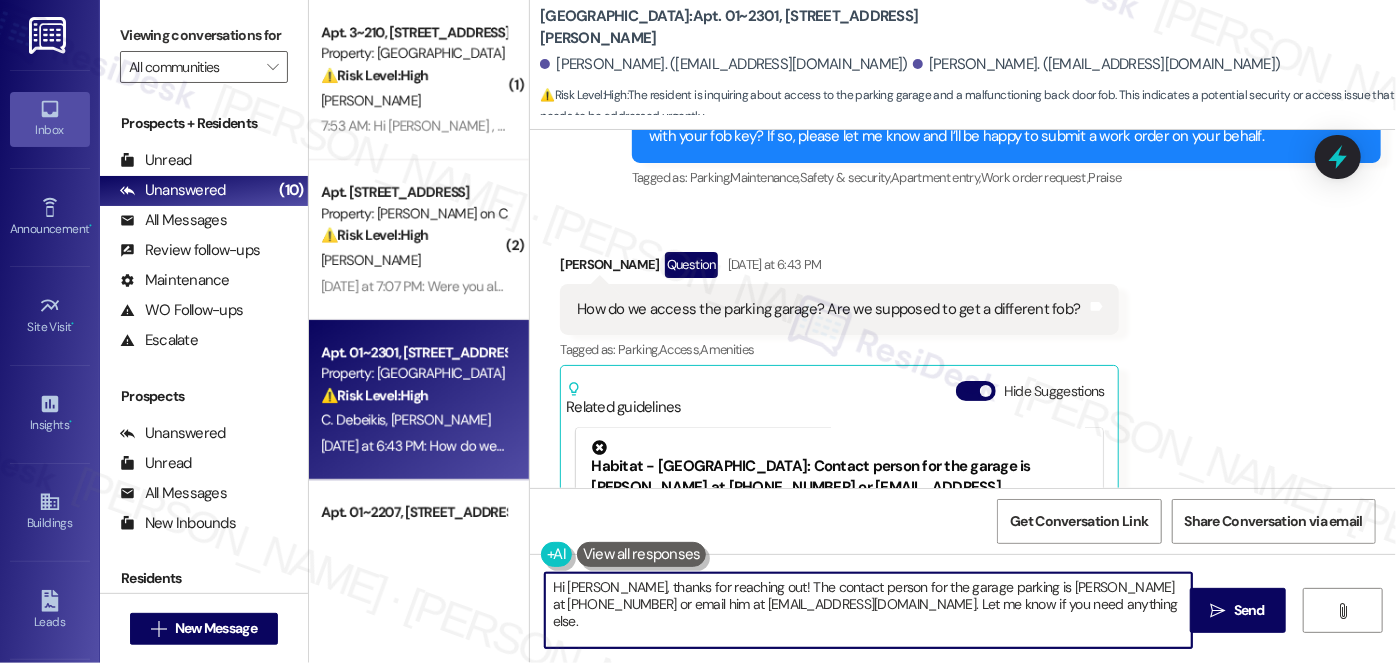 click on "Hi [PERSON_NAME], thanks for reaching out! The contact person for the garage parking is [PERSON_NAME] at [PHONE_NUMBER] or email him at [EMAIL_ADDRESS][DOMAIN_NAME]. Let me know if you need anything else." at bounding box center [868, 610] 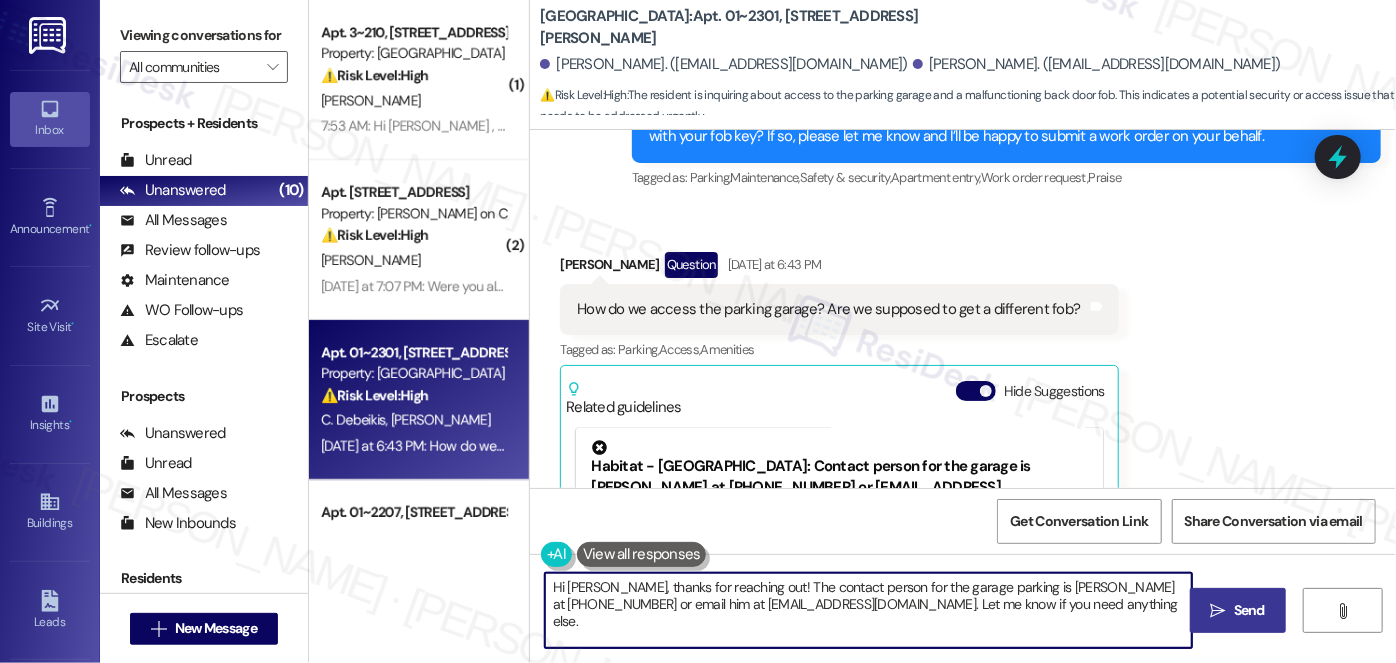 type on "Hi [PERSON_NAME], thanks for reaching out! The contact person for the garage parking is [PERSON_NAME] at [PHONE_NUMBER] or email him at [EMAIL_ADDRESS][DOMAIN_NAME]. Let me know if you need anything else." 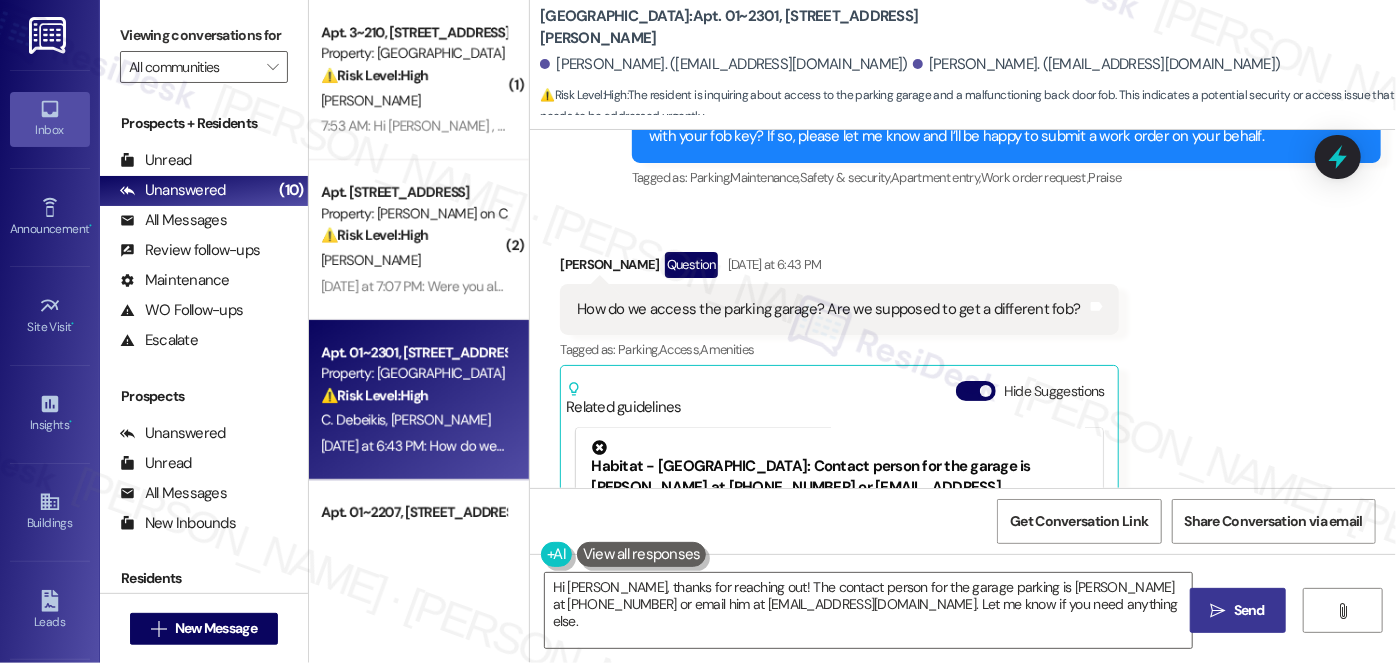 click on "Send" at bounding box center (1249, 610) 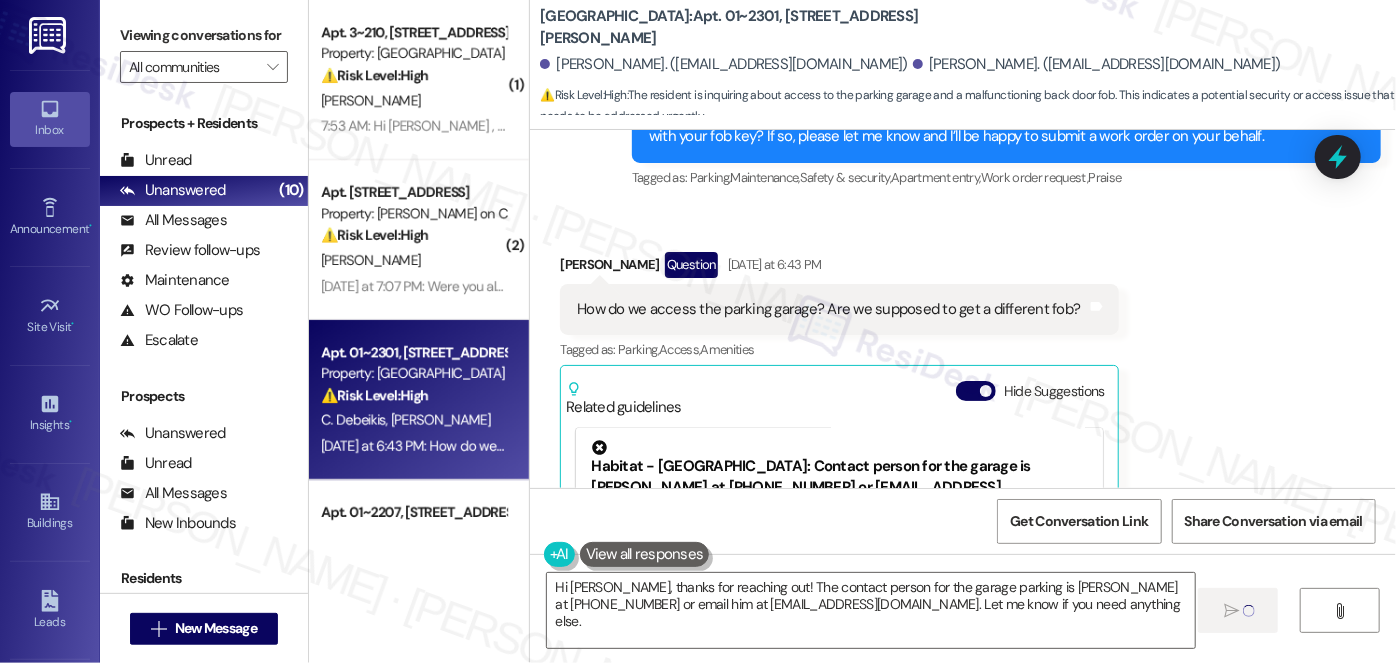 type 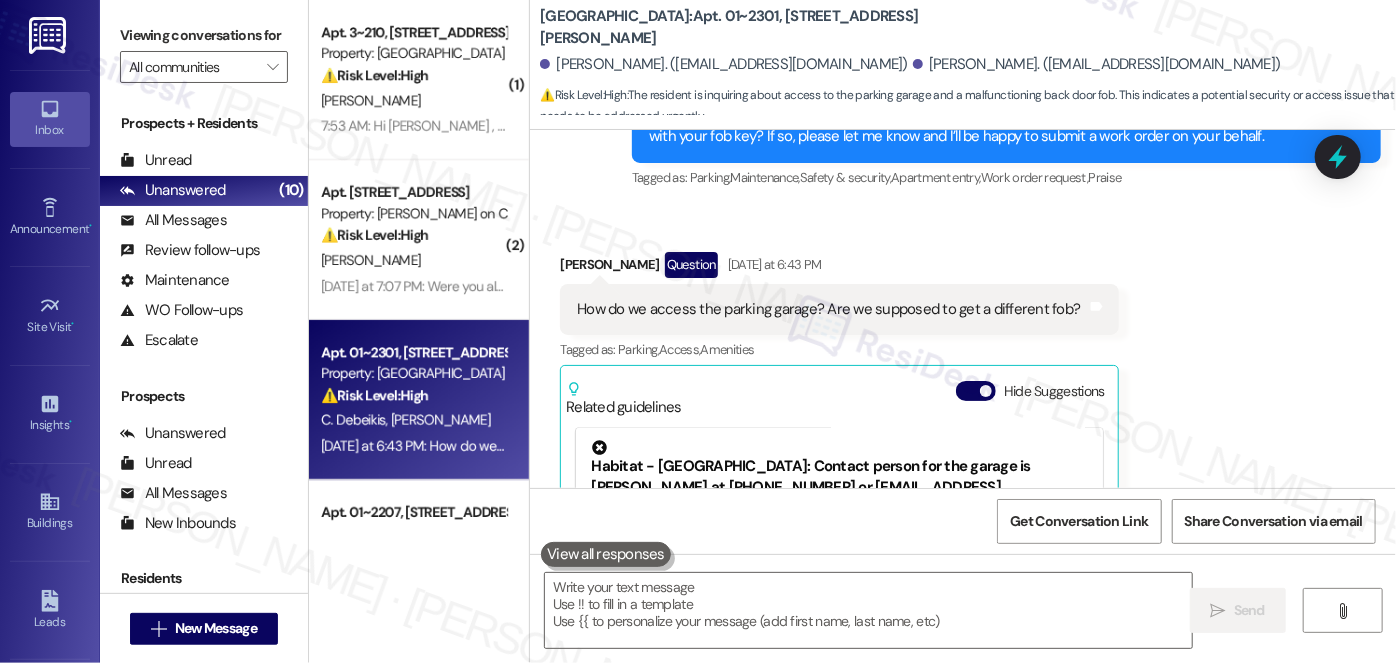 scroll, scrollTop: 13240, scrollLeft: 0, axis: vertical 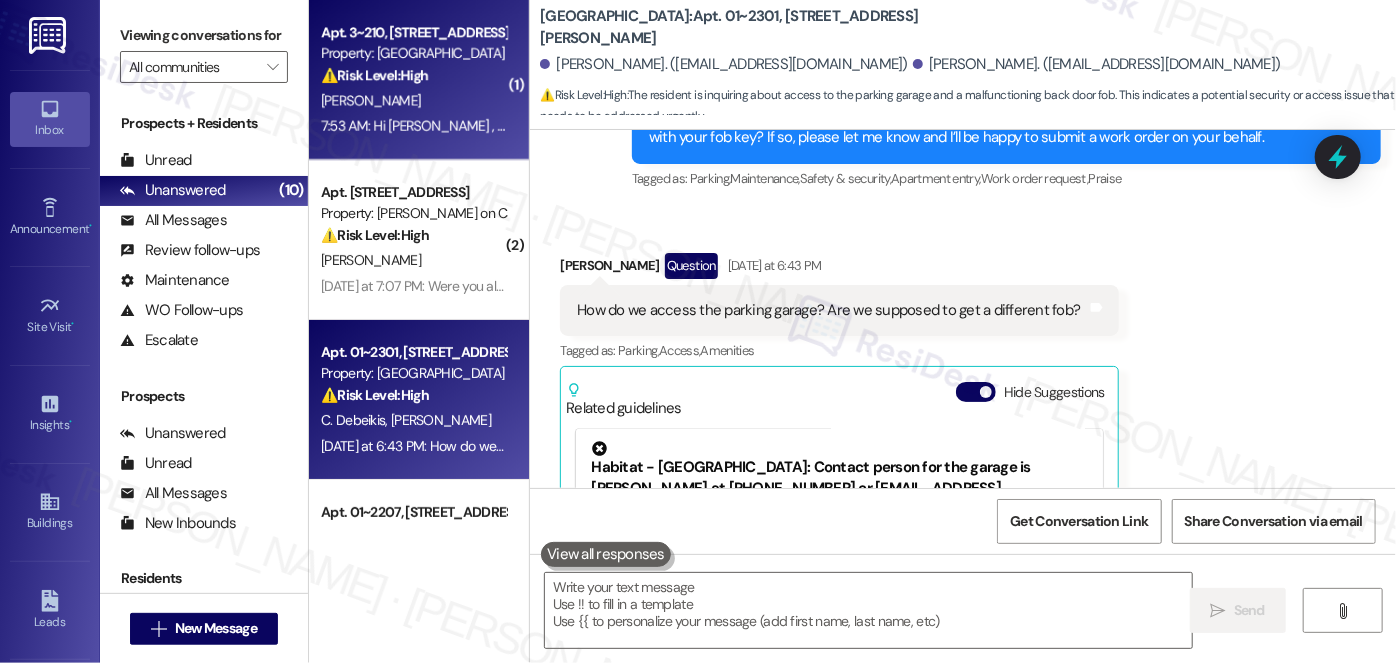 click on "7:53 AM: Hi [PERSON_NAME] , here we are now at 7 weeks and no sliding glass door. We'll past 4 to 6 weeks. No updates...  I started taping edge of broken glass because little pieces keep  falling out. I feel still some service  should have been  called when all this started. I'm over 3 hours of original clean up and continued pieces on edges still falling out.  7:53 AM: Hi [PERSON_NAME] , here we are now at 7 weeks and no sliding glass door. We'll past 4 to 6 weeks. No updates...  I started taping edge of broken glass because little pieces keep  falling out. I feel still some service  should have been  called when all this started. I'm over 3 hours of original clean up and continued pieces on edges still falling out." at bounding box center [1325, 126] 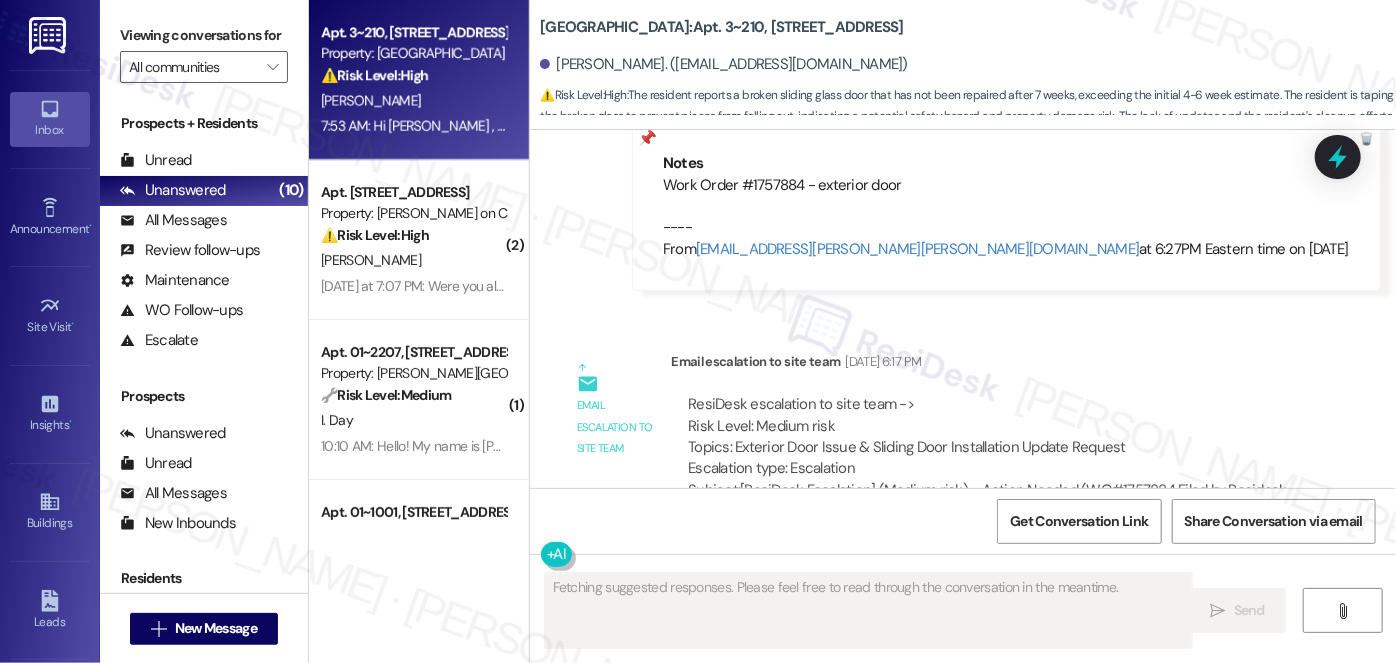 scroll, scrollTop: 12407, scrollLeft: 0, axis: vertical 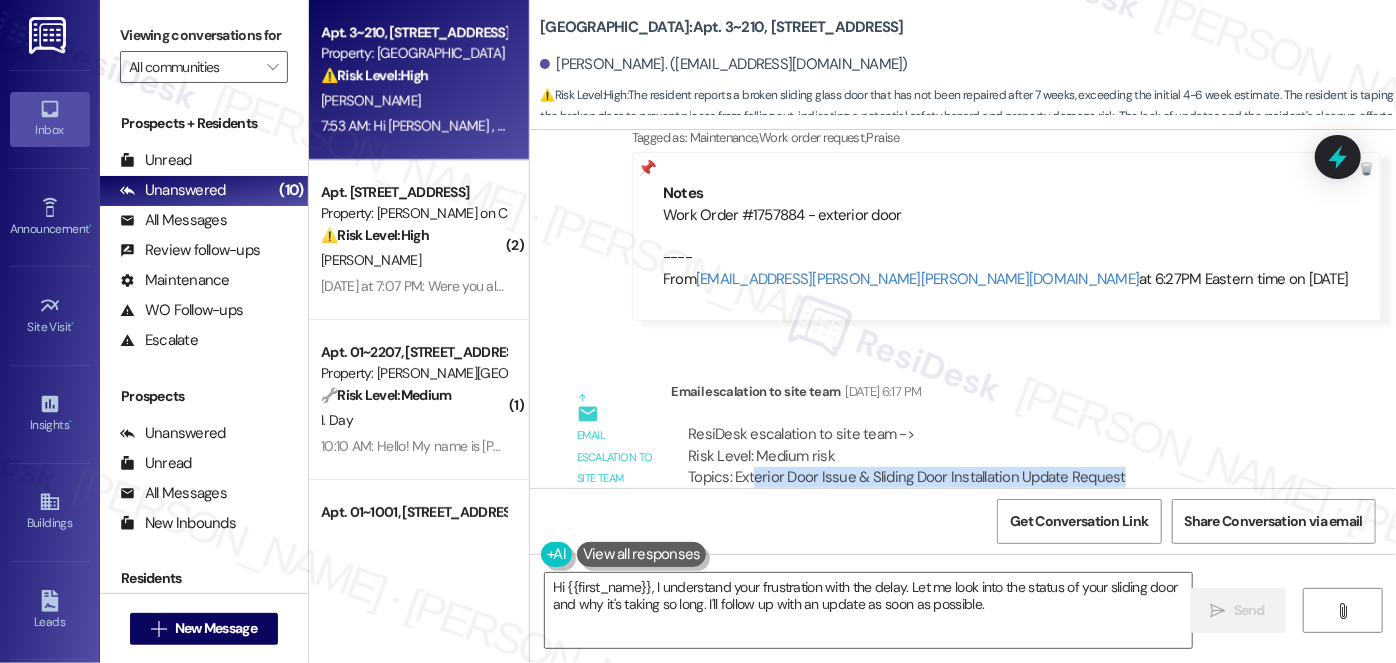 drag, startPoint x: 746, startPoint y: 366, endPoint x: 1168, endPoint y: 371, distance: 422.02963 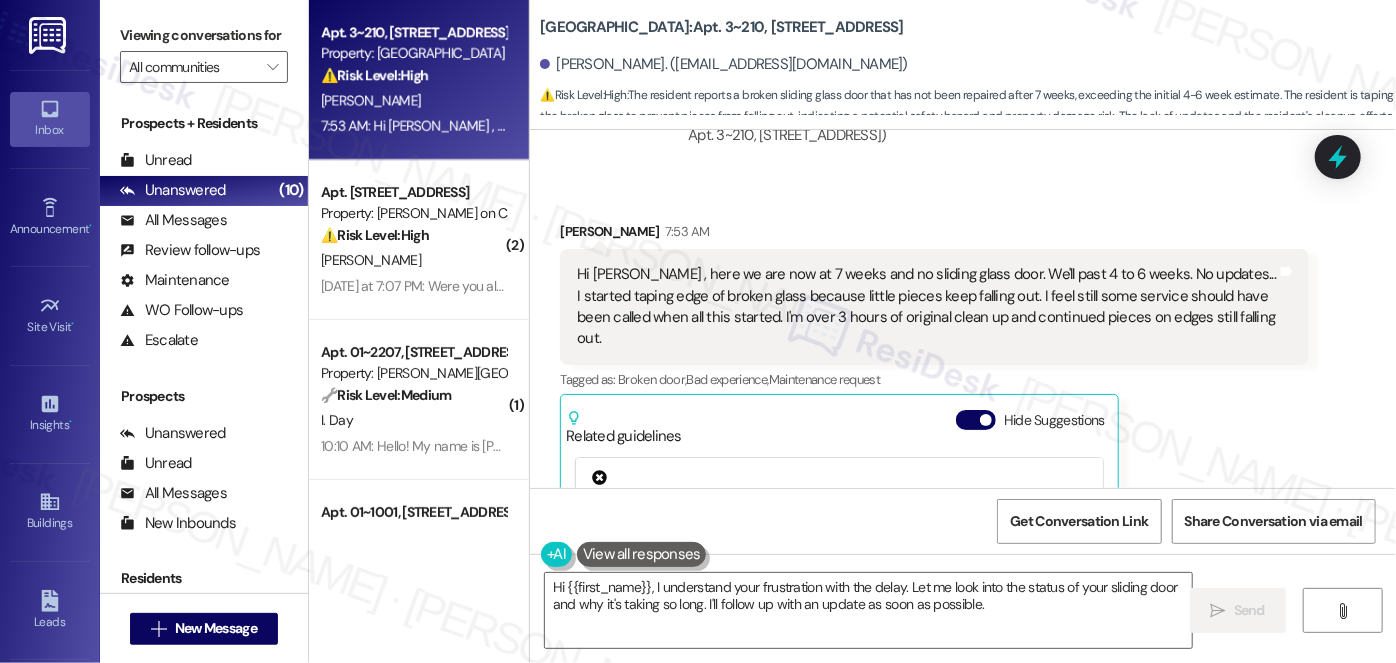 scroll, scrollTop: 12680, scrollLeft: 0, axis: vertical 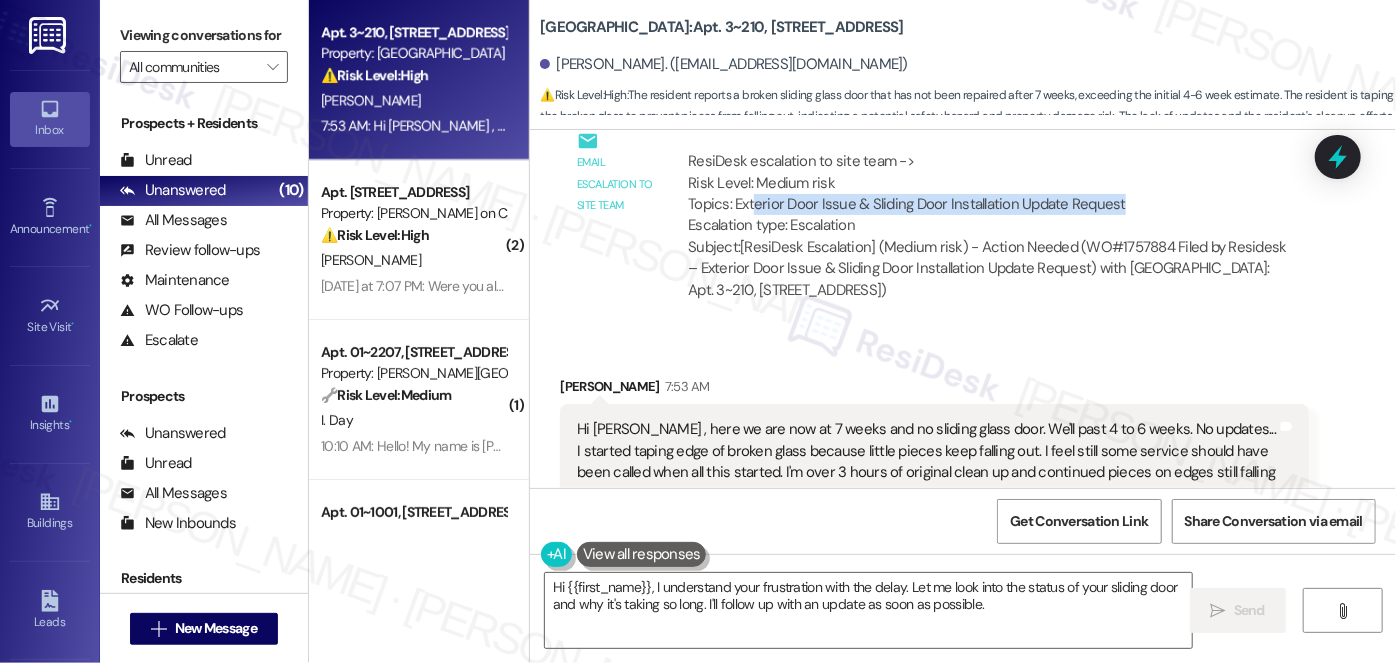 drag, startPoint x: 821, startPoint y: 30, endPoint x: 680, endPoint y: 25, distance: 141.08862 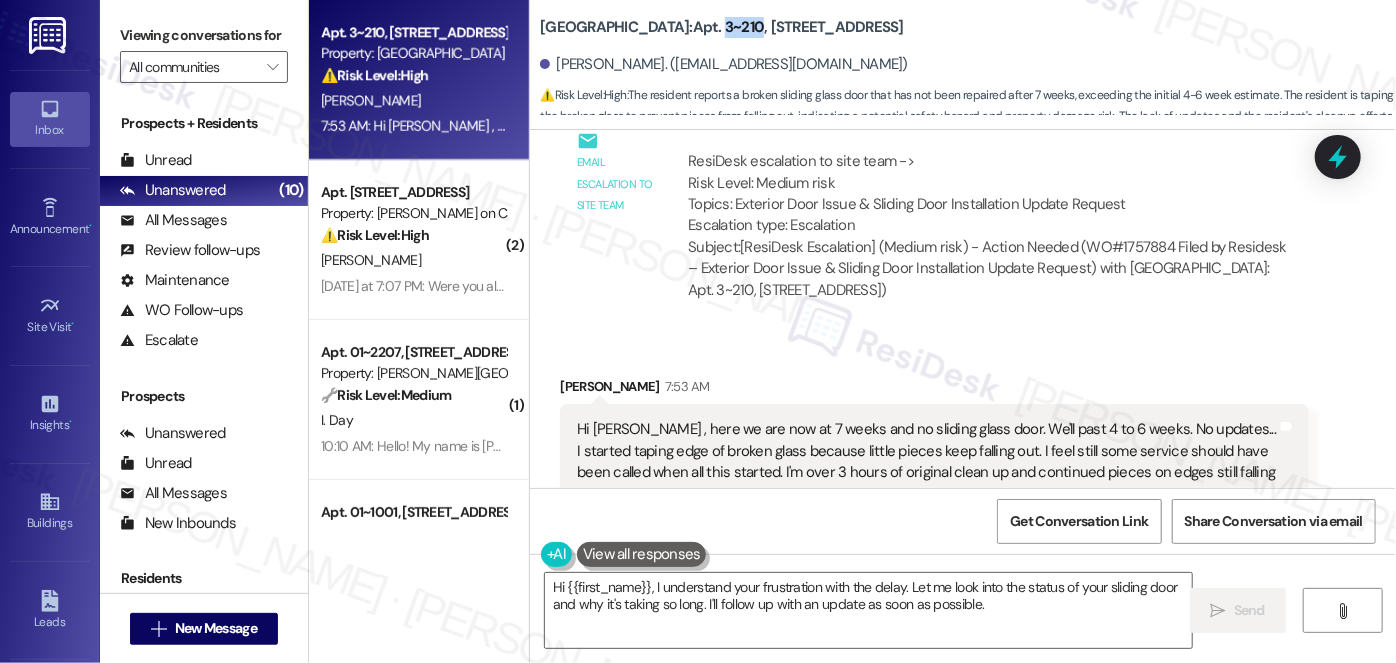 drag, startPoint x: 633, startPoint y: 23, endPoint x: 669, endPoint y: 21, distance: 36.05551 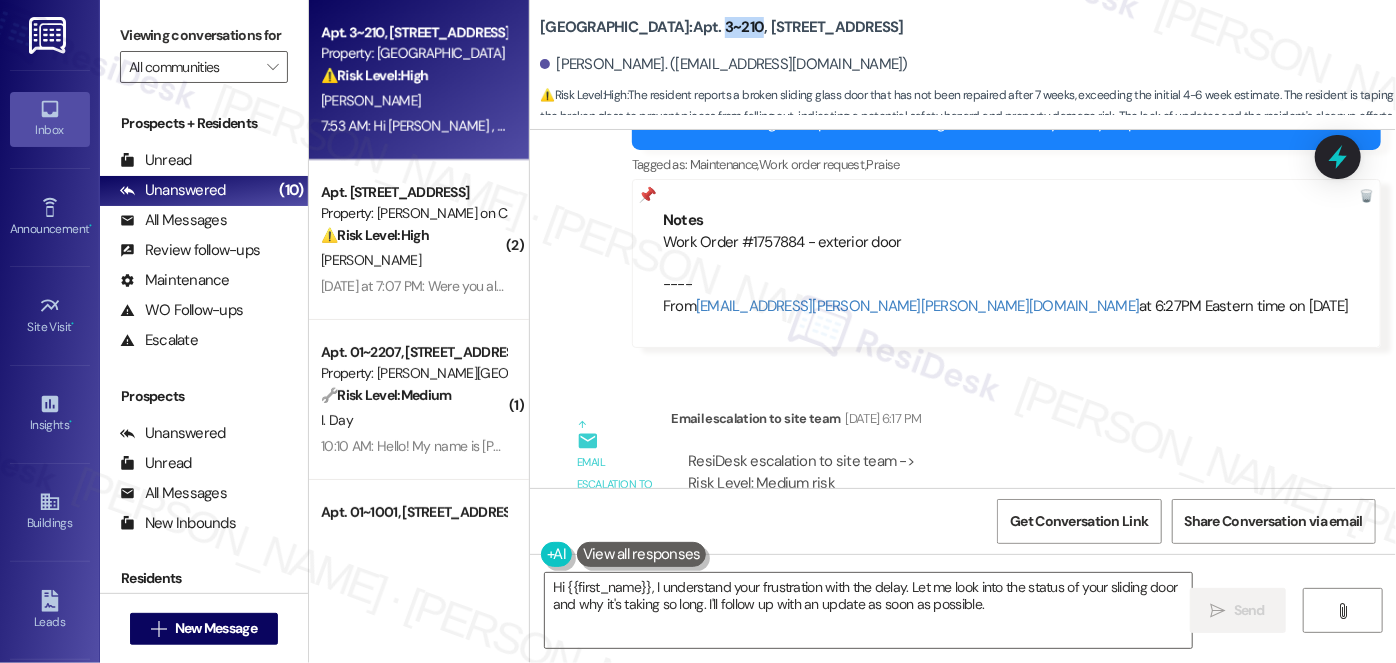scroll, scrollTop: 12407, scrollLeft: 0, axis: vertical 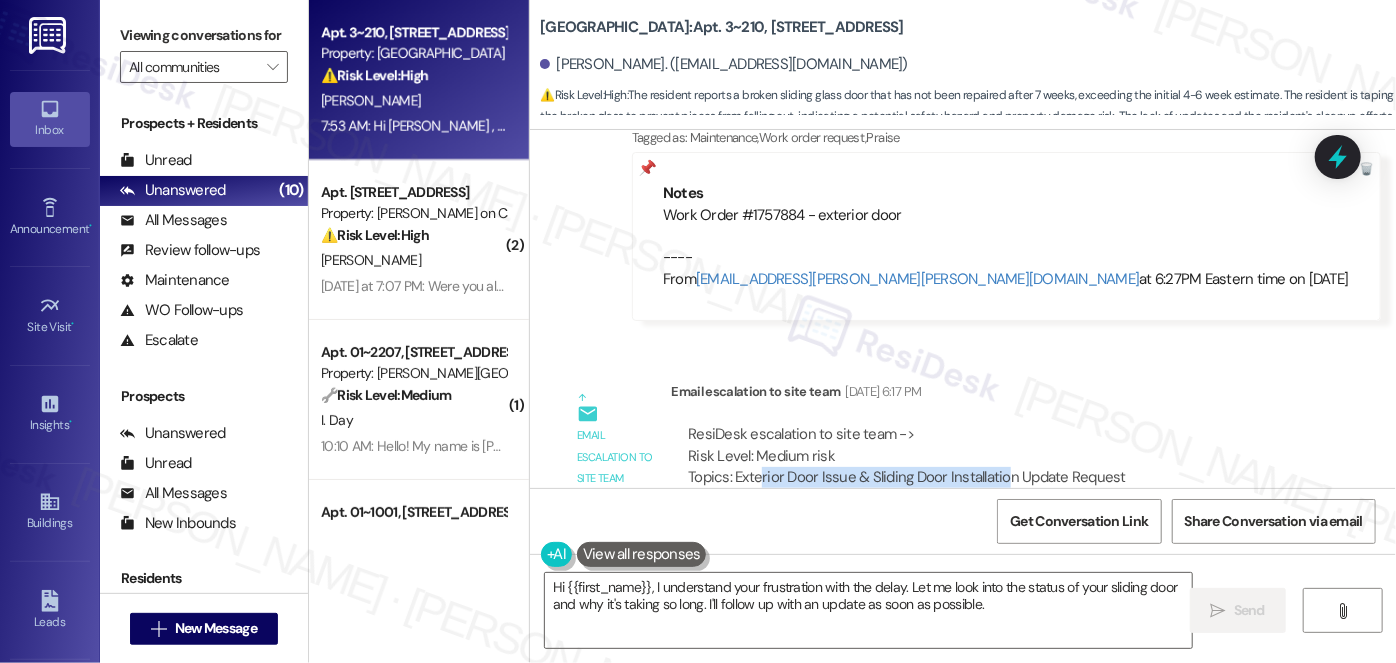 drag, startPoint x: 749, startPoint y: 362, endPoint x: 994, endPoint y: 363, distance: 245.00204 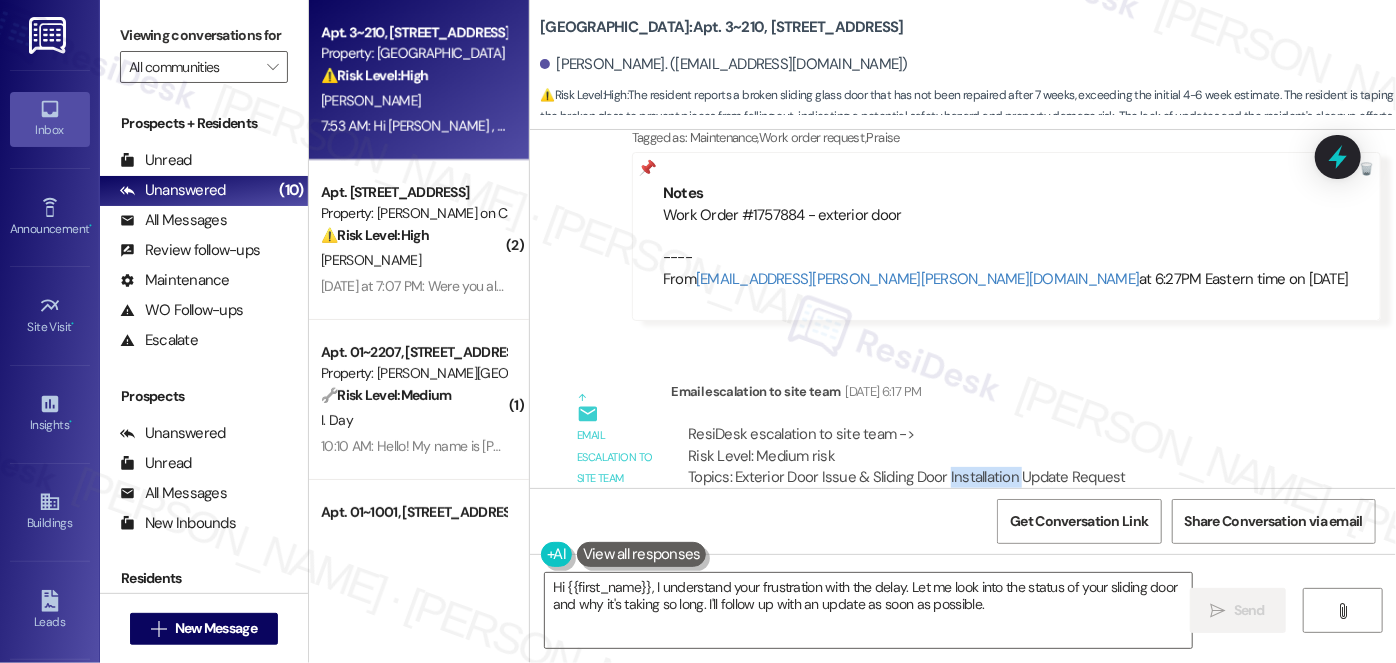 click on "ResiDesk escalation to site team ->
Risk Level: Medium risk
Topics: Exterior Door Issue & Sliding Door Installation Update Request
Escalation type: Escalation" at bounding box center [990, 467] 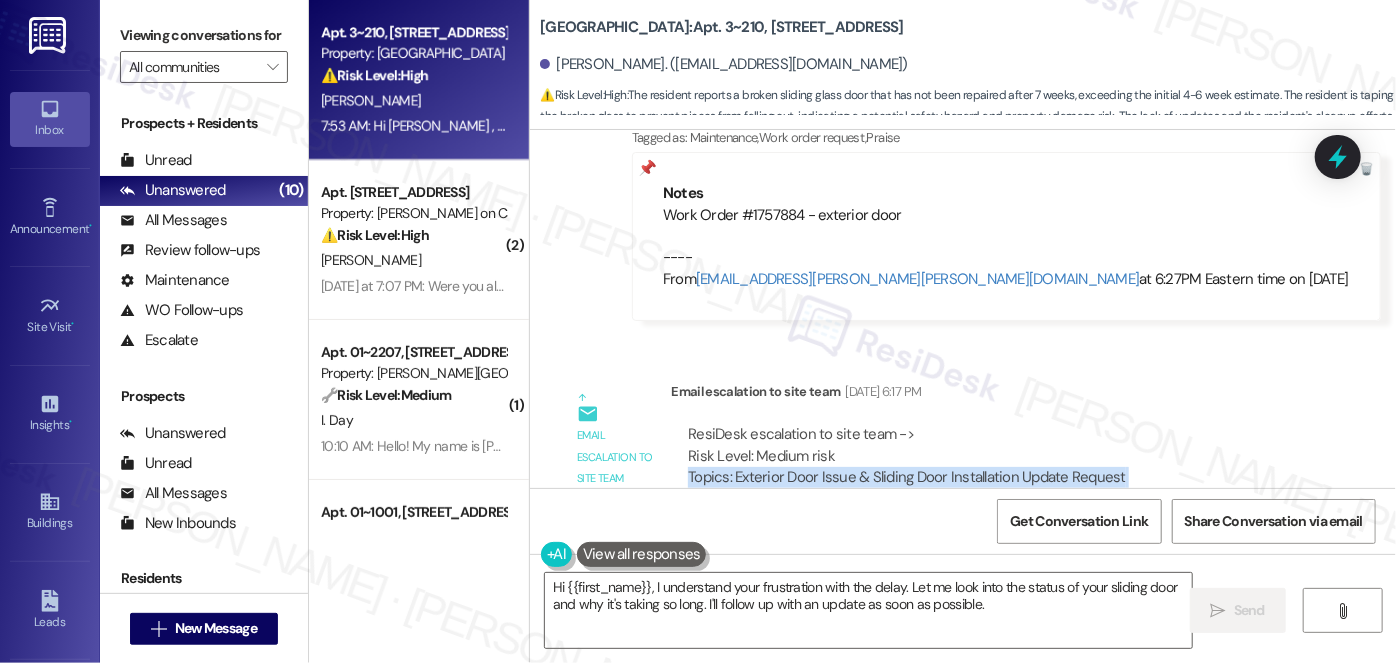 click on "ResiDesk escalation to site team ->
Risk Level: Medium risk
Topics: Exterior Door Issue & Sliding Door Installation Update Request
Escalation type: Escalation" at bounding box center (990, 467) 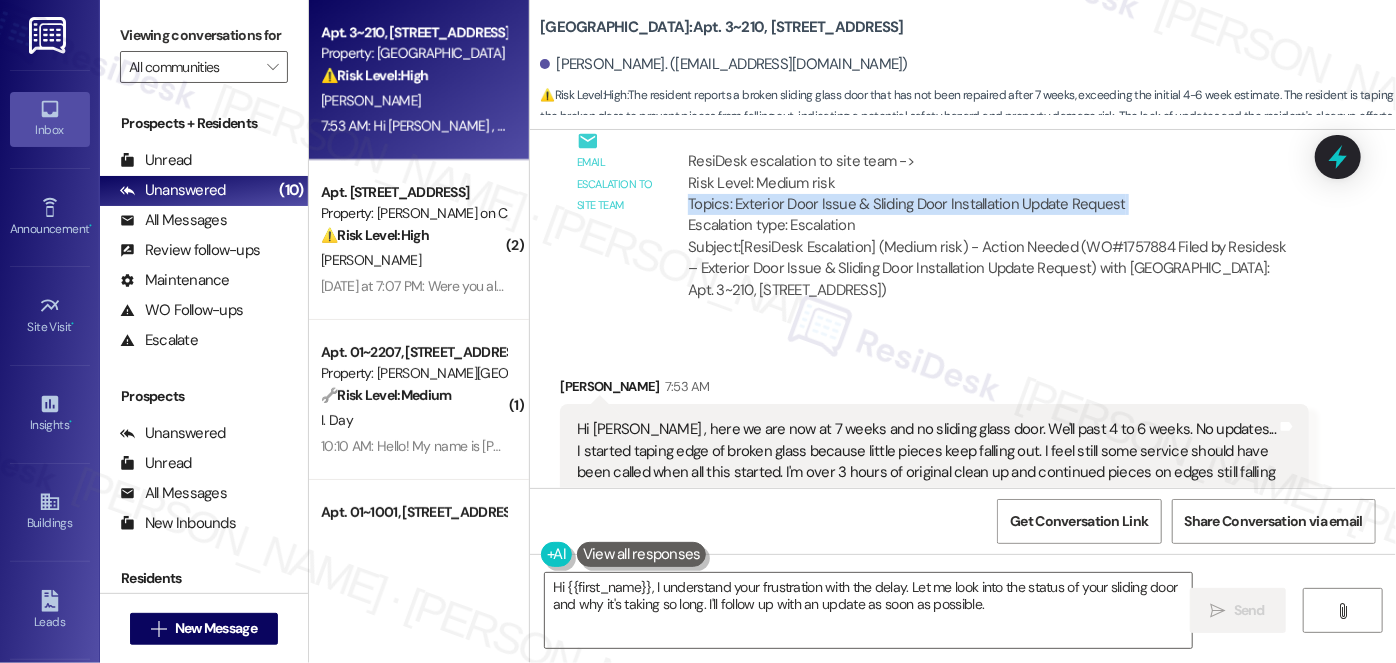click at bounding box center [986, 575] 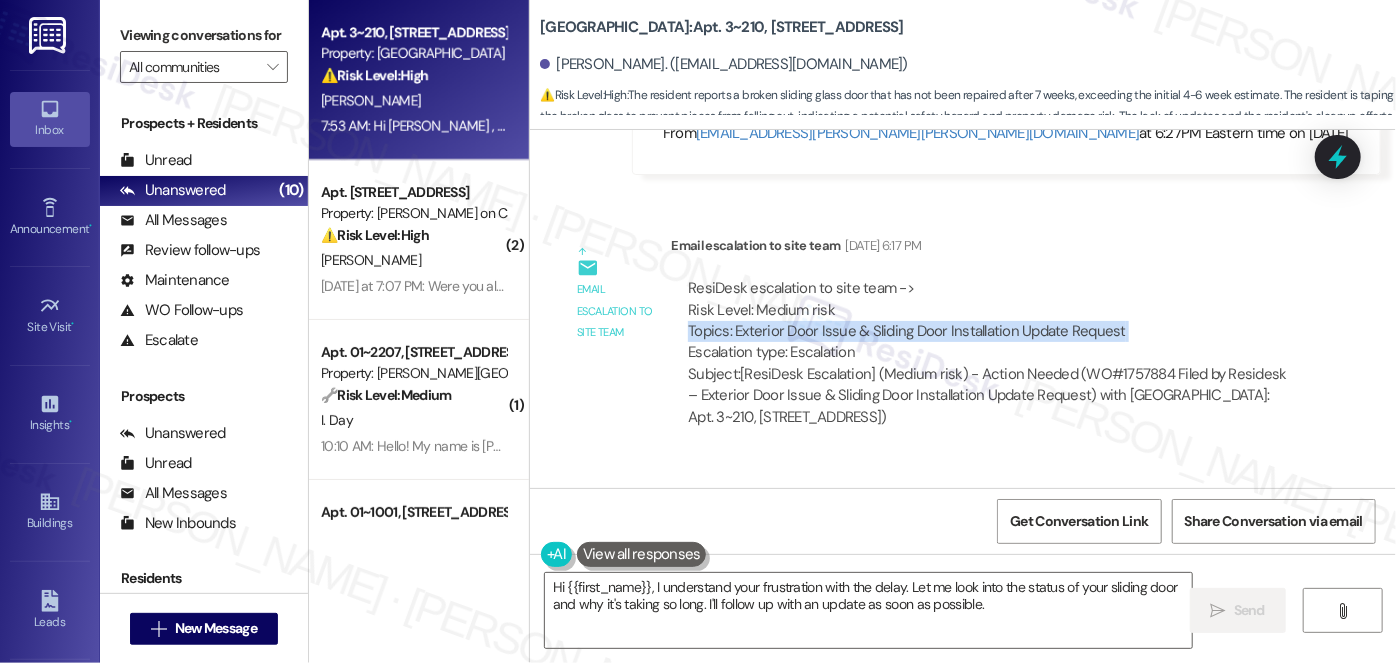 scroll, scrollTop: 12498, scrollLeft: 0, axis: vertical 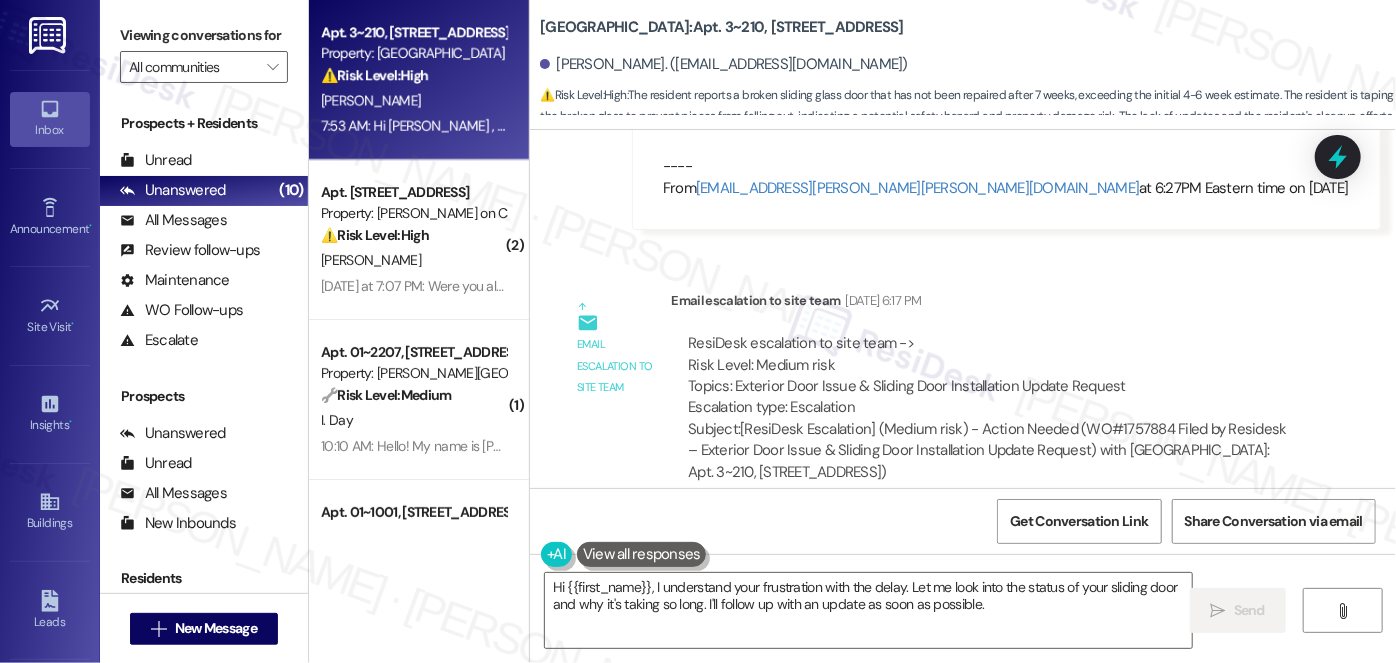 click on "ResiDesk escalation to site team ->
Risk Level: Medium risk
Topics: Exterior Door Issue & Sliding Door Installation Update Request
Escalation type: Escalation" at bounding box center [990, 376] 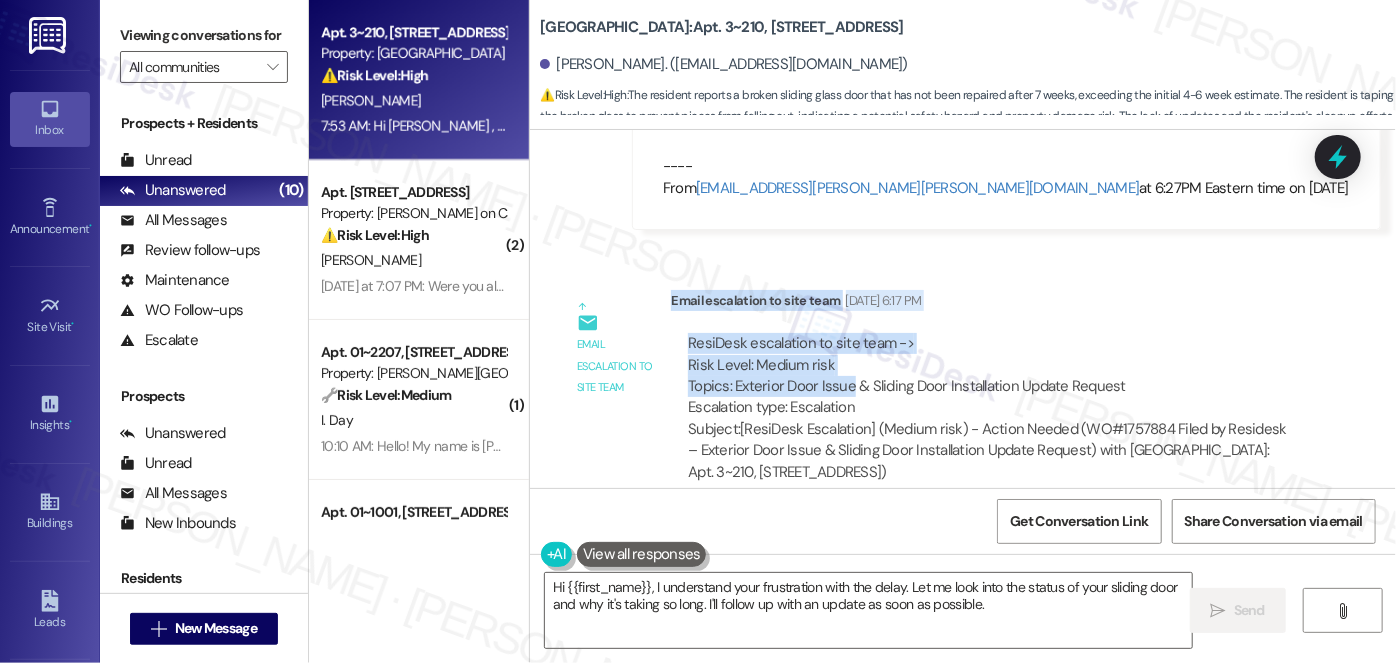 drag, startPoint x: 650, startPoint y: 282, endPoint x: 838, endPoint y: 282, distance: 188 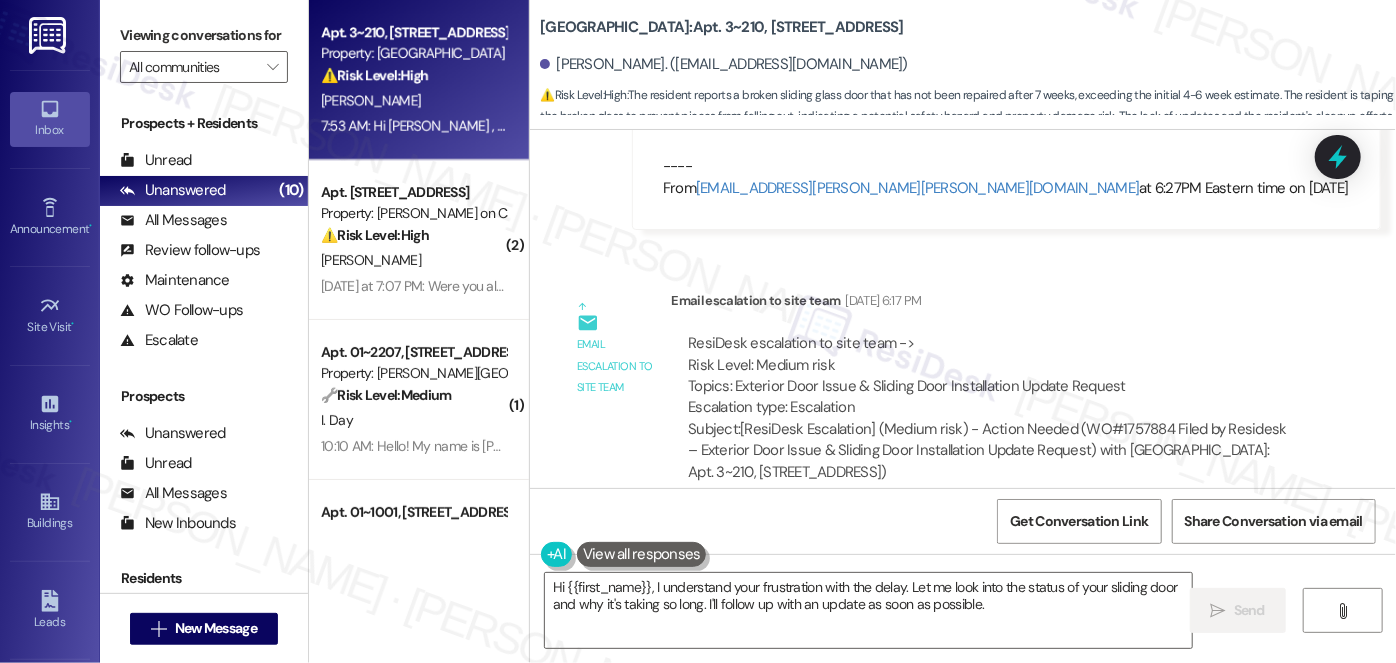 click on "ResiDesk escalation to site team ->
Risk Level: Medium risk
Topics: Exterior Door Issue & Sliding Door Installation Update Request
Escalation type: Escalation" at bounding box center (990, 376) 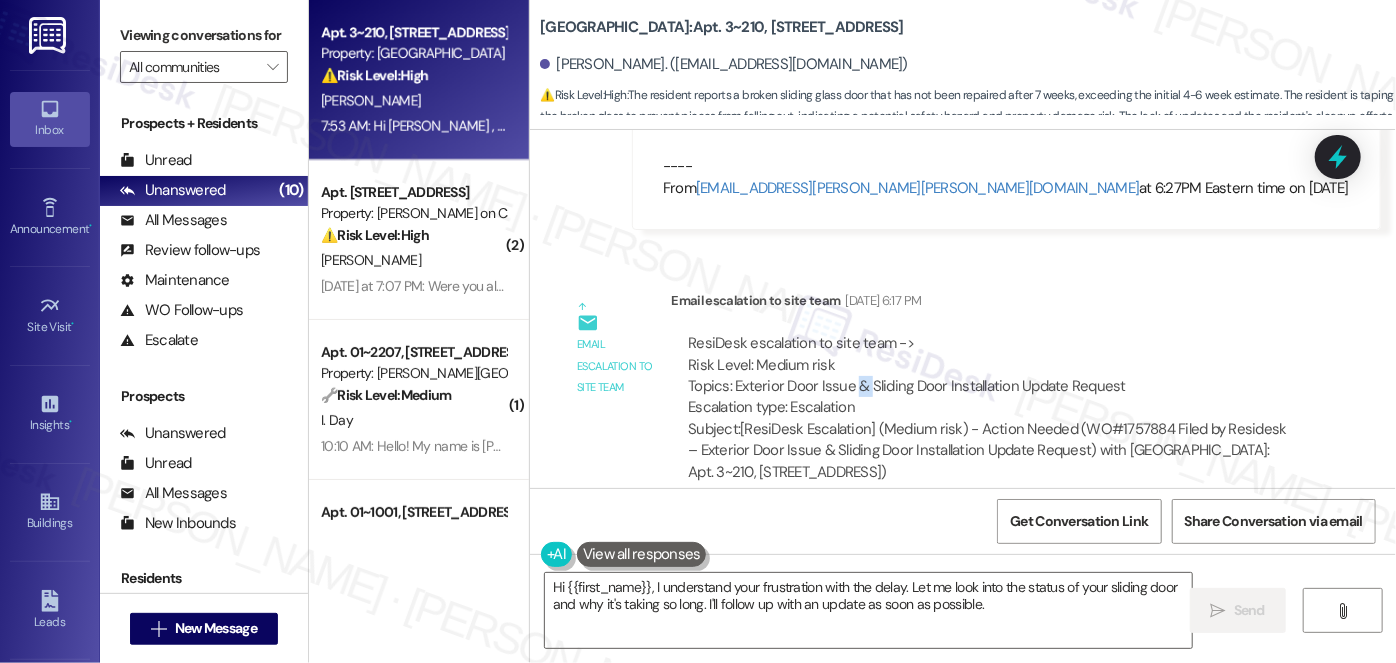 click on "ResiDesk escalation to site team ->
Risk Level: Medium risk
Topics: Exterior Door Issue & Sliding Door Installation Update Request
Escalation type: Escalation" at bounding box center (990, 376) 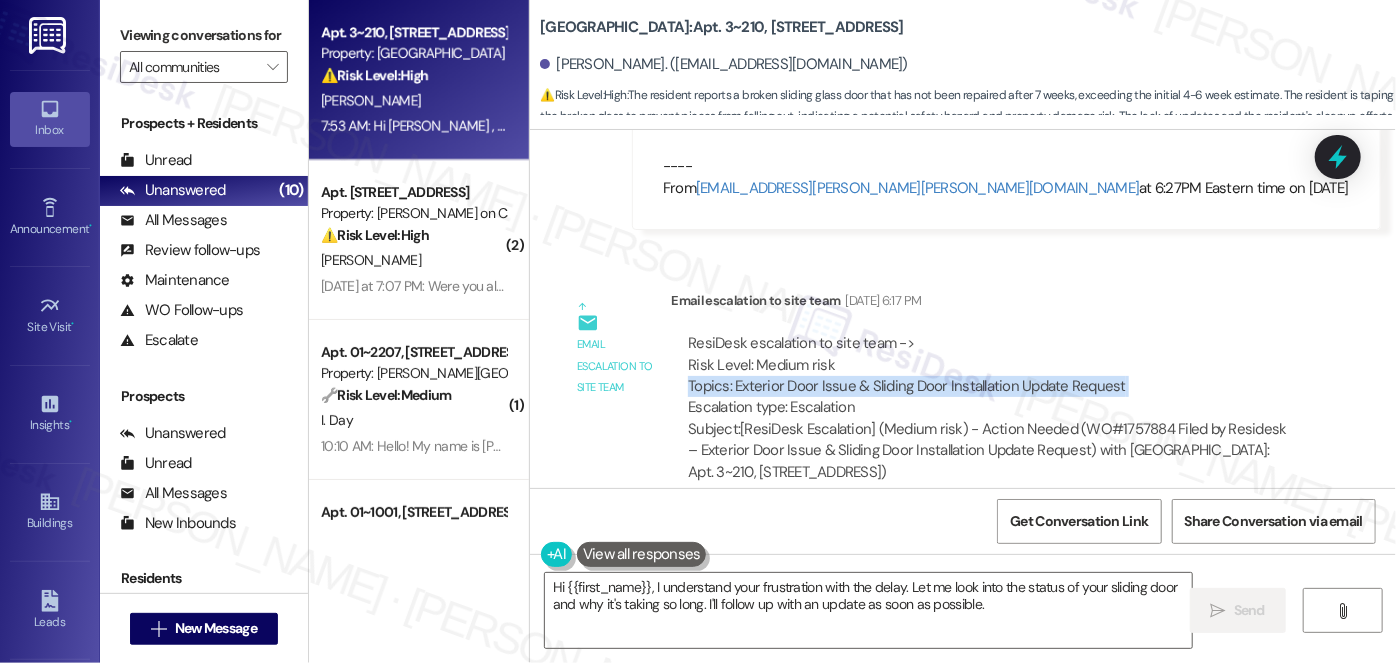 click on "ResiDesk escalation to site team ->
Risk Level: Medium risk
Topics: Exterior Door Issue & Sliding Door Installation Update Request
Escalation type: Escalation" at bounding box center (990, 376) 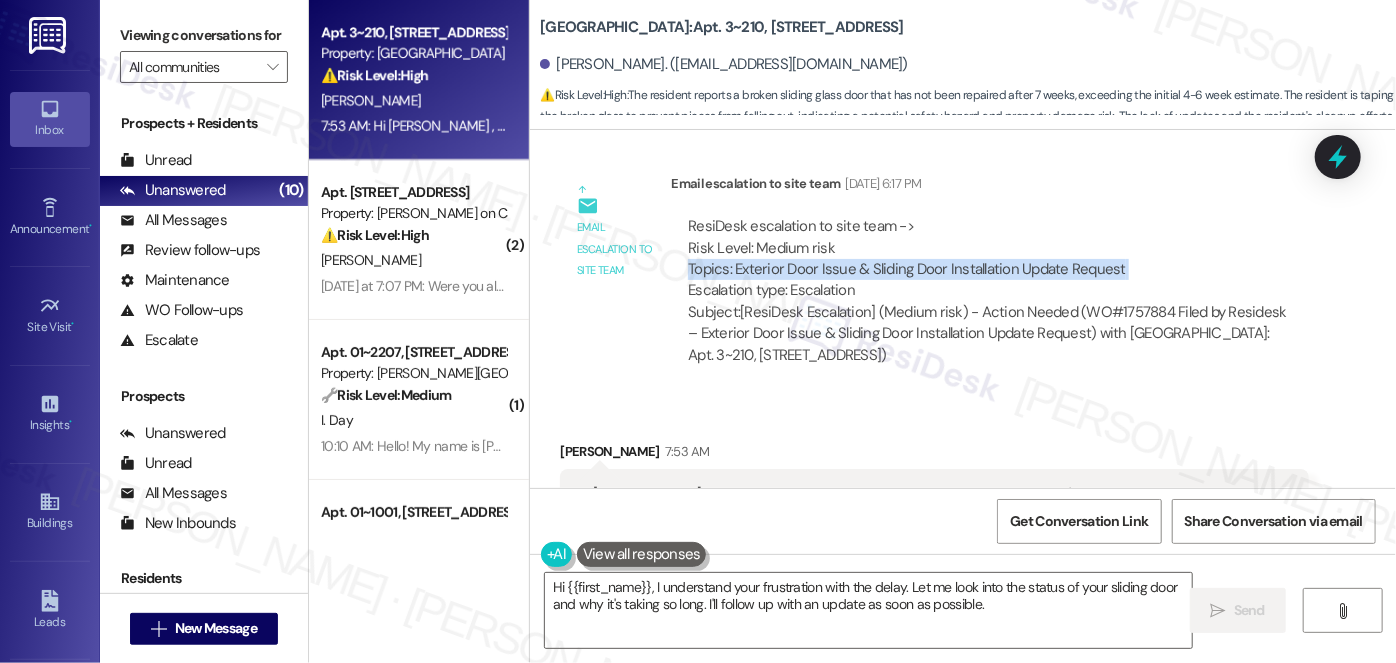 scroll, scrollTop: 12688, scrollLeft: 0, axis: vertical 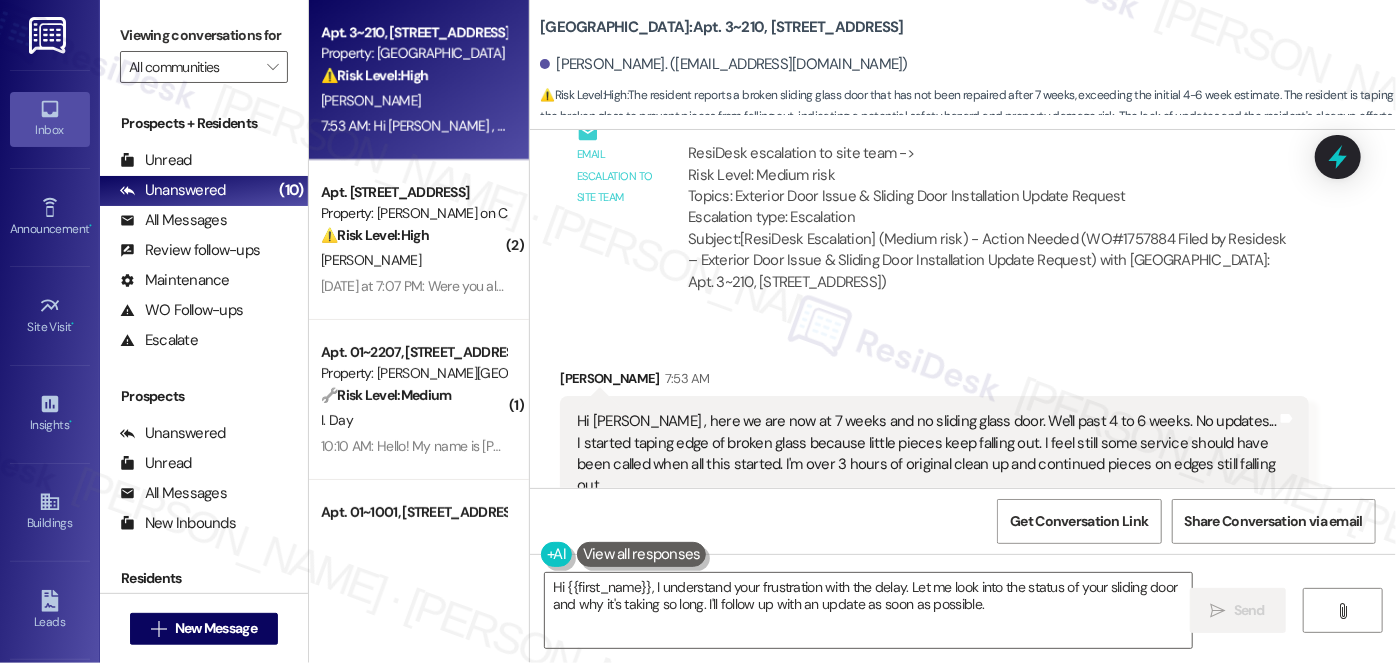 click on "Hi [PERSON_NAME] , here we are now at 7 weeks and no sliding glass door. We'll past 4 to 6 weeks. No updates...  I started taping edge of broken glass because little pieces keep  falling out. I feel still some service  should have been  called when all this started. I'm over 3 hours of original clean up and continued pieces on edges still falling out." at bounding box center (927, 454) 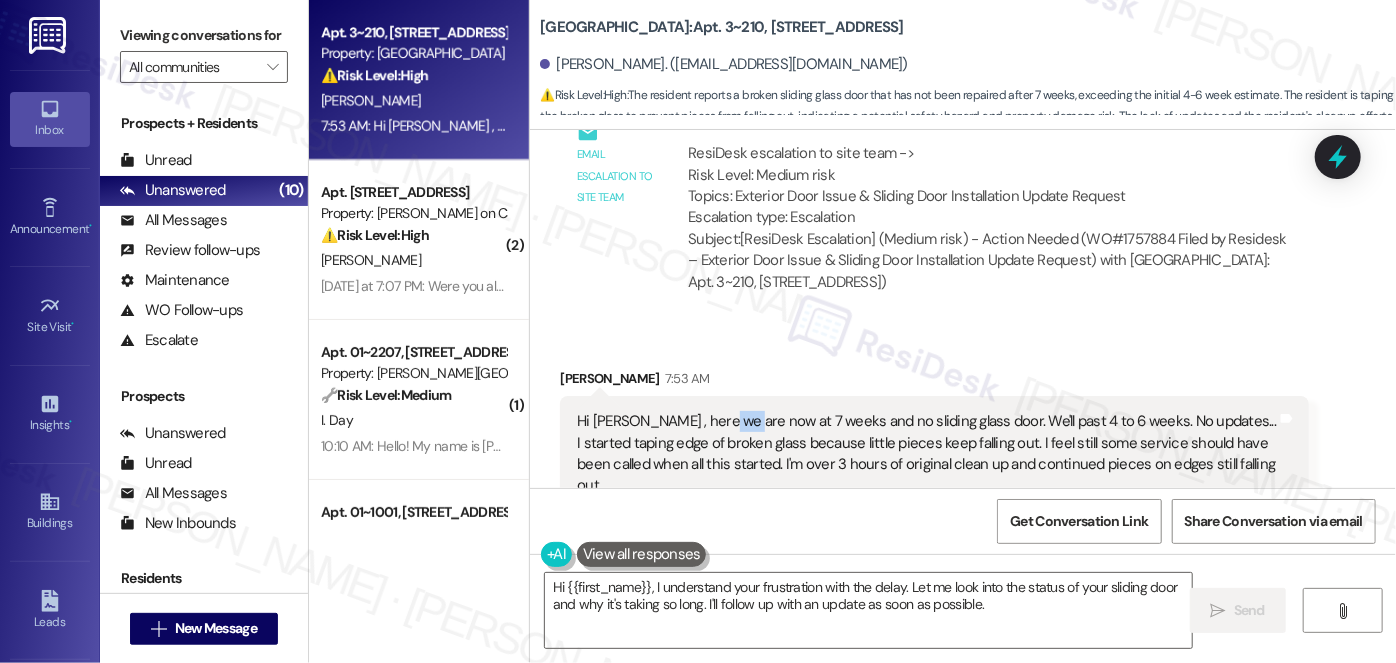 click on "Hi [PERSON_NAME] , here we are now at 7 weeks and no sliding glass door. We'll past 4 to 6 weeks. No updates...  I started taping edge of broken glass because little pieces keep  falling out. I feel still some service  should have been  called when all this started. I'm over 3 hours of original clean up and continued pieces on edges still falling out." at bounding box center (927, 454) 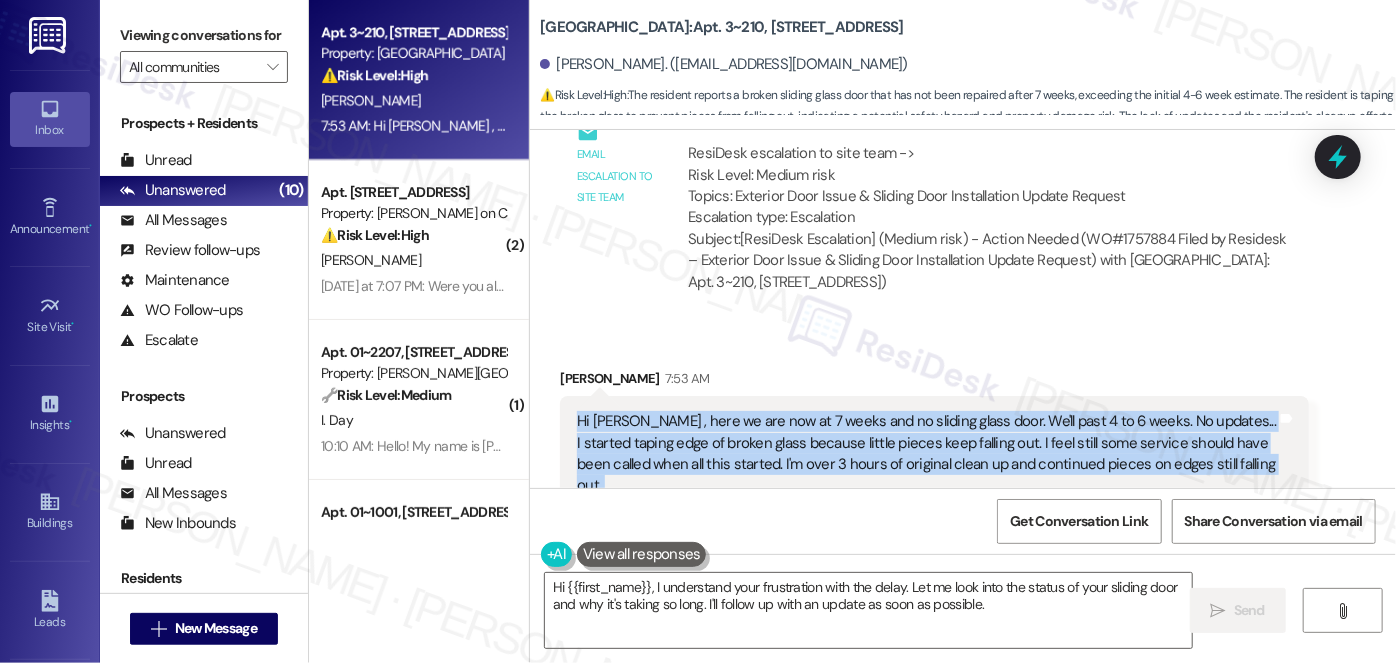 click on "Hi [PERSON_NAME] , here we are now at 7 weeks and no sliding glass door. We'll past 4 to 6 weeks. No updates...  I started taping edge of broken glass because little pieces keep  falling out. I feel still some service  should have been  called when all this started. I'm over 3 hours of original clean up and continued pieces on edges still falling out." at bounding box center (927, 454) 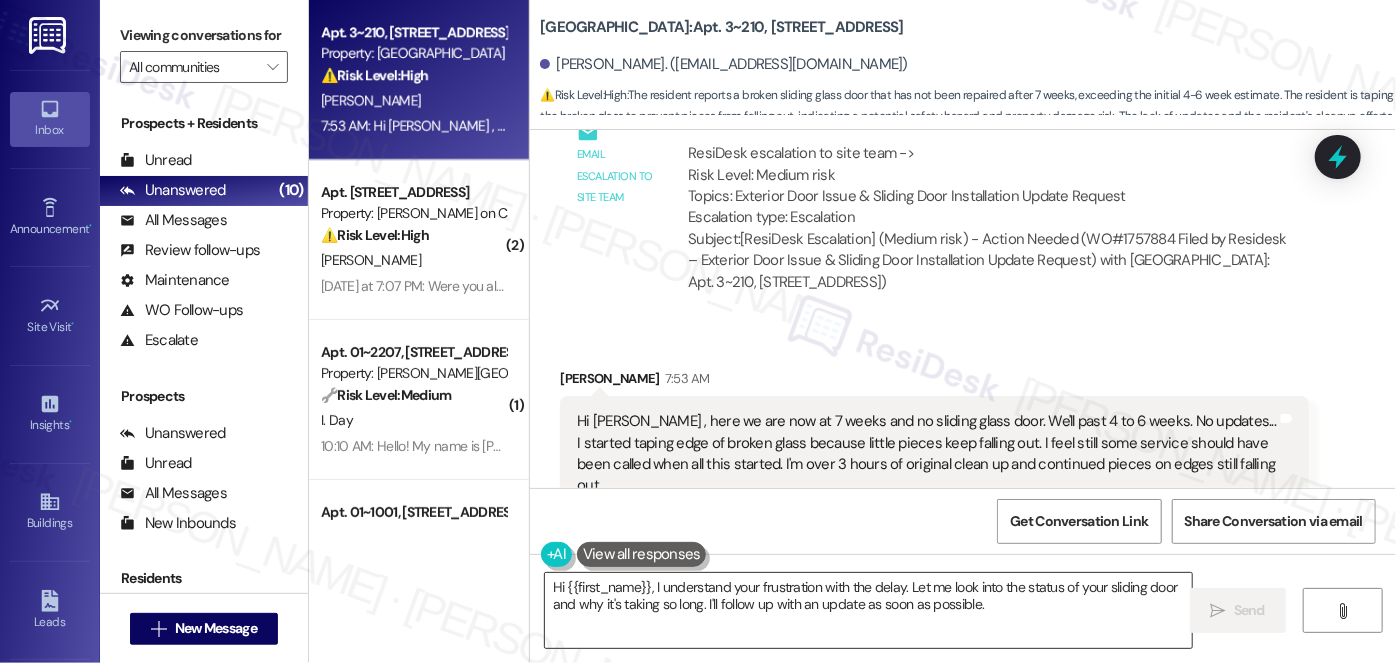 click on "Hi {{first_name}}, I understand your frustration with the delay. Let me look into the status of your sliding door and why it's taking so long. I'll follow up with an update as soon as possible." at bounding box center [868, 610] 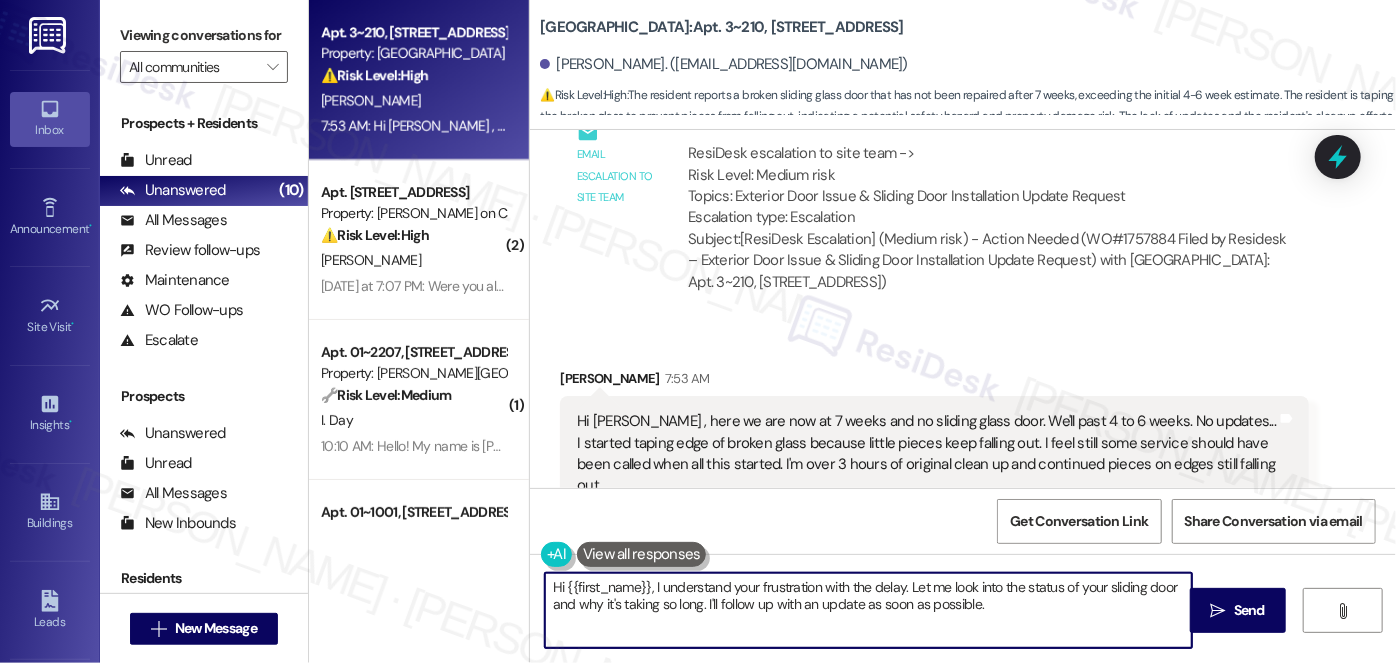 click on "Hi {{first_name}}, I understand your frustration with the delay. Let me look into the status of your sliding door and why it's taking so long. I'll follow up with an update as soon as possible." at bounding box center (868, 610) 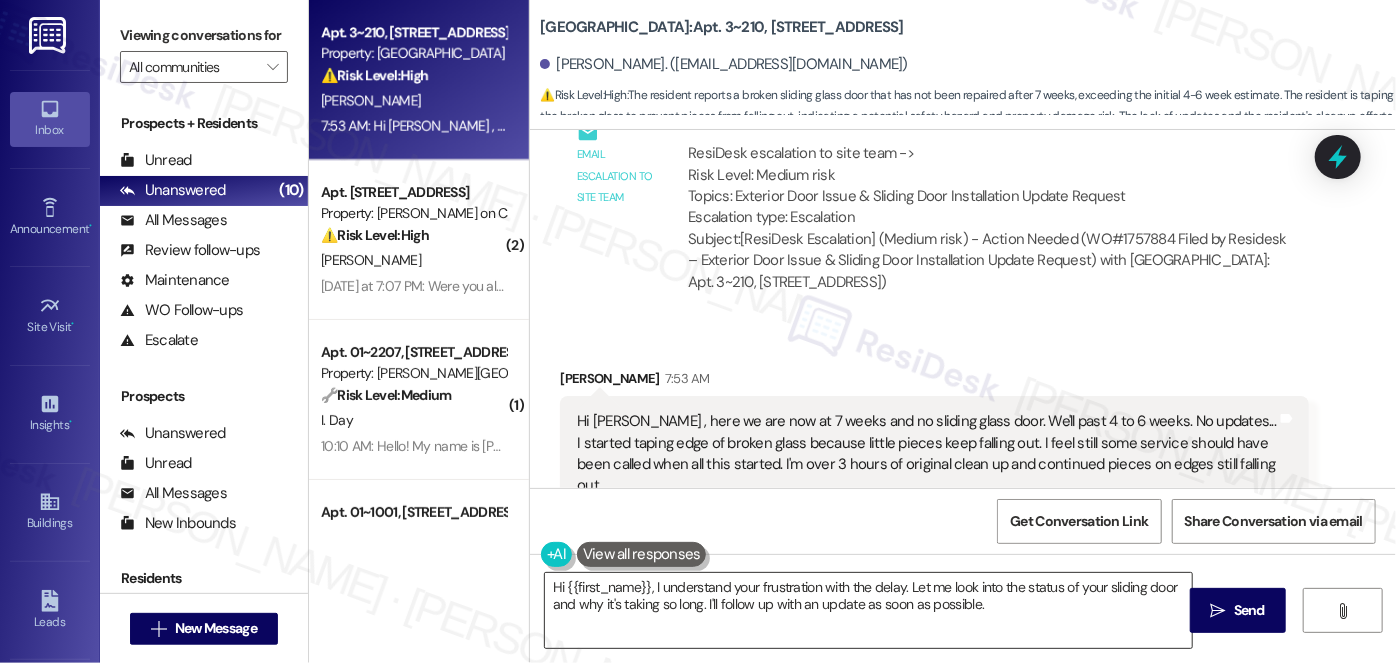 click on "Hi {{first_name}}, I understand your frustration with the delay. Let me look into the status of your sliding door and why it's taking so long. I'll follow up with an update as soon as possible." at bounding box center [868, 610] 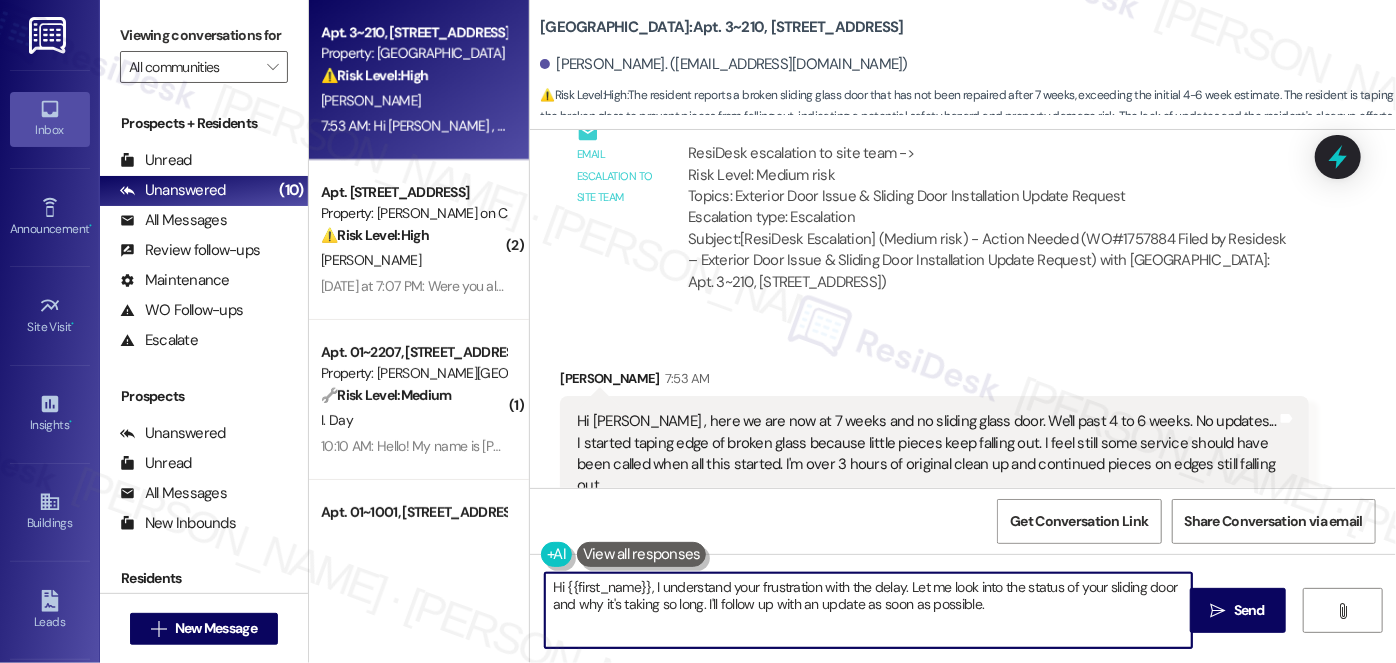 drag, startPoint x: 968, startPoint y: 608, endPoint x: 863, endPoint y: 605, distance: 105.04285 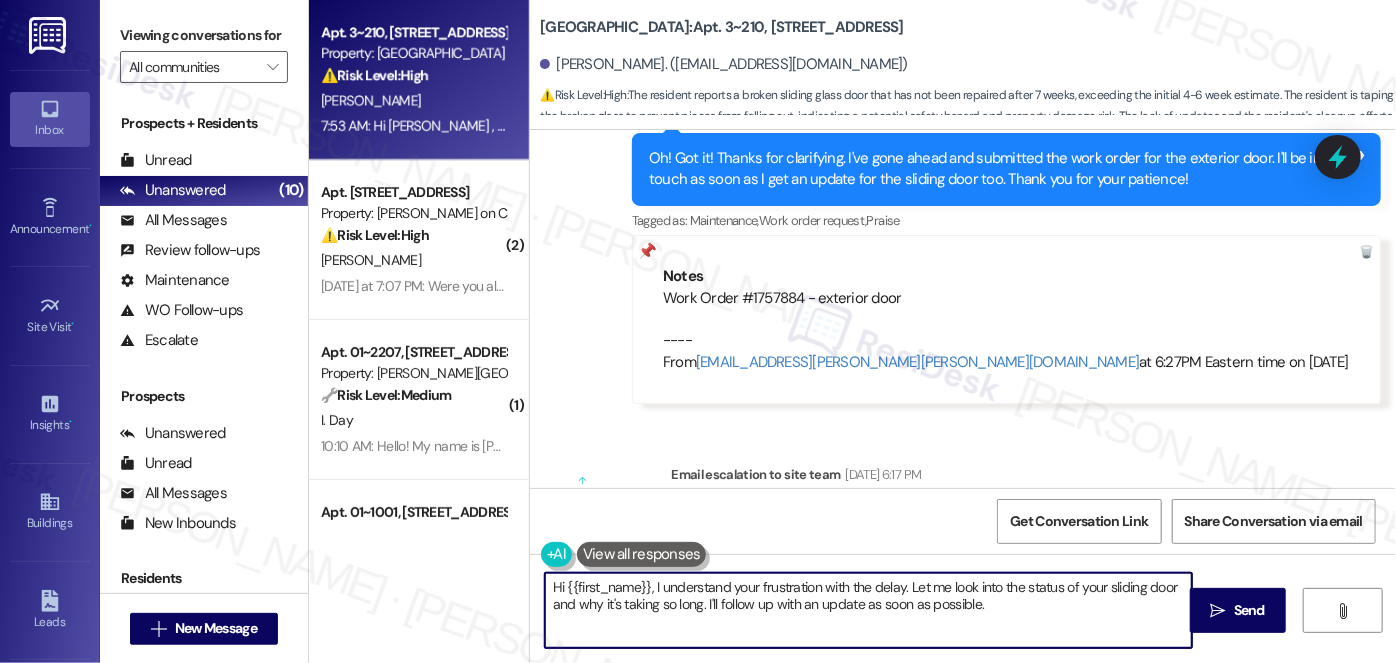 scroll, scrollTop: 12142, scrollLeft: 0, axis: vertical 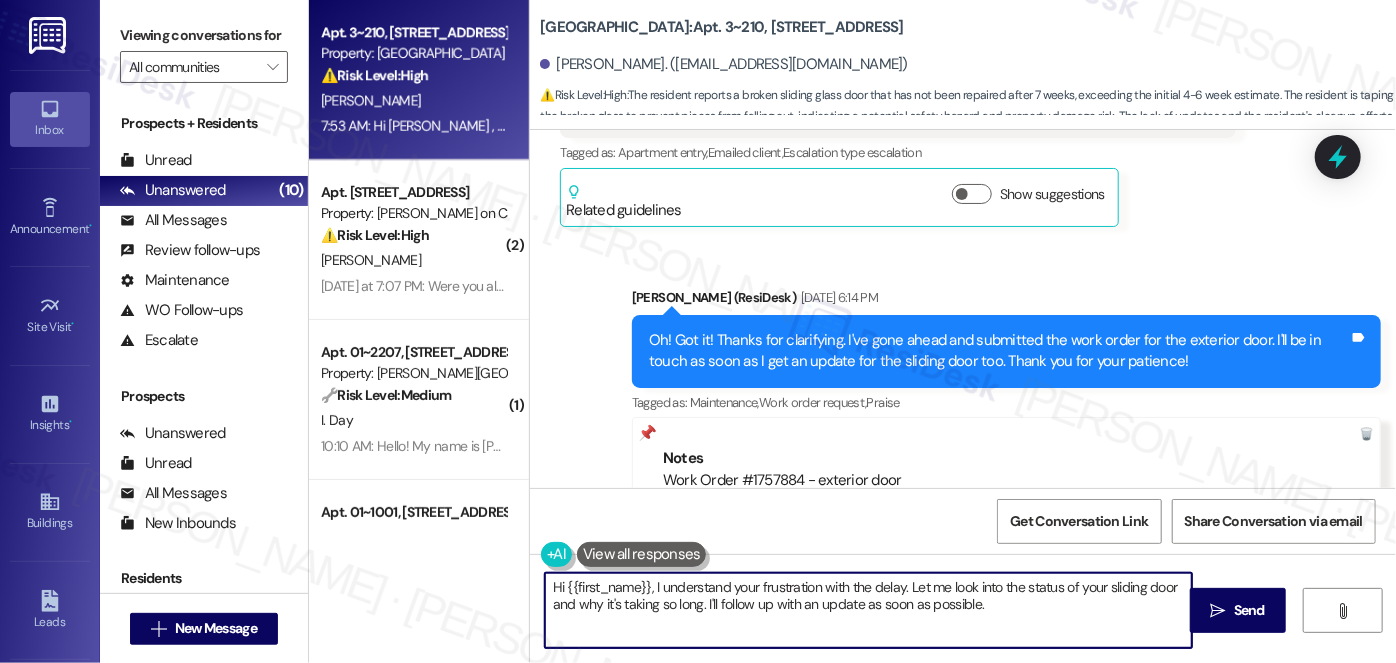 click on "Work Order #1757884 - exterior door
----
From  [EMAIL_ADDRESS][PERSON_NAME][PERSON_NAME][DOMAIN_NAME]  at 6:27PM Eastern time on [DATE]" at bounding box center [1006, 513] 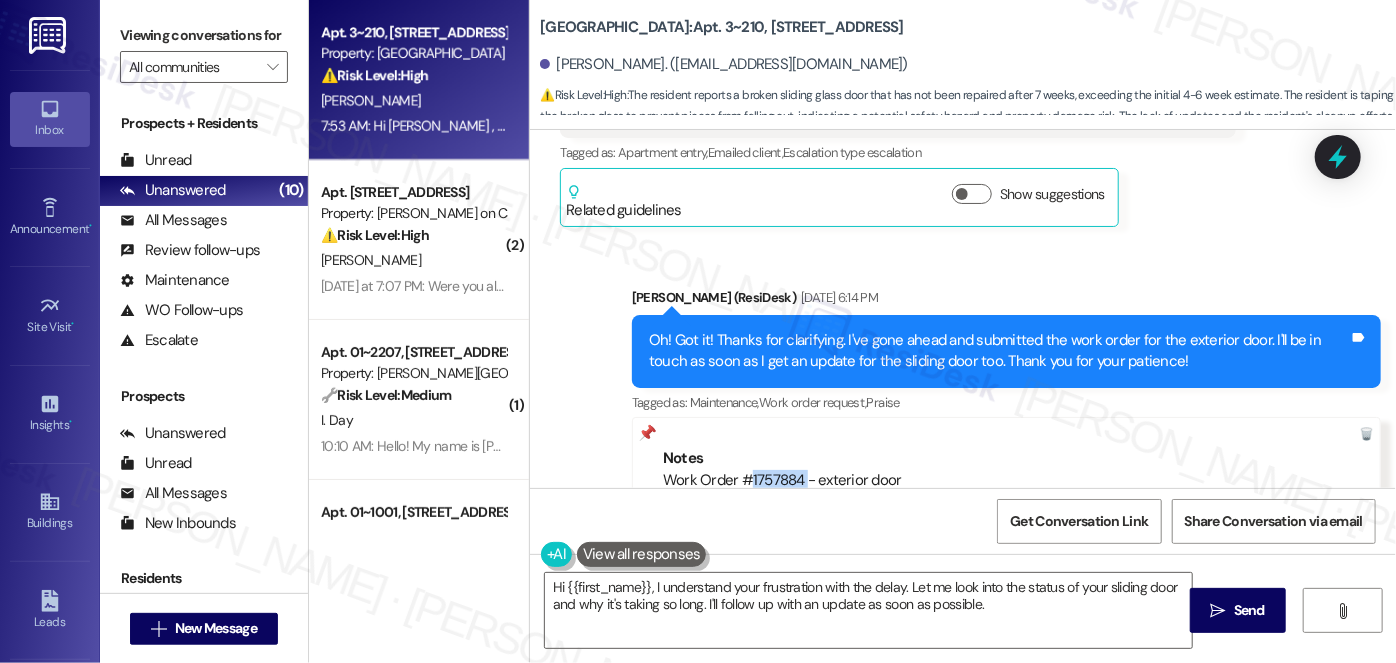 click on "Work Order #1757884 - exterior door
----
From  [EMAIL_ADDRESS][PERSON_NAME][PERSON_NAME][DOMAIN_NAME]  at 6:27PM Eastern time on [DATE]" at bounding box center (1006, 513) 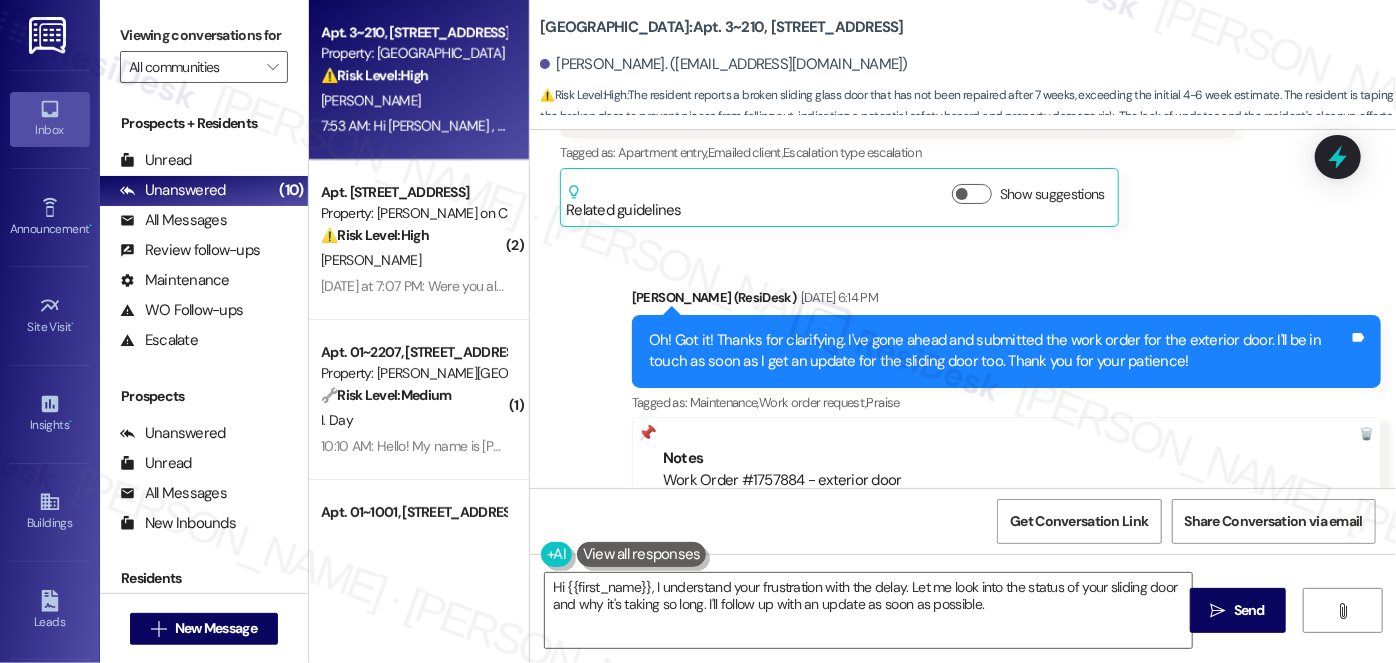 click on "Oh! Got it! Thanks for clarifying. I've gone ahead and submitted the work order for the exterior door. I'll be in touch as soon as I get an update for the sliding door too. Thank you for your patience!" at bounding box center (999, 351) 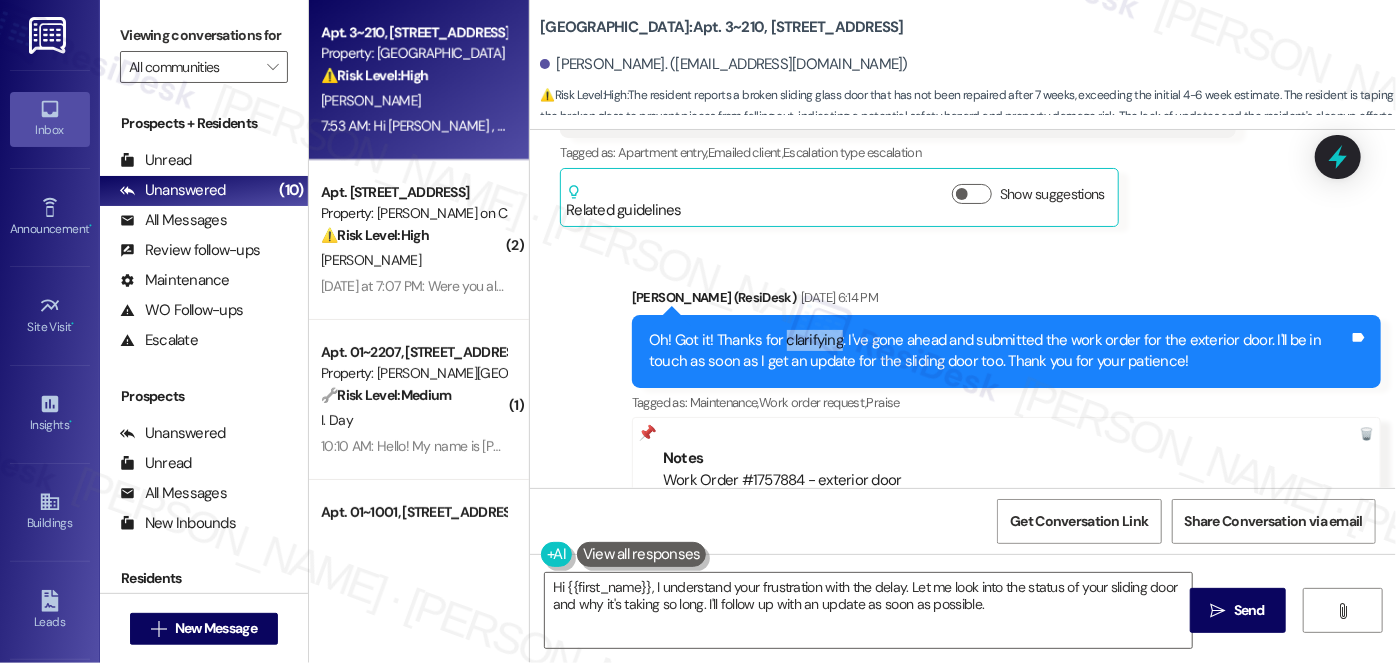 click on "Oh! Got it! Thanks for clarifying. I've gone ahead and submitted the work order for the exterior door. I'll be in touch as soon as I get an update for the sliding door too. Thank you for your patience!" at bounding box center (999, 351) 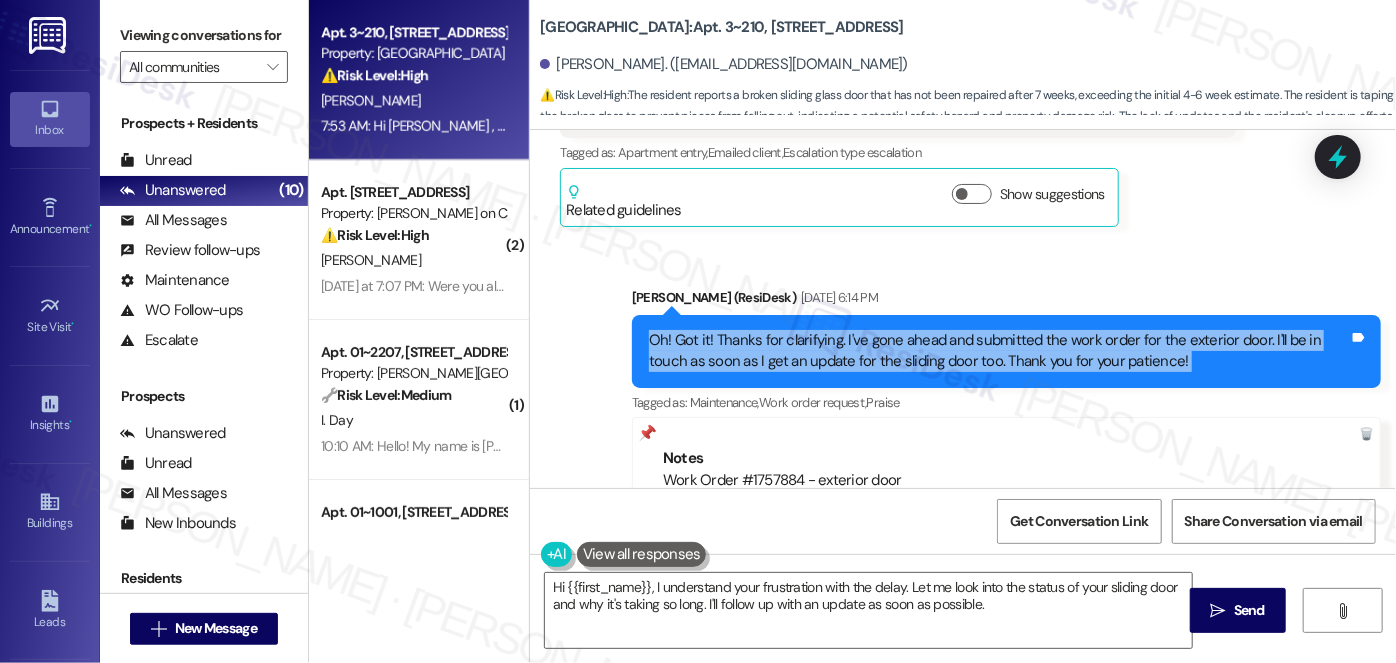click on "Oh! Got it! Thanks for clarifying. I've gone ahead and submitted the work order for the exterior door. I'll be in touch as soon as I get an update for the sliding door too. Thank you for your patience!" at bounding box center (999, 351) 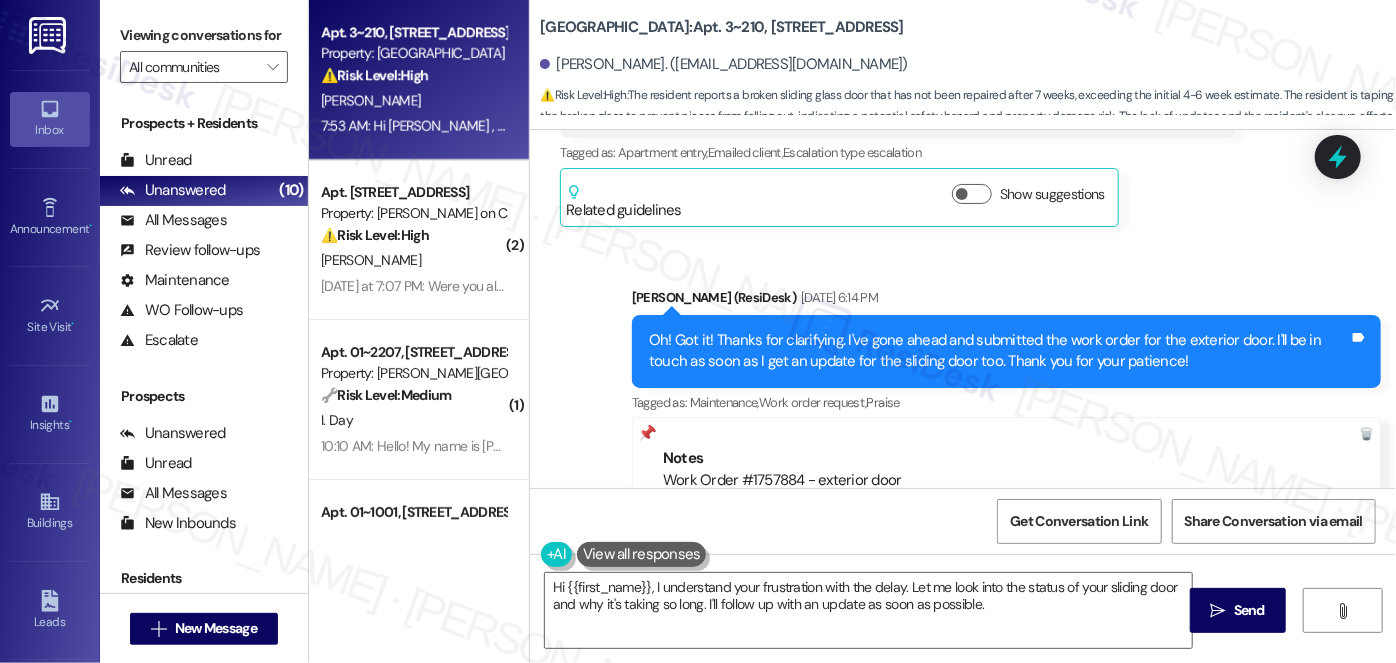 click on "Sent via SMS [PERSON_NAME]   (ResiDesk) [DATE] 6:14 PM Oh! Got it! Thanks for clarifying. I've gone ahead and submitted the work order for the exterior door. I'll be in touch as soon as I get an update for the sliding door too. Thank you for your patience! Tags and notes Tagged as:   Maintenance ,  Click to highlight conversations about Maintenance Work order request ,  Click to highlight conversations about Work order request Praise Click to highlight conversations about Praise Notes Work Order #1757884 - exterior door
----
From  [EMAIL_ADDRESS][PERSON_NAME][PERSON_NAME][DOMAIN_NAME]  at 6:27PM Eastern time on [DATE]" at bounding box center (1006, 436) 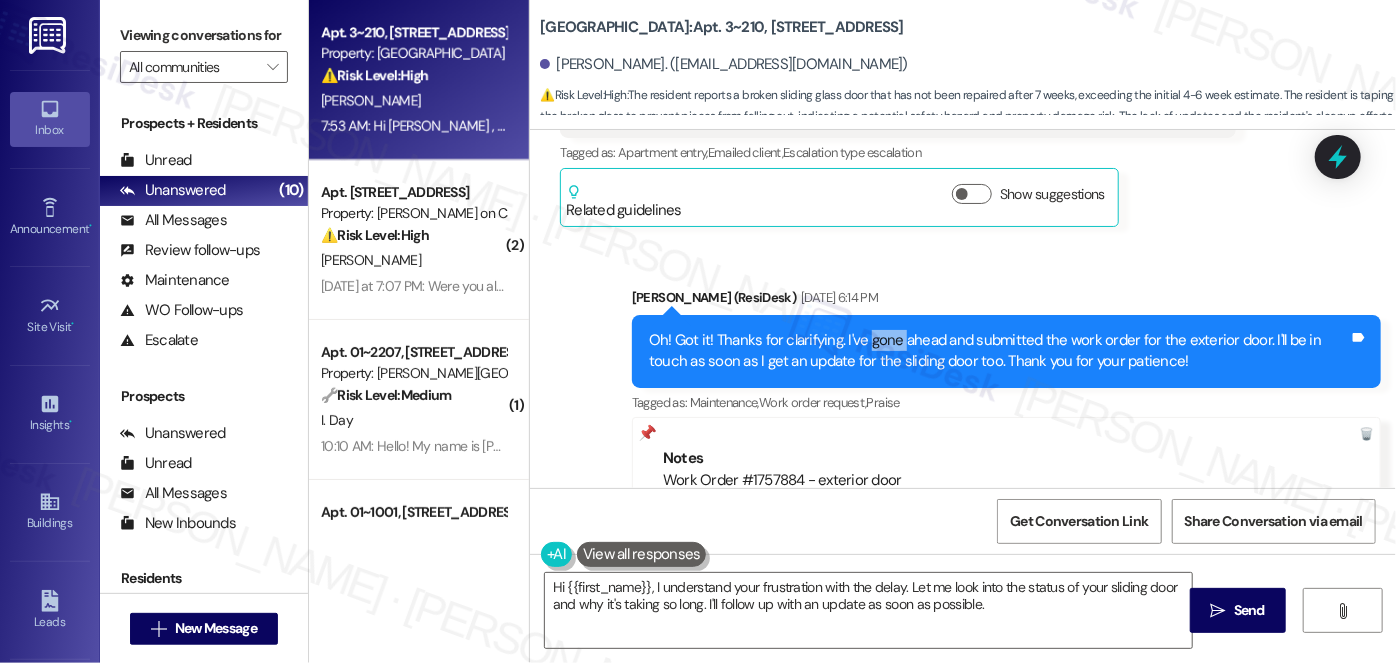 click on "Oh! Got it! Thanks for clarifying. I've gone ahead and submitted the work order for the exterior door. I'll be in touch as soon as I get an update for the sliding door too. Thank you for your patience!" at bounding box center [999, 351] 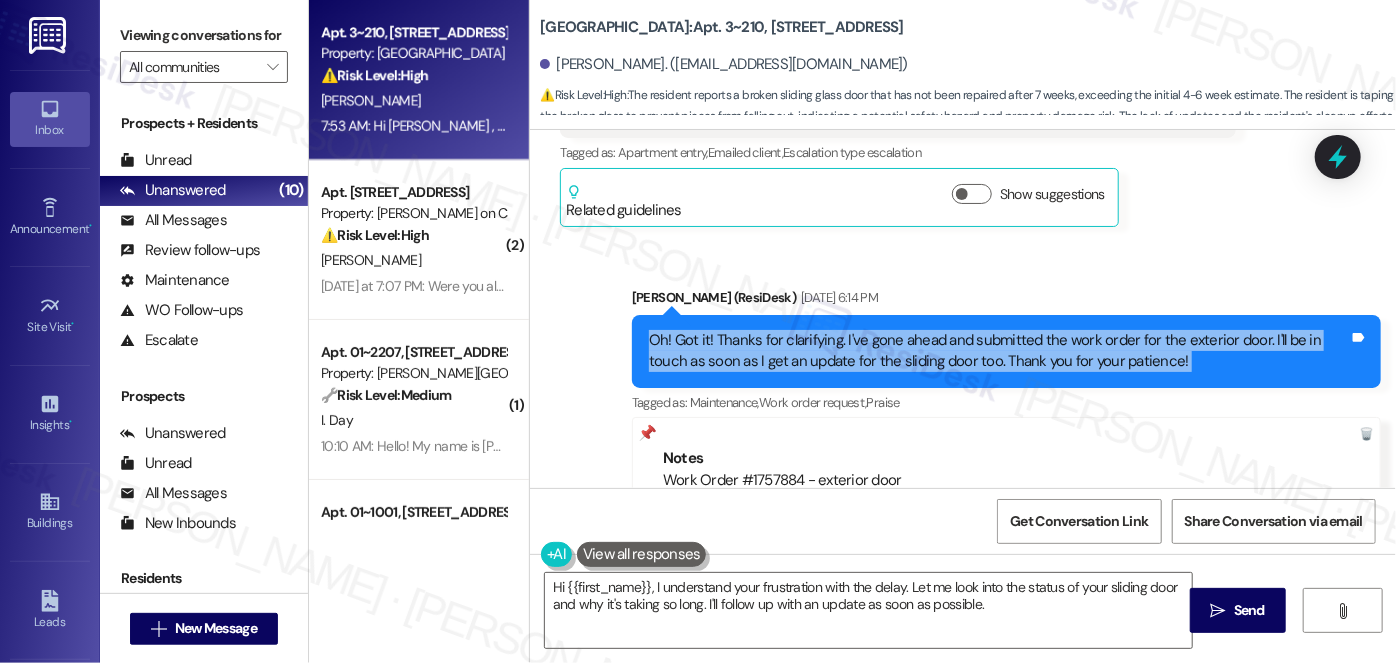 click on "Oh! Got it! Thanks for clarifying. I've gone ahead and submitted the work order for the exterior door. I'll be in touch as soon as I get an update for the sliding door too. Thank you for your patience!" at bounding box center (999, 351) 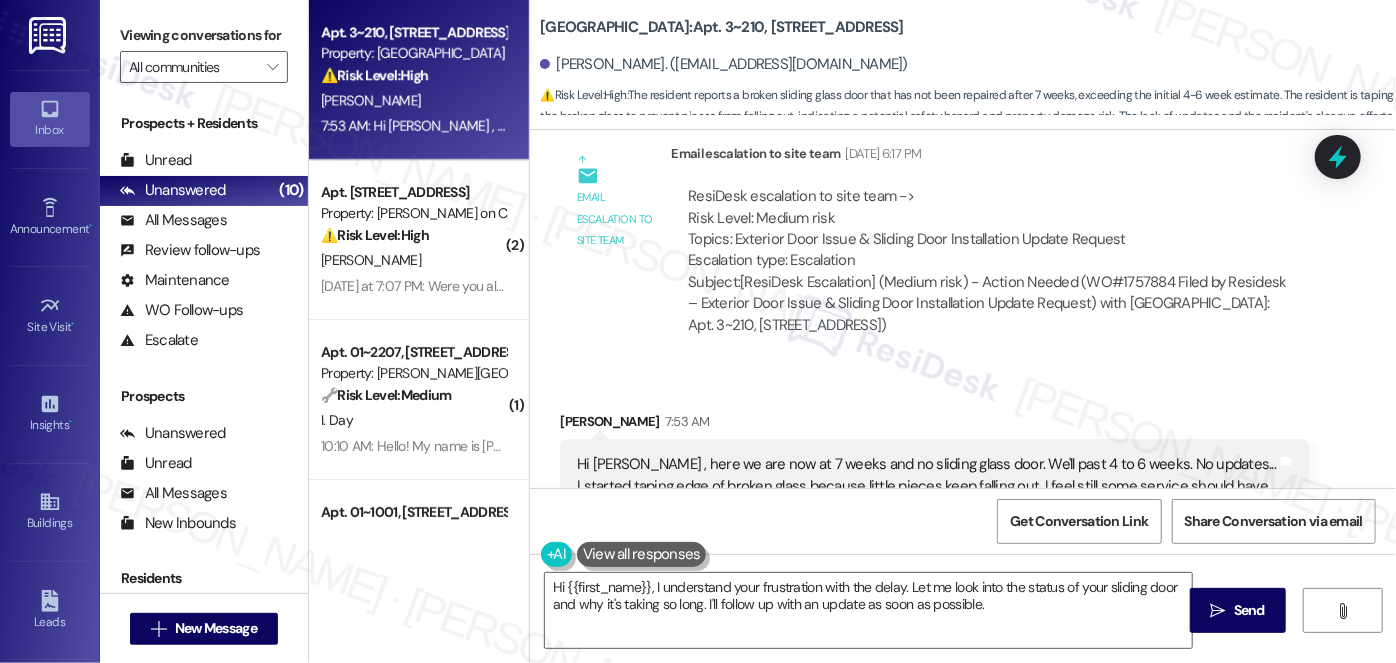 scroll, scrollTop: 12688, scrollLeft: 0, axis: vertical 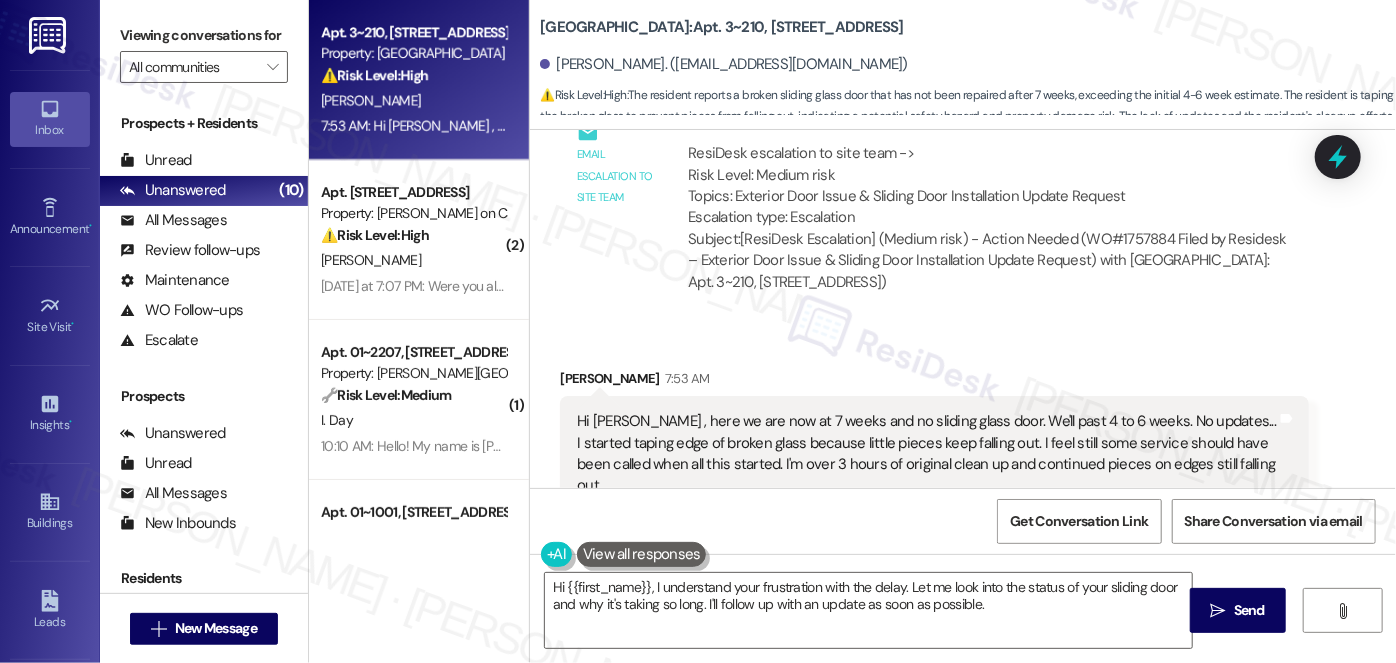 click on "Hi [PERSON_NAME] , here we are now at 7 weeks and no sliding glass door. We'll past 4 to 6 weeks. No updates...  I started taping edge of broken glass because little pieces keep  falling out. I feel still some service  should have been  called when all this started. I'm over 3 hours of original clean up and continued pieces on edges still falling out." at bounding box center (927, 454) 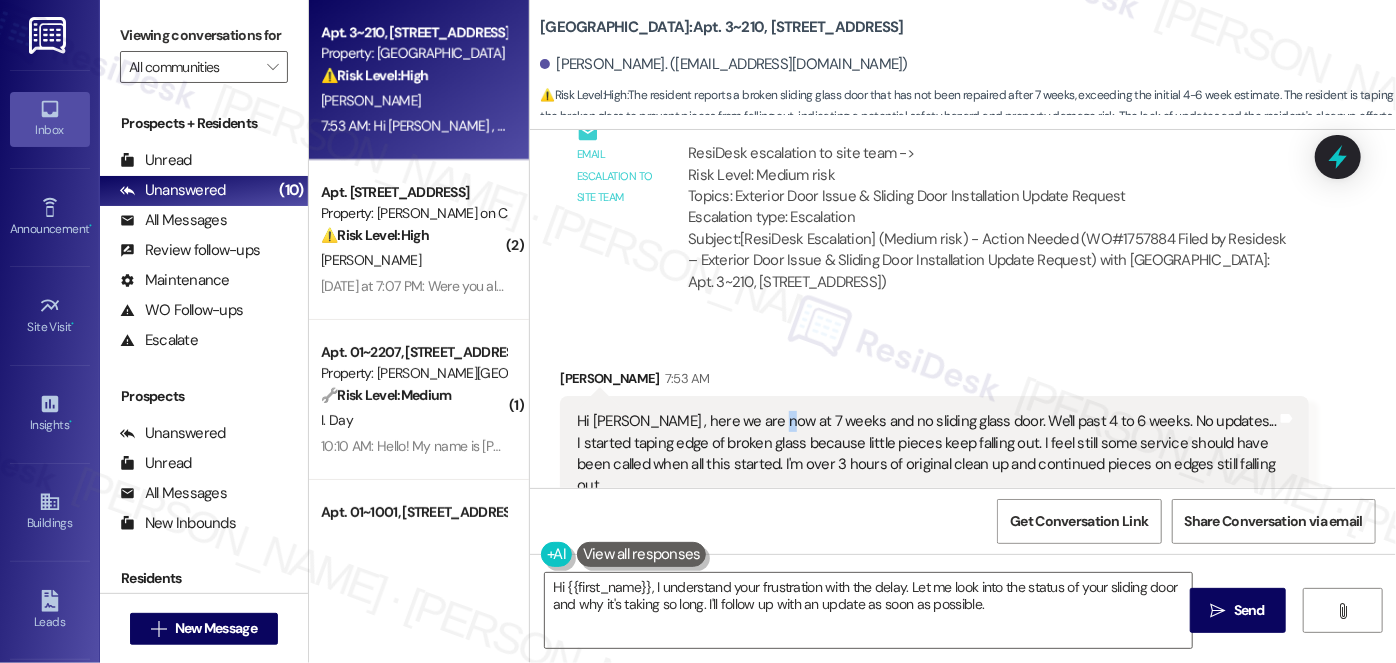 click on "Hi [PERSON_NAME] , here we are now at 7 weeks and no sliding glass door. We'll past 4 to 6 weeks. No updates...  I started taping edge of broken glass because little pieces keep  falling out. I feel still some service  should have been  called when all this started. I'm over 3 hours of original clean up and continued pieces on edges still falling out." at bounding box center [927, 454] 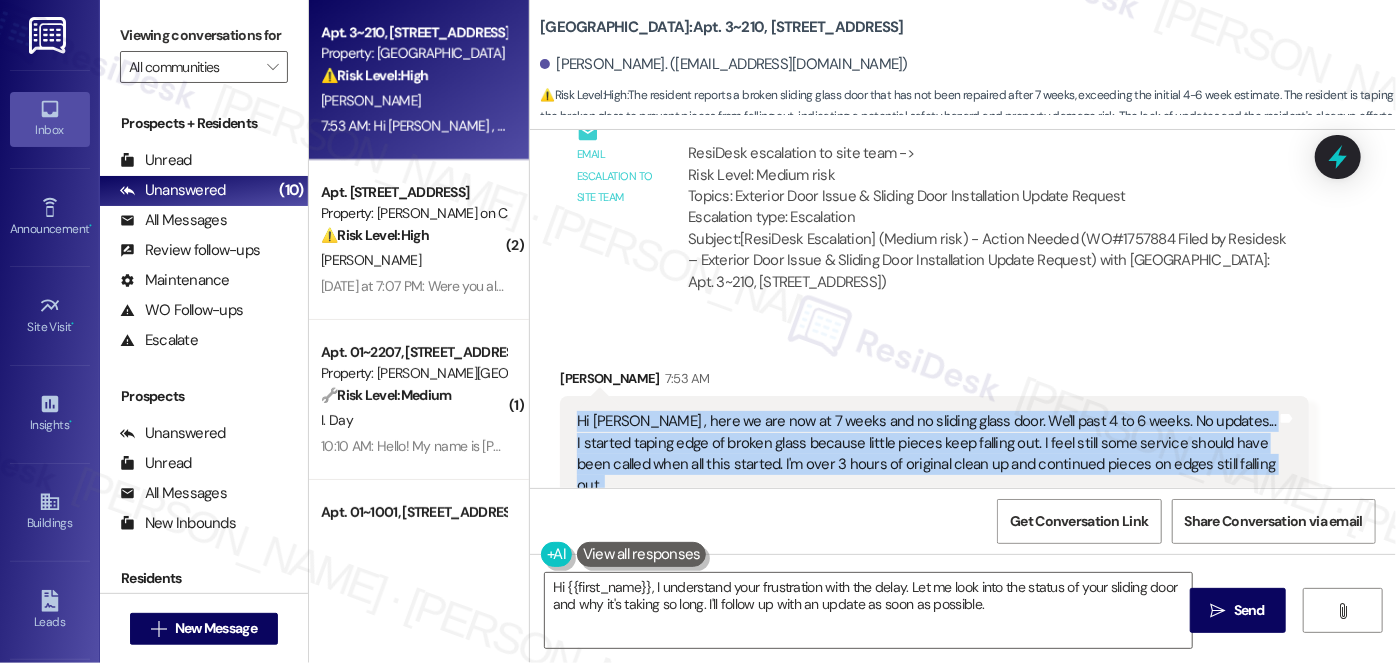 click on "Hi [PERSON_NAME] , here we are now at 7 weeks and no sliding glass door. We'll past 4 to 6 weeks. No updates...  I started taping edge of broken glass because little pieces keep  falling out. I feel still some service  should have been  called when all this started. I'm over 3 hours of original clean up and continued pieces on edges still falling out." at bounding box center (927, 454) 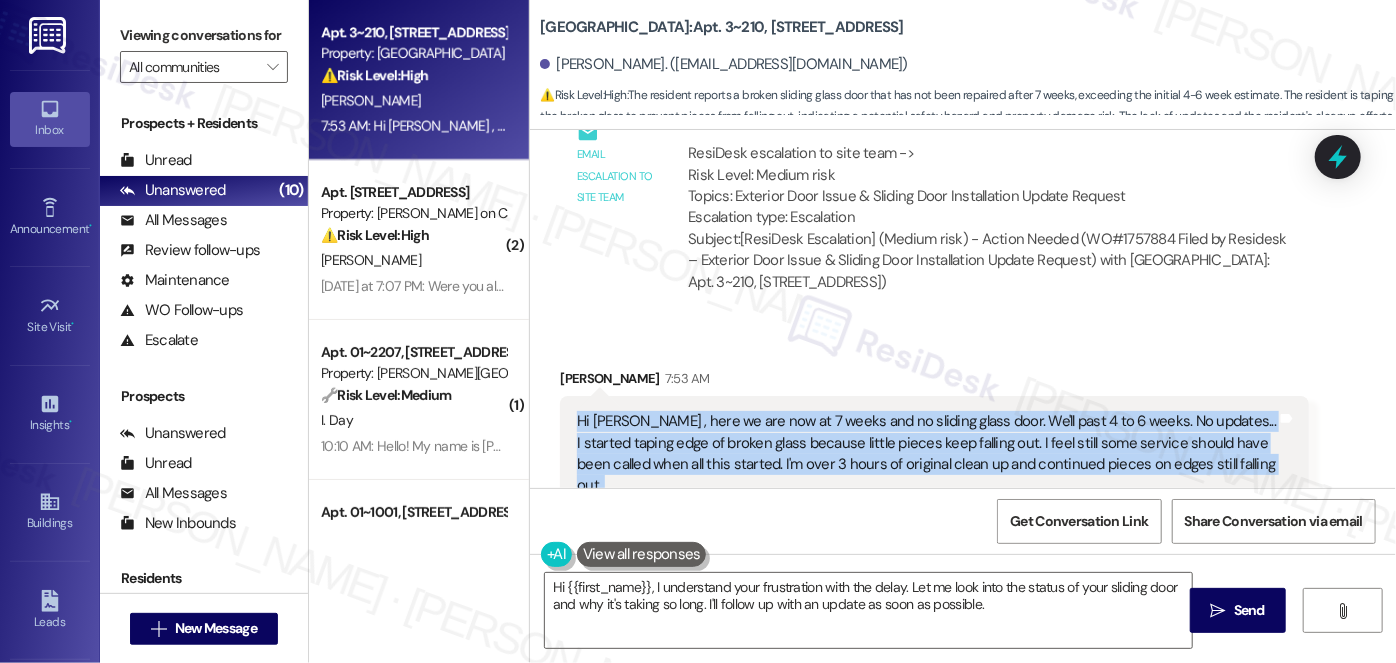 click on "Hi [PERSON_NAME] , here we are now at 7 weeks and no sliding glass door. We'll past 4 to 6 weeks. No updates...  I started taping edge of broken glass because little pieces keep  falling out. I feel still some service  should have been  called when all this started. I'm over 3 hours of original clean up and continued pieces on edges still falling out." at bounding box center [927, 454] 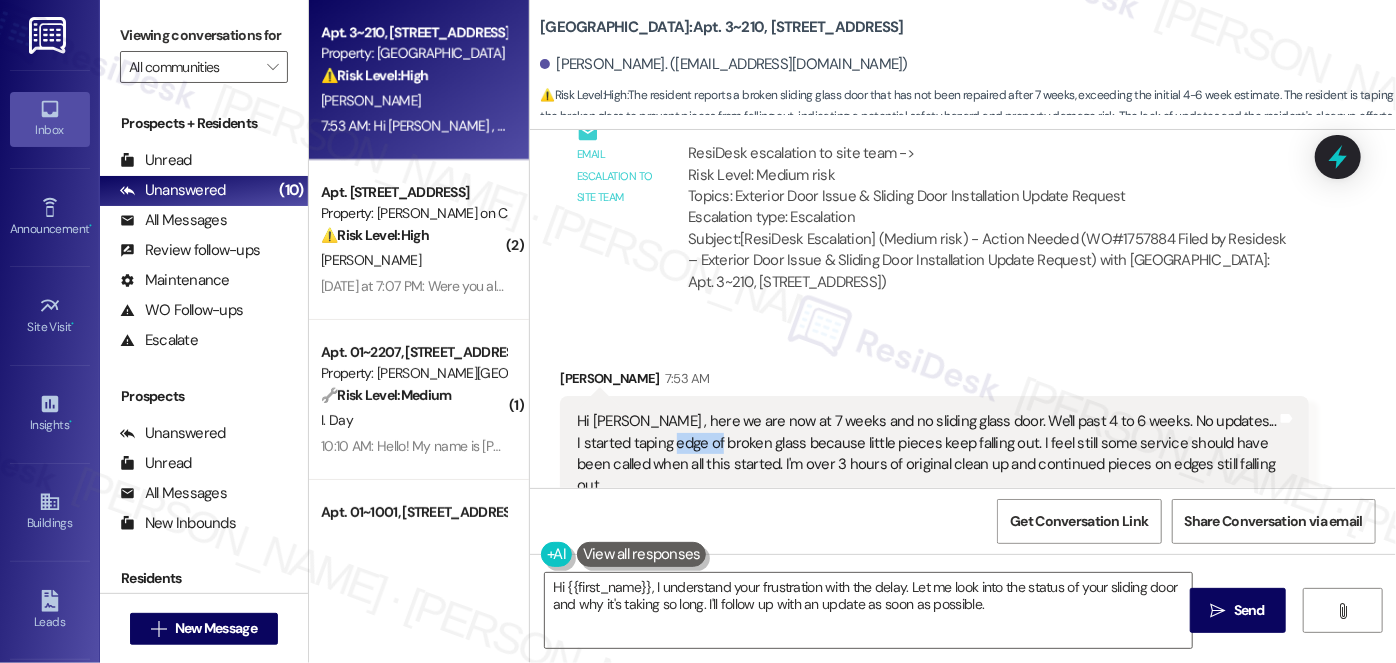 click on "Hi [PERSON_NAME] , here we are now at 7 weeks and no sliding glass door. We'll past 4 to 6 weeks. No updates...  I started taping edge of broken glass because little pieces keep  falling out. I feel still some service  should have been  called when all this started. I'm over 3 hours of original clean up and continued pieces on edges still falling out." at bounding box center (927, 454) 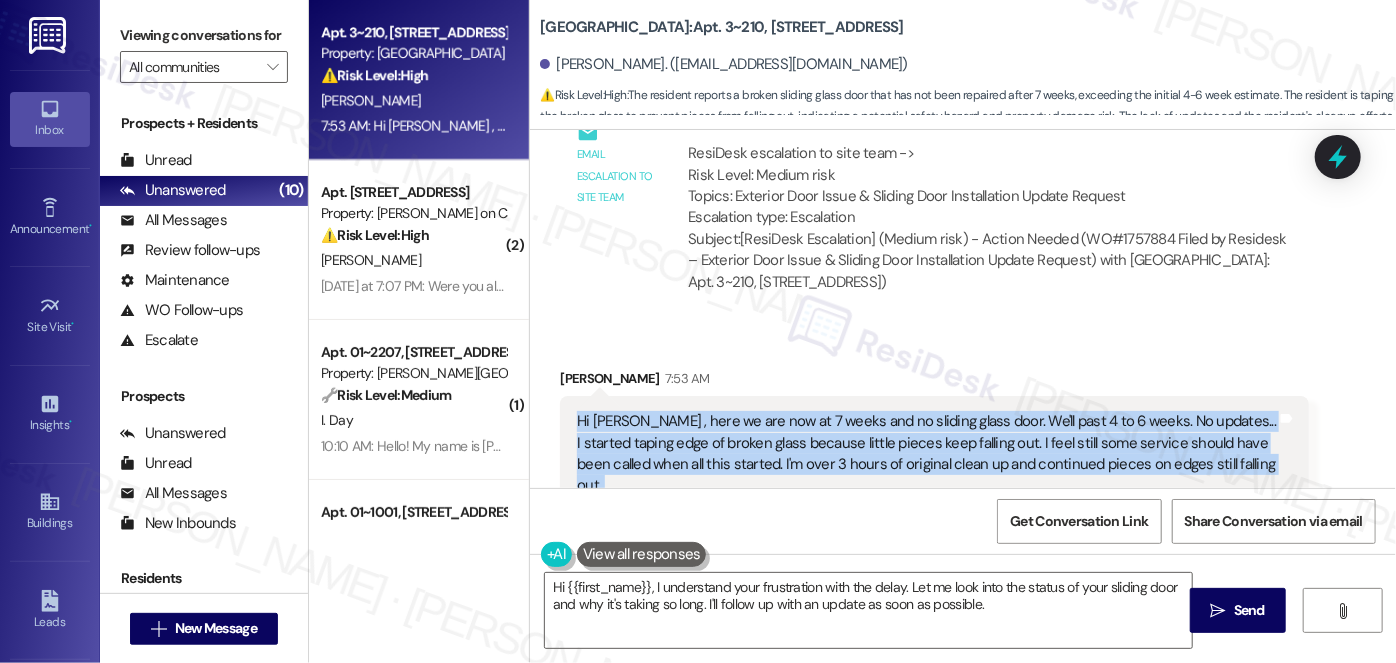 click on "Hi [PERSON_NAME] , here we are now at 7 weeks and no sliding glass door. We'll past 4 to 6 weeks. No updates...  I started taping edge of broken glass because little pieces keep  falling out. I feel still some service  should have been  called when all this started. I'm over 3 hours of original clean up and continued pieces on edges still falling out." at bounding box center [927, 454] 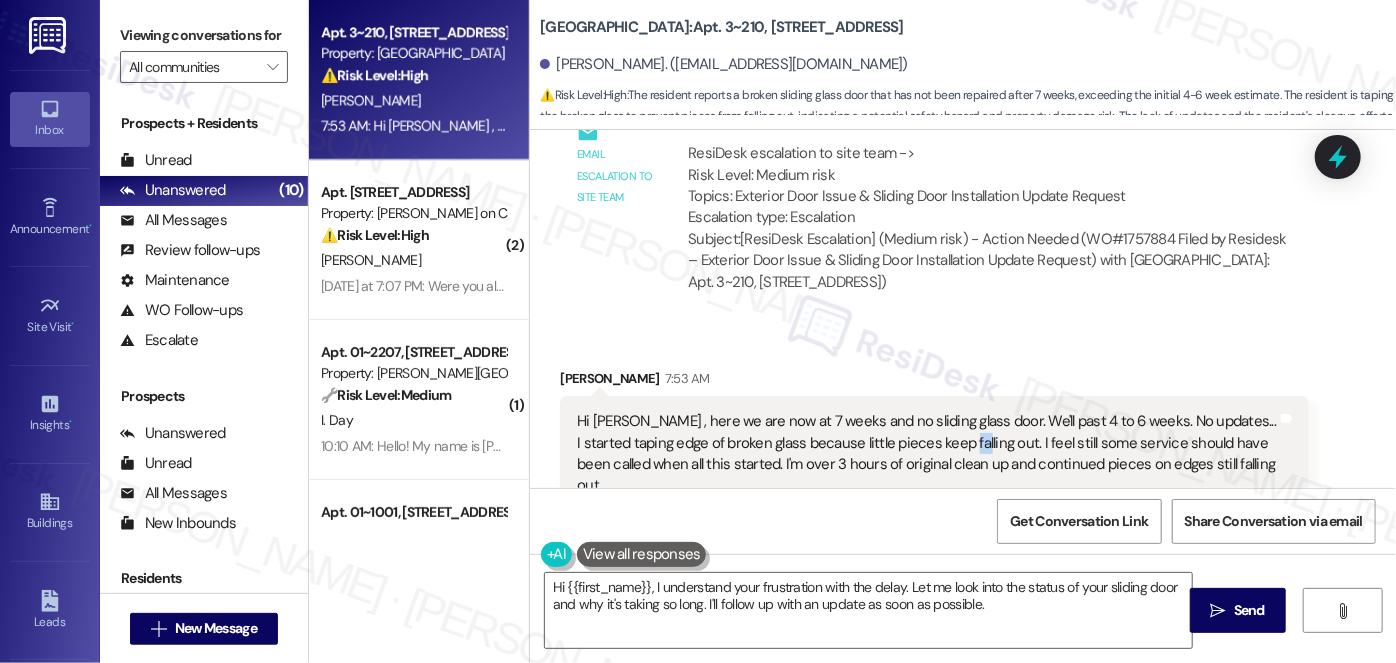 click on "Hi [PERSON_NAME] , here we are now at 7 weeks and no sliding glass door. We'll past 4 to 6 weeks. No updates...  I started taping edge of broken glass because little pieces keep  falling out. I feel still some service  should have been  called when all this started. I'm over 3 hours of original clean up and continued pieces on edges still falling out." at bounding box center [927, 454] 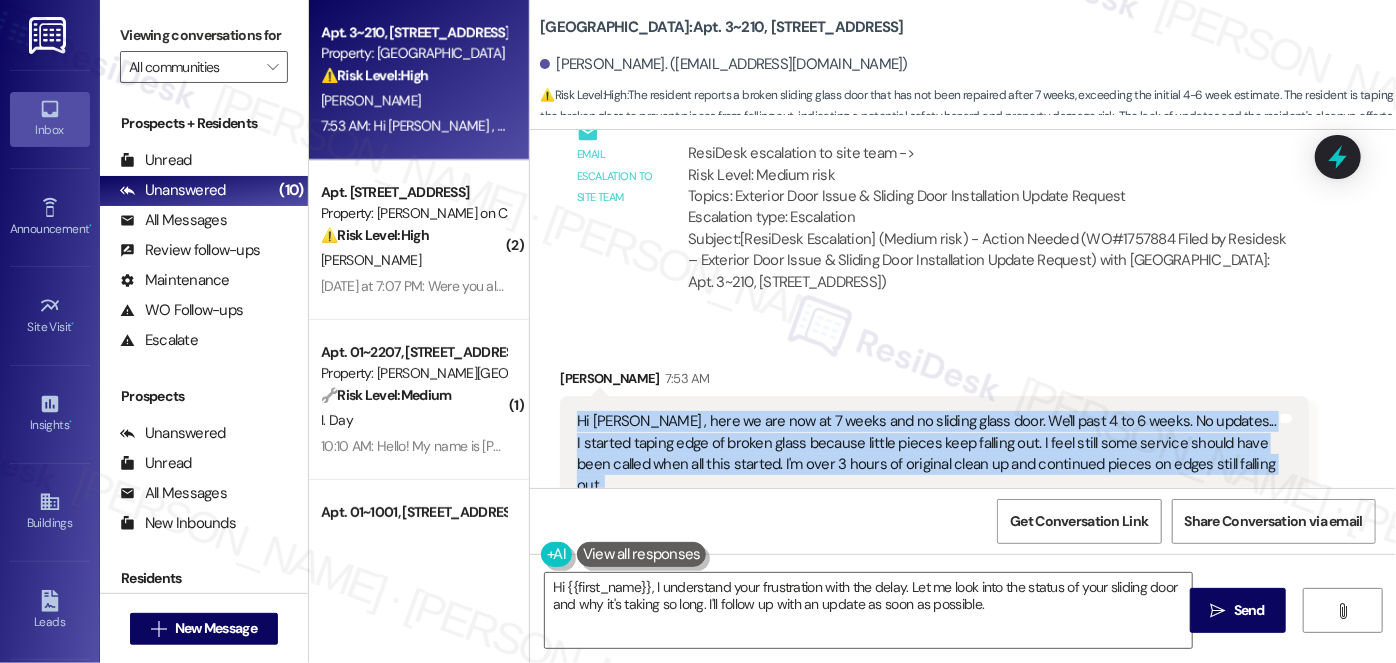 click on "Hi [PERSON_NAME] , here we are now at 7 weeks and no sliding glass door. We'll past 4 to 6 weeks. No updates...  I started taping edge of broken glass because little pieces keep  falling out. I feel still some service  should have been  called when all this started. I'm over 3 hours of original clean up and continued pieces on edges still falling out." at bounding box center (927, 454) 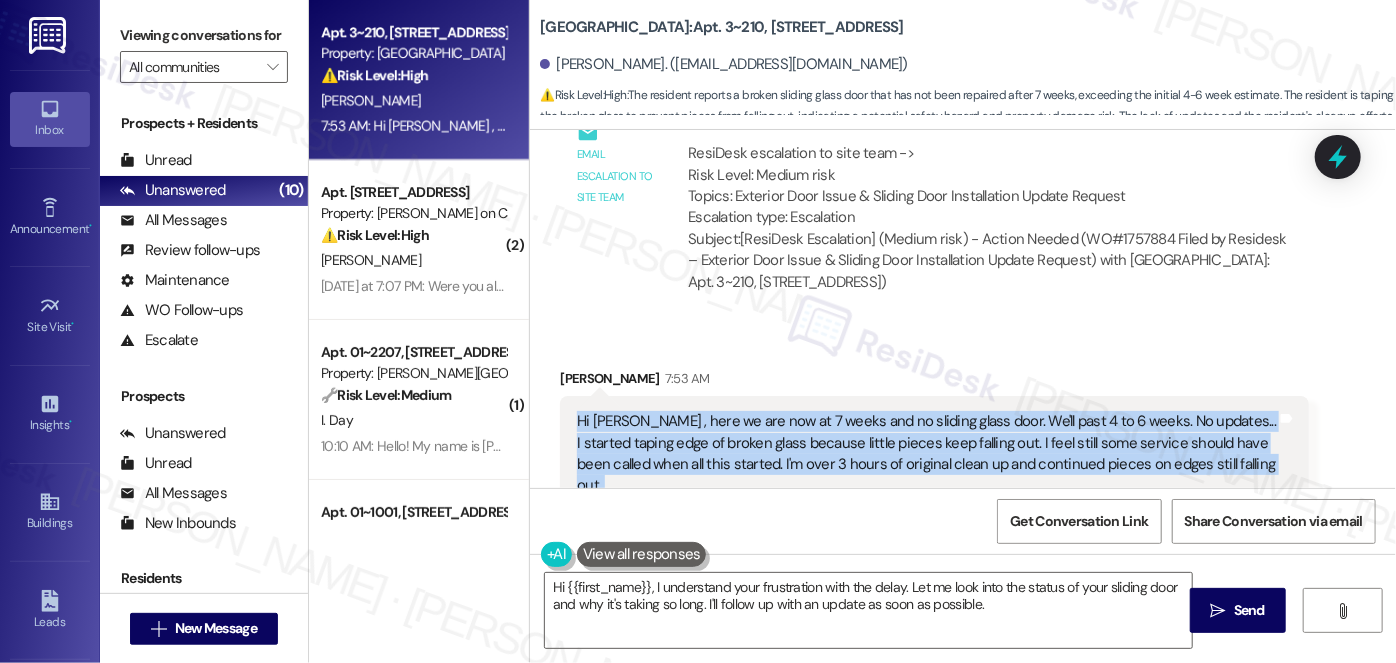 click on "Hi [PERSON_NAME] , here we are now at 7 weeks and no sliding glass door. We'll past 4 to 6 weeks. No updates...  I started taping edge of broken glass because little pieces keep  falling out. I feel still some service  should have been  called when all this started. I'm over 3 hours of original clean up and continued pieces on edges still falling out." at bounding box center [927, 454] 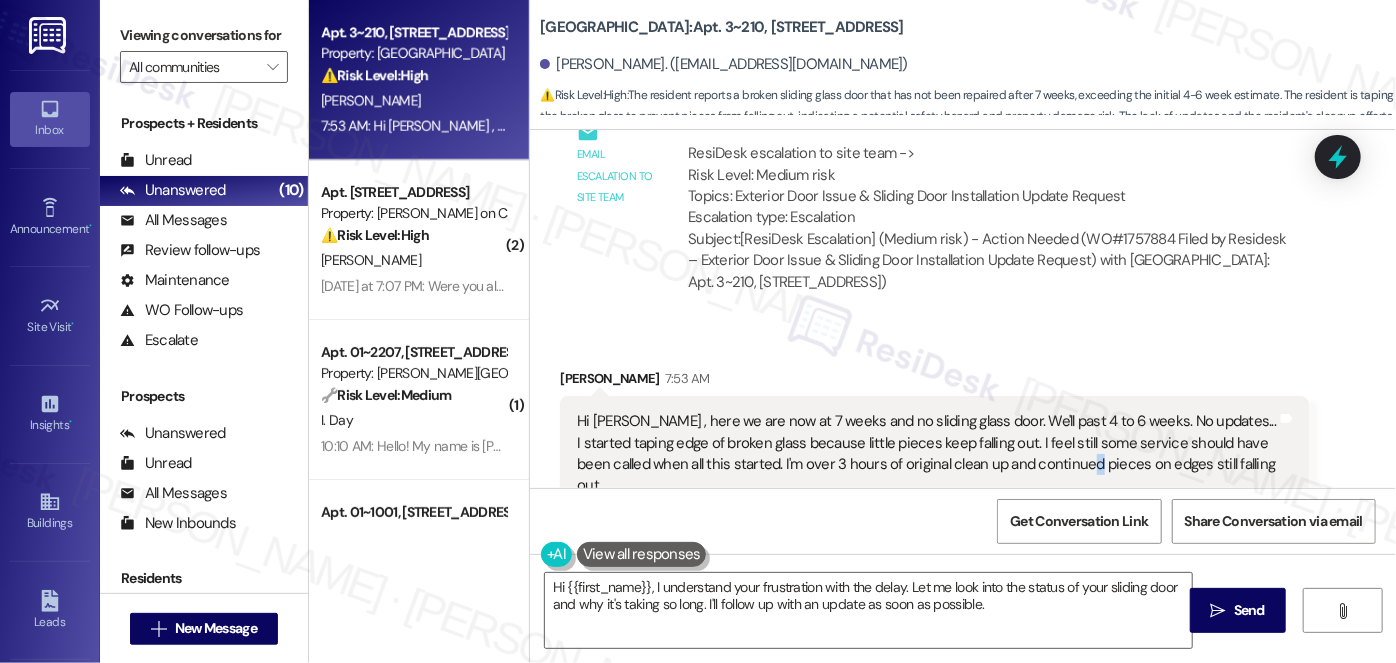 click on "Hi [PERSON_NAME] , here we are now at 7 weeks and no sliding glass door. We'll past 4 to 6 weeks. No updates...  I started taping edge of broken glass because little pieces keep  falling out. I feel still some service  should have been  called when all this started. I'm over 3 hours of original clean up and continued pieces on edges still falling out." at bounding box center (927, 454) 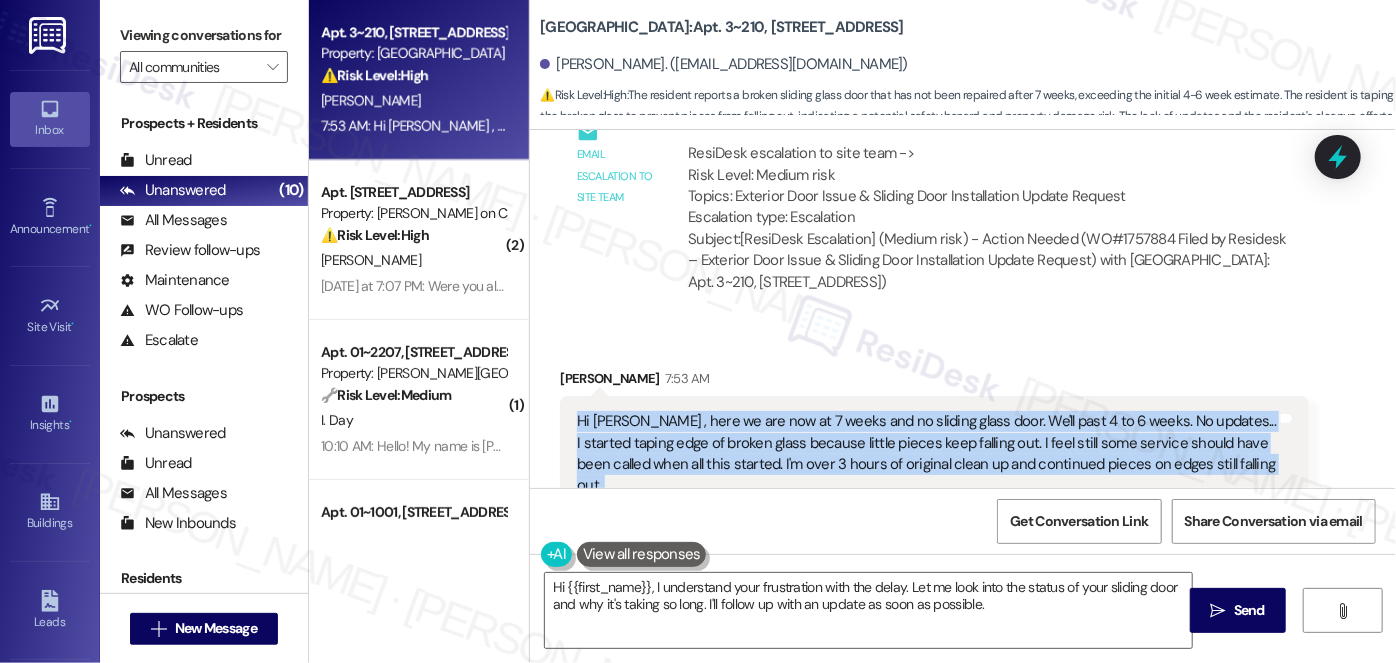 click on "Hi [PERSON_NAME] , here we are now at 7 weeks and no sliding glass door. We'll past 4 to 6 weeks. No updates...  I started taping edge of broken glass because little pieces keep  falling out. I feel still some service  should have been  called when all this started. I'm over 3 hours of original clean up and continued pieces on edges still falling out." at bounding box center (927, 454) 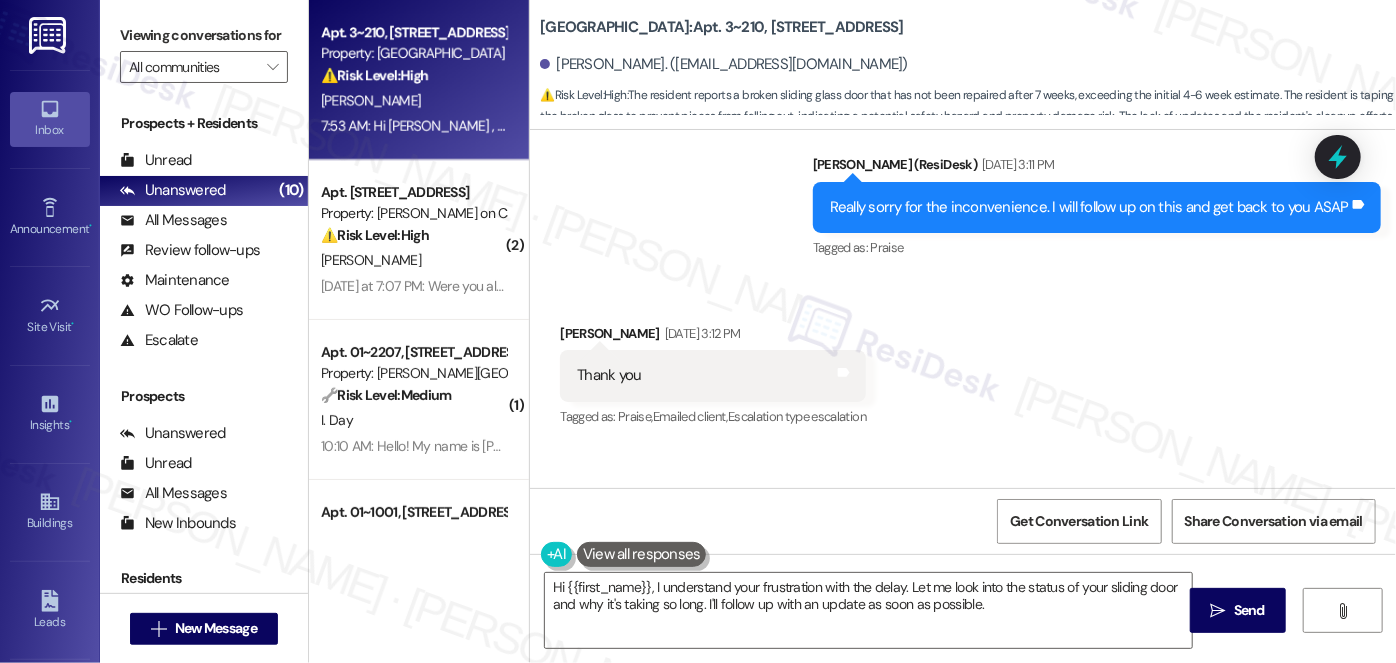 scroll, scrollTop: 9324, scrollLeft: 0, axis: vertical 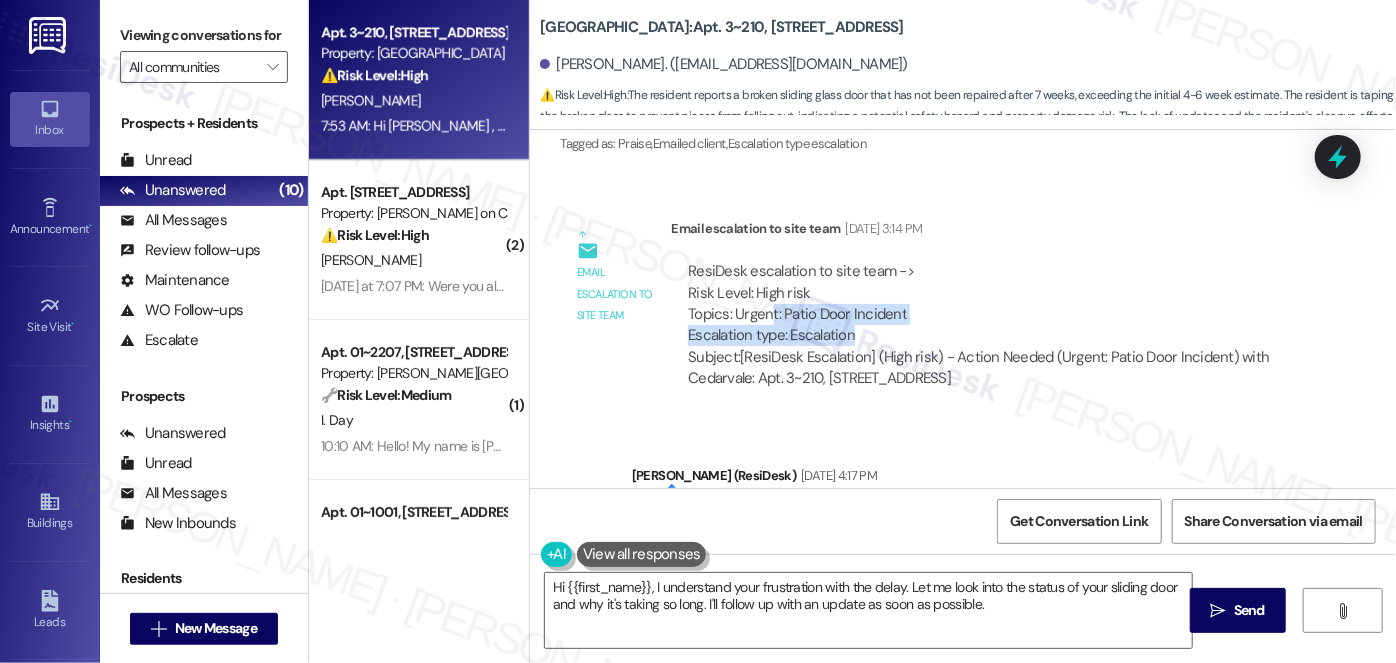 drag, startPoint x: 762, startPoint y: 246, endPoint x: 898, endPoint y: 269, distance: 137.93114 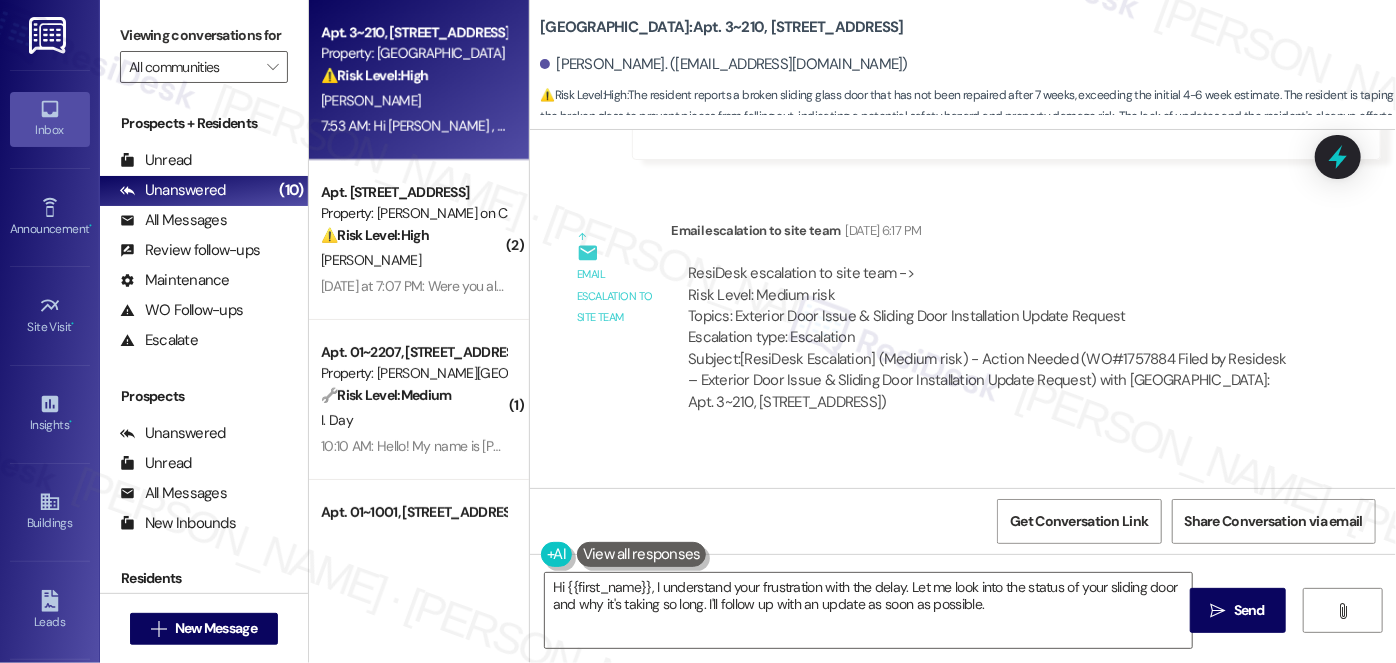 scroll, scrollTop: 12688, scrollLeft: 0, axis: vertical 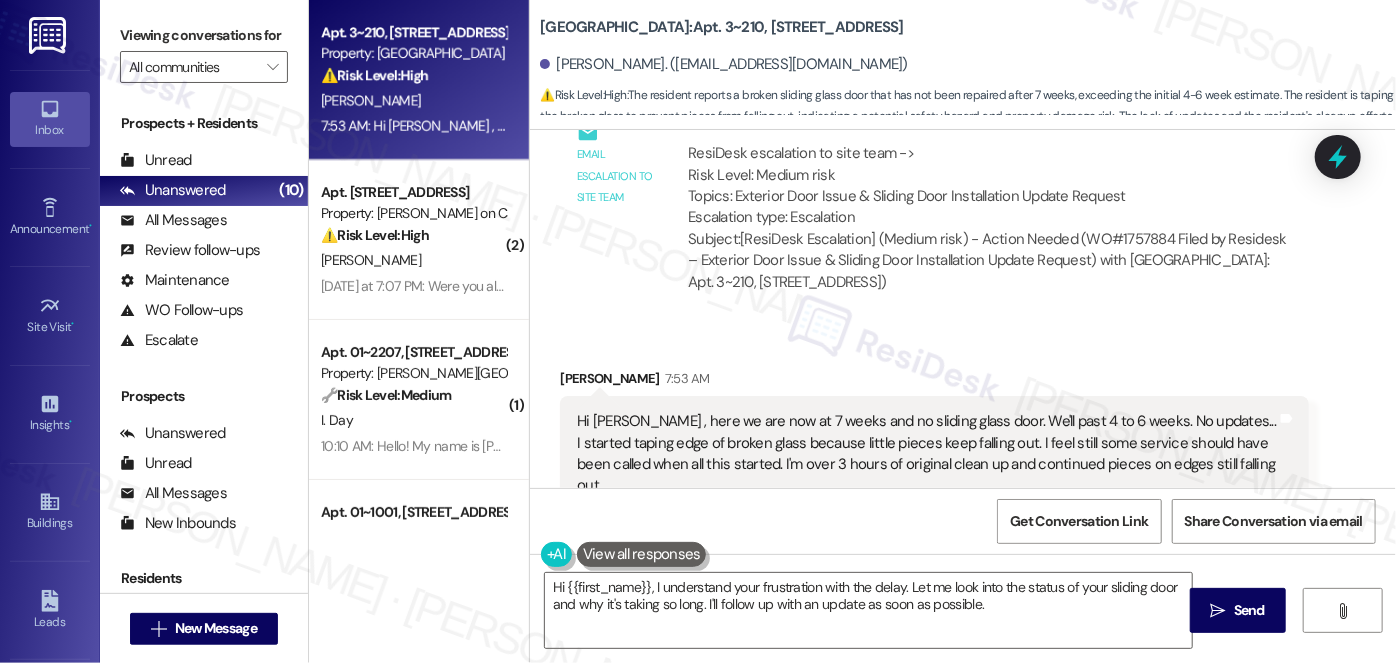 click on "[PERSON_NAME]. ([EMAIL_ADDRESS][DOMAIN_NAME])" at bounding box center [724, 64] 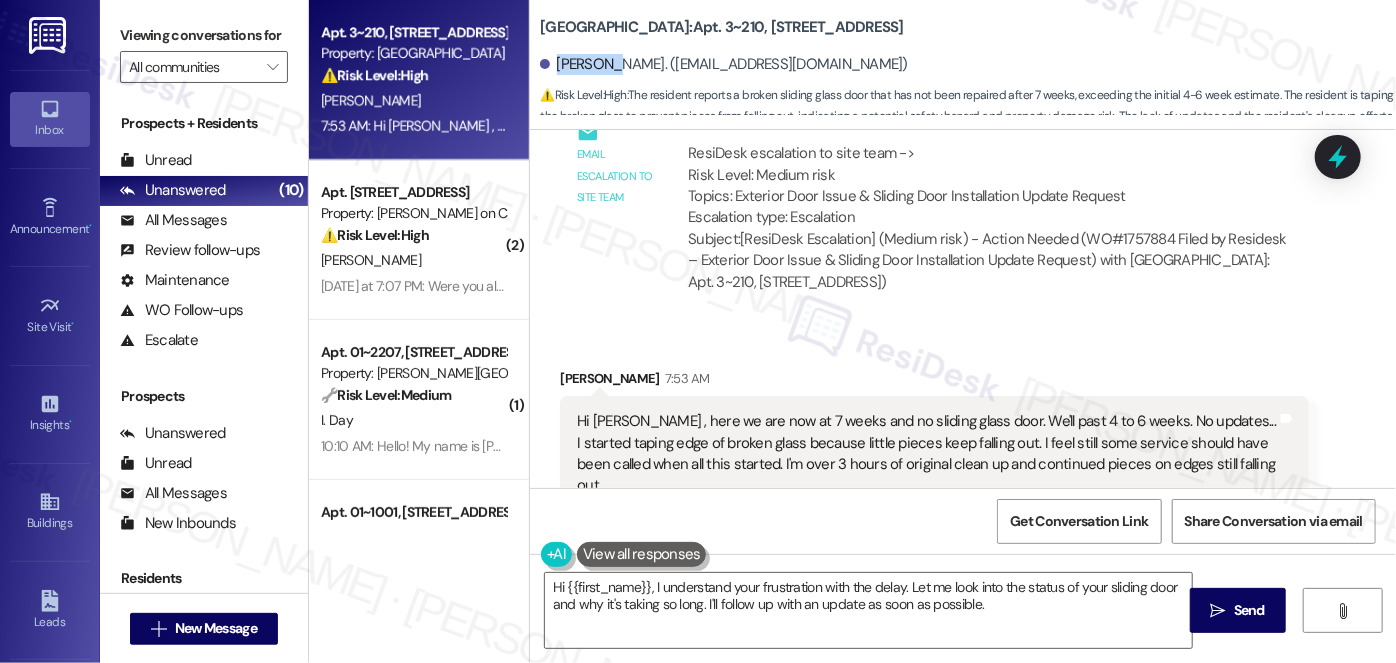 click on "[PERSON_NAME]. ([EMAIL_ADDRESS][DOMAIN_NAME])" at bounding box center (724, 64) 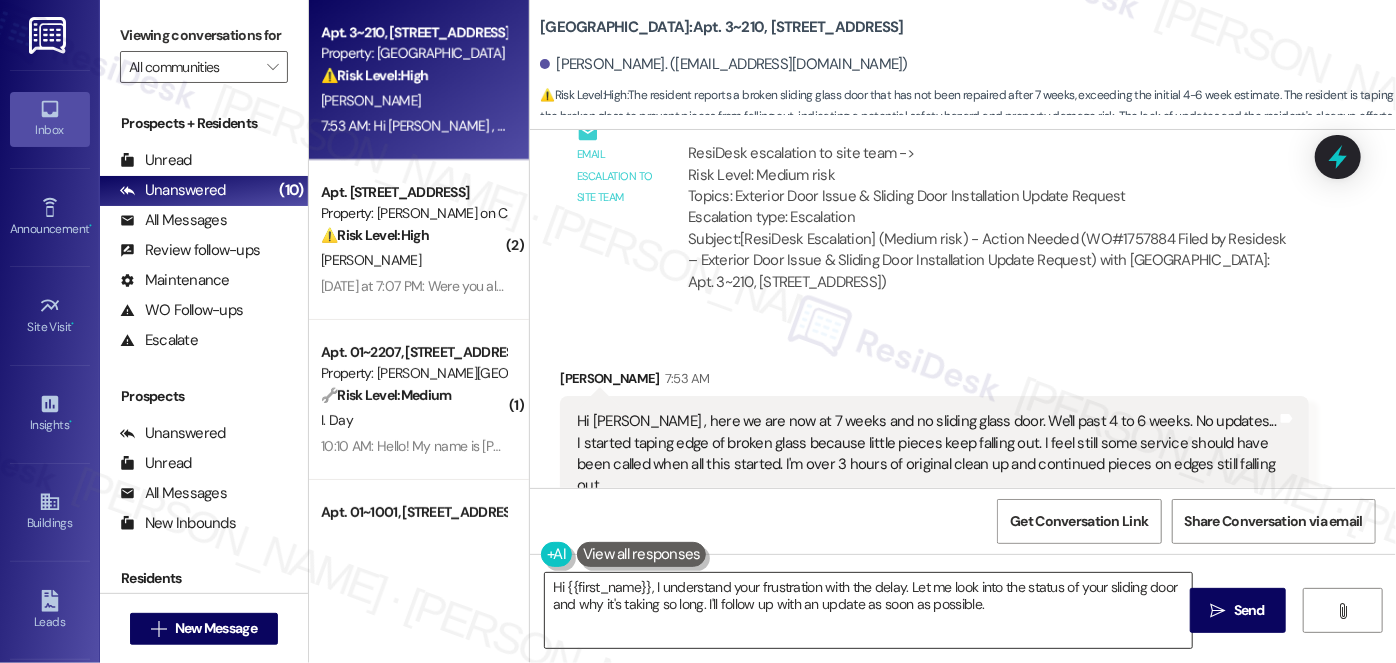 click on "Hi {{first_name}}, I understand your frustration with the delay. Let me look into the status of your sliding door and why it's taking so long. I'll follow up with an update as soon as possible." at bounding box center (868, 610) 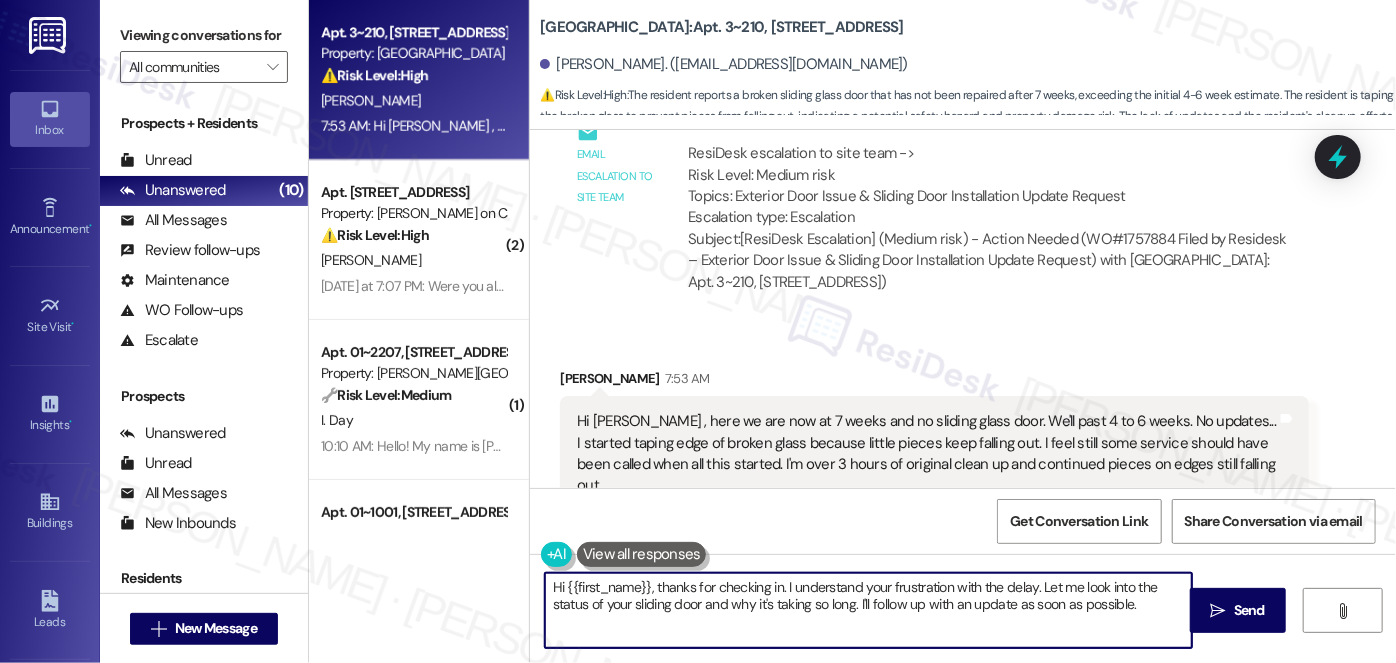 drag, startPoint x: 1126, startPoint y: 604, endPoint x: 777, endPoint y: 578, distance: 349.96713 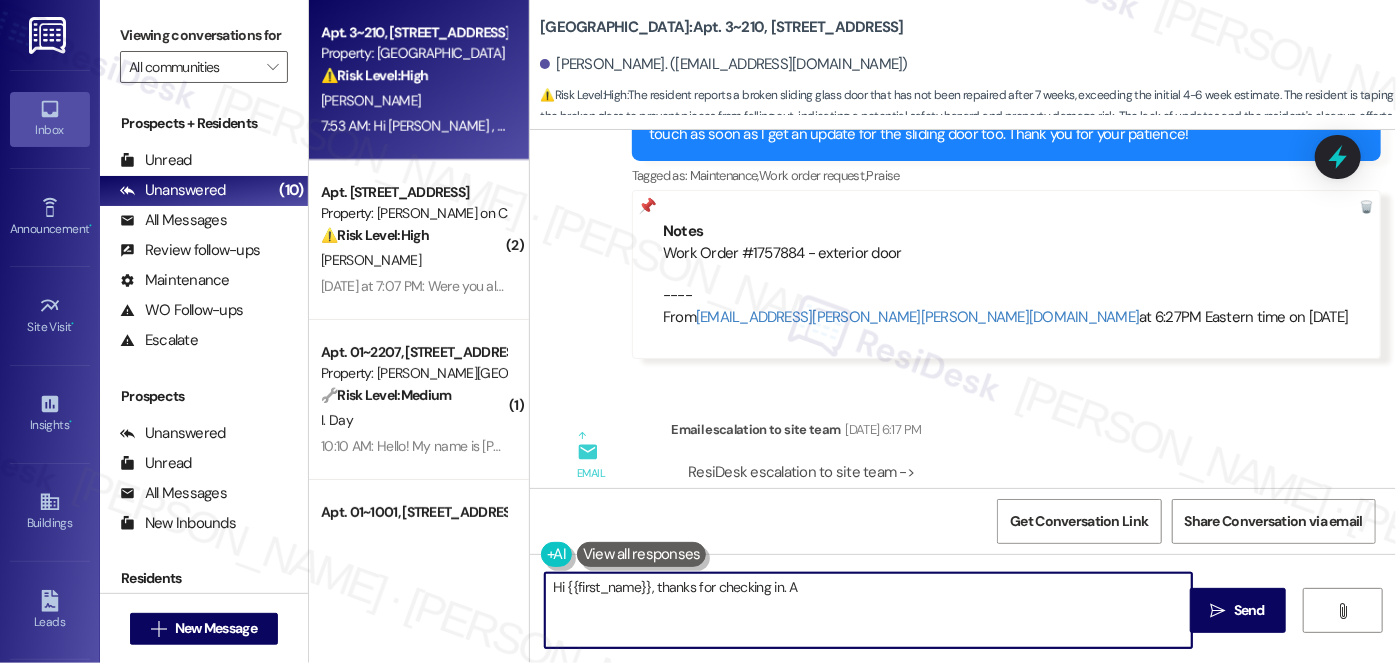 scroll, scrollTop: 12506, scrollLeft: 0, axis: vertical 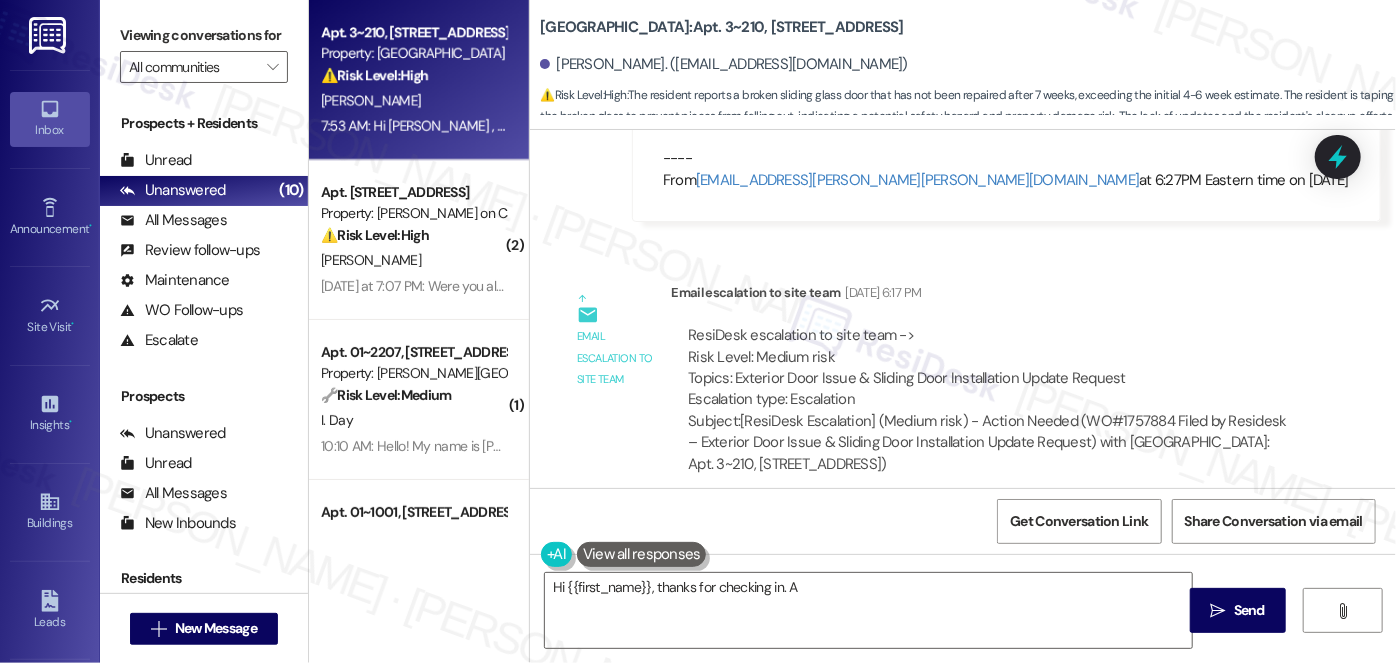click on "ResiDesk escalation to site team ->
Risk Level: Medium risk
Topics: Exterior Door Issue & Sliding Door Installation Update Request
Escalation type: Escalation" at bounding box center [990, 368] 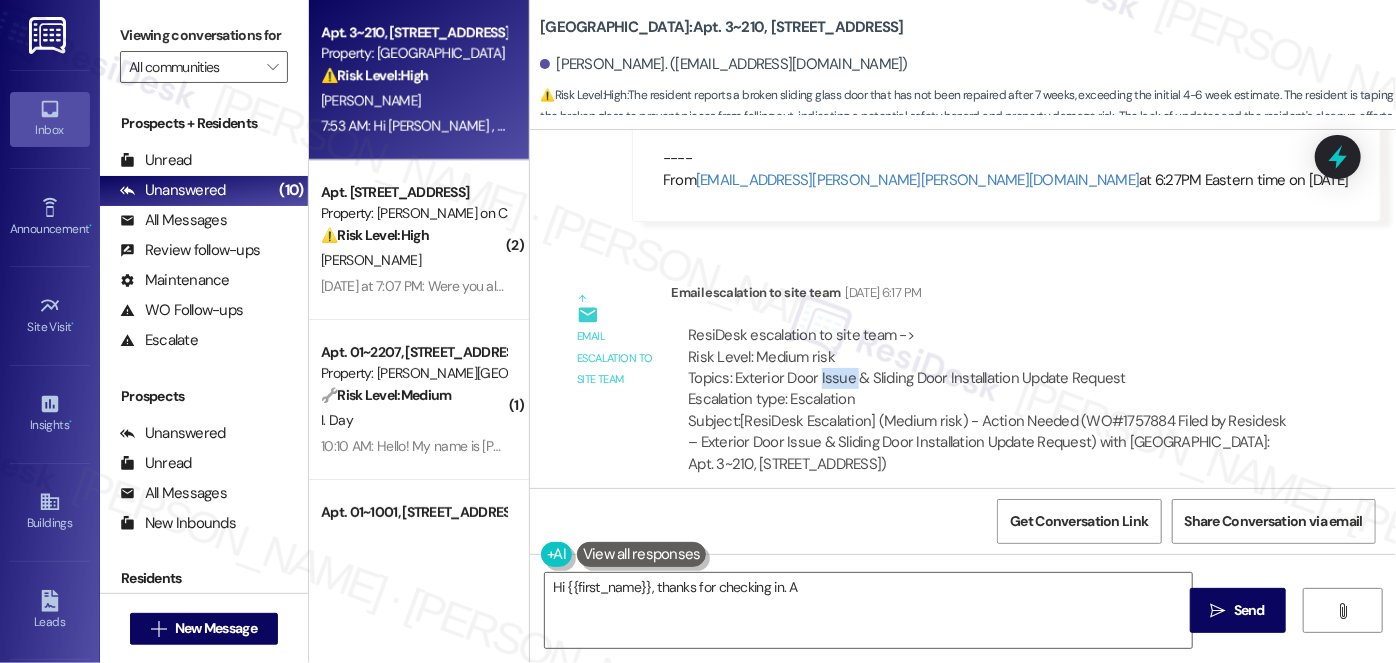 click on "ResiDesk escalation to site team ->
Risk Level: Medium risk
Topics: Exterior Door Issue & Sliding Door Installation Update Request
Escalation type: Escalation" at bounding box center [990, 368] 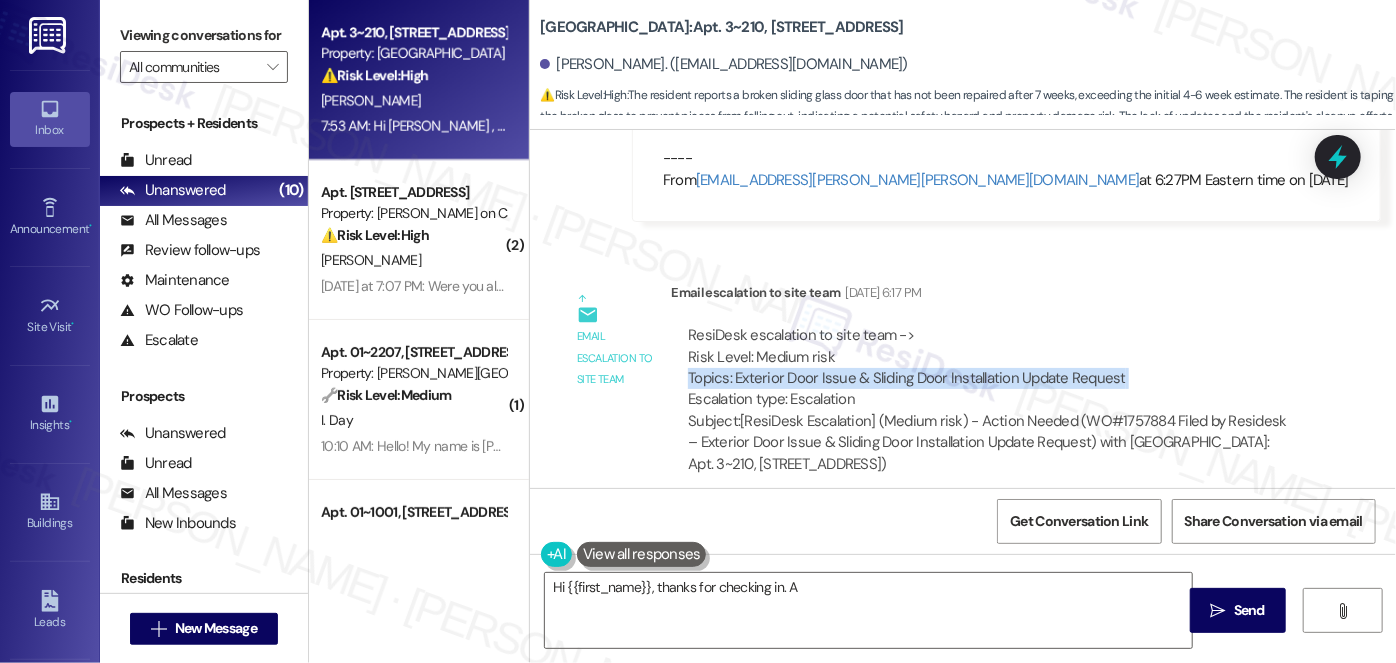 click on "ResiDesk escalation to site team ->
Risk Level: Medium risk
Topics: Exterior Door Issue & Sliding Door Installation Update Request
Escalation type: Escalation" at bounding box center [990, 368] 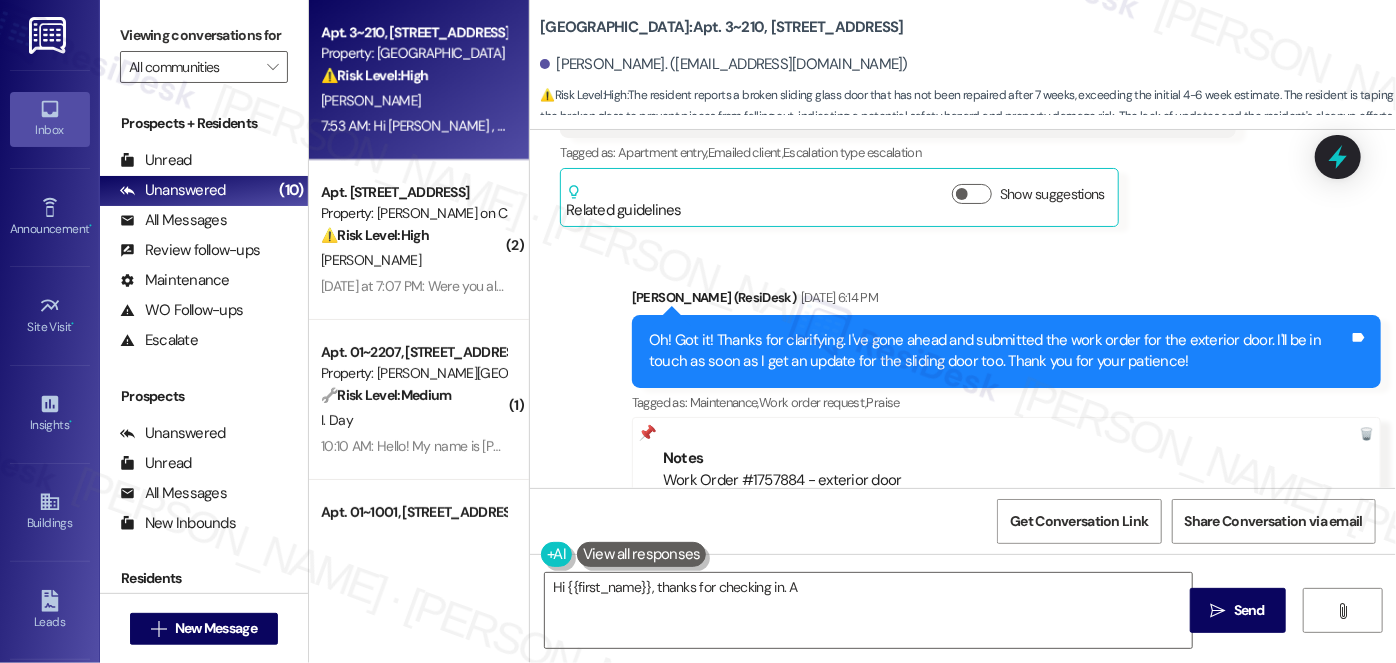 click on "Oh! Got it! Thanks for clarifying. I've gone ahead and submitted the work order for the exterior door. I'll be in touch as soon as I get an update for the sliding door too. Thank you for your patience!" at bounding box center (999, 351) 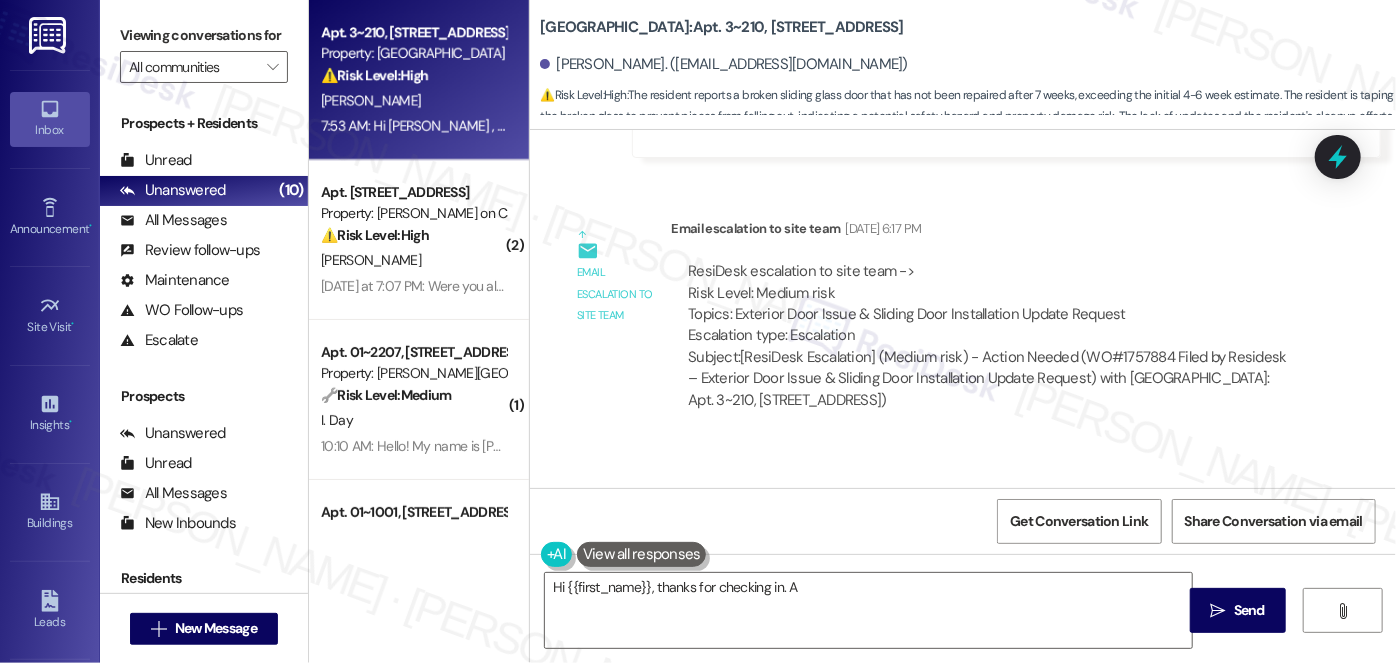 scroll, scrollTop: 12688, scrollLeft: 0, axis: vertical 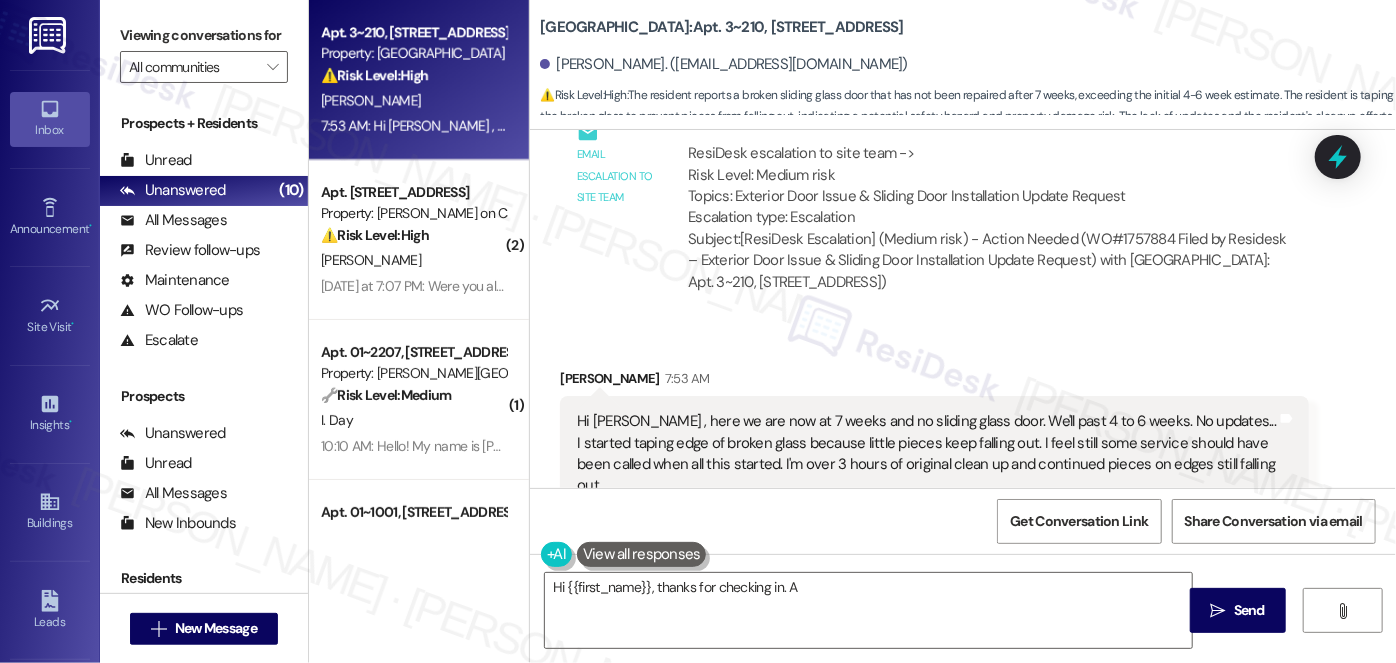 click on "Hi [PERSON_NAME] , here we are now at 7 weeks and no sliding glass door. We'll past 4 to 6 weeks. No updates...  I started taping edge of broken glass because little pieces keep  falling out. I feel still some service  should have been  called when all this started. I'm over 3 hours of original clean up and continued pieces on edges still falling out.  Tags and notes" at bounding box center (934, 454) 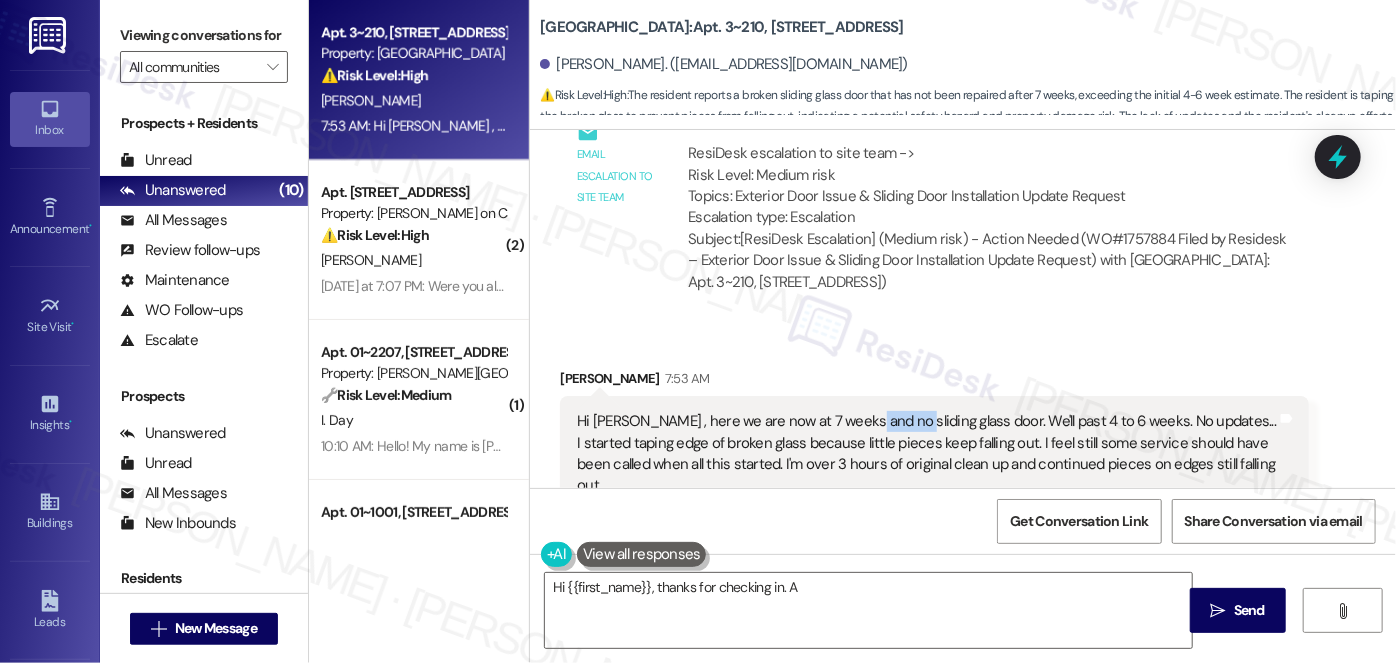 click on "Hi [PERSON_NAME] , here we are now at 7 weeks and no sliding glass door. We'll past 4 to 6 weeks. No updates...  I started taping edge of broken glass because little pieces keep  falling out. I feel still some service  should have been  called when all this started. I'm over 3 hours of original clean up and continued pieces on edges still falling out.  Tags and notes" at bounding box center [934, 454] 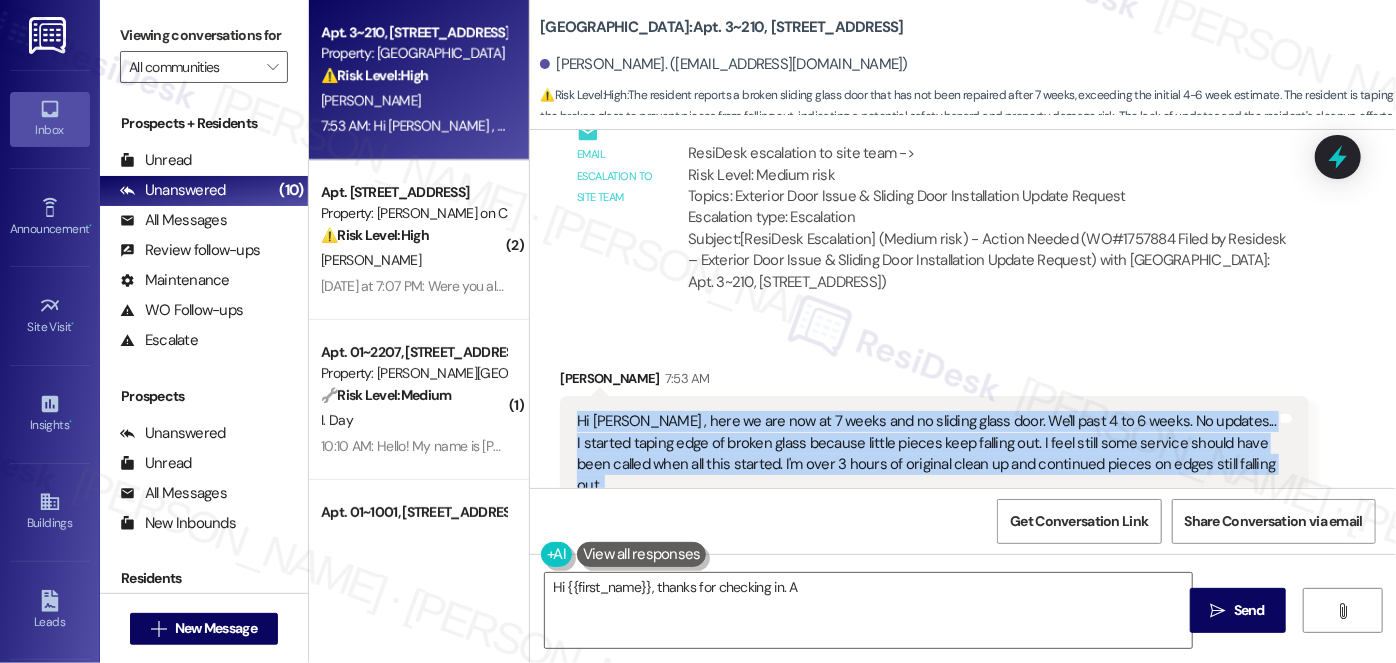 click on "Hi [PERSON_NAME] , here we are now at 7 weeks and no sliding glass door. We'll past 4 to 6 weeks. No updates...  I started taping edge of broken glass because little pieces keep  falling out. I feel still some service  should have been  called when all this started. I'm over 3 hours of original clean up and continued pieces on edges still falling out.  Tags and notes" at bounding box center (934, 454) 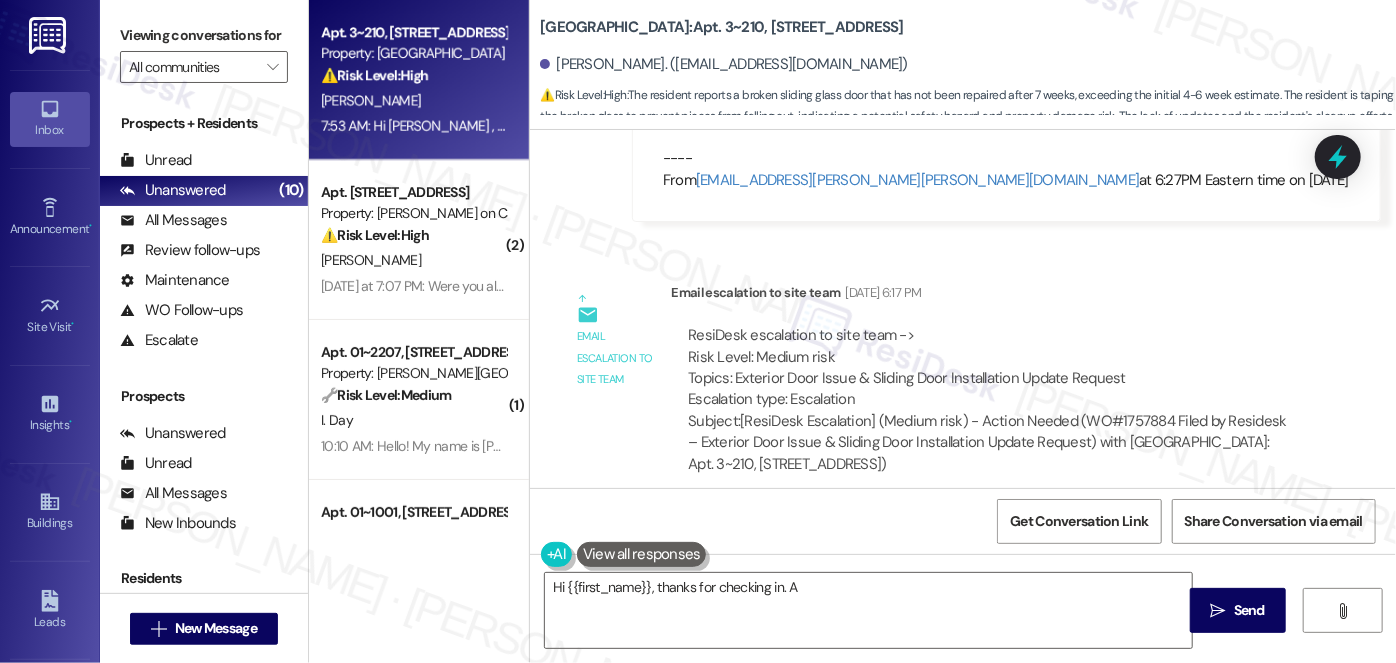 click on "ResiDesk escalation to site team ->
Risk Level: Medium risk
Topics: Exterior Door Issue & Sliding Door Installation Update Request
Escalation type: Escalation" at bounding box center (990, 368) 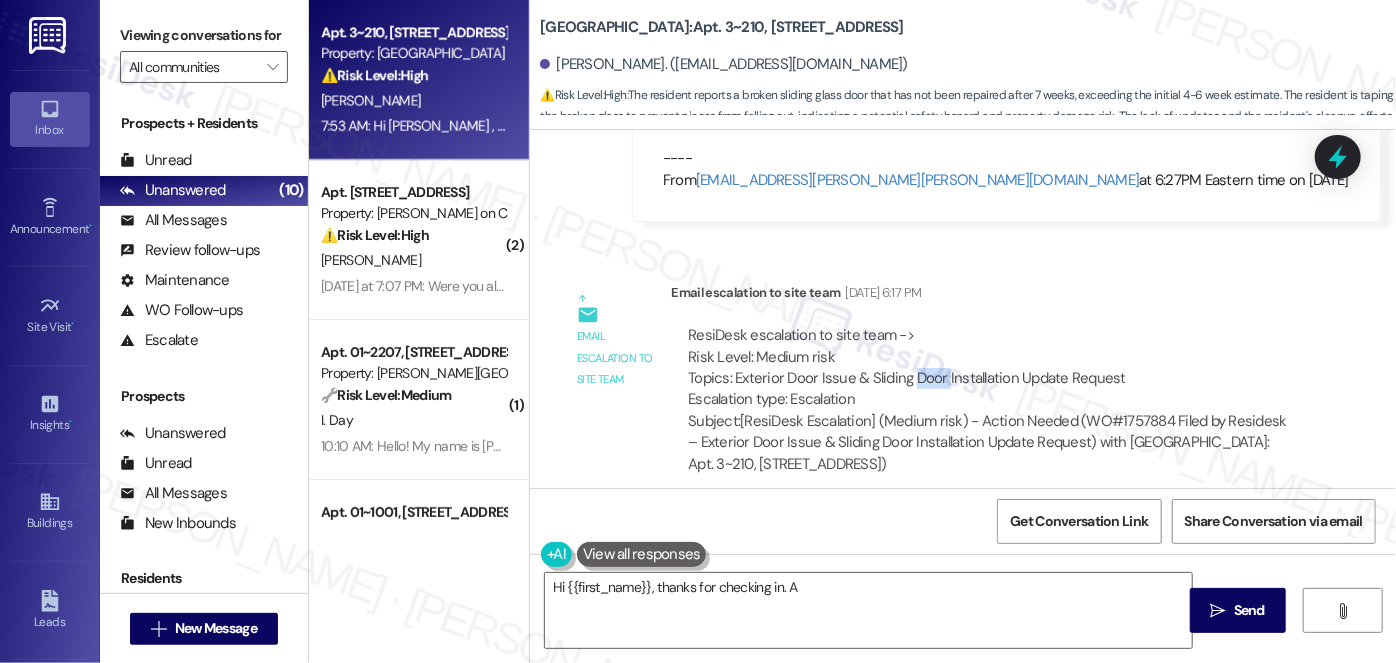 click on "ResiDesk escalation to site team ->
Risk Level: Medium risk
Topics: Exterior Door Issue & Sliding Door Installation Update Request
Escalation type: Escalation" at bounding box center [990, 368] 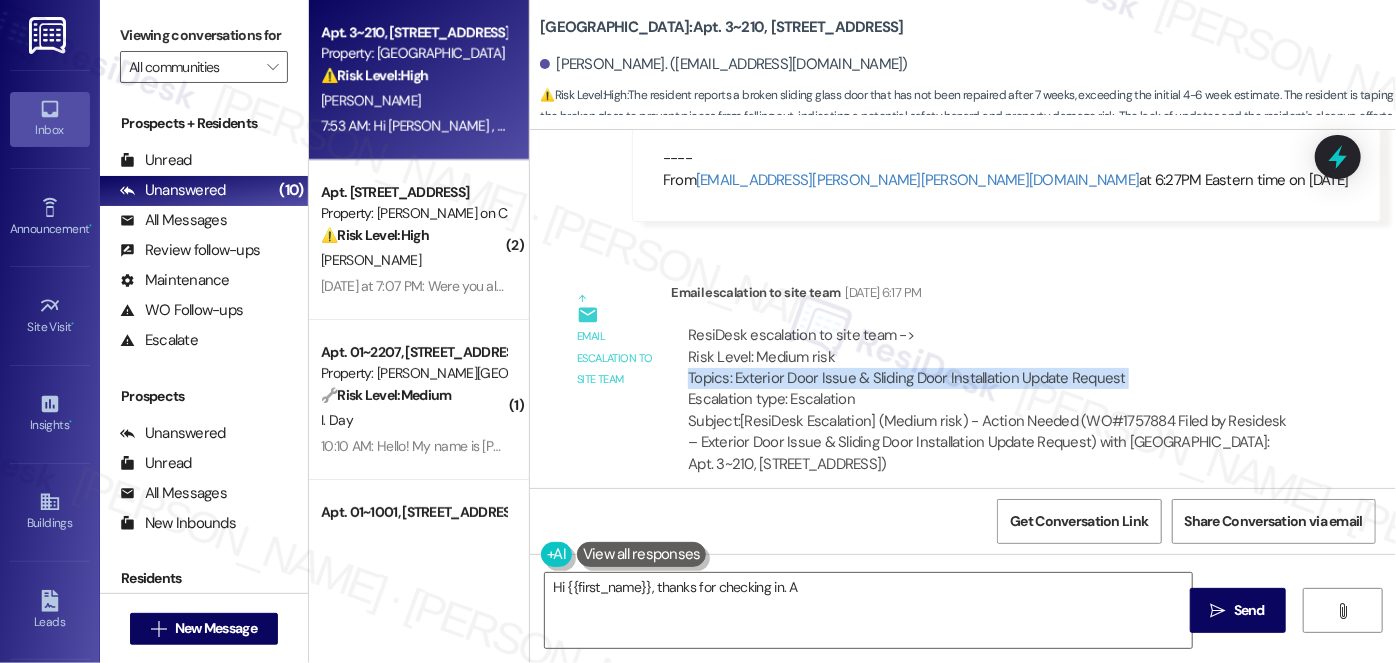 click on "ResiDesk escalation to site team ->
Risk Level: Medium risk
Topics: Exterior Door Issue & Sliding Door Installation Update Request
Escalation type: Escalation" at bounding box center (990, 368) 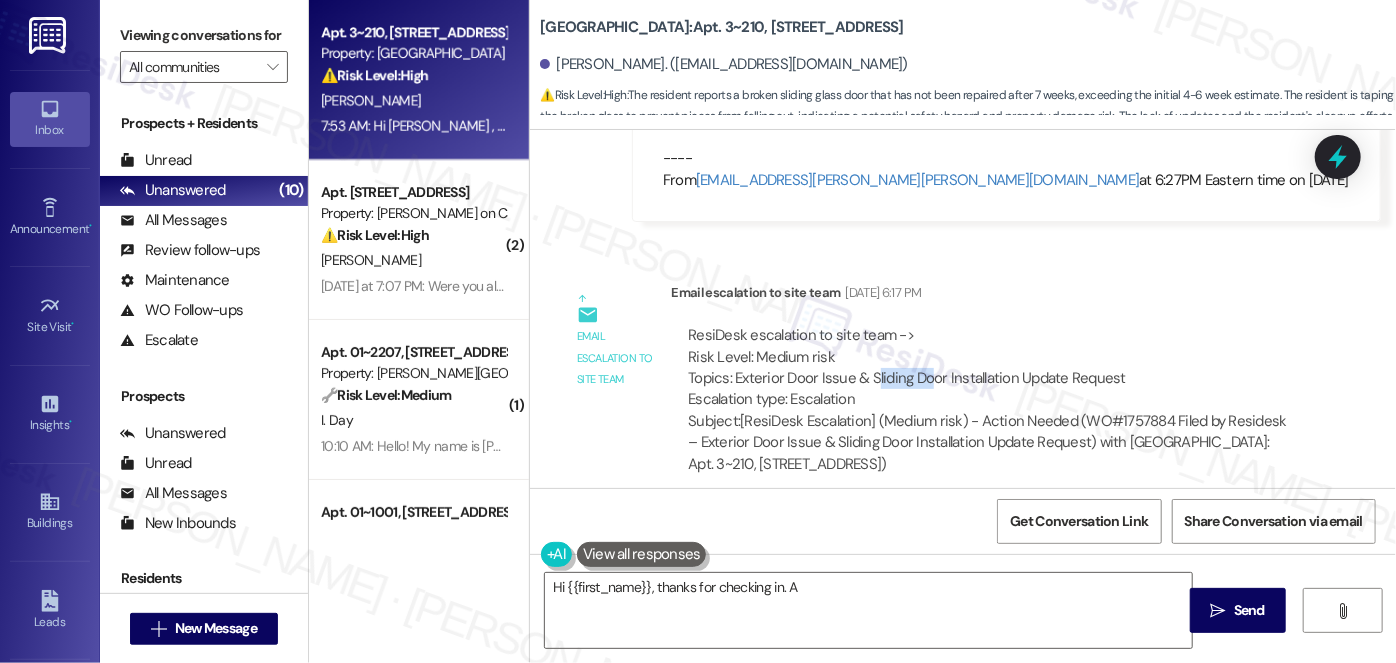 drag, startPoint x: 863, startPoint y: 272, endPoint x: 926, endPoint y: 271, distance: 63.007935 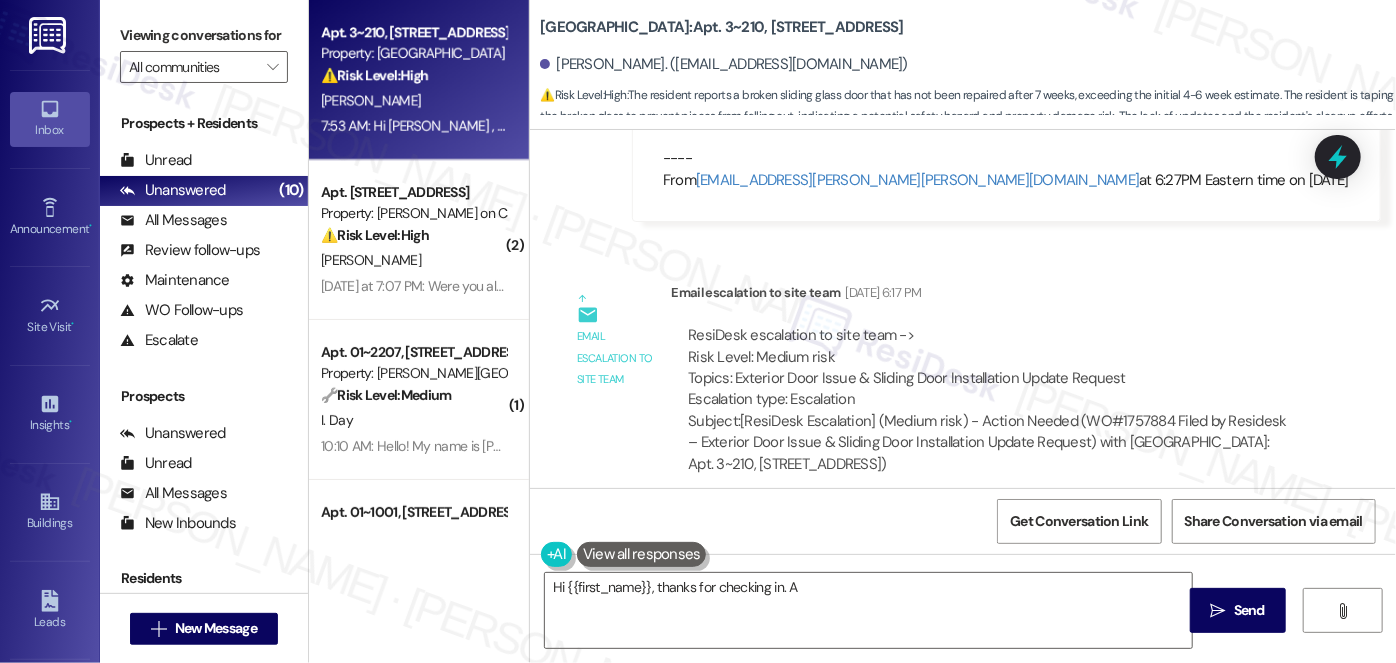 click on "ResiDesk escalation to site team ->
Risk Level: Medium risk
Topics: Exterior Door Issue & Sliding Door Installation Update Request
Escalation type: Escalation" at bounding box center (990, 368) 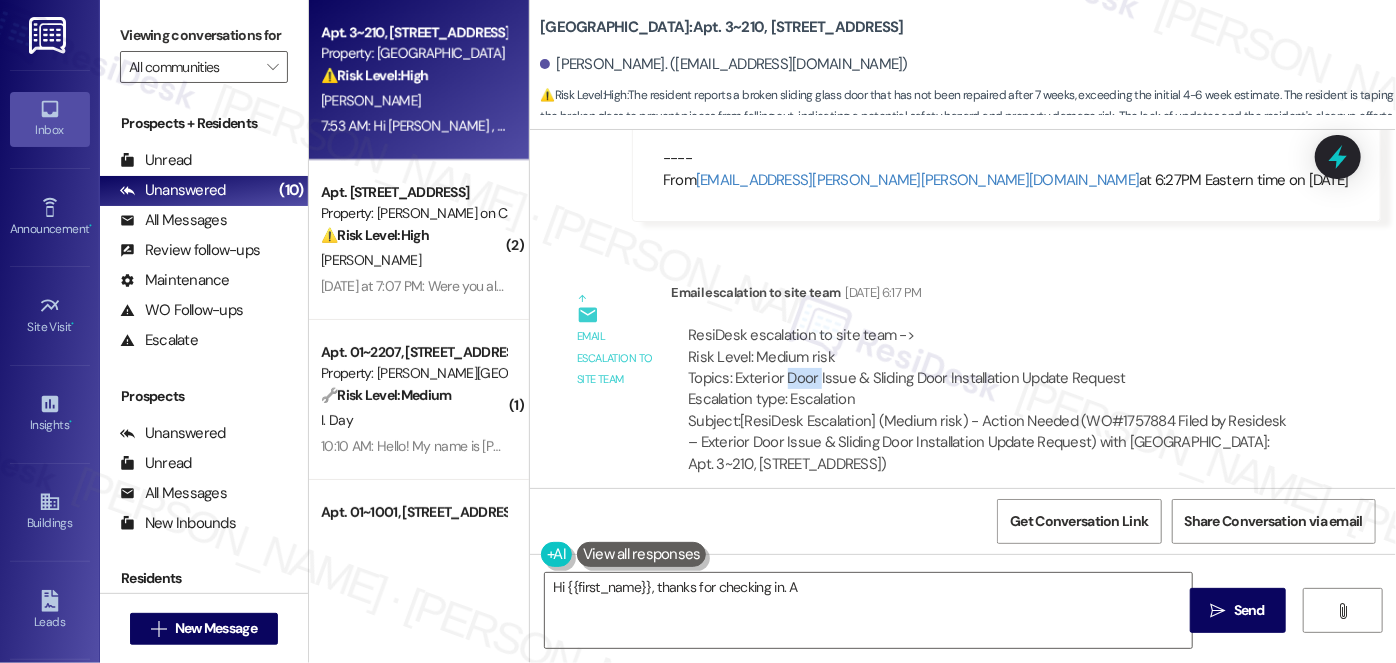 click on "ResiDesk escalation to site team ->
Risk Level: Medium risk
Topics: Exterior Door Issue & Sliding Door Installation Update Request
Escalation type: Escalation" at bounding box center (990, 368) 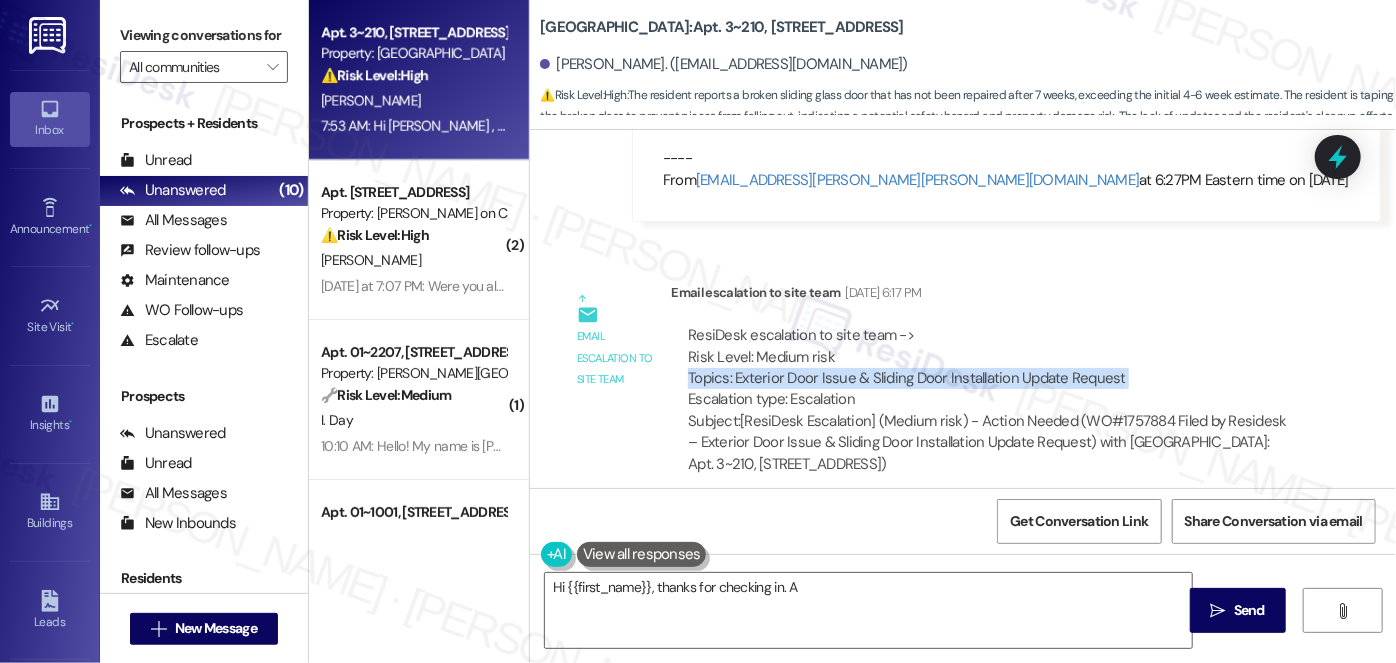 click on "ResiDesk escalation to site team ->
Risk Level: Medium risk
Topics: Exterior Door Issue & Sliding Door Installation Update Request
Escalation type: Escalation" at bounding box center (990, 368) 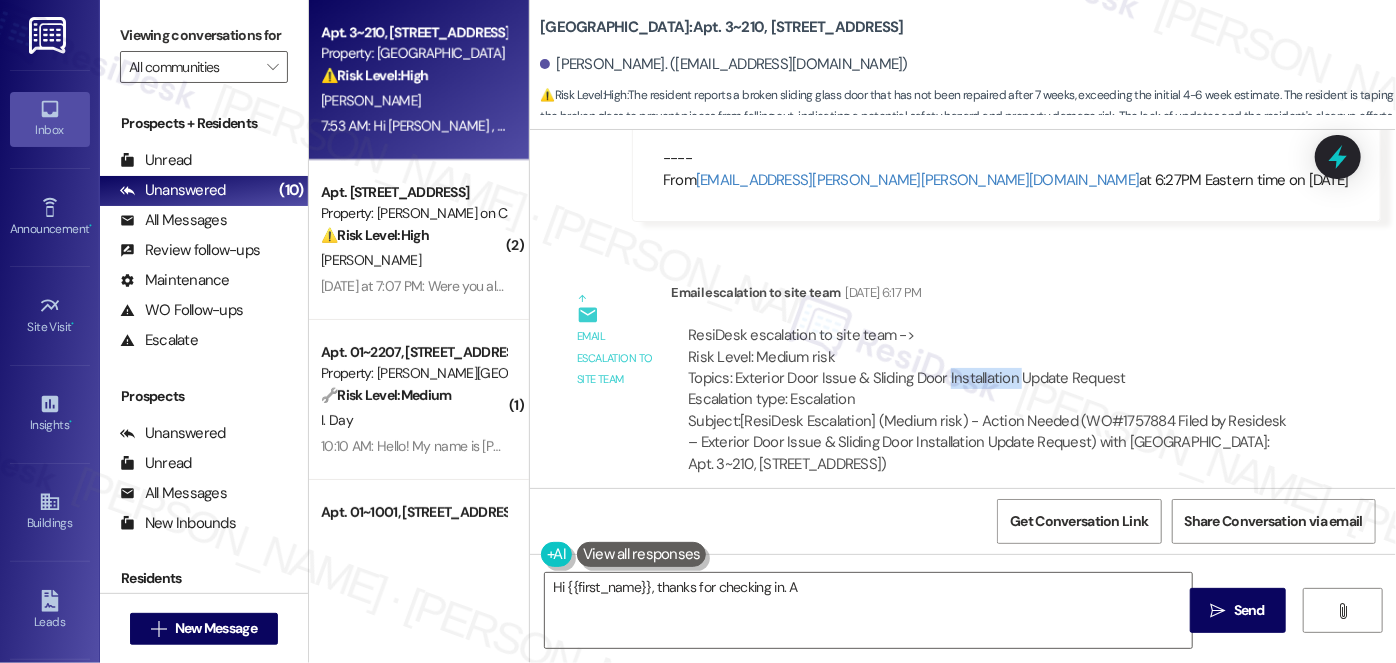 click on "ResiDesk escalation to site team ->
Risk Level: Medium risk
Topics: Exterior Door Issue & Sliding Door Installation Update Request
Escalation type: Escalation" at bounding box center (990, 368) 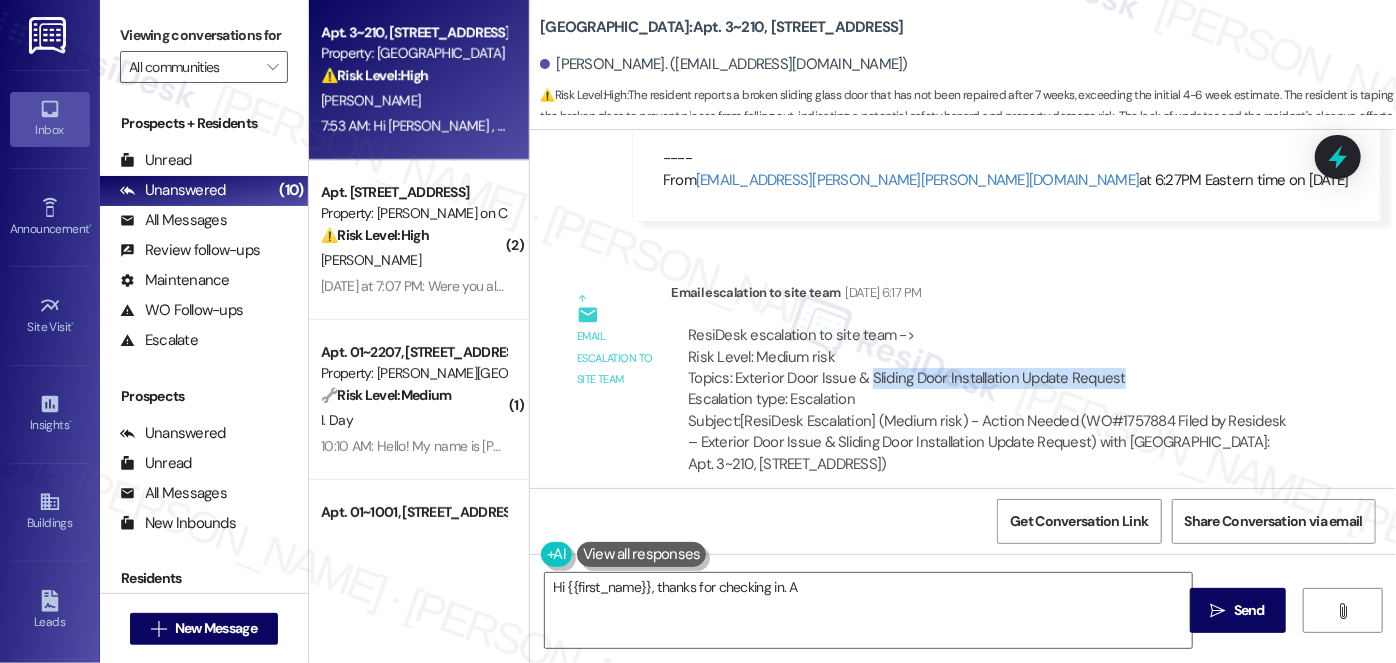 drag, startPoint x: 1122, startPoint y: 271, endPoint x: 859, endPoint y: 268, distance: 263.01712 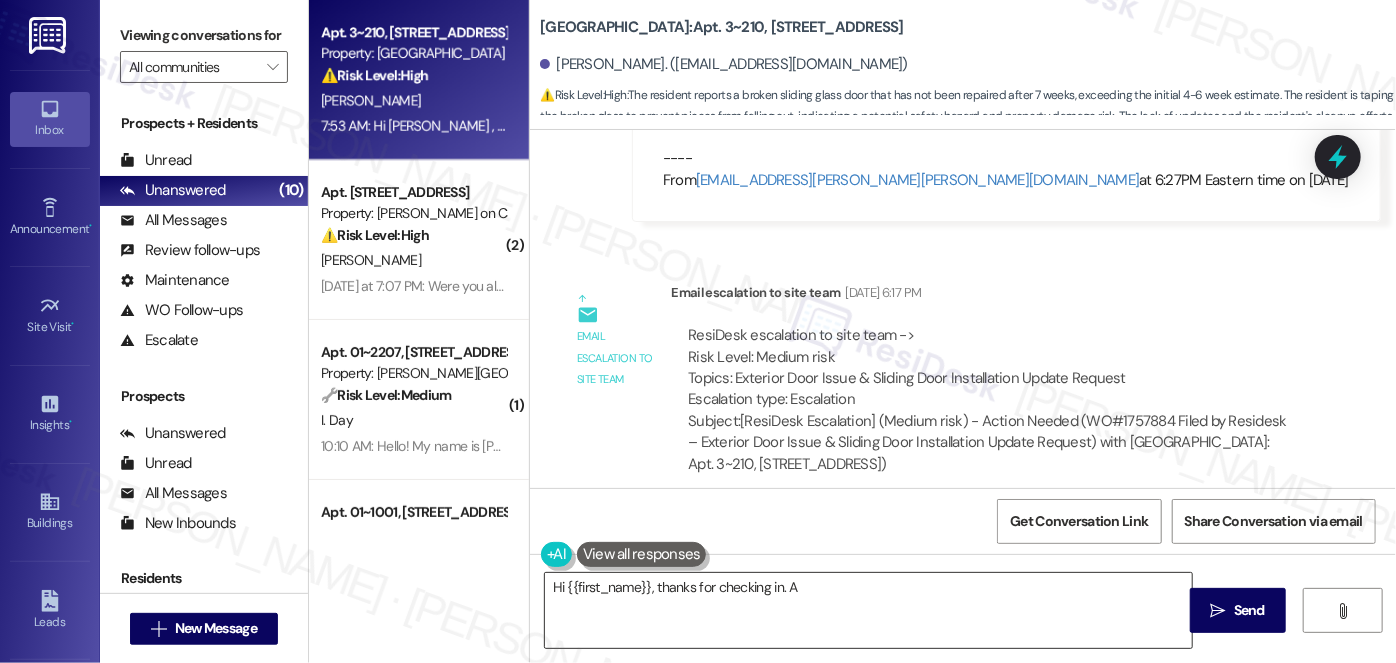 click on "Hi {{first_name}}, thanks for checking in. A" at bounding box center (868, 610) 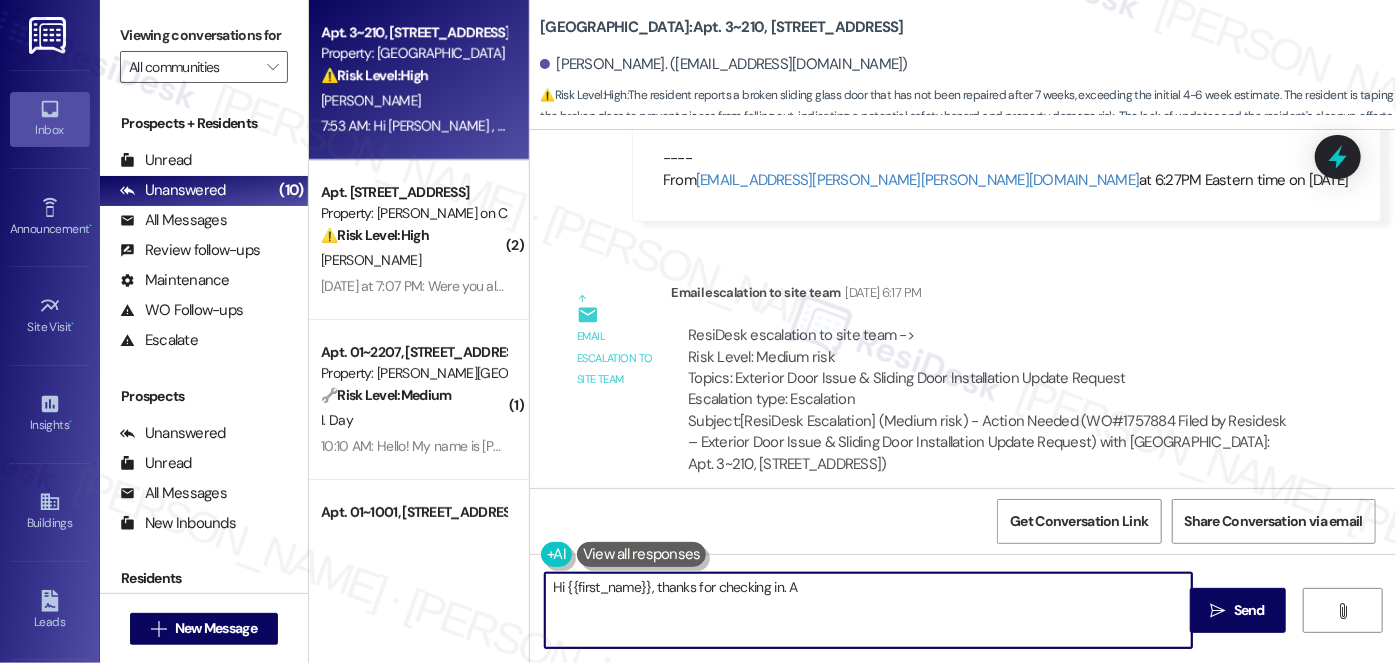 scroll, scrollTop: 12688, scrollLeft: 0, axis: vertical 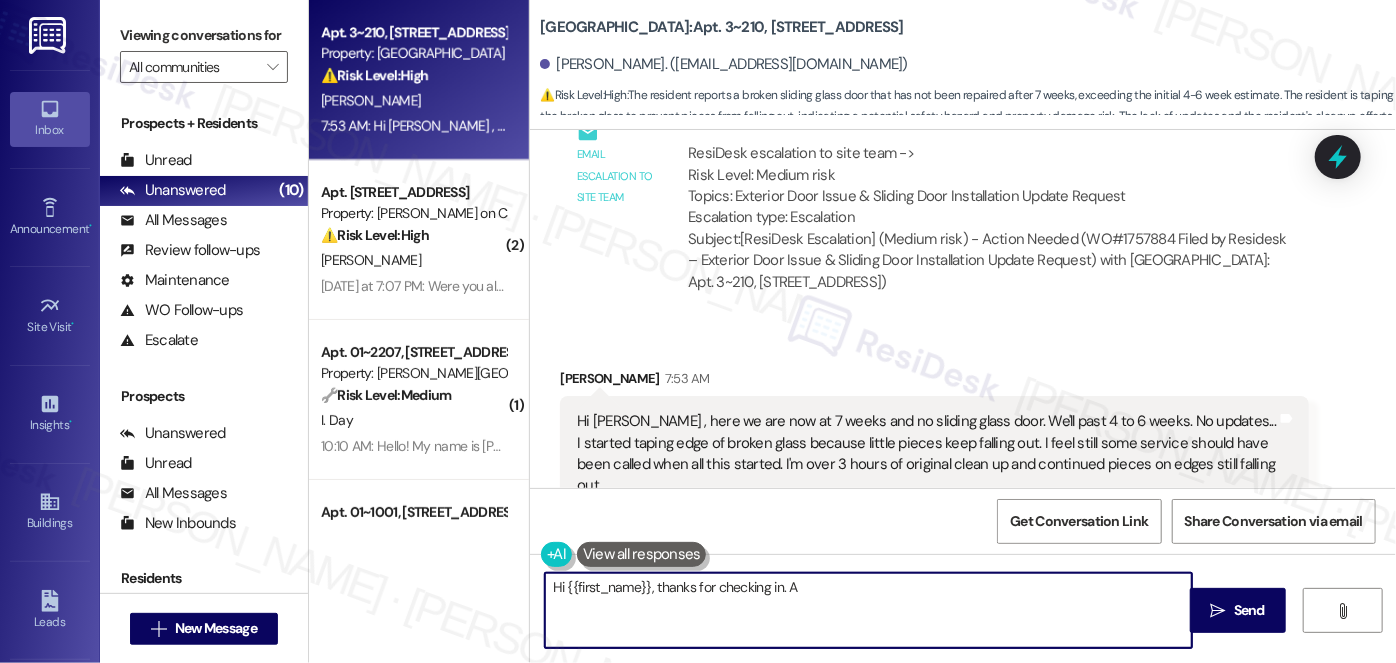 click on "Hi {{first_name}}, thanks for checking in. A" at bounding box center (868, 610) 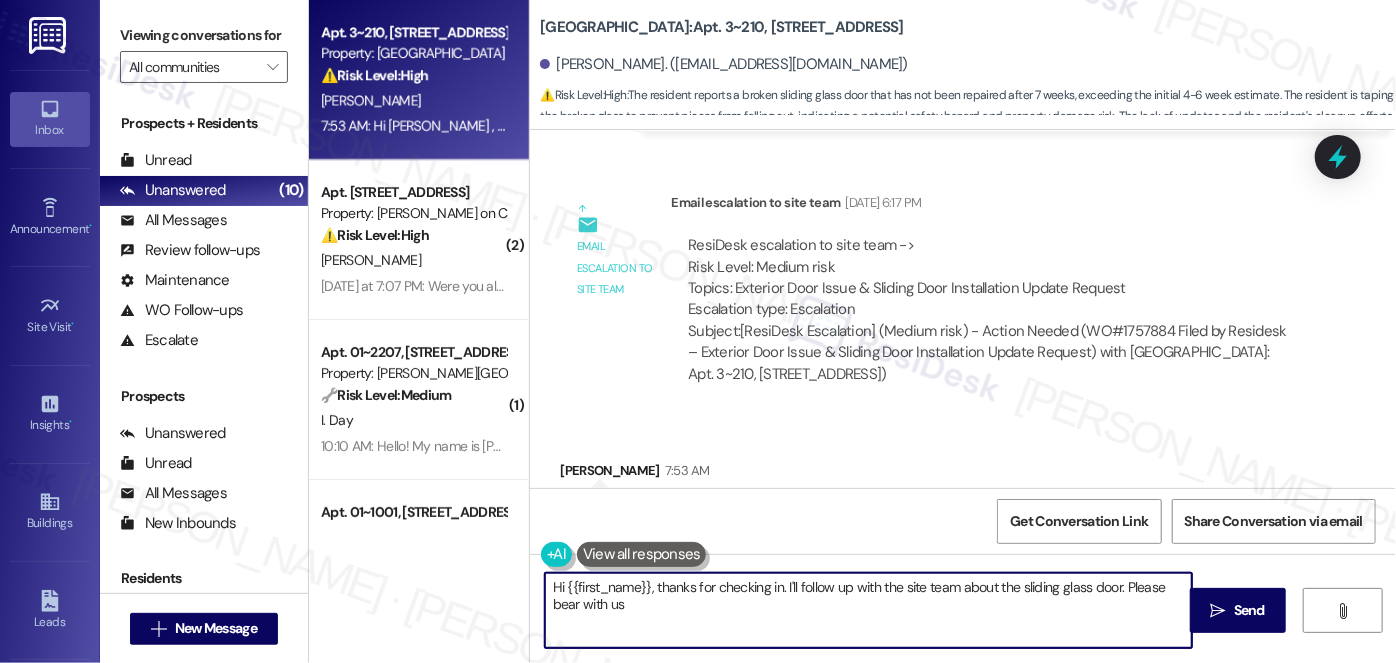 scroll, scrollTop: 12597, scrollLeft: 0, axis: vertical 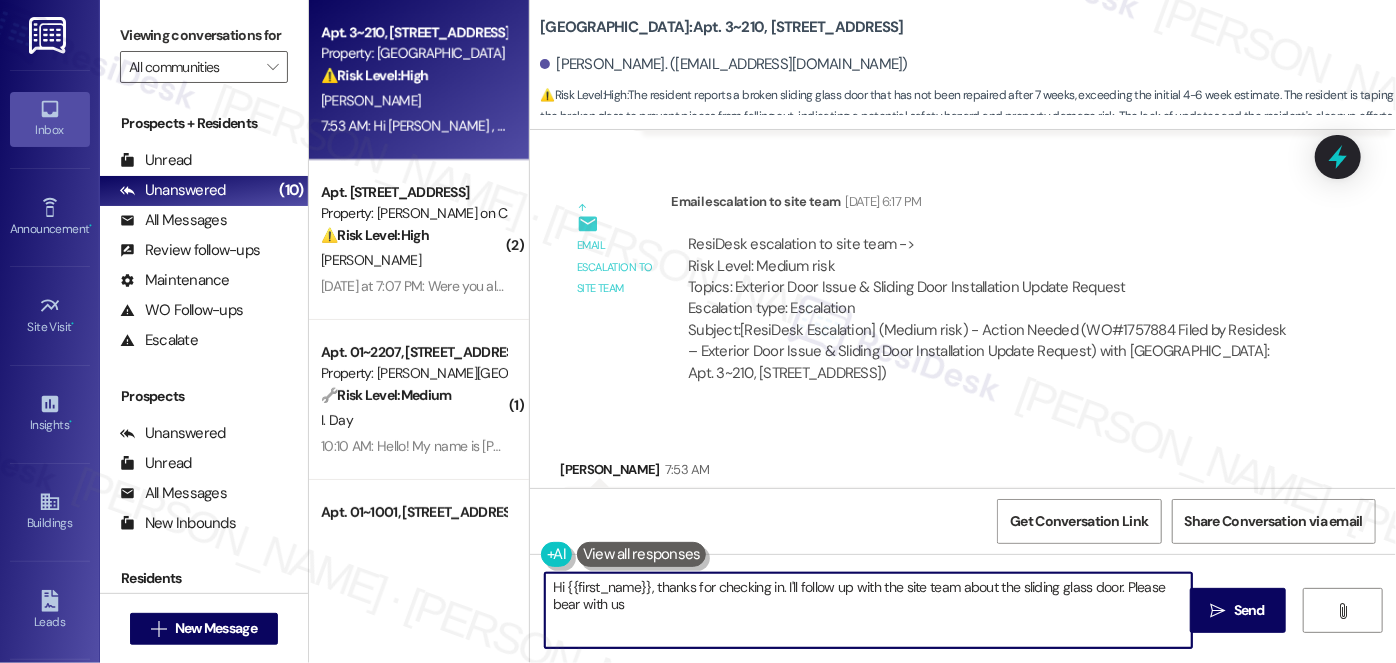 click on "ResiDesk escalation to site team ->
Risk Level: Medium risk
Topics: Exterior Door Issue & Sliding Door Installation Update Request
Escalation type: Escalation" at bounding box center (990, 277) 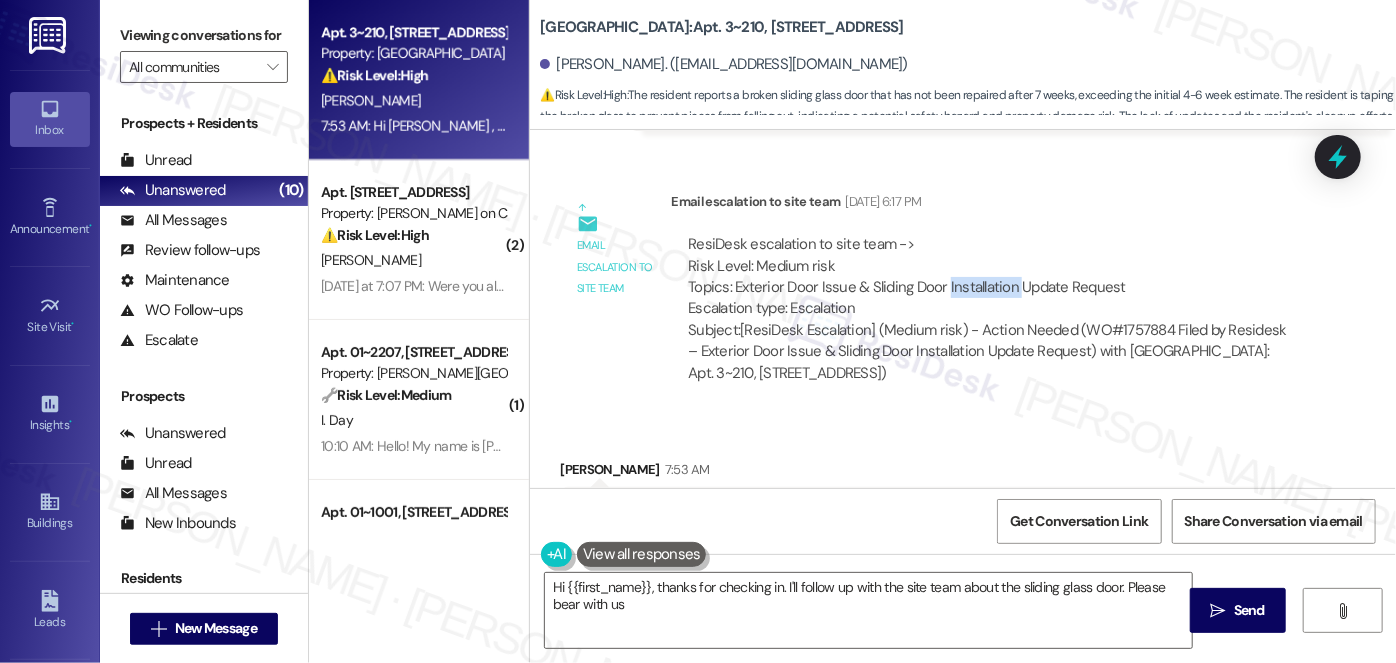 click on "ResiDesk escalation to site team ->
Risk Level: Medium risk
Topics: Exterior Door Issue & Sliding Door Installation Update Request
Escalation type: Escalation" at bounding box center (990, 277) 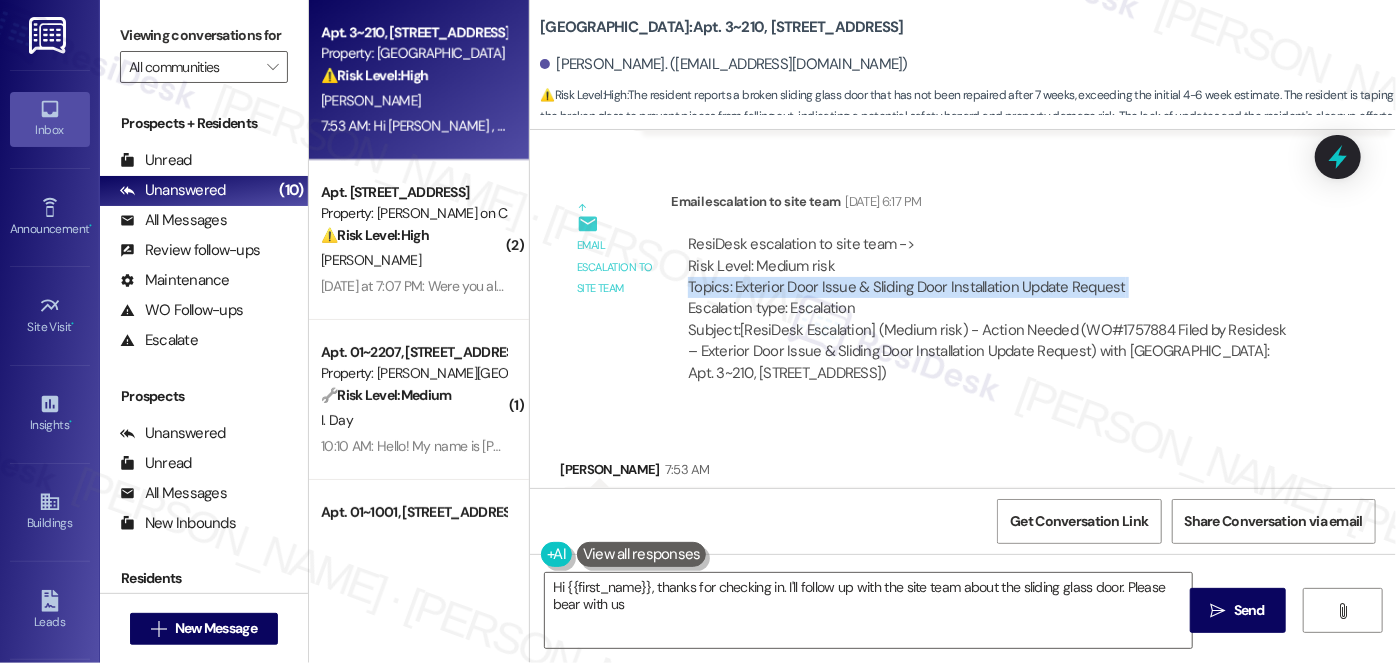 click on "ResiDesk escalation to site team ->
Risk Level: Medium risk
Topics: Exterior Door Issue & Sliding Door Installation Update Request
Escalation type: Escalation" at bounding box center [990, 277] 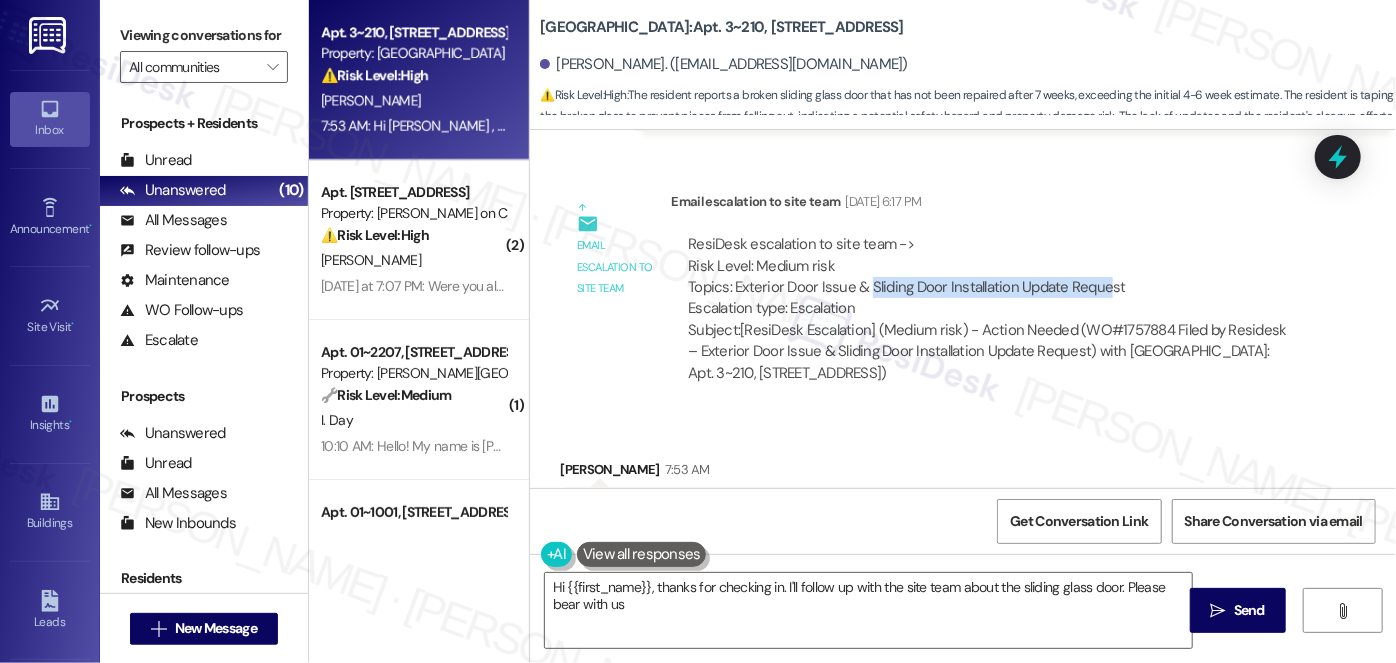 drag, startPoint x: 963, startPoint y: 183, endPoint x: 1093, endPoint y: 187, distance: 130.06152 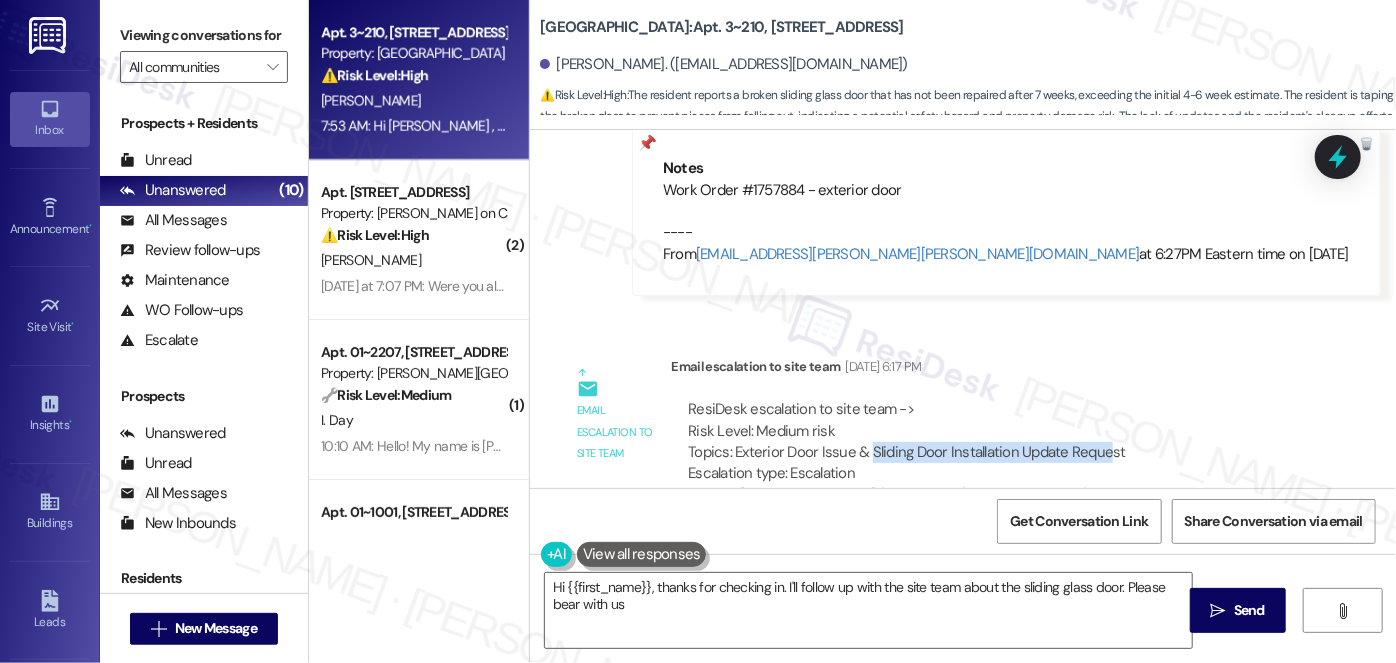scroll, scrollTop: 12506, scrollLeft: 0, axis: vertical 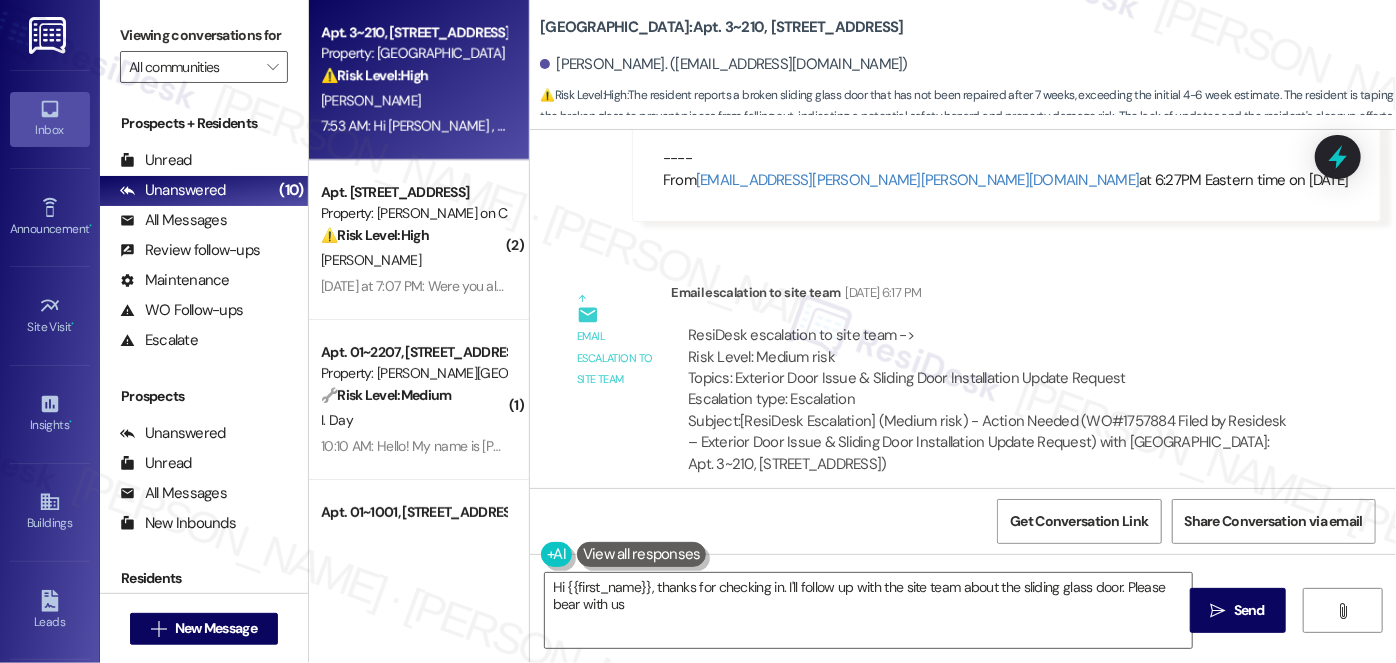 click on "Subject:  [ResiDesk Escalation] (Medium risk) - Action Needed (WO#1757884 Filed by Residesk – Exterior Door Issue & Sliding Door Installation Update Request) with Cedarvale: Apt. 3~210, [STREET_ADDRESS] (901424)" at bounding box center (990, 443) 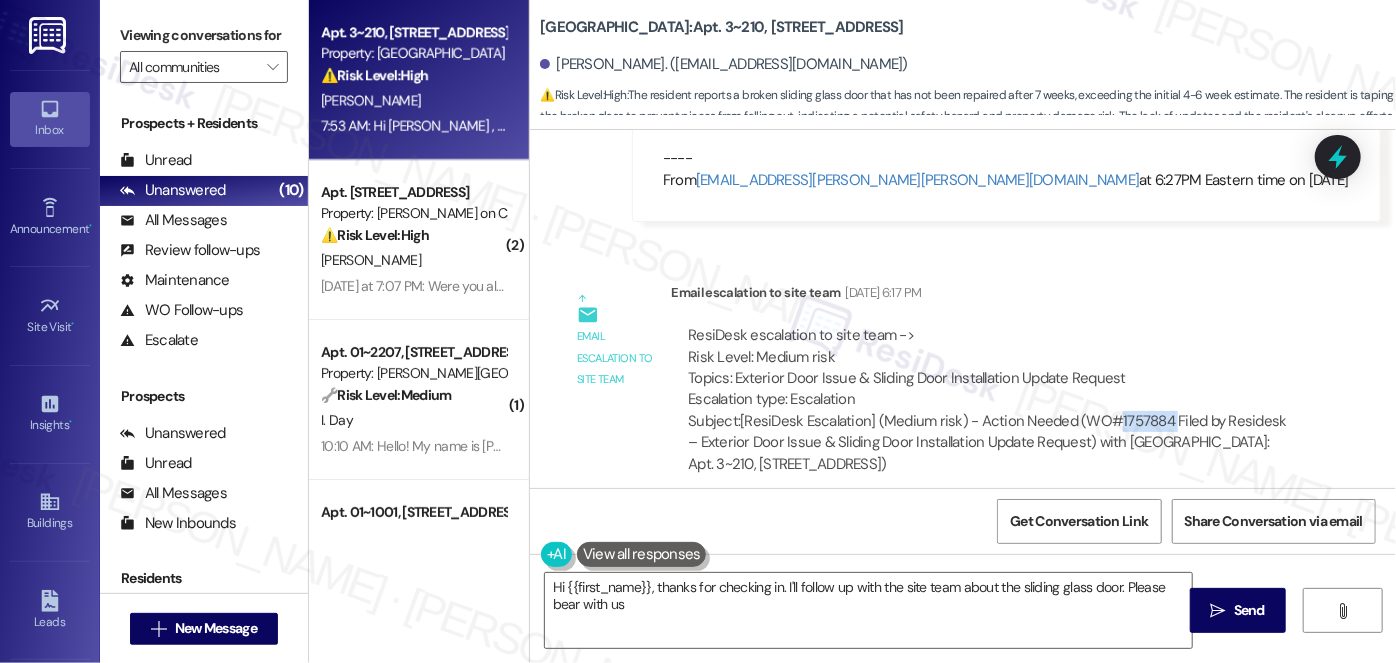 click on "Subject:  [ResiDesk Escalation] (Medium risk) - Action Needed (WO#1757884 Filed by Residesk – Exterior Door Issue & Sliding Door Installation Update Request) with Cedarvale: Apt. 3~210, [STREET_ADDRESS] (901424)" at bounding box center [990, 443] 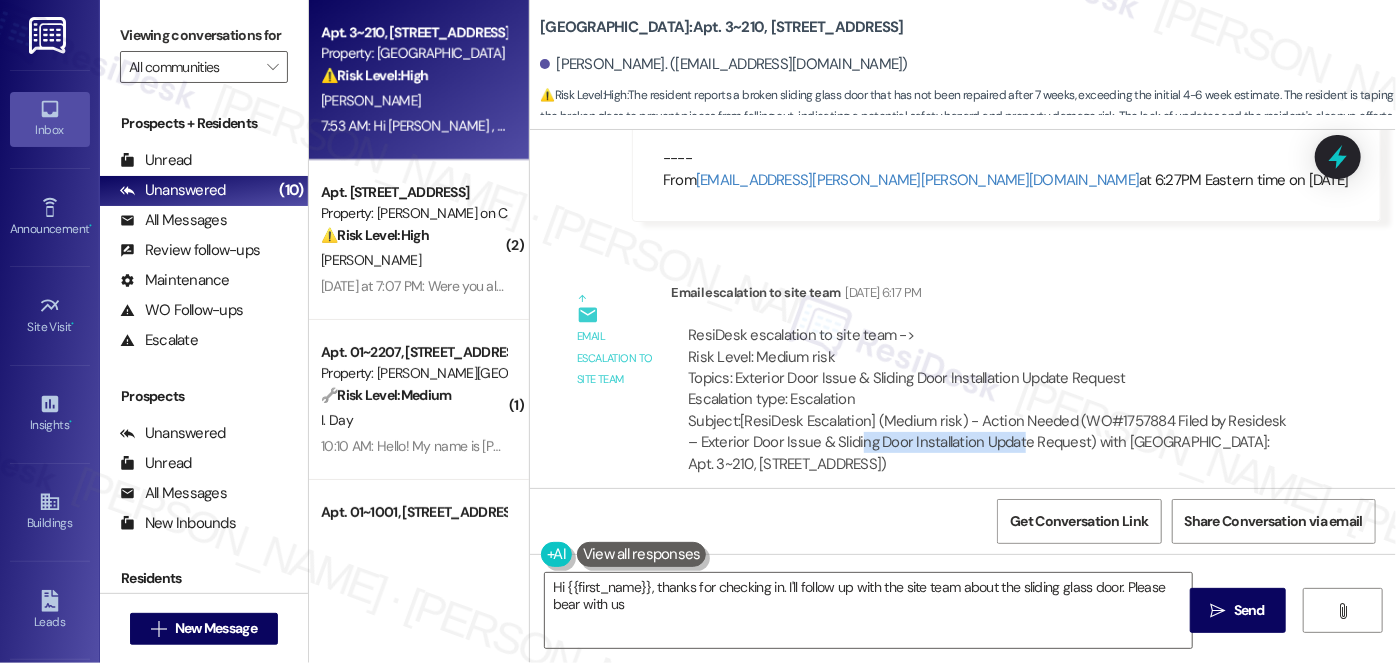 drag, startPoint x: 838, startPoint y: 337, endPoint x: 995, endPoint y: 337, distance: 157 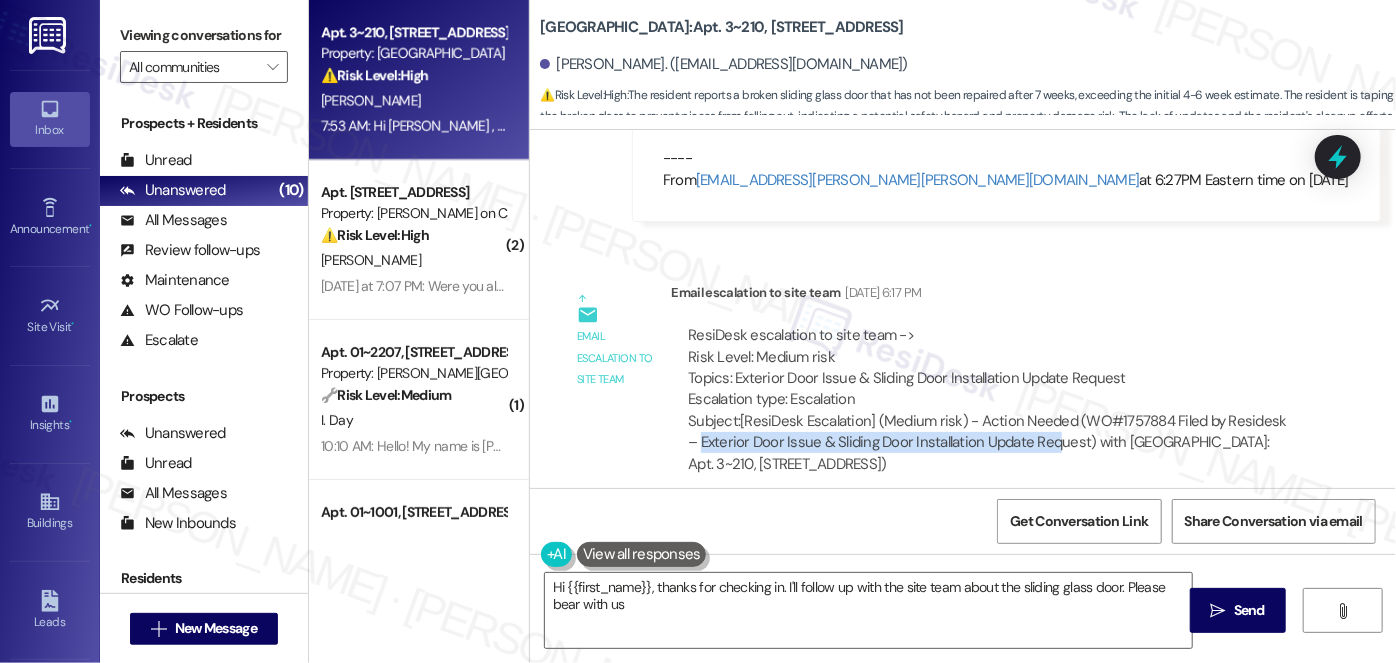 drag, startPoint x: 674, startPoint y: 335, endPoint x: 1033, endPoint y: 338, distance: 359.01254 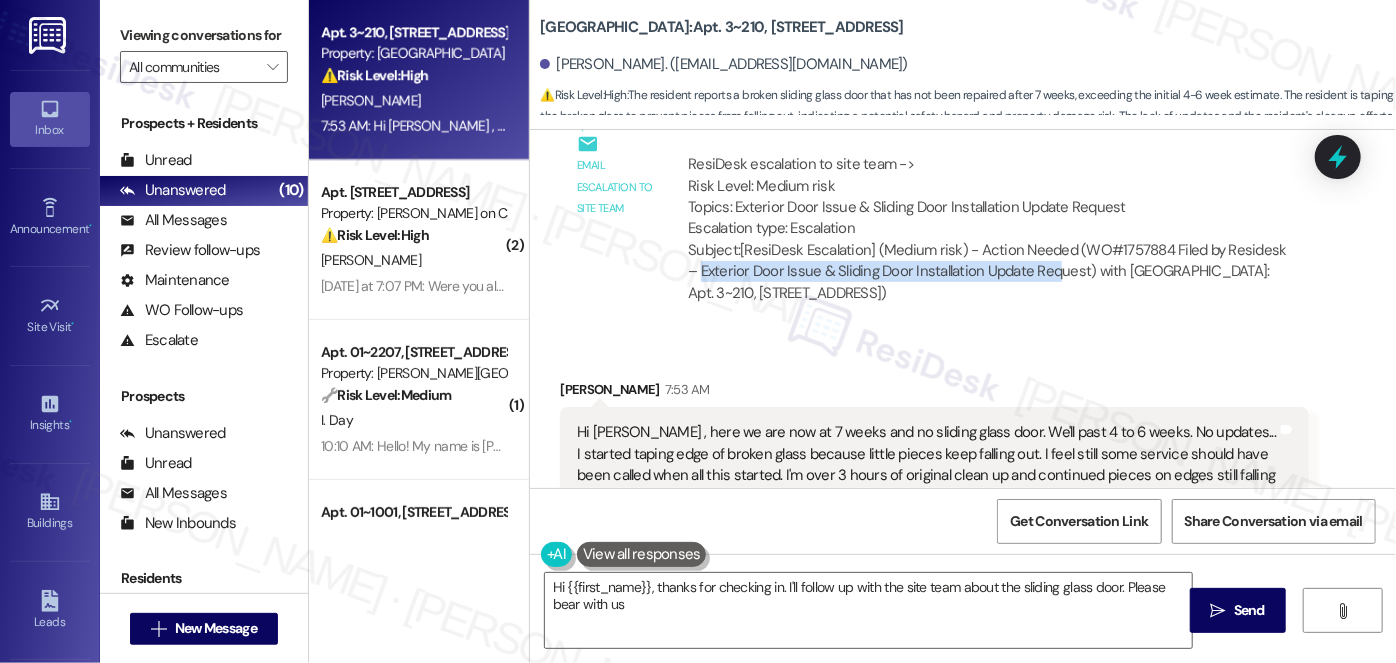 scroll, scrollTop: 12688, scrollLeft: 0, axis: vertical 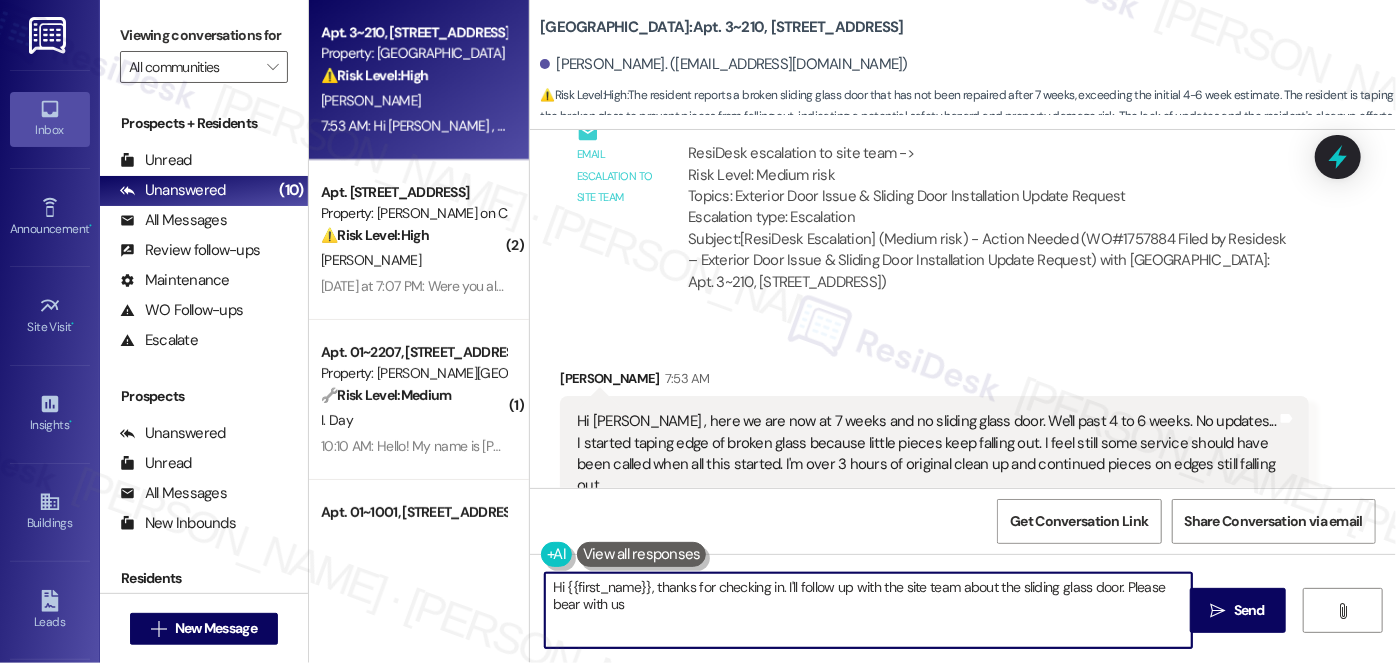 click on "Hi {{first_name}}, thanks for checking in. I'll follow up with the site team about the sliding glass door. Please bear with us" at bounding box center (868, 610) 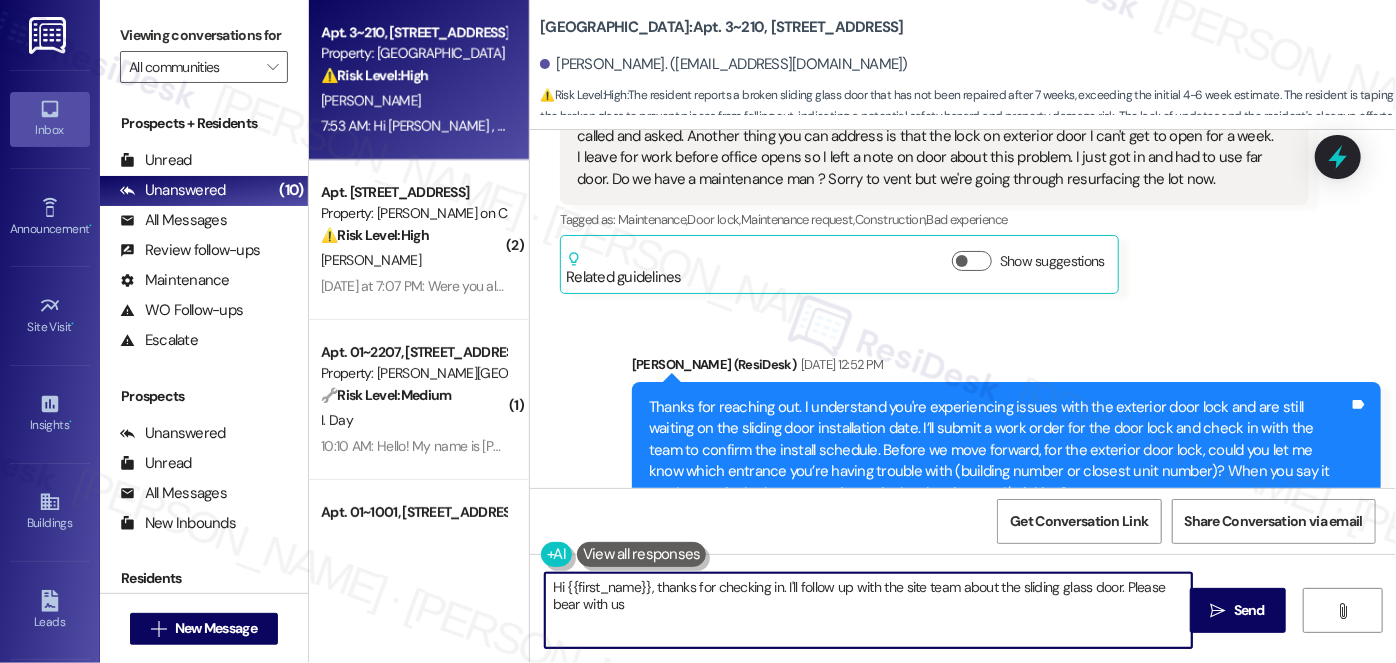 scroll, scrollTop: 11415, scrollLeft: 0, axis: vertical 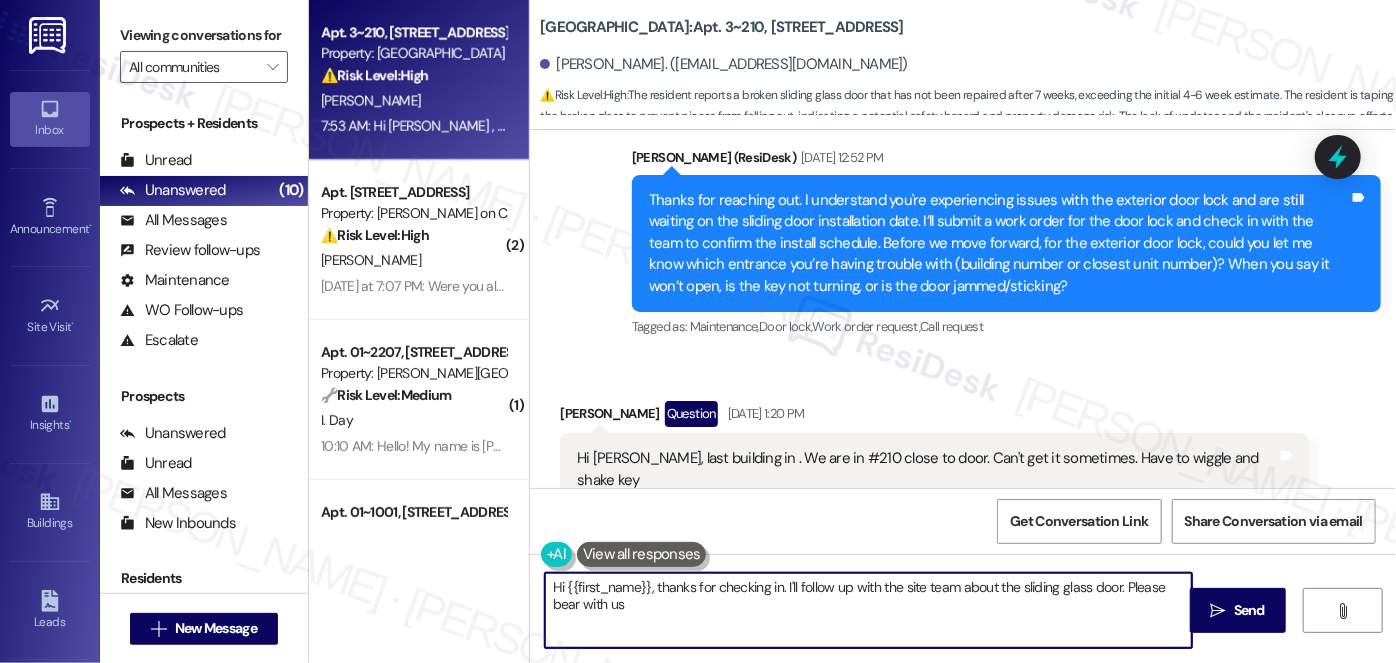 click on "Hi [PERSON_NAME],  last building in . We are in #210 close to door. Can't get it  sometimes. Have to wiggle and shake key
Tags and notes" at bounding box center [934, 469] 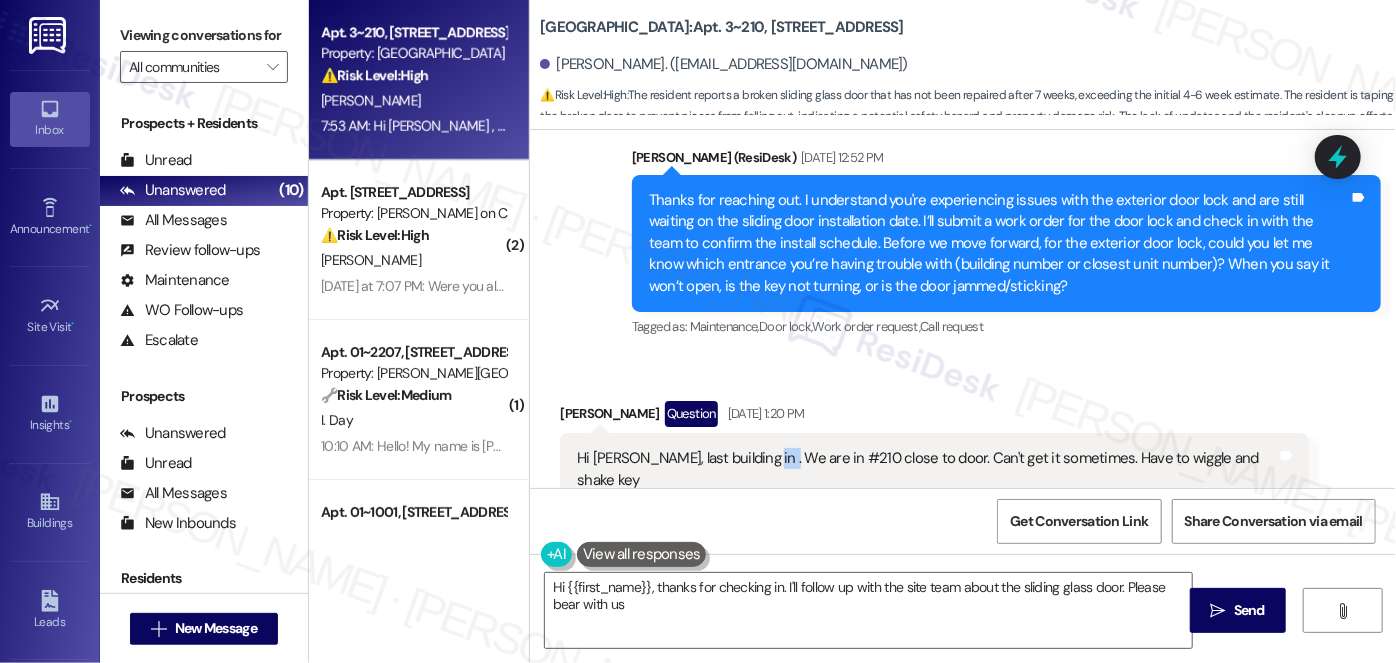 click on "Hi [PERSON_NAME],  last building in . We are in #210 close to door. Can't get it  sometimes. Have to wiggle and shake key
Tags and notes" at bounding box center (934, 469) 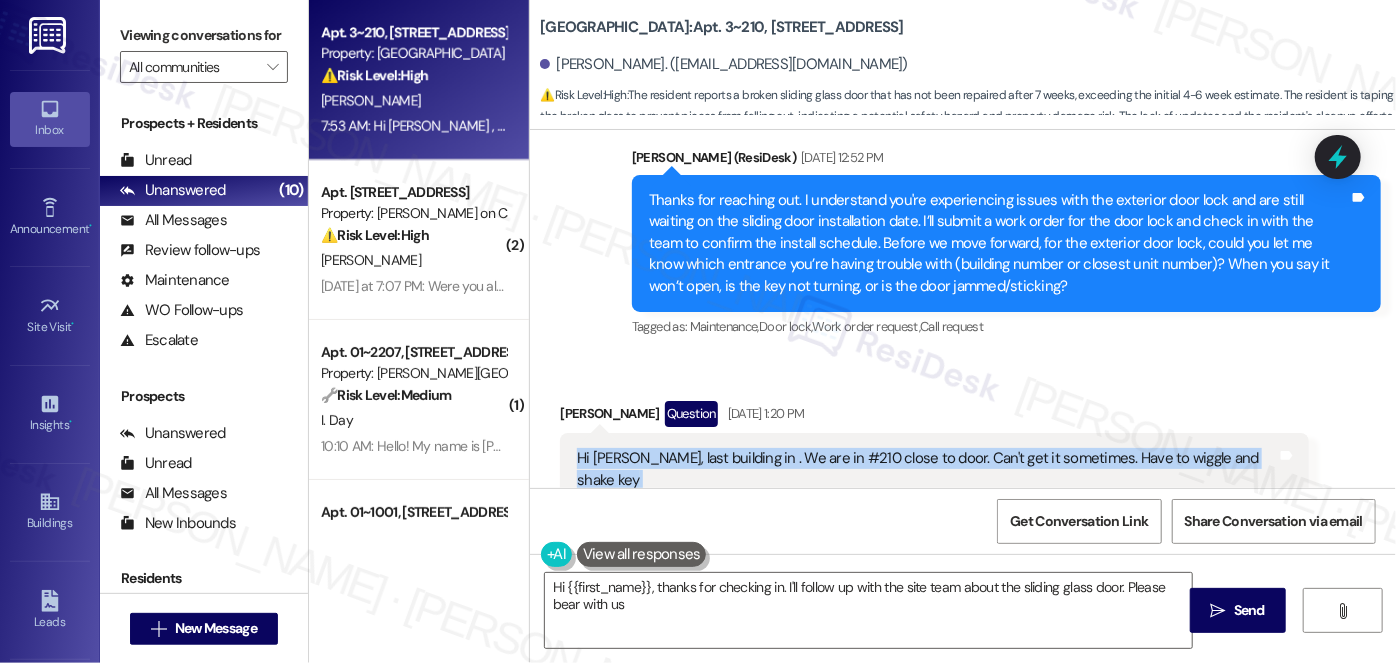 click on "Hi [PERSON_NAME],  last building in . We are in #210 close to door. Can't get it  sometimes. Have to wiggle and shake key
Tags and notes" at bounding box center (934, 469) 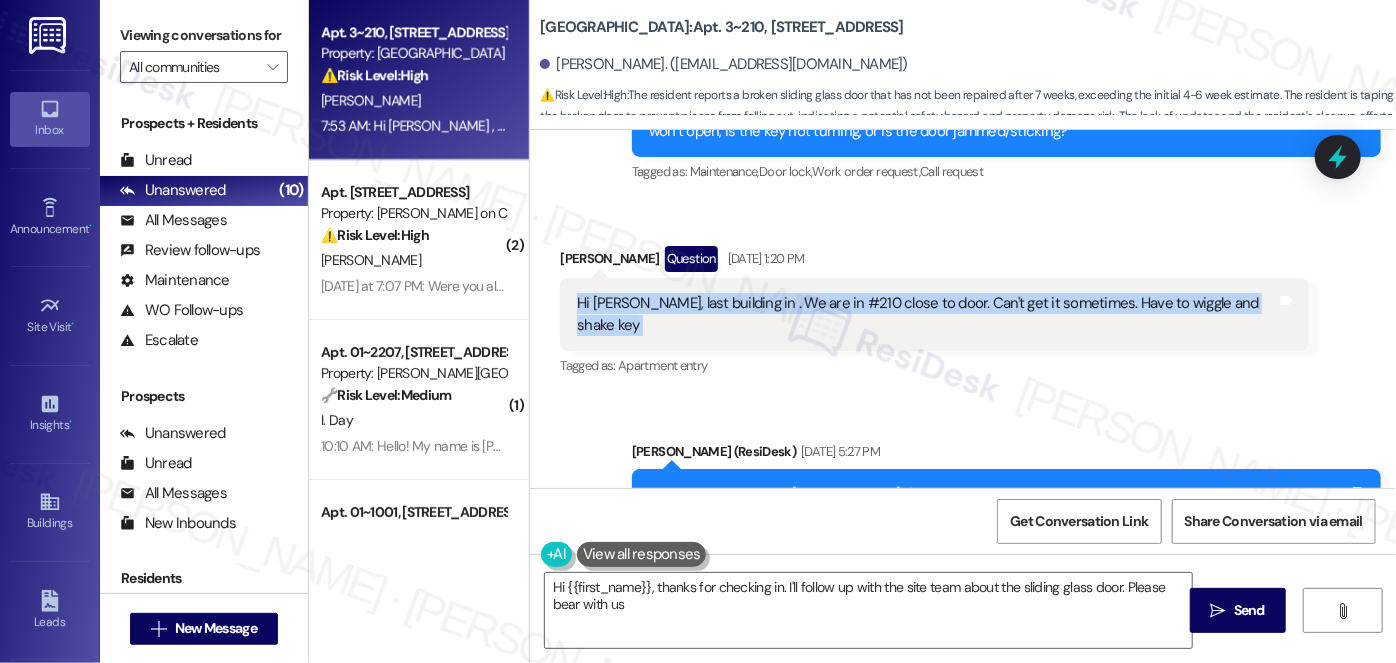 scroll, scrollTop: 11688, scrollLeft: 0, axis: vertical 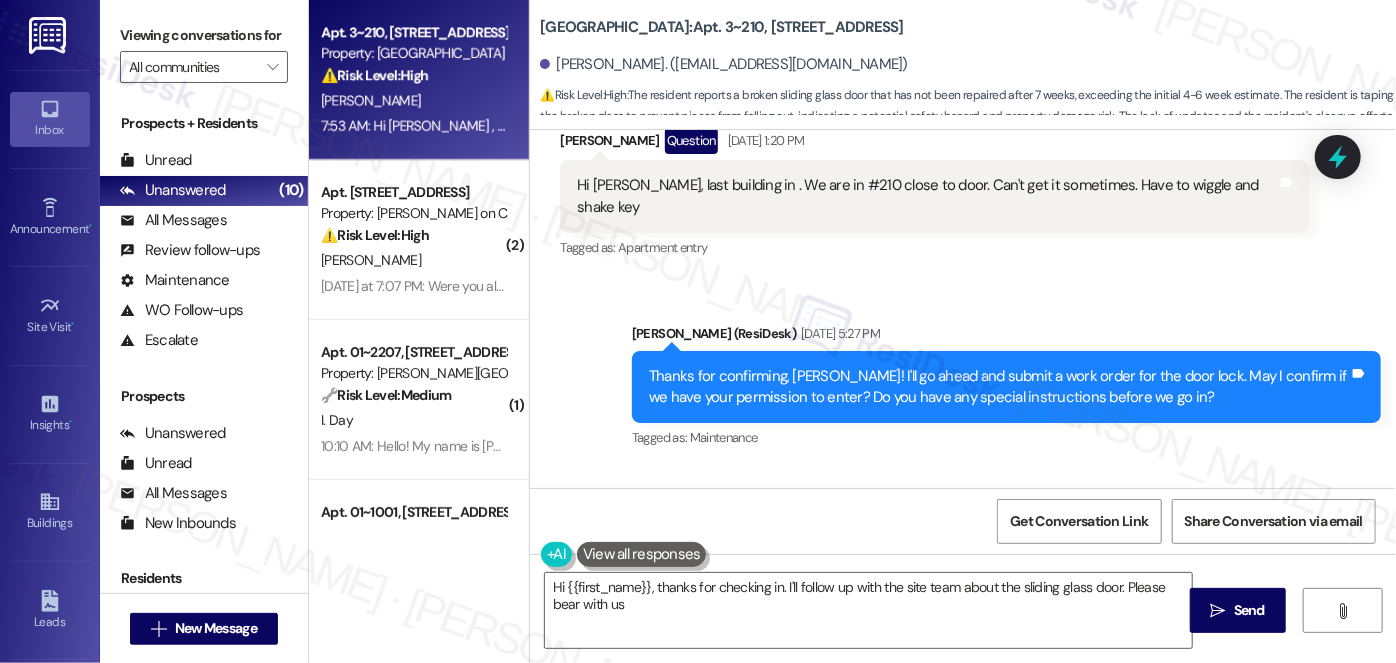 click on "Thanks for confirming, [PERSON_NAME]! I'll go ahead and submit a work order for the door lock. May I confirm if we have your permission to enter? Do you have any special instructions before we go in?" at bounding box center [999, 387] 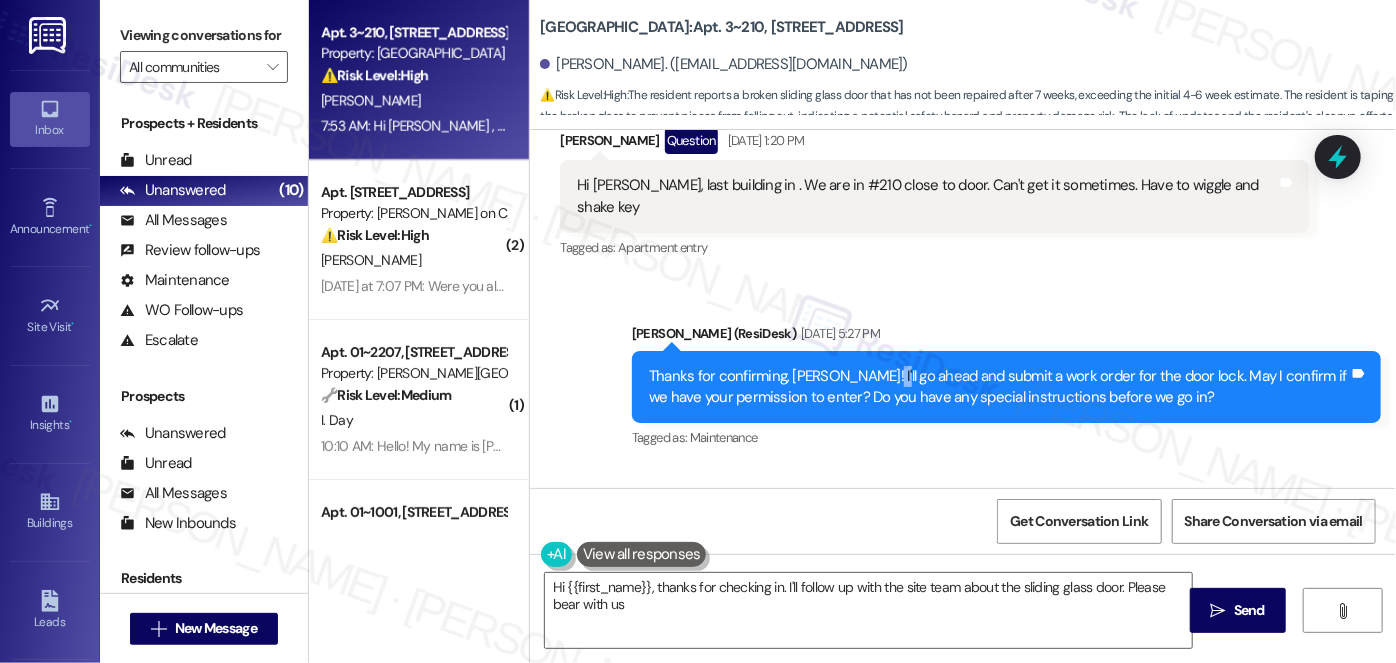 click on "Thanks for confirming, [PERSON_NAME]! I'll go ahead and submit a work order for the door lock. May I confirm if we have your permission to enter? Do you have any special instructions before we go in?" at bounding box center (999, 387) 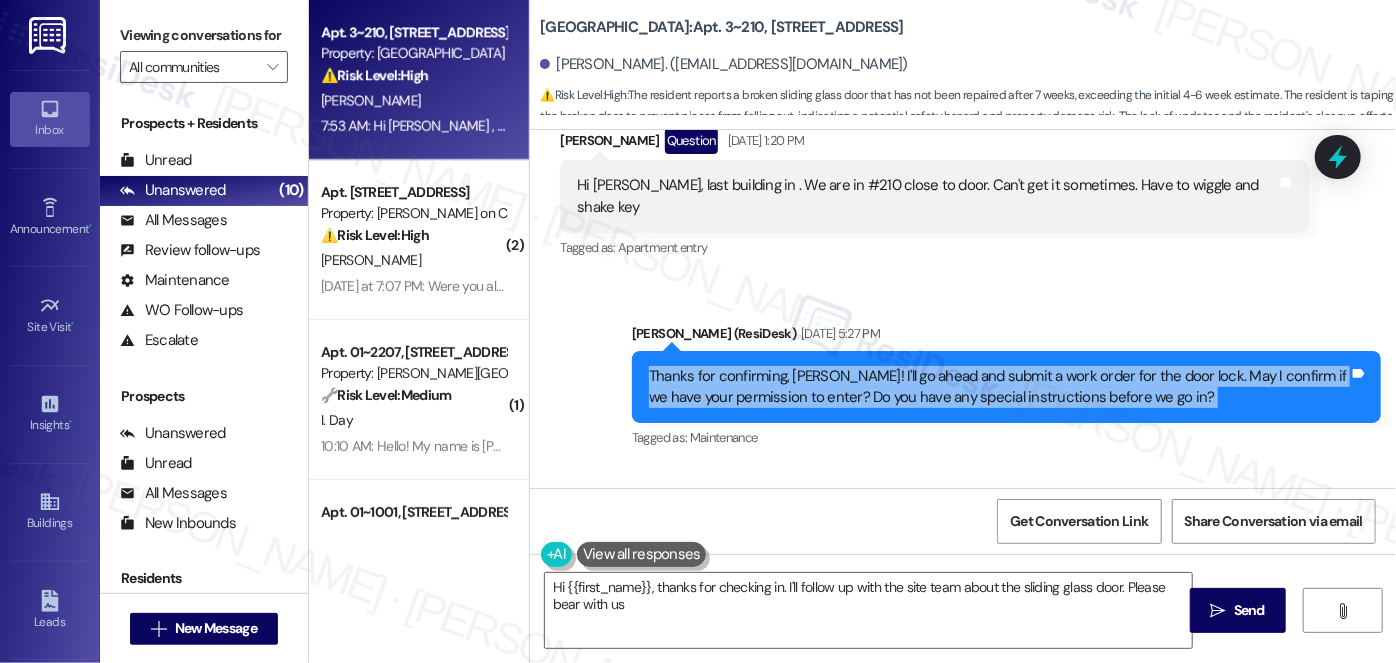 click on "Thanks for confirming, [PERSON_NAME]! I'll go ahead and submit a work order for the door lock. May I confirm if we have your permission to enter? Do you have any special instructions before we go in?" at bounding box center (999, 387) 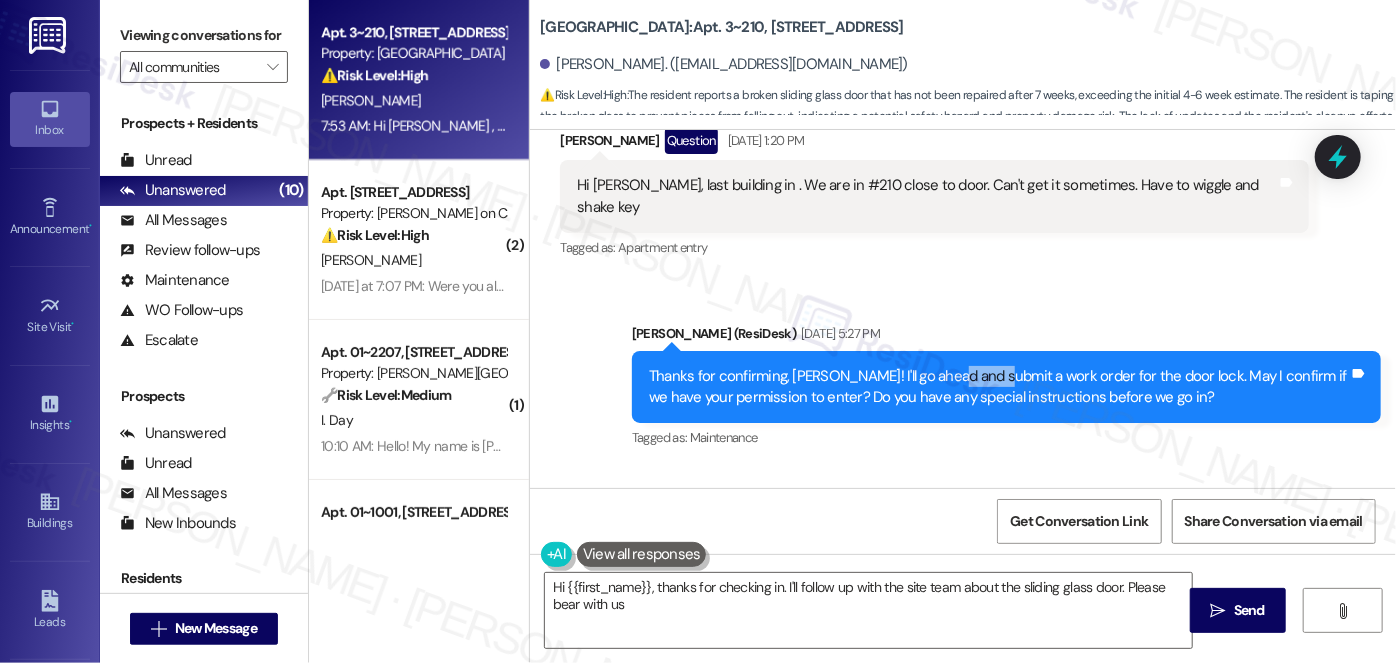 click on "Thanks for confirming, [PERSON_NAME]! I'll go ahead and submit a work order for the door lock. May I confirm if we have your permission to enter? Do you have any special instructions before we go in?" at bounding box center [999, 387] 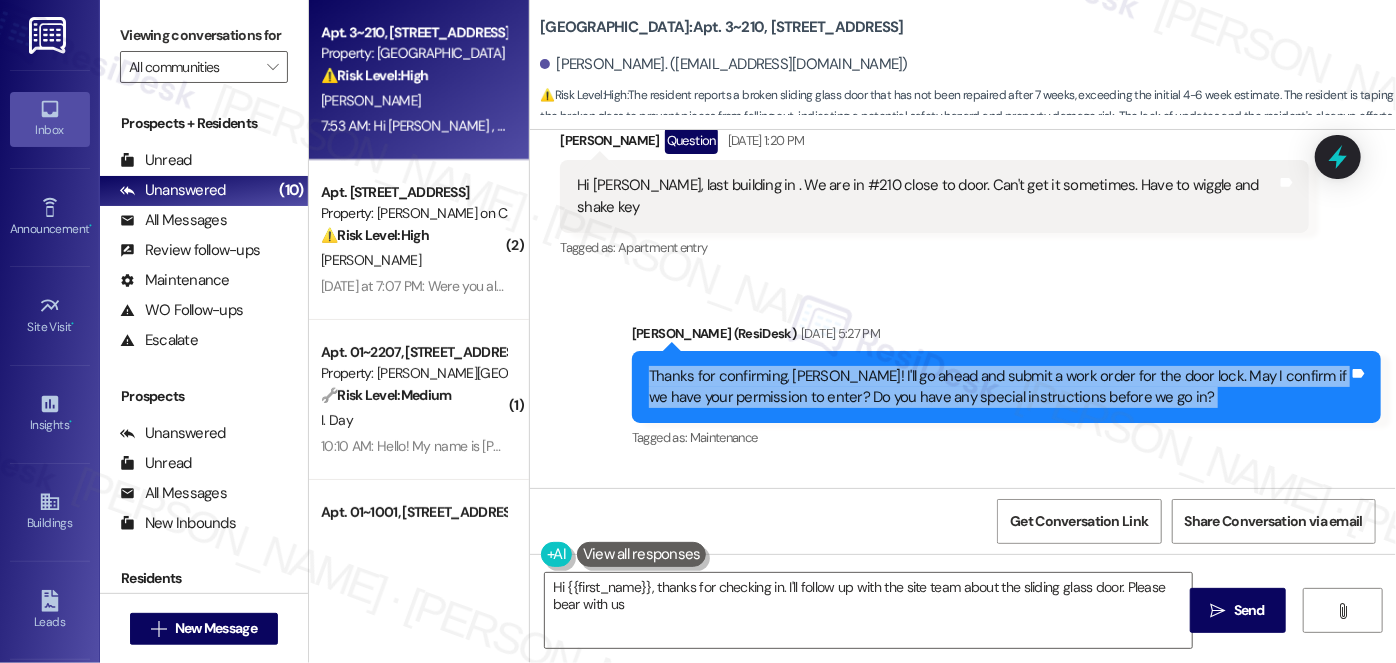 click on "Thanks for confirming, [PERSON_NAME]! I'll go ahead and submit a work order for the door lock. May I confirm if we have your permission to enter? Do you have any special instructions before we go in?" at bounding box center [999, 387] 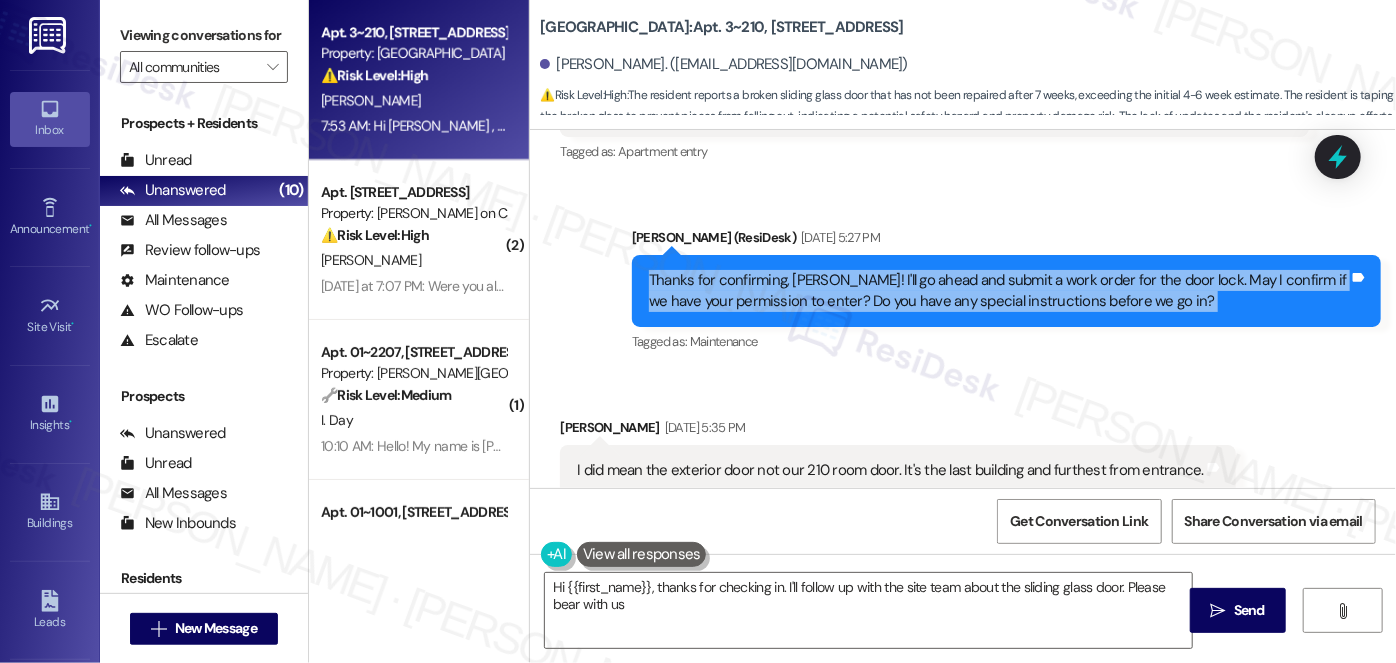 scroll, scrollTop: 11869, scrollLeft: 0, axis: vertical 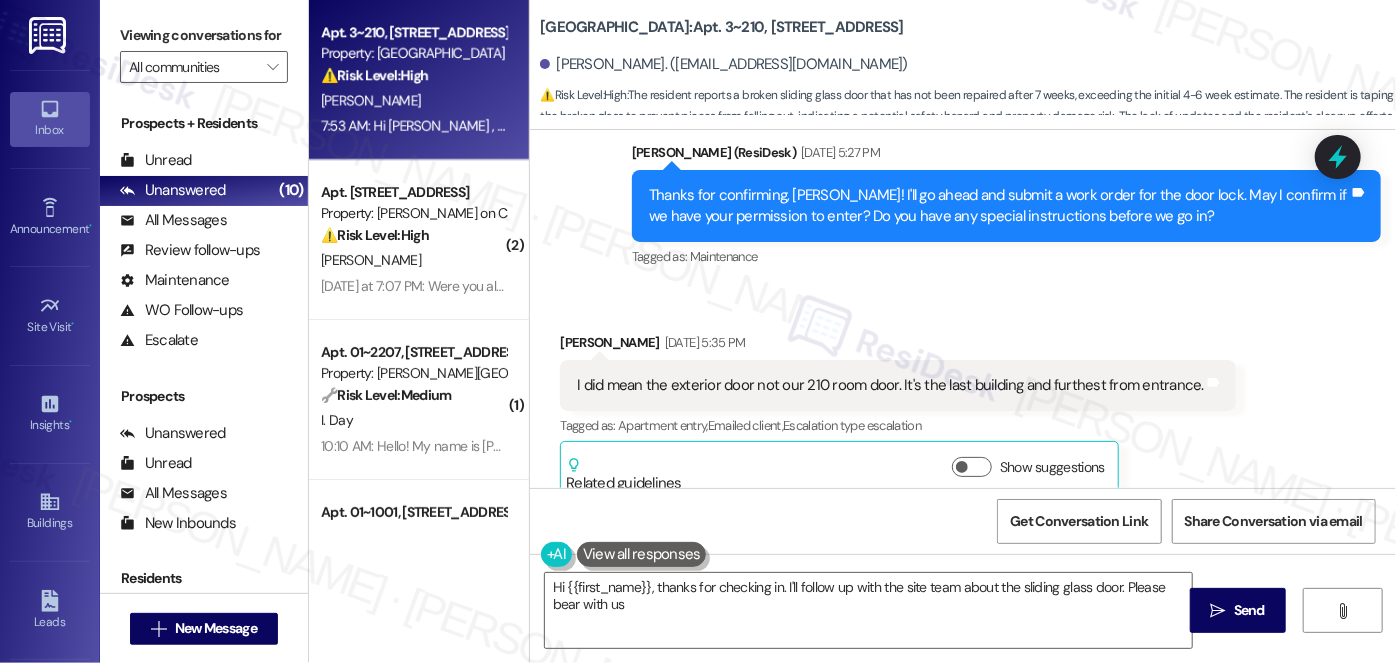 click on "I did mean the exterior door not our 210 room  door. It's the last building    and furthest  from entrance." at bounding box center (890, 385) 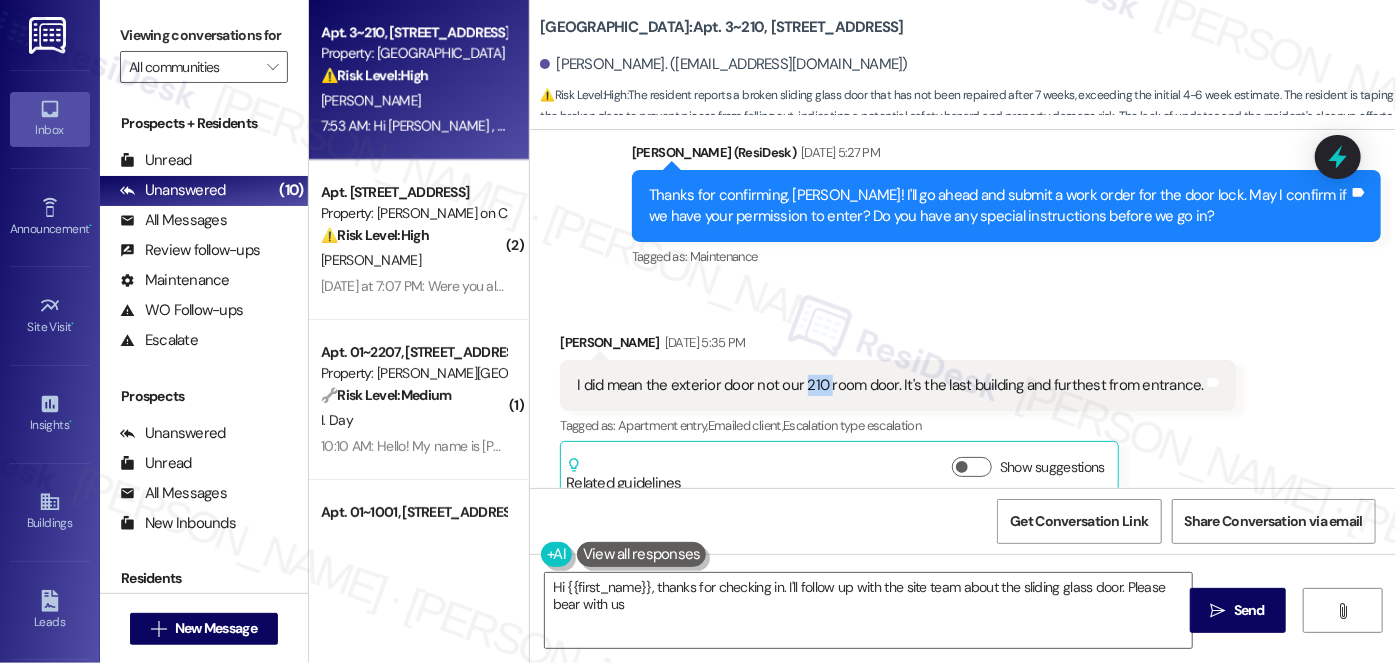 click on "I did mean the exterior door not our 210 room  door. It's the last building    and furthest  from entrance." at bounding box center (890, 385) 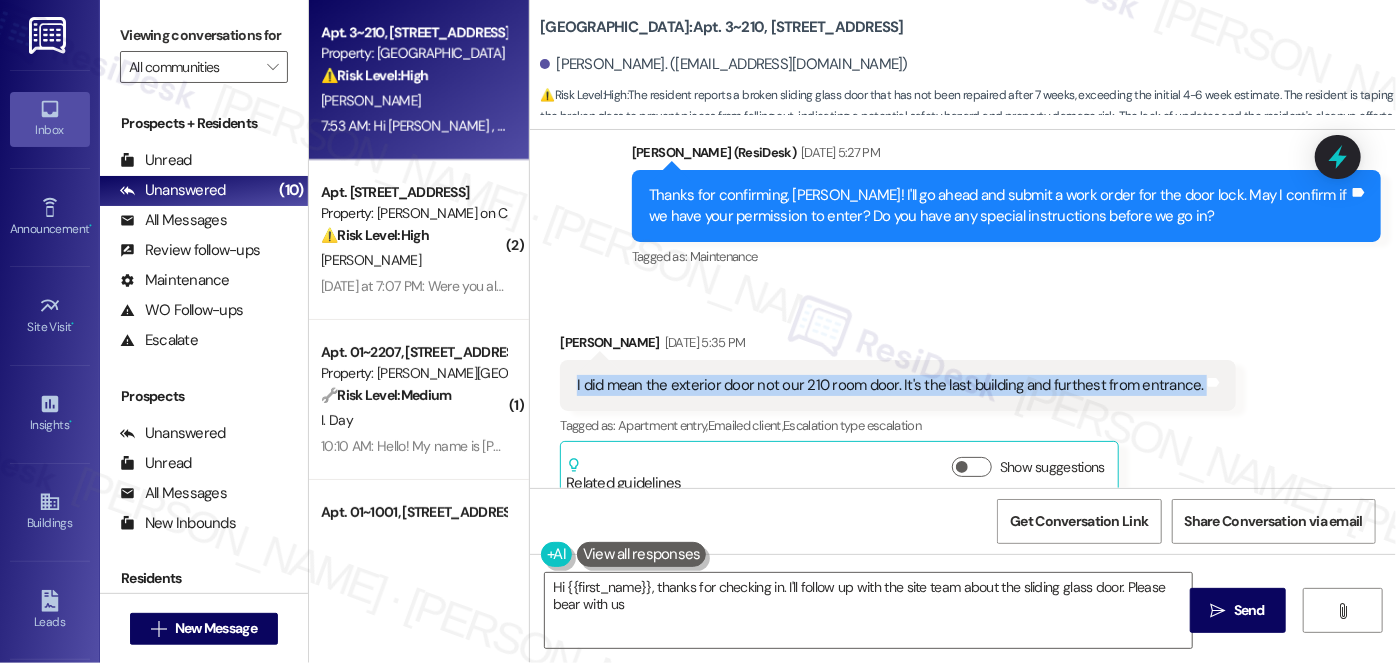 click on "I did mean the exterior door not our 210 room  door. It's the last building    and furthest  from entrance." at bounding box center [890, 385] 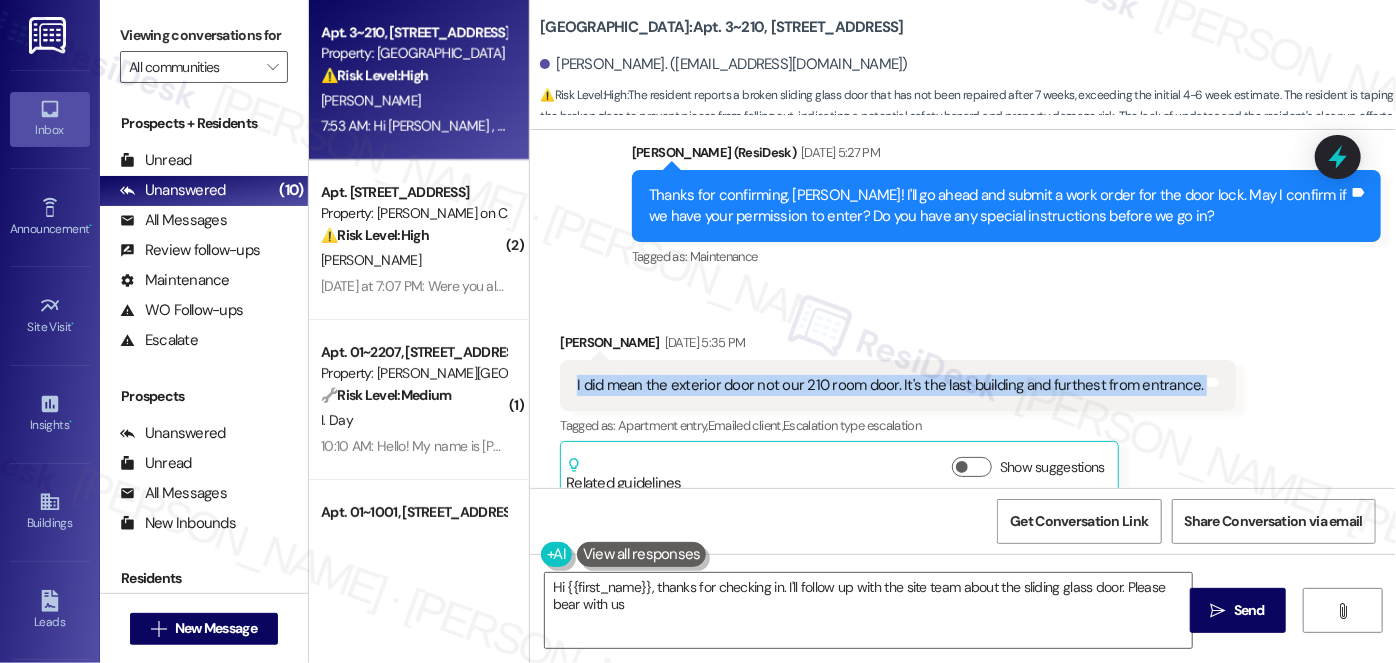 scroll, scrollTop: 12142, scrollLeft: 0, axis: vertical 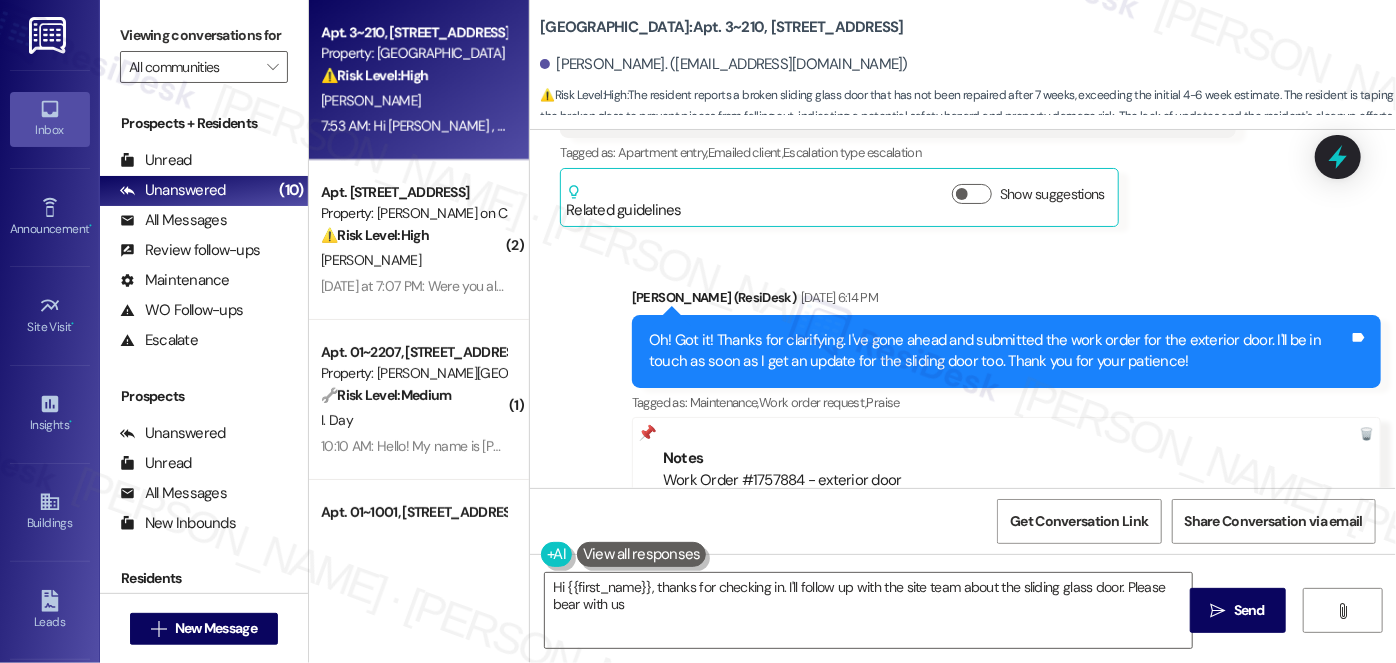 click on "Oh! Got it! Thanks for clarifying. I've gone ahead and submitted the work order for the exterior door. I'll be in touch as soon as I get an update for the sliding door too. Thank you for your patience!" at bounding box center [999, 351] 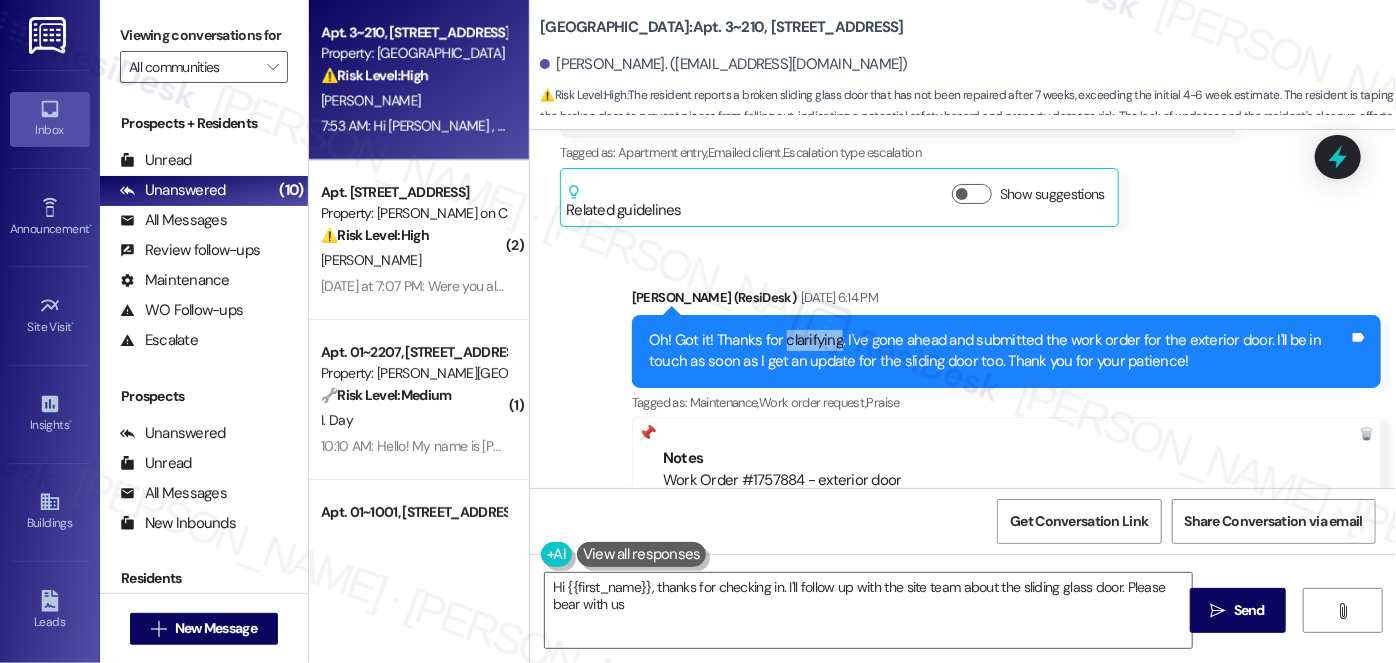 click on "Oh! Got it! Thanks for clarifying. I've gone ahead and submitted the work order for the exterior door. I'll be in touch as soon as I get an update for the sliding door too. Thank you for your patience!" at bounding box center [999, 351] 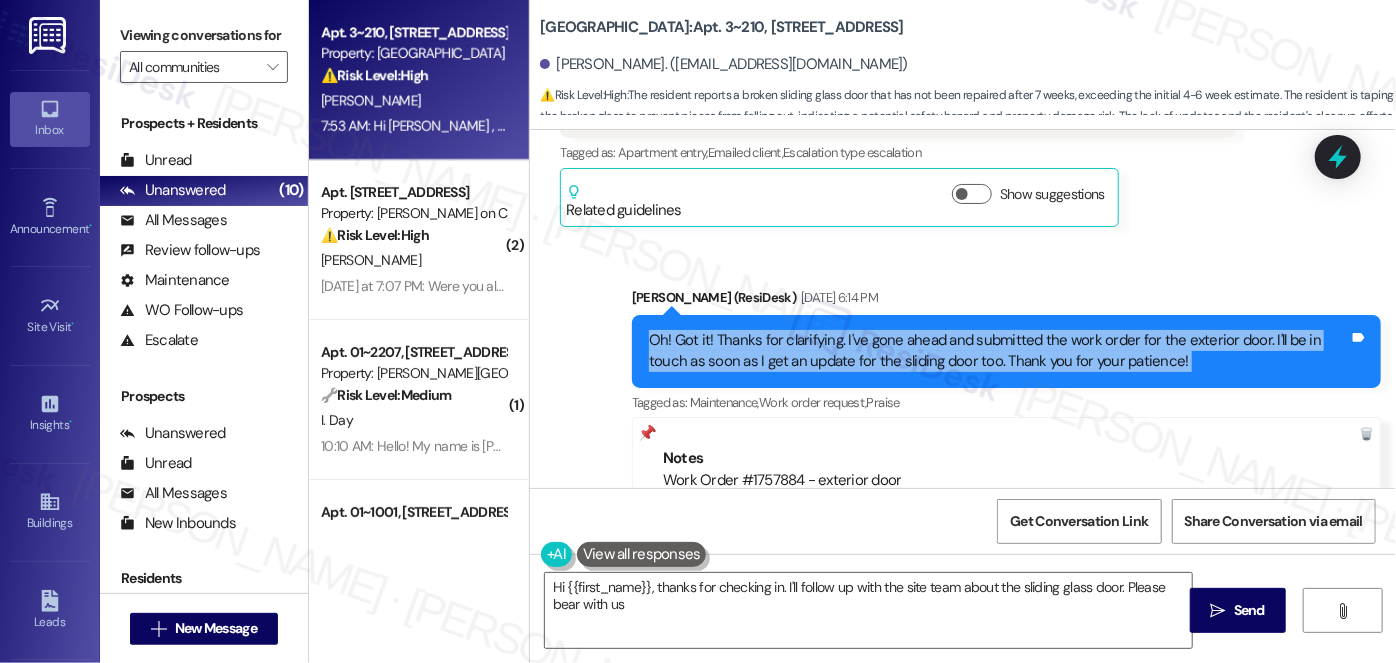 click on "Oh! Got it! Thanks for clarifying. I've gone ahead and submitted the work order for the exterior door. I'll be in touch as soon as I get an update for the sliding door too. Thank you for your patience!" at bounding box center (999, 351) 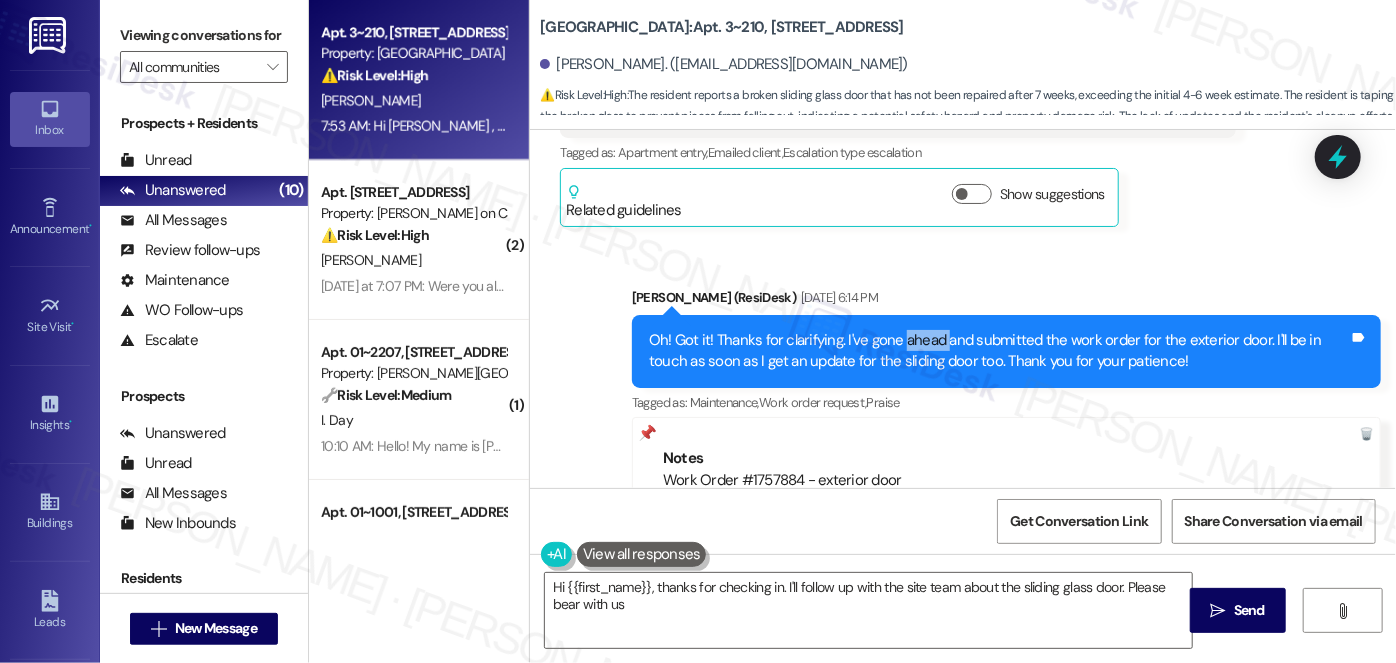 click on "Oh! Got it! Thanks for clarifying. I've gone ahead and submitted the work order for the exterior door. I'll be in touch as soon as I get an update for the sliding door too. Thank you for your patience!" at bounding box center (999, 351) 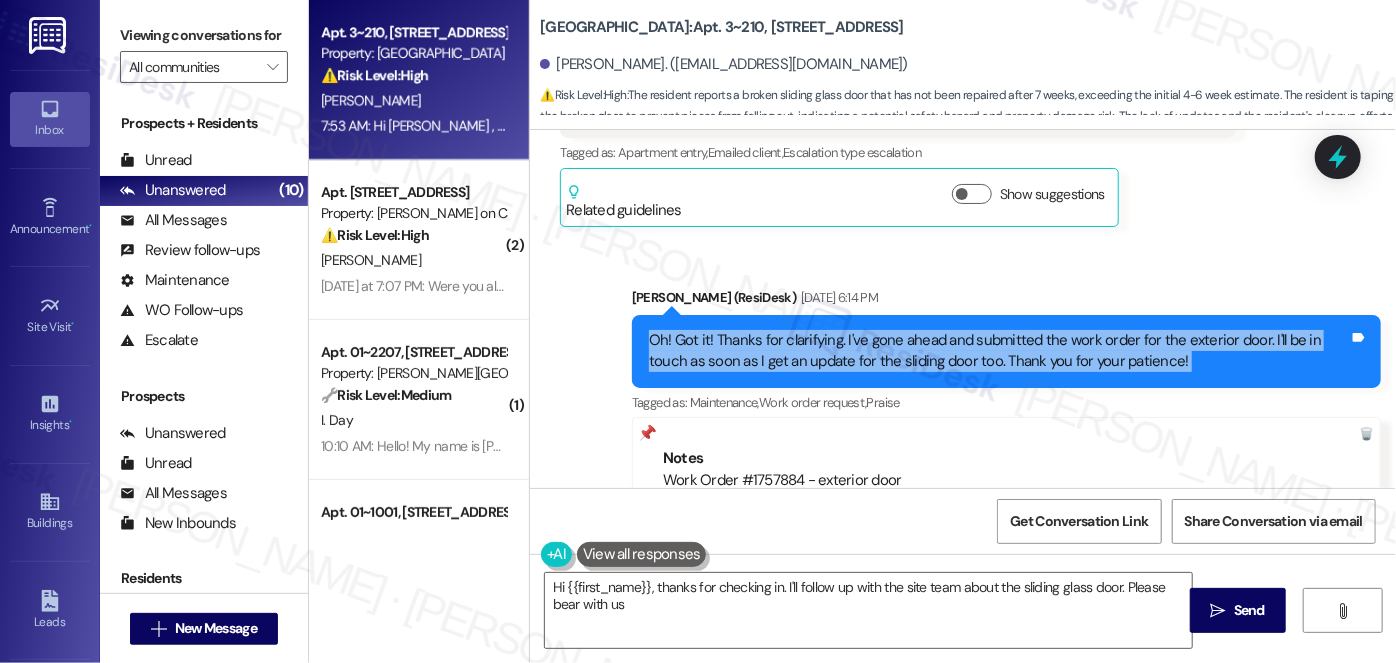 click on "Oh! Got it! Thanks for clarifying. I've gone ahead and submitted the work order for the exterior door. I'll be in touch as soon as I get an update for the sliding door too. Thank you for your patience!" at bounding box center [999, 351] 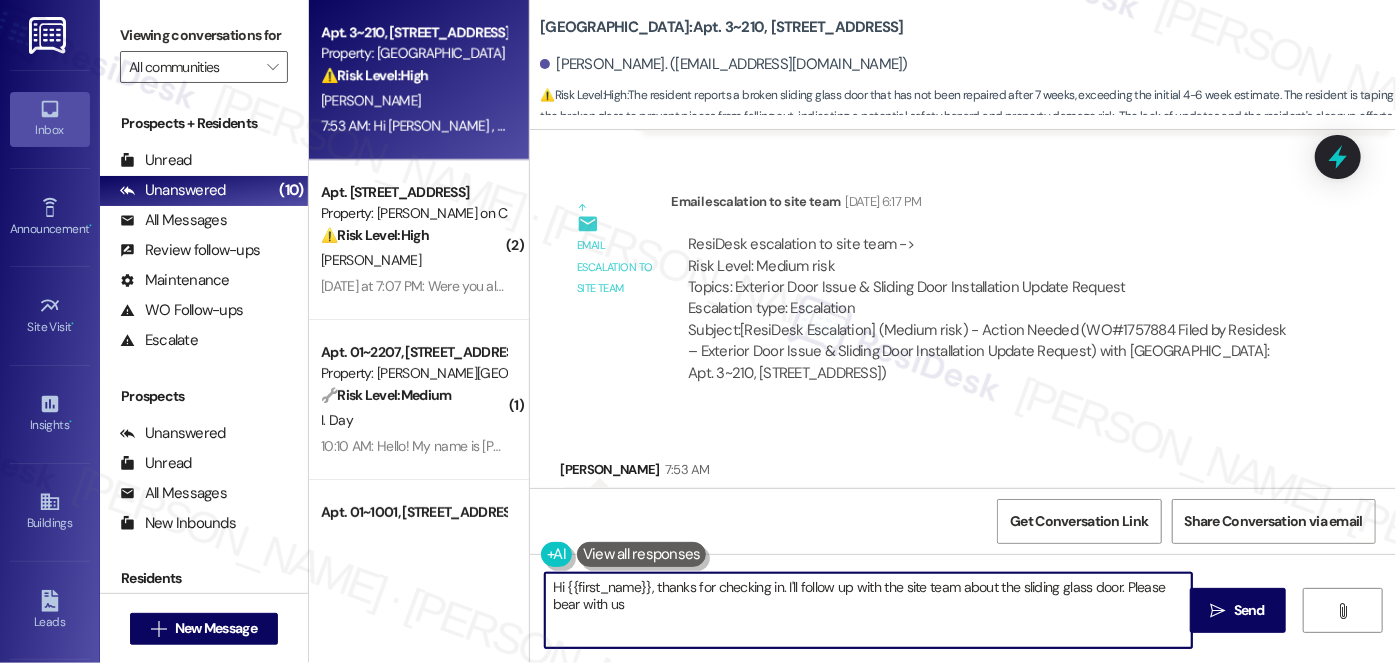 click on "Hi {{first_name}}, thanks for checking in. I'll follow up with the site team about the sliding glass door. Please bear with us" at bounding box center (868, 610) 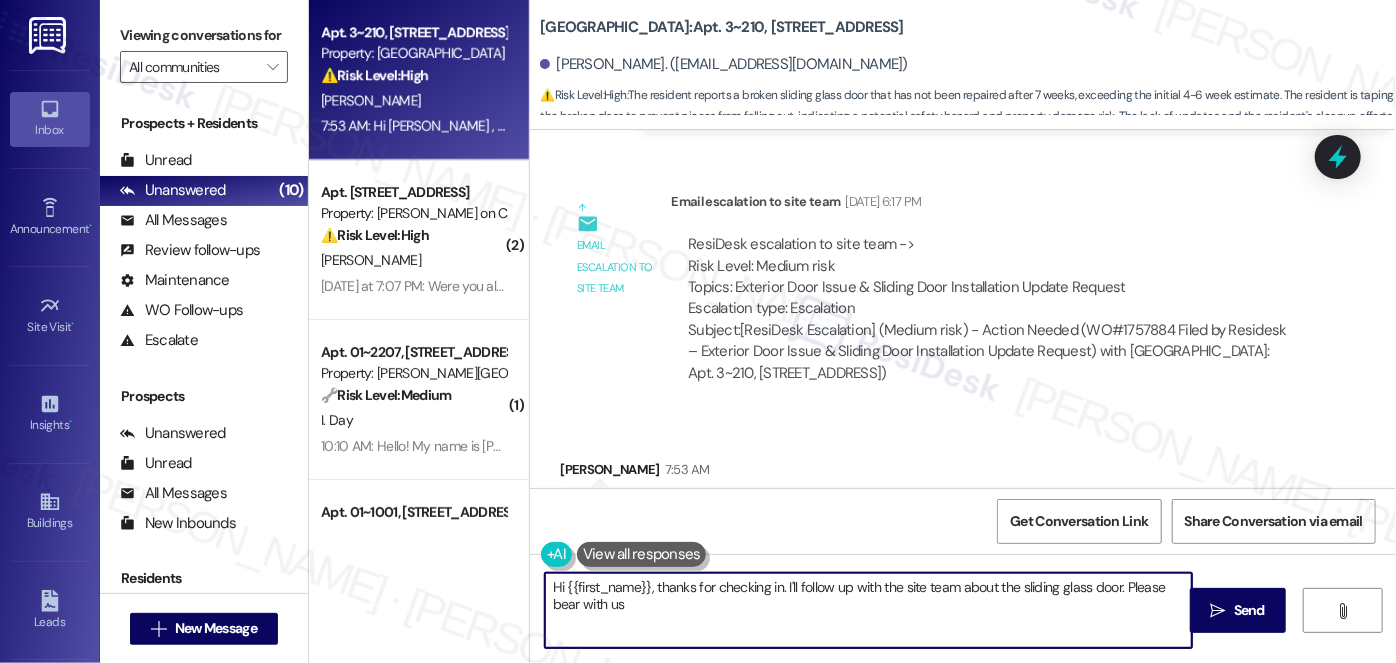 click on "Hi {{first_name}}, thanks for checking in. I'll follow up with the site team about the sliding glass door. Please bear with us" at bounding box center [868, 610] 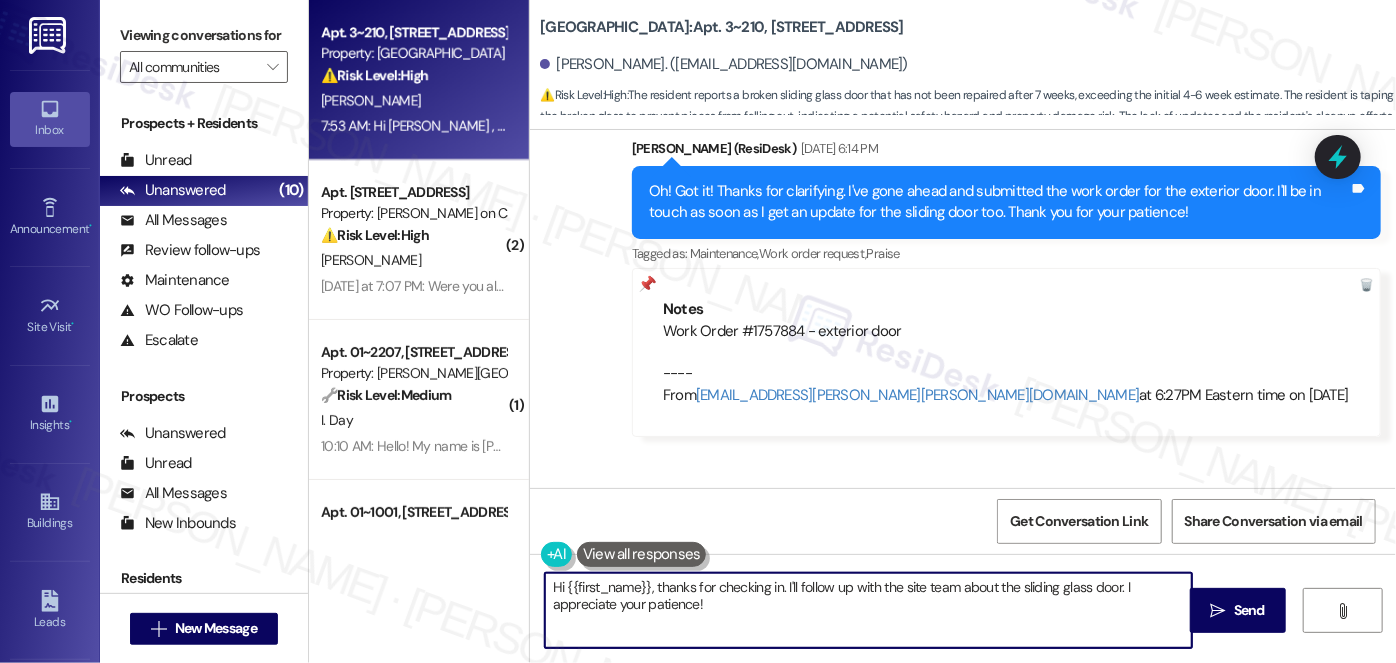 scroll, scrollTop: 12597, scrollLeft: 0, axis: vertical 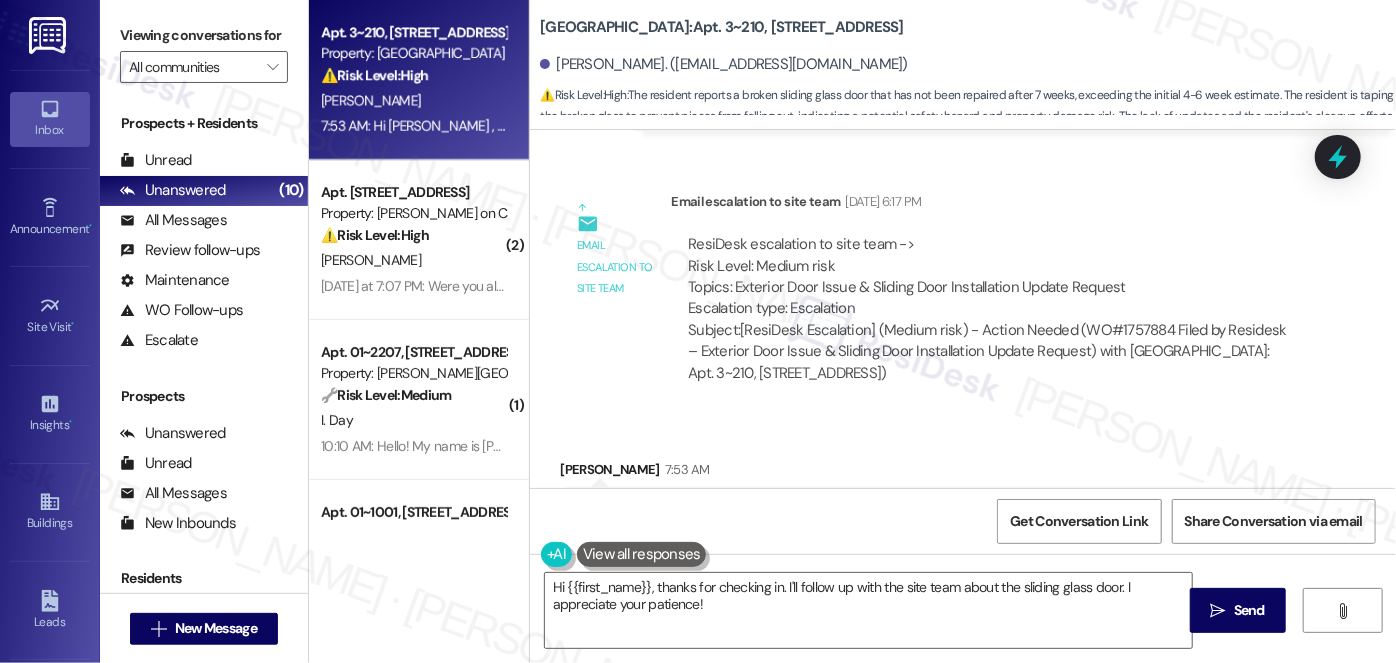 drag, startPoint x: 680, startPoint y: 24, endPoint x: 896, endPoint y: 9, distance: 216.5202 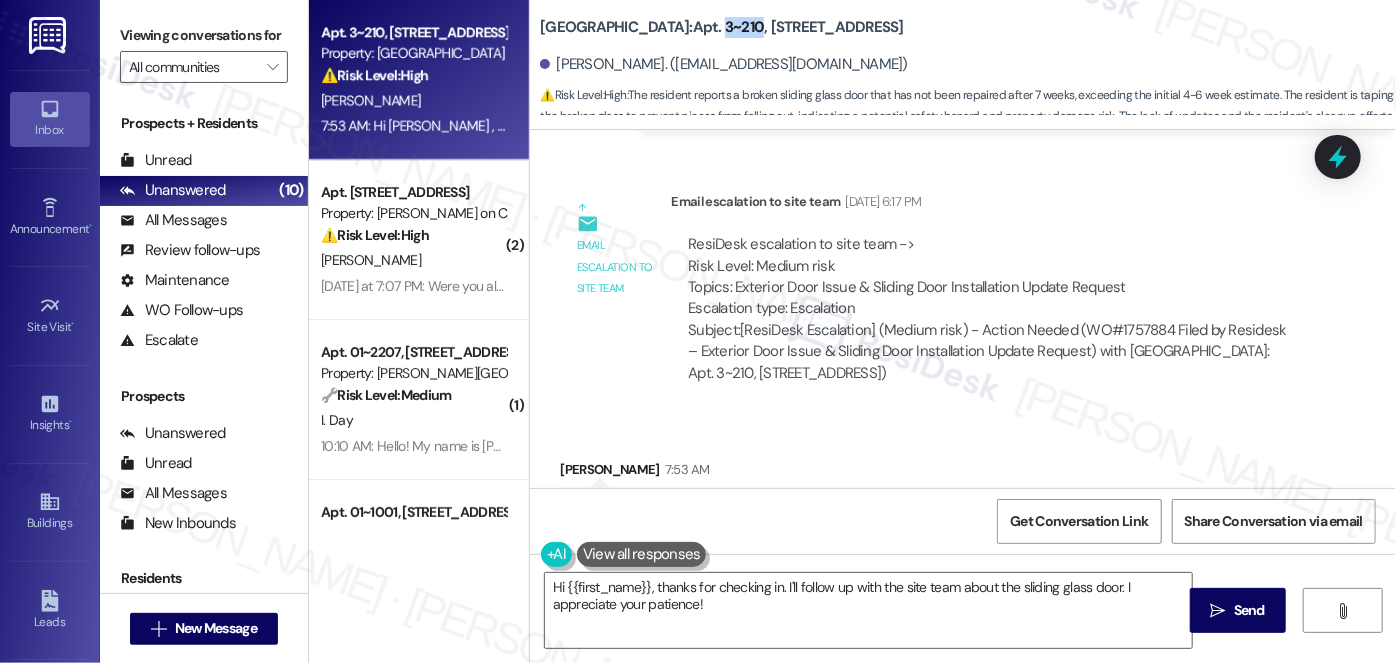 drag, startPoint x: 637, startPoint y: 25, endPoint x: 669, endPoint y: 25, distance: 32 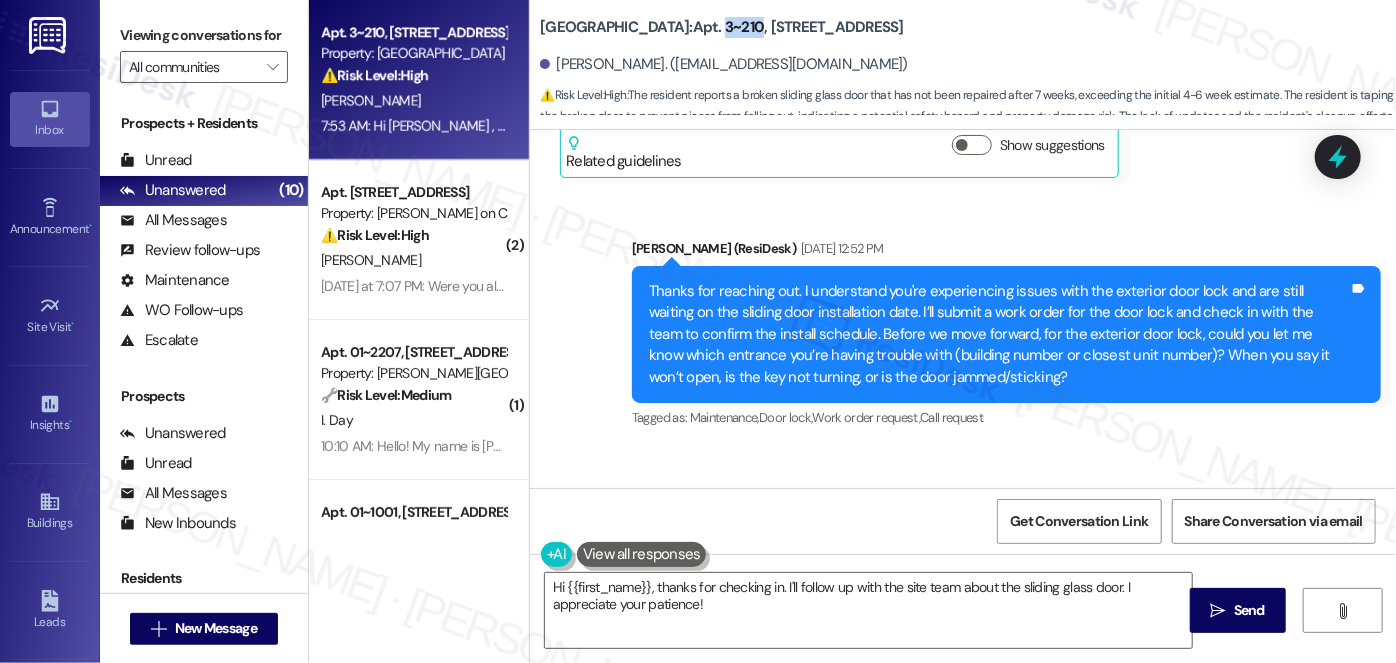 scroll, scrollTop: 10869, scrollLeft: 0, axis: vertical 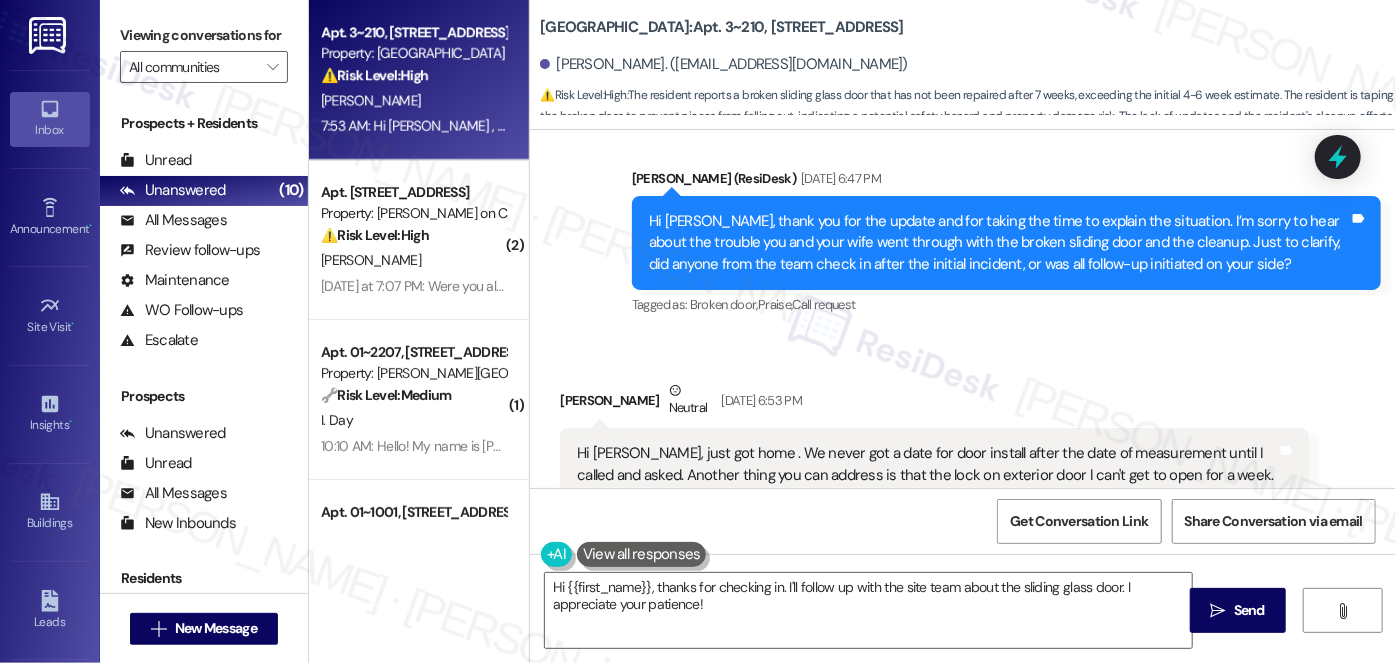 click on "Received via SMS [PERSON_NAME]   Neutral [DATE] 6:53 PM Hi [PERSON_NAME],  just got home . We never got a date for door install  after the date of measurement until I called and asked. Another thing you can address is that the lock on exterior door I can't get to open for a week. I leave for work  before office opens so I left a note on door about this problem. I just got in and had to use far door. Do we have a maintenance man ? Sorry to vent but we're going through  resurfacing the lot now.  Tags and notes Tagged as:   Maintenance ,  Click to highlight conversations about Maintenance Door lock ,  Click to highlight conversations about Door lock Maintenance request ,  Click to highlight conversations about Maintenance request Construction ,  Click to highlight conversations about Construction Bad experience Click to highlight conversations about Bad experience  Related guidelines Show suggestions" at bounding box center (934, 506) 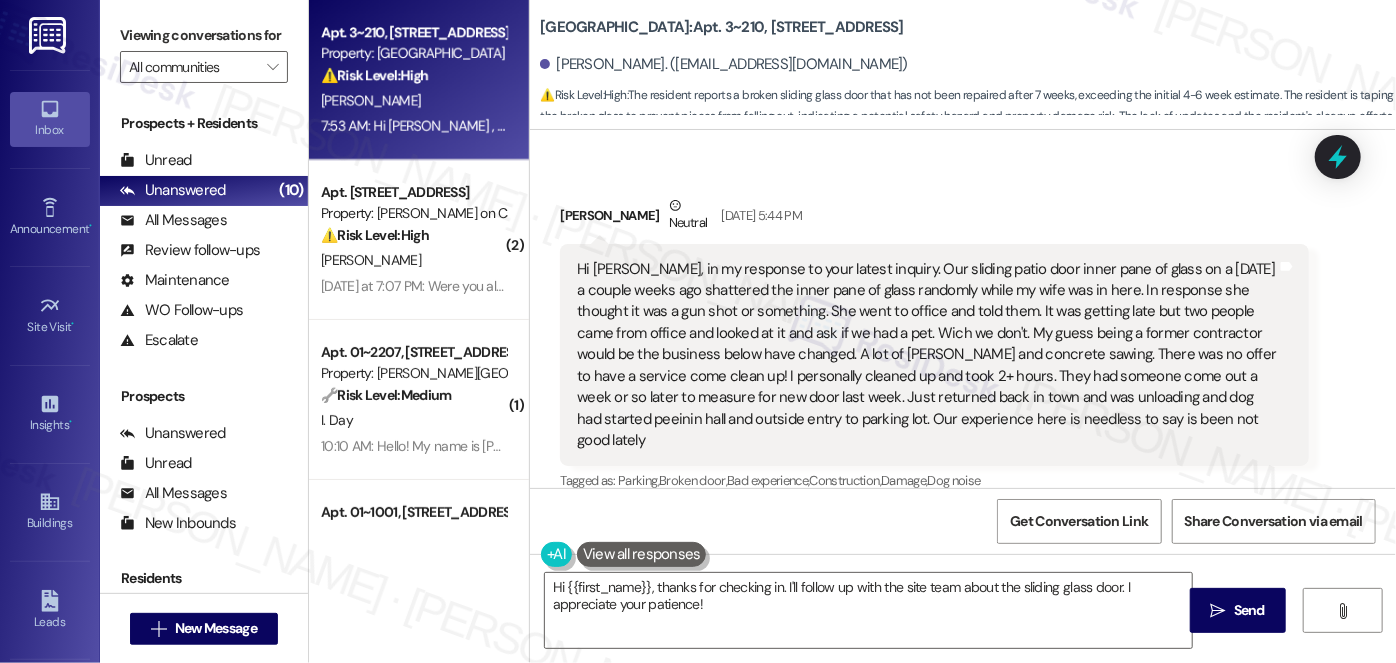 scroll, scrollTop: 8208, scrollLeft: 0, axis: vertical 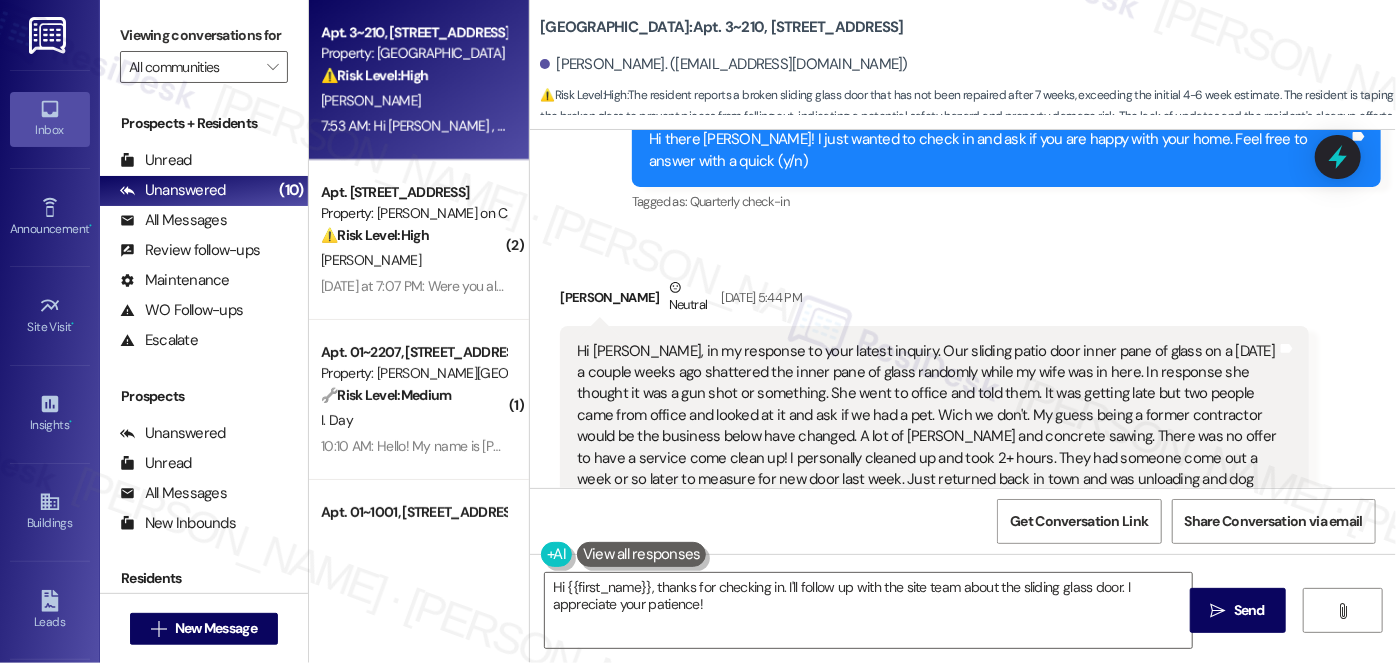 click on "Hi [PERSON_NAME], in my response to your latest inquiry.  Our sliding  patio door inner  pane of glass on a [DATE] a couple weeks  ago shattered the inner pane of glass randomly while my wife was in here. In response she  thought  it was a gun shot or something.  She  went to office and  told them.  It was getting  late but two people  came  from office  and looked at it and ask if we had a pet. Wich we don't.  My guess being a former  contractor would be the business below  have changed. A lot of [PERSON_NAME] and concrete sawing. There was no offer to have a service come clean up! I personally cleaned up and took 2+ hours.  They  had someone come out a week or so later  to measure for new door last week. Just  returned back in town and was unloading  and dog had started  peeinin hall and outside  entry to parking  lot. Our experience here is needless  to say is been not good  lately" at bounding box center (927, 437) 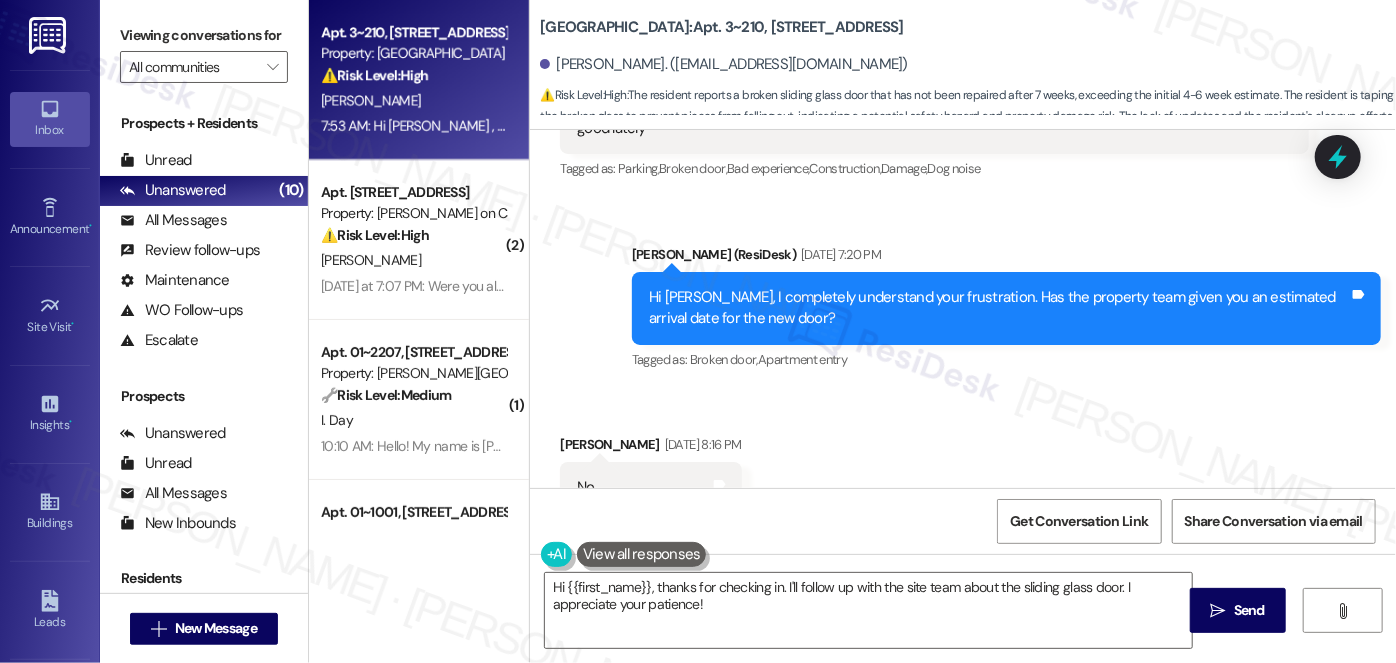 scroll, scrollTop: 8571, scrollLeft: 0, axis: vertical 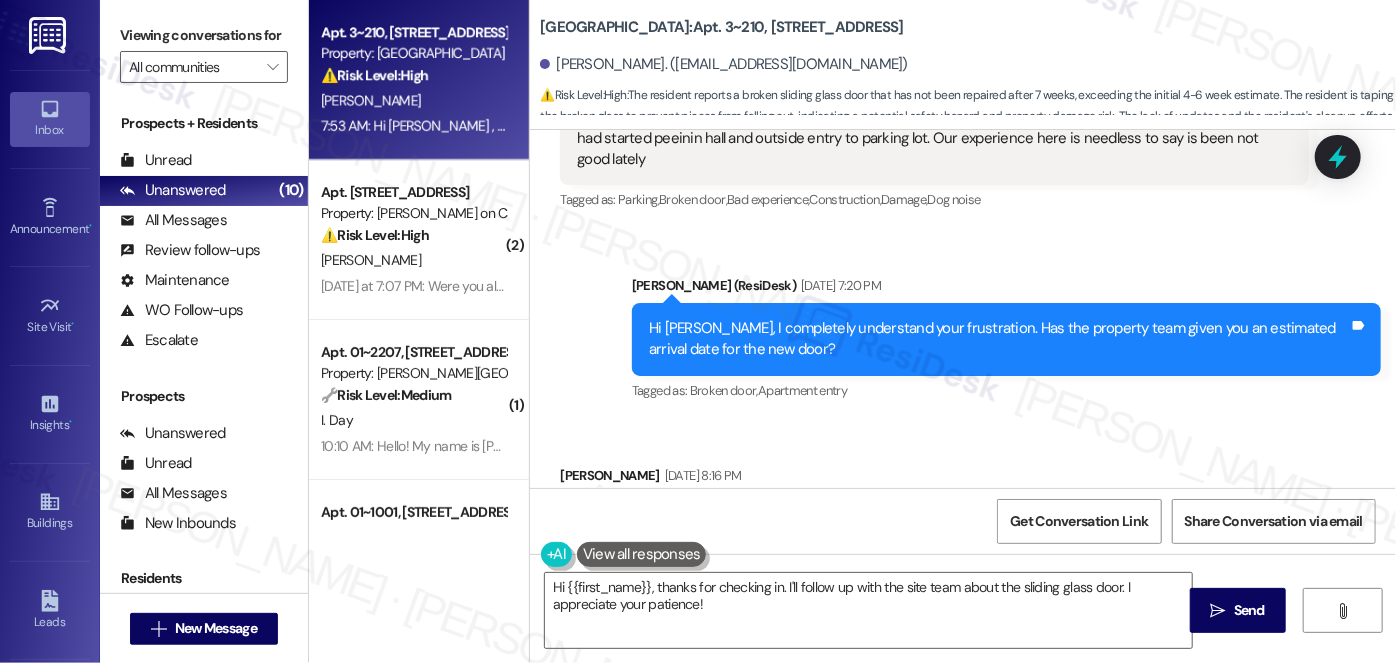 click on "Hi [PERSON_NAME], I completely understand your frustration. Has the property team given you an estimated arrival date for the new door?" at bounding box center [999, 339] 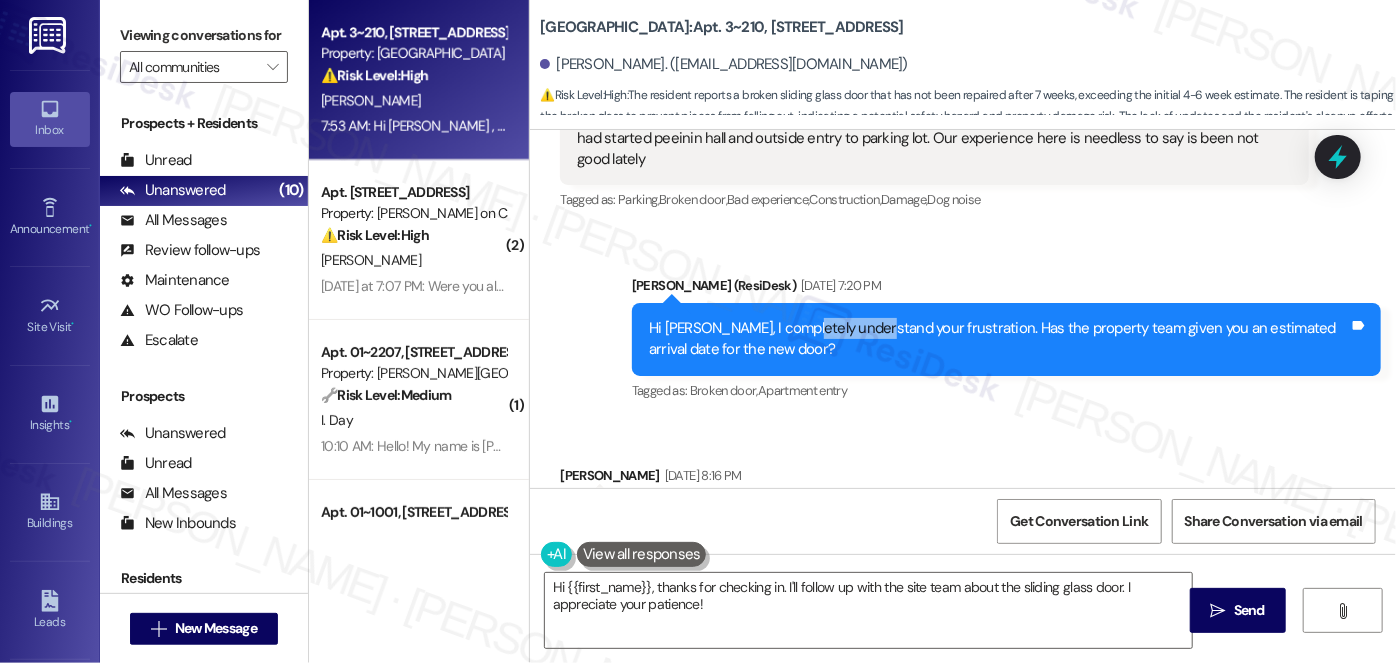 click on "Hi [PERSON_NAME], I completely understand your frustration. Has the property team given you an estimated arrival date for the new door?" at bounding box center (999, 339) 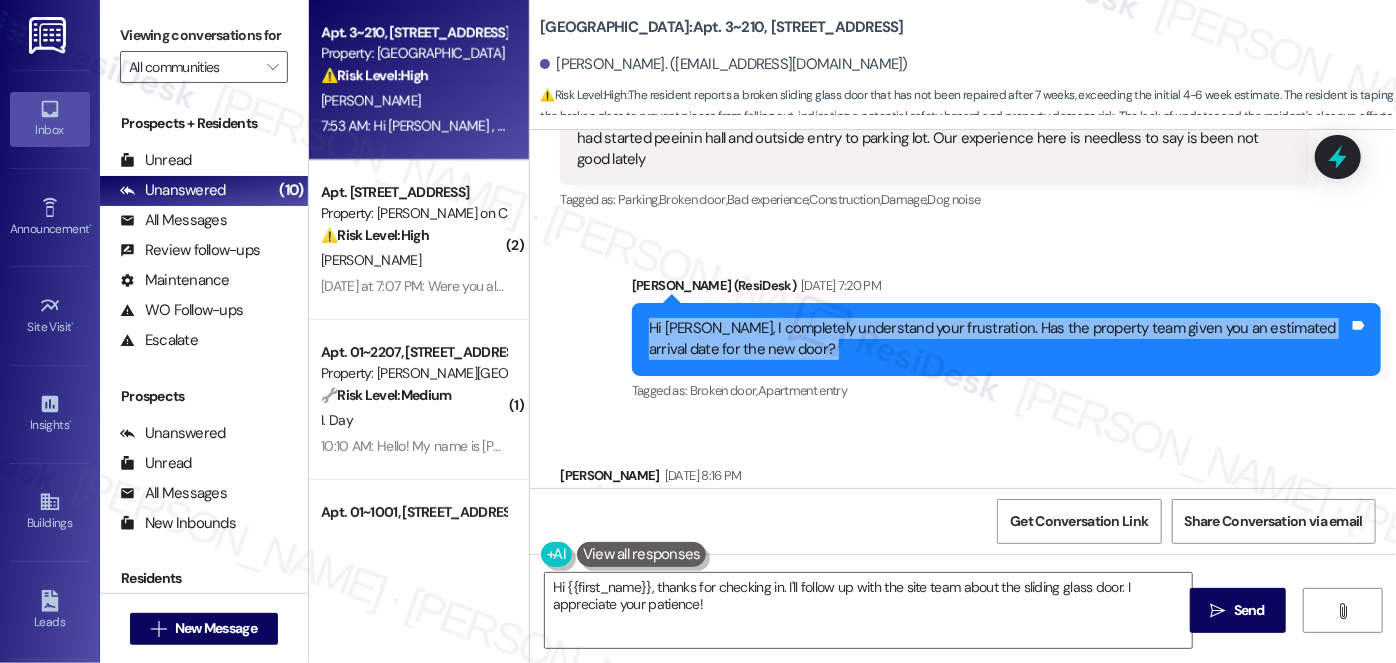 click on "Hi [PERSON_NAME], I completely understand your frustration. Has the property team given you an estimated arrival date for the new door?" at bounding box center [999, 339] 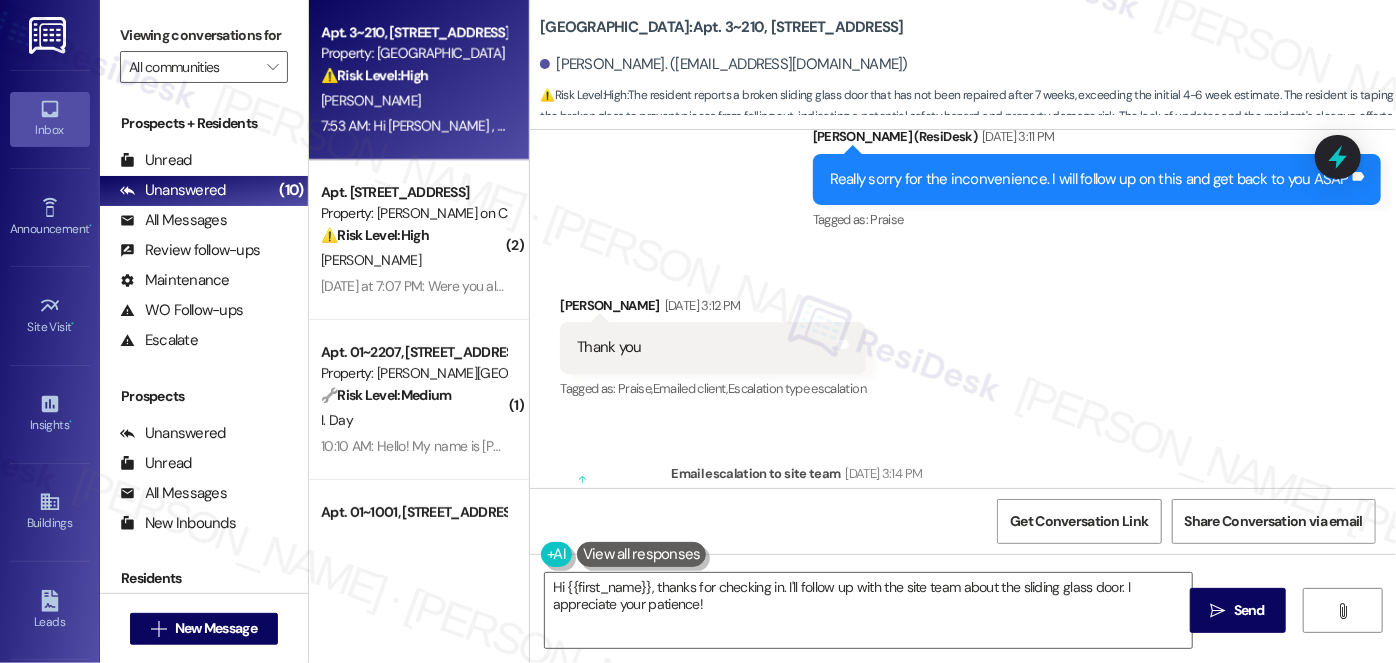 scroll, scrollTop: 9208, scrollLeft: 0, axis: vertical 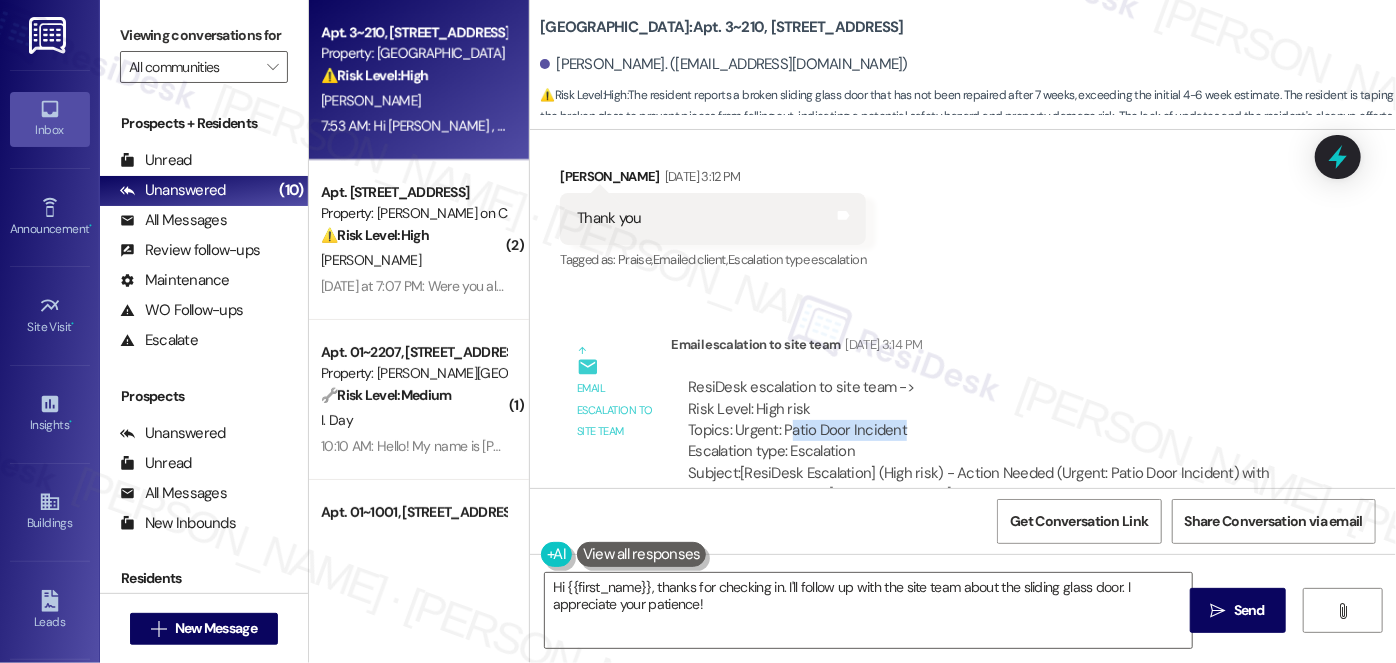 drag, startPoint x: 776, startPoint y: 367, endPoint x: 900, endPoint y: 374, distance: 124.197426 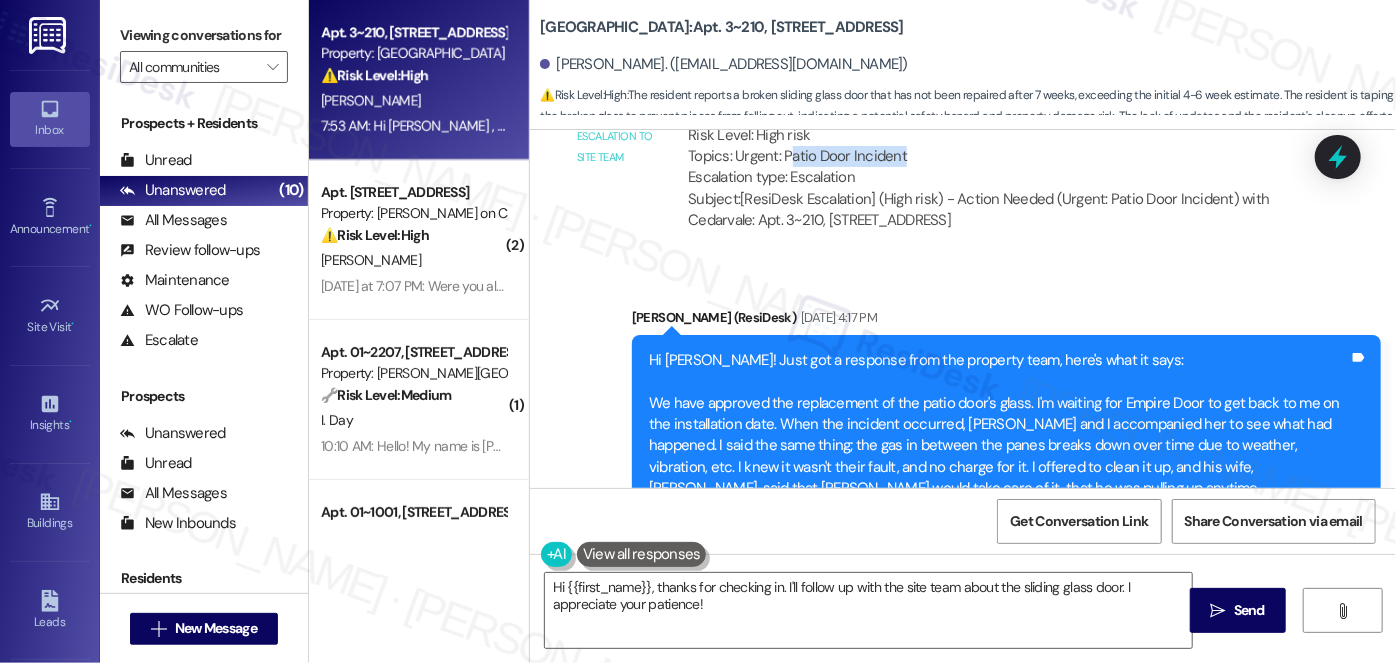 scroll, scrollTop: 9480, scrollLeft: 0, axis: vertical 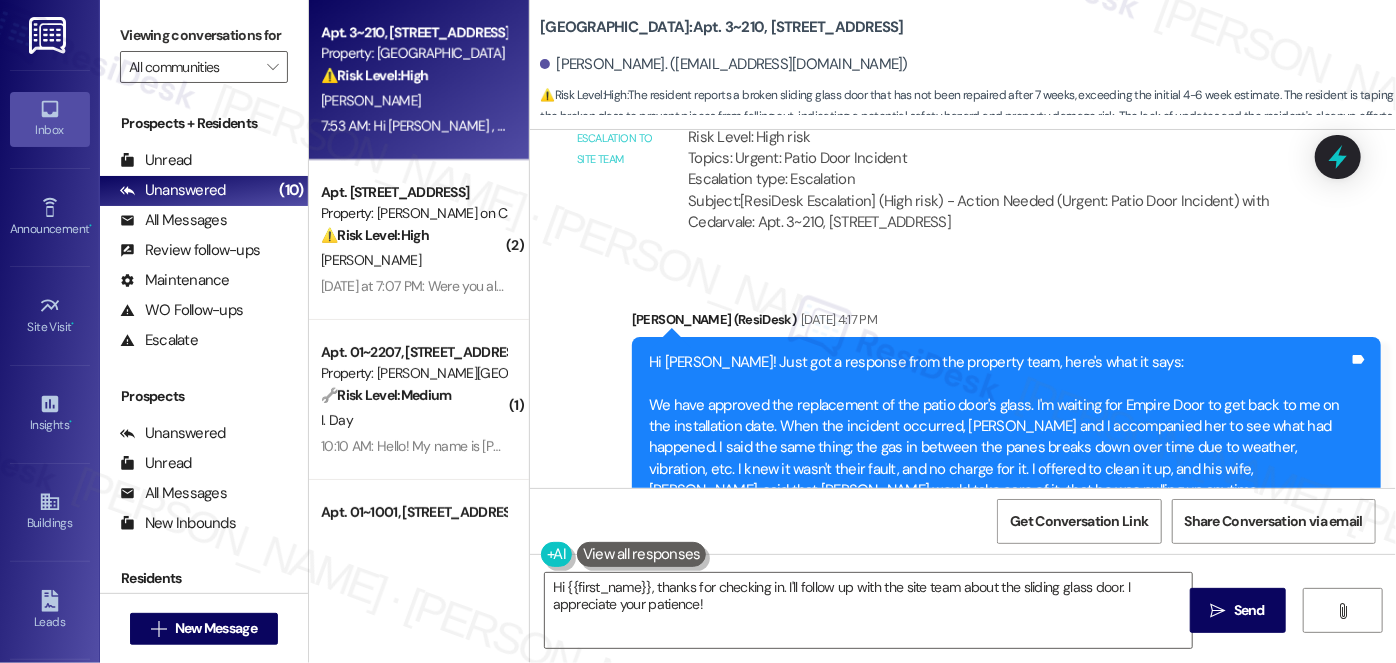 click on "Hi [PERSON_NAME]! Just got a response from the property team, here's what it says:
We have approved the replacement of the patio door's glass. I'm waiting for Empire Door to get back to me on the installation date. When the incident occurred, [PERSON_NAME] and I accompanied her to see what had happened. I said the same thing; the gas in between the panes breaks down over time due to weather, vibration, etc. I knew it wasn't their fault, and no charge for it. I offered to clean it up, and his wife, [PERSON_NAME], said that [PERSON_NAME] would take care of it, that he was pulling up anytime. [PERSON_NAME] and I were both there and offered assistance, and she said, "No, thank you; they would take care of it."
I will look at the camera and see if I can see who the resident was with the dog.
We will let them know as soon as we have a date for the patio glass installation.
Thanks, Tags and notes" at bounding box center [1006, 502] 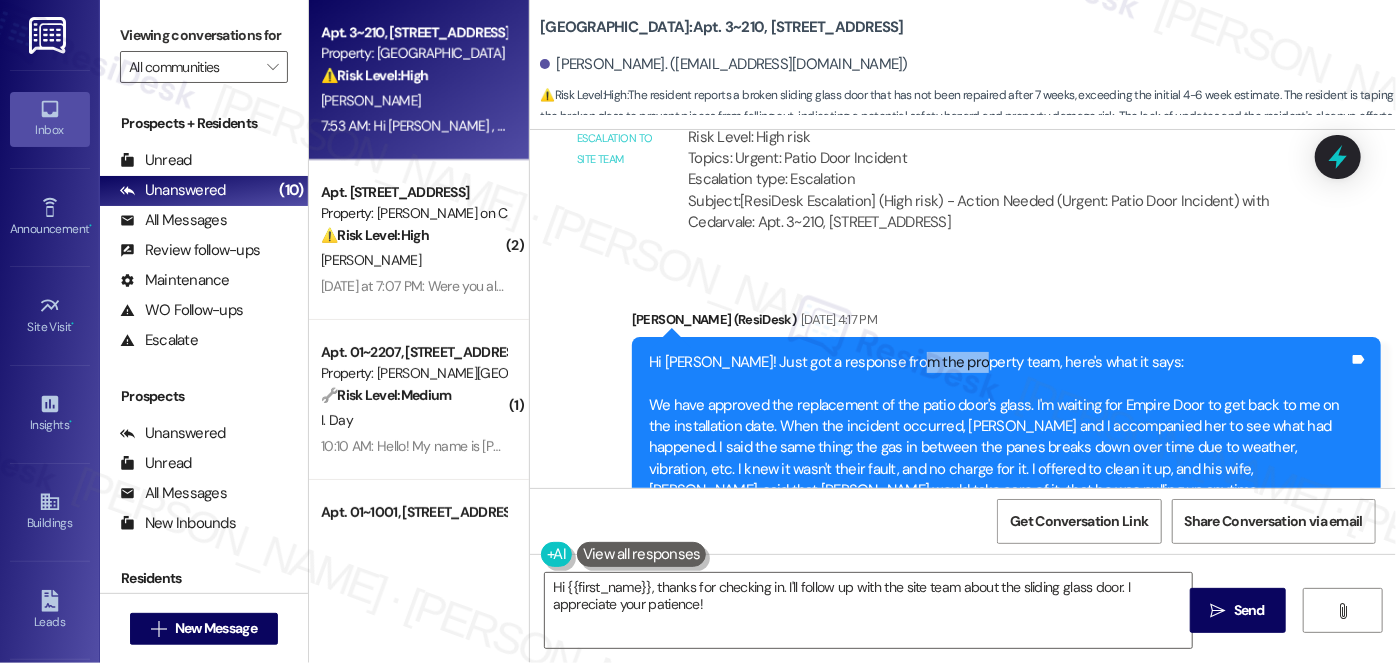 click on "Hi [PERSON_NAME]! Just got a response from the property team, here's what it says:
We have approved the replacement of the patio door's glass. I'm waiting for Empire Door to get back to me on the installation date. When the incident occurred, [PERSON_NAME] and I accompanied her to see what had happened. I said the same thing; the gas in between the panes breaks down over time due to weather, vibration, etc. I knew it wasn't their fault, and no charge for it. I offered to clean it up, and his wife, [PERSON_NAME], said that [PERSON_NAME] would take care of it, that he was pulling up anytime. [PERSON_NAME] and I were both there and offered assistance, and she said, "No, thank you; they would take care of it."
I will look at the camera and see if I can see who the resident was with the dog.
We will let them know as soon as we have a date for the patio glass installation.
Thanks, Tags and notes" at bounding box center [1006, 502] 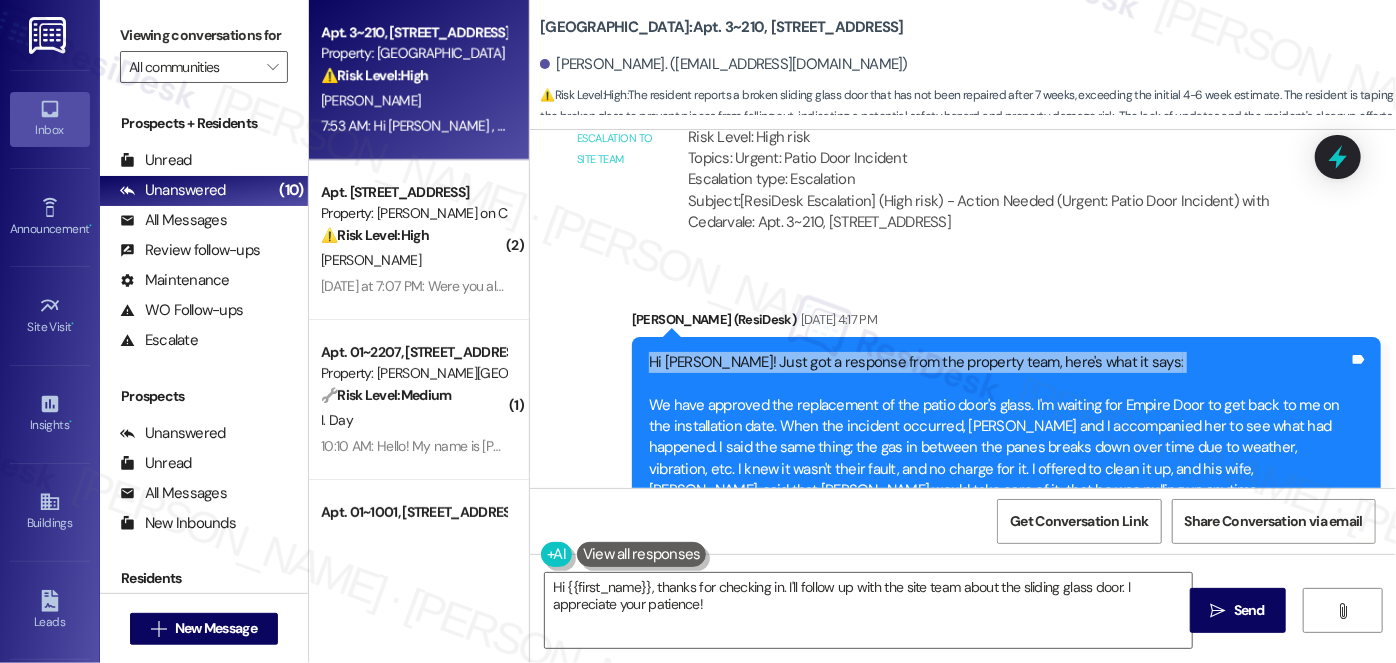 click on "Hi [PERSON_NAME]! Just got a response from the property team, here's what it says:
We have approved the replacement of the patio door's glass. I'm waiting for Empire Door to get back to me on the installation date. When the incident occurred, [PERSON_NAME] and I accompanied her to see what had happened. I said the same thing; the gas in between the panes breaks down over time due to weather, vibration, etc. I knew it wasn't their fault, and no charge for it. I offered to clean it up, and his wife, [PERSON_NAME], said that [PERSON_NAME] would take care of it, that he was pulling up anytime. [PERSON_NAME] and I were both there and offered assistance, and she said, "No, thank you; they would take care of it."
I will look at the camera and see if I can see who the resident was with the dog.
We will let them know as soon as we have a date for the patio glass installation.
Thanks, Tags and notes" at bounding box center [1006, 502] 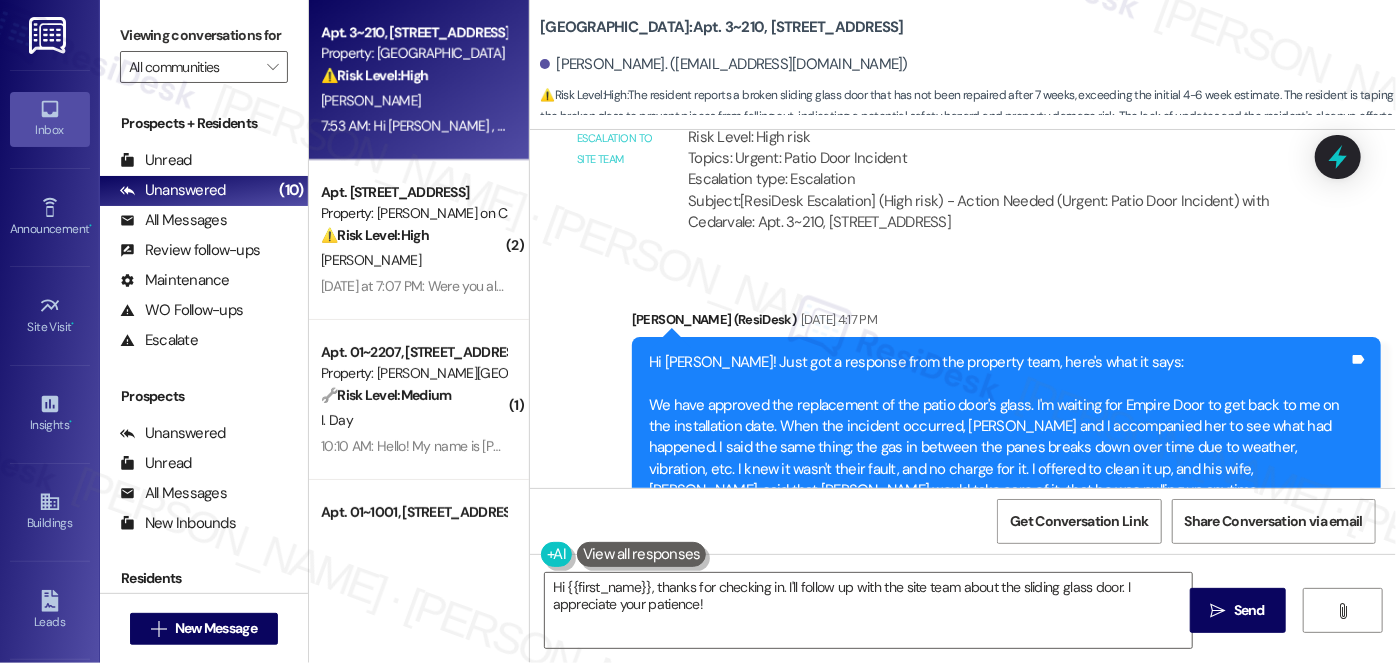 click on "Hi [PERSON_NAME]! Just got a response from the property team, here's what it says:
We have approved the replacement of the patio door's glass. I'm waiting for Empire Door to get back to me on the installation date. When the incident occurred, [PERSON_NAME] and I accompanied her to see what had happened. I said the same thing; the gas in between the panes breaks down over time due to weather, vibration, etc. I knew it wasn't their fault, and no charge for it. I offered to clean it up, and his wife, [PERSON_NAME], said that [PERSON_NAME] would take care of it, that he was pulling up anytime. [PERSON_NAME] and I were both there and offered assistance, and she said, "No, thank you; they would take care of it."
I will look at the camera and see if I can see who the resident was with the dog.
We will let them know as soon as we have a date for the patio glass installation.
Thanks," at bounding box center [999, 502] 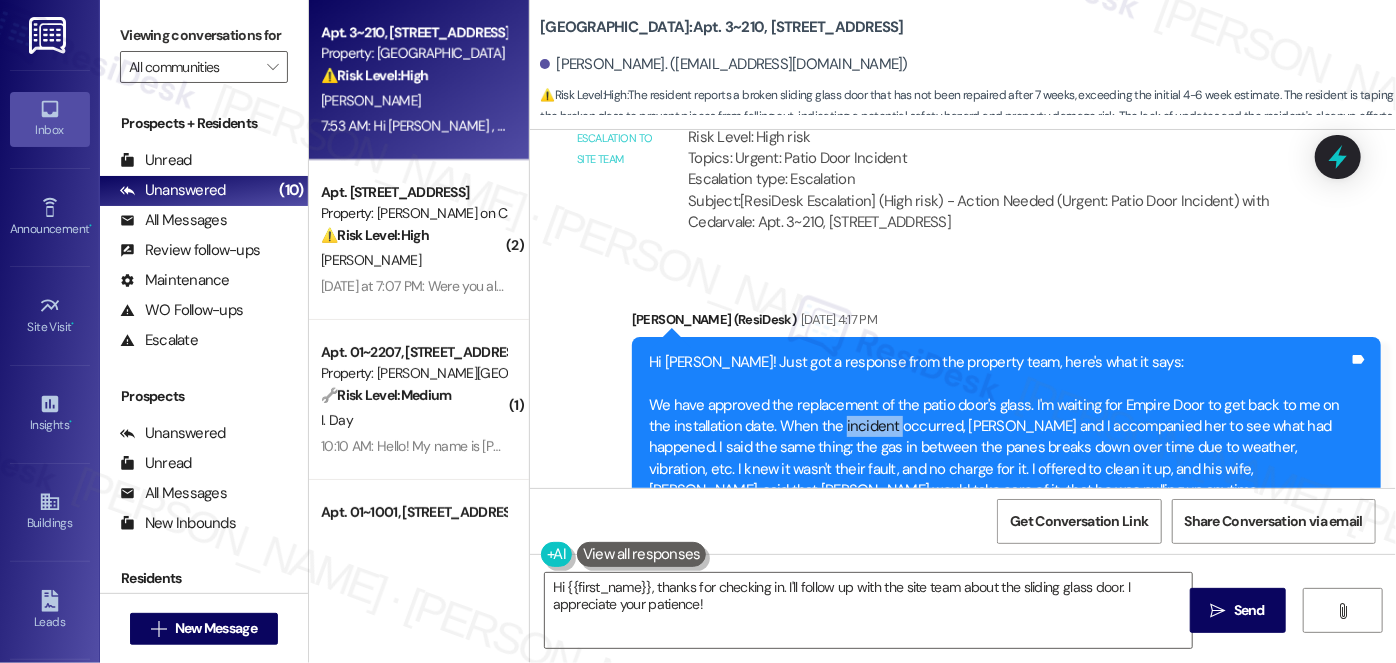 click on "Hi [PERSON_NAME]! Just got a response from the property team, here's what it says:
We have approved the replacement of the patio door's glass. I'm waiting for Empire Door to get back to me on the installation date. When the incident occurred, [PERSON_NAME] and I accompanied her to see what had happened. I said the same thing; the gas in between the panes breaks down over time due to weather, vibration, etc. I knew it wasn't their fault, and no charge for it. I offered to clean it up, and his wife, [PERSON_NAME], said that [PERSON_NAME] would take care of it, that he was pulling up anytime. [PERSON_NAME] and I were both there and offered assistance, and she said, "No, thank you; they would take care of it."
I will look at the camera and see if I can see who the resident was with the dog.
We will let them know as soon as we have a date for the patio glass installation.
Thanks," at bounding box center [999, 502] 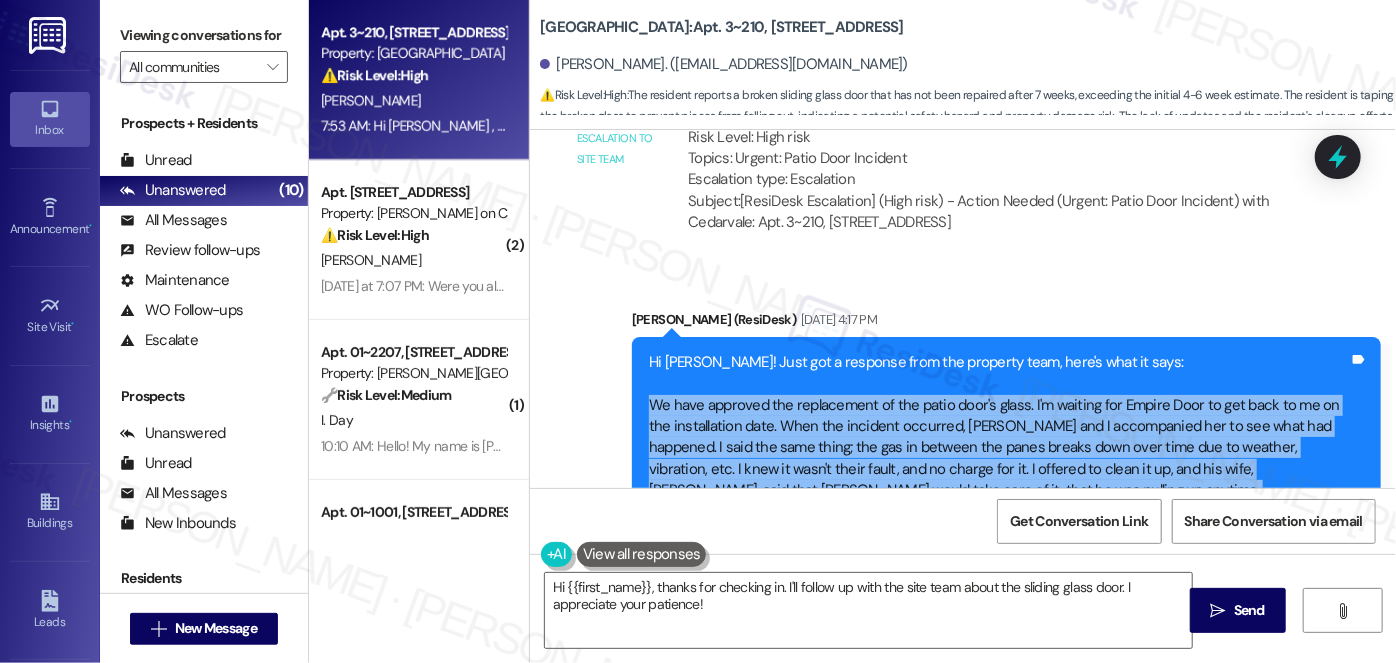 click on "Hi [PERSON_NAME]! Just got a response from the property team, here's what it says:
We have approved the replacement of the patio door's glass. I'm waiting for Empire Door to get back to me on the installation date. When the incident occurred, [PERSON_NAME] and I accompanied her to see what had happened. I said the same thing; the gas in between the panes breaks down over time due to weather, vibration, etc. I knew it wasn't their fault, and no charge for it. I offered to clean it up, and his wife, [PERSON_NAME], said that [PERSON_NAME] would take care of it, that he was pulling up anytime. [PERSON_NAME] and I were both there and offered assistance, and she said, "No, thank you; they would take care of it."
I will look at the camera and see if I can see who the resident was with the dog.
We will let them know as soon as we have a date for the patio glass installation.
Thanks," at bounding box center (999, 502) 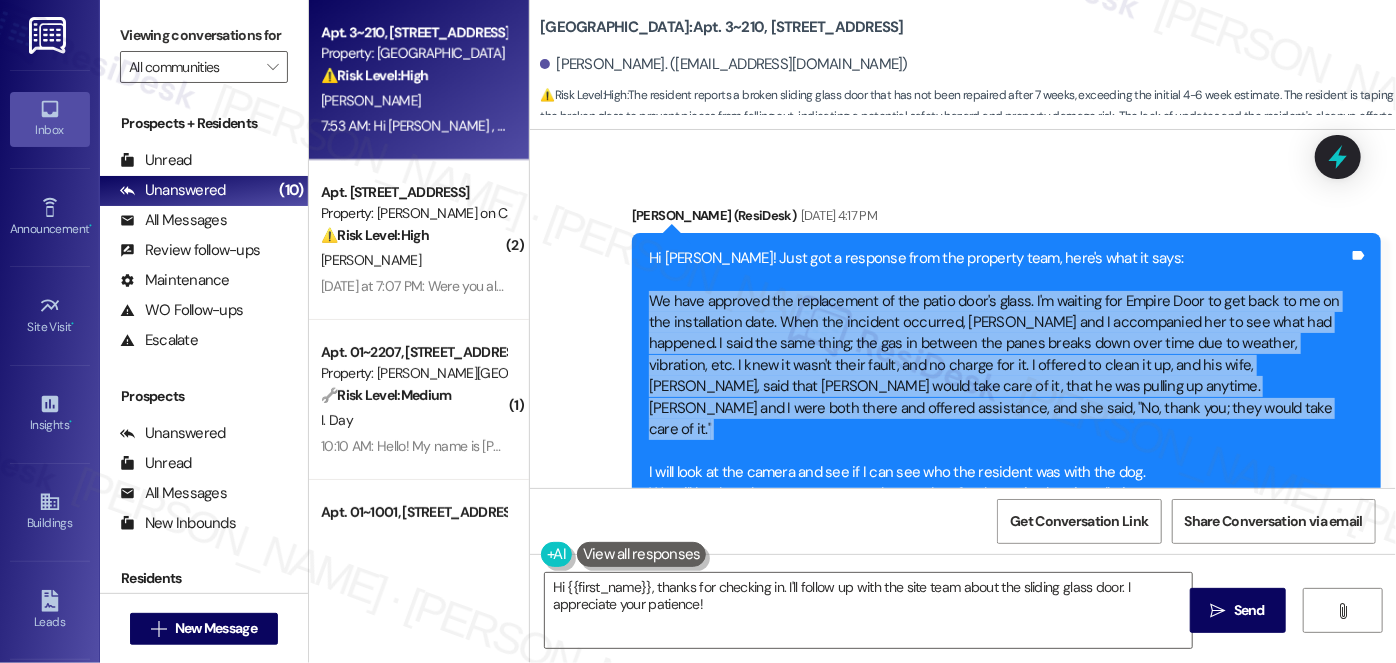 scroll, scrollTop: 9662, scrollLeft: 0, axis: vertical 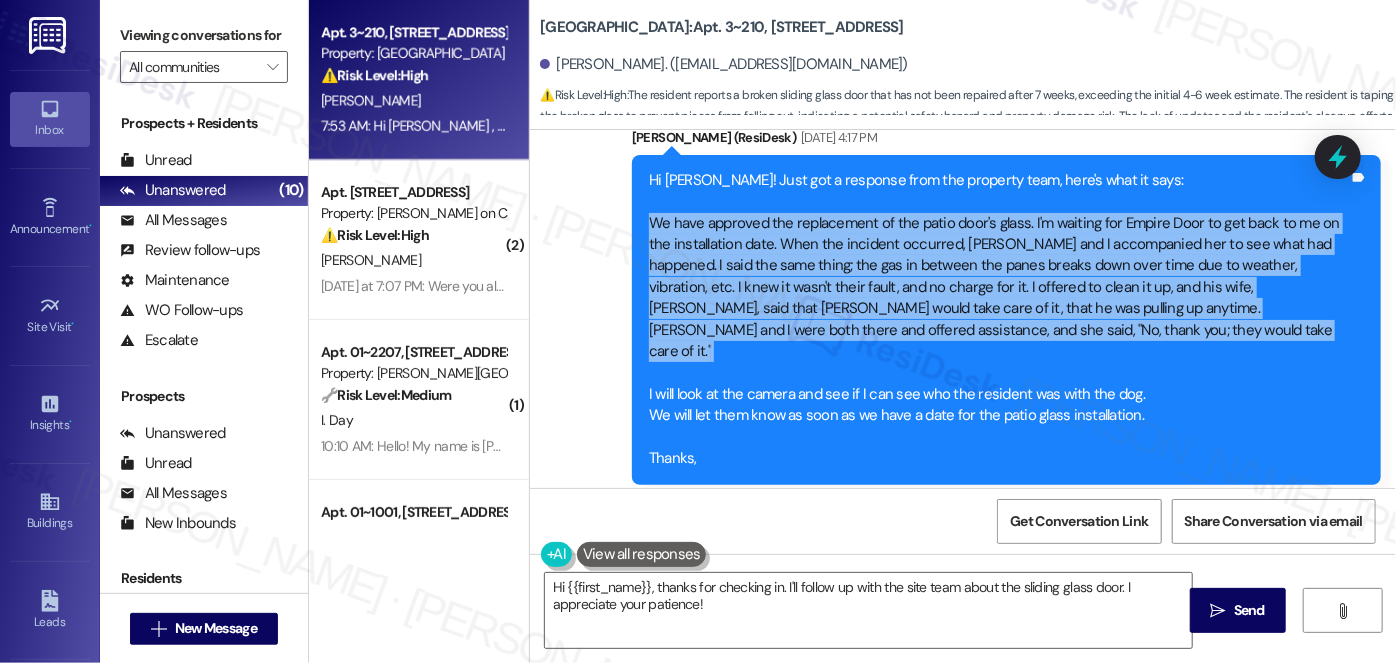 click on "Hi [PERSON_NAME]! Just got a response from the property team, here's what it says:
We have approved the replacement of the patio door's glass. I'm waiting for Empire Door to get back to me on the installation date. When the incident occurred, [PERSON_NAME] and I accompanied her to see what had happened. I said the same thing; the gas in between the panes breaks down over time due to weather, vibration, etc. I knew it wasn't their fault, and no charge for it. I offered to clean it up, and his wife, [PERSON_NAME], said that [PERSON_NAME] would take care of it, that he was pulling up anytime. [PERSON_NAME] and I were both there and offered assistance, and she said, "No, thank you; they would take care of it."
I will look at the camera and see if I can see who the resident was with the dog.
We will let them know as soon as we have a date for the patio glass installation.
Thanks," at bounding box center (999, 320) 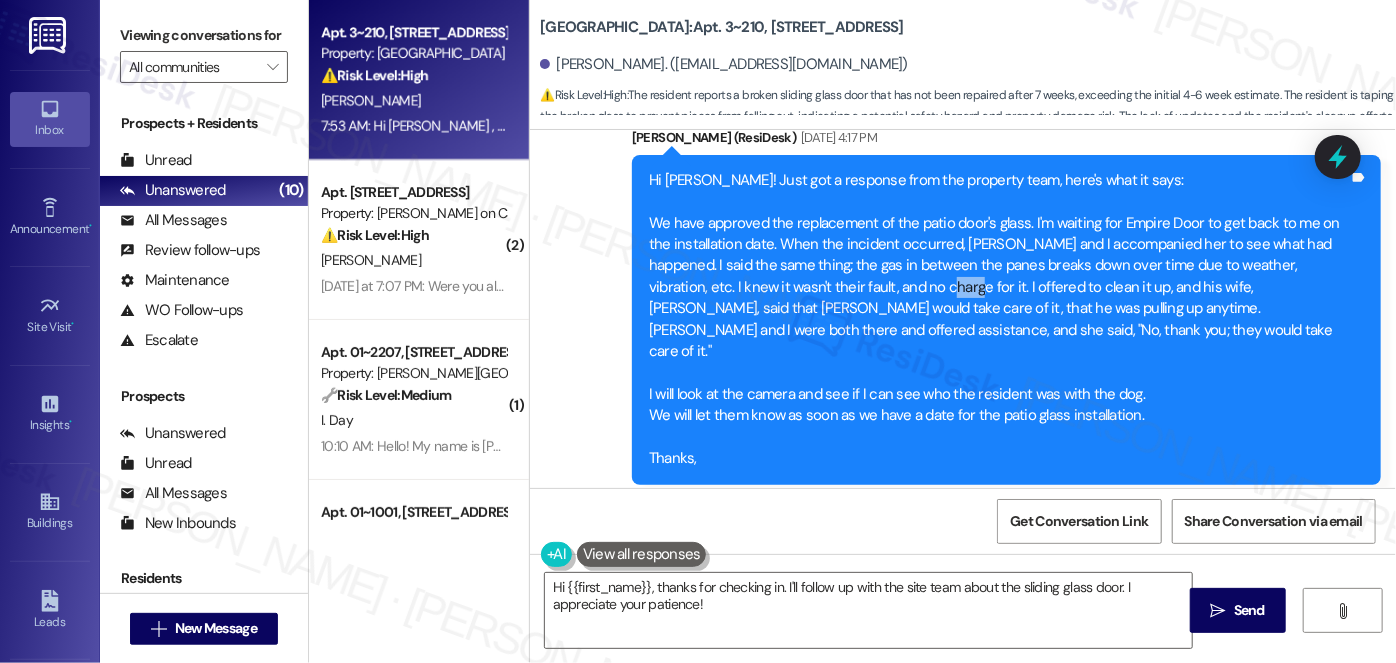click on "Hi [PERSON_NAME]! Just got a response from the property team, here's what it says:
We have approved the replacement of the patio door's glass. I'm waiting for Empire Door to get back to me on the installation date. When the incident occurred, [PERSON_NAME] and I accompanied her to see what had happened. I said the same thing; the gas in between the panes breaks down over time due to weather, vibration, etc. I knew it wasn't their fault, and no charge for it. I offered to clean it up, and his wife, [PERSON_NAME], said that [PERSON_NAME] would take care of it, that he was pulling up anytime. [PERSON_NAME] and I were both there and offered assistance, and she said, "No, thank you; they would take care of it."
I will look at the camera and see if I can see who the resident was with the dog.
We will let them know as soon as we have a date for the patio glass installation.
Thanks," at bounding box center (999, 320) 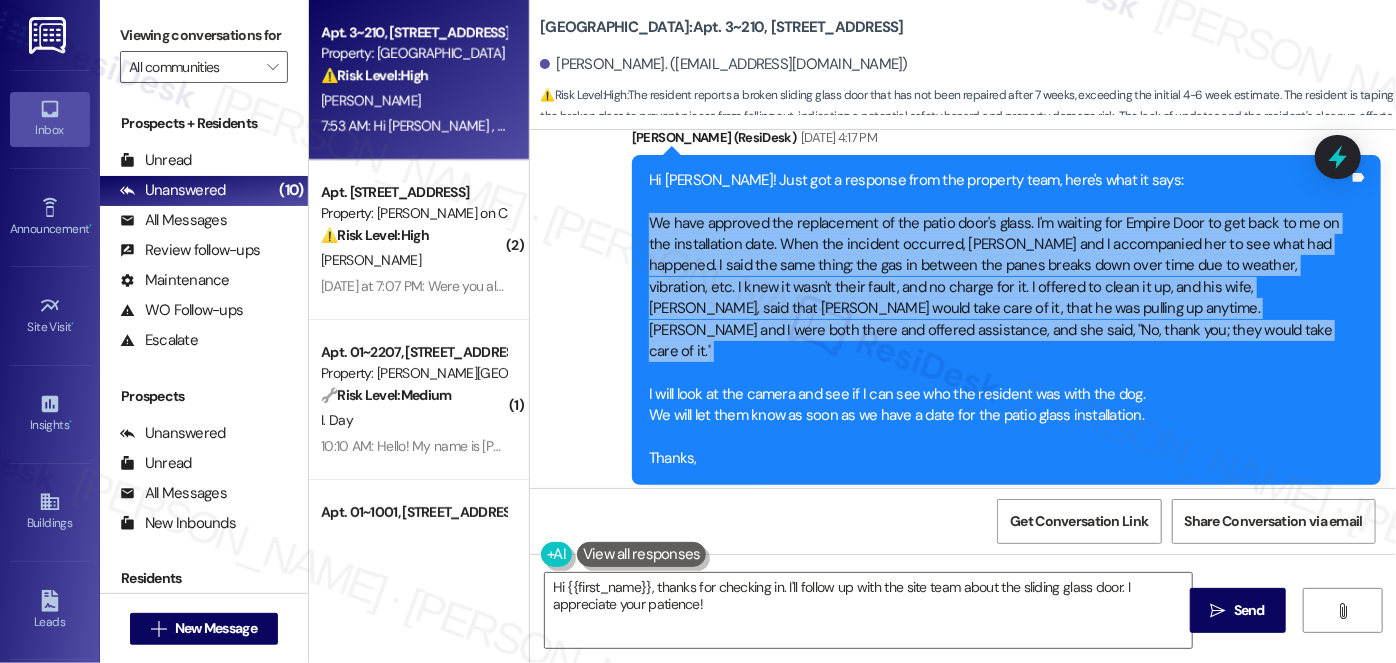 click on "Hi [PERSON_NAME]! Just got a response from the property team, here's what it says:
We have approved the replacement of the patio door's glass. I'm waiting for Empire Door to get back to me on the installation date. When the incident occurred, [PERSON_NAME] and I accompanied her to see what had happened. I said the same thing; the gas in between the panes breaks down over time due to weather, vibration, etc. I knew it wasn't their fault, and no charge for it. I offered to clean it up, and his wife, [PERSON_NAME], said that [PERSON_NAME] would take care of it, that he was pulling up anytime. [PERSON_NAME] and I were both there and offered assistance, and she said, "No, thank you; they would take care of it."
I will look at the camera and see if I can see who the resident was with the dog.
We will let them know as soon as we have a date for the patio glass installation.
Thanks," at bounding box center [999, 320] 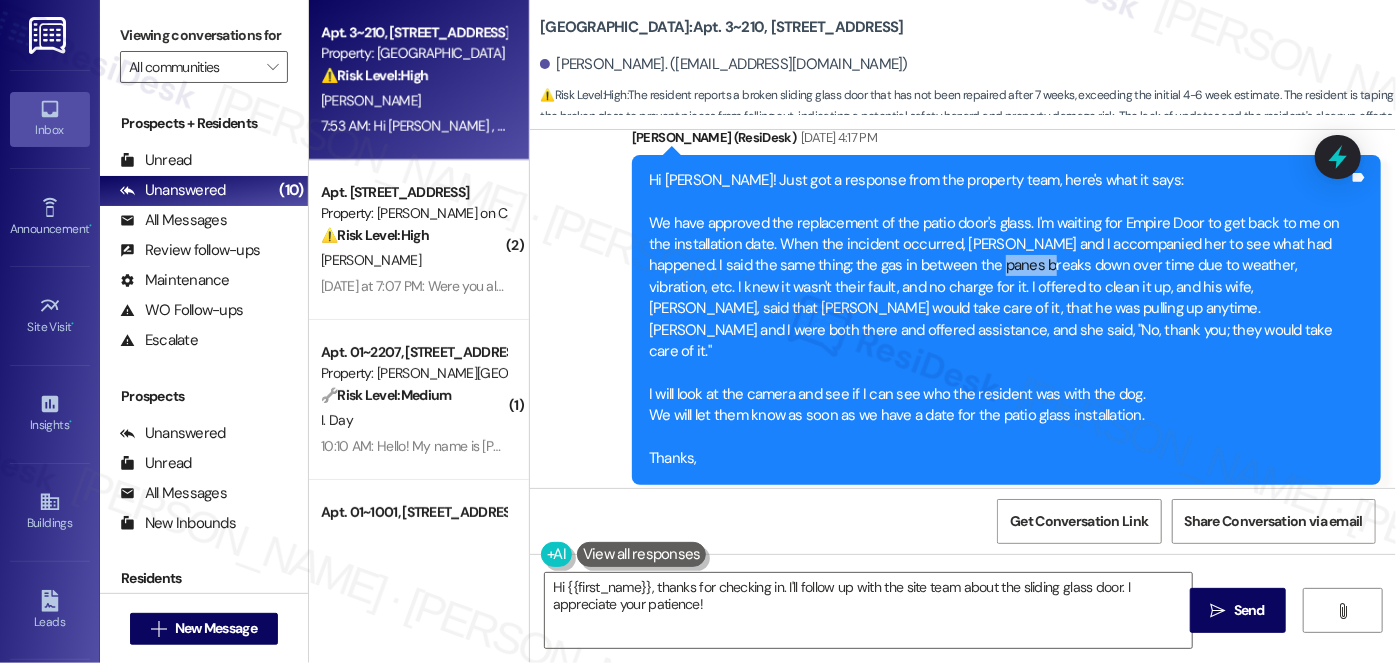 click on "Hi [PERSON_NAME]! Just got a response from the property team, here's what it says:
We have approved the replacement of the patio door's glass. I'm waiting for Empire Door to get back to me on the installation date. When the incident occurred, [PERSON_NAME] and I accompanied her to see what had happened. I said the same thing; the gas in between the panes breaks down over time due to weather, vibration, etc. I knew it wasn't their fault, and no charge for it. I offered to clean it up, and his wife, [PERSON_NAME], said that [PERSON_NAME] would take care of it, that he was pulling up anytime. [PERSON_NAME] and I were both there and offered assistance, and she said, "No, thank you; they would take care of it."
I will look at the camera and see if I can see who the resident was with the dog.
We will let them know as soon as we have a date for the patio glass installation.
Thanks," at bounding box center [999, 320] 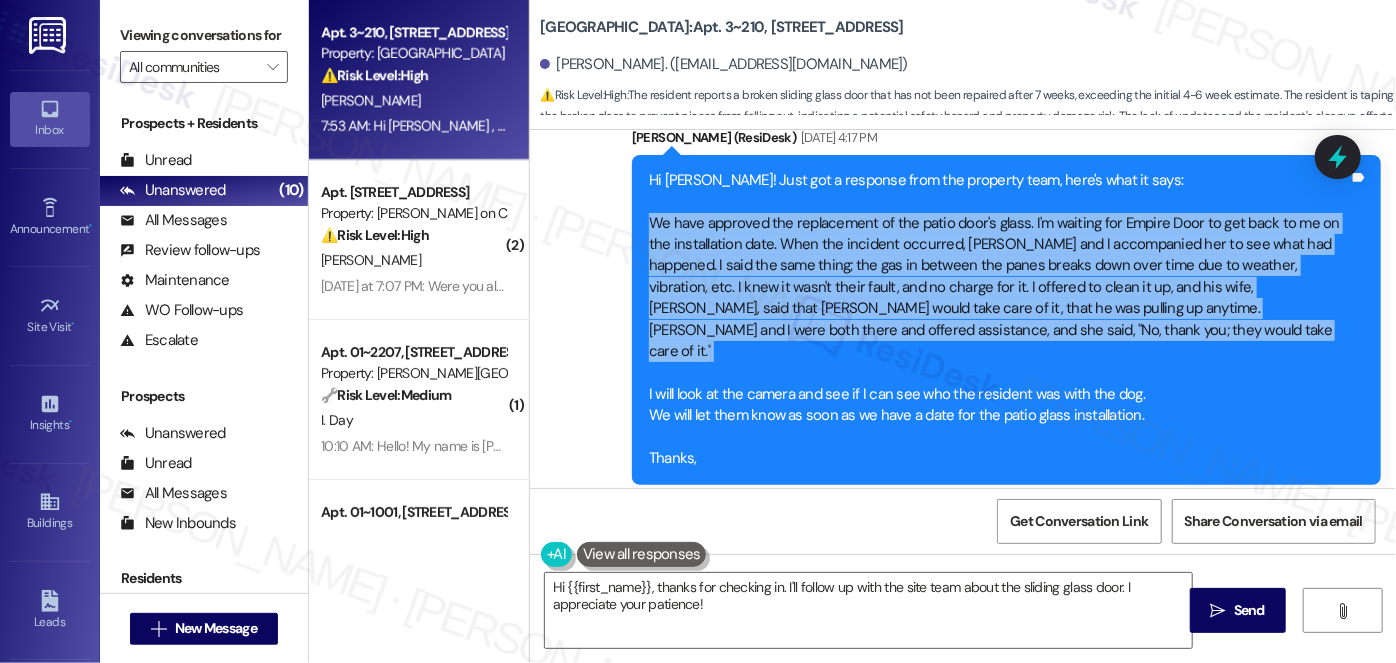 click on "Hi [PERSON_NAME]! Just got a response from the property team, here's what it says:
We have approved the replacement of the patio door's glass. I'm waiting for Empire Door to get back to me on the installation date. When the incident occurred, [PERSON_NAME] and I accompanied her to see what had happened. I said the same thing; the gas in between the panes breaks down over time due to weather, vibration, etc. I knew it wasn't their fault, and no charge for it. I offered to clean it up, and his wife, [PERSON_NAME], said that [PERSON_NAME] would take care of it, that he was pulling up anytime. [PERSON_NAME] and I were both there and offered assistance, and she said, "No, thank you; they would take care of it."
I will look at the camera and see if I can see who the resident was with the dog.
We will let them know as soon as we have a date for the patio glass installation.
Thanks," at bounding box center (999, 320) 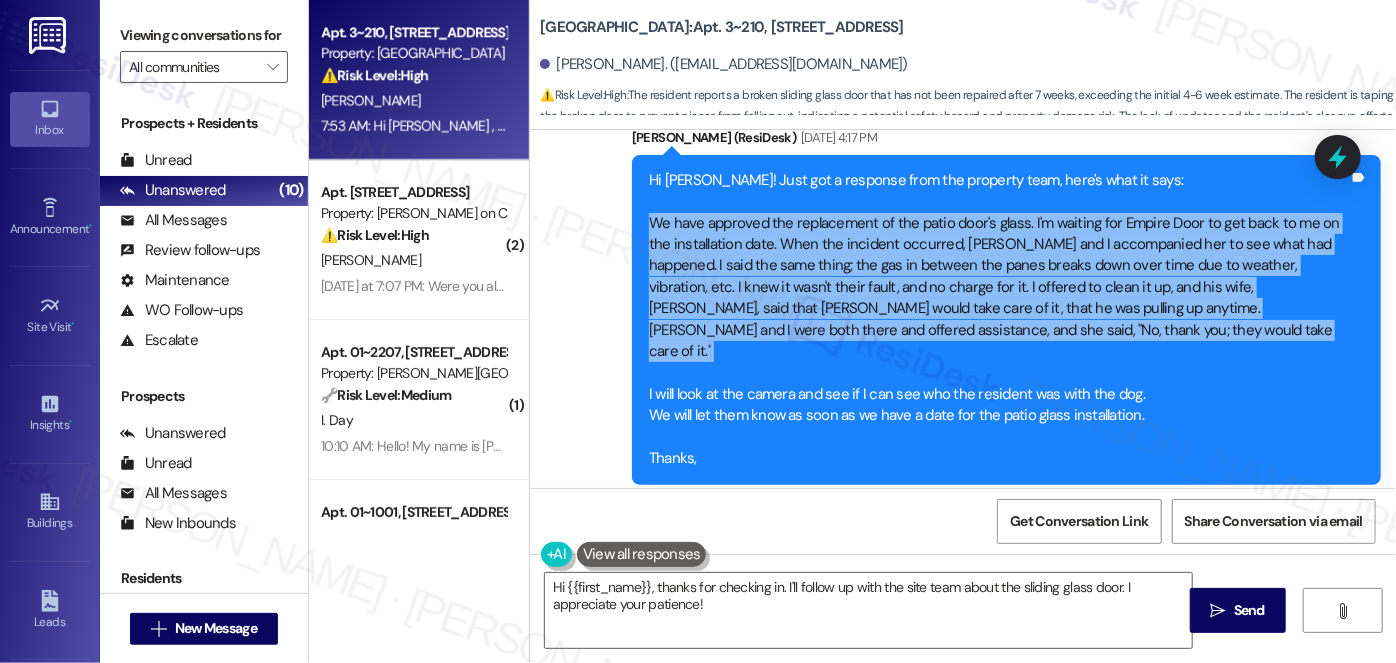 click on "Hi [PERSON_NAME]! Just got a response from the property team, here's what it says:
We have approved the replacement of the patio door's glass. I'm waiting for Empire Door to get back to me on the installation date. When the incident occurred, [PERSON_NAME] and I accompanied her to see what had happened. I said the same thing; the gas in between the panes breaks down over time due to weather, vibration, etc. I knew it wasn't their fault, and no charge for it. I offered to clean it up, and his wife, [PERSON_NAME], said that [PERSON_NAME] would take care of it, that he was pulling up anytime. [PERSON_NAME] and I were both there and offered assistance, and she said, "No, thank you; they would take care of it."
I will look at the camera and see if I can see who the resident was with the dog.
We will let them know as soon as we have a date for the patio glass installation.
Thanks," at bounding box center [999, 320] 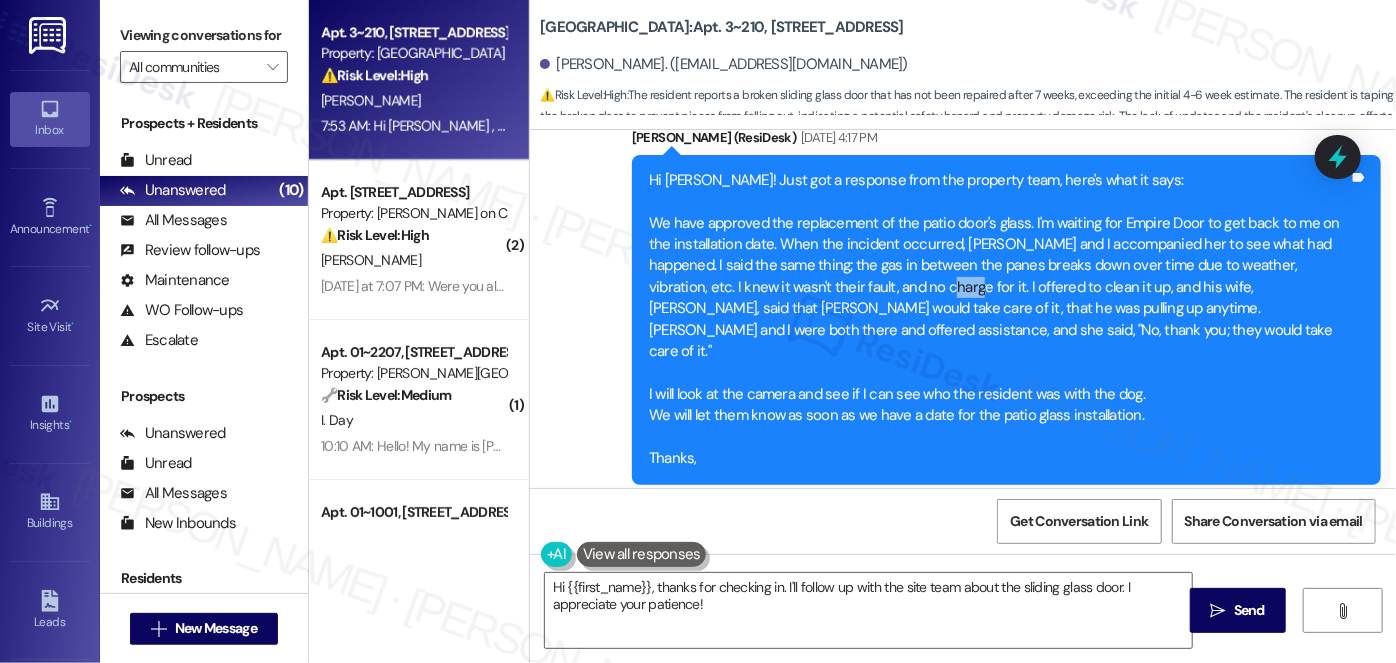 click on "Hi [PERSON_NAME]! Just got a response from the property team, here's what it says:
We have approved the replacement of the patio door's glass. I'm waiting for Empire Door to get back to me on the installation date. When the incident occurred, [PERSON_NAME] and I accompanied her to see what had happened. I said the same thing; the gas in between the panes breaks down over time due to weather, vibration, etc. I knew it wasn't their fault, and no charge for it. I offered to clean it up, and his wife, [PERSON_NAME], said that [PERSON_NAME] would take care of it, that he was pulling up anytime. [PERSON_NAME] and I were both there and offered assistance, and she said, "No, thank you; they would take care of it."
I will look at the camera and see if I can see who the resident was with the dog.
We will let them know as soon as we have a date for the patio glass installation.
Thanks," at bounding box center (999, 320) 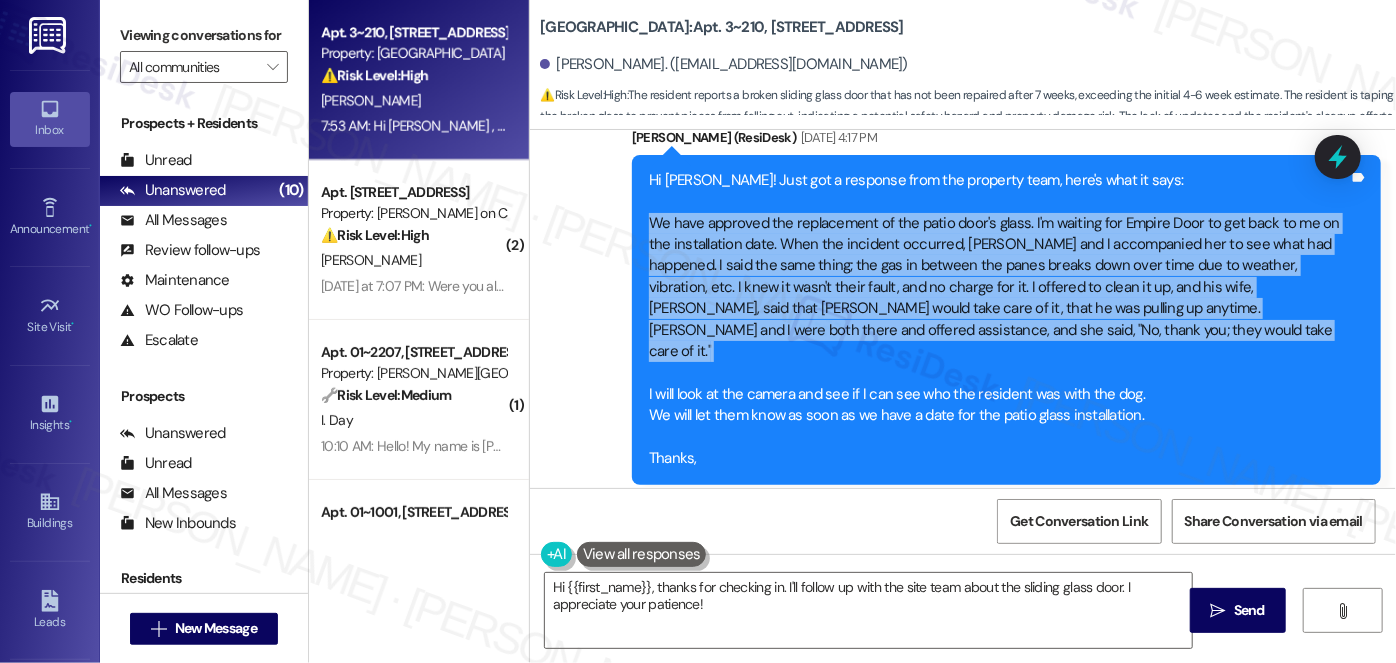 click on "Hi [PERSON_NAME]! Just got a response from the property team, here's what it says:
We have approved the replacement of the patio door's glass. I'm waiting for Empire Door to get back to me on the installation date. When the incident occurred, [PERSON_NAME] and I accompanied her to see what had happened. I said the same thing; the gas in between the panes breaks down over time due to weather, vibration, etc. I knew it wasn't their fault, and no charge for it. I offered to clean it up, and his wife, [PERSON_NAME], said that [PERSON_NAME] would take care of it, that he was pulling up anytime. [PERSON_NAME] and I were both there and offered assistance, and she said, "No, thank you; they would take care of it."
I will look at the camera and see if I can see who the resident was with the dog.
We will let them know as soon as we have a date for the patio glass installation.
Thanks," at bounding box center [999, 320] 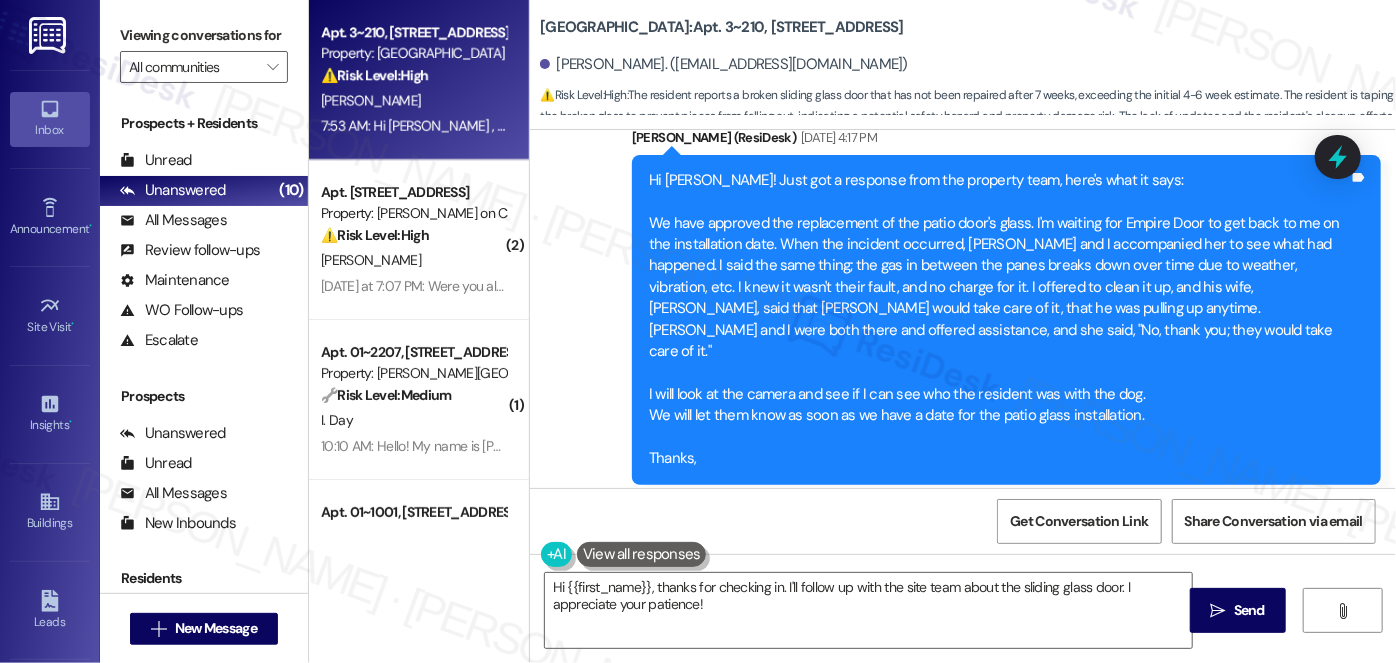 click on "Hi [PERSON_NAME]! Just got a response from the property team, here's what it says:
We have approved the replacement of the patio door's glass. I'm waiting for Empire Door to get back to me on the installation date. When the incident occurred, [PERSON_NAME] and I accompanied her to see what had happened. I said the same thing; the gas in between the panes breaks down over time due to weather, vibration, etc. I knew it wasn't their fault, and no charge for it. I offered to clean it up, and his wife, [PERSON_NAME], said that [PERSON_NAME] would take care of it, that he was pulling up anytime. [PERSON_NAME] and I were both there and offered assistance, and she said, "No, thank you; they would take care of it."
I will look at the camera and see if I can see who the resident was with the dog.
We will let them know as soon as we have a date for the patio glass installation.
Thanks," at bounding box center (999, 320) 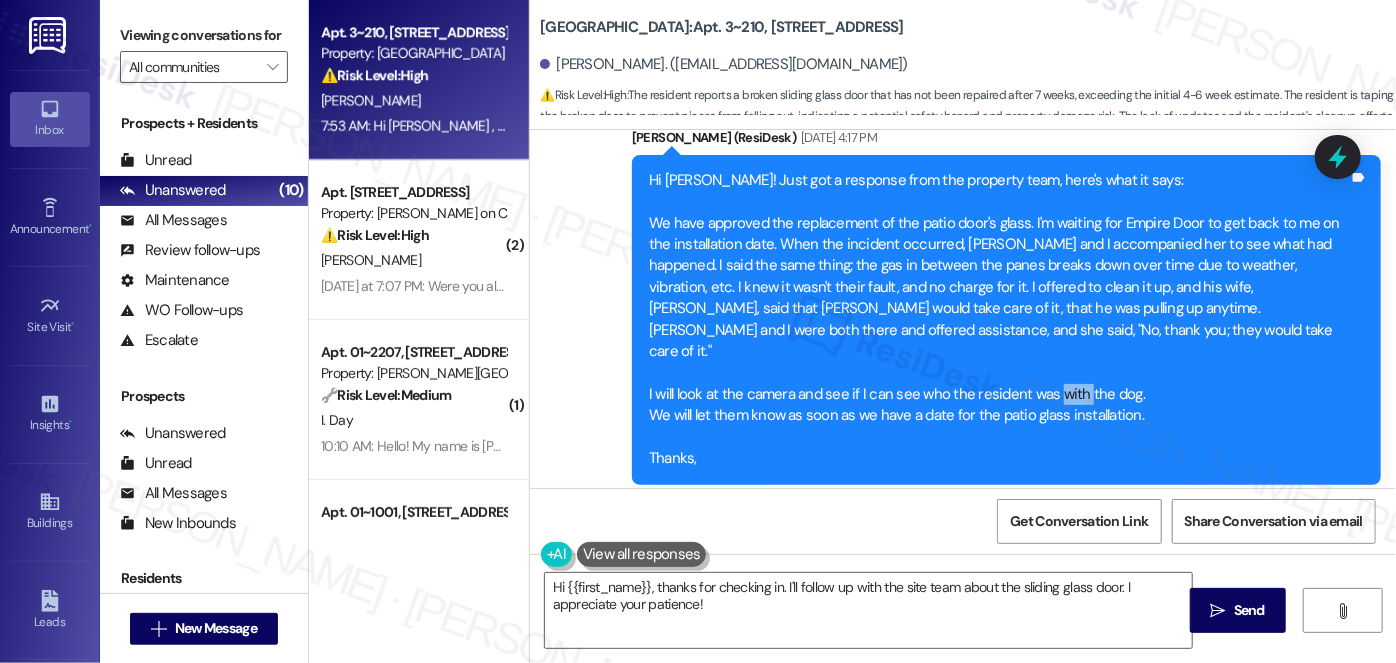 click on "Hi [PERSON_NAME]! Just got a response from the property team, here's what it says:
We have approved the replacement of the patio door's glass. I'm waiting for Empire Door to get back to me on the installation date. When the incident occurred, [PERSON_NAME] and I accompanied her to see what had happened. I said the same thing; the gas in between the panes breaks down over time due to weather, vibration, etc. I knew it wasn't their fault, and no charge for it. I offered to clean it up, and his wife, [PERSON_NAME], said that [PERSON_NAME] would take care of it, that he was pulling up anytime. [PERSON_NAME] and I were both there and offered assistance, and she said, "No, thank you; they would take care of it."
I will look at the camera and see if I can see who the resident was with the dog.
We will let them know as soon as we have a date for the patio glass installation.
Thanks," at bounding box center [999, 320] 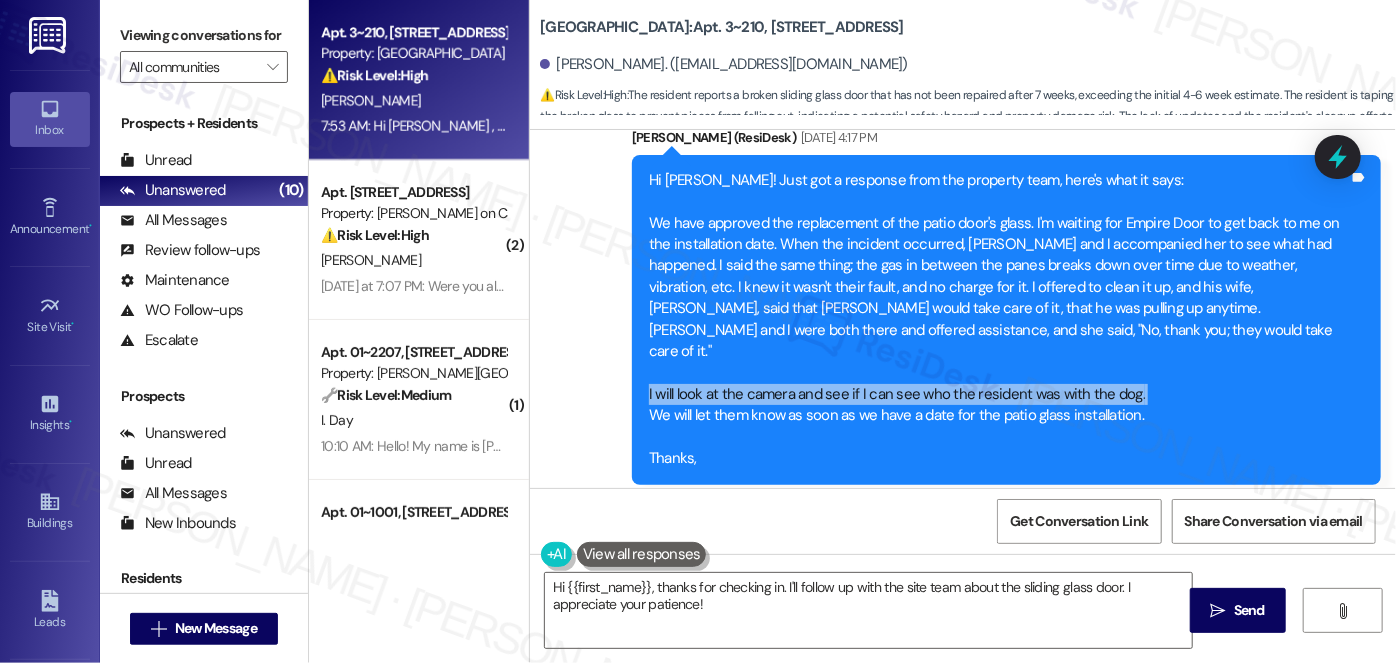 click on "Hi [PERSON_NAME]! Just got a response from the property team, here's what it says:
We have approved the replacement of the patio door's glass. I'm waiting for Empire Door to get back to me on the installation date. When the incident occurred, [PERSON_NAME] and I accompanied her to see what had happened. I said the same thing; the gas in between the panes breaks down over time due to weather, vibration, etc. I knew it wasn't their fault, and no charge for it. I offered to clean it up, and his wife, [PERSON_NAME], said that [PERSON_NAME] would take care of it, that he was pulling up anytime. [PERSON_NAME] and I were both there and offered assistance, and she said, "No, thank you; they would take care of it."
I will look at the camera and see if I can see who the resident was with the dog.
We will let them know as soon as we have a date for the patio glass installation.
Thanks," at bounding box center [999, 320] 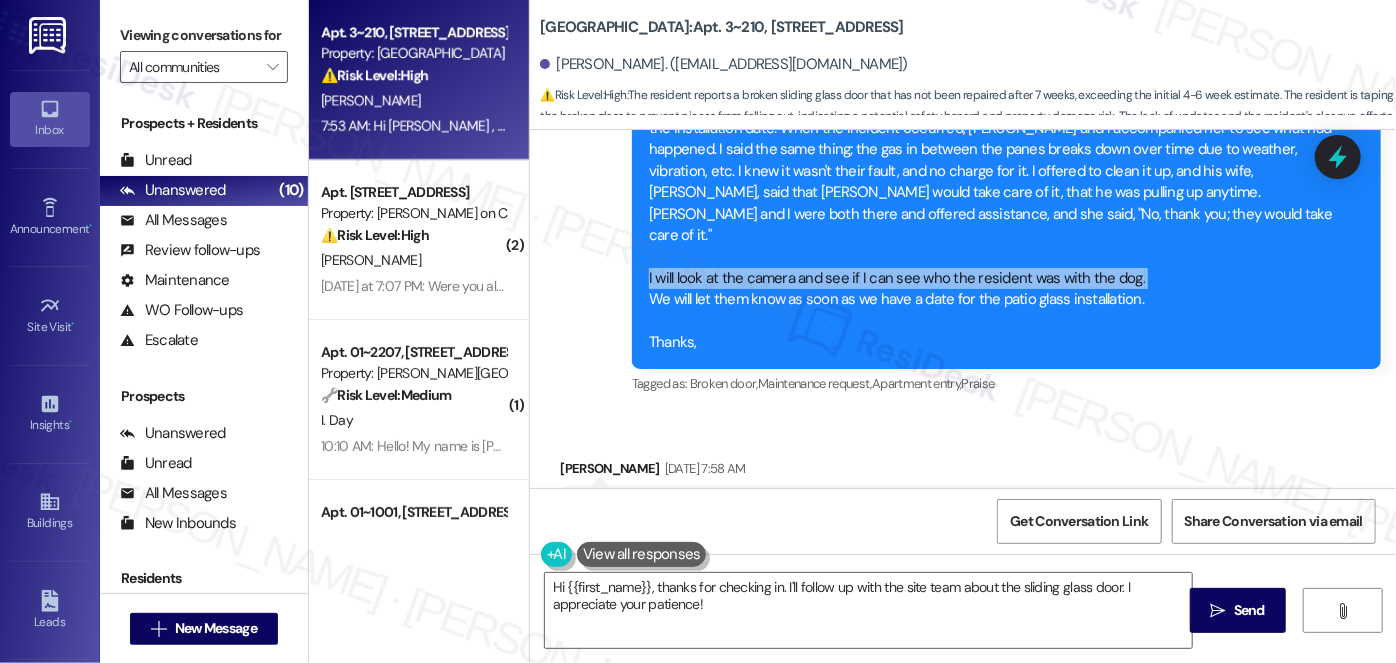 scroll, scrollTop: 9753, scrollLeft: 0, axis: vertical 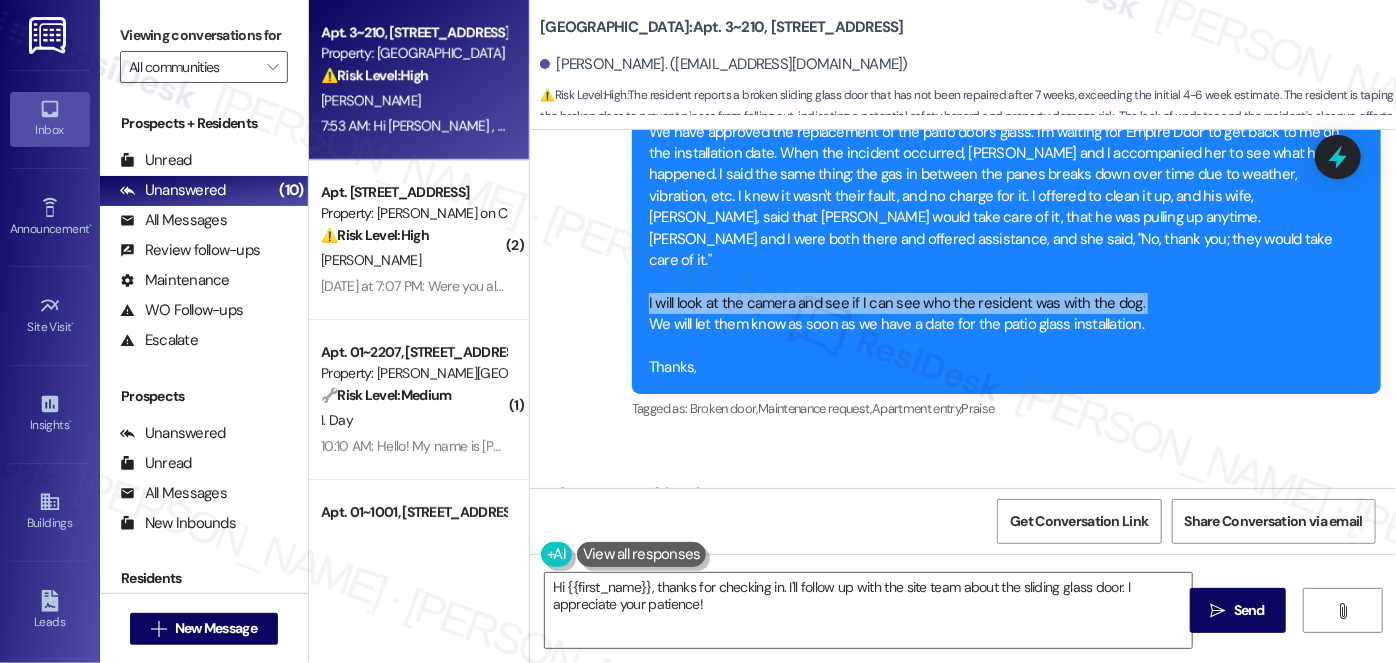 click on "Hi [PERSON_NAME]! Just got a response from the property team, here's what it says:
We have approved the replacement of the patio door's glass. I'm waiting for Empire Door to get back to me on the installation date. When the incident occurred, [PERSON_NAME] and I accompanied her to see what had happened. I said the same thing; the gas in between the panes breaks down over time due to weather, vibration, etc. I knew it wasn't their fault, and no charge for it. I offered to clean it up, and his wife, [PERSON_NAME], said that [PERSON_NAME] would take care of it, that he was pulling up anytime. [PERSON_NAME] and I were both there and offered assistance, and she said, "No, thank you; they would take care of it."
I will look at the camera and see if I can see who the resident was with the dog.
We will let them know as soon as we have a date for the patio glass installation.
Thanks," at bounding box center [999, 229] 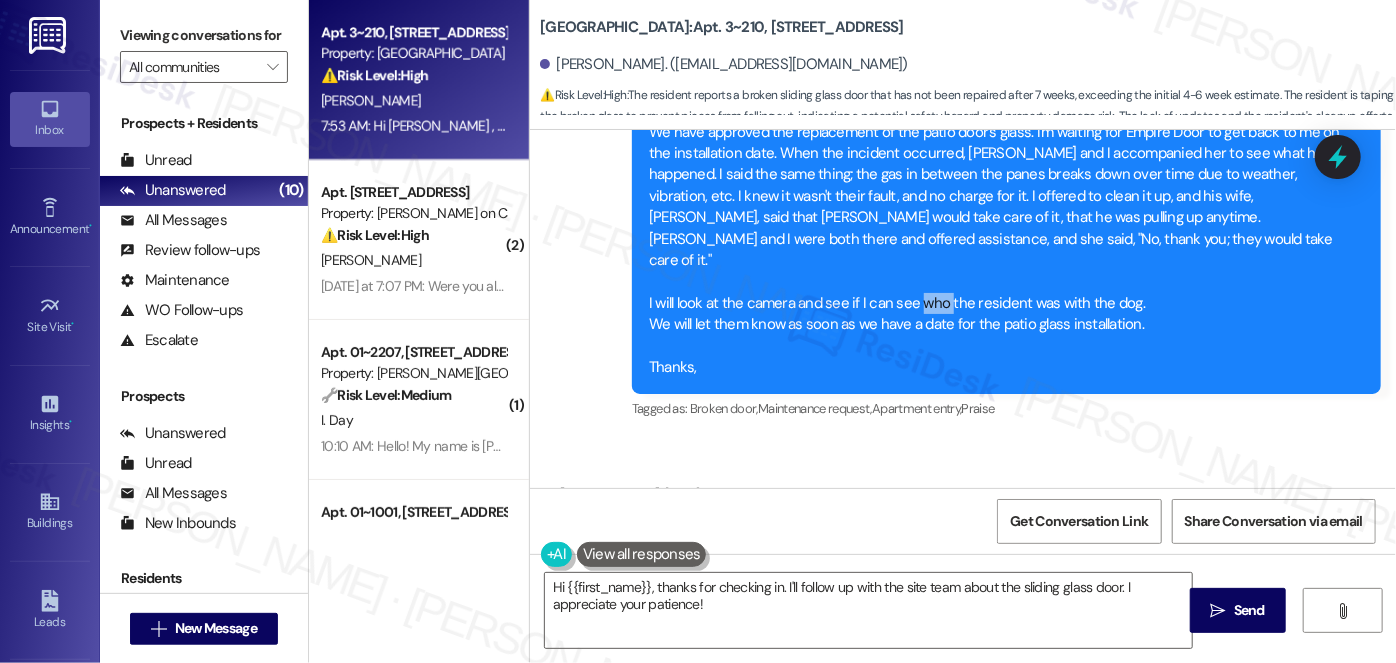 click on "Hi [PERSON_NAME]! Just got a response from the property team, here's what it says:
We have approved the replacement of the patio door's glass. I'm waiting for Empire Door to get back to me on the installation date. When the incident occurred, [PERSON_NAME] and I accompanied her to see what had happened. I said the same thing; the gas in between the panes breaks down over time due to weather, vibration, etc. I knew it wasn't their fault, and no charge for it. I offered to clean it up, and his wife, [PERSON_NAME], said that [PERSON_NAME] would take care of it, that he was pulling up anytime. [PERSON_NAME] and I were both there and offered assistance, and she said, "No, thank you; they would take care of it."
I will look at the camera and see if I can see who the resident was with the dog.
We will let them know as soon as we have a date for the patio glass installation.
Thanks," at bounding box center (999, 229) 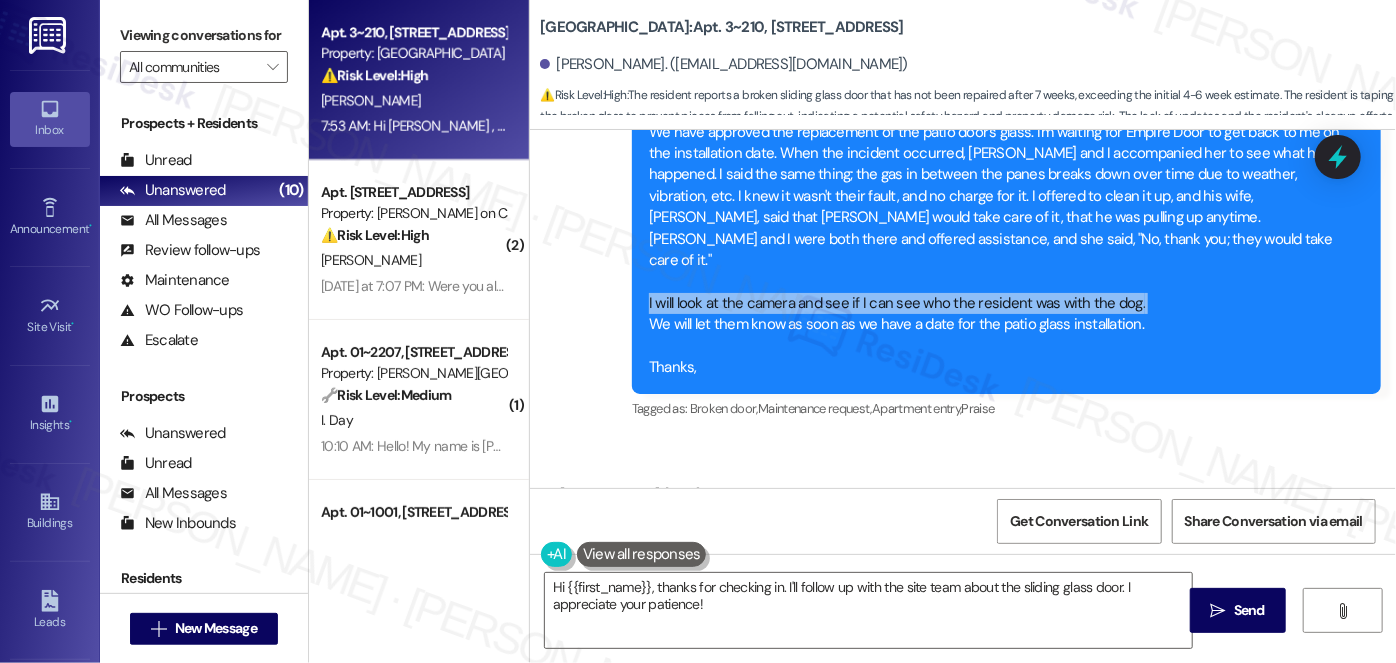 click on "Hi [PERSON_NAME]! Just got a response from the property team, here's what it says:
We have approved the replacement of the patio door's glass. I'm waiting for Empire Door to get back to me on the installation date. When the incident occurred, [PERSON_NAME] and I accompanied her to see what had happened. I said the same thing; the gas in between the panes breaks down over time due to weather, vibration, etc. I knew it wasn't their fault, and no charge for it. I offered to clean it up, and his wife, [PERSON_NAME], said that [PERSON_NAME] would take care of it, that he was pulling up anytime. [PERSON_NAME] and I were both there and offered assistance, and she said, "No, thank you; they would take care of it."
I will look at the camera and see if I can see who the resident was with the dog.
We will let them know as soon as we have a date for the patio glass installation.
Thanks," at bounding box center [999, 229] 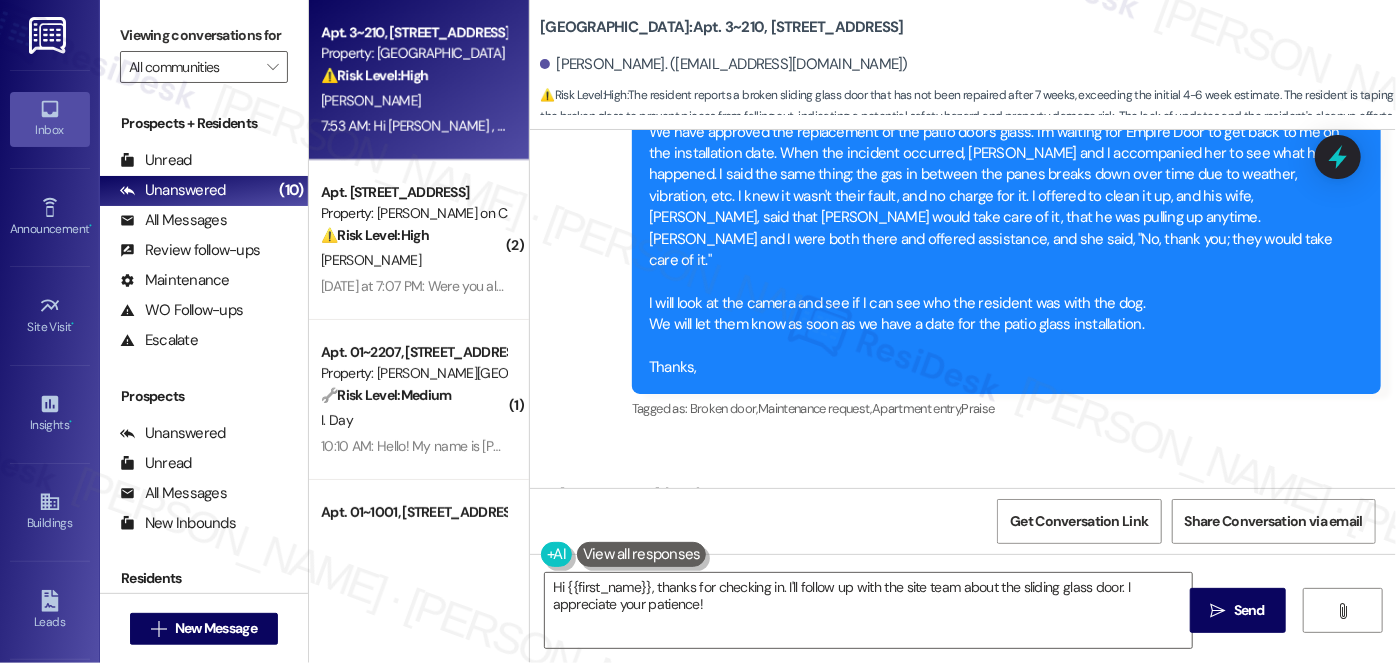 click on "Hi [PERSON_NAME]! Just got a response from the property team, here's what it says:
We have approved the replacement of the patio door's glass. I'm waiting for Empire Door to get back to me on the installation date. When the incident occurred, [PERSON_NAME] and I accompanied her to see what had happened. I said the same thing; the gas in between the panes breaks down over time due to weather, vibration, etc. I knew it wasn't their fault, and no charge for it. I offered to clean it up, and his wife, [PERSON_NAME], said that [PERSON_NAME] would take care of it, that he was pulling up anytime. [PERSON_NAME] and I were both there and offered assistance, and she said, "No, thank you; they would take care of it."
I will look at the camera and see if I can see who the resident was with the dog.
We will let them know as soon as we have a date for the patio glass installation.
Thanks," at bounding box center (999, 229) 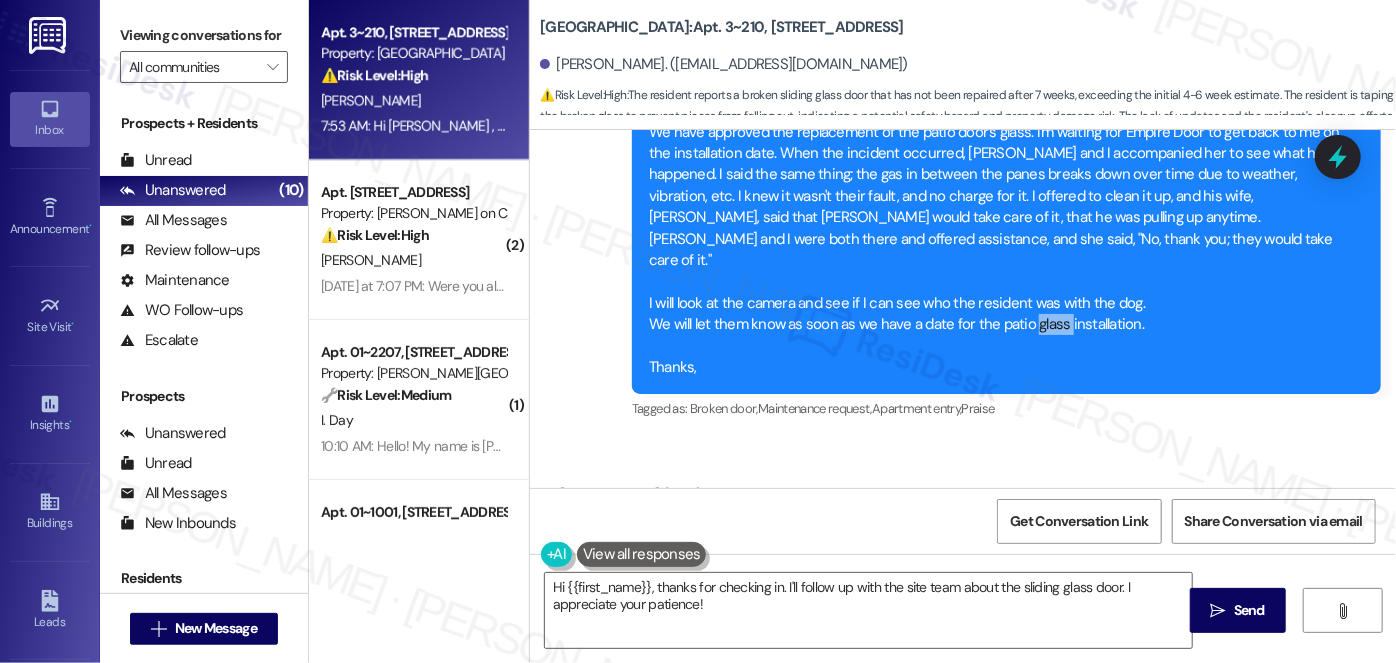 click on "Hi [PERSON_NAME]! Just got a response from the property team, here's what it says:
We have approved the replacement of the patio door's glass. I'm waiting for Empire Door to get back to me on the installation date. When the incident occurred, [PERSON_NAME] and I accompanied her to see what had happened. I said the same thing; the gas in between the panes breaks down over time due to weather, vibration, etc. I knew it wasn't their fault, and no charge for it. I offered to clean it up, and his wife, [PERSON_NAME], said that [PERSON_NAME] would take care of it, that he was pulling up anytime. [PERSON_NAME] and I were both there and offered assistance, and she said, "No, thank you; they would take care of it."
I will look at the camera and see if I can see who the resident was with the dog.
We will let them know as soon as we have a date for the patio glass installation.
Thanks," at bounding box center (999, 229) 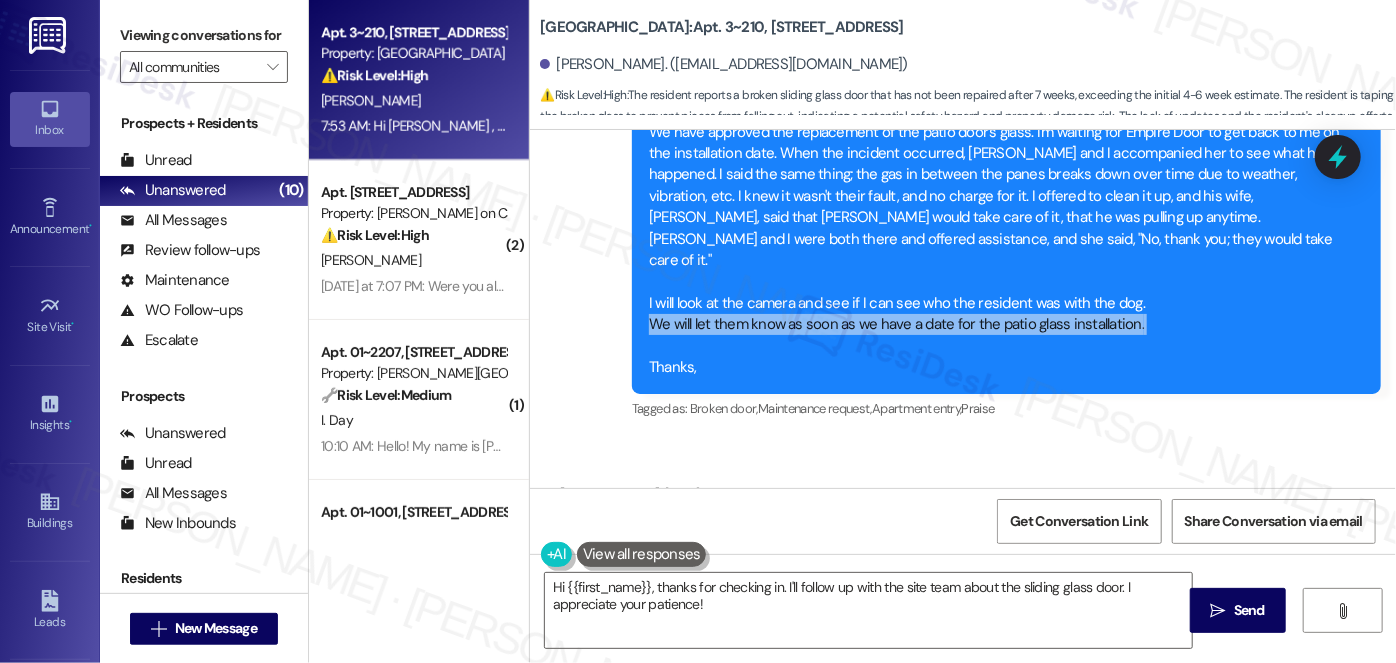 click on "Hi [PERSON_NAME]! Just got a response from the property team, here's what it says:
We have approved the replacement of the patio door's glass. I'm waiting for Empire Door to get back to me on the installation date. When the incident occurred, [PERSON_NAME] and I accompanied her to see what had happened. I said the same thing; the gas in between the panes breaks down over time due to weather, vibration, etc. I knew it wasn't their fault, and no charge for it. I offered to clean it up, and his wife, [PERSON_NAME], said that [PERSON_NAME] would take care of it, that he was pulling up anytime. [PERSON_NAME] and I were both there and offered assistance, and she said, "No, thank you; they would take care of it."
I will look at the camera and see if I can see who the resident was with the dog.
We will let them know as soon as we have a date for the patio glass installation.
Thanks," at bounding box center [999, 229] 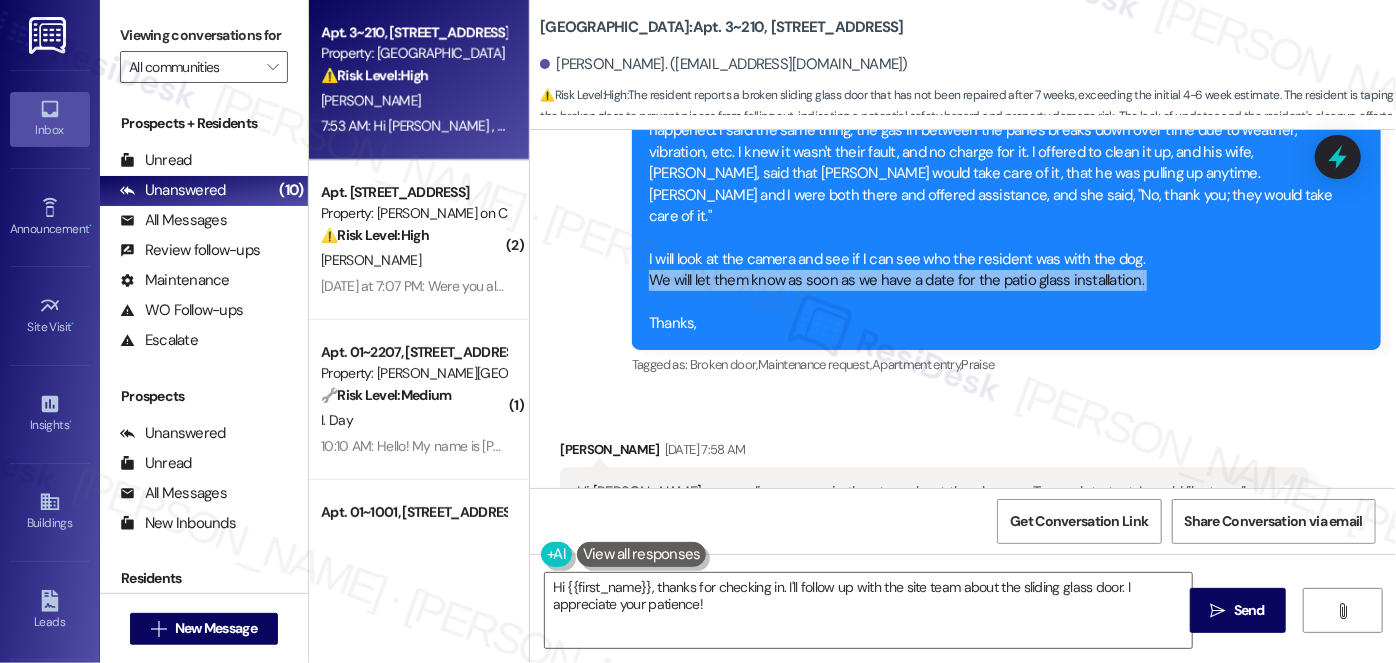 scroll, scrollTop: 9753, scrollLeft: 0, axis: vertical 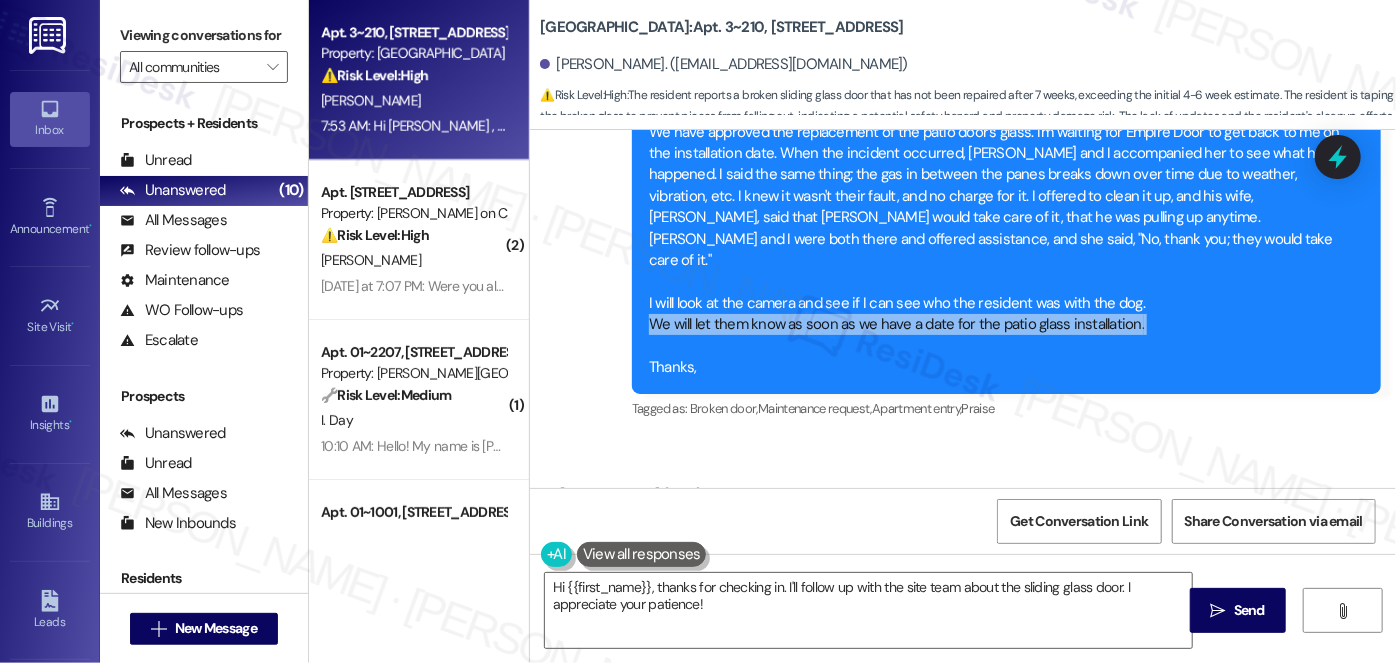 click on "Hi [PERSON_NAME]! Just got a response from the property team, here's what it says:
We have approved the replacement of the patio door's glass. I'm waiting for Empire Door to get back to me on the installation date. When the incident occurred, [PERSON_NAME] and I accompanied her to see what had happened. I said the same thing; the gas in between the panes breaks down over time due to weather, vibration, etc. I knew it wasn't their fault, and no charge for it. I offered to clean it up, and his wife, [PERSON_NAME], said that [PERSON_NAME] would take care of it, that he was pulling up anytime. [PERSON_NAME] and I were both there and offered assistance, and she said, "No, thank you; they would take care of it."
I will look at the camera and see if I can see who the resident was with the dog.
We will let them know as soon as we have a date for the patio glass installation.
Thanks," at bounding box center (999, 229) 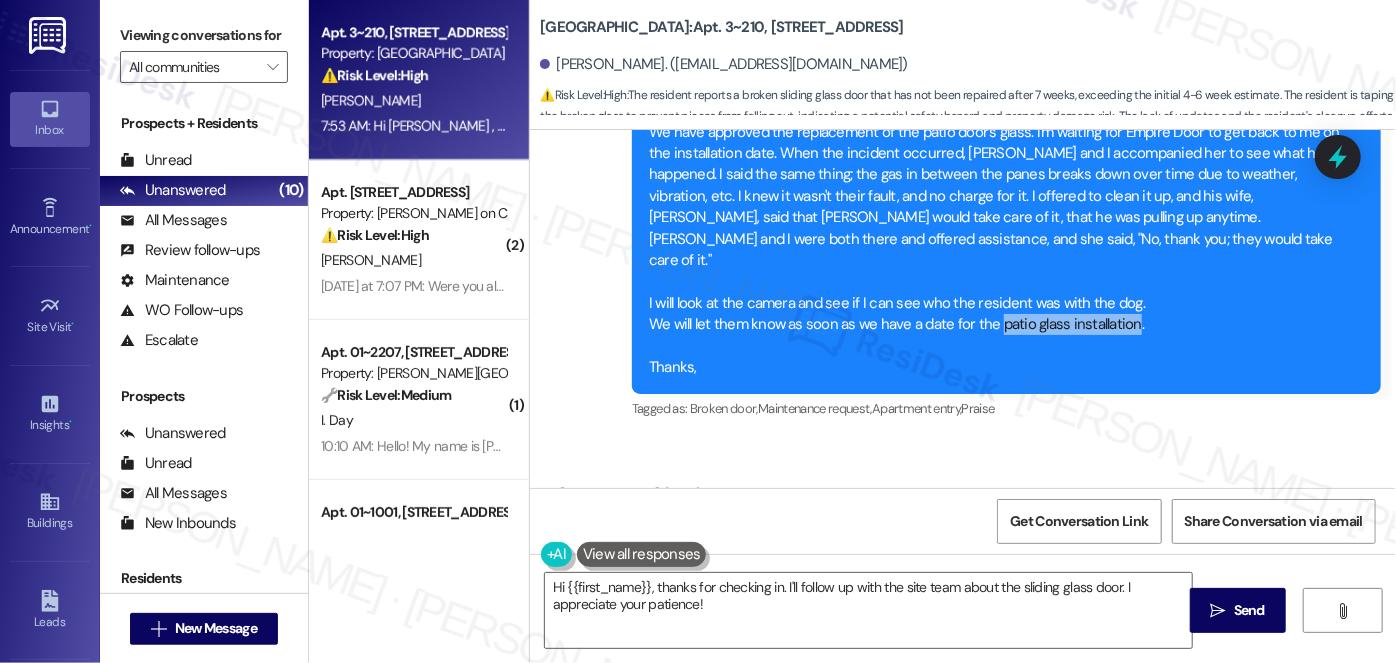drag, startPoint x: 985, startPoint y: 239, endPoint x: 1122, endPoint y: 239, distance: 137 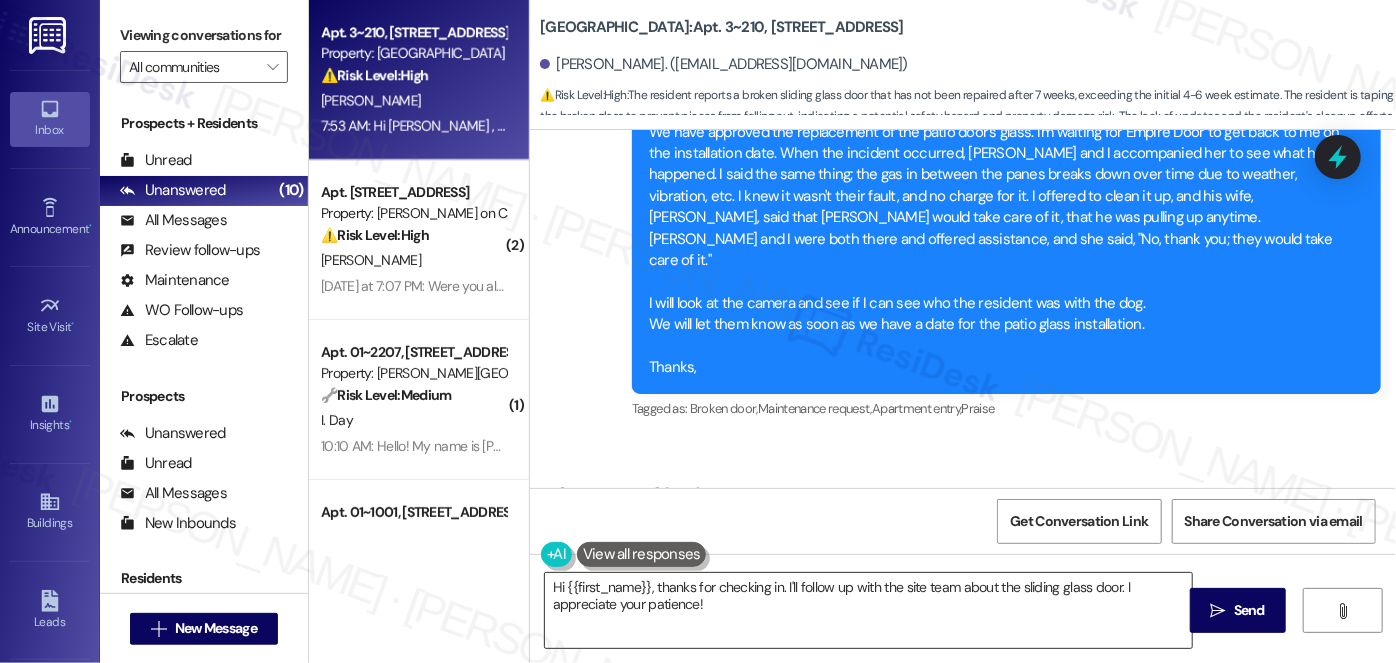 click on "Hi {{first_name}}, thanks for checking in. I'll follow up with the site team about the sliding glass door. I appreciate your patience!" at bounding box center [868, 610] 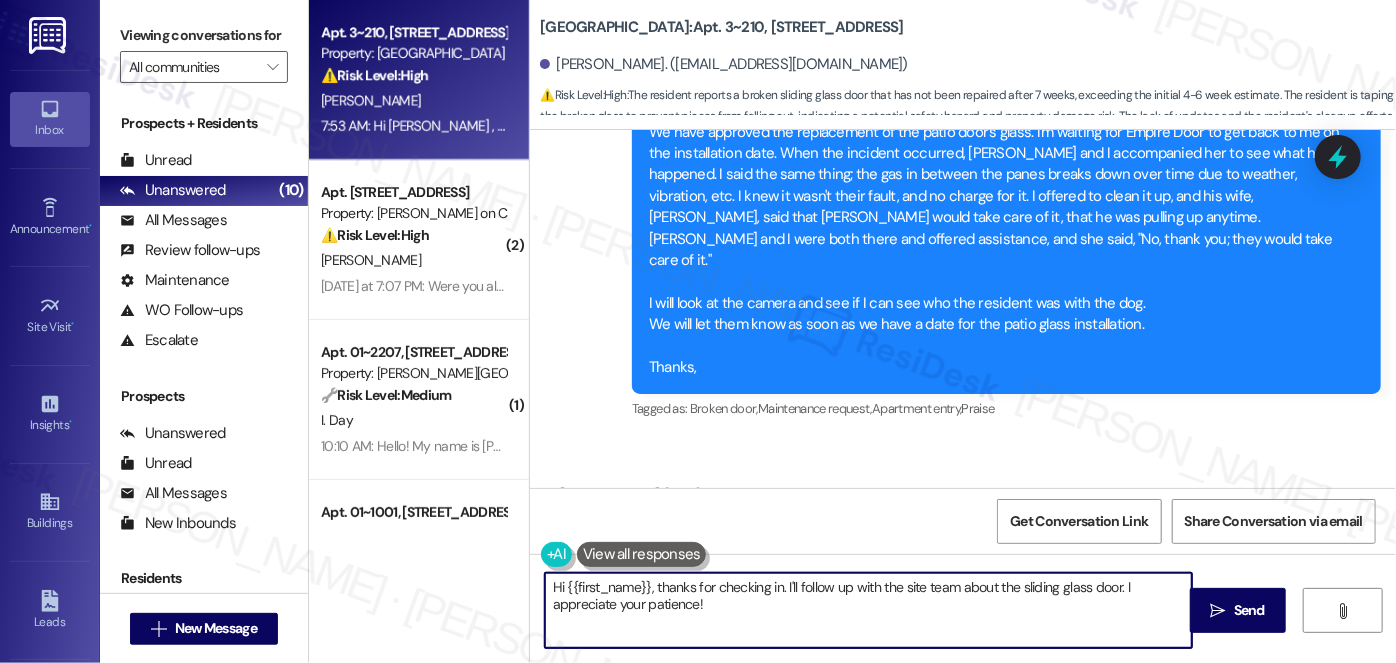 click on "Hi {{first_name}}, thanks for checking in. I'll follow up with the site team about the sliding glass door. I appreciate your patience!" at bounding box center [868, 610] 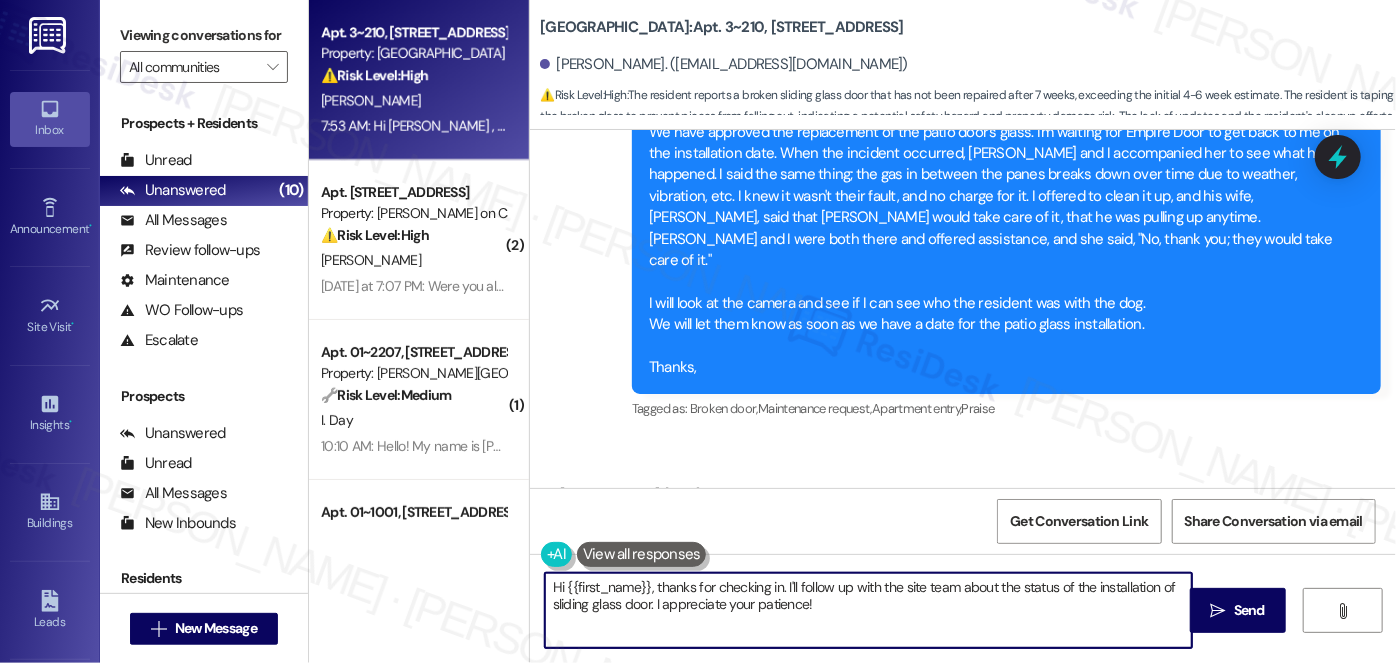 click on "Hi {{first_name}}, thanks for checking in. I'll follow up with the site team about the status of the installation of  sliding glass door. I appreciate your patience!" at bounding box center [868, 610] 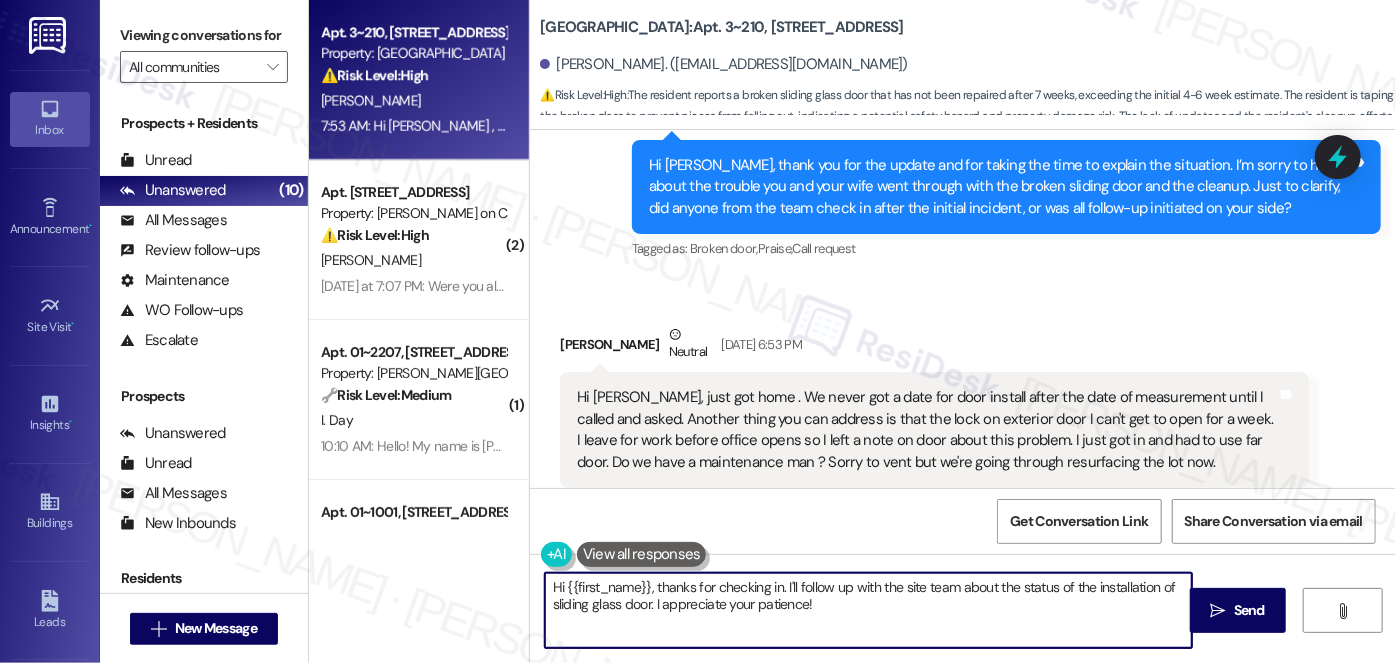 scroll, scrollTop: 11026, scrollLeft: 0, axis: vertical 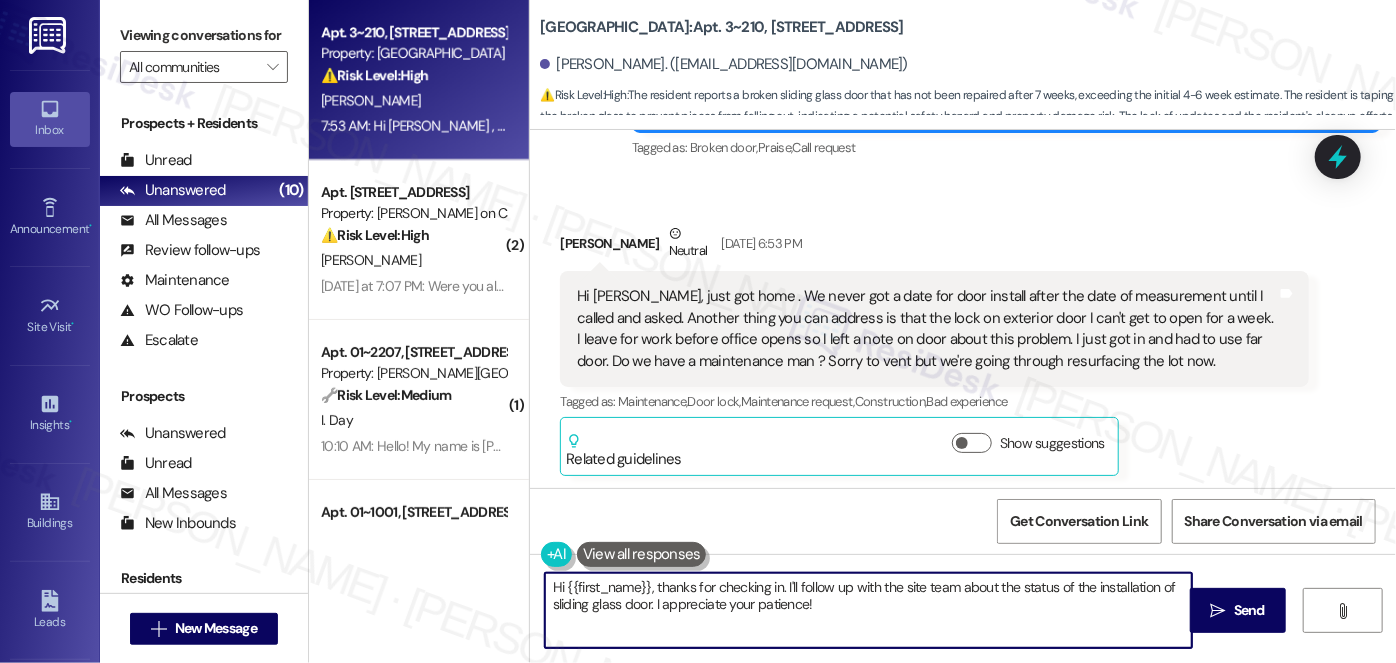 click on "Hi [PERSON_NAME],  just got home . We never got a date for door install  after the date of measurement until I called and asked. Another thing you can address is that the lock on exterior door I can't get to open for a week. I leave for work  before office opens so I left a note on door about this problem. I just got in and had to use far door. Do we have a maintenance man ? Sorry to vent but we're going through  resurfacing the lot now." at bounding box center [927, 329] 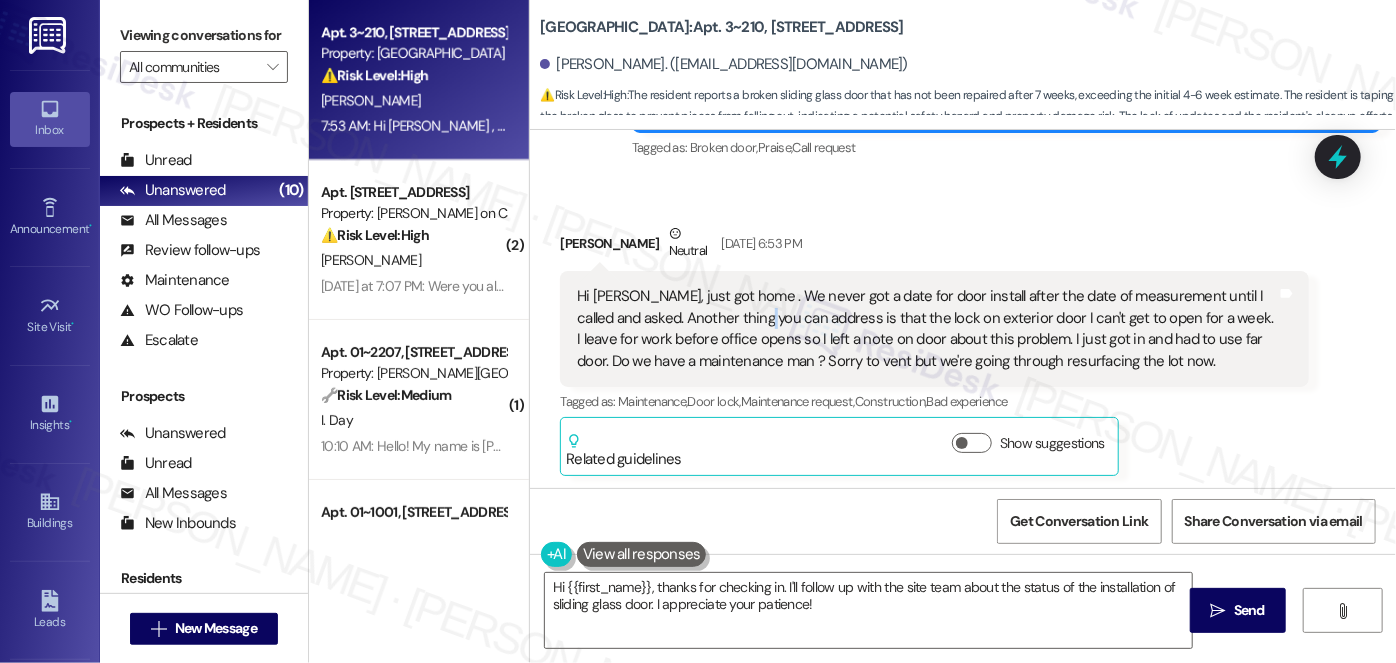 click on "Hi [PERSON_NAME],  just got home . We never got a date for door install  after the date of measurement until I called and asked. Another thing you can address is that the lock on exterior door I can't get to open for a week. I leave for work  before office opens so I left a note on door about this problem. I just got in and had to use far door. Do we have a maintenance man ? Sorry to vent but we're going through  resurfacing the lot now." at bounding box center (927, 329) 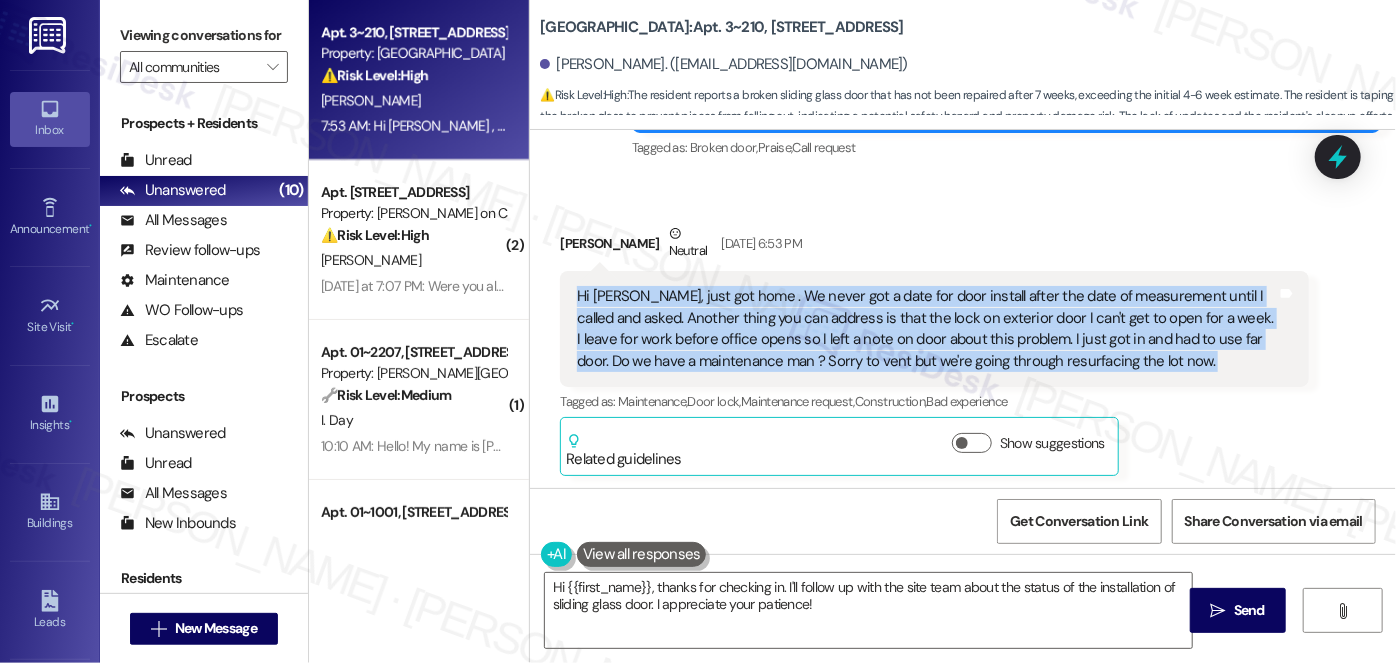 click on "Hi [PERSON_NAME],  just got home . We never got a date for door install  after the date of measurement until I called and asked. Another thing you can address is that the lock on exterior door I can't get to open for a week. I leave for work  before office opens so I left a note on door about this problem. I just got in and had to use far door. Do we have a maintenance man ? Sorry to vent but we're going through  resurfacing the lot now." at bounding box center [927, 329] 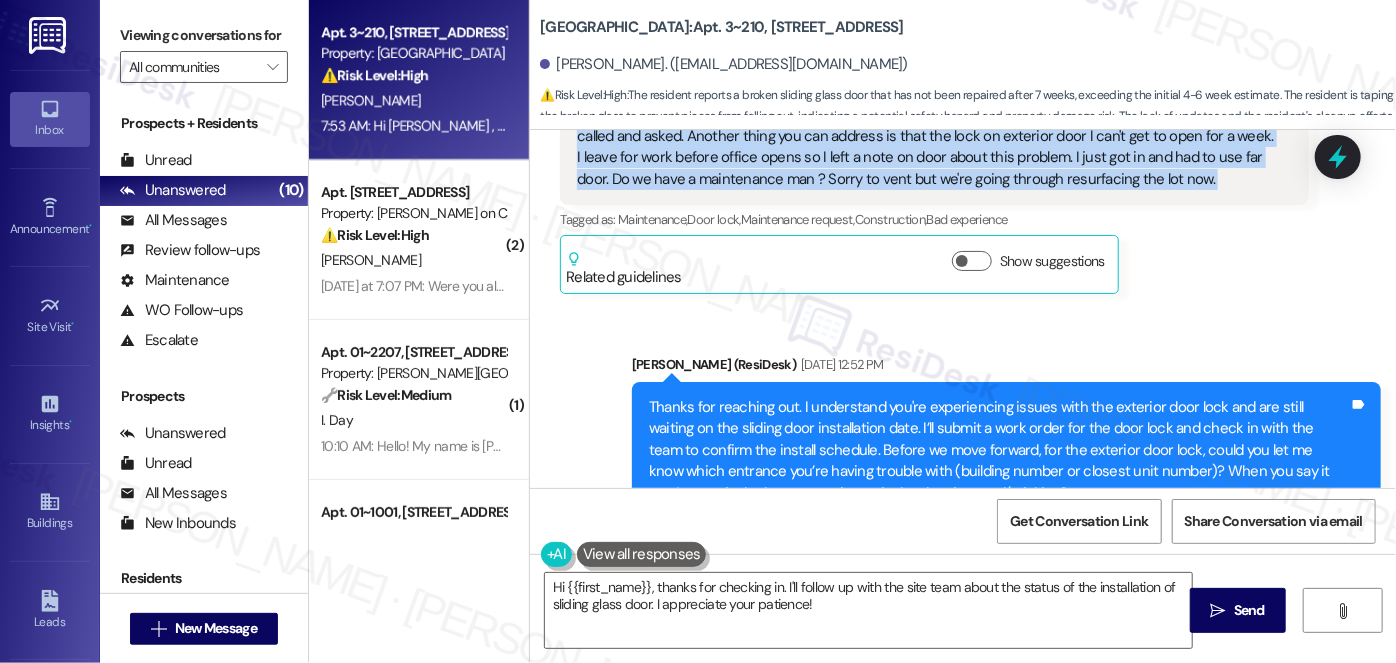 scroll, scrollTop: 11026, scrollLeft: 0, axis: vertical 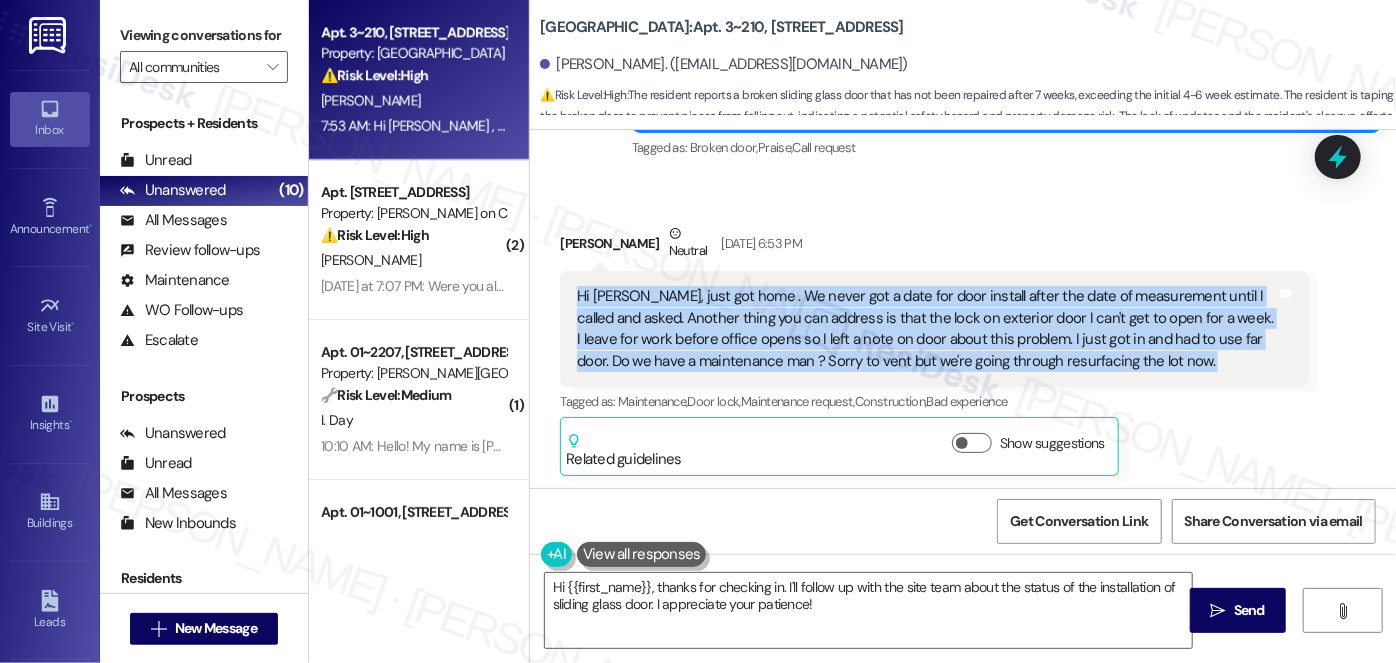 click on "Hi [PERSON_NAME],  just got home . We never got a date for door install  after the date of measurement until I called and asked. Another thing you can address is that the lock on exterior door I can't get to open for a week. I leave for work  before office opens so I left a note on door about this problem. I just got in and had to use far door. Do we have a maintenance man ? Sorry to vent but we're going through  resurfacing the lot now." at bounding box center (927, 329) 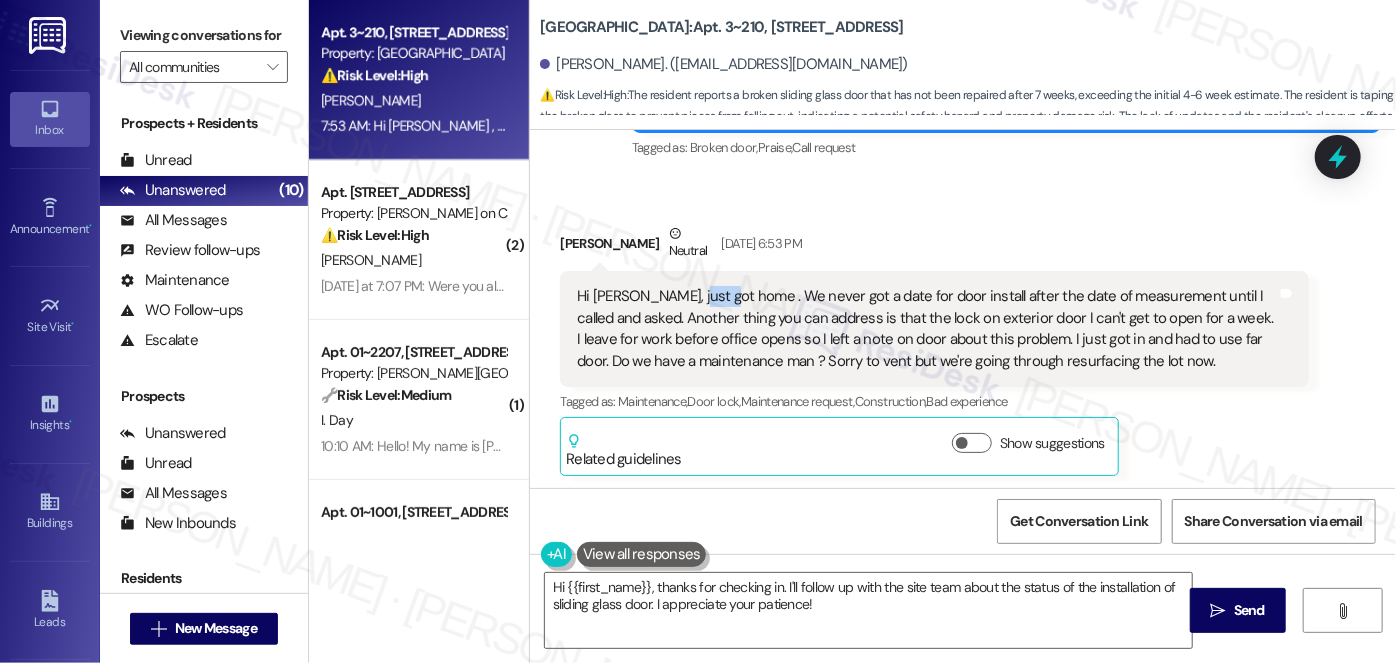 click on "Hi [PERSON_NAME],  just got home . We never got a date for door install  after the date of measurement until I called and asked. Another thing you can address is that the lock on exterior door I can't get to open for a week. I leave for work  before office opens so I left a note on door about this problem. I just got in and had to use far door. Do we have a maintenance man ? Sorry to vent but we're going through  resurfacing the lot now." at bounding box center [927, 329] 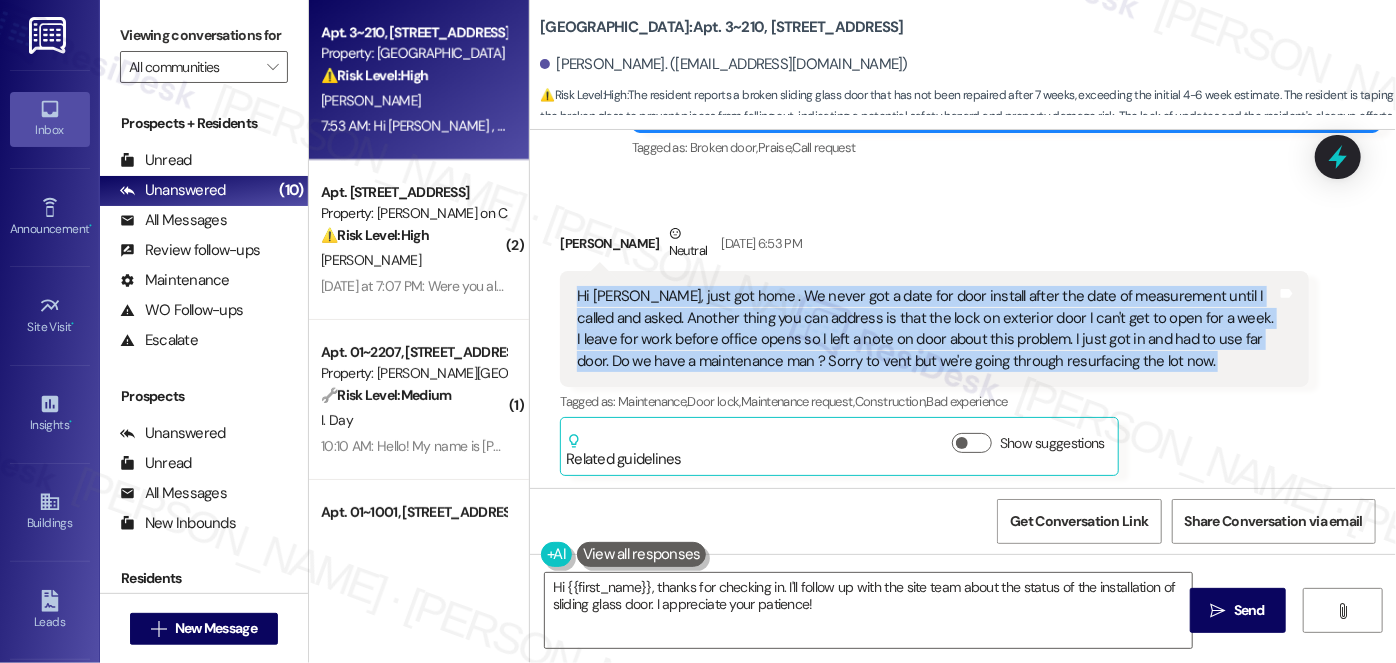 click on "Hi [PERSON_NAME],  just got home . We never got a date for door install  after the date of measurement until I called and asked. Another thing you can address is that the lock on exterior door I can't get to open for a week. I leave for work  before office opens so I left a note on door about this problem. I just got in and had to use far door. Do we have a maintenance man ? Sorry to vent but we're going through  resurfacing the lot now." at bounding box center [927, 329] 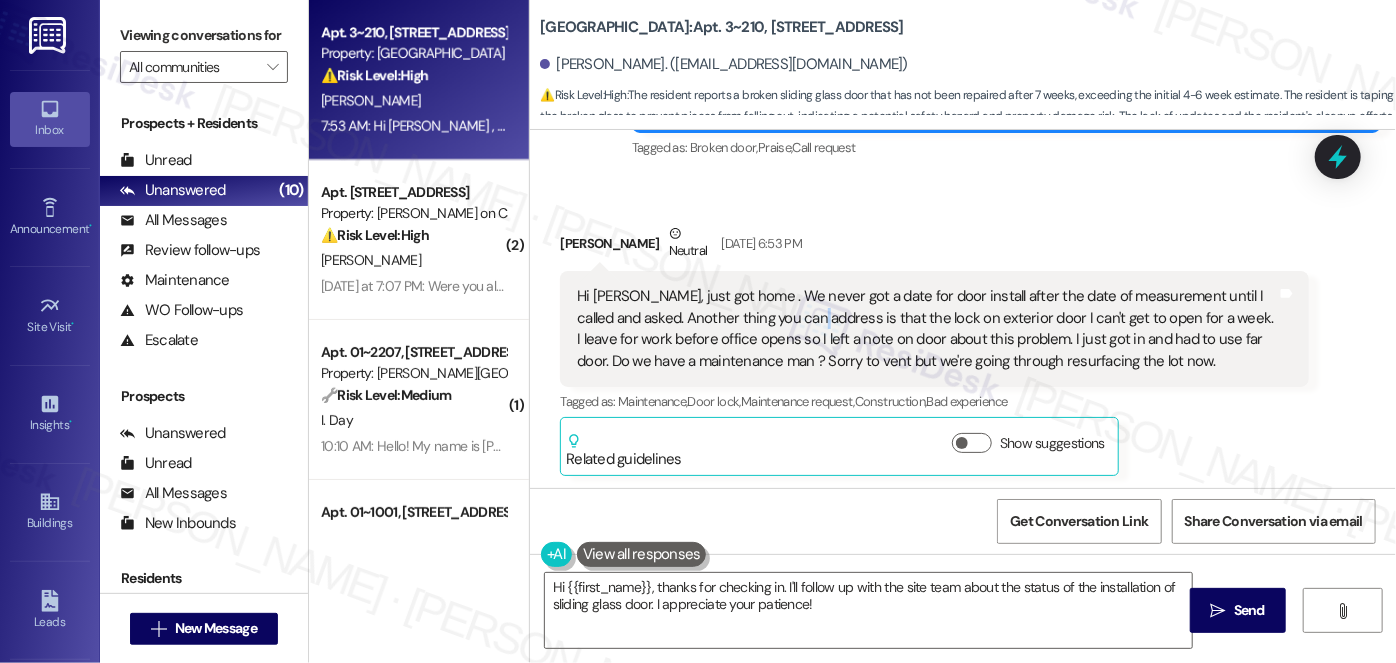 click on "Hi [PERSON_NAME],  just got home . We never got a date for door install  after the date of measurement until I called and asked. Another thing you can address is that the lock on exterior door I can't get to open for a week. I leave for work  before office opens so I left a note on door about this problem. I just got in and had to use far door. Do we have a maintenance man ? Sorry to vent but we're going through  resurfacing the lot now." at bounding box center (927, 329) 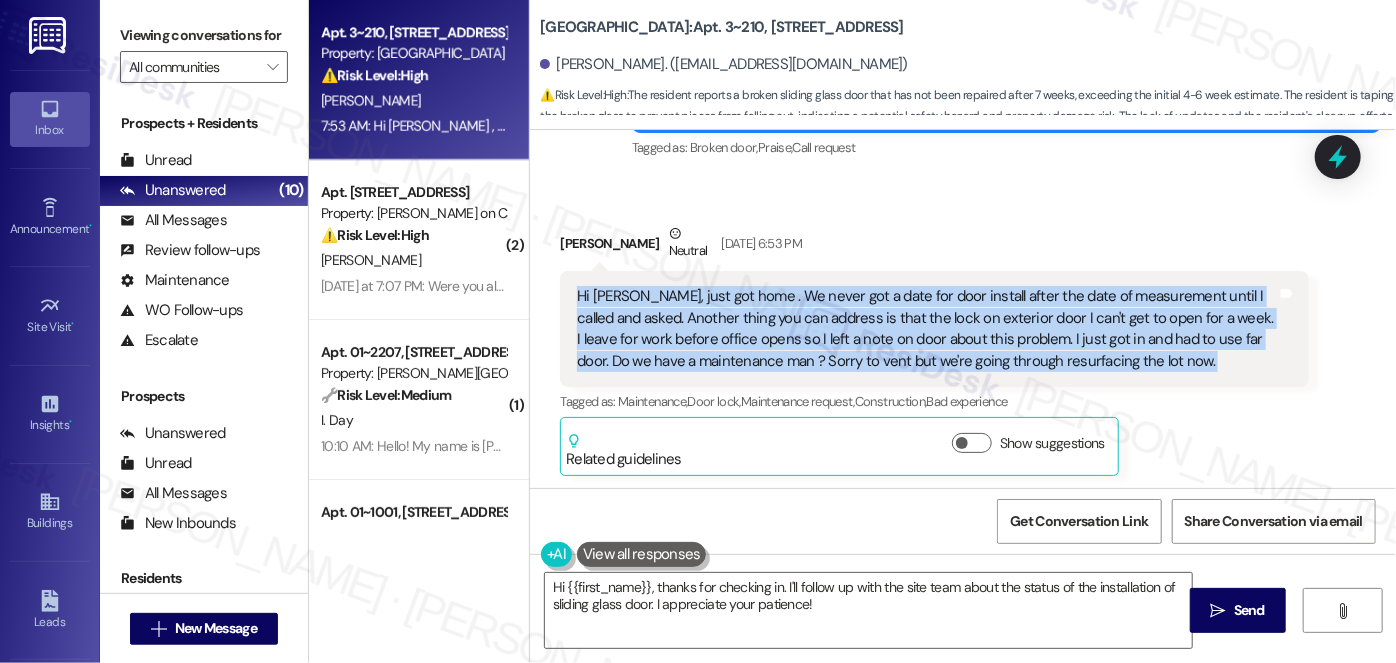 click on "Hi [PERSON_NAME],  just got home . We never got a date for door install  after the date of measurement until I called and asked. Another thing you can address is that the lock on exterior door I can't get to open for a week. I leave for work  before office opens so I left a note on door about this problem. I just got in and had to use far door. Do we have a maintenance man ? Sorry to vent but we're going through  resurfacing the lot now." at bounding box center (927, 329) 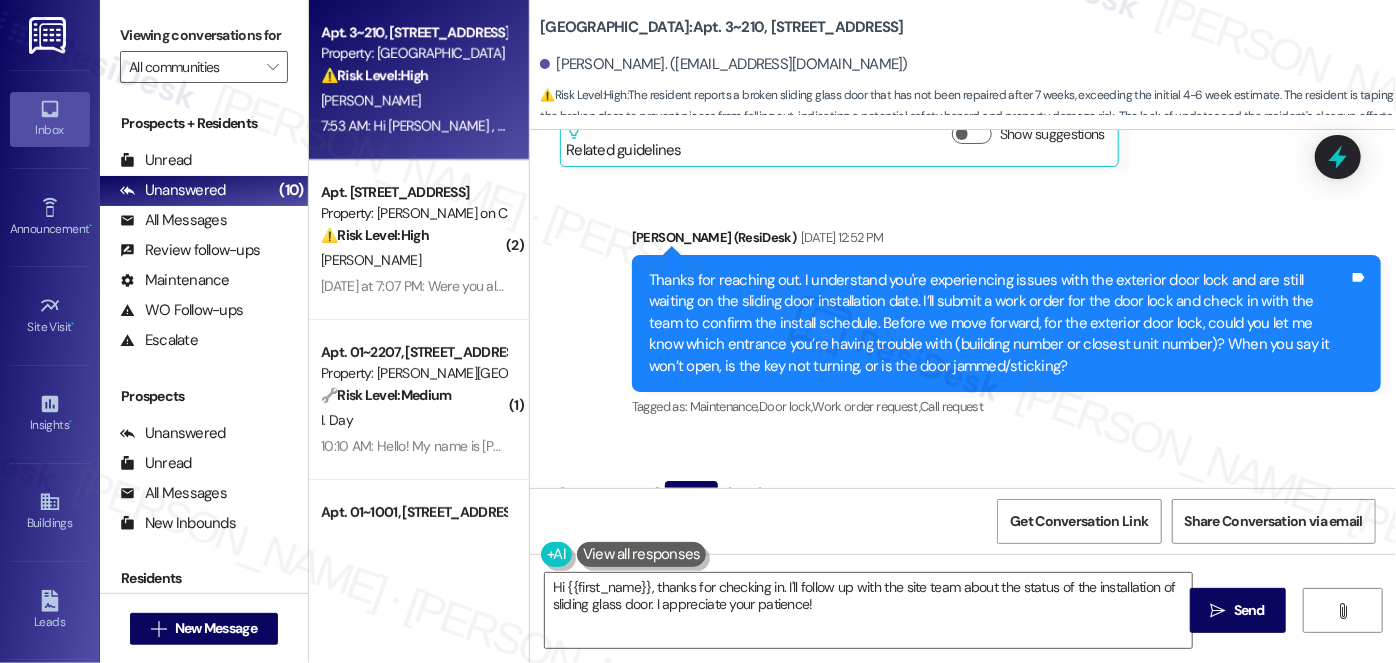 scroll, scrollTop: 11480, scrollLeft: 0, axis: vertical 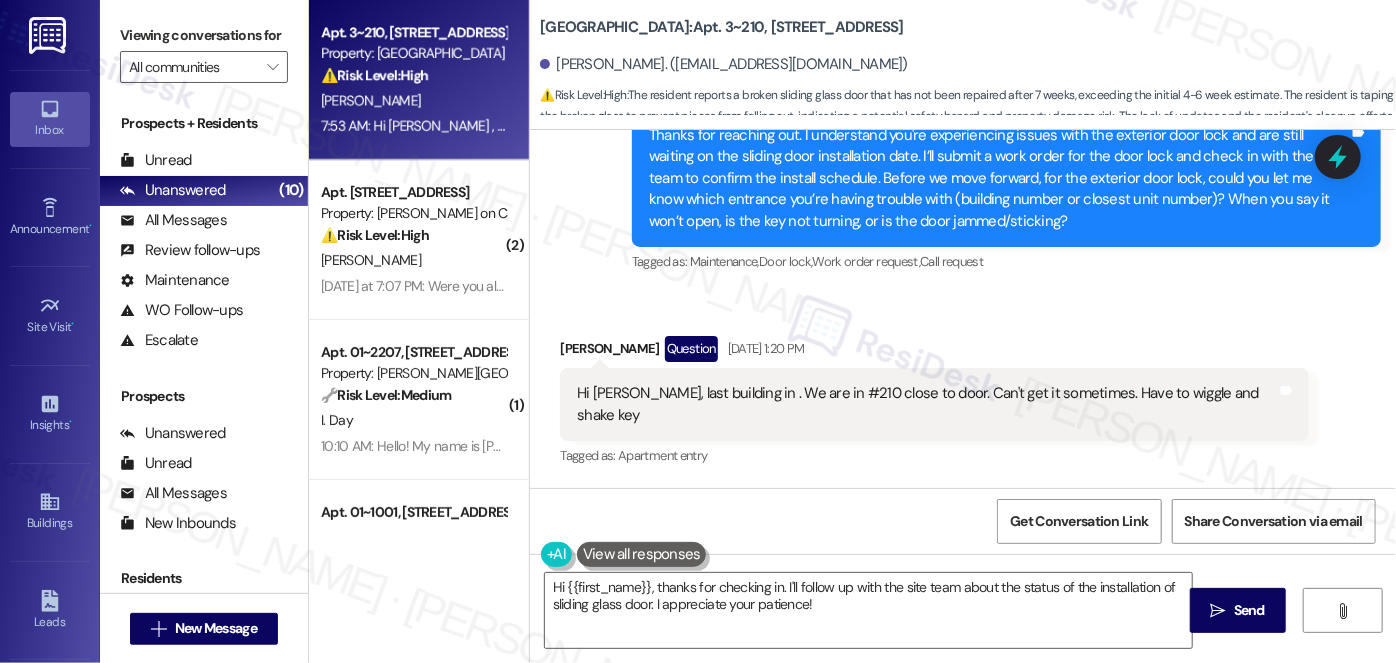 click on "Hi [PERSON_NAME],  last building in . We are in #210 close to door. Can't get it  sometimes. Have to wiggle and shake key
Tags and notes" at bounding box center (934, 404) 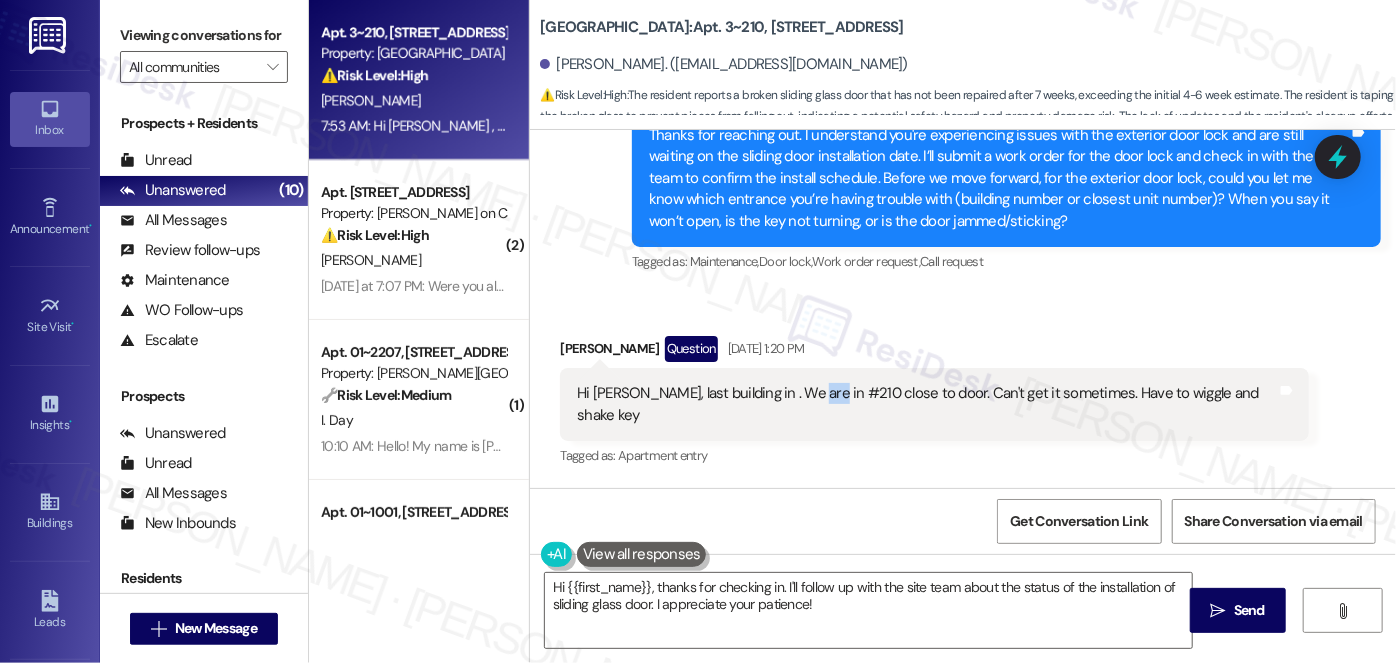 click on "Hi [PERSON_NAME],  last building in . We are in #210 close to door. Can't get it  sometimes. Have to wiggle and shake key
Tags and notes" at bounding box center [934, 404] 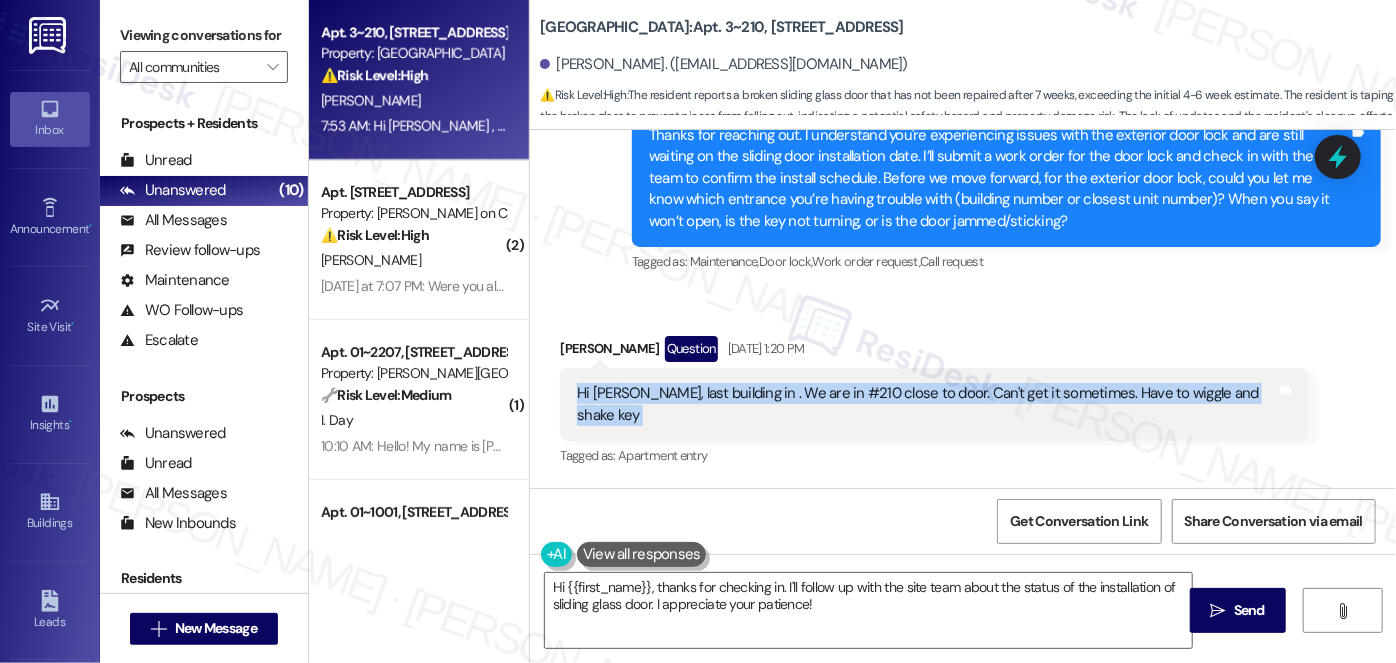 click on "Hi [PERSON_NAME],  last building in . We are in #210 close to door. Can't get it  sometimes. Have to wiggle and shake key
Tags and notes" at bounding box center [934, 404] 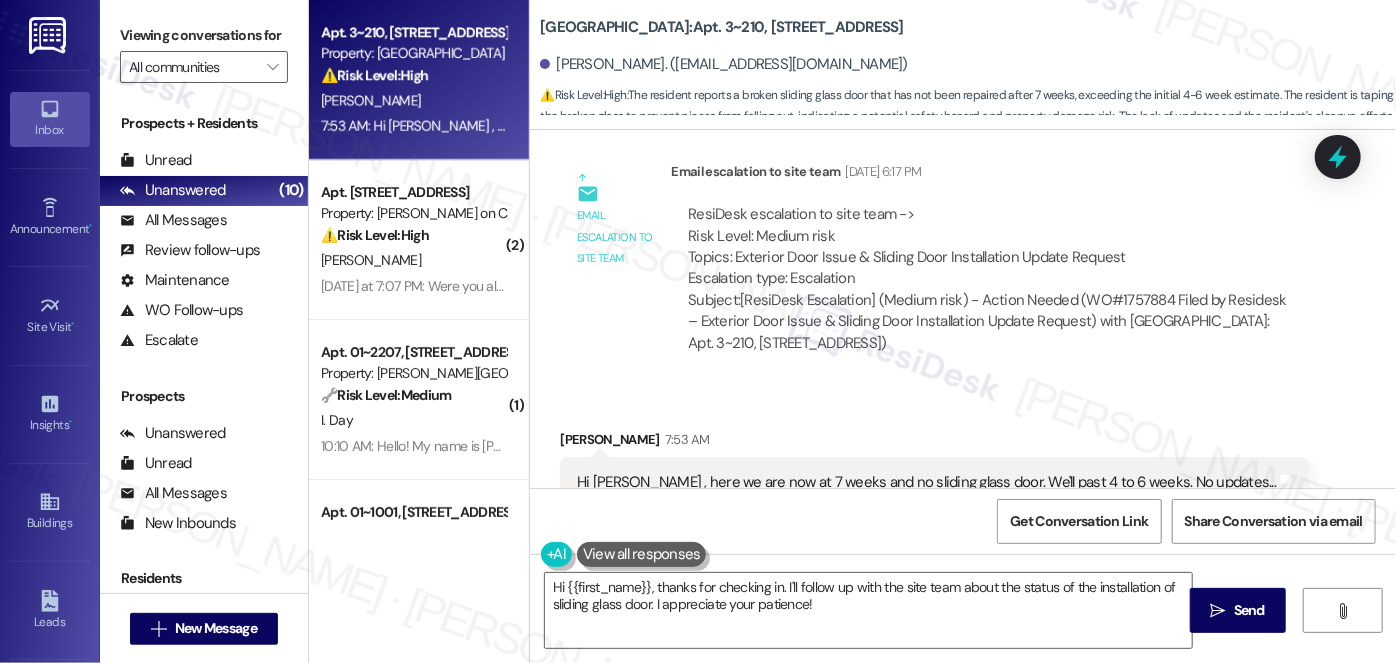 scroll, scrollTop: 12688, scrollLeft: 0, axis: vertical 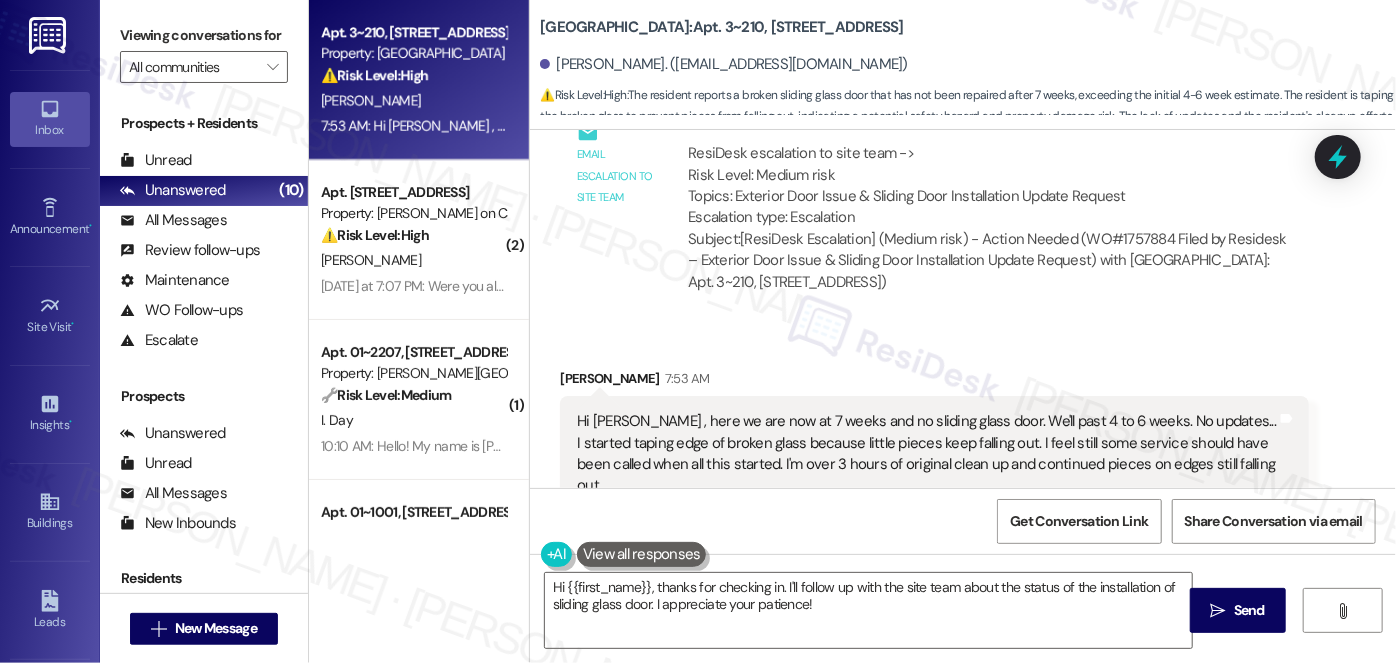click on "Hi [PERSON_NAME] , here we are now at 7 weeks and no sliding glass door. We'll past 4 to 6 weeks. No updates...  I started taping edge of broken glass because little pieces keep  falling out. I feel still some service  should have been  called when all this started. I'm over 3 hours of original clean up and continued pieces on edges still falling out." at bounding box center (927, 454) 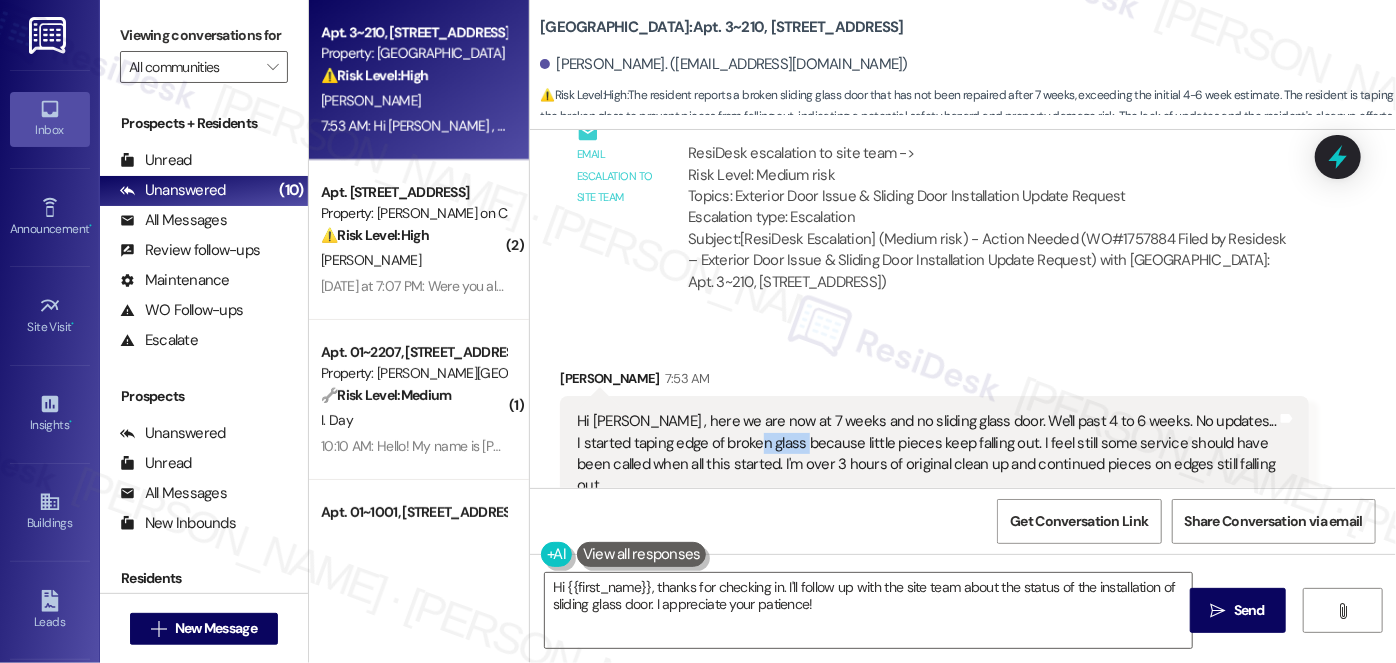 click on "Hi [PERSON_NAME] , here we are now at 7 weeks and no sliding glass door. We'll past 4 to 6 weeks. No updates...  I started taping edge of broken glass because little pieces keep  falling out. I feel still some service  should have been  called when all this started. I'm over 3 hours of original clean up and continued pieces on edges still falling out." at bounding box center (927, 454) 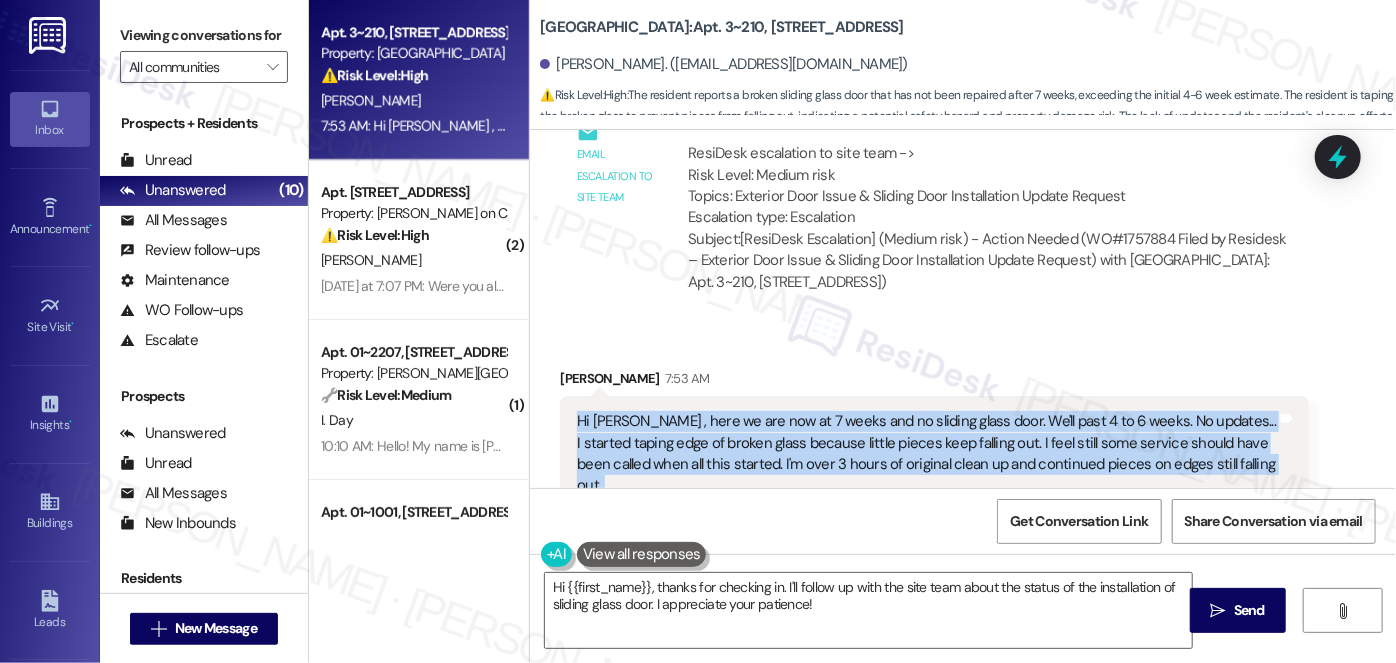 click on "Hi [PERSON_NAME] , here we are now at 7 weeks and no sliding glass door. We'll past 4 to 6 weeks. No updates...  I started taping edge of broken glass because little pieces keep  falling out. I feel still some service  should have been  called when all this started. I'm over 3 hours of original clean up and continued pieces on edges still falling out." at bounding box center [927, 454] 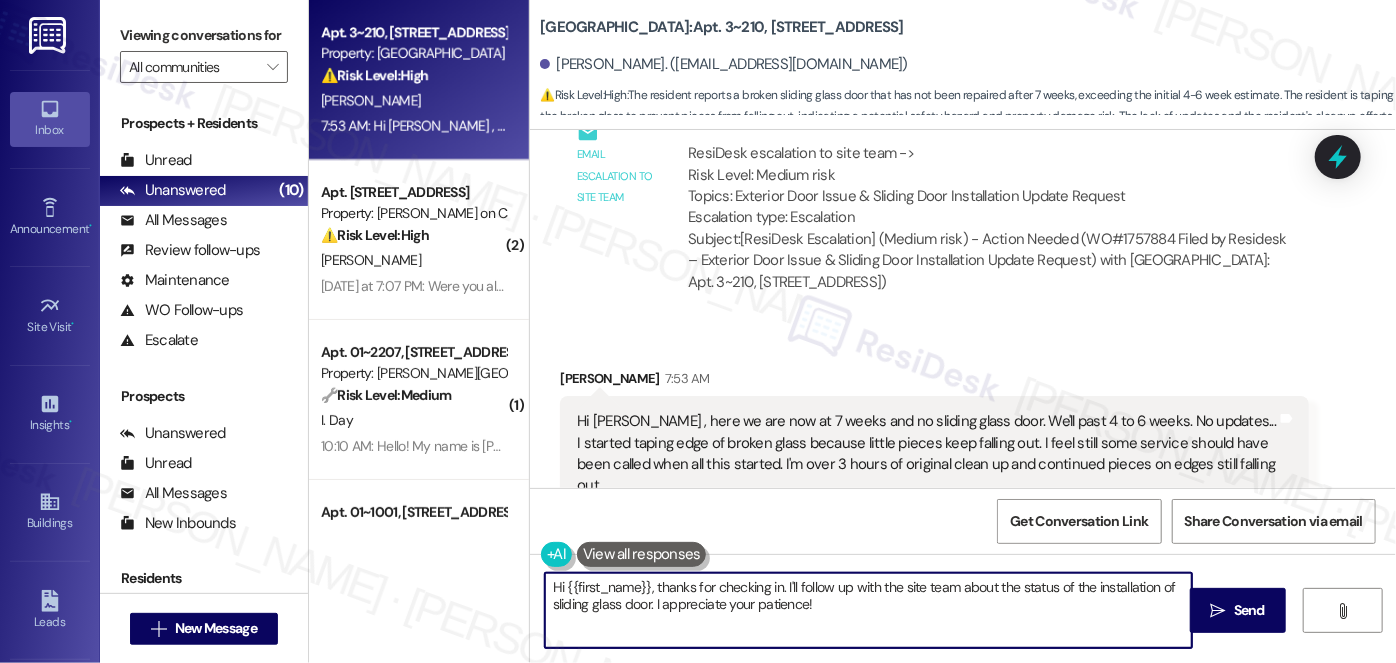 click on "Hi {{first_name}}, thanks for checking in. I'll follow up with the site team about the status of the installation of  sliding glass door. I appreciate your patience!" at bounding box center (868, 610) 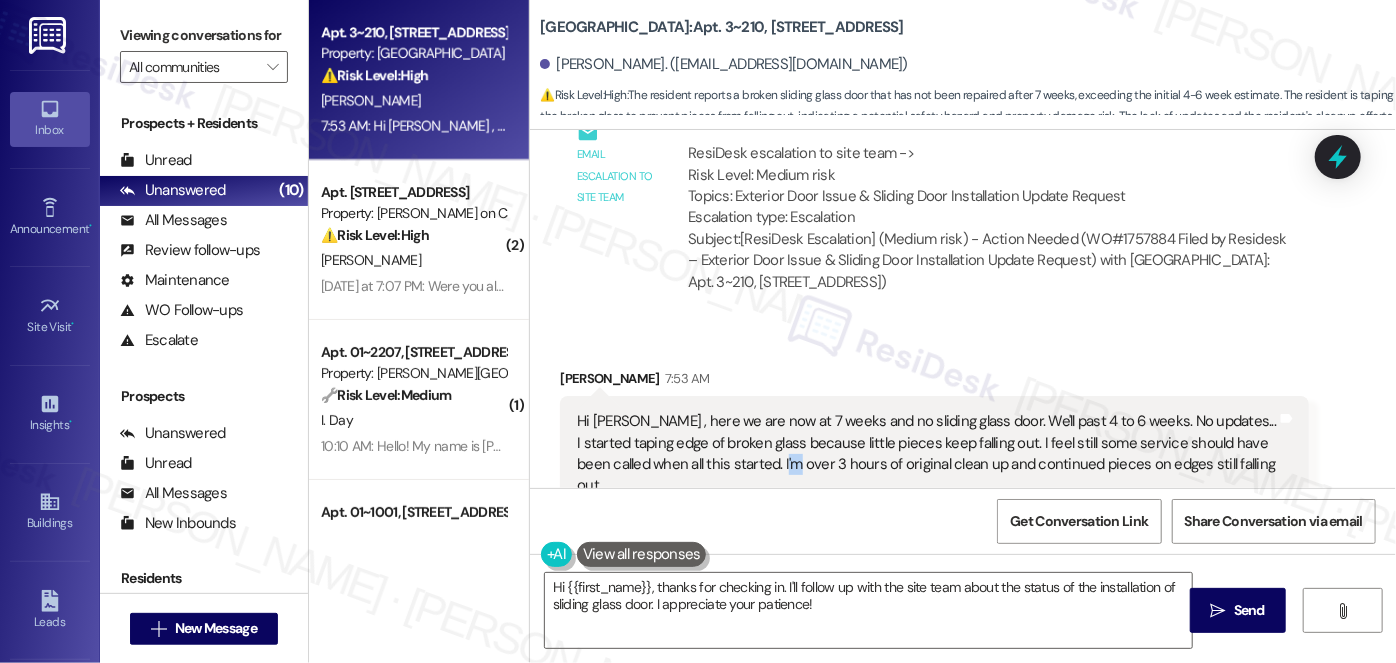 click on "Hi [PERSON_NAME] , here we are now at 7 weeks and no sliding glass door. We'll past 4 to 6 weeks. No updates...  I started taping edge of broken glass because little pieces keep  falling out. I feel still some service  should have been  called when all this started. I'm over 3 hours of original clean up and continued pieces on edges still falling out." at bounding box center (927, 454) 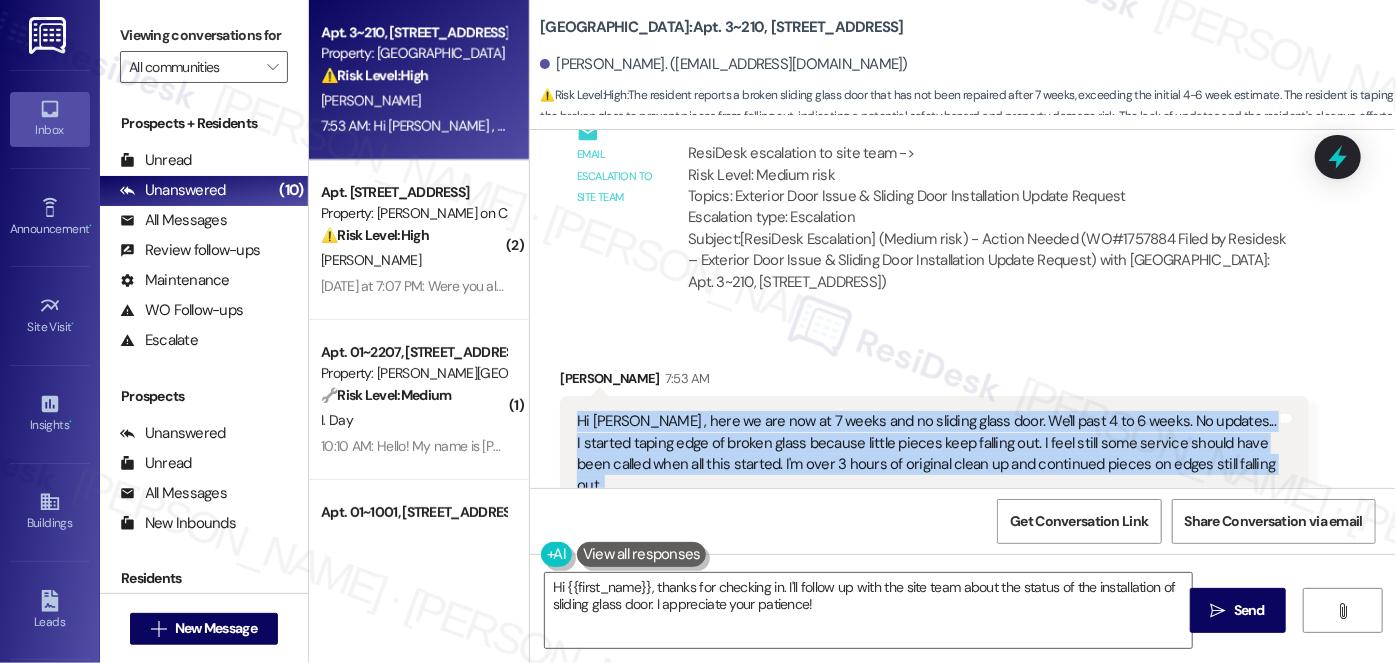click on "Hi [PERSON_NAME] , here we are now at 7 weeks and no sliding glass door. We'll past 4 to 6 weeks. No updates...  I started taping edge of broken glass because little pieces keep  falling out. I feel still some service  should have been  called when all this started. I'm over 3 hours of original clean up and continued pieces on edges still falling out." at bounding box center (927, 454) 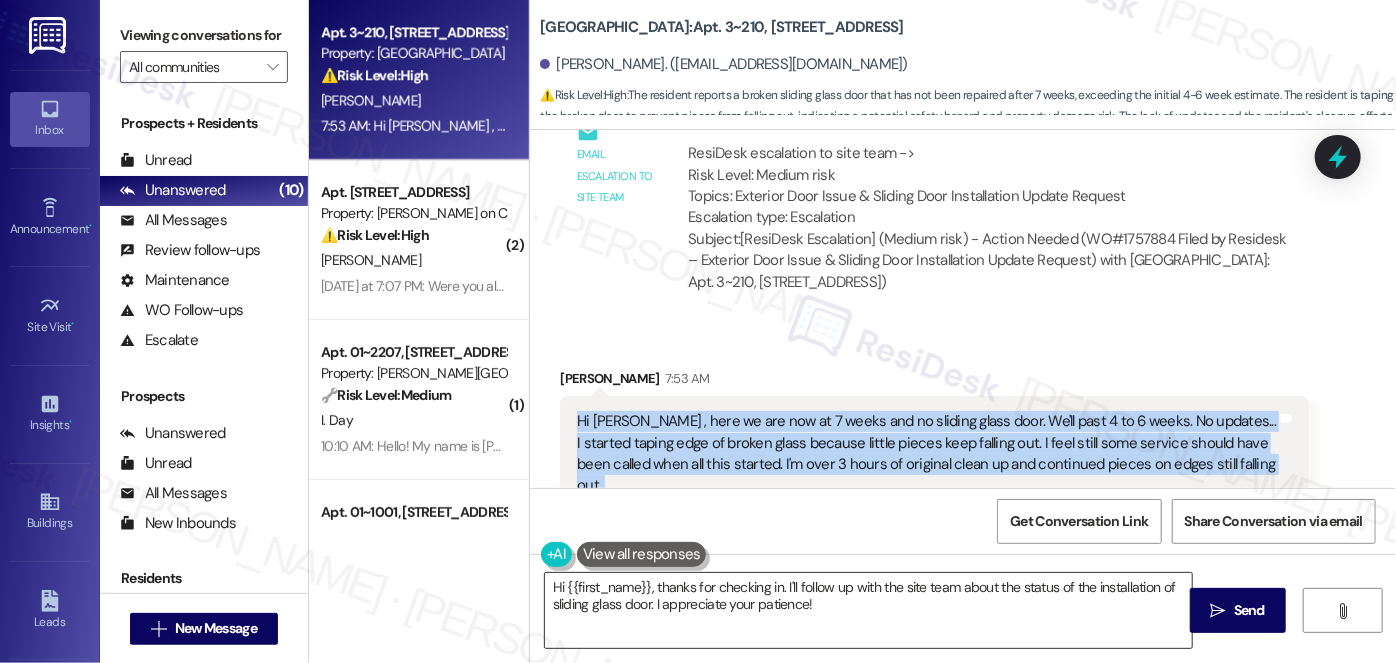 click on "Hi {{first_name}}, thanks for checking in. I'll follow up with the site team about the status of the installation of  sliding glass door. I appreciate your patience!" at bounding box center (868, 610) 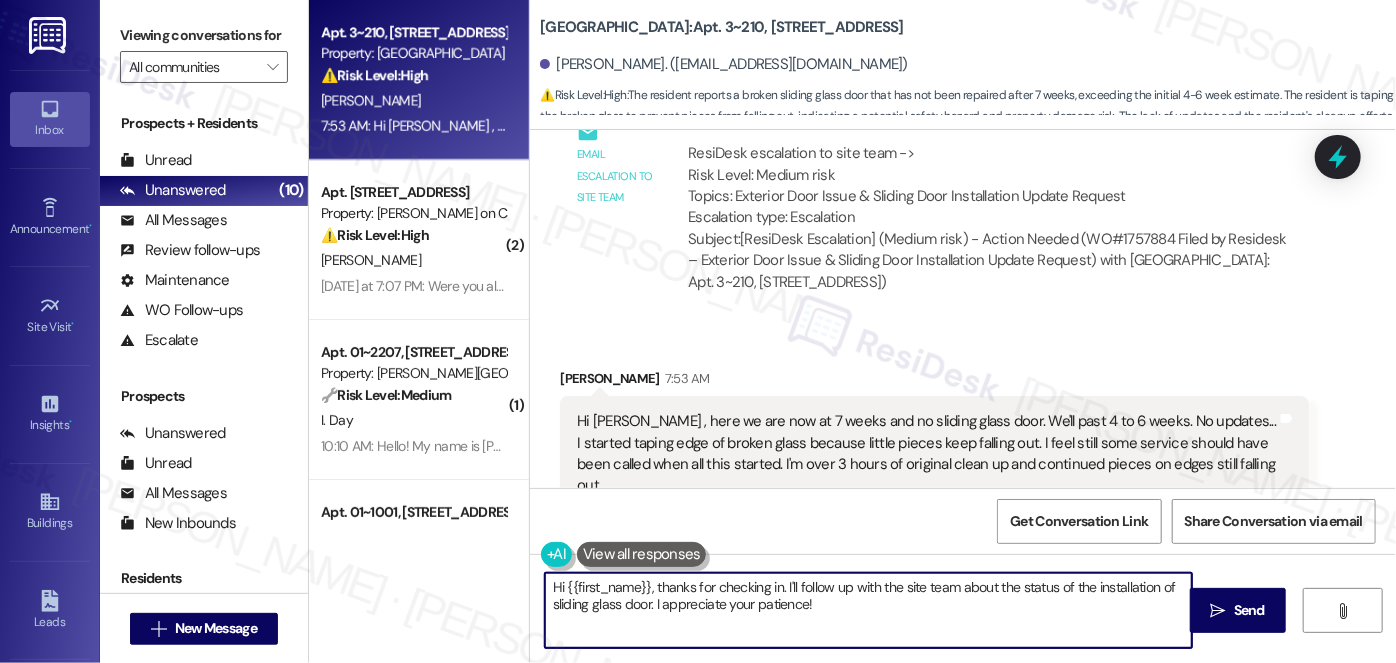 click on "Hi {{first_name}}, thanks for checking in. I'll follow up with the site team about the status of the installation of  sliding glass door. I appreciate your patience!" at bounding box center (868, 610) 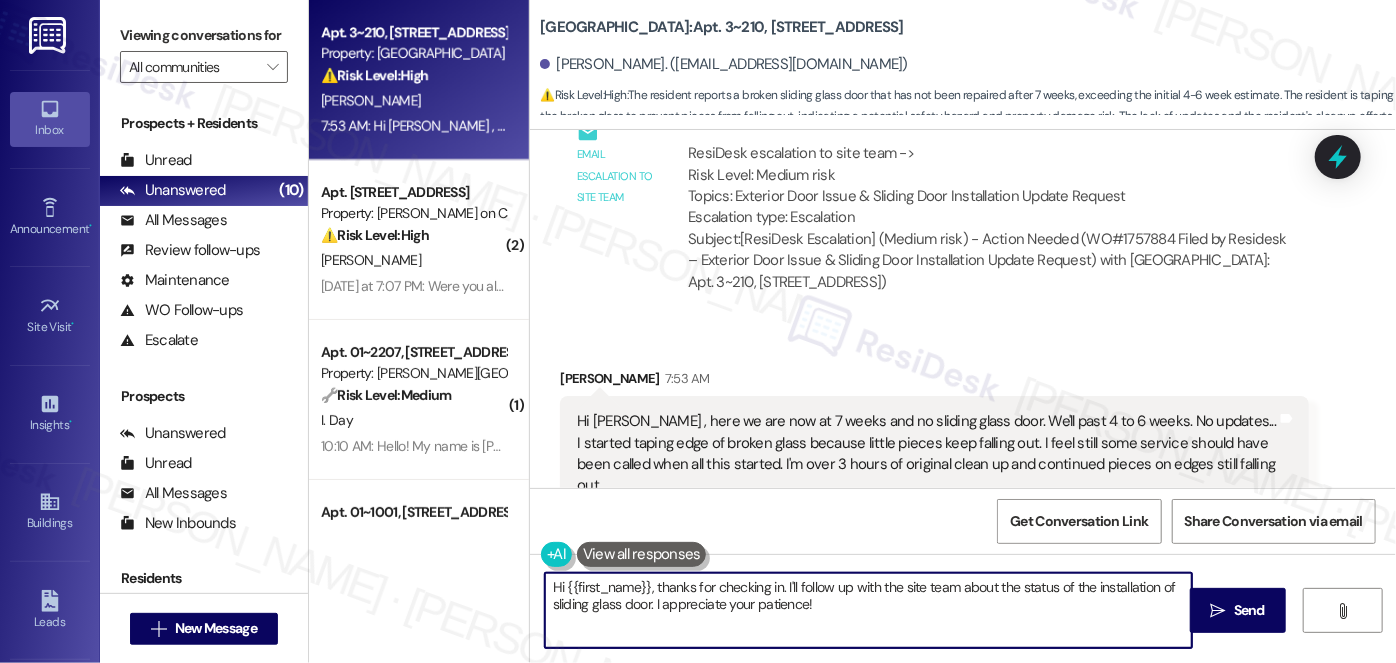 drag, startPoint x: 645, startPoint y: 606, endPoint x: 861, endPoint y: 611, distance: 216.05786 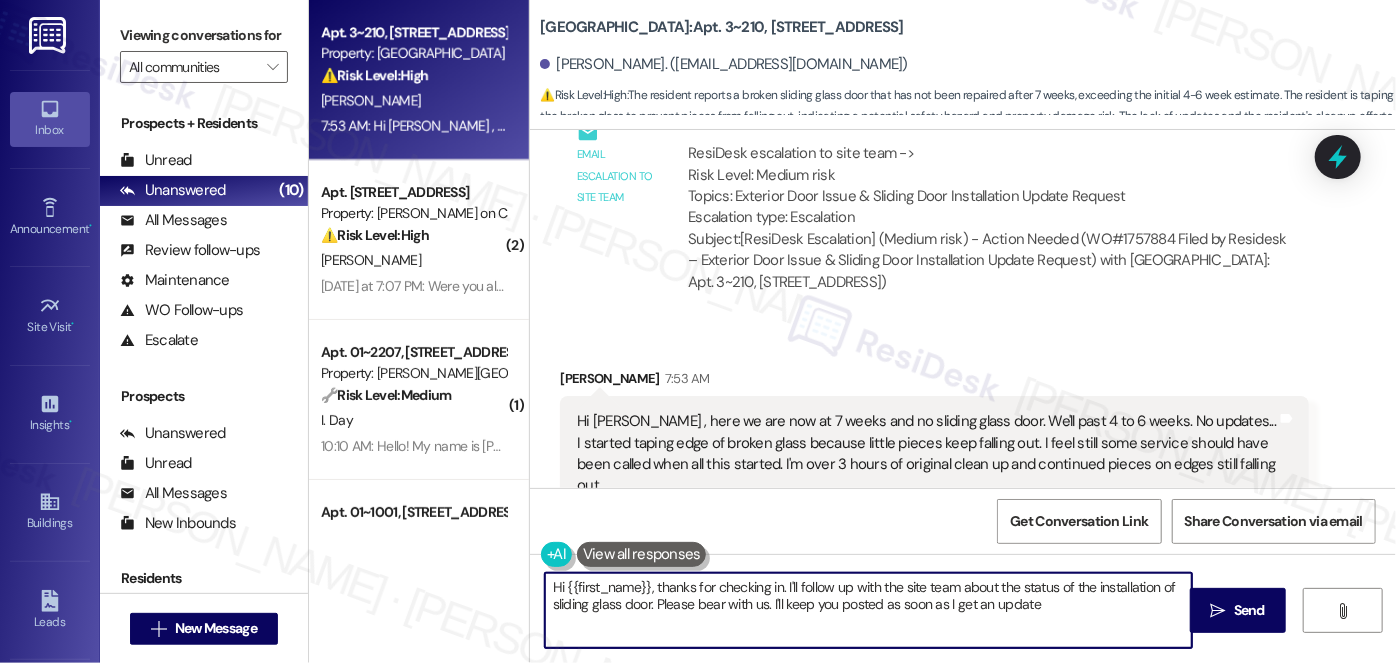 drag, startPoint x: 762, startPoint y: 607, endPoint x: 648, endPoint y: 601, distance: 114.15778 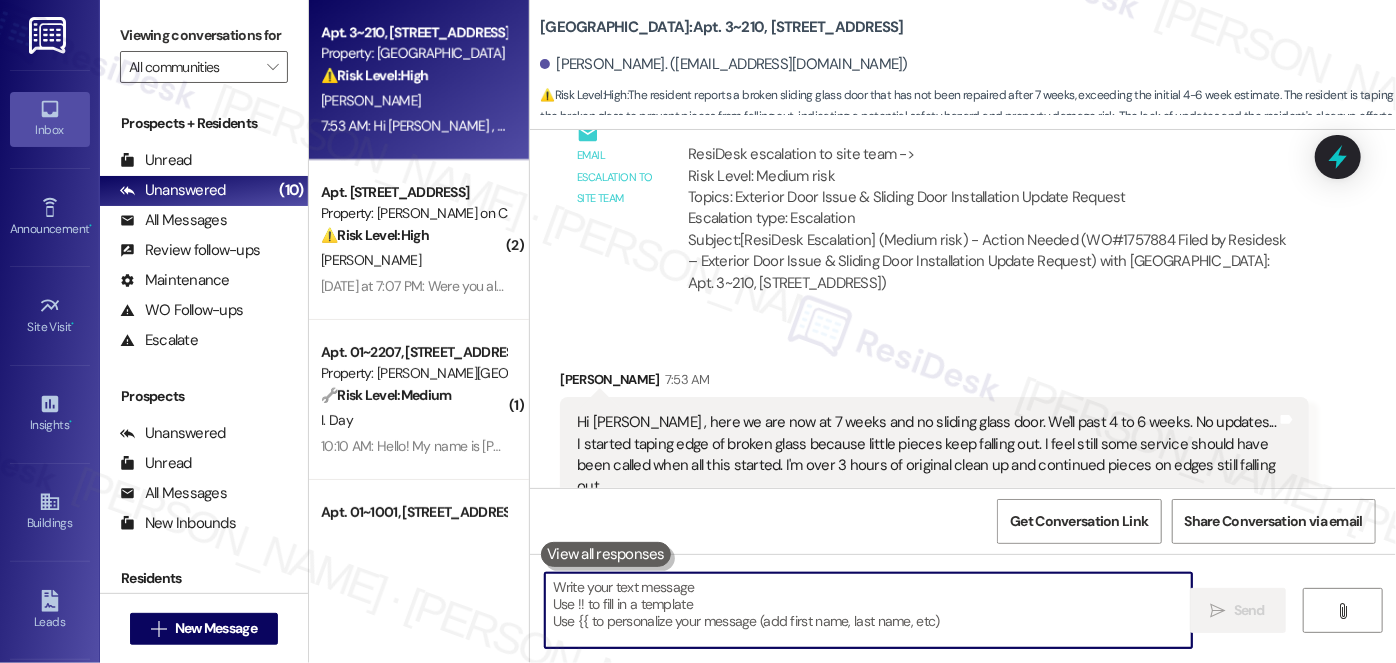 scroll, scrollTop: 12848, scrollLeft: 0, axis: vertical 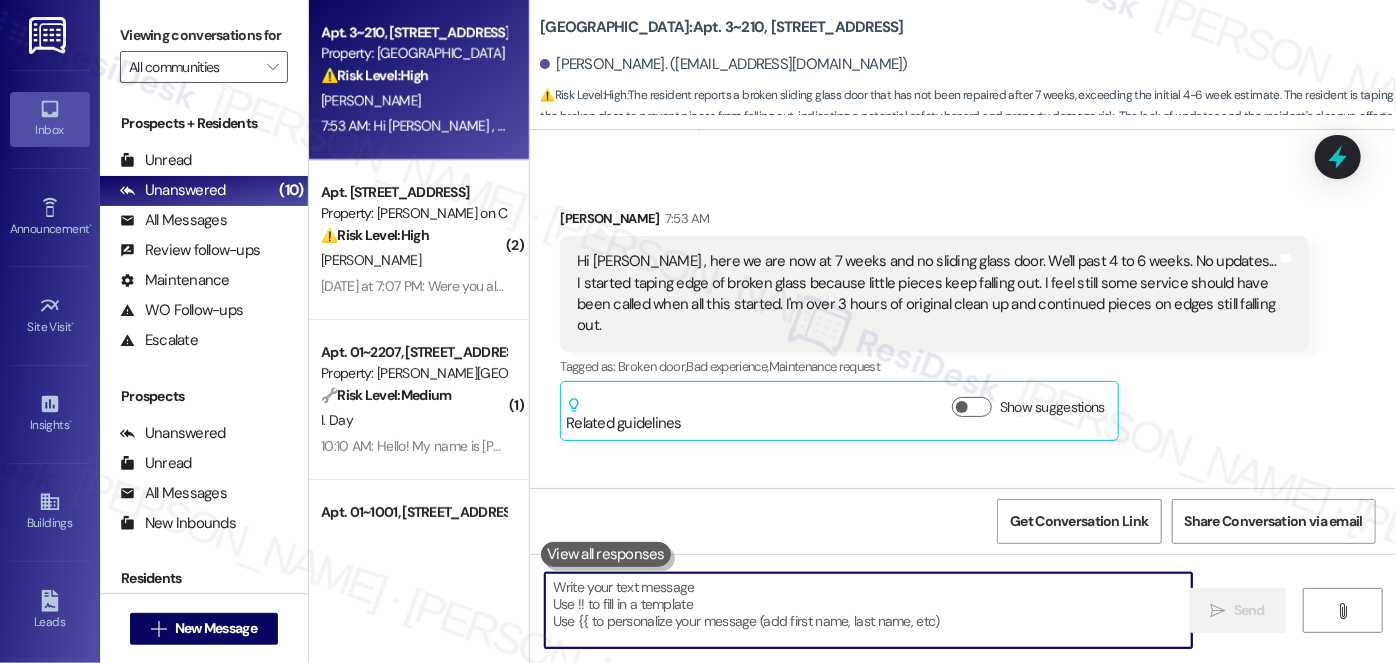 type 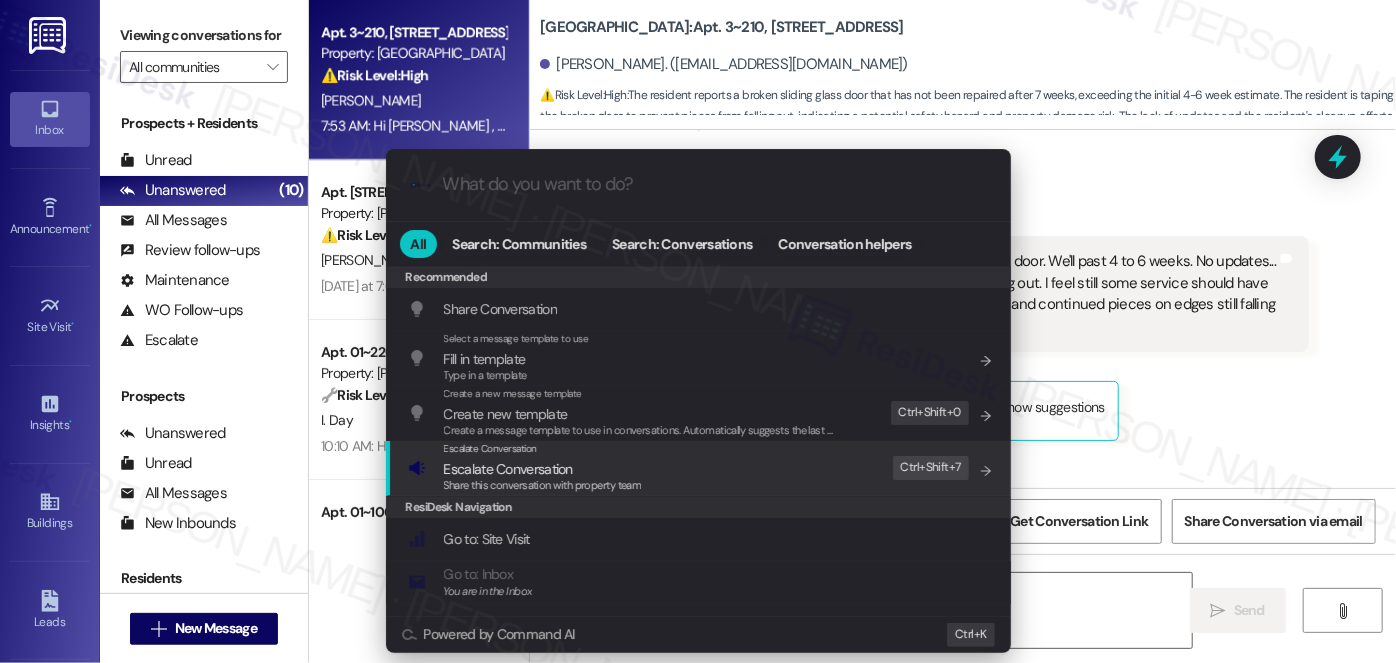 click on "Escalate Conversation Escalate Conversation Share this conversation with property team Edit Ctrl+ Shift+ 7" at bounding box center (700, 468) 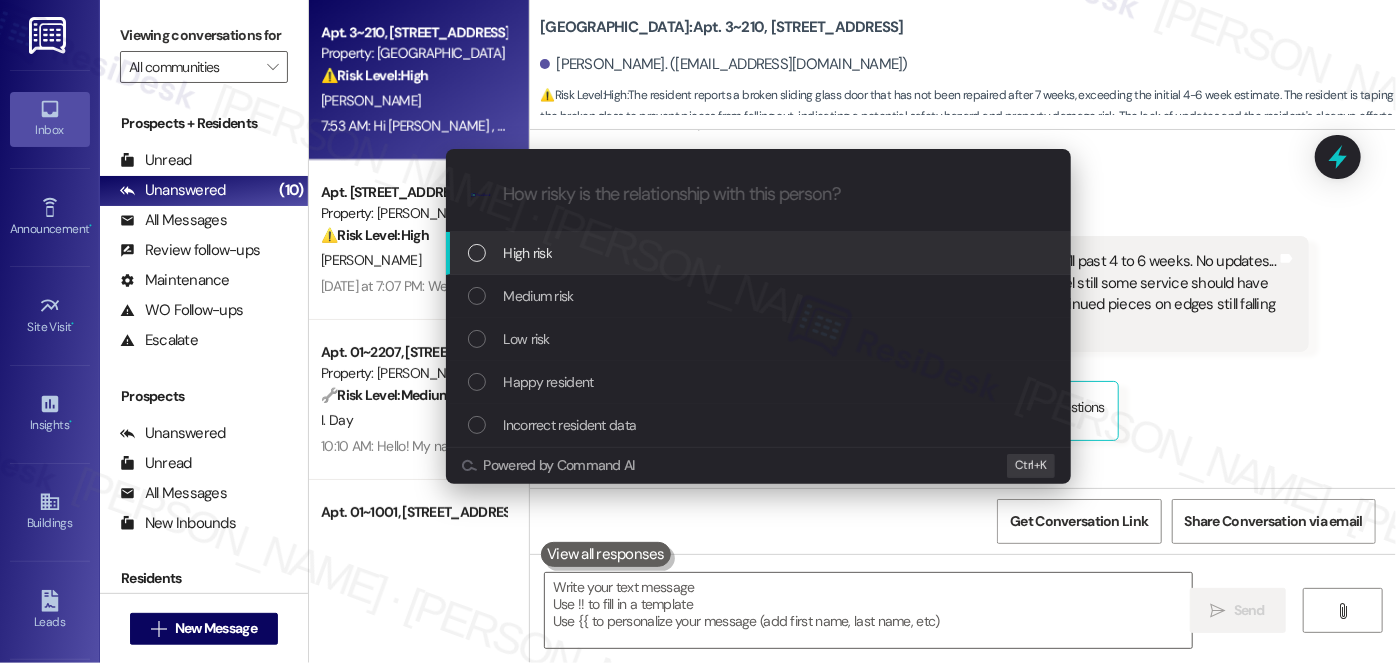 click on "High risk" at bounding box center [760, 253] 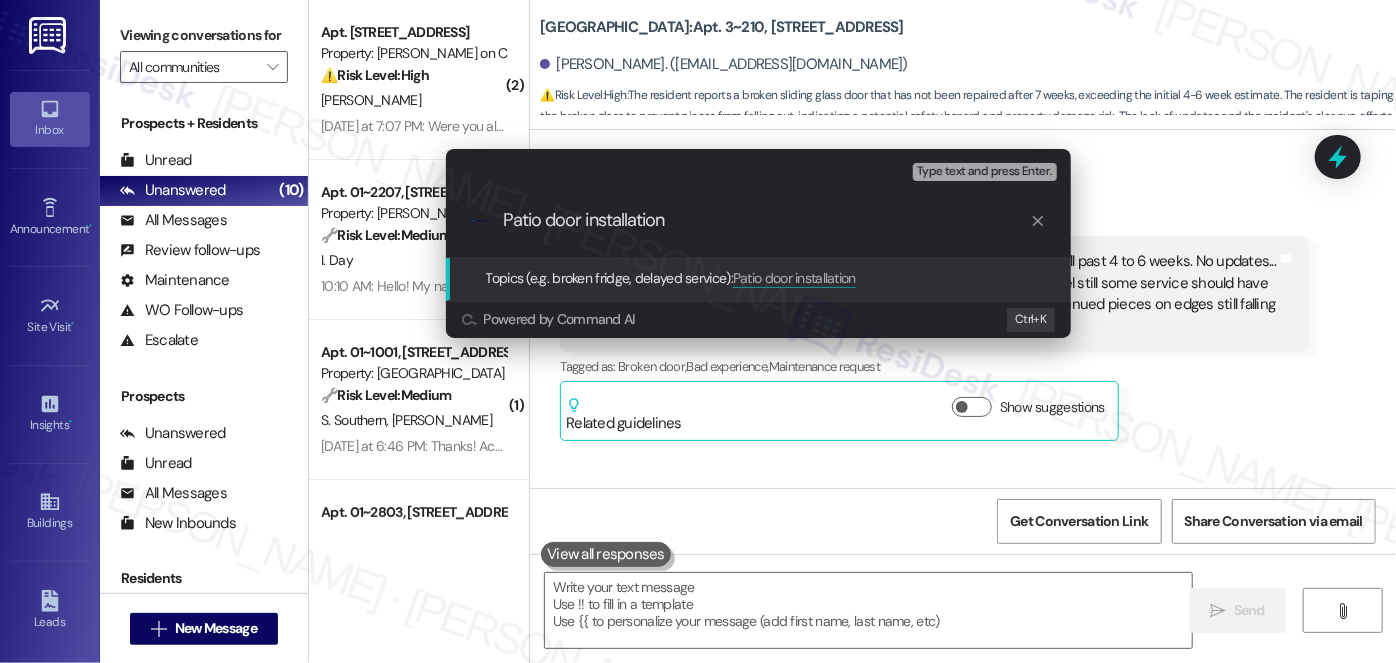 click on "Patio door installation" at bounding box center (766, 220) 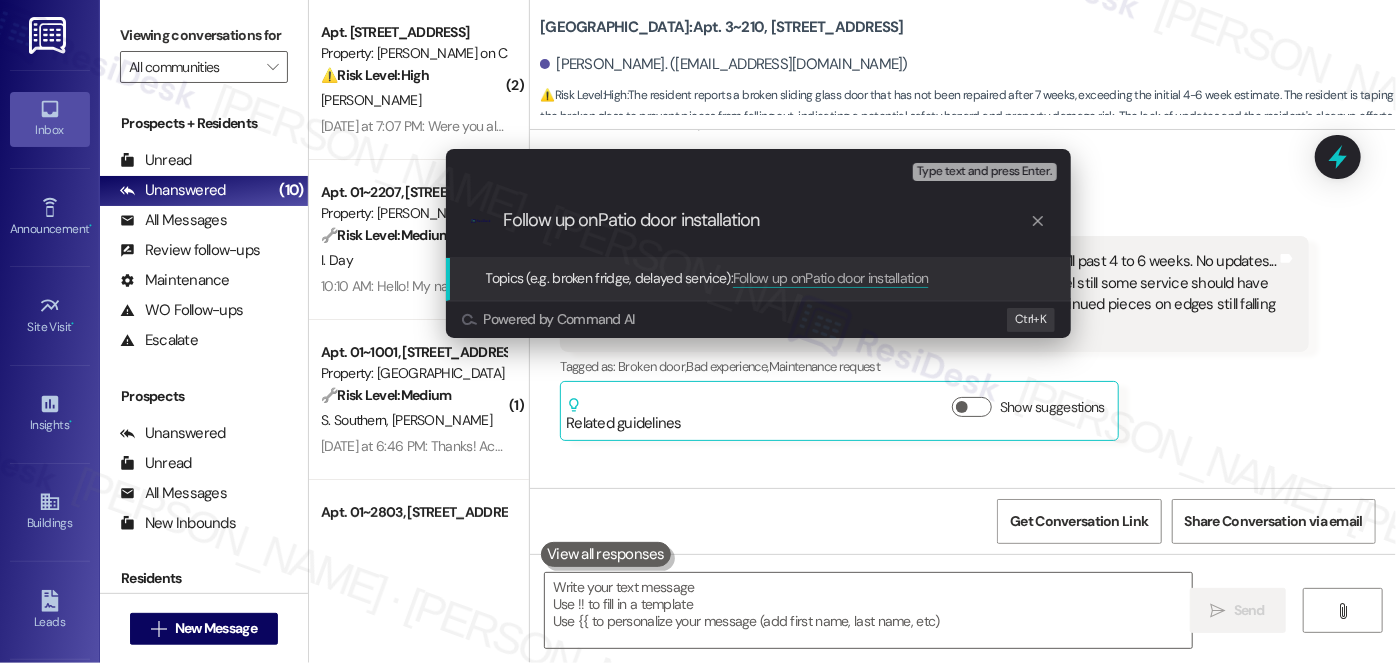 type on "Follow up on Patio door installation" 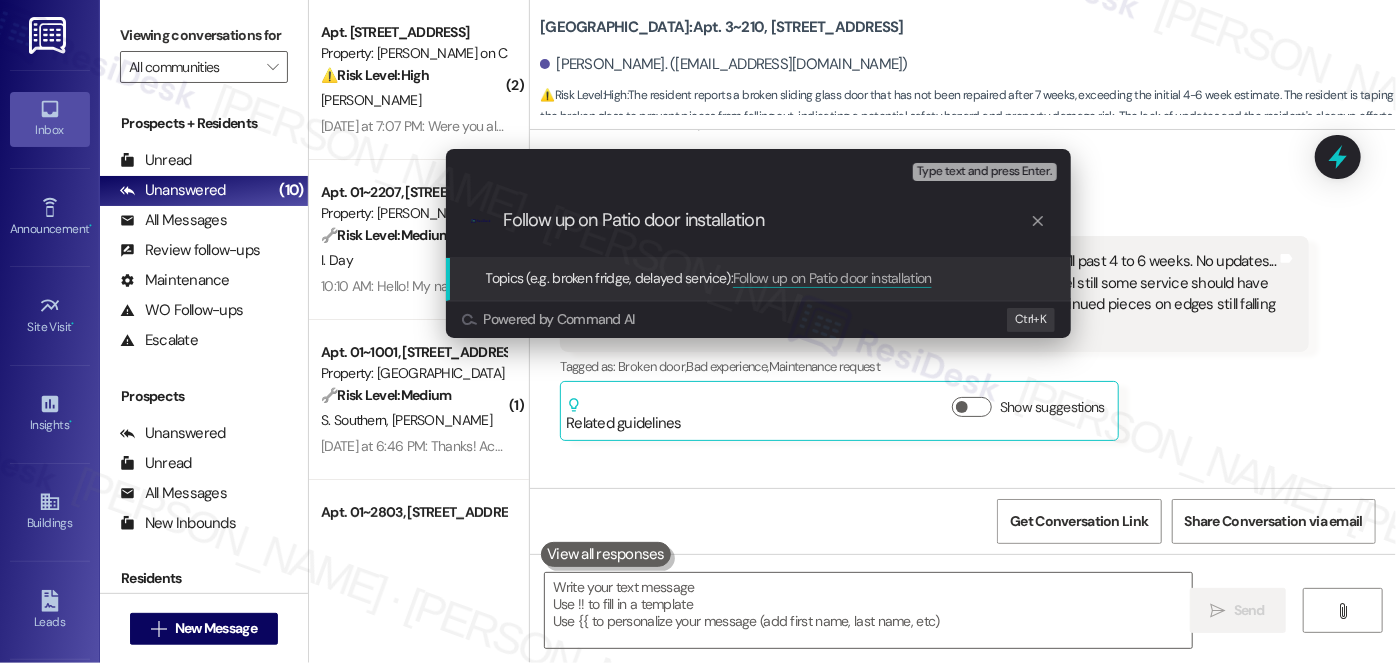 type 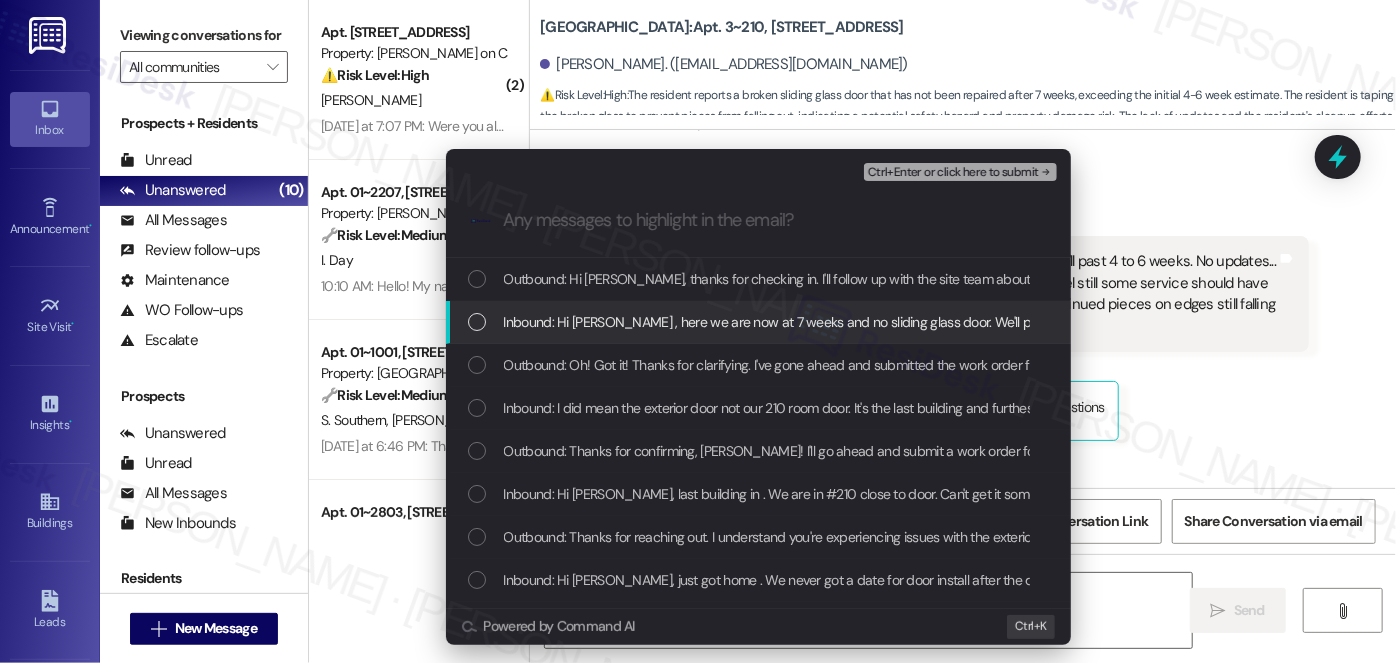 click on "Inbound: Hi [PERSON_NAME] , here we are now at 7 weeks and no sliding glass door. We'll past 4 to 6 weeks. No updates...  I started taping edge of broken glass because little pieces keep  falling out. I feel still some service  should have been  called when all this started. I'm over 3 hours of original clean up and continued pieces on edges still falling out." at bounding box center (1508, 322) 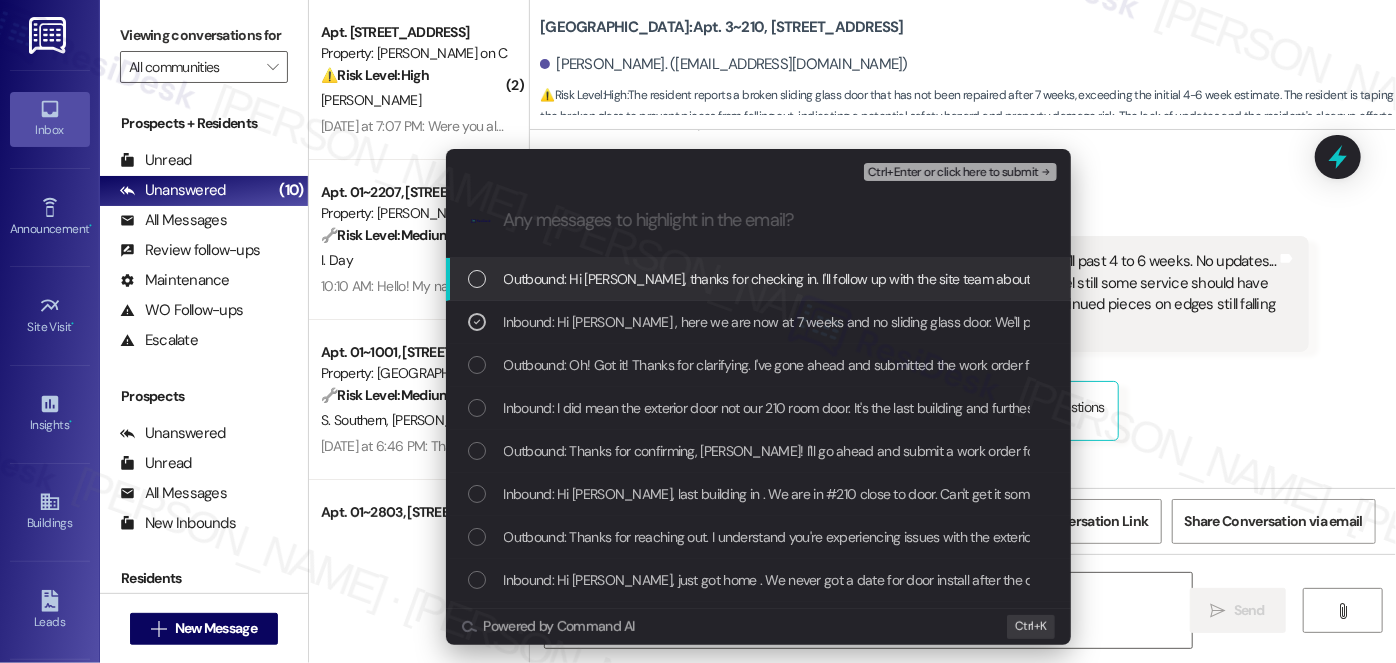 click on "Ctrl+Enter or click here to submit" at bounding box center [953, 173] 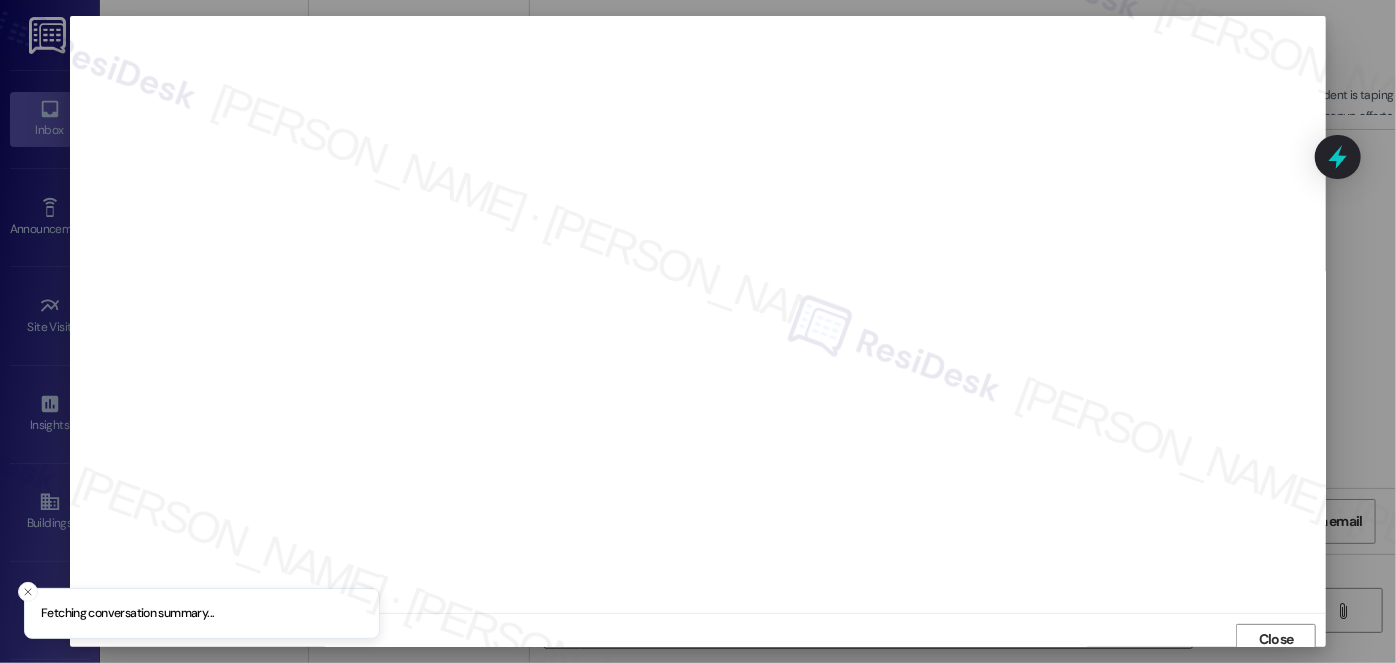 scroll, scrollTop: 8, scrollLeft: 0, axis: vertical 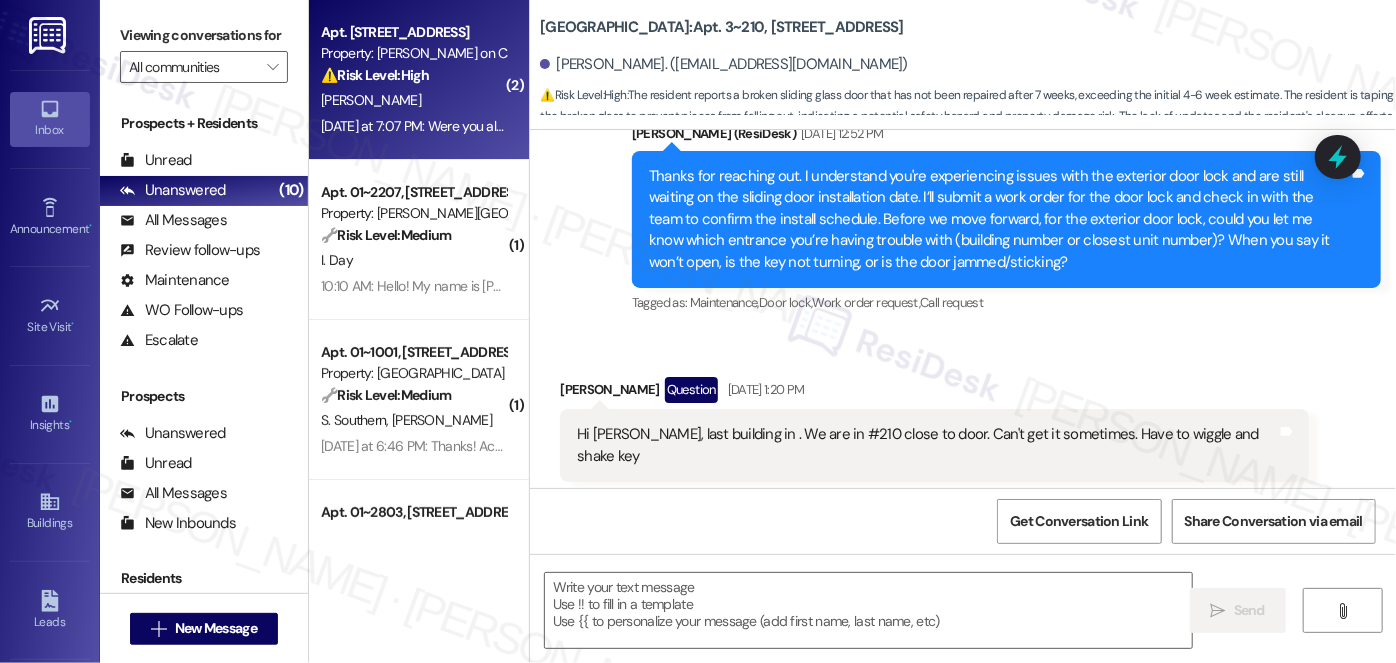 type on "Fetching suggested responses. Please feel free to read through the conversation in the meantime." 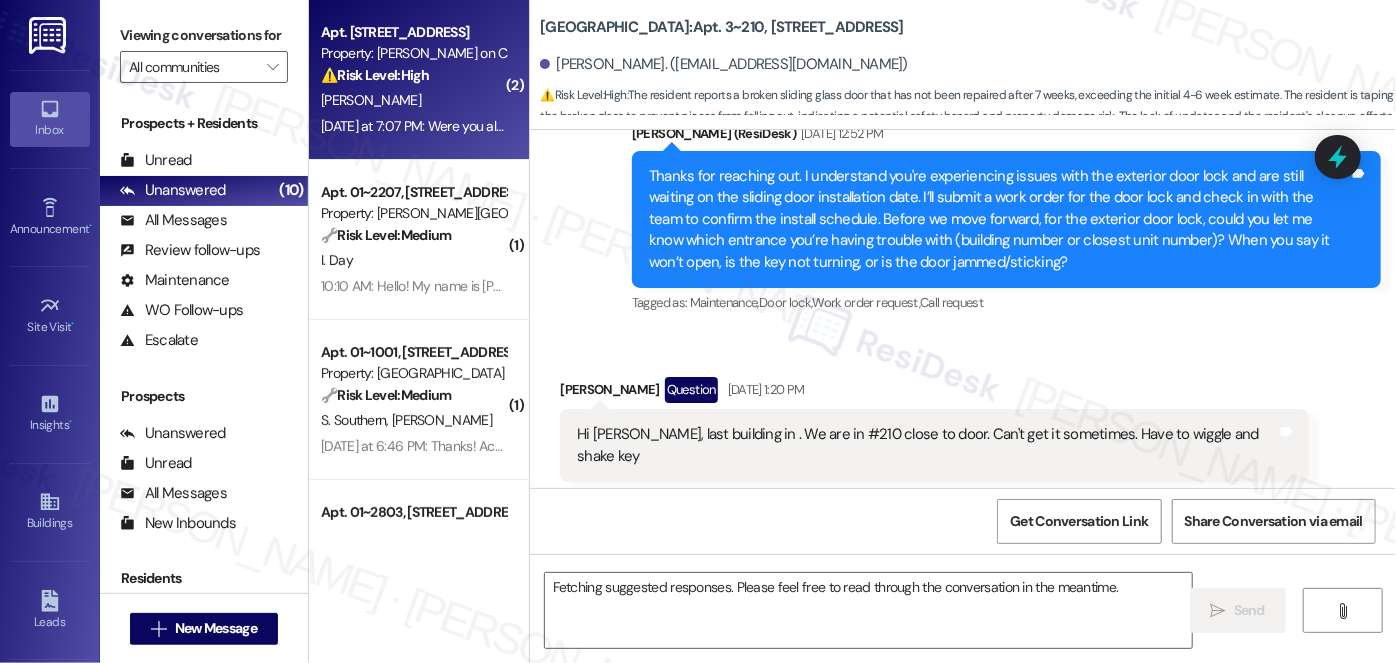 scroll, scrollTop: 12952, scrollLeft: 0, axis: vertical 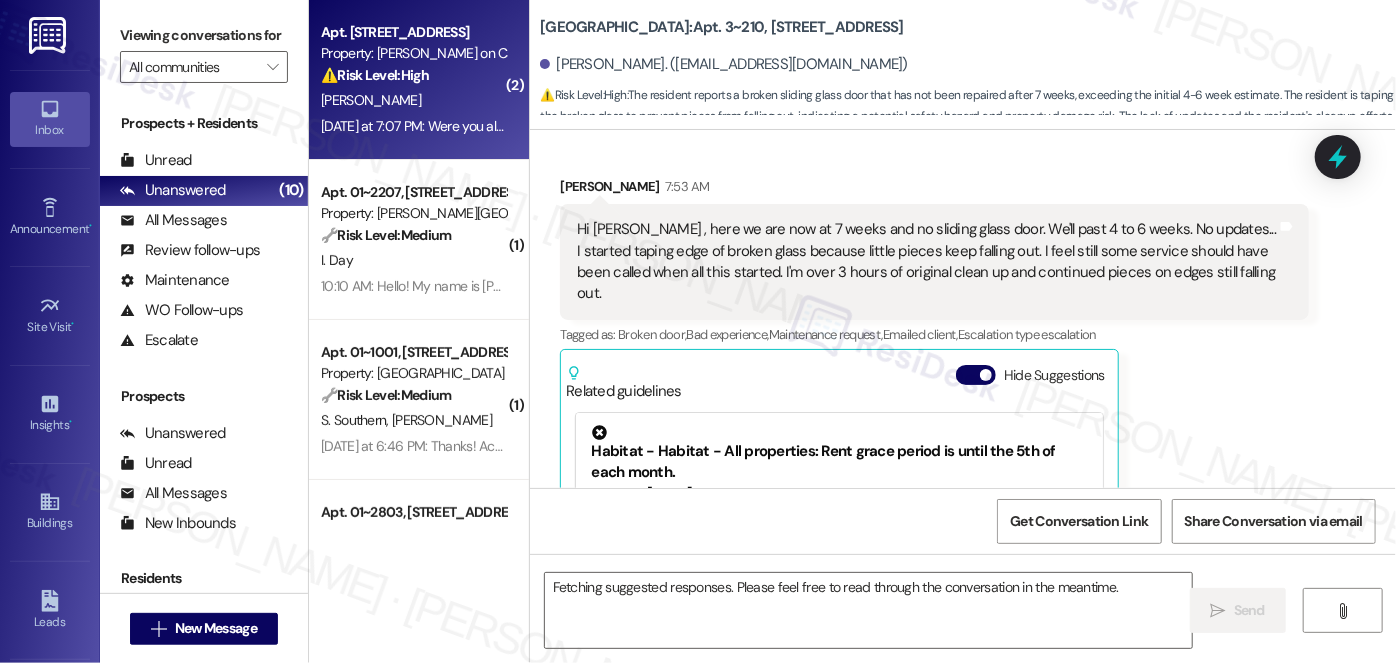 click on "⚠️  Risk Level:  High The resident is asking to be removed from the parking waitlist. This is a financial concern and a request that needs to be addressed by the property team." at bounding box center [413, 75] 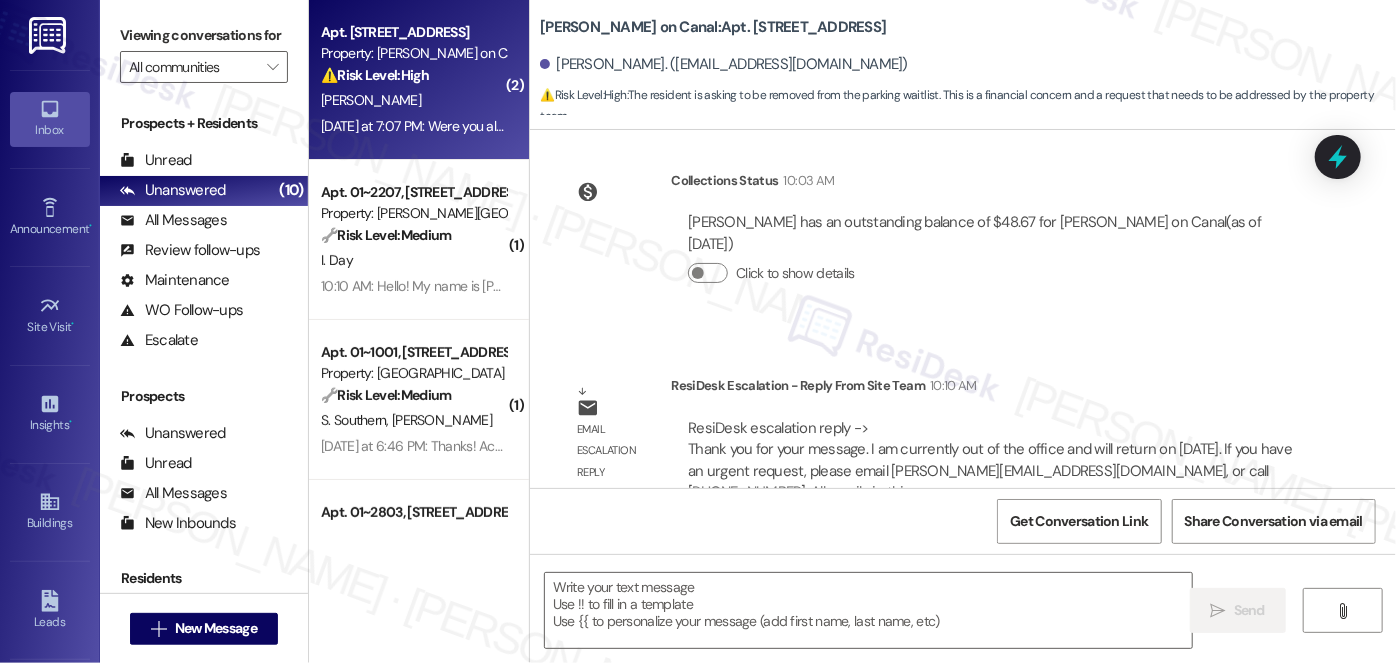 scroll, scrollTop: 6509, scrollLeft: 0, axis: vertical 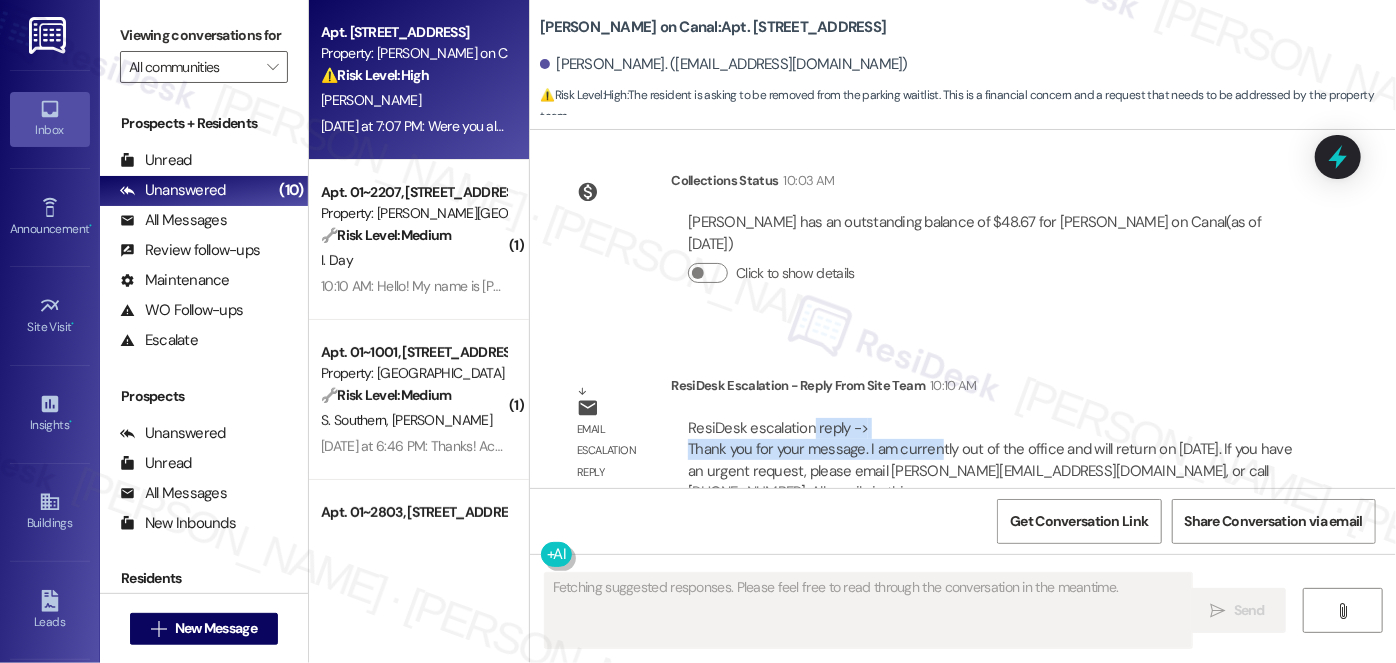 drag, startPoint x: 802, startPoint y: 391, endPoint x: 929, endPoint y: 406, distance: 127.88276 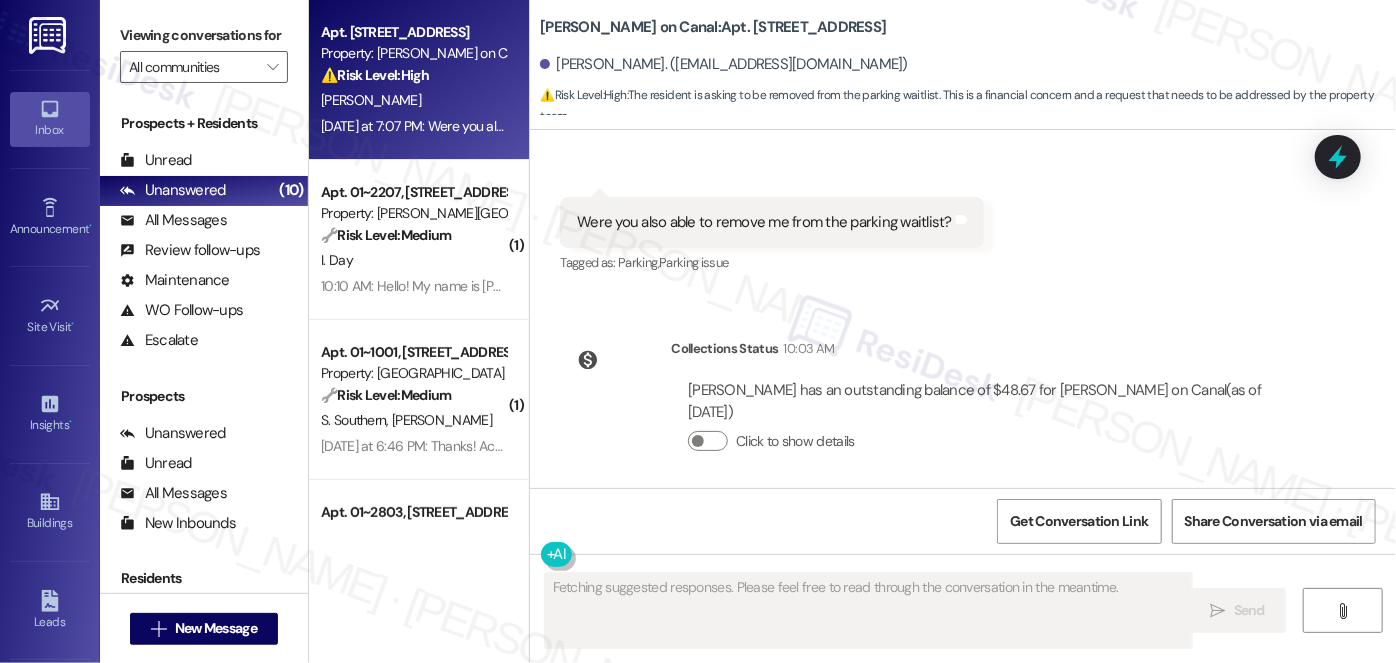 scroll, scrollTop: 6236, scrollLeft: 0, axis: vertical 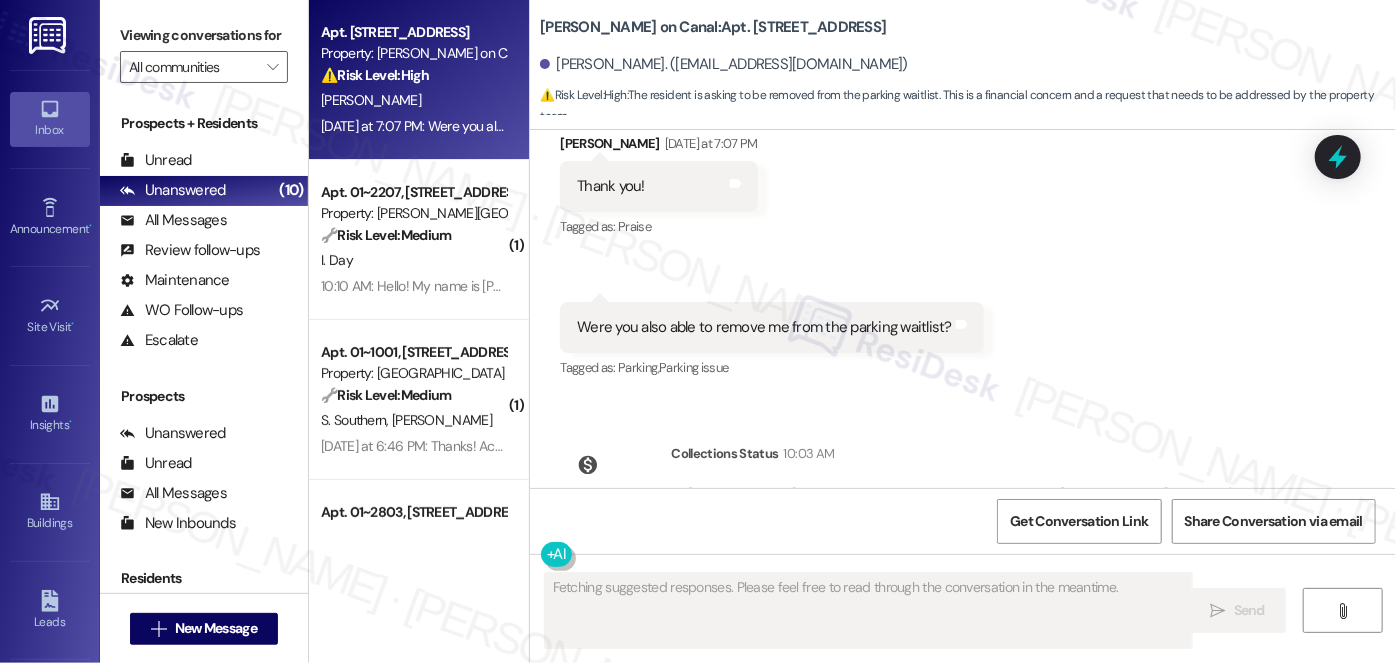 click on "Were you also able to remove me from the parking waitlist?" at bounding box center (764, 327) 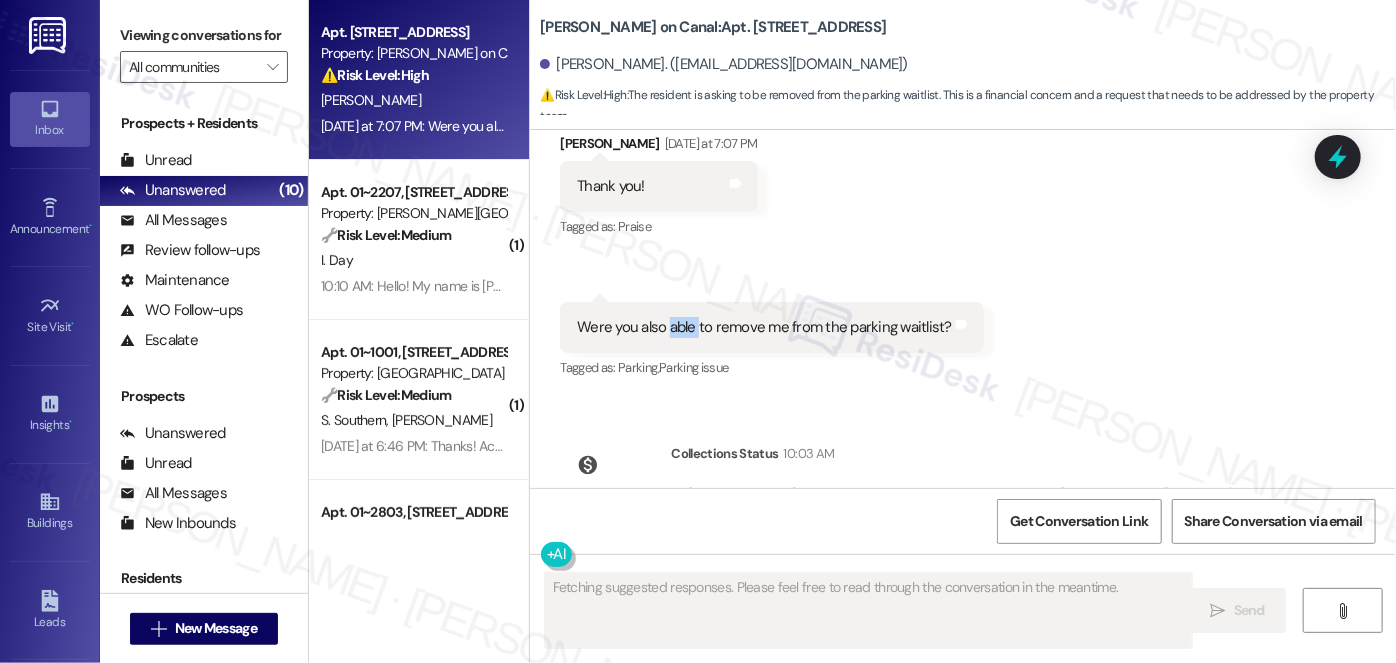 click on "Were you also able to remove me from the parking waitlist?" at bounding box center [764, 327] 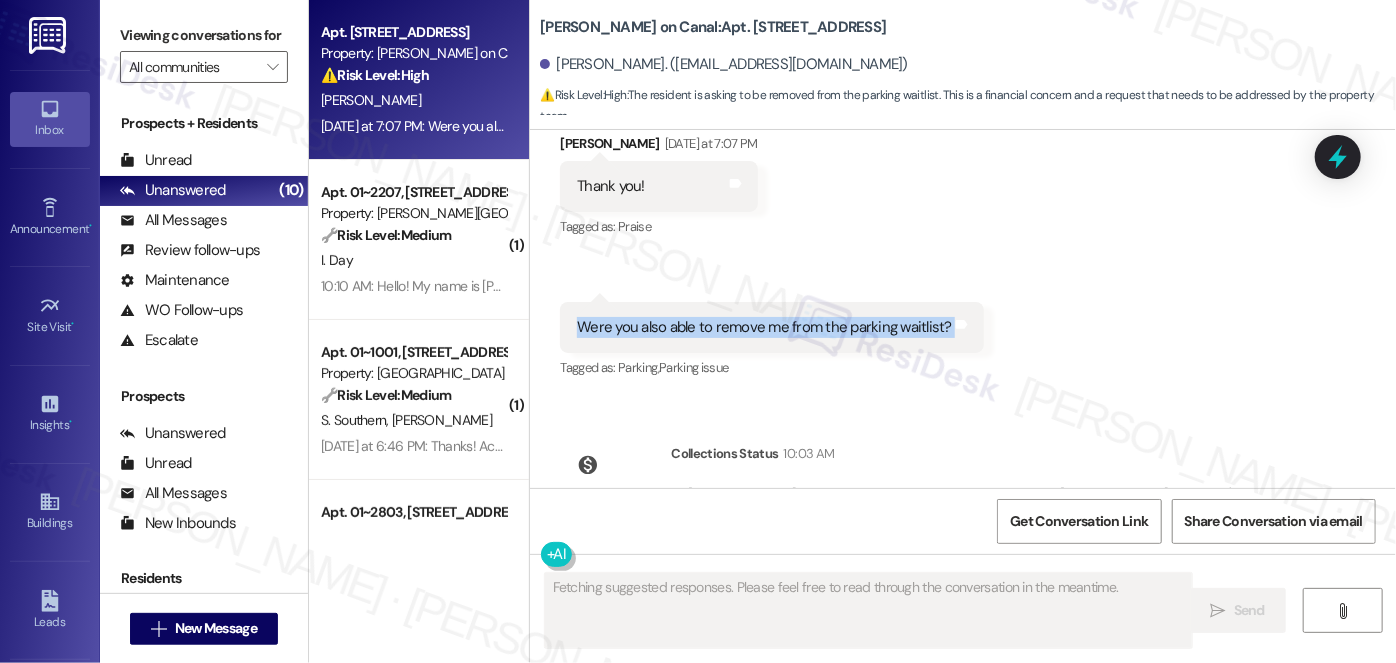 click on "Were you also able to remove me from the parking waitlist?" at bounding box center [764, 327] 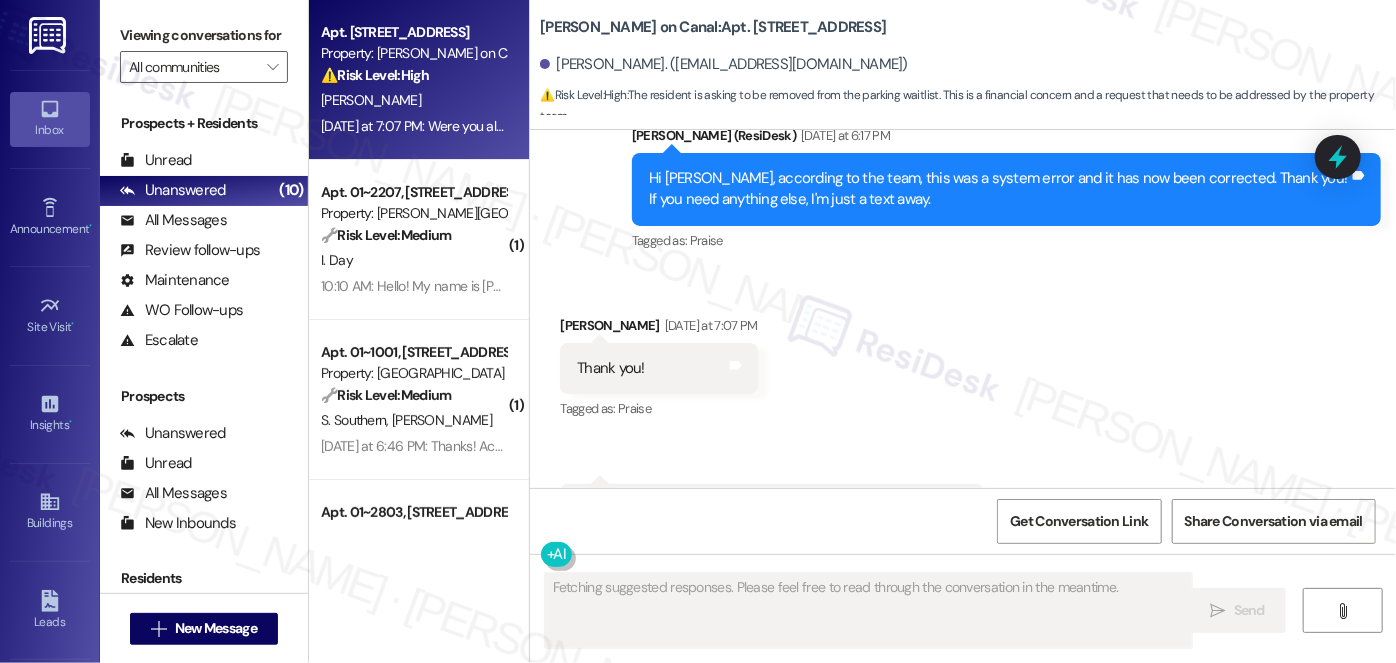 scroll, scrollTop: 5872, scrollLeft: 0, axis: vertical 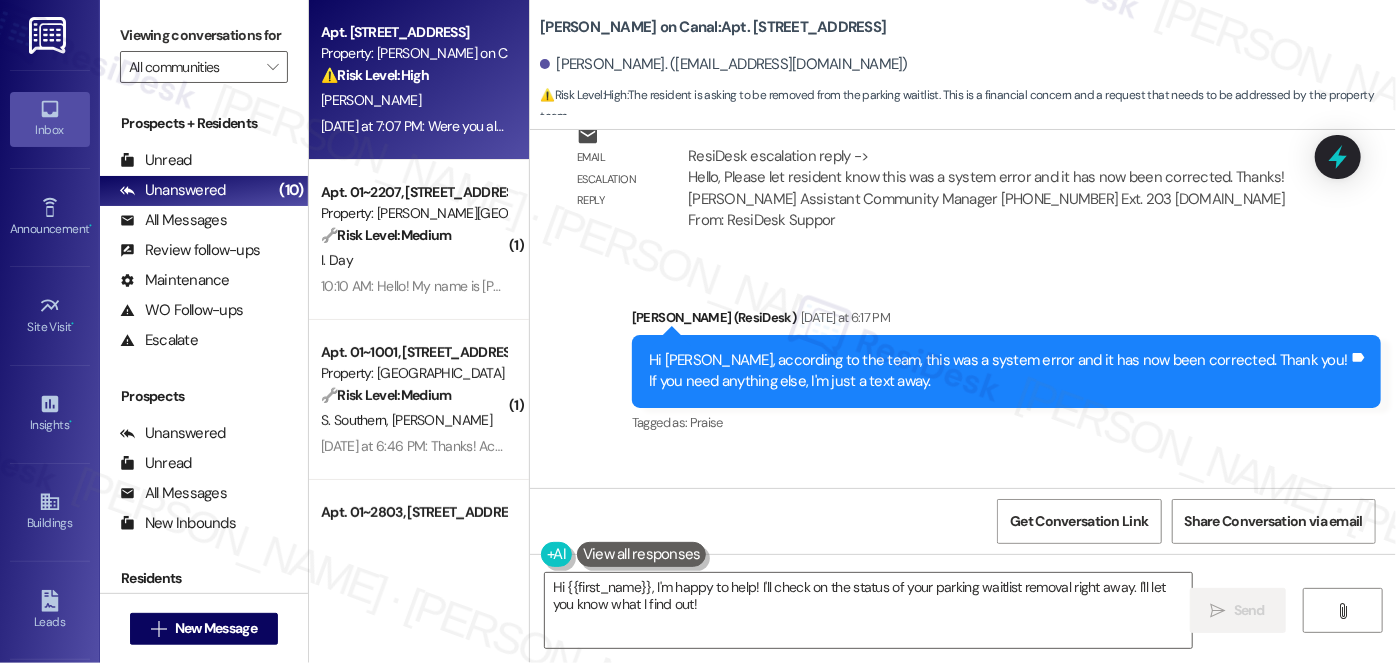 click on "Hi [PERSON_NAME], according to the team, this was a system error and it has now been corrected. Thank you! If you need anything else, I'm just a text away." at bounding box center [999, 371] 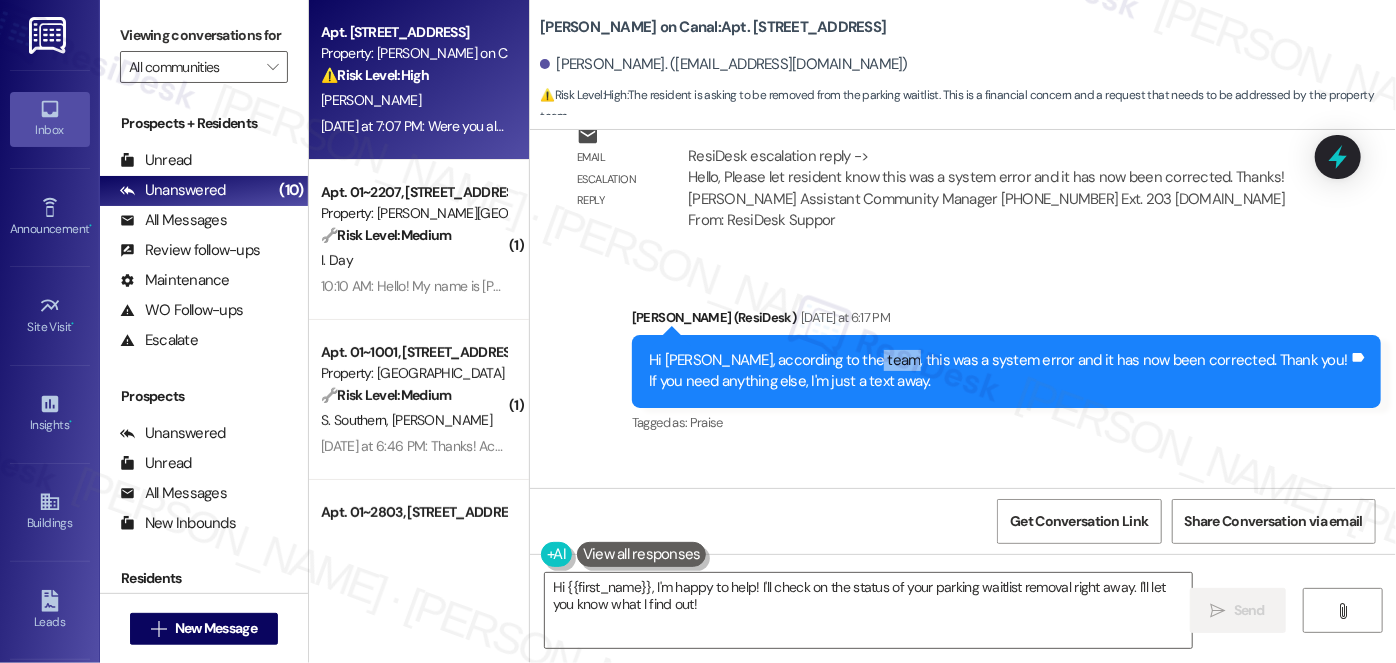 click on "Hi [PERSON_NAME], according to the team, this was a system error and it has now been corrected. Thank you! If you need anything else, I'm just a text away." at bounding box center [999, 371] 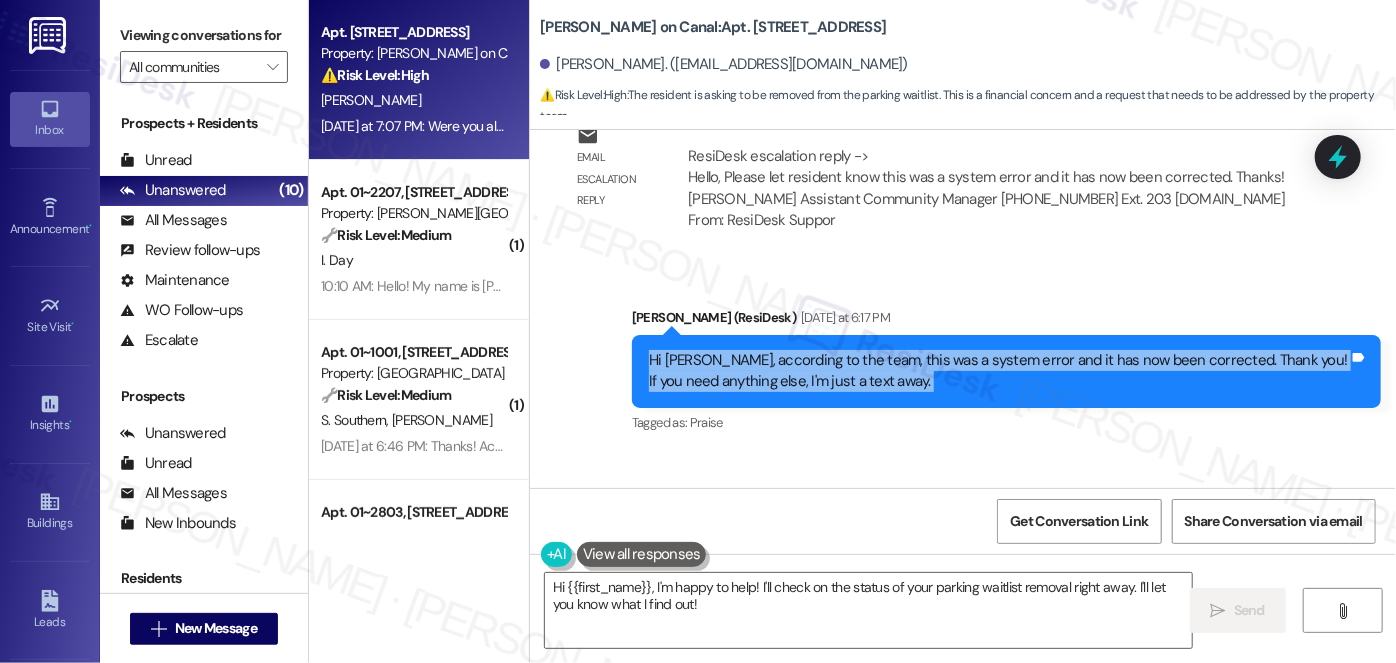 click on "Hi [PERSON_NAME], according to the team, this was a system error and it has now been corrected. Thank you! If you need anything else, I'm just a text away." at bounding box center (999, 371) 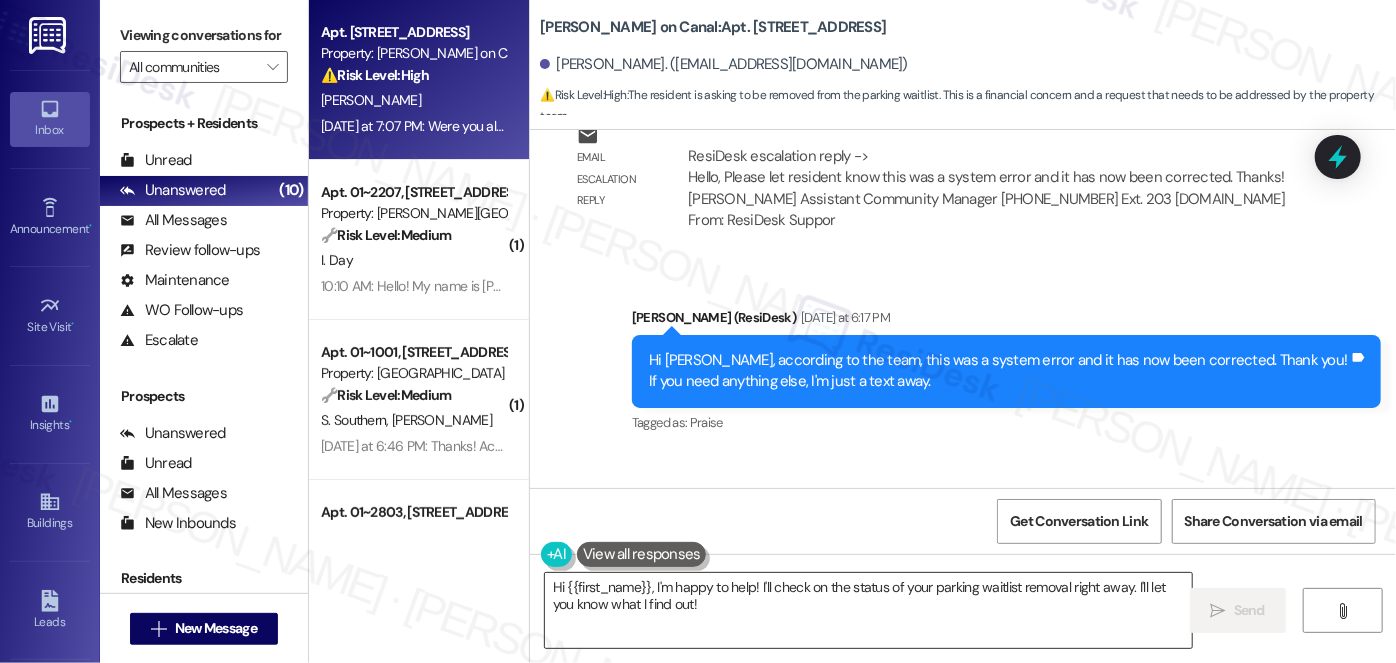 click on "Hi {{first_name}}, I'm happy to help! I'll check on the status of your parking waitlist removal right away. I'll let you know what I find out!" at bounding box center (868, 610) 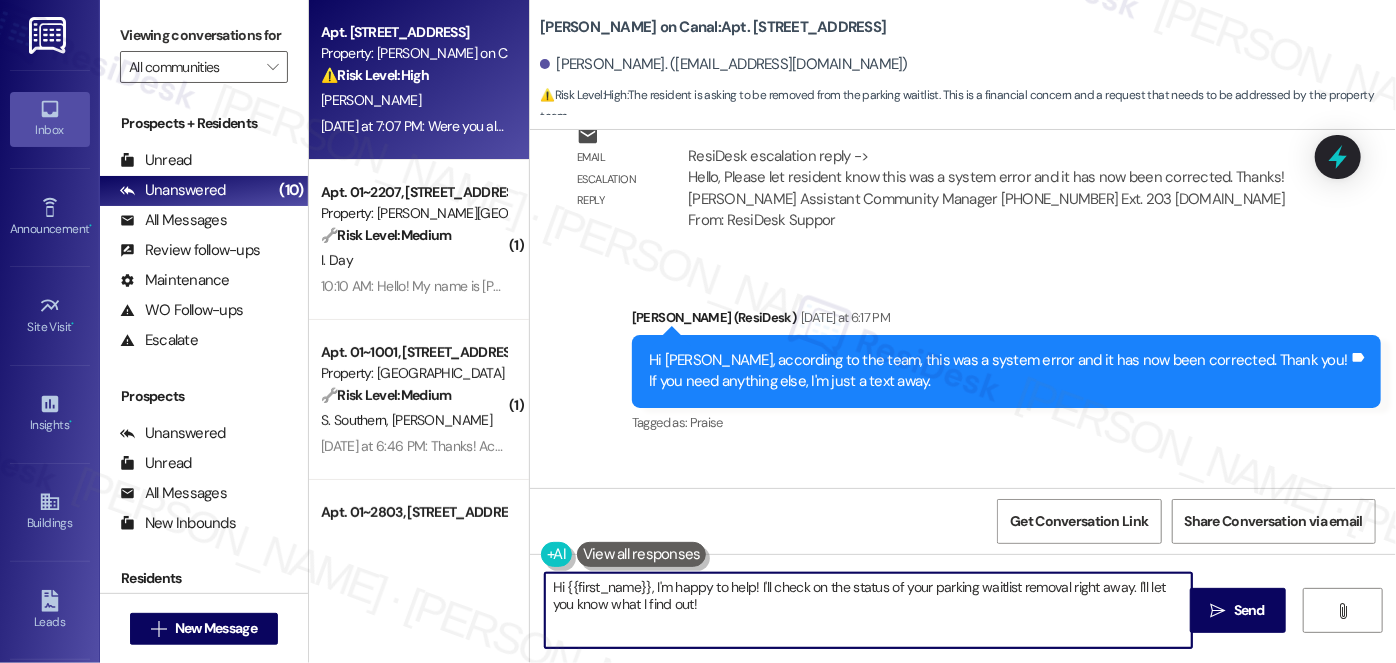 drag, startPoint x: 699, startPoint y: 616, endPoint x: 646, endPoint y: 587, distance: 60.41523 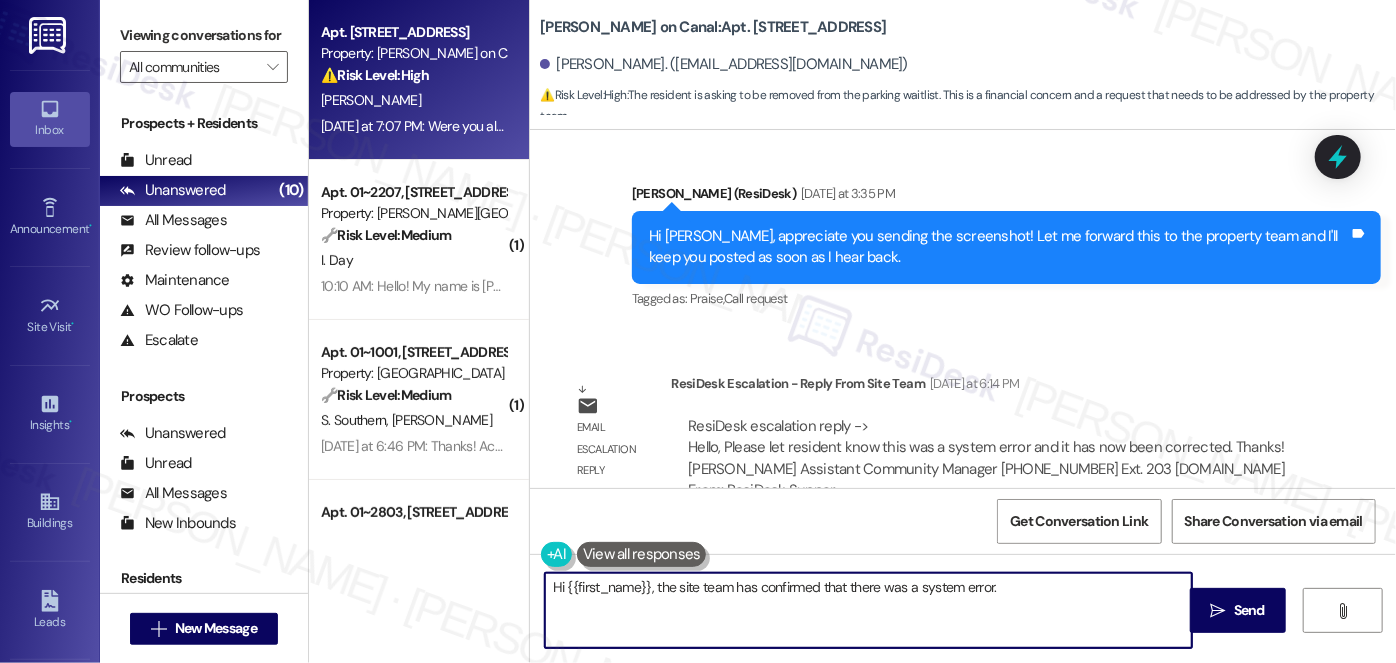 scroll, scrollTop: 5600, scrollLeft: 0, axis: vertical 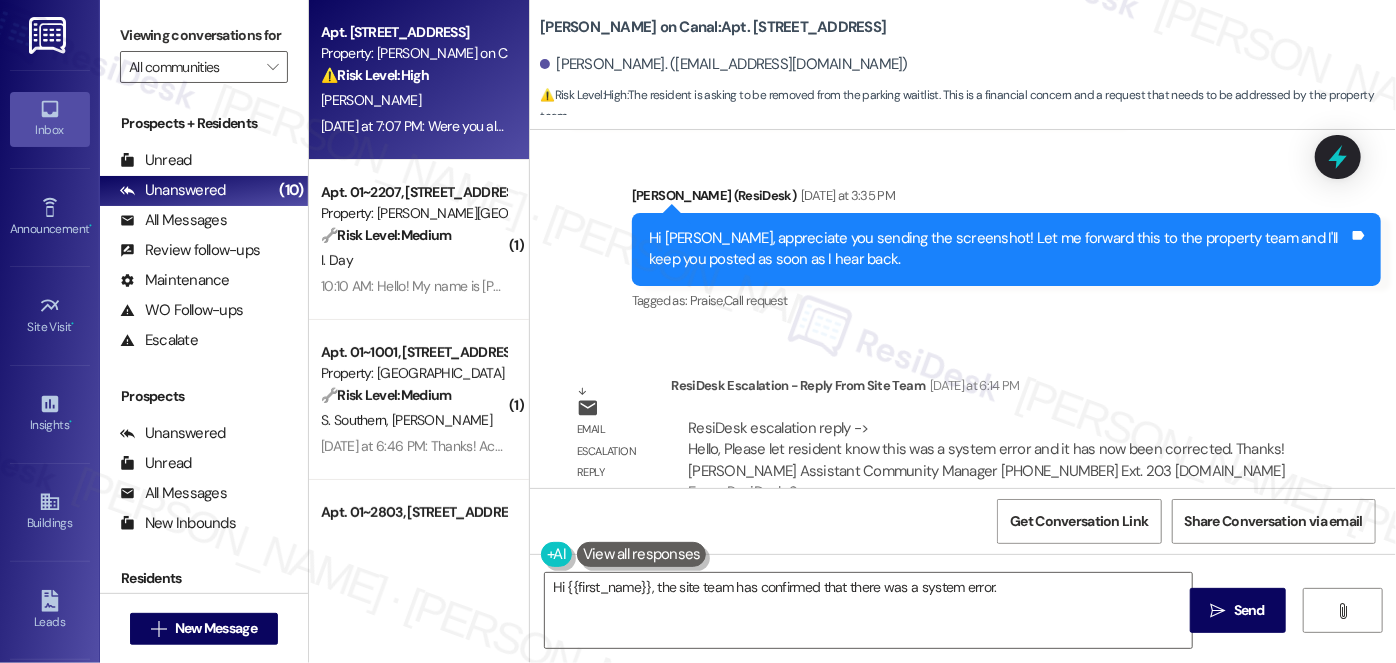 click on "Hi [PERSON_NAME], appreciate you sending the screenshot! Let me forward this to the property team and I'll keep you posted as soon as I hear back." at bounding box center (999, 249) 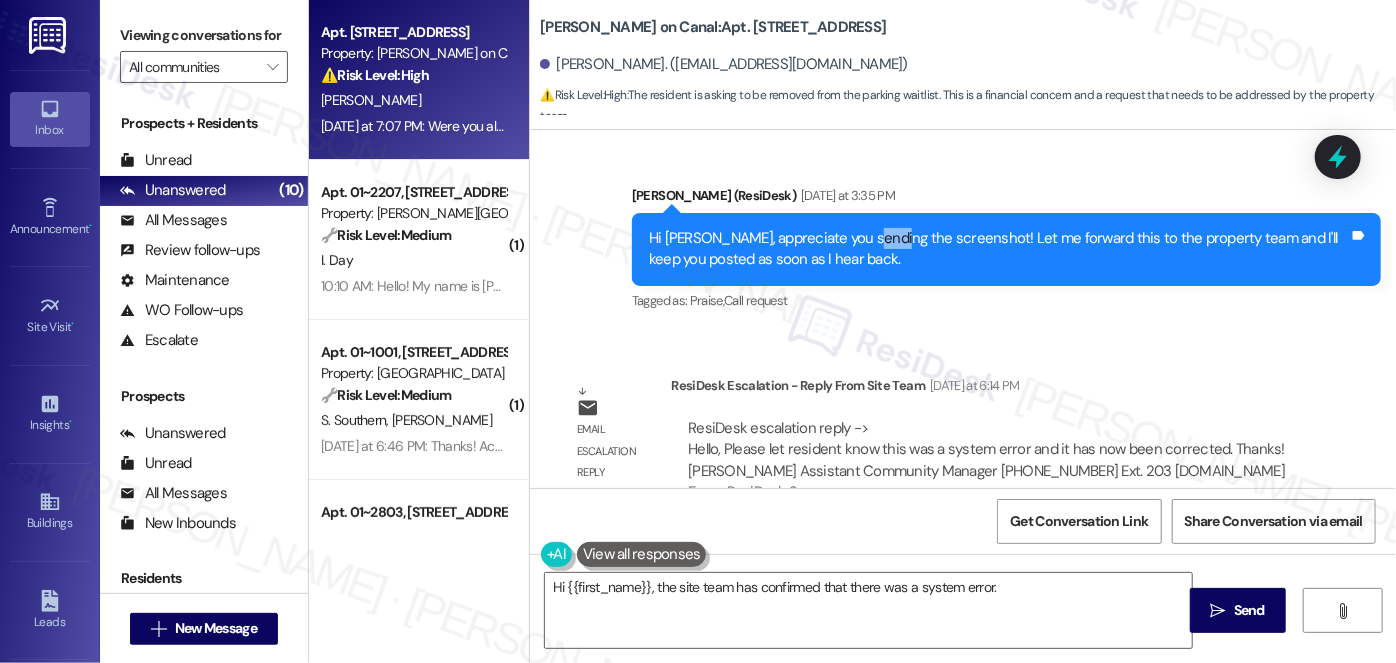 click on "Hi [PERSON_NAME], appreciate you sending the screenshot! Let me forward this to the property team and I'll keep you posted as soon as I hear back." at bounding box center (999, 249) 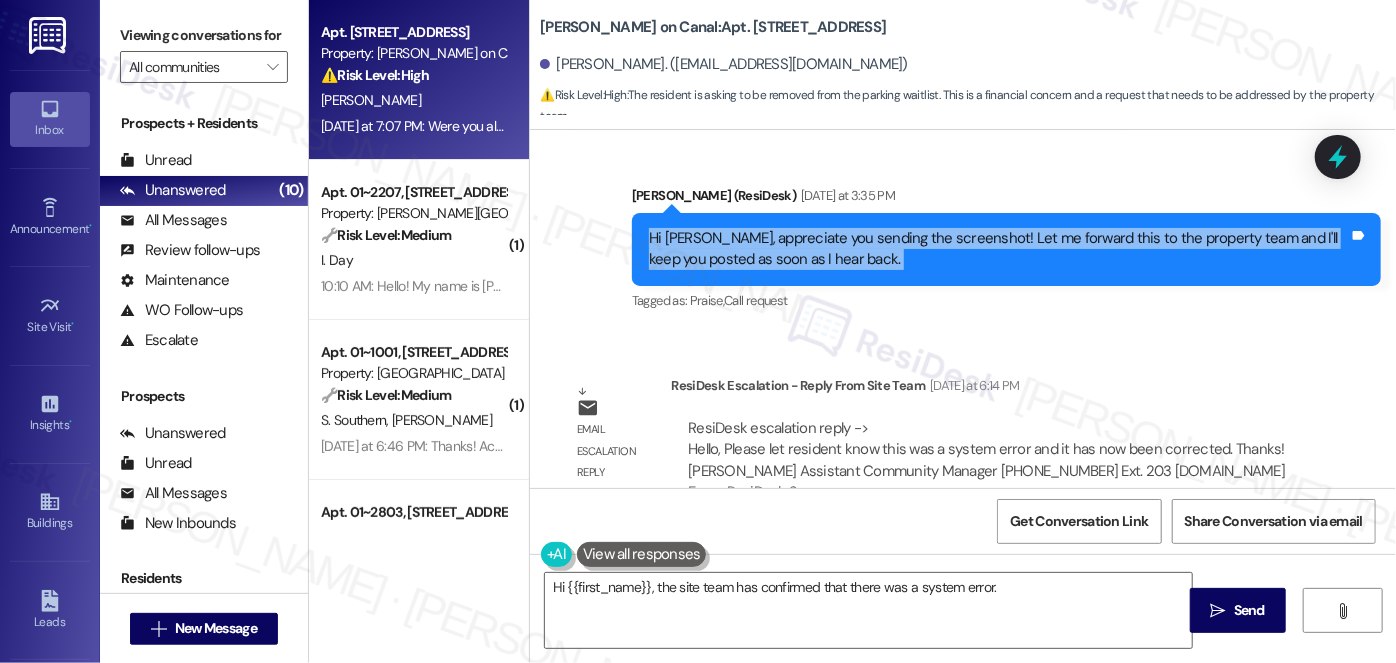 click on "Hi [PERSON_NAME], appreciate you sending the screenshot! Let me forward this to the property team and I'll keep you posted as soon as I hear back." at bounding box center [999, 249] 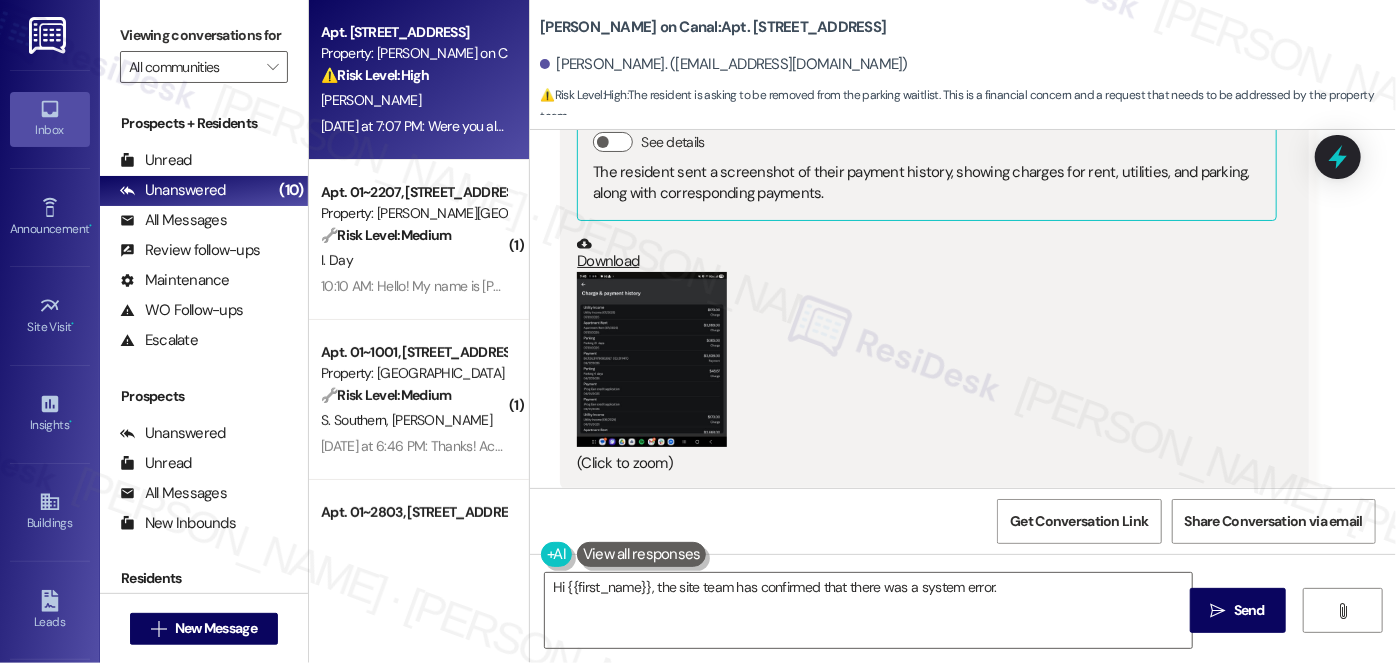 scroll, scrollTop: 5145, scrollLeft: 0, axis: vertical 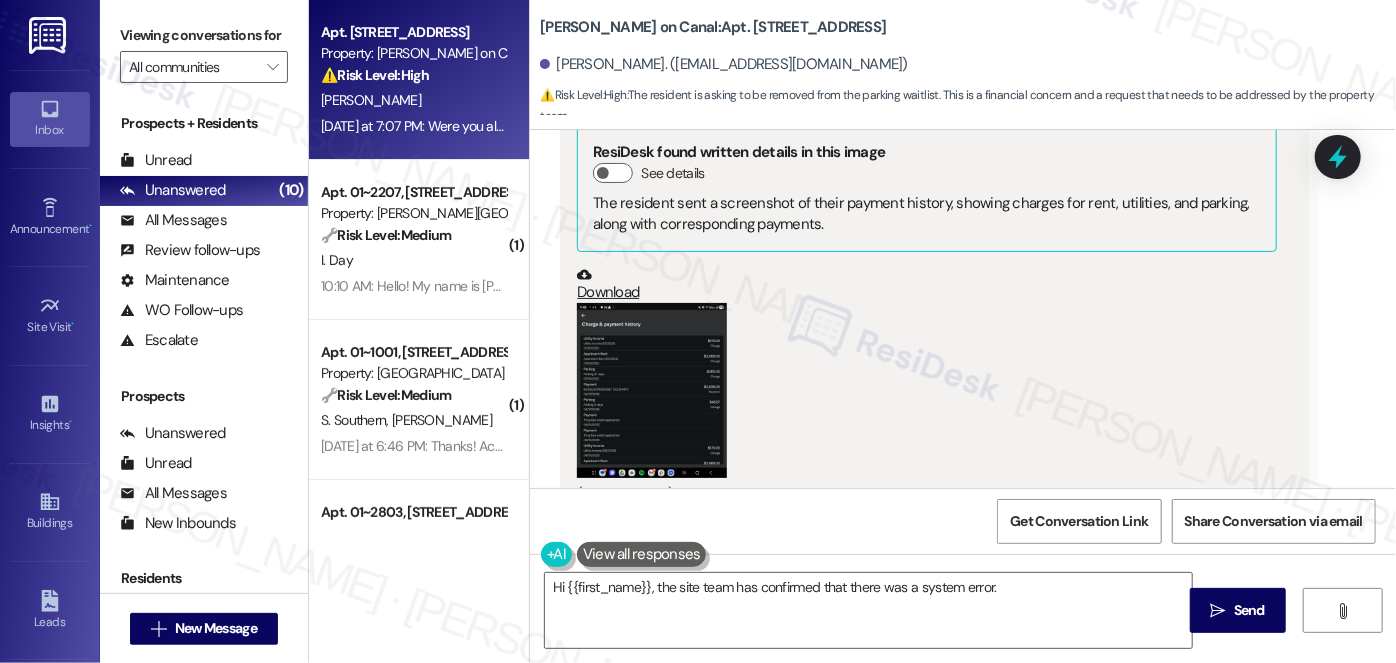click at bounding box center (652, 390) 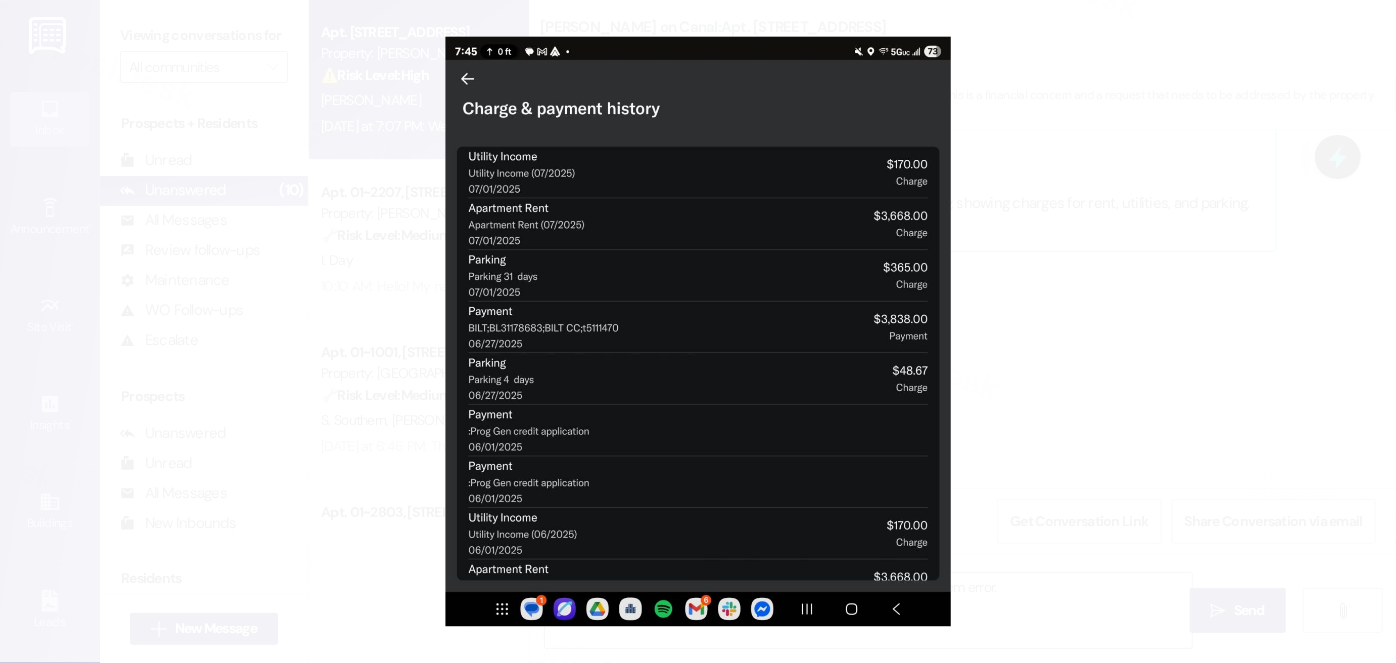 click at bounding box center (698, 331) 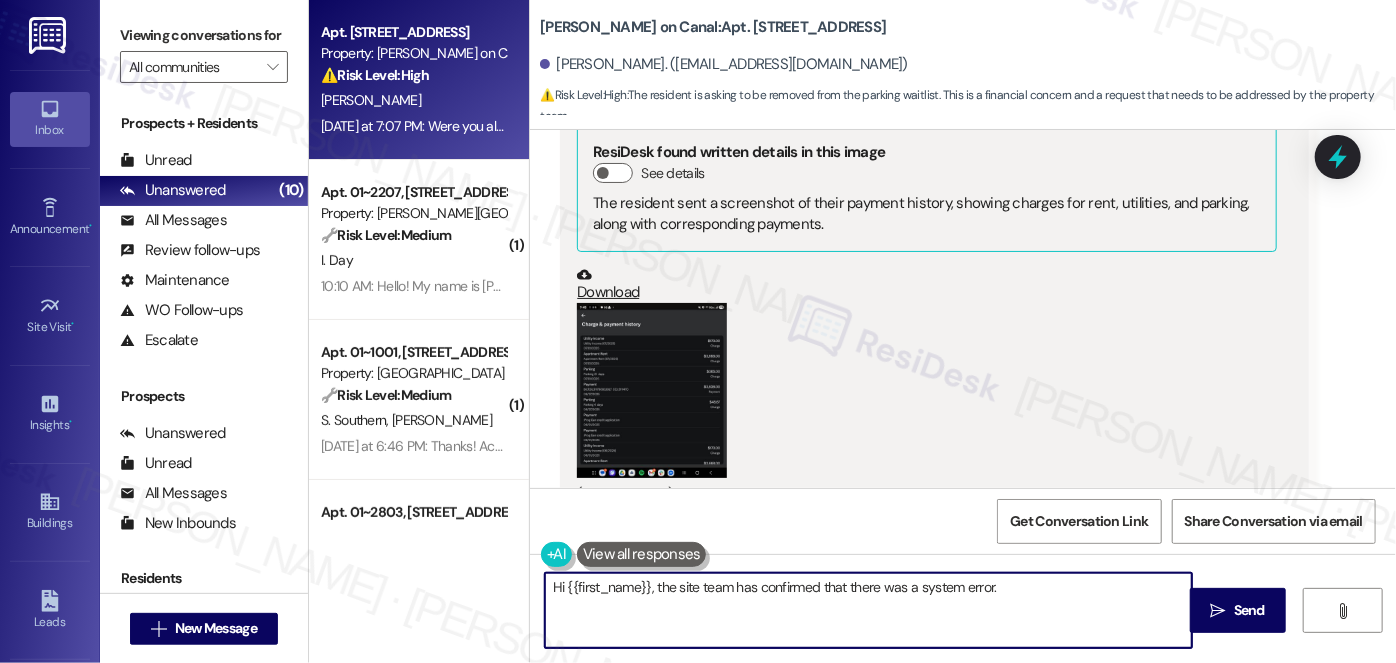 click on "Hi {{first_name}}, the site team has confirmed that there was a system error." at bounding box center (868, 610) 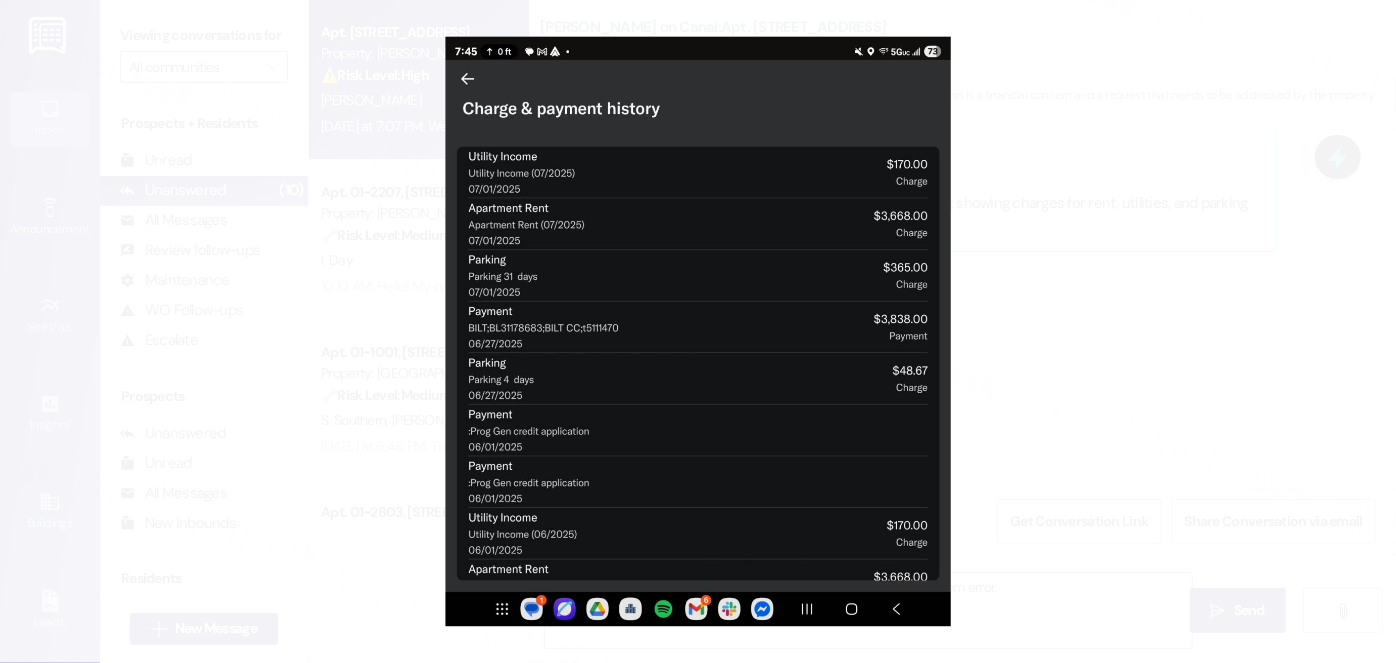 click at bounding box center [698, 331] 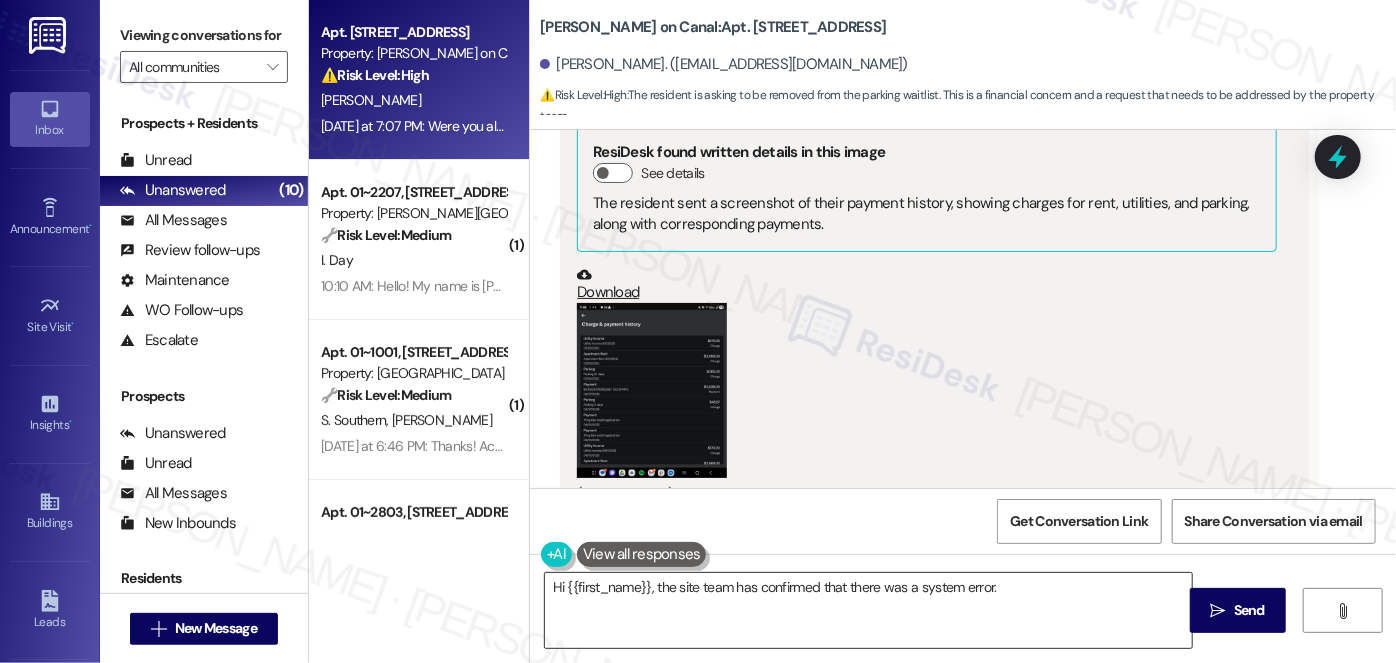 click on "Hi {{first_name}}, the site team has confirmed that there was a system error." at bounding box center (868, 610) 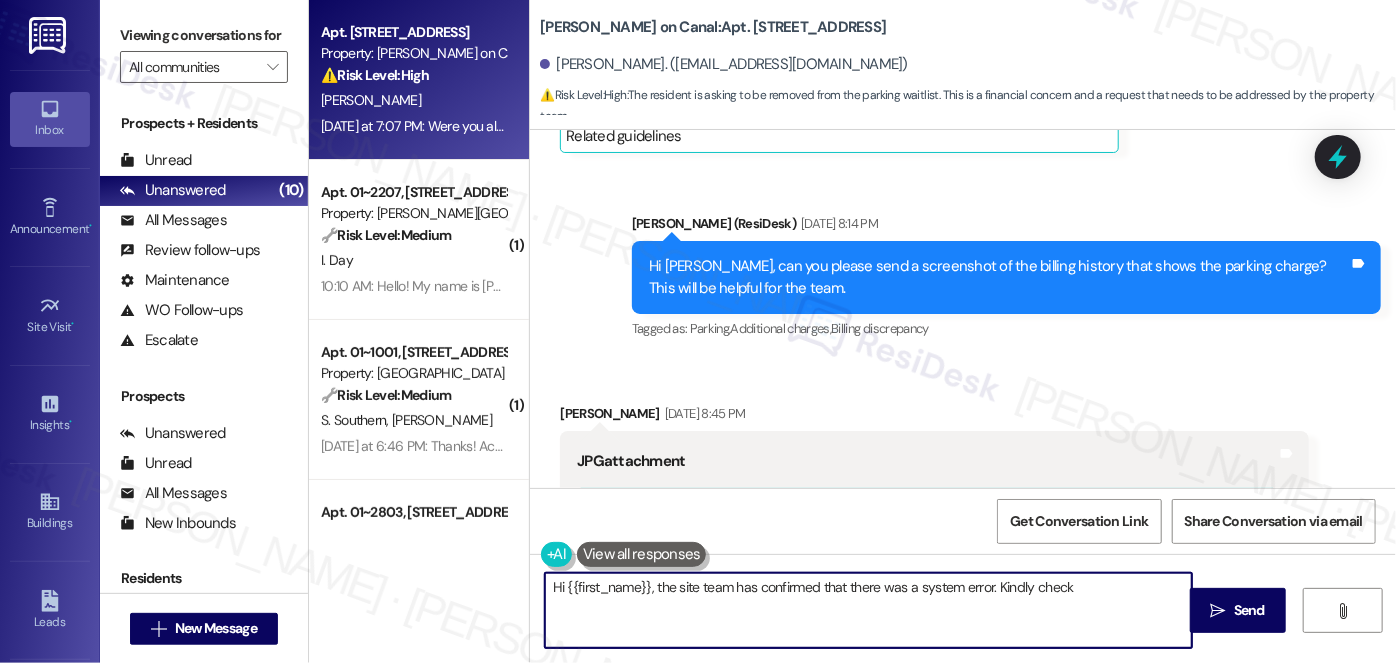 scroll, scrollTop: 4781, scrollLeft: 0, axis: vertical 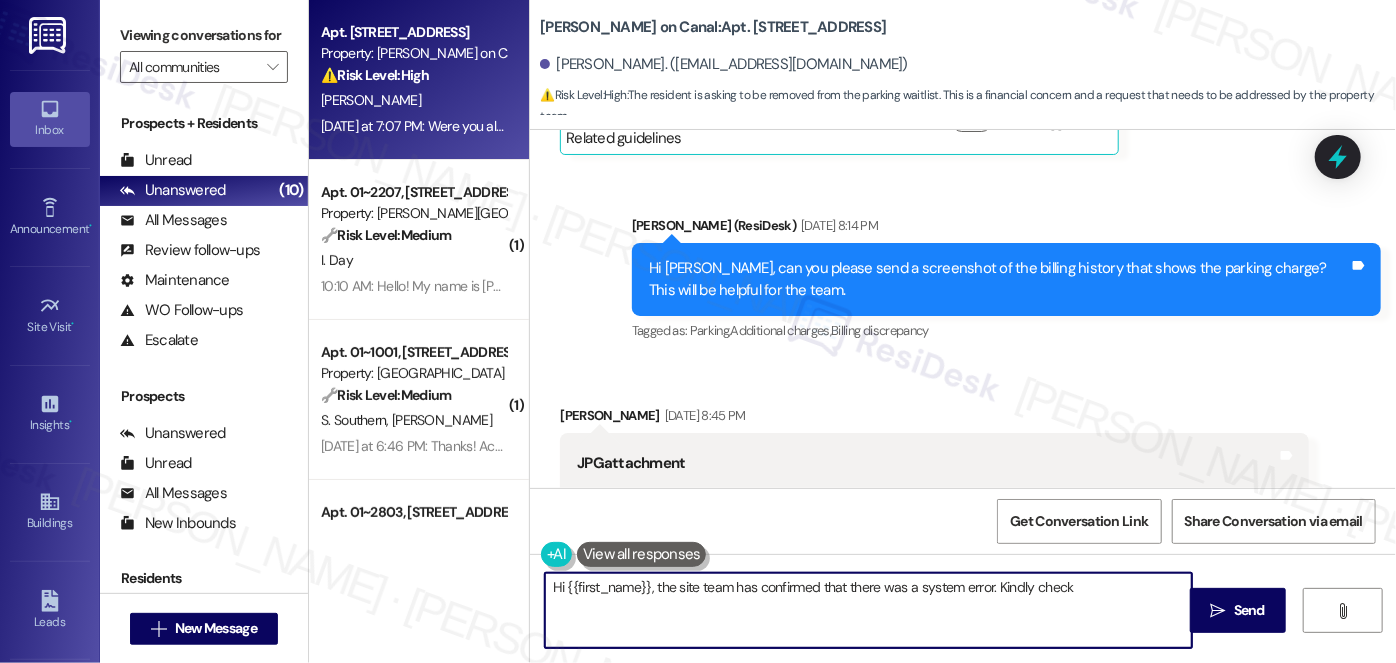 click on "Hi [PERSON_NAME], can you please send a screenshot of the billing history that shows the parking charge? This will be helpful for the team." at bounding box center (999, 279) 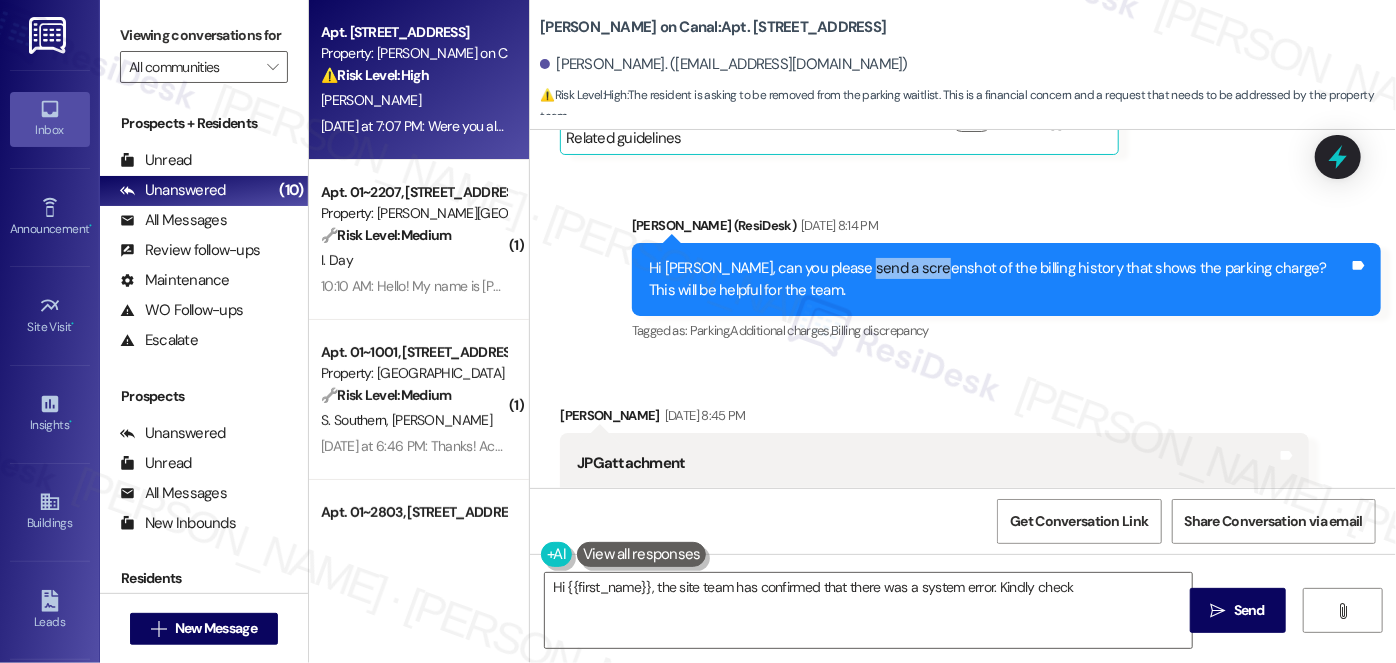 click on "Hi [PERSON_NAME], can you please send a screenshot of the billing history that shows the parking charge? This will be helpful for the team." at bounding box center (999, 279) 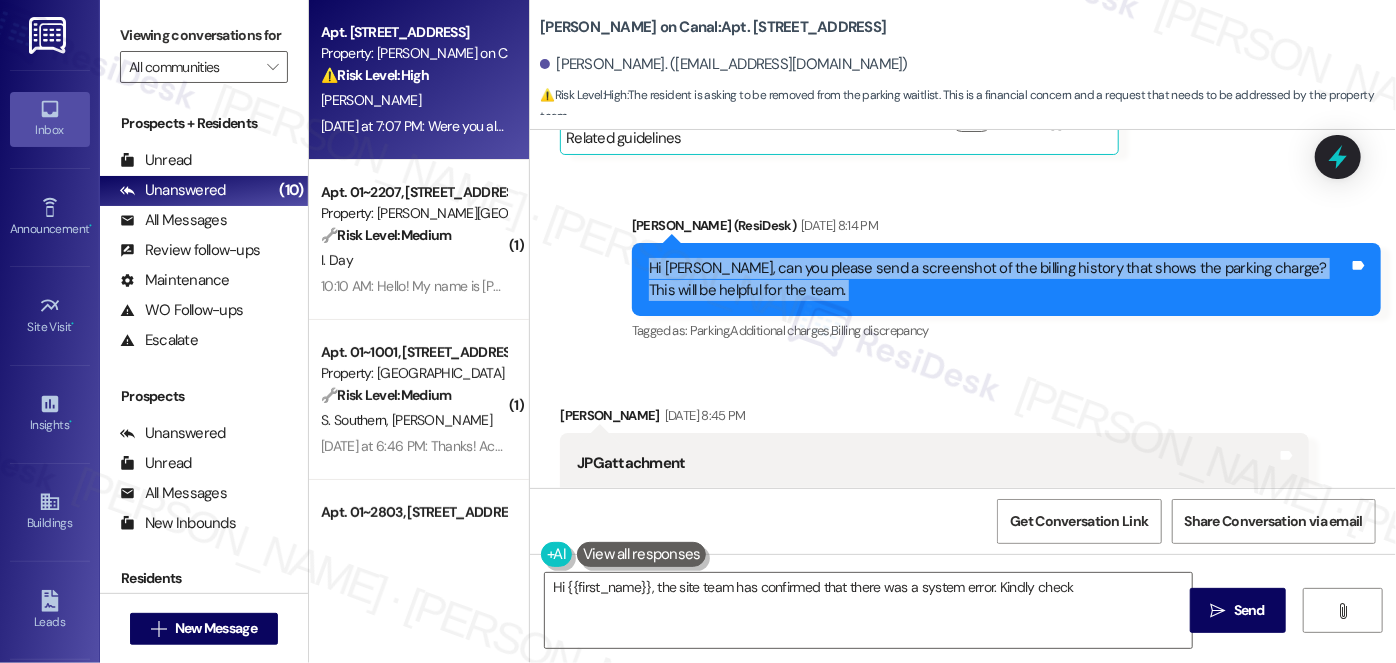 click on "Hi [PERSON_NAME], can you please send a screenshot of the billing history that shows the parking charge? This will be helpful for the team." at bounding box center (999, 279) 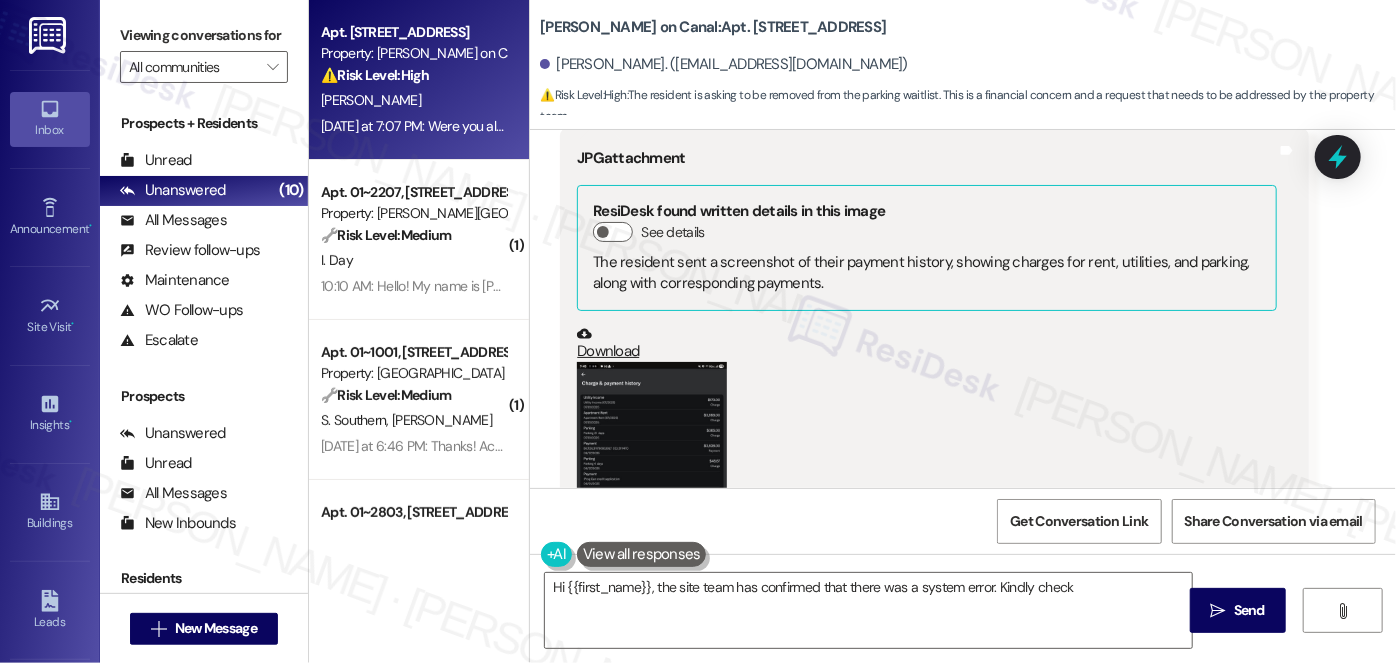 scroll, scrollTop: 5054, scrollLeft: 0, axis: vertical 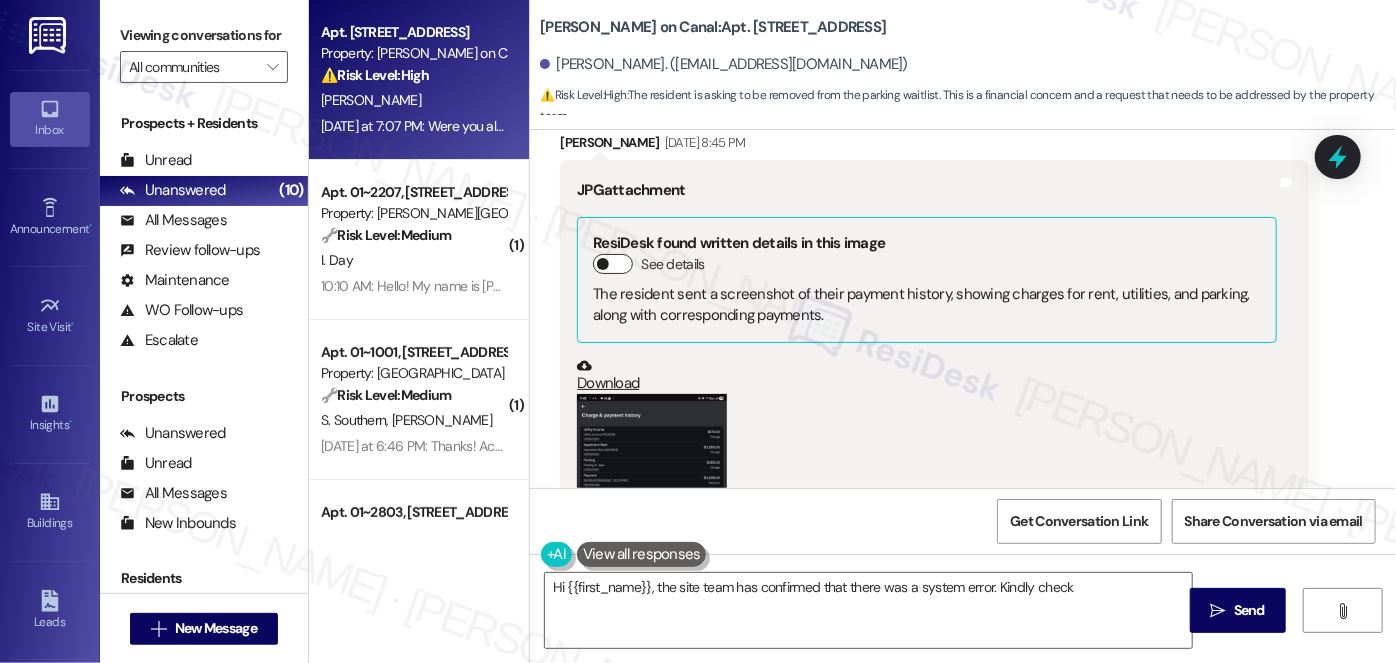 click on "See details" at bounding box center [613, 264] 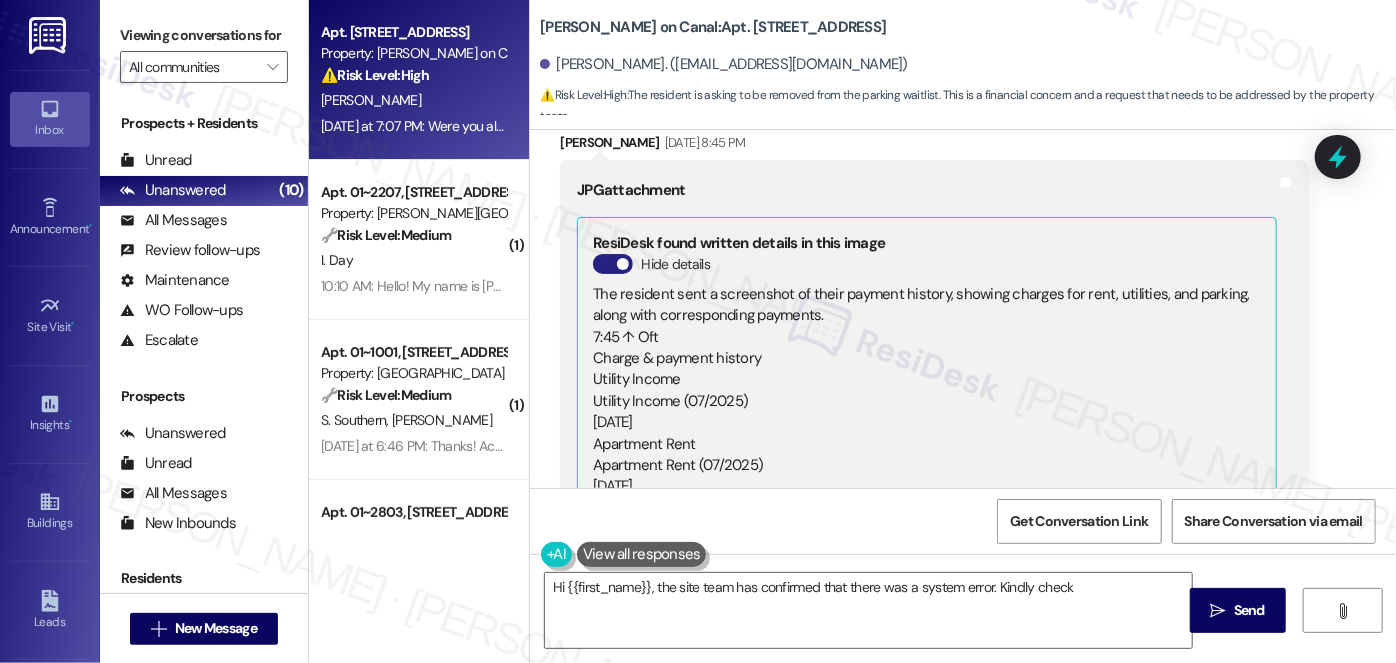 click at bounding box center (623, 264) 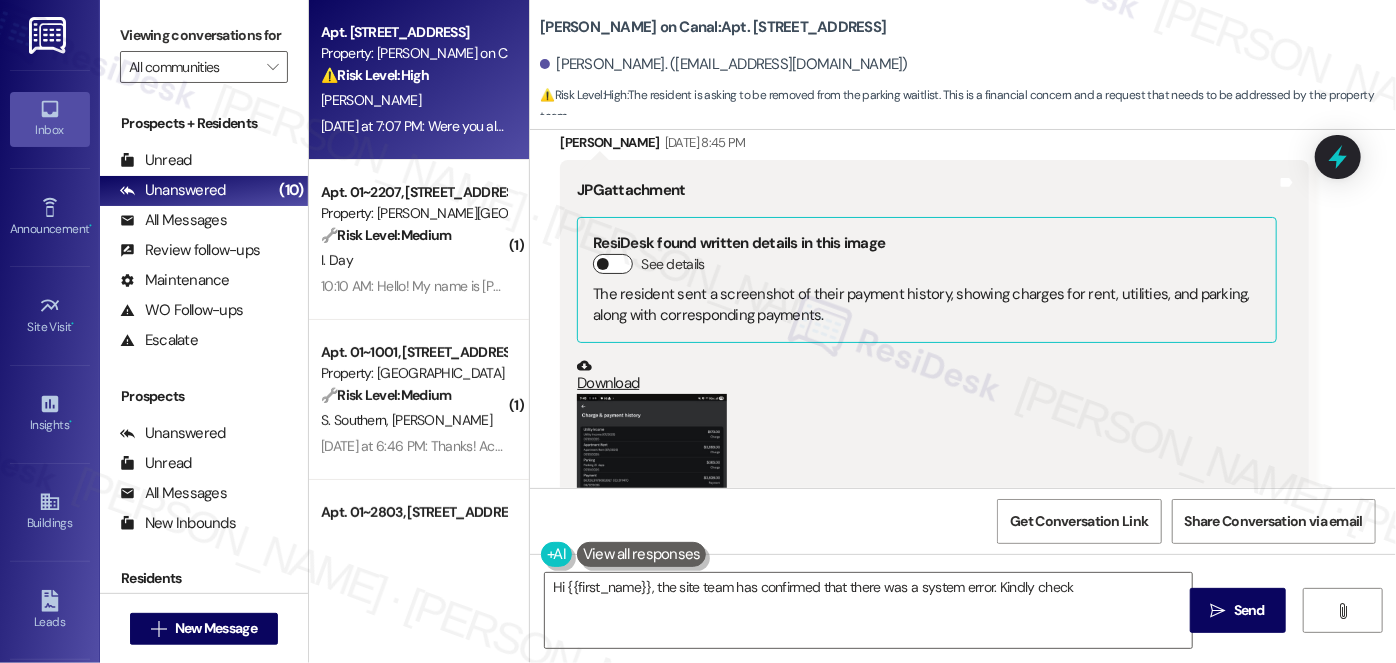 click on "See details" at bounding box center (613, 264) 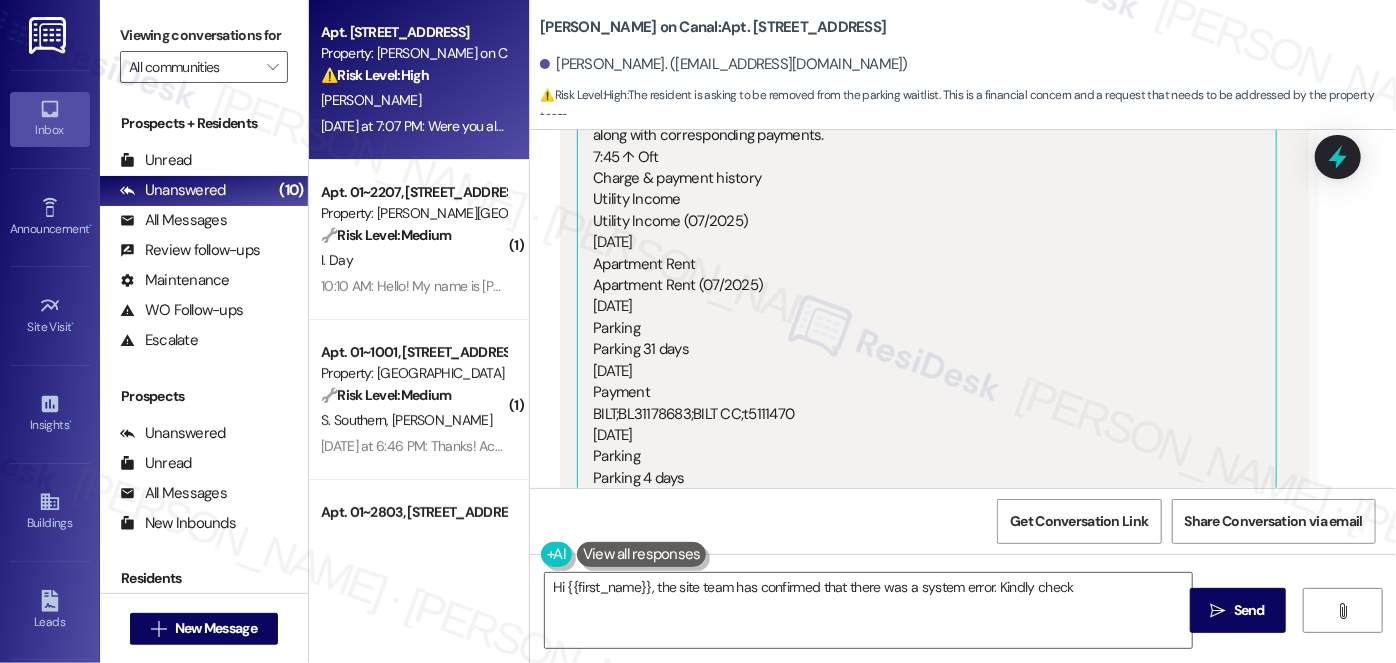 scroll, scrollTop: 5054, scrollLeft: 0, axis: vertical 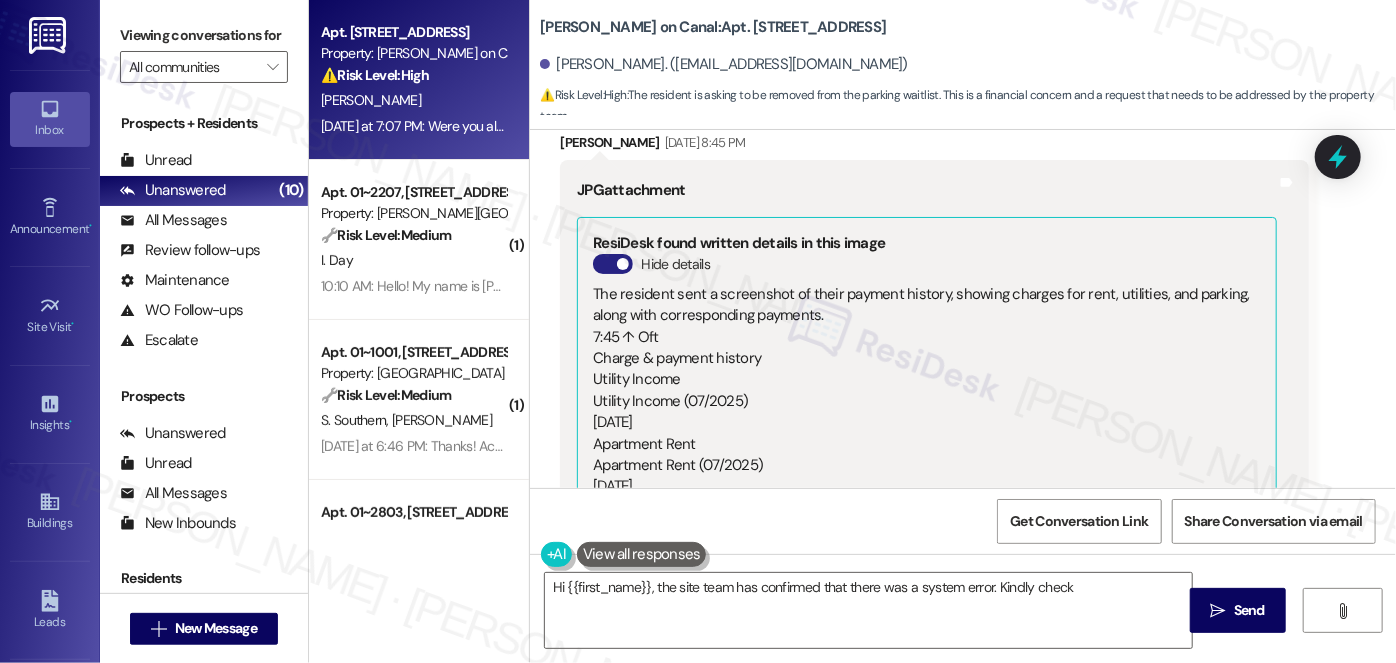 click at bounding box center [623, 264] 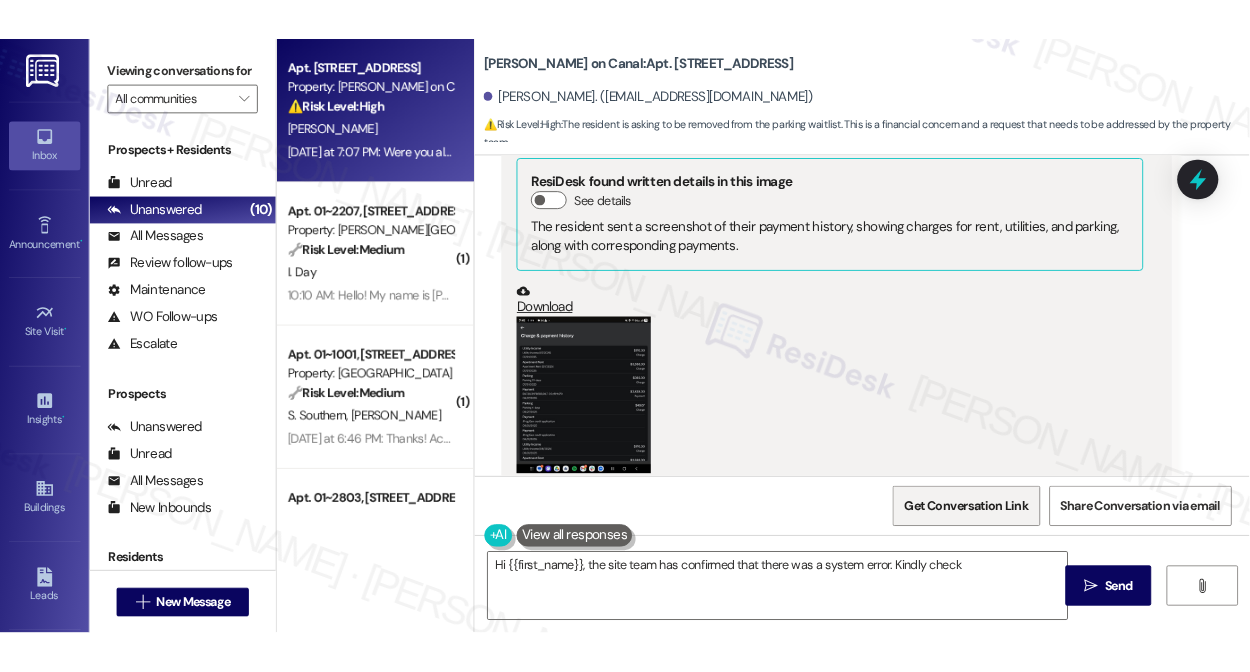 scroll, scrollTop: 5418, scrollLeft: 0, axis: vertical 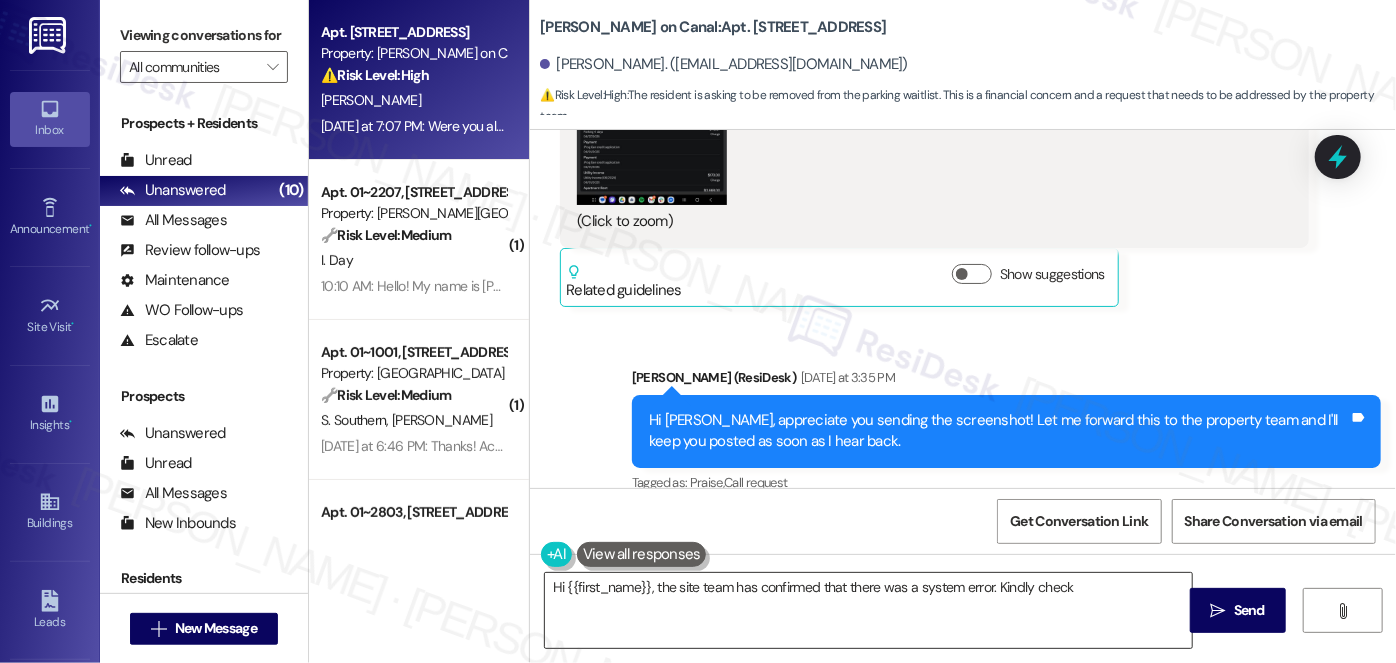click on "Hi {{first_name}}, the site team has confirmed that there was a system error. Kindly check" at bounding box center (868, 610) 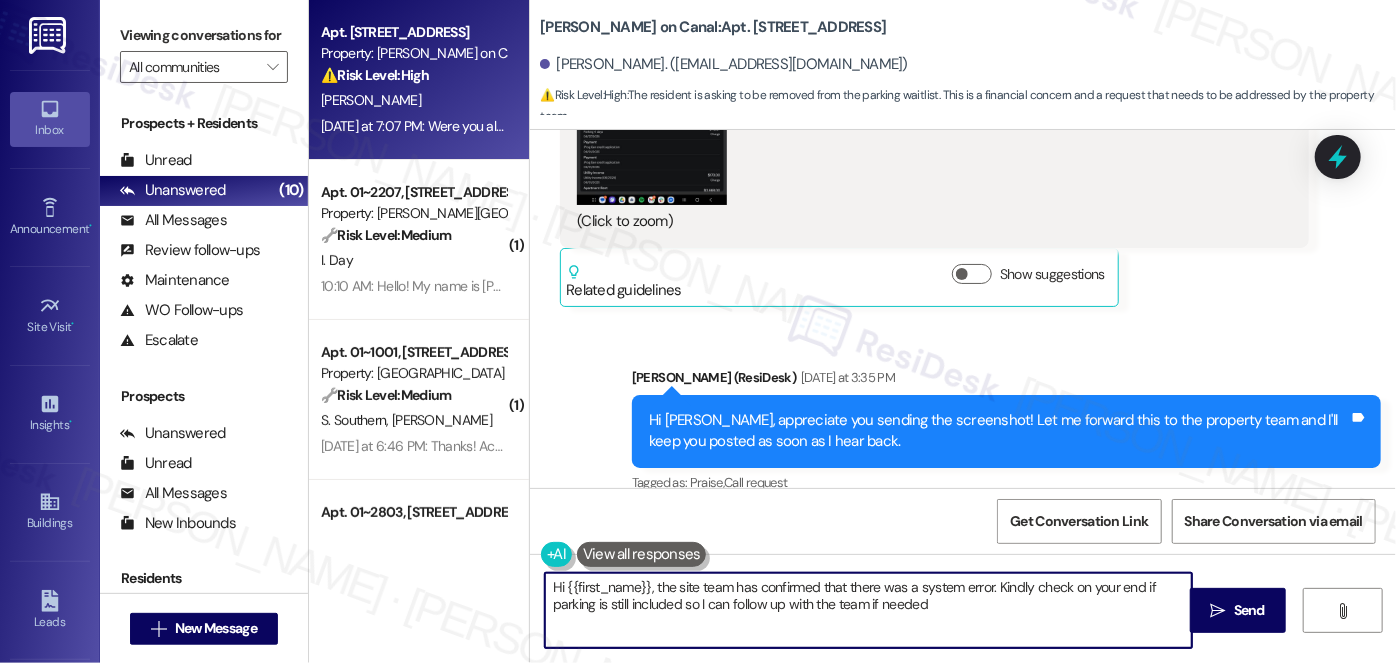 click on "Hi {{first_name}}, the site team has confirmed that there was a system error. Kindly check on your end if parking is still included so I can follow up with the team if needed" at bounding box center (868, 610) 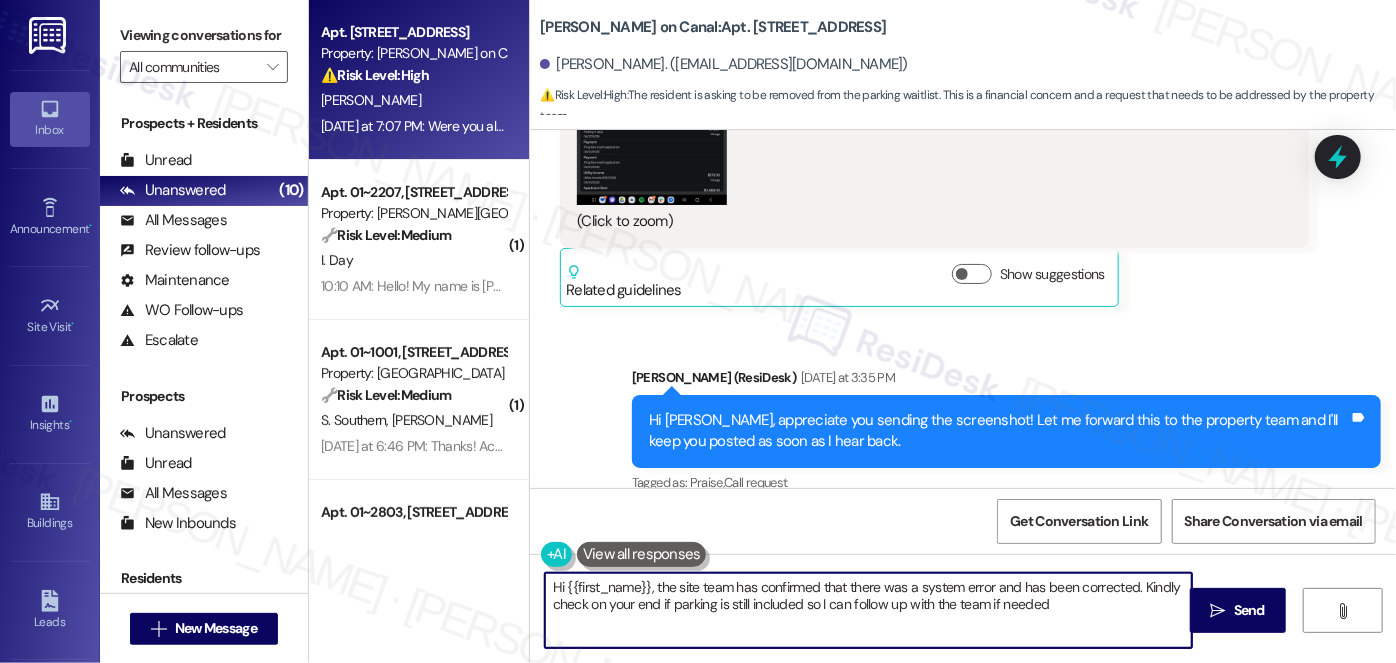 click on "Hi {{first_name}}, the site team has confirmed that there was a system error and has been corrected. Kindly check on your end if parking is still included so I can follow up with the team if needed" at bounding box center [868, 610] 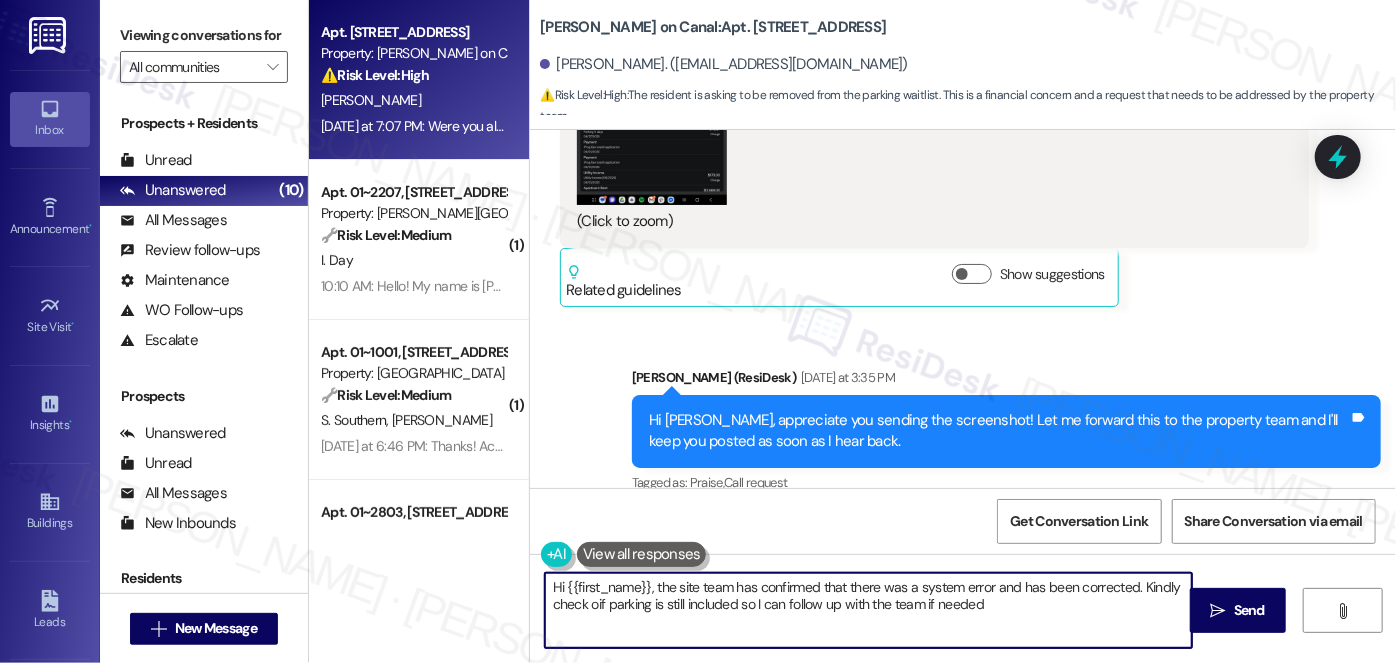 type on "Hi {{first_name}}, the site team has confirmed that there was a system error and has been corrected. Kindly check if parking is still included so I can follow up with the team if needed" 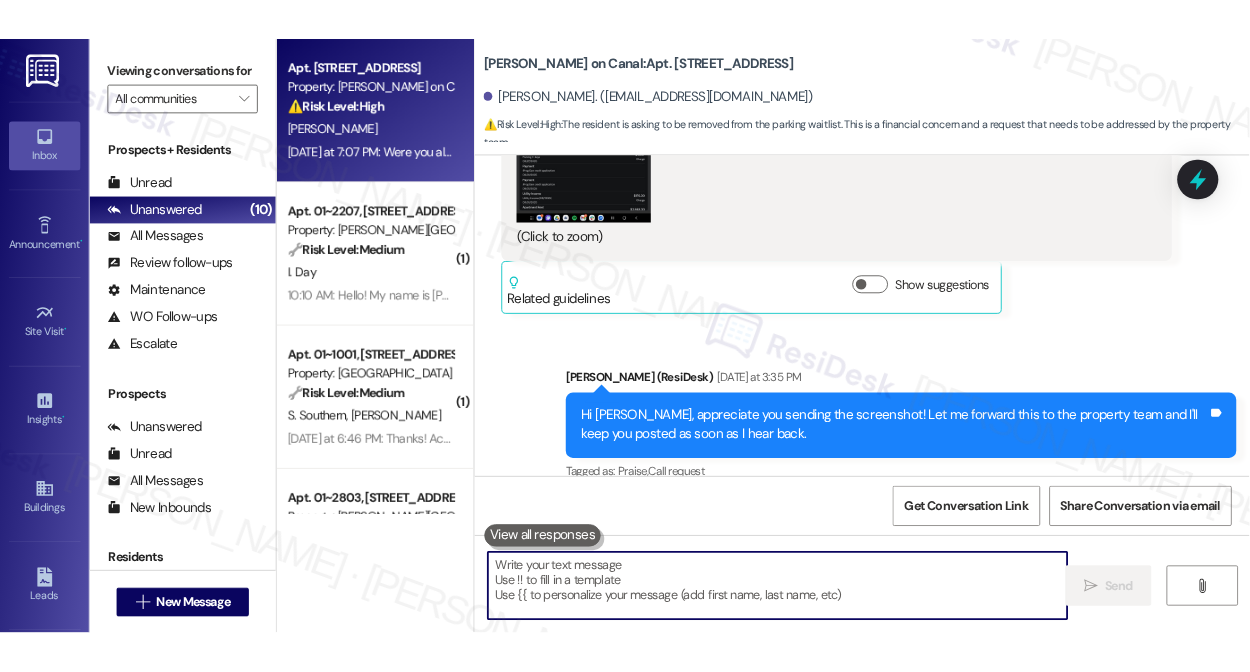 scroll, scrollTop: 5525, scrollLeft: 0, axis: vertical 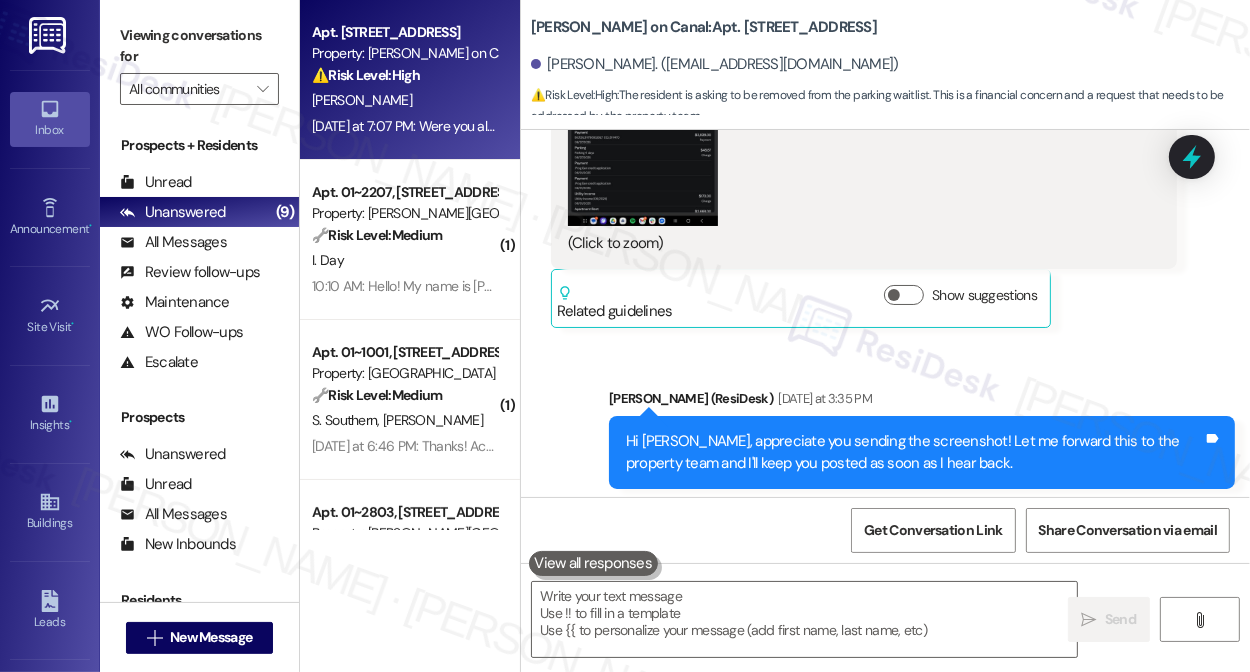click on "[PERSON_NAME] on Canal:  Apt. 603, [STREET_ADDRESS][GEOGRAPHIC_DATA]. ([EMAIL_ADDRESS][DOMAIN_NAME])   ⚠️  Risk Level:  High :  The resident is asking to be removed from the parking waitlist. This is a financial concern and a request that needs to be addressed by the property team." at bounding box center (890, 60) 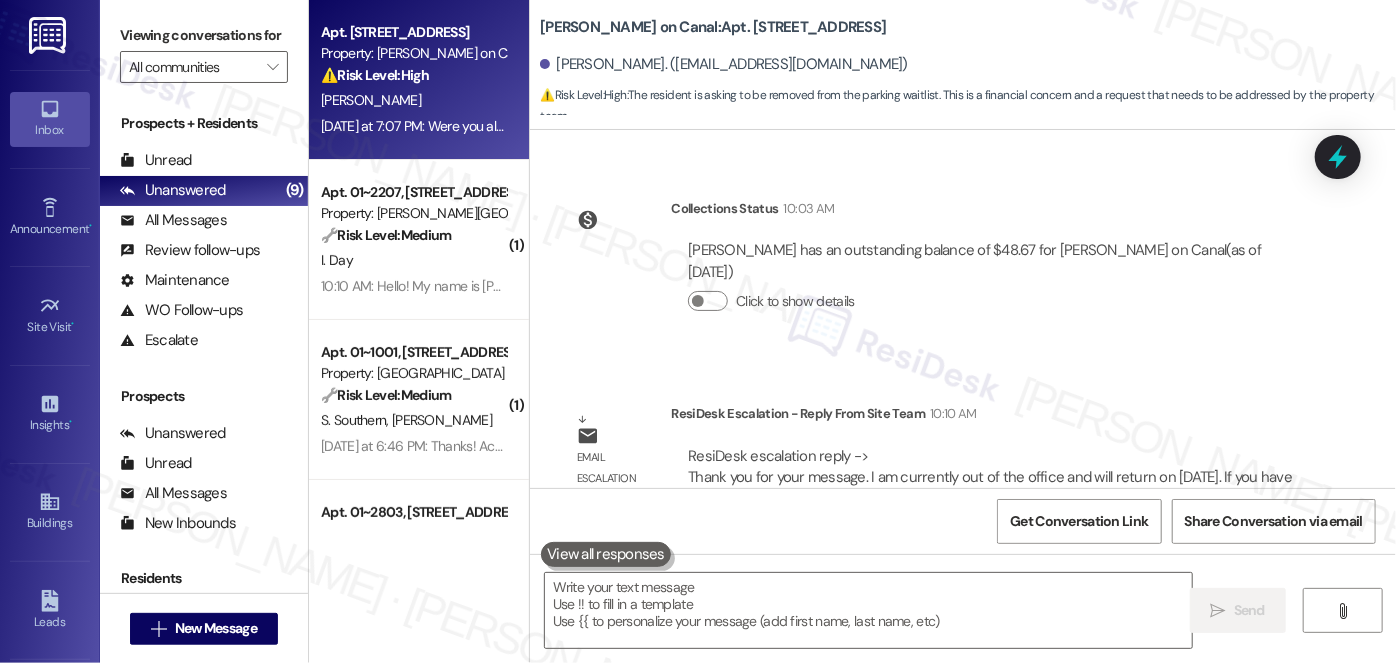 scroll, scrollTop: 6509, scrollLeft: 0, axis: vertical 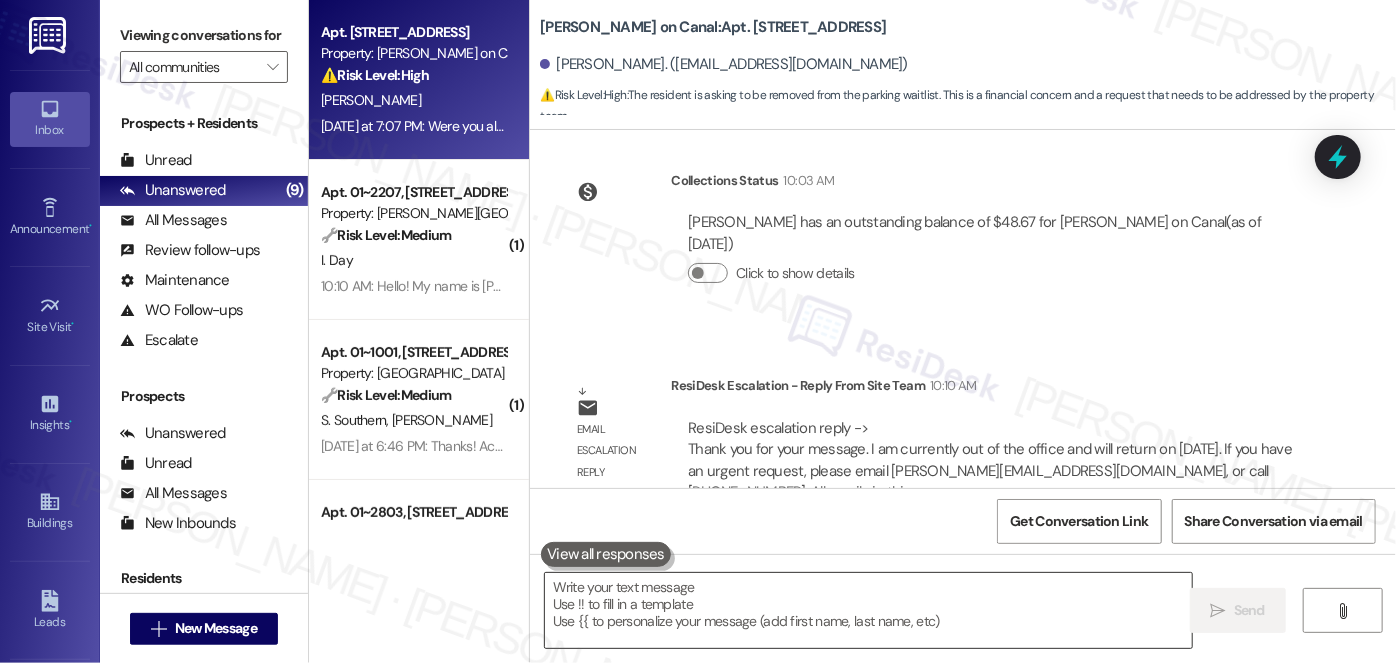 click at bounding box center [868, 610] 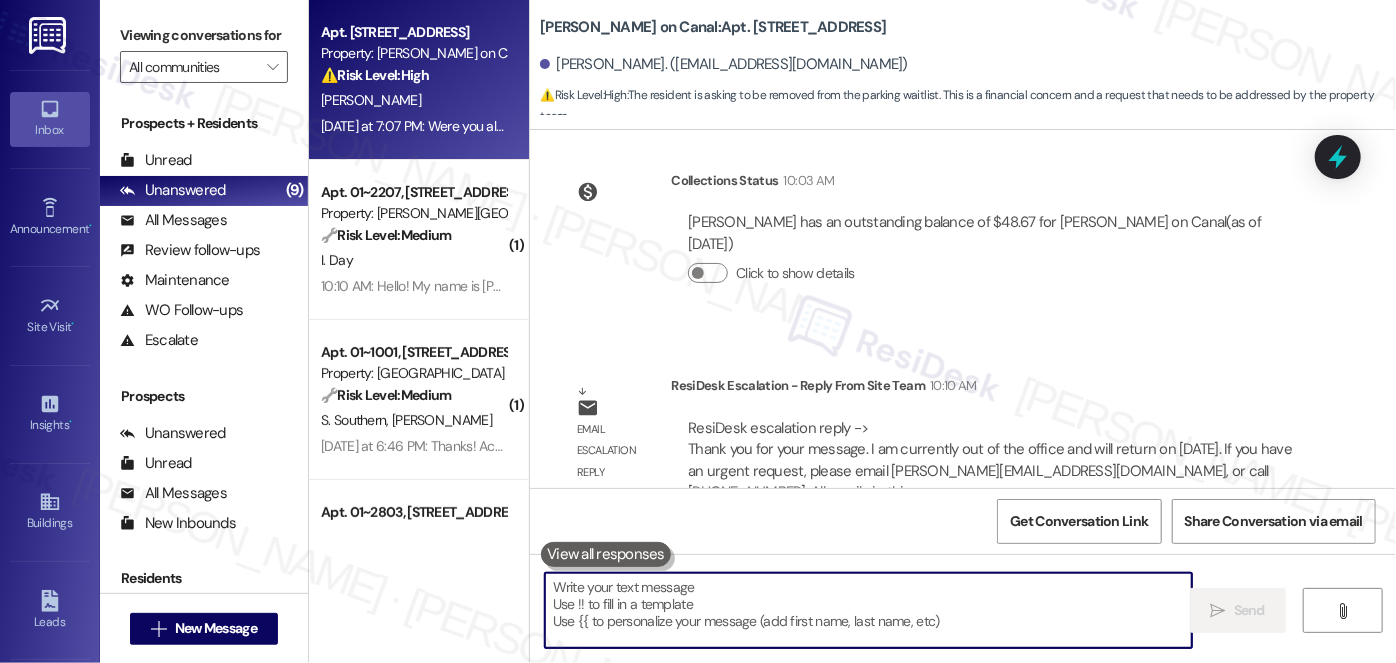paste on "The site team has confirmed that there was a system error, and it has now been corrected. When you have a moment, please check if parking is still showing as included on your account. If not, I’ll be happy to follow up with the team for you." 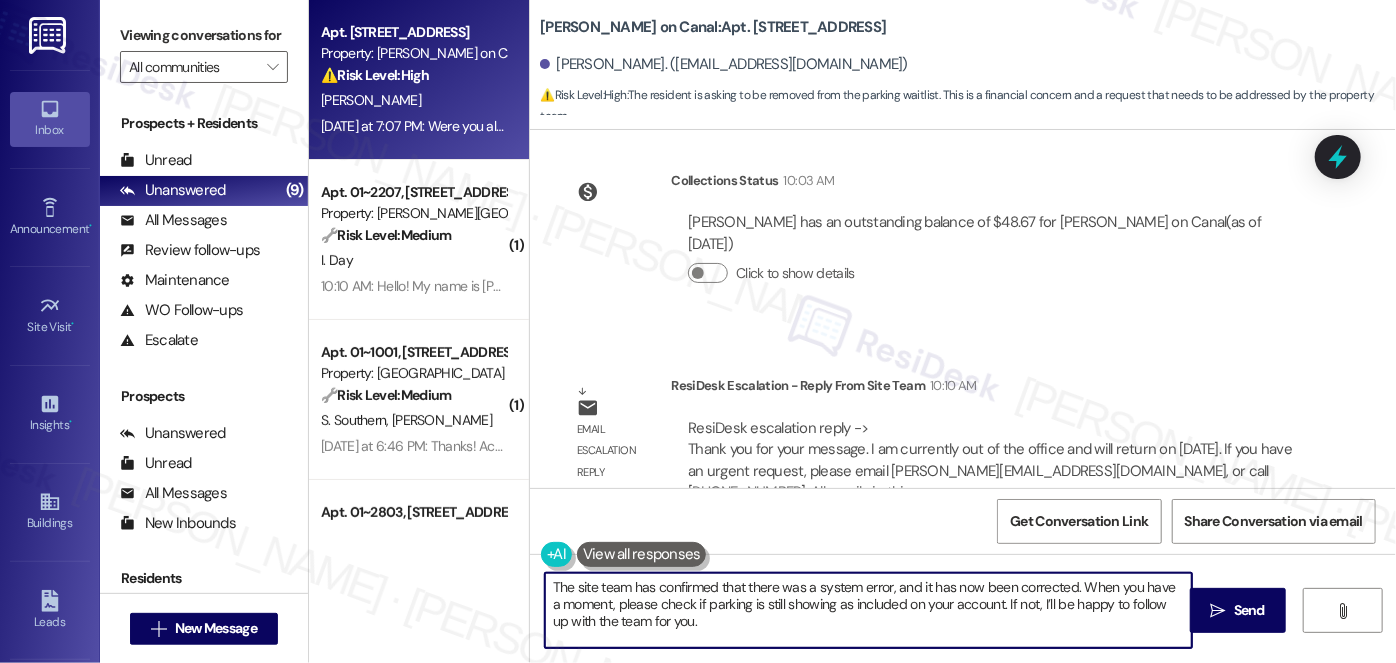 click on "The site team has confirmed that there was a system error, and it has now been corrected. When you have a moment, please check if parking is still showing as included on your account. If not, I’ll be happy to follow up with the team for you." at bounding box center [868, 610] 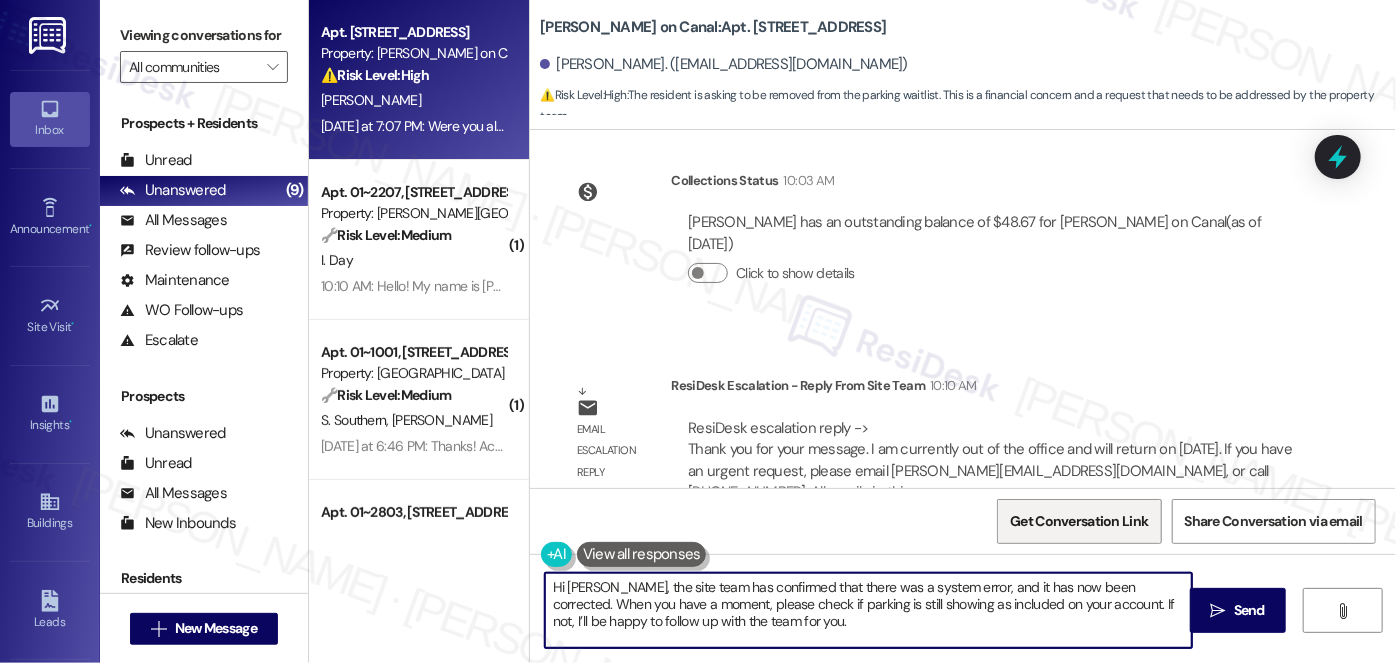 type on "Hi [PERSON_NAME], the site team has confirmed that there was a system error, and it has now been corrected. When you have a moment, please check if parking is still showing as included on your account. If not, I’ll be happy to follow up with the team for you." 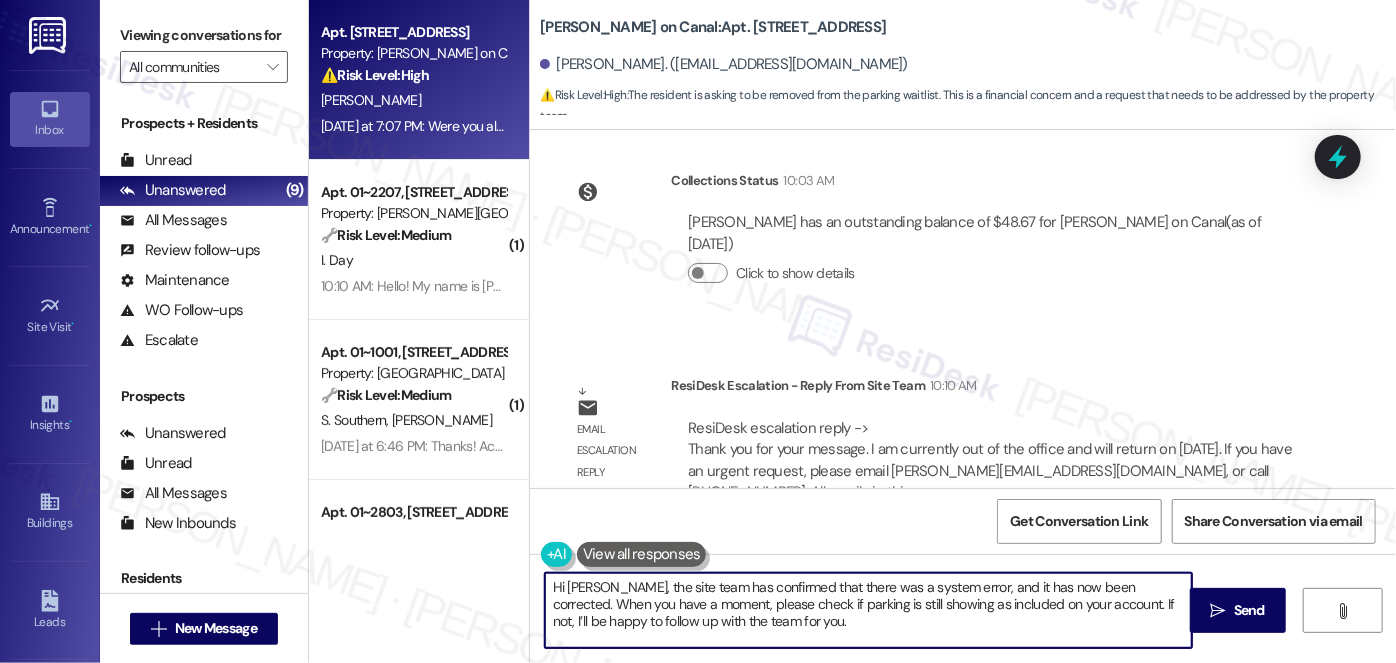 drag, startPoint x: 983, startPoint y: 592, endPoint x: 911, endPoint y: 592, distance: 72 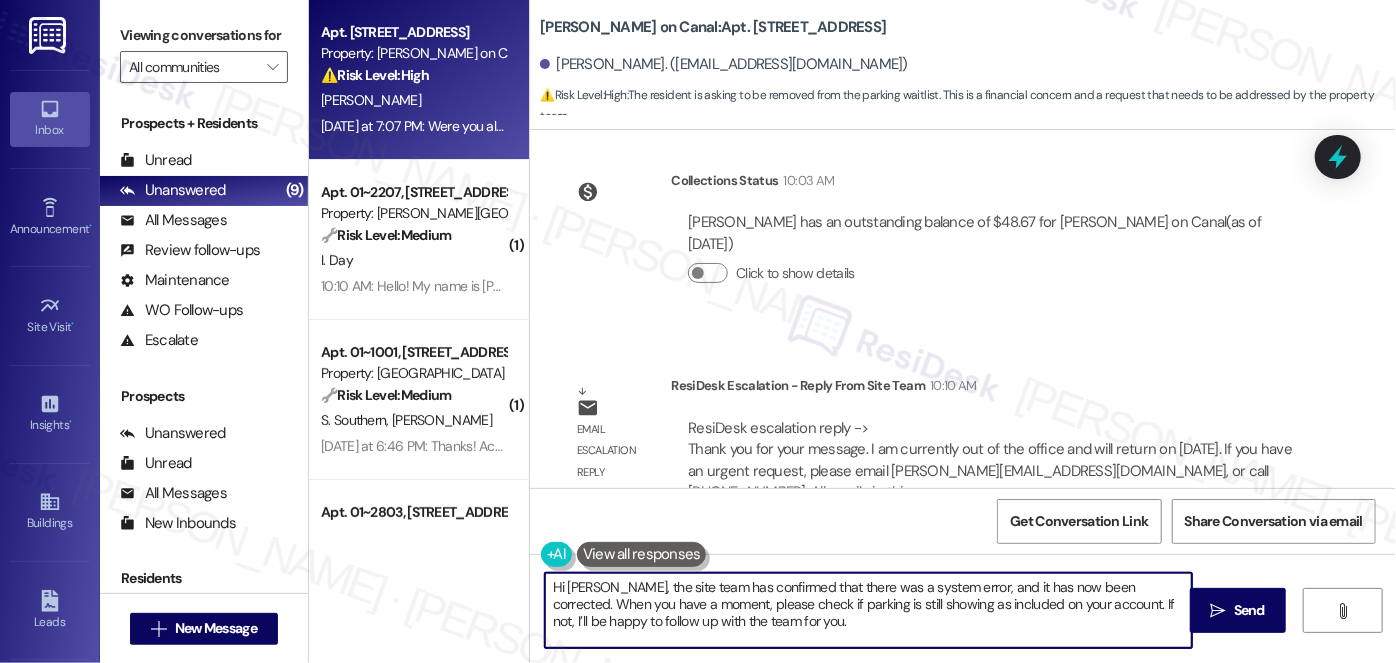 click on "Hi [PERSON_NAME], the site team has confirmed that there was a system error, and it has now been corrected. When you have a moment, please check if parking is still showing as included on your account. If not, I’ll be happy to follow up with the team for you." at bounding box center (868, 610) 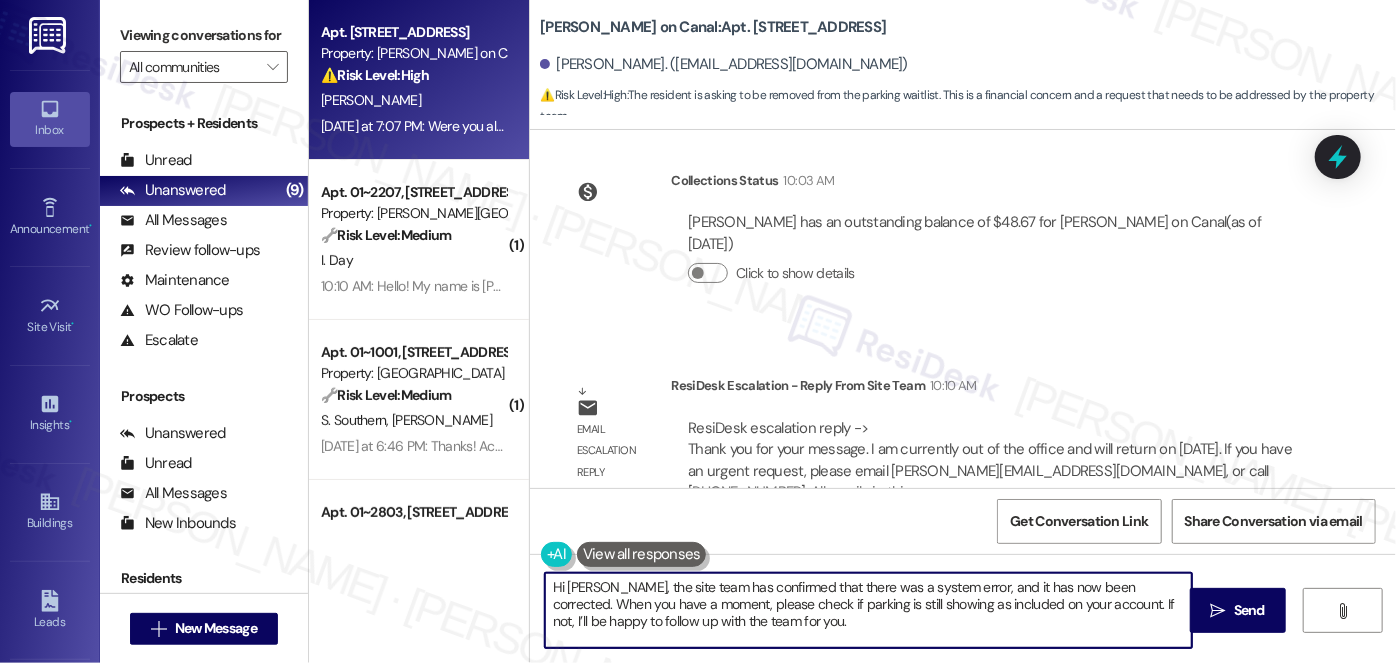 click on "Hi [PERSON_NAME], the site team has confirmed that there was a system error, and it has now been corrected. When you have a moment, please check if parking is still showing as included on your account. If not, I’ll be happy to follow up with the team for you." at bounding box center [868, 610] 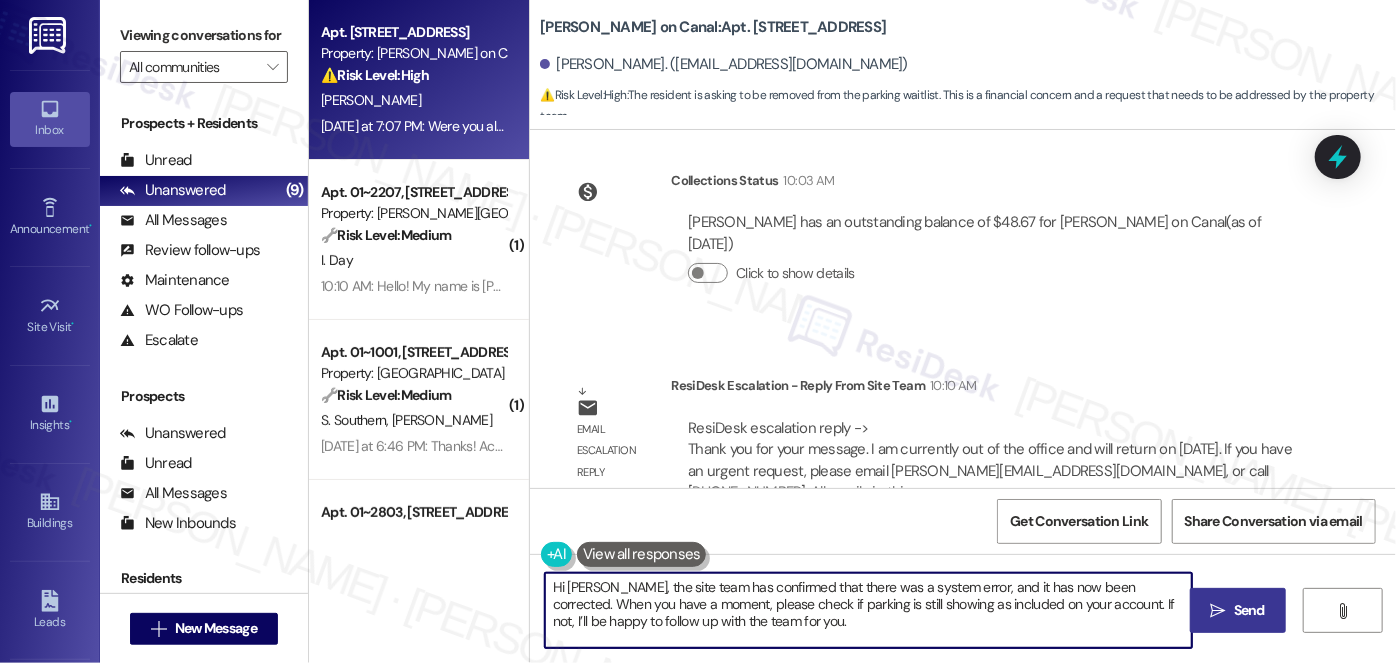 click on " Send" at bounding box center [1238, 610] 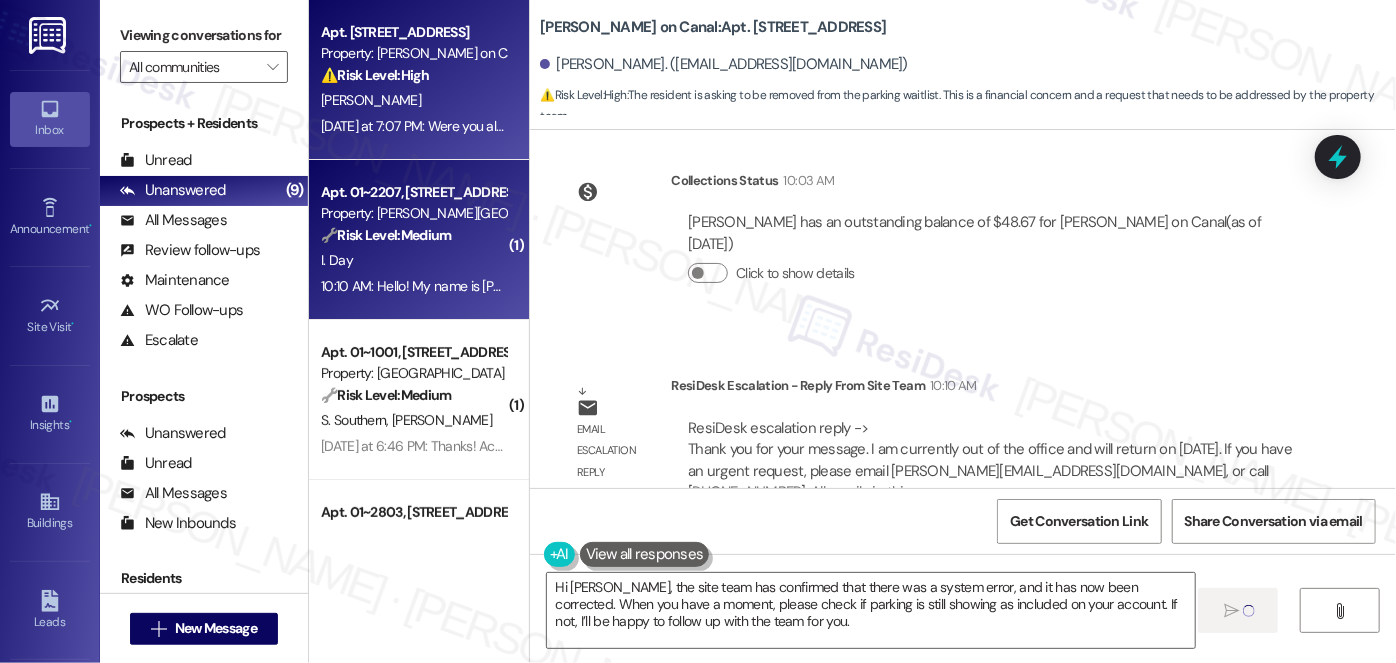 click on "I. Day" at bounding box center [413, 260] 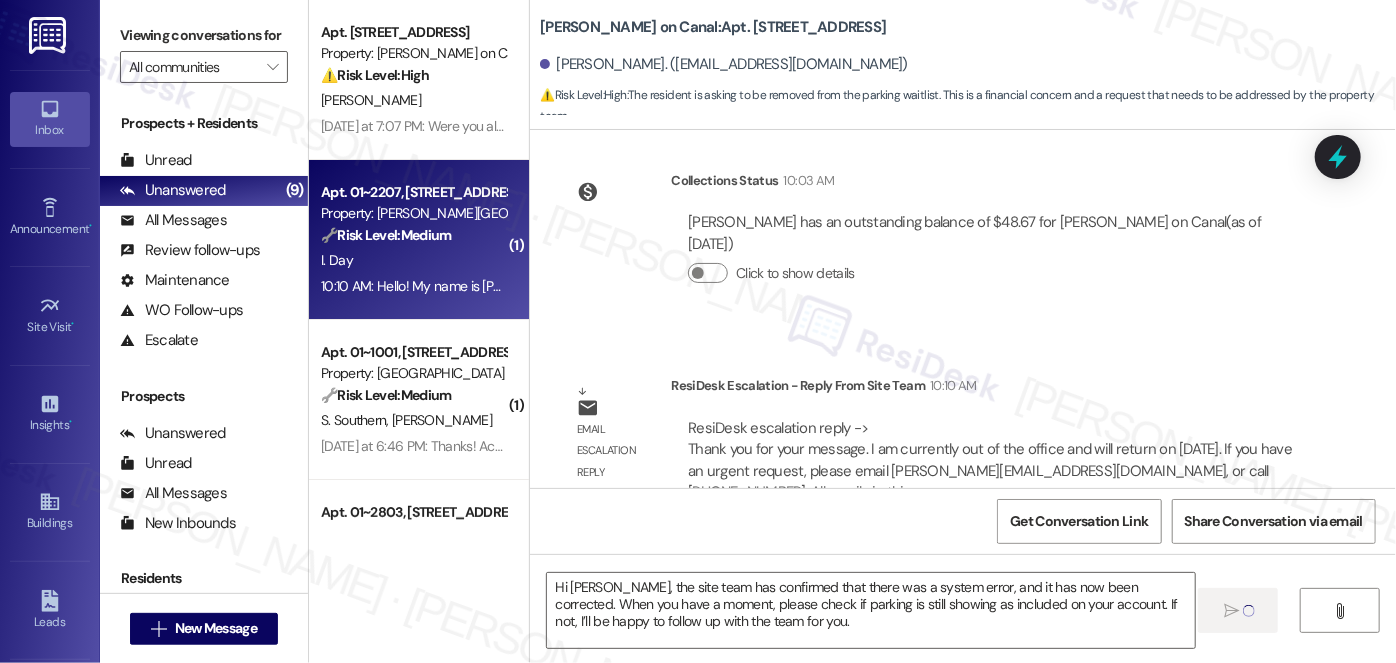 type on "Fetching suggested responses. Please feel free to read through the conversation in the meantime." 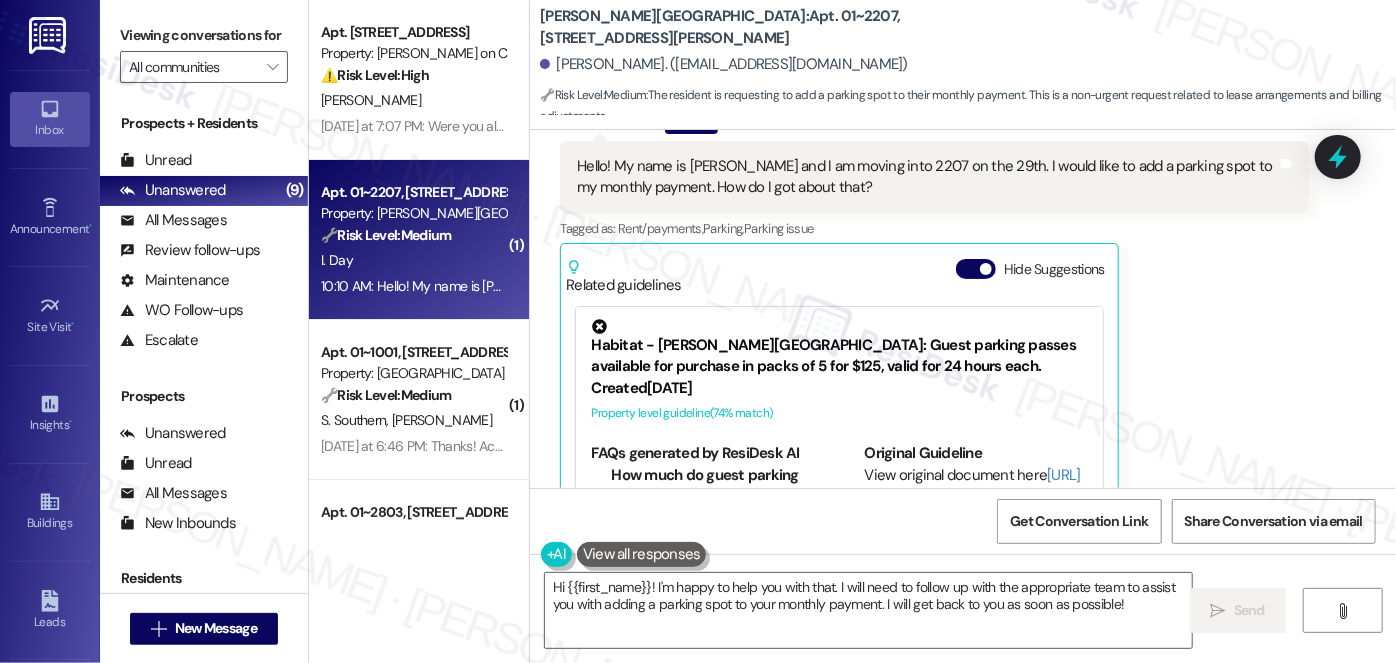 scroll, scrollTop: 0, scrollLeft: 0, axis: both 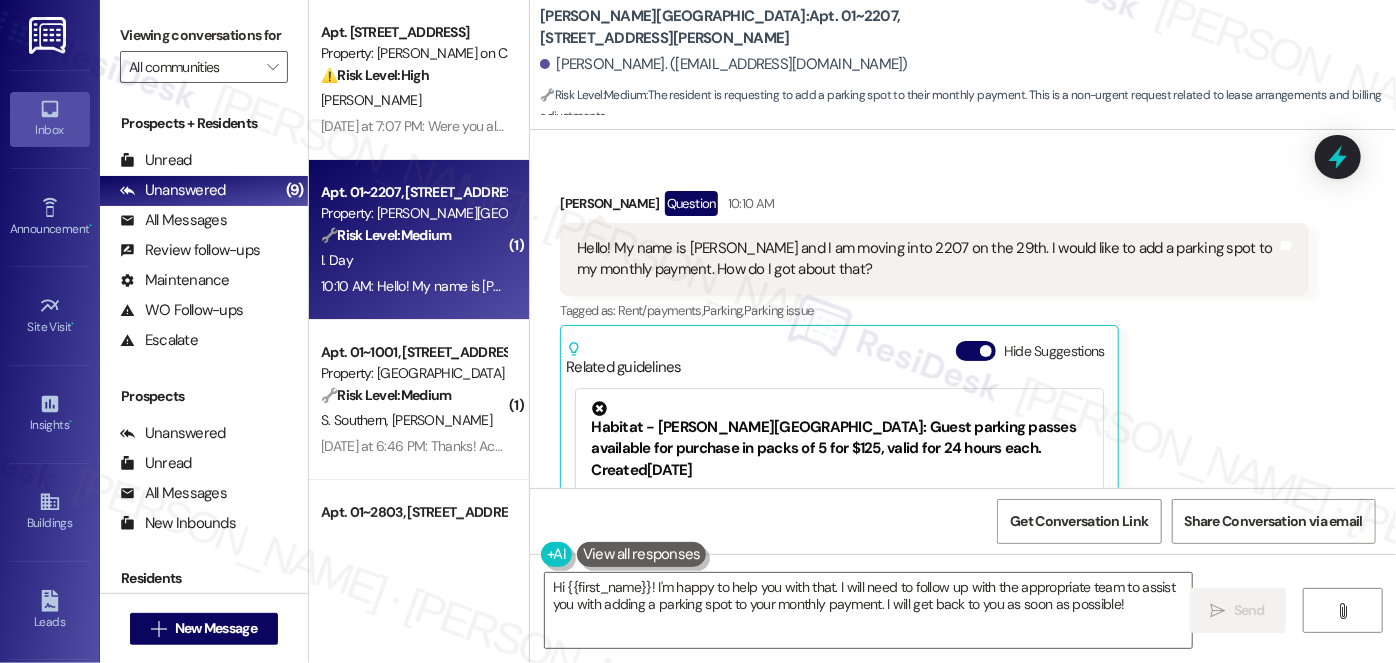 click on "Hello! My name is [PERSON_NAME] and I am moving into 2207 on the 29th. I would like to add a parking spot to my monthly payment. How do I got about that?" at bounding box center [927, 259] 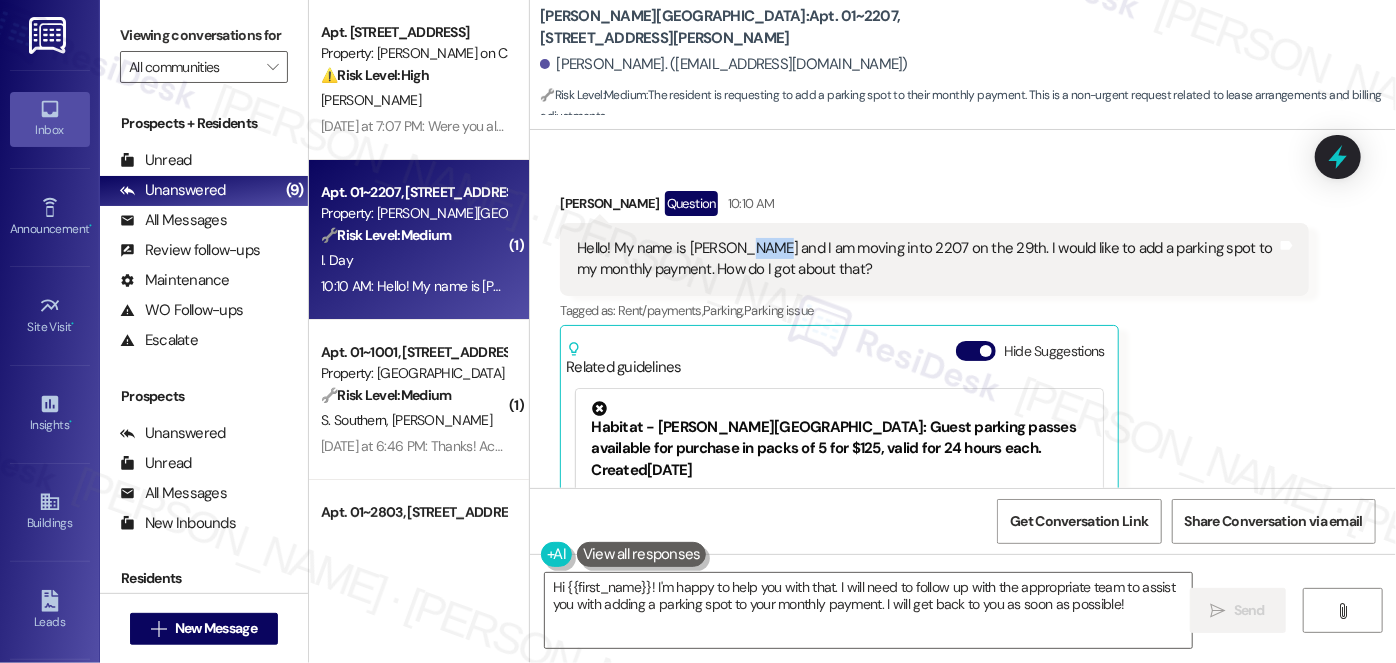 click on "Hello! My name is [PERSON_NAME] and I am moving into 2207 on the 29th. I would like to add a parking spot to my monthly payment. How do I got about that?" at bounding box center (927, 259) 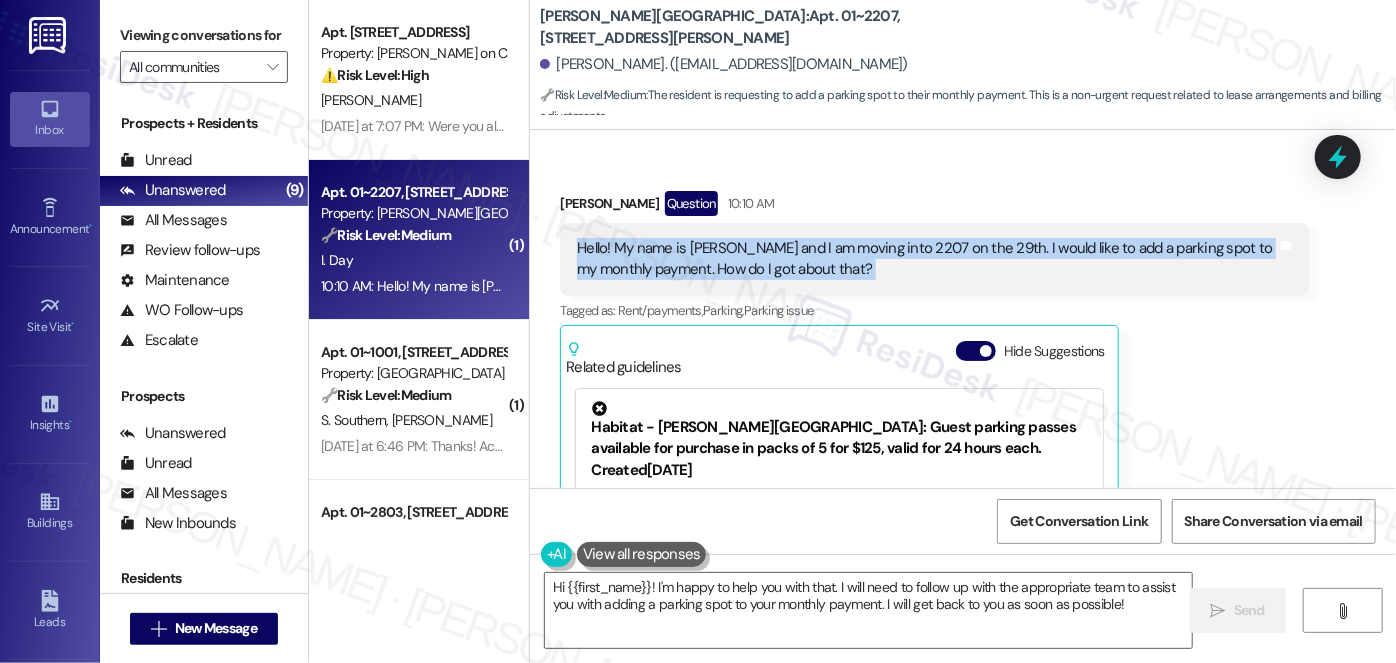 click on "Hello! My name is [PERSON_NAME] and I am moving into 2207 on the 29th. I would like to add a parking spot to my monthly payment. How do I got about that?" at bounding box center (927, 259) 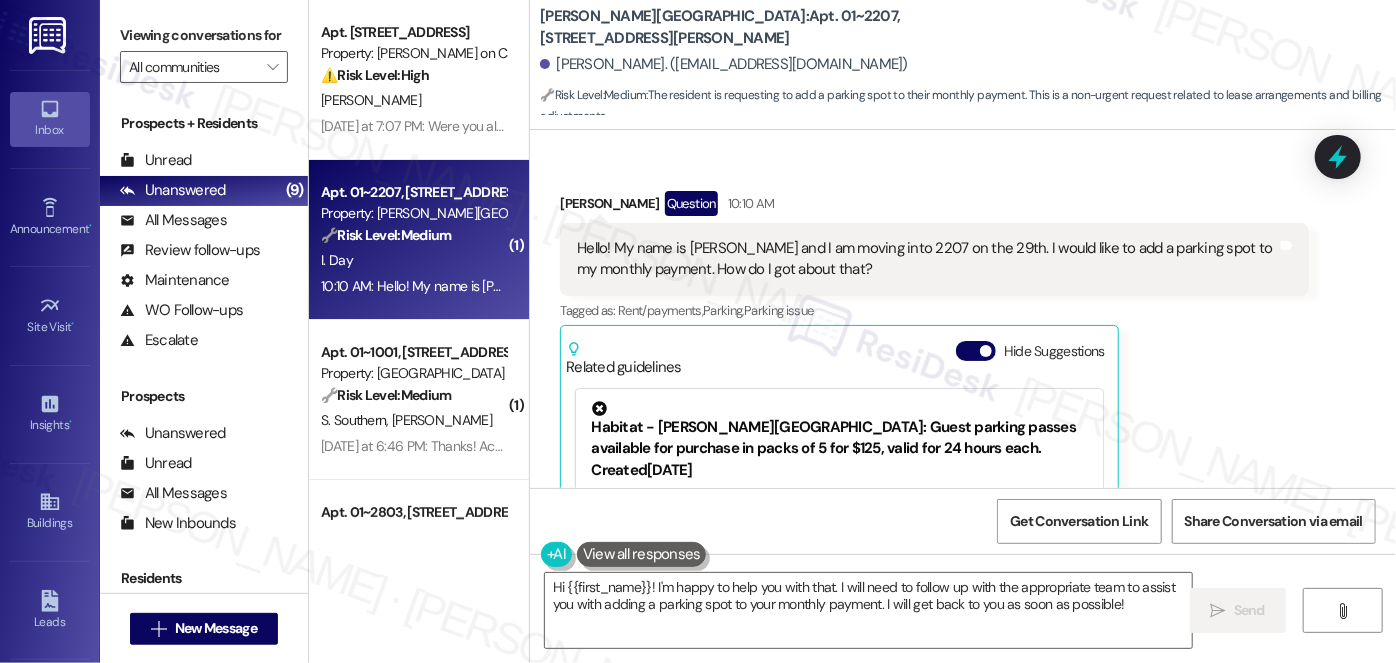 click on "[PERSON_NAME] Question 10:10 AM" at bounding box center [934, 207] 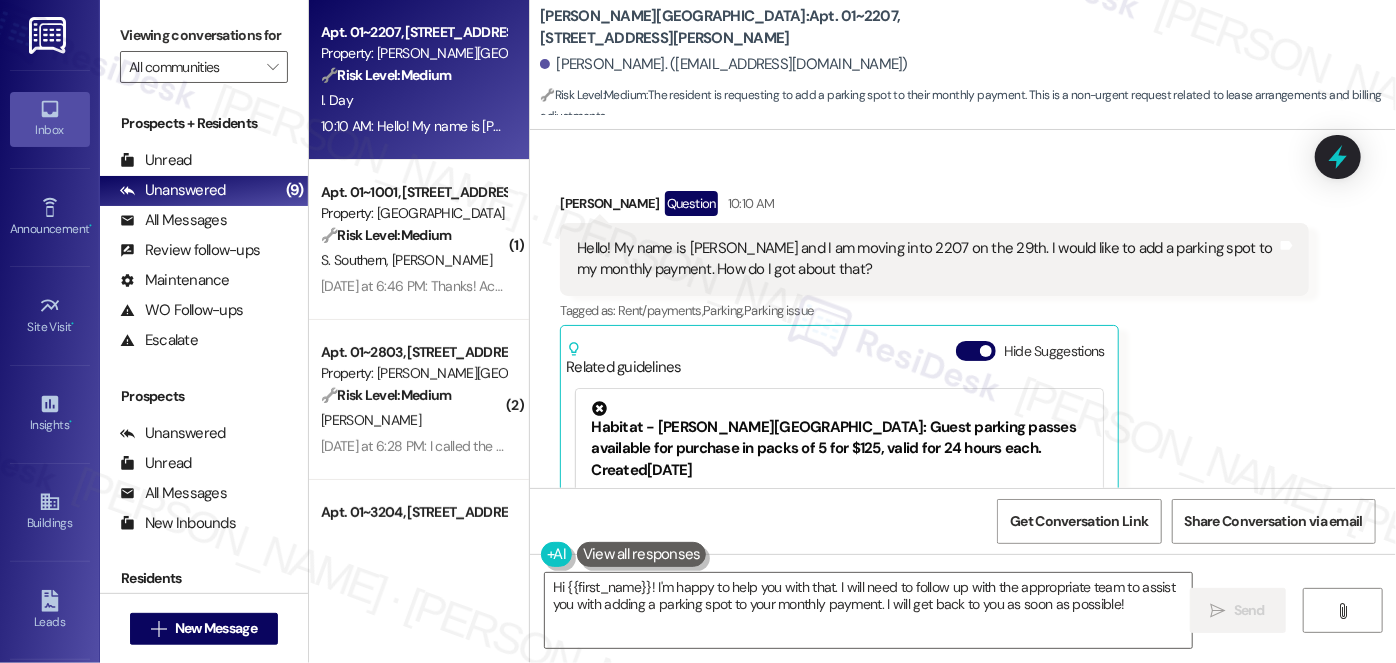 click on "Hello! My name is [PERSON_NAME] and I am moving into 2207 on the 29th. I would like to add a parking spot to my monthly payment. How do I got about that?" at bounding box center [927, 259] 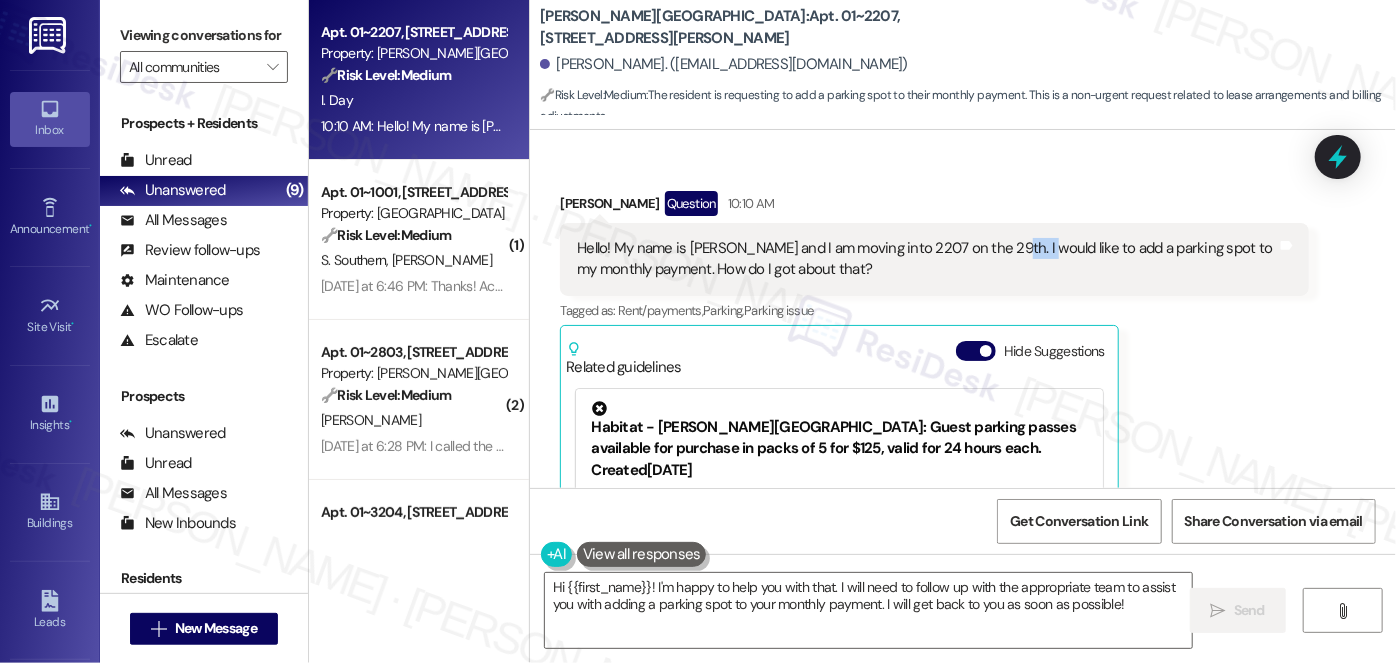click on "Hello! My name is [PERSON_NAME] and I am moving into 2207 on the 29th. I would like to add a parking spot to my monthly payment. How do I got about that?" at bounding box center [927, 259] 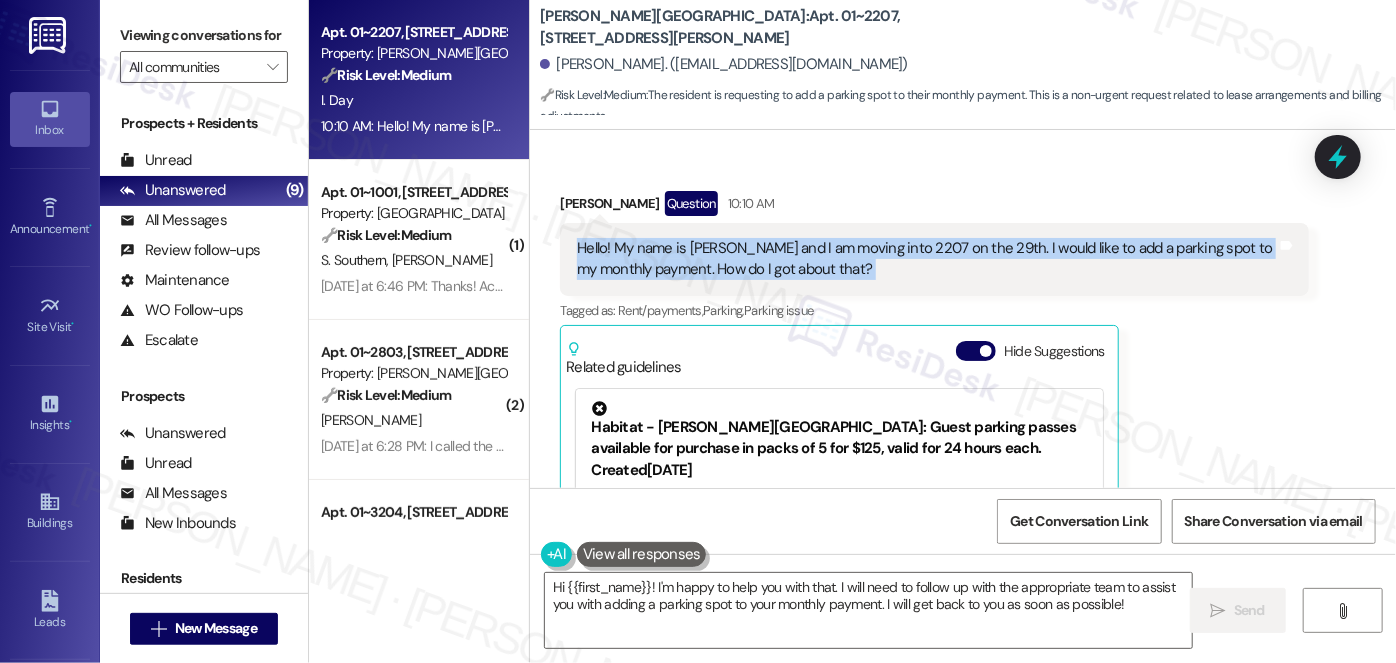 click on "Hello! My name is [PERSON_NAME] and I am moving into 2207 on the 29th. I would like to add a parking spot to my monthly payment. How do I got about that?" at bounding box center (927, 259) 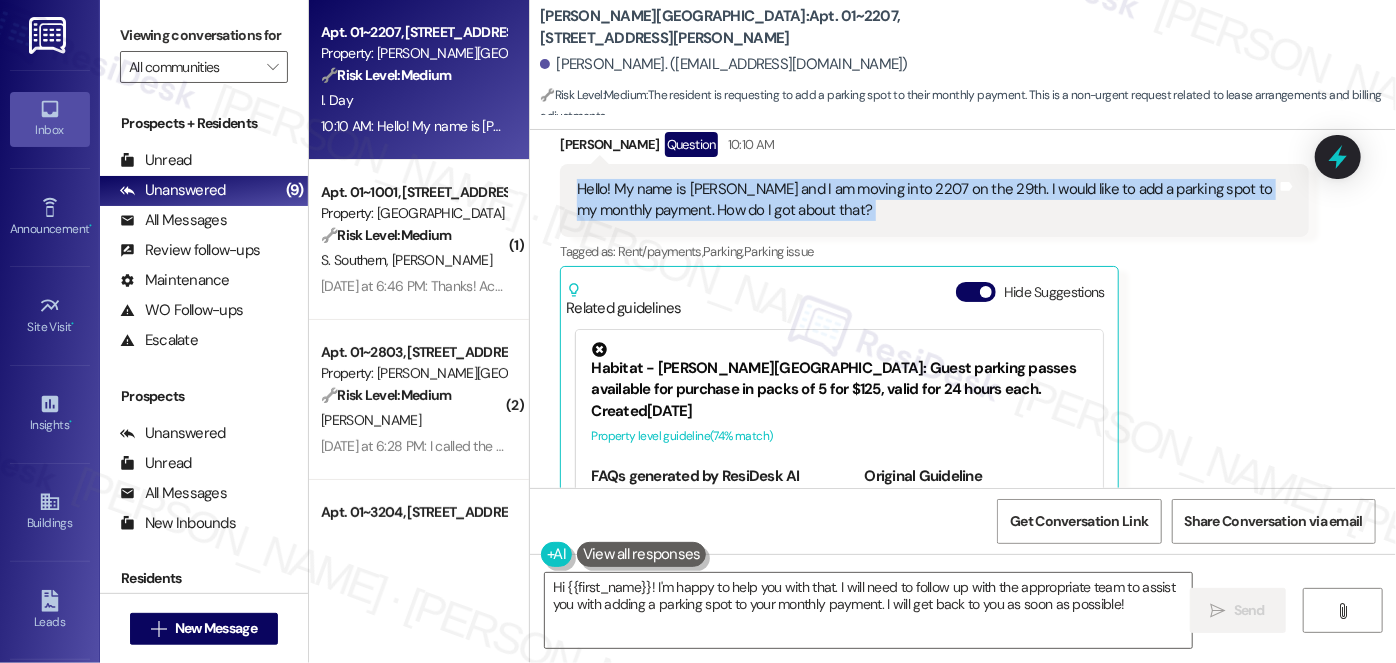 scroll, scrollTop: 90, scrollLeft: 0, axis: vertical 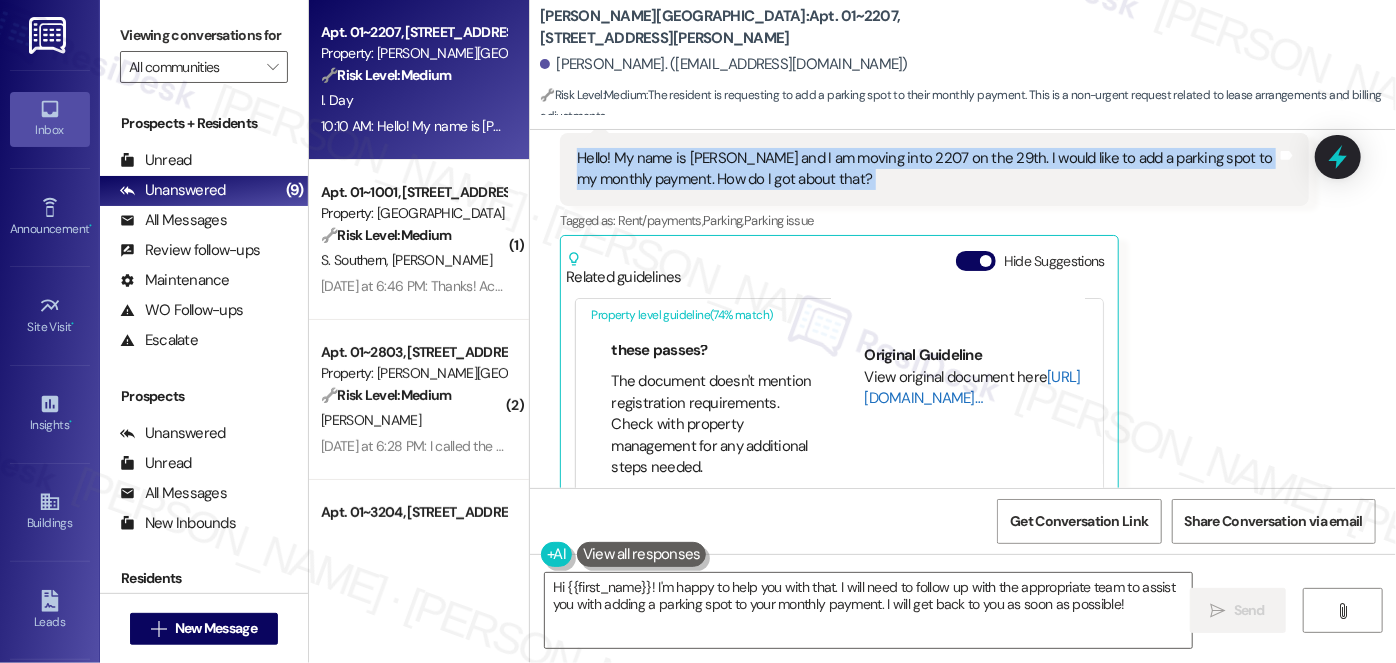 click on "[URL][DOMAIN_NAME]…" at bounding box center (972, 387) 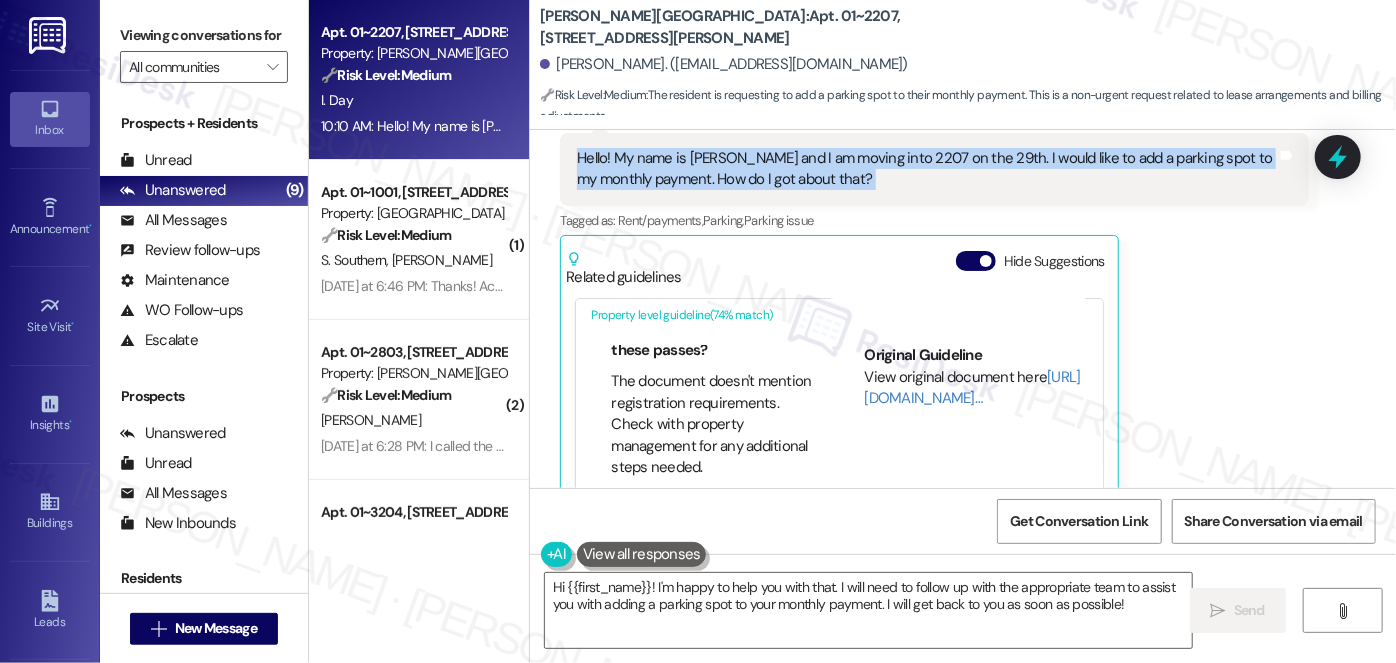 click on "Hello! My name is [PERSON_NAME] and I am moving into 2207 on the 29th. I would like to add a parking spot to my monthly payment. How do I got about that?  Tags and notes" at bounding box center [934, 169] 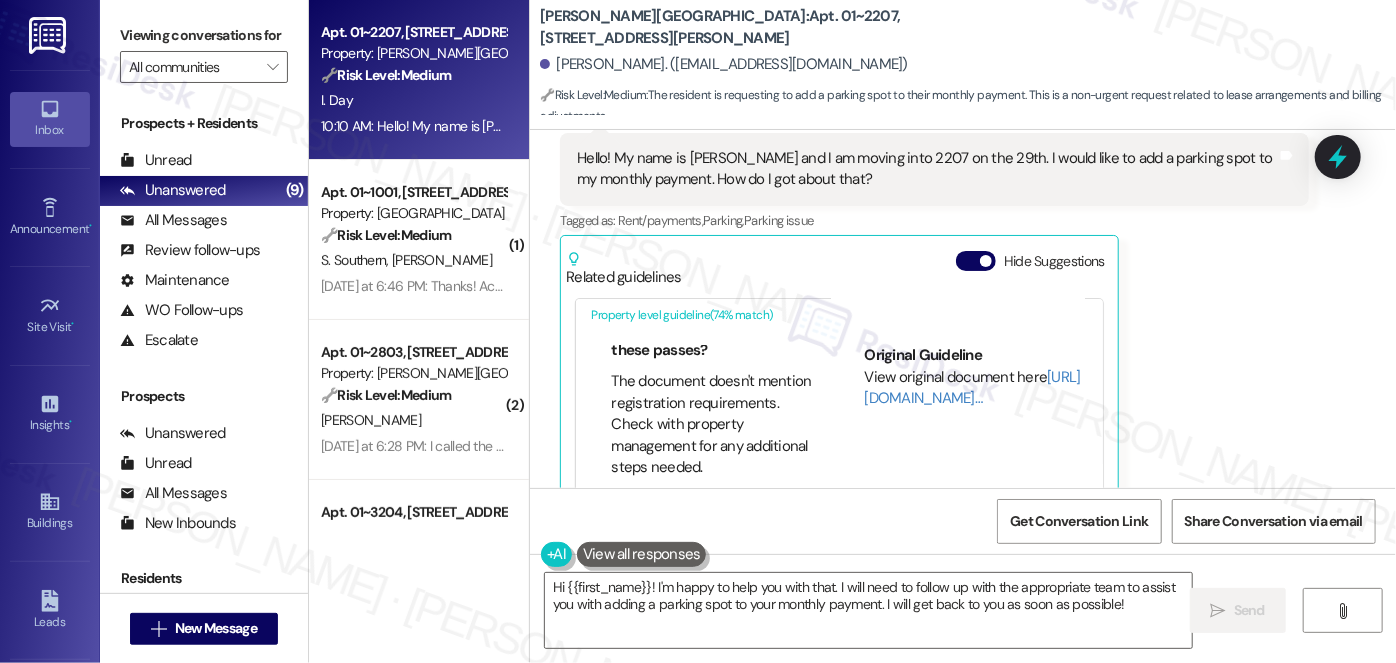 scroll, scrollTop: 1370, scrollLeft: 0, axis: vertical 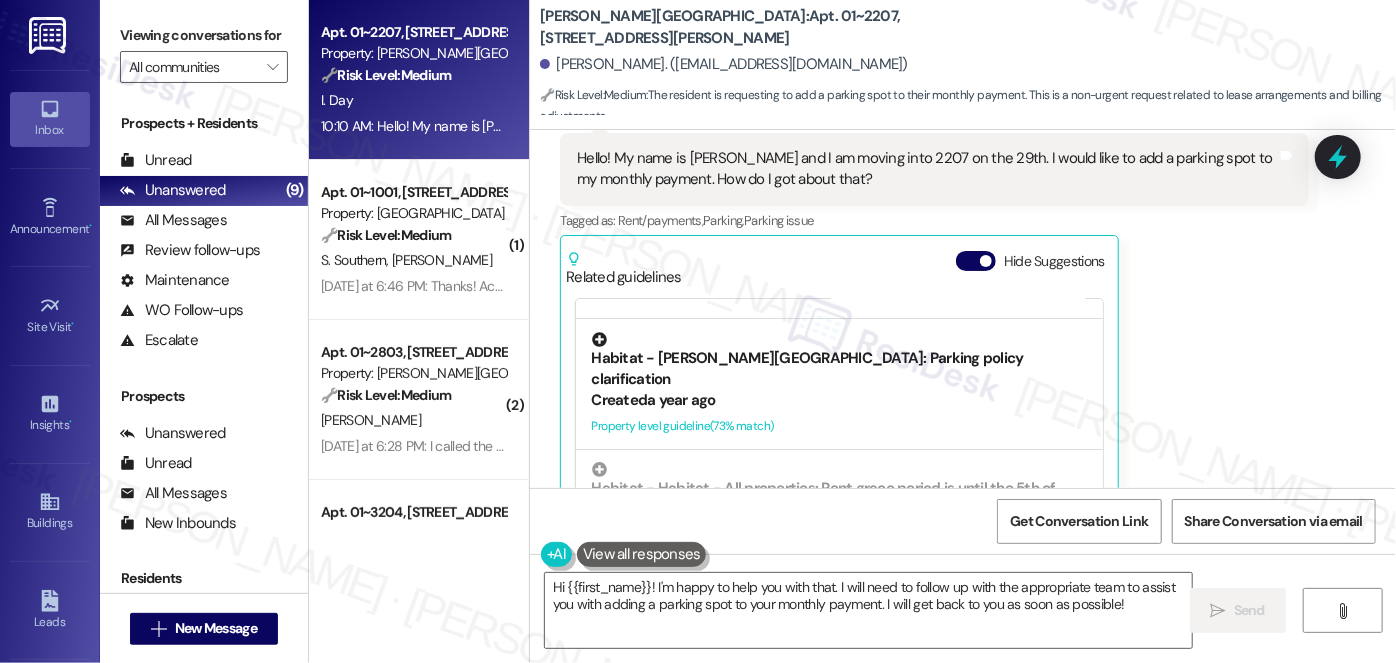 click on "Created  a year ago" at bounding box center (839, 400) 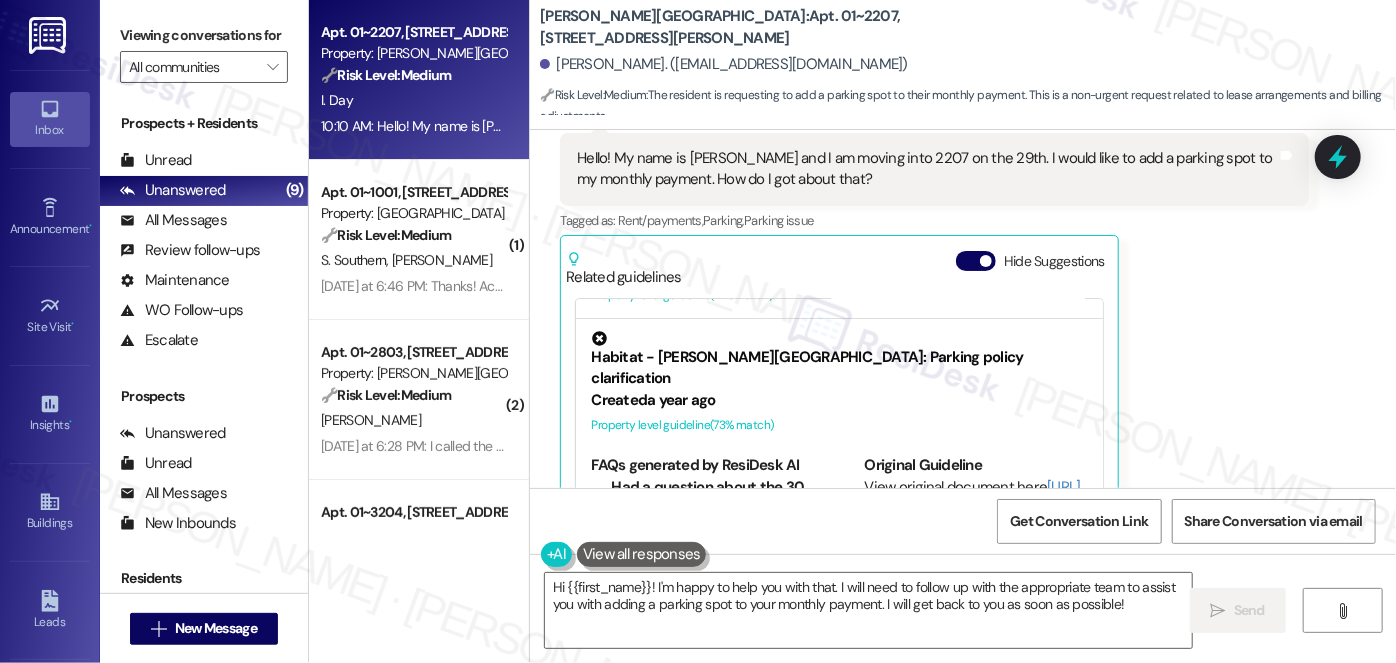 scroll, scrollTop: 292, scrollLeft: 0, axis: vertical 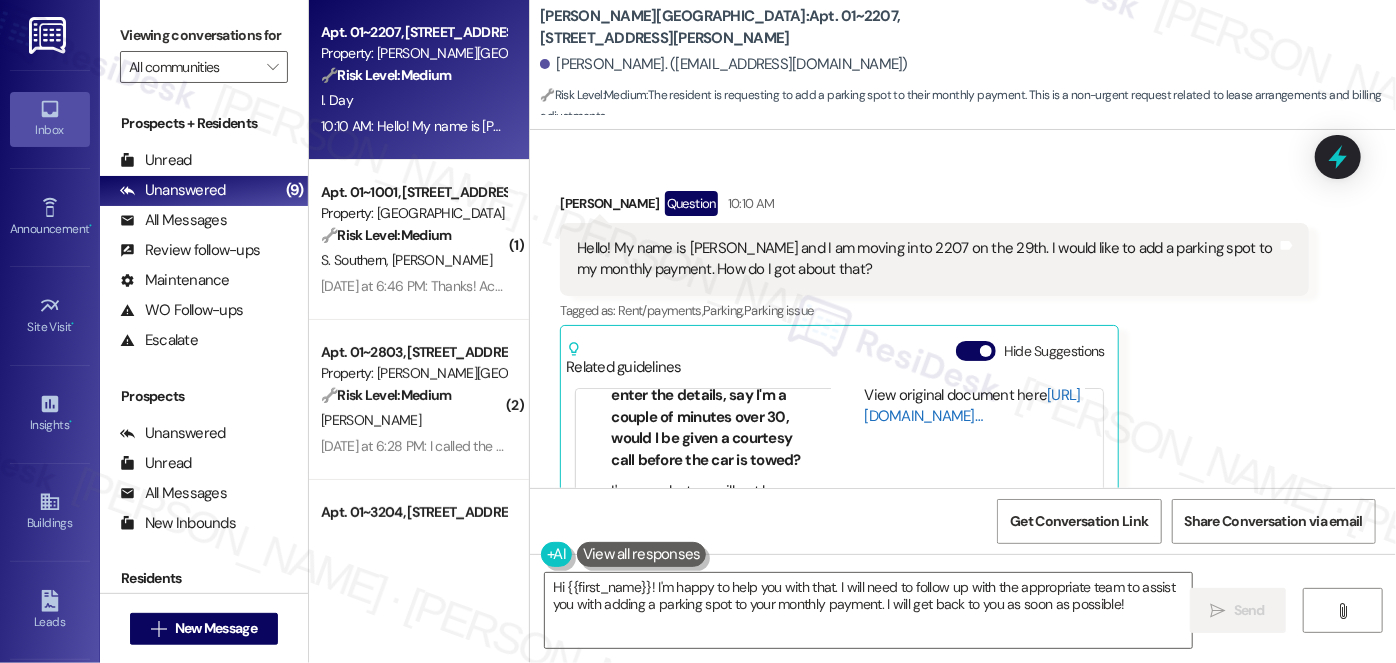 click on "[URL][DOMAIN_NAME]…" at bounding box center [972, 405] 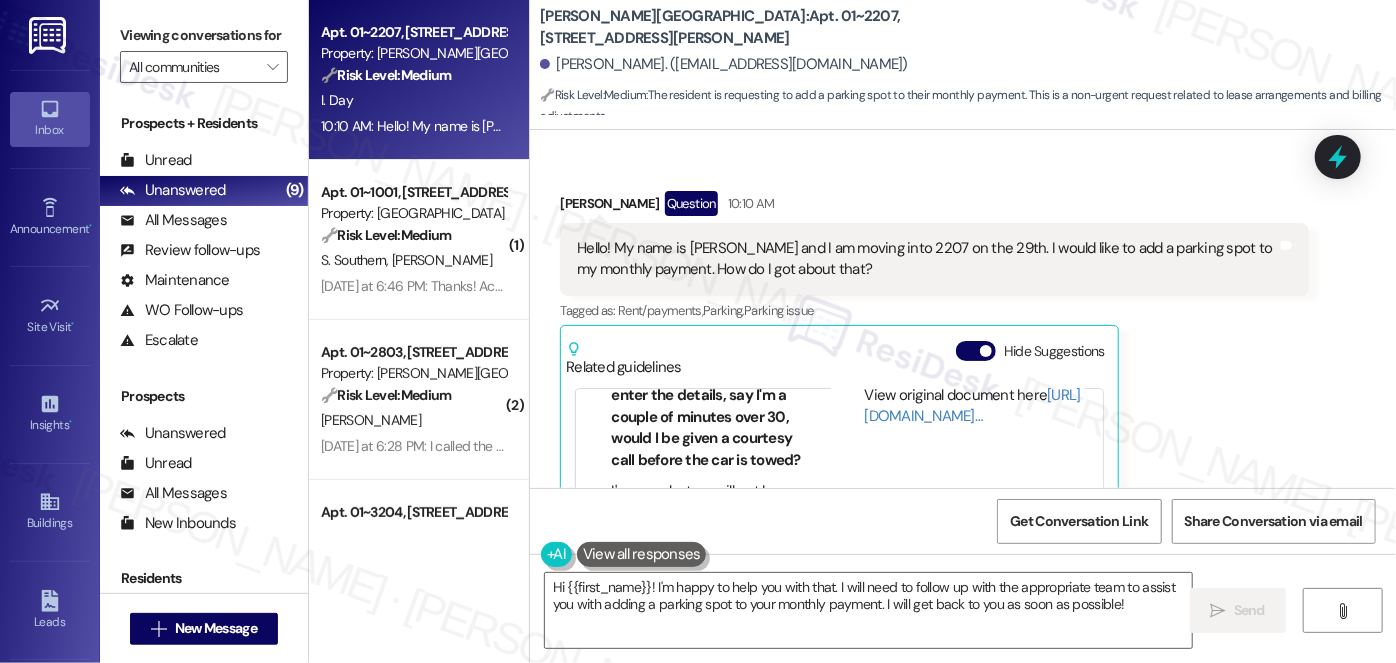 scroll, scrollTop: 90, scrollLeft: 0, axis: vertical 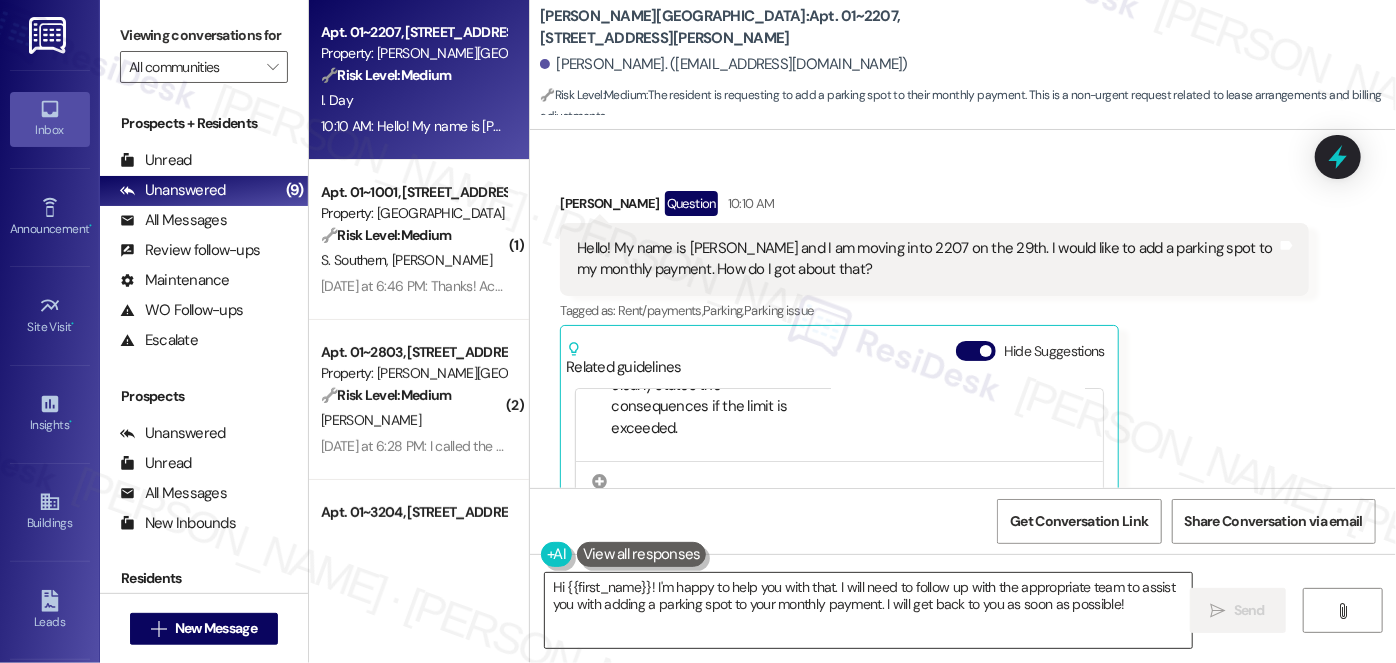 click on "Hi {{first_name}}! I'm happy to help you with that. I will need to follow up with the appropriate team to assist you with adding a parking spot to your monthly payment. I will get back to you as soon as possible!" at bounding box center [868, 610] 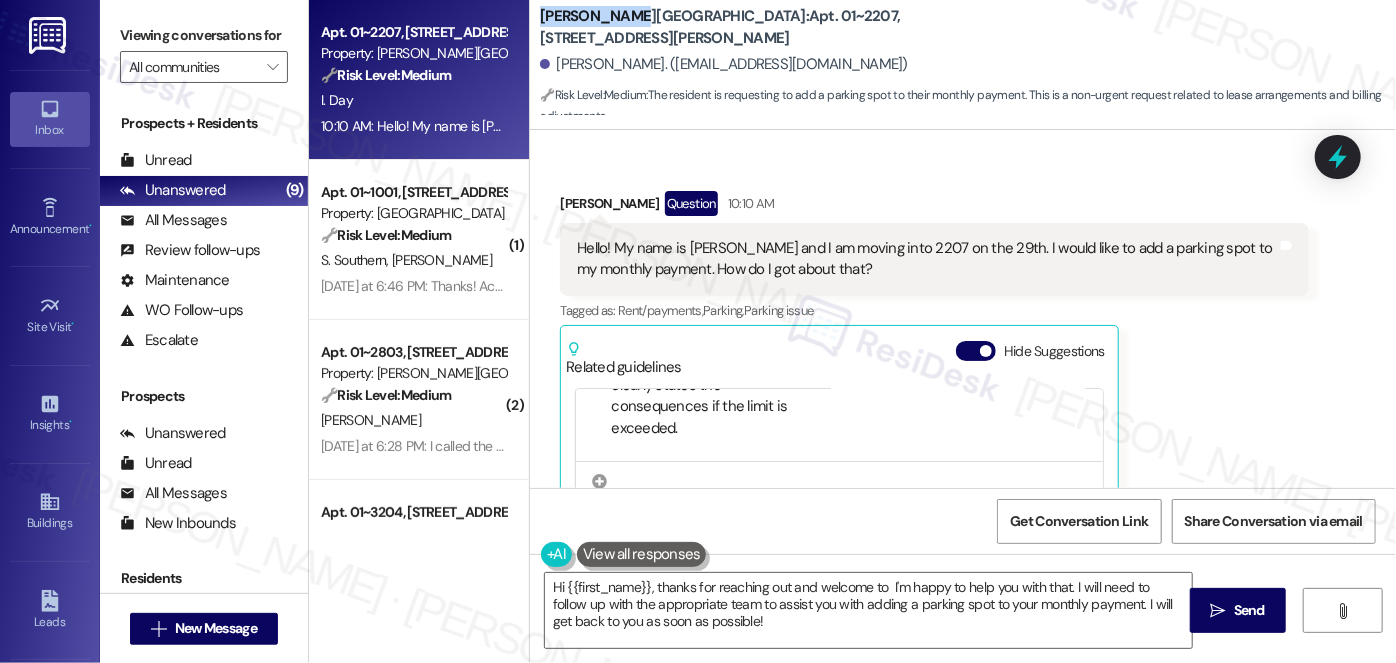 drag, startPoint x: 533, startPoint y: 26, endPoint x: 615, endPoint y: 22, distance: 82.0975 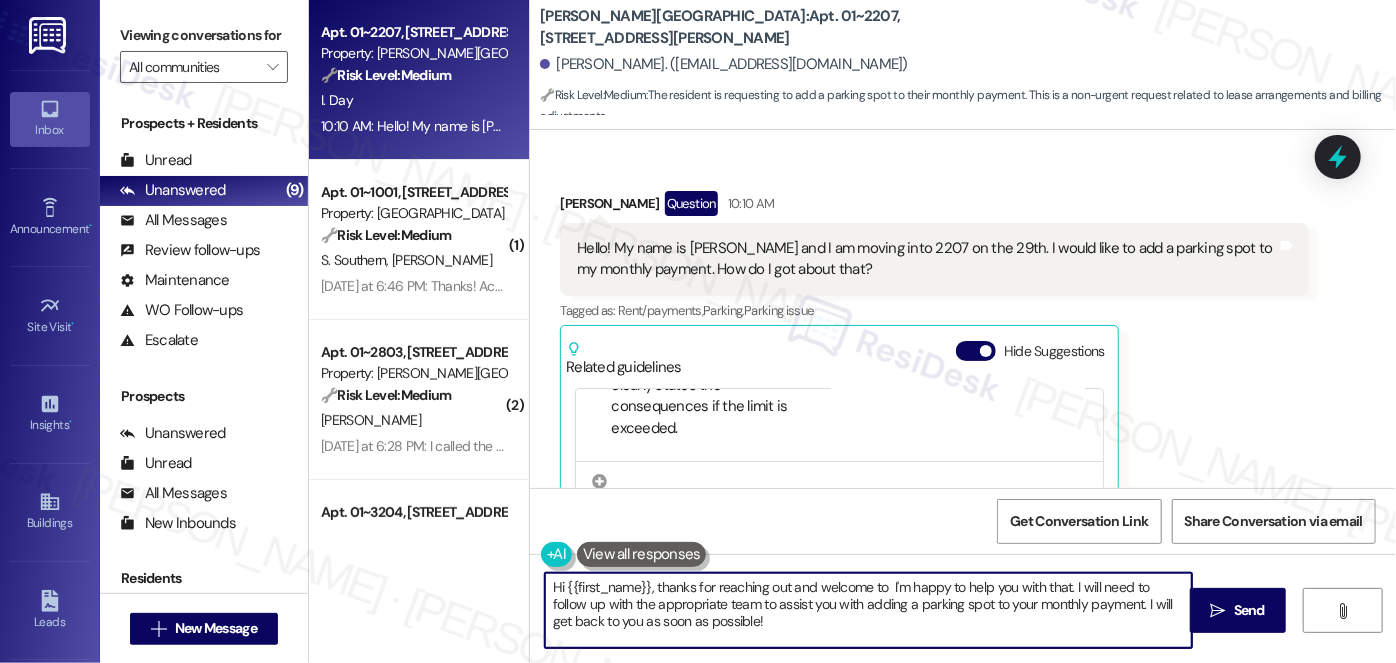 click on "Hi {{first_name}}, thanks for reaching out and welcome to  I'm happy to help you with that. I will need to follow up with the appropriate team to assist you with adding a parking spot to your monthly payment. I will get back to you as soon as possible!" at bounding box center (868, 610) 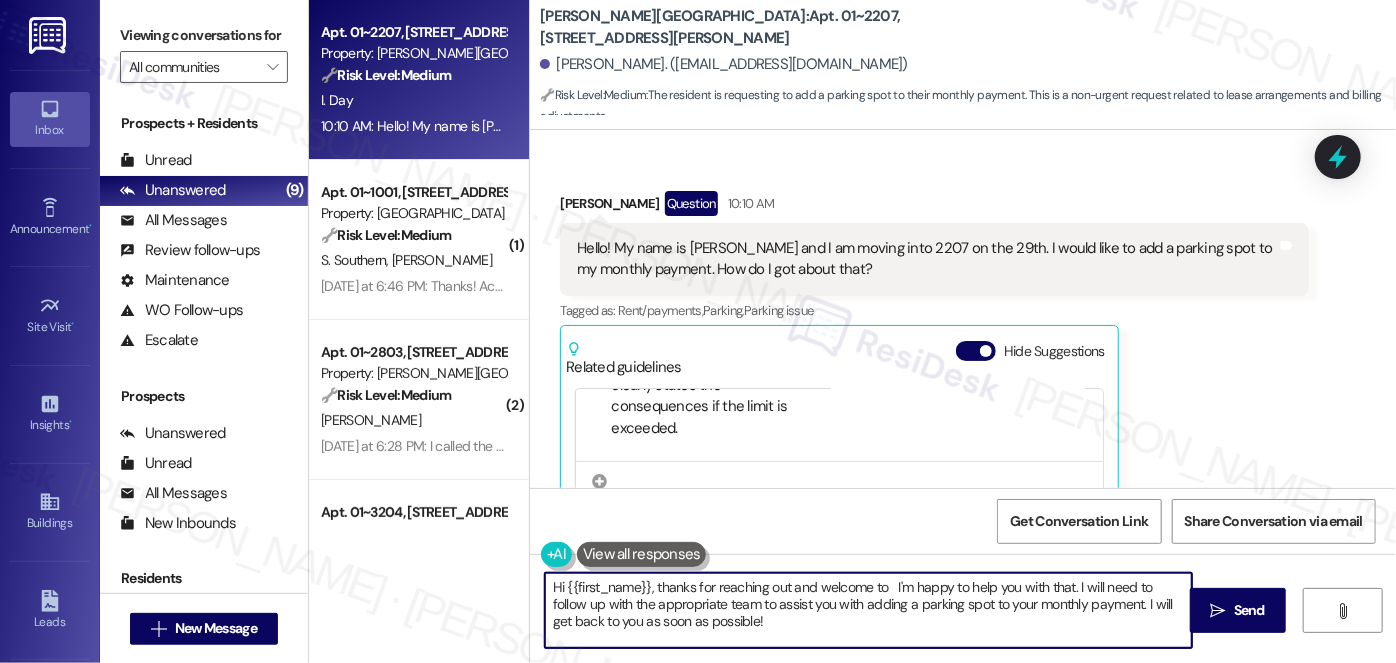 paste on "[PERSON_NAME][GEOGRAPHIC_DATA]" 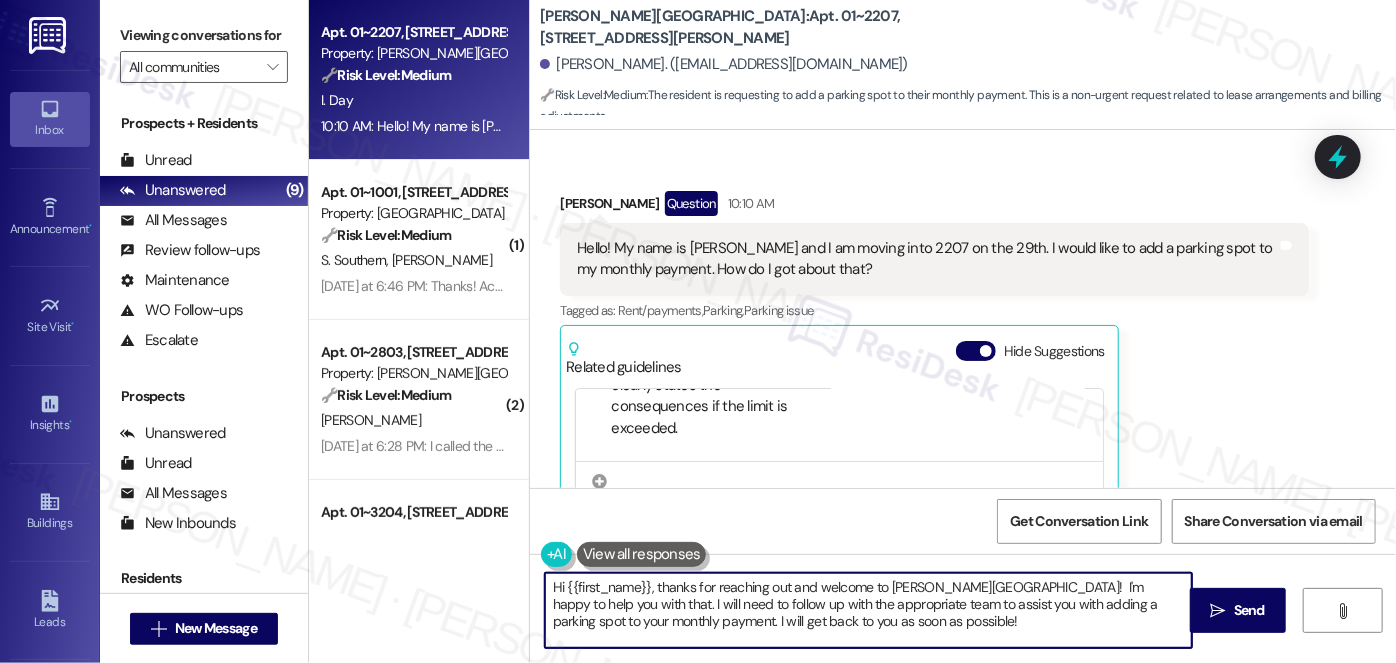 click on "Hi {{first_name}}, thanks for reaching out and welcome to [PERSON_NAME][GEOGRAPHIC_DATA]!  I'm happy to help you with that. I will need to follow up with the appropriate team to assist you with adding a parking spot to your monthly payment. I will get back to you as soon as possible!" at bounding box center (868, 610) 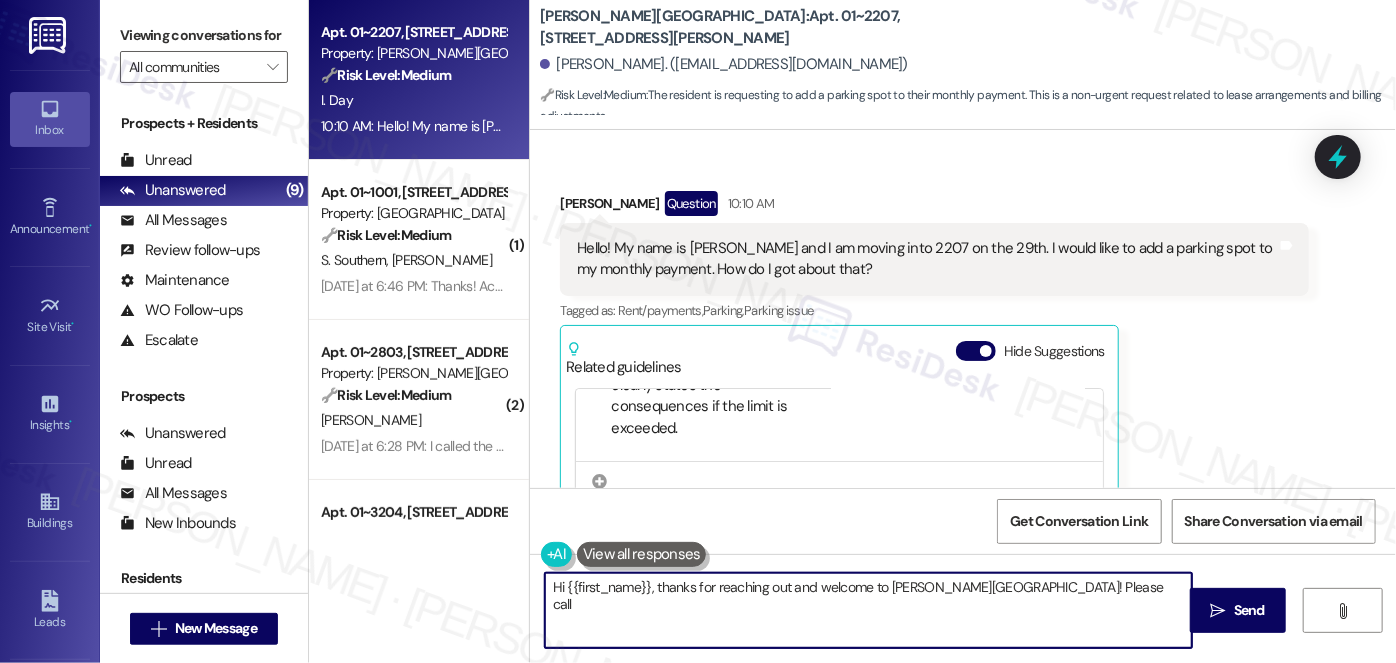 paste on "contact [PERSON_NAME] at [PHONE_NUMBER], he is our Parking Facility manager." 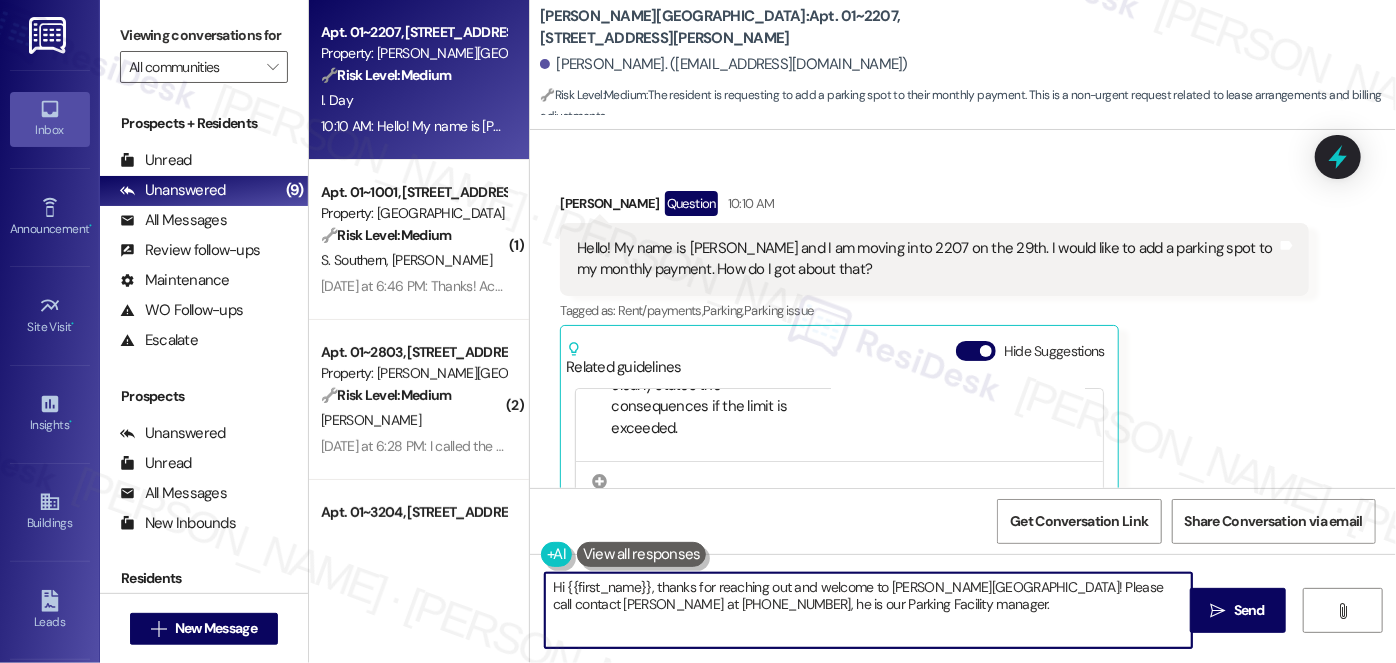 click on "Hi {{first_name}}, thanks for reaching out and welcome to [PERSON_NAME][GEOGRAPHIC_DATA]! Please call contact [PERSON_NAME] at [PHONE_NUMBER], he is our Parking Facility manager." at bounding box center [868, 610] 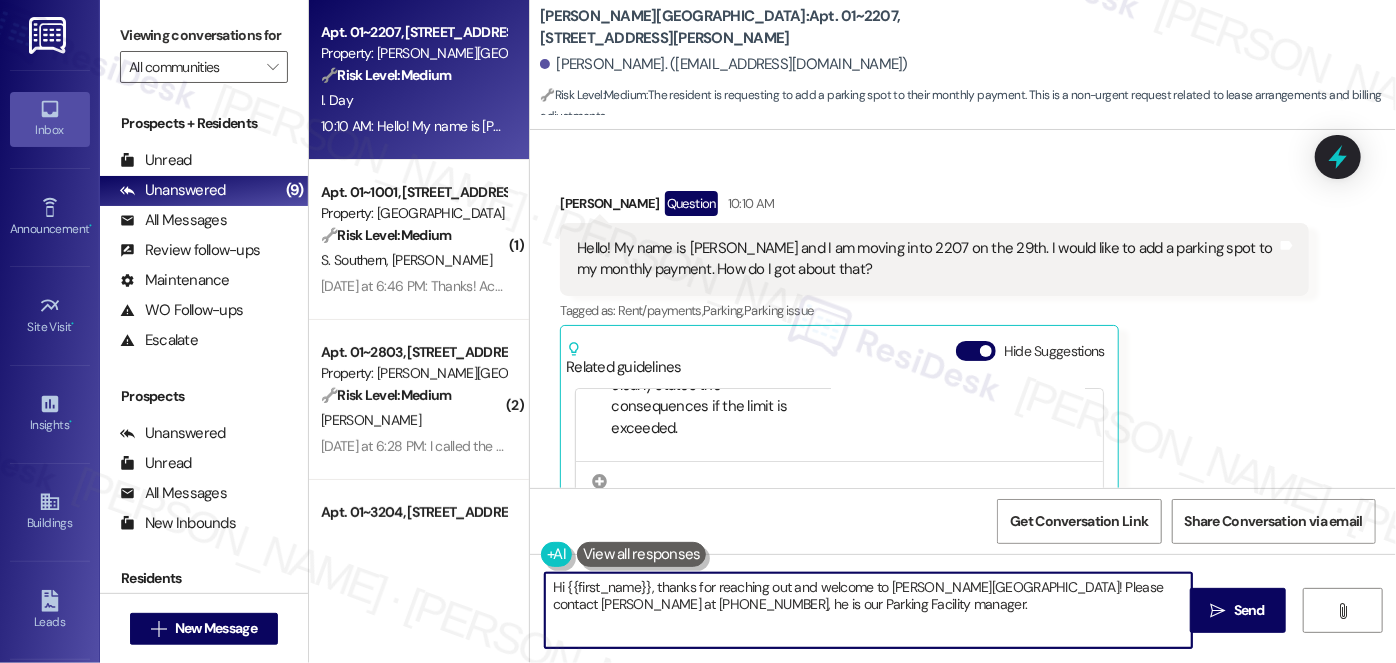 click on "Hi {{first_name}}, thanks for reaching out and welcome to [PERSON_NAME][GEOGRAPHIC_DATA]! Please contact [PERSON_NAME] at [PHONE_NUMBER], he is our Parking Facility manager." at bounding box center [868, 610] 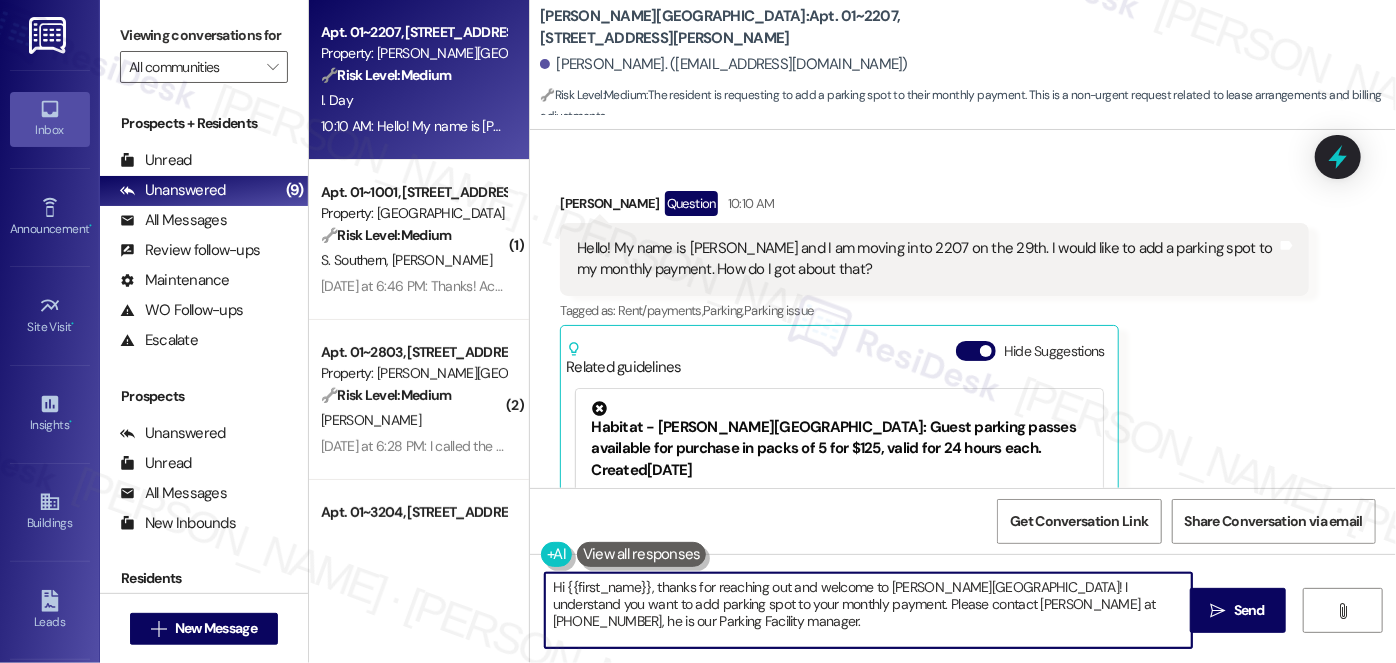 click on "Hello! My name is [PERSON_NAME] and I am moving into 2207 on the 29th. I would like to add a parking spot to my monthly payment. How do I got about that?" at bounding box center (927, 259) 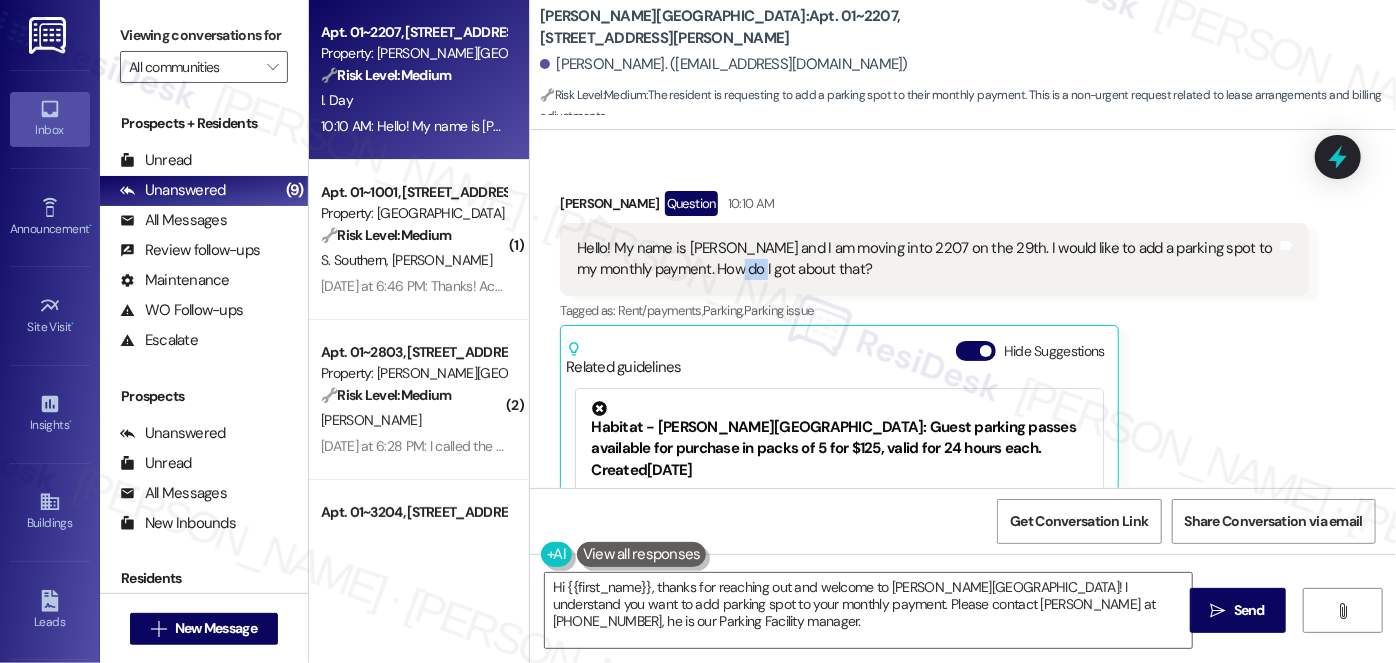 click on "Hello! My name is [PERSON_NAME] and I am moving into 2207 on the 29th. I would like to add a parking spot to my monthly payment. How do I got about that?" at bounding box center [927, 259] 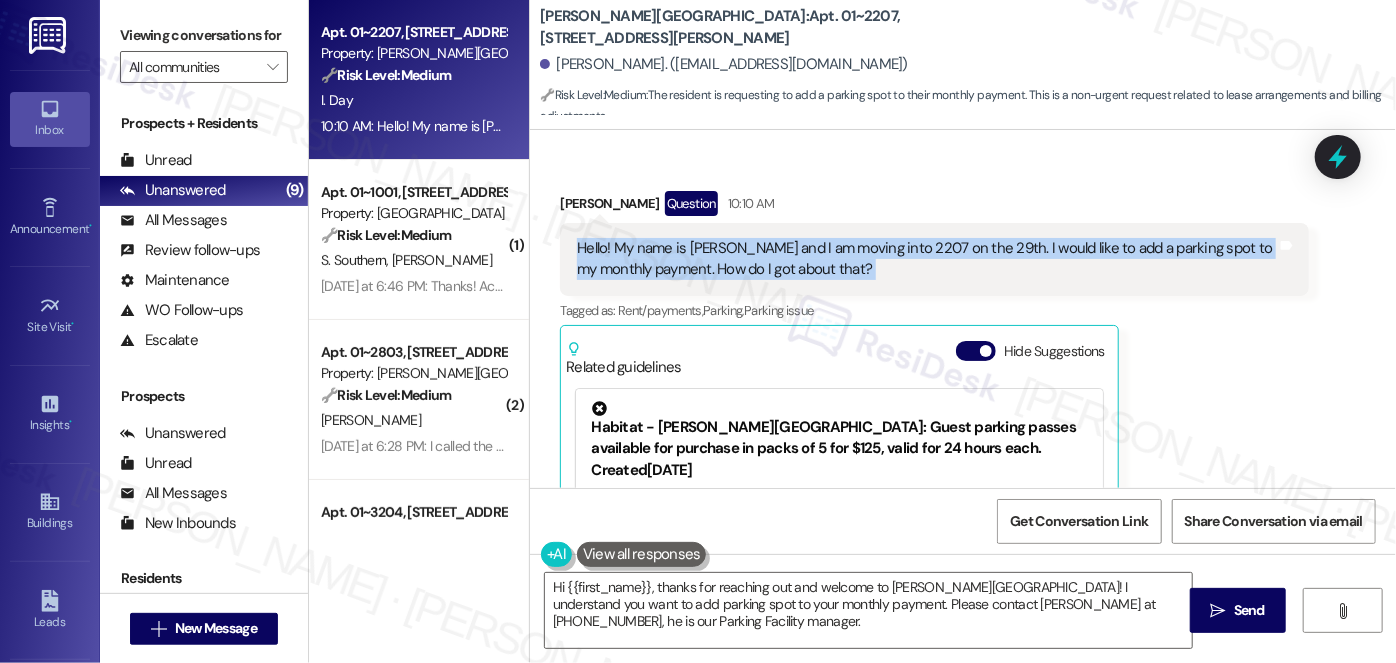 click on "Hello! My name is [PERSON_NAME] and I am moving into 2207 on the 29th. I would like to add a parking spot to my monthly payment. How do I got about that?" at bounding box center (927, 259) 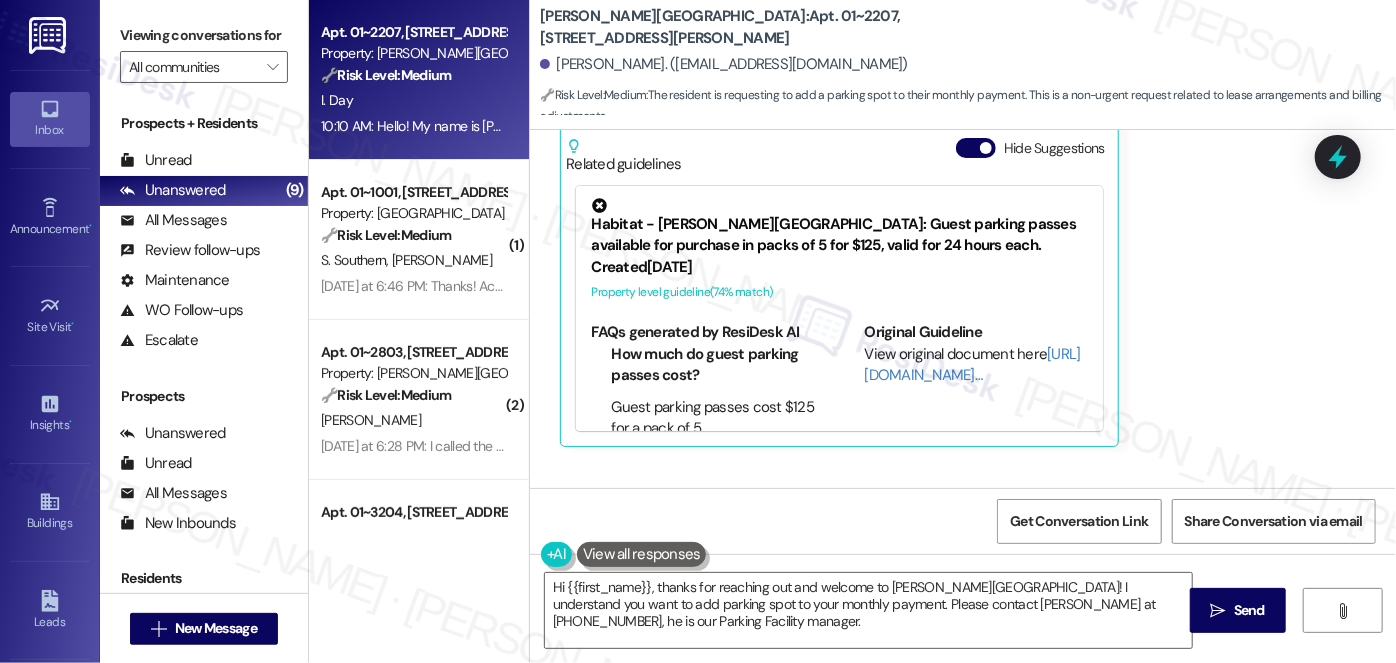 scroll, scrollTop: 112, scrollLeft: 0, axis: vertical 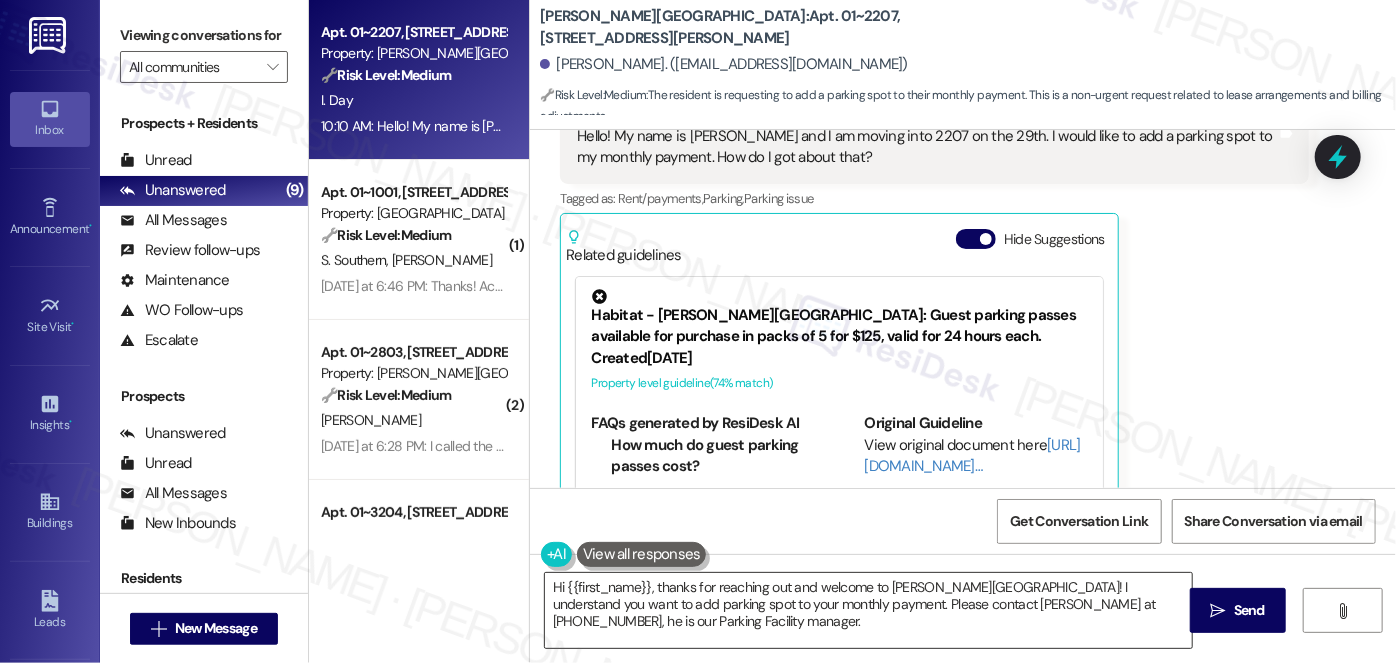 click on "Hi {{first_name}}, thanks for reaching out and welcome to [PERSON_NAME][GEOGRAPHIC_DATA]! I understand you want to add parking spot to your monthly payment. Please contact [PERSON_NAME] at [PHONE_NUMBER], he is our Parking Facility manager." at bounding box center [868, 610] 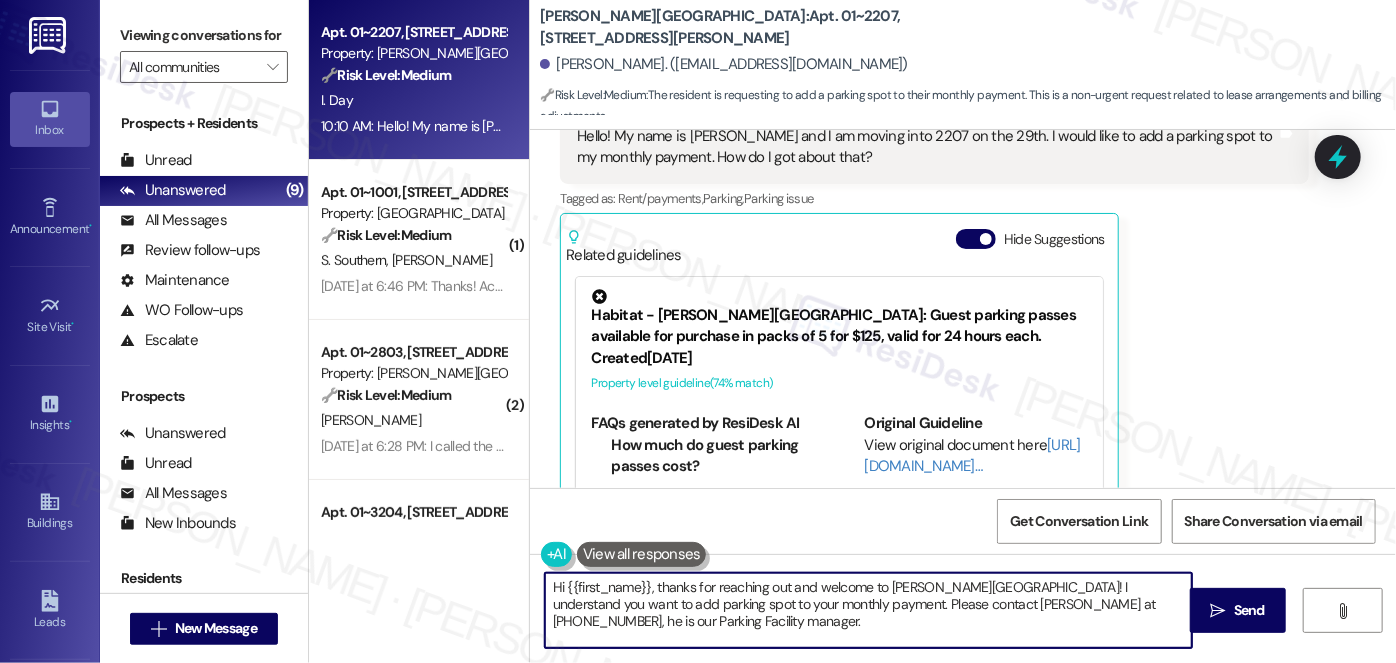 click on "Hi {{first_name}}, thanks for reaching out and welcome to [PERSON_NAME][GEOGRAPHIC_DATA]! I understand you want to add parking spot to your monthly payment. Please contact [PERSON_NAME] at [PHONE_NUMBER], he is our Parking Facility manager." at bounding box center (868, 610) 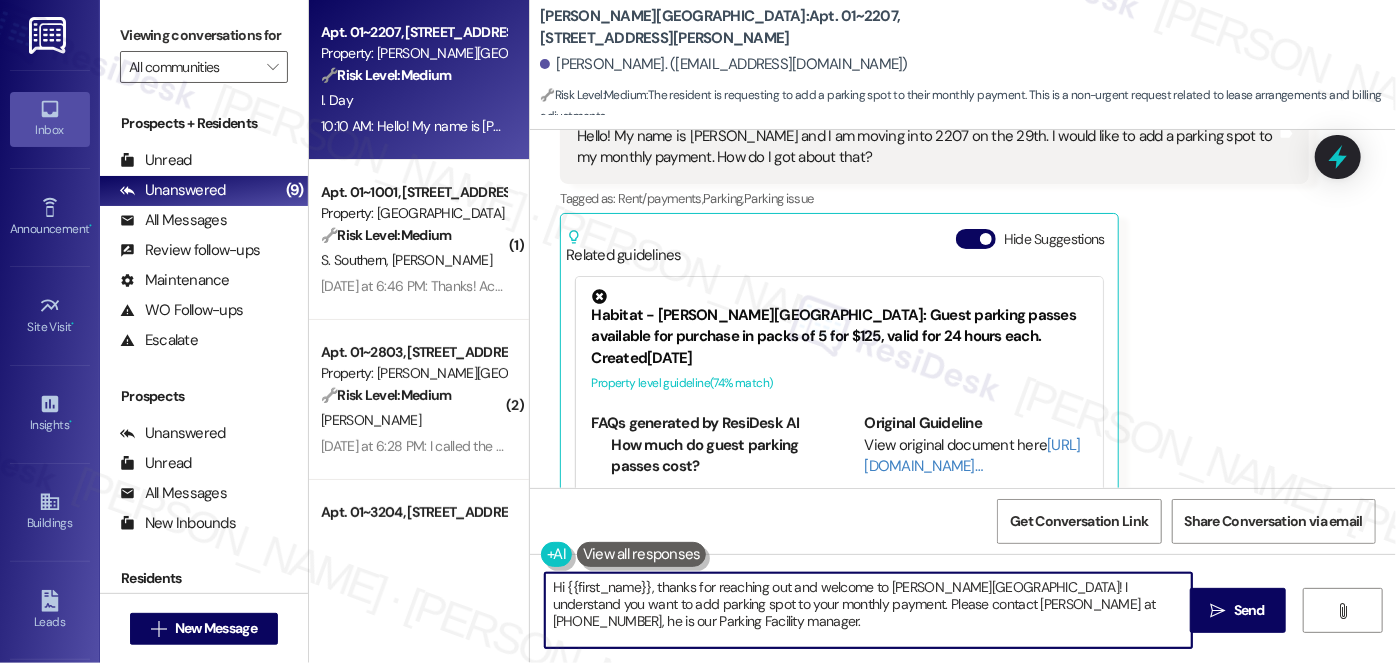 drag, startPoint x: 725, startPoint y: 603, endPoint x: 1171, endPoint y: 602, distance: 446.00113 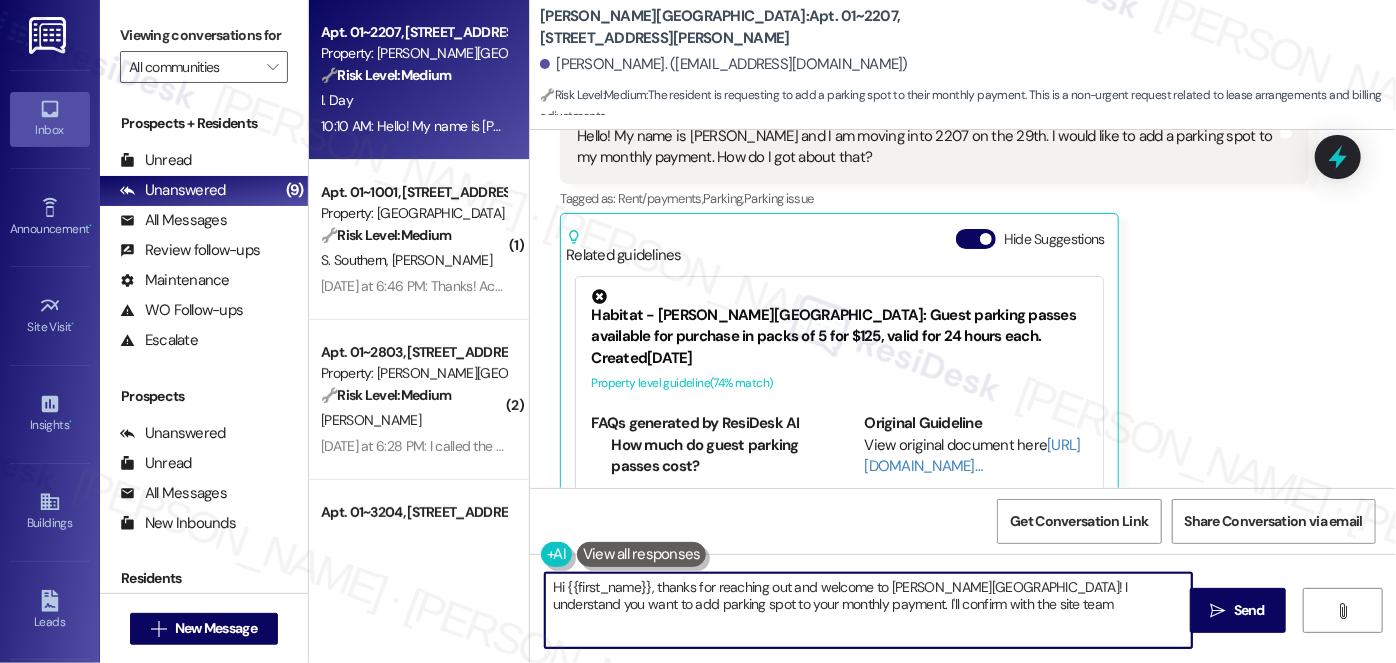 type on "Hi {{first_name}}, thanks for reaching out and welcome to [PERSON_NAME][GEOGRAPHIC_DATA]! I understand you want to add parking spot to your monthly payment. I'll confirm with the site team" 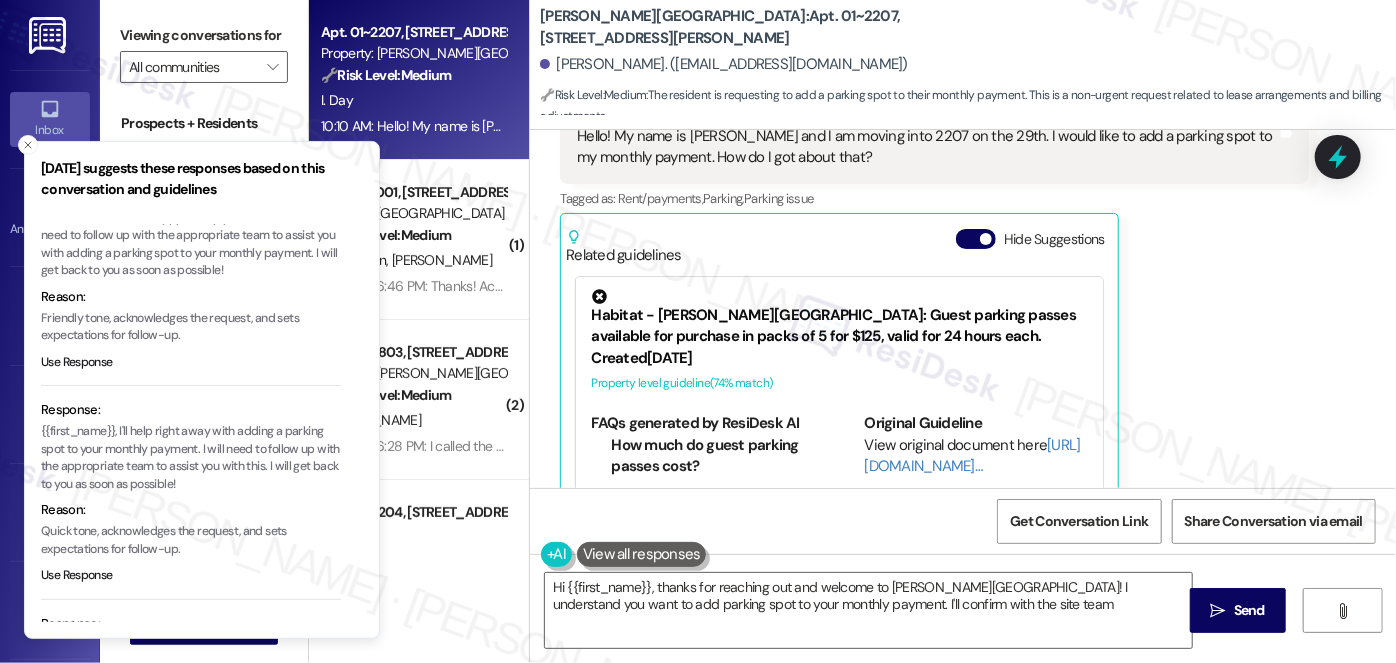 scroll, scrollTop: 90, scrollLeft: 0, axis: vertical 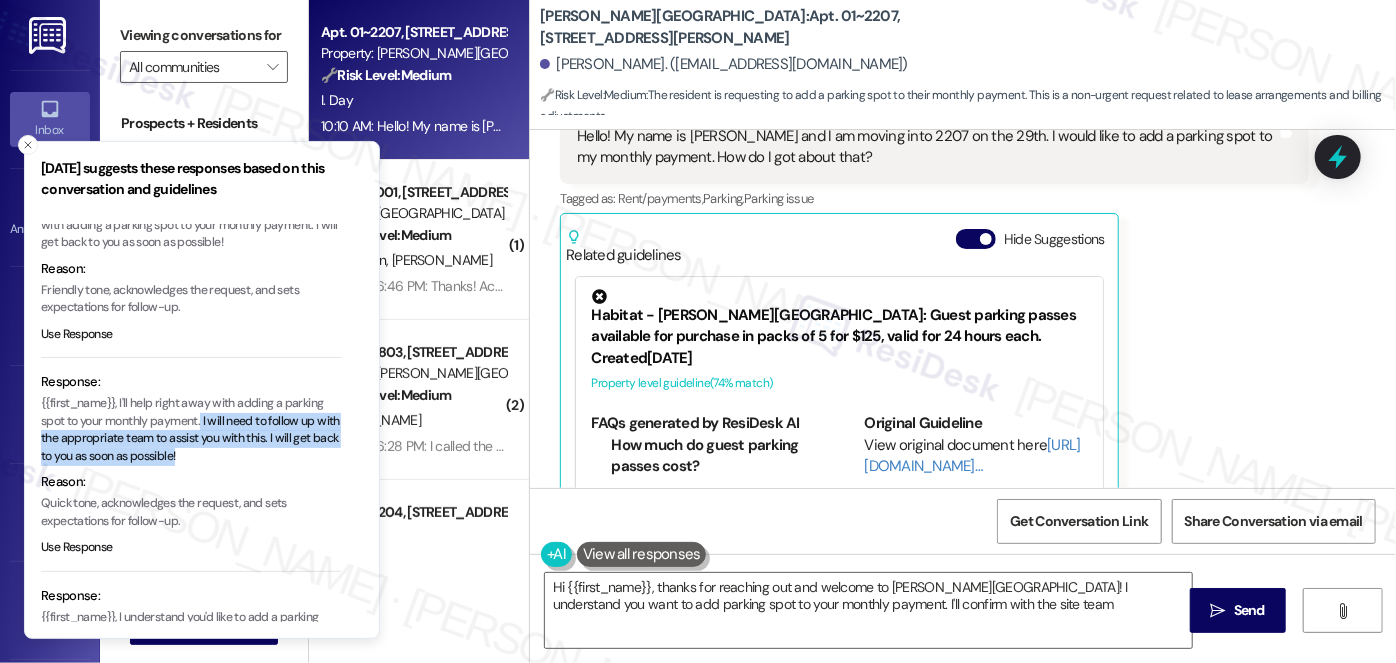 drag, startPoint x: 202, startPoint y: 420, endPoint x: 281, endPoint y: 456, distance: 86.815895 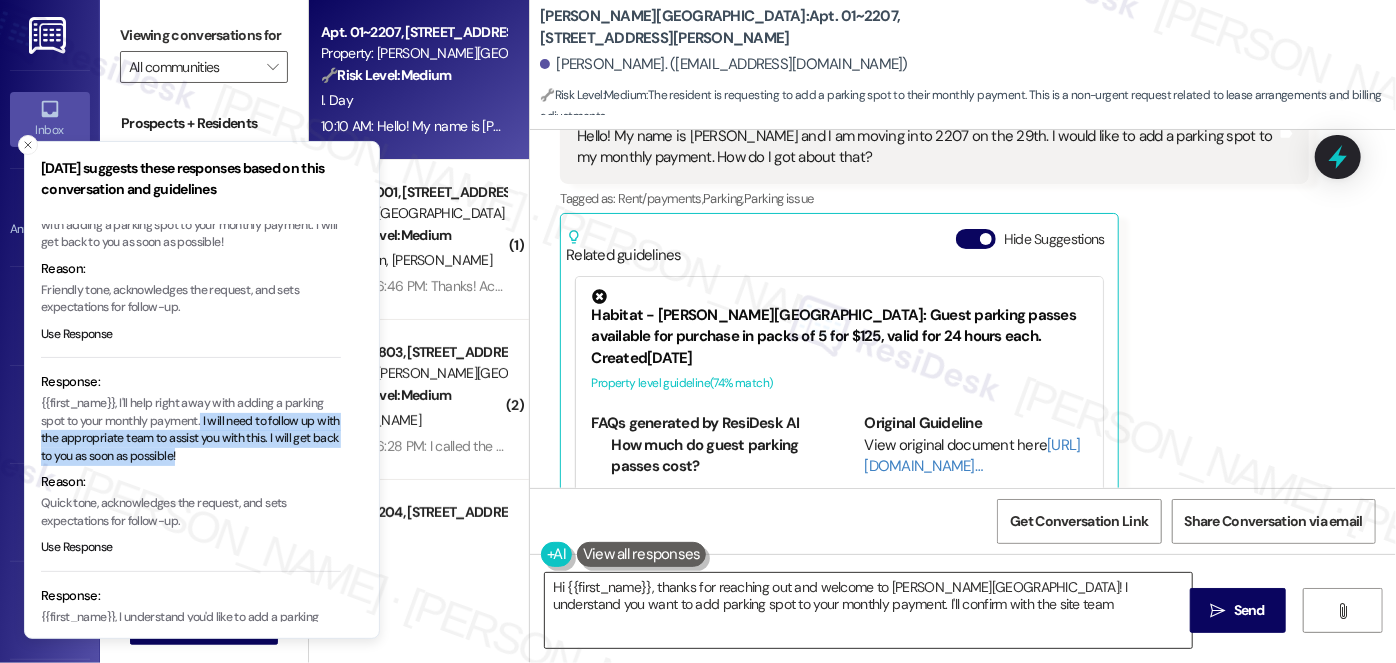 click on "Hi {{first_name}}, thanks for reaching out and welcome to [PERSON_NAME][GEOGRAPHIC_DATA]! I understand you want to add parking spot to your monthly payment. I'll confirm with the site team" at bounding box center (868, 610) 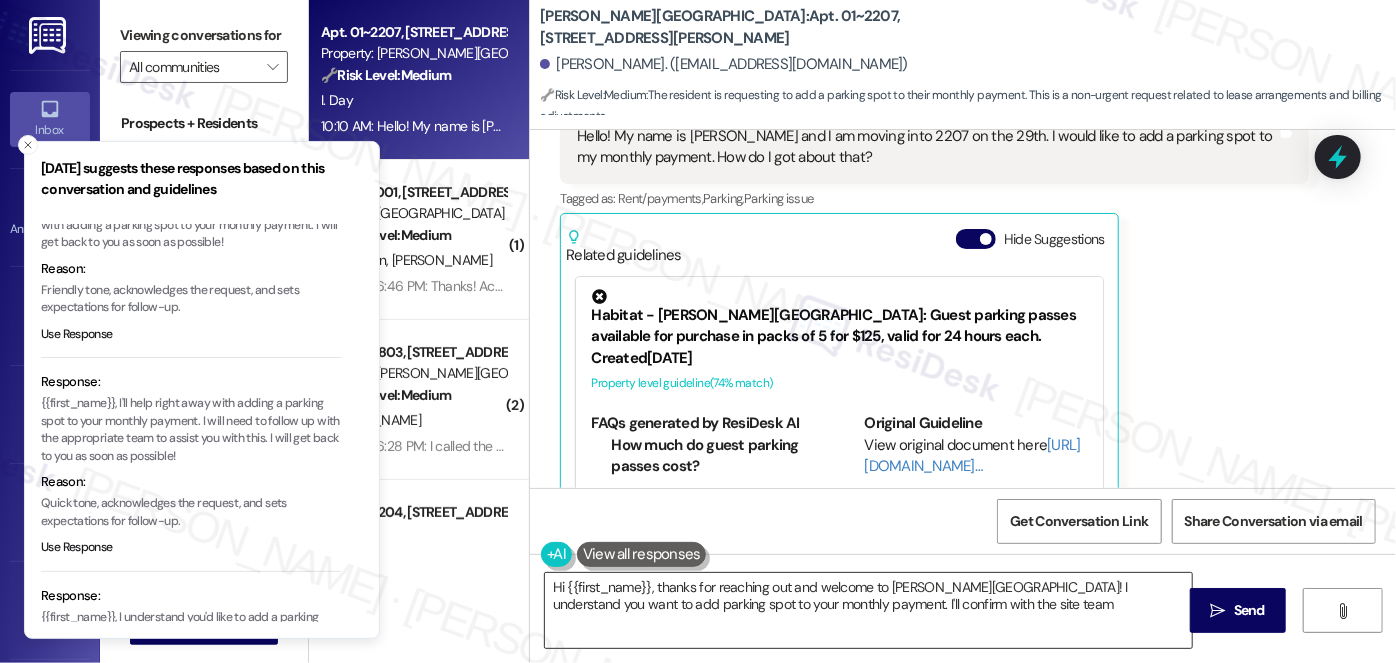 click on "Hi {{first_name}}, thanks for reaching out and welcome to [PERSON_NAME][GEOGRAPHIC_DATA]! I understand you want to add parking spot to your monthly payment. I'll confirm with the site team" at bounding box center (868, 610) 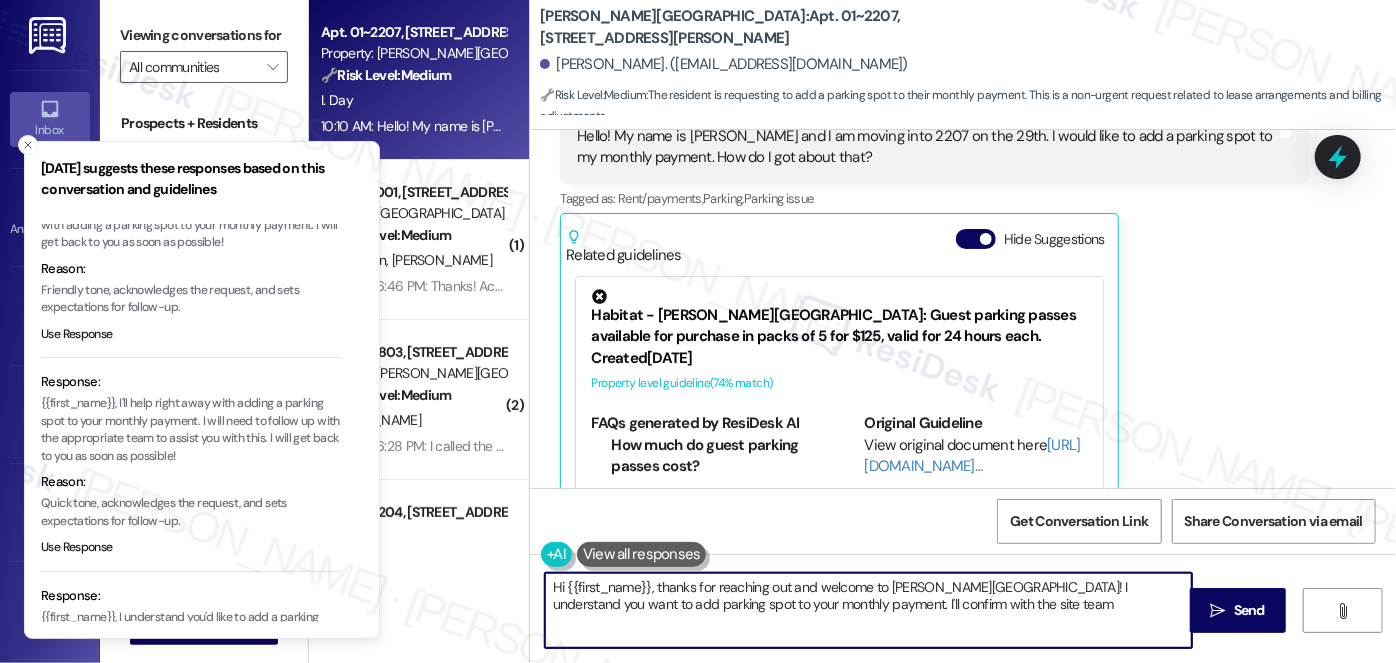drag, startPoint x: 926, startPoint y: 607, endPoint x: 727, endPoint y: 603, distance: 199.04019 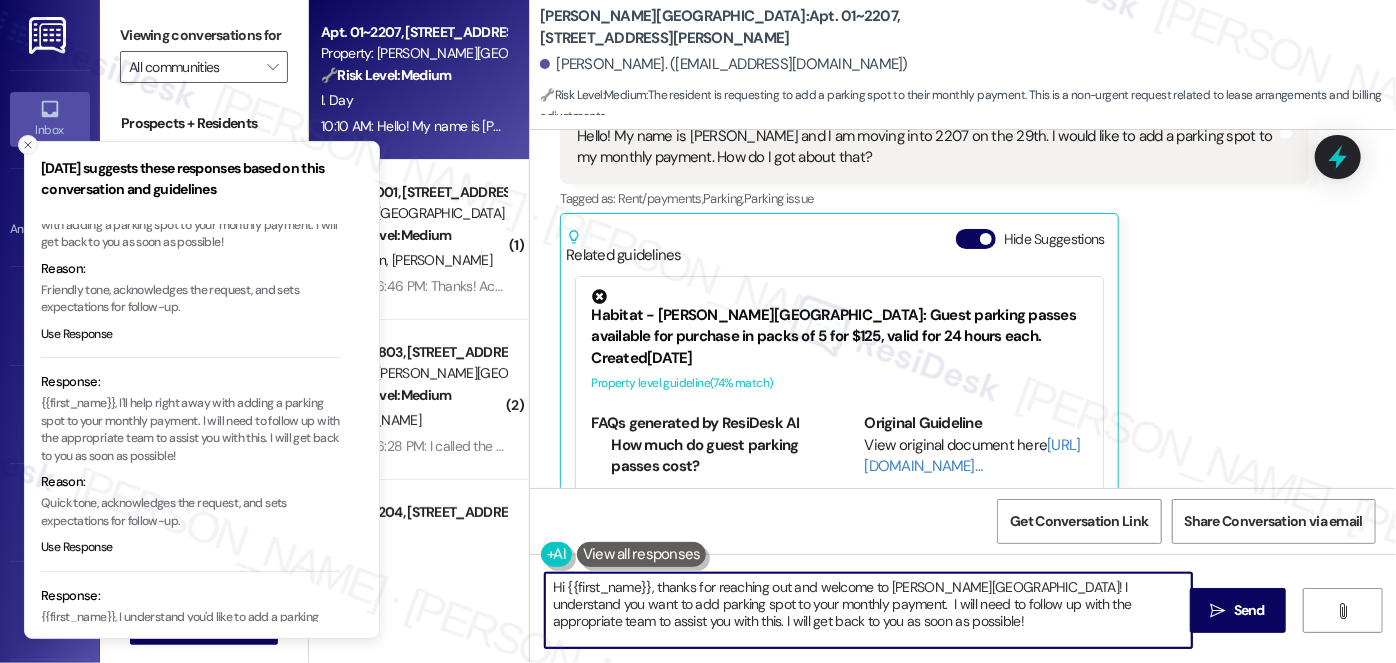 click 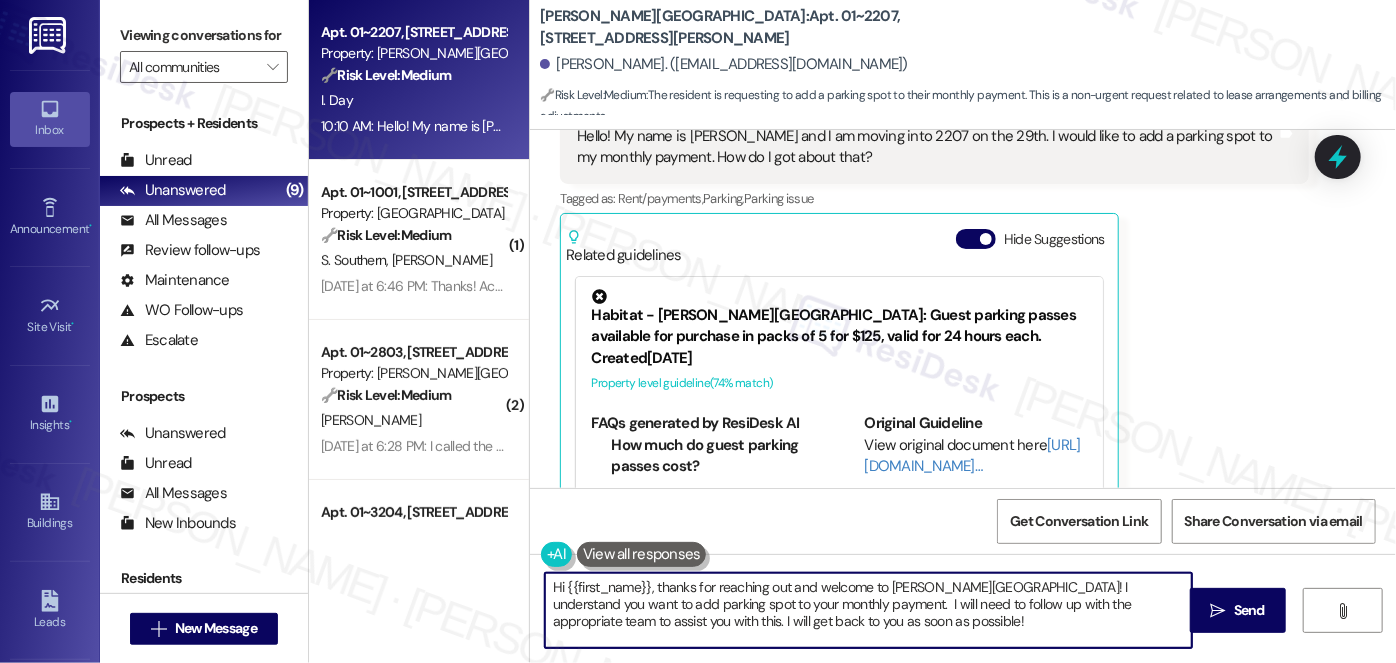 click on "Hi {{first_name}}, thanks for reaching out and welcome to [PERSON_NAME][GEOGRAPHIC_DATA]! I understand you want to add parking spot to your monthly payment.  I will need to follow up with the appropriate team to assist you with this. I will get back to you as soon as possible!" at bounding box center [868, 610] 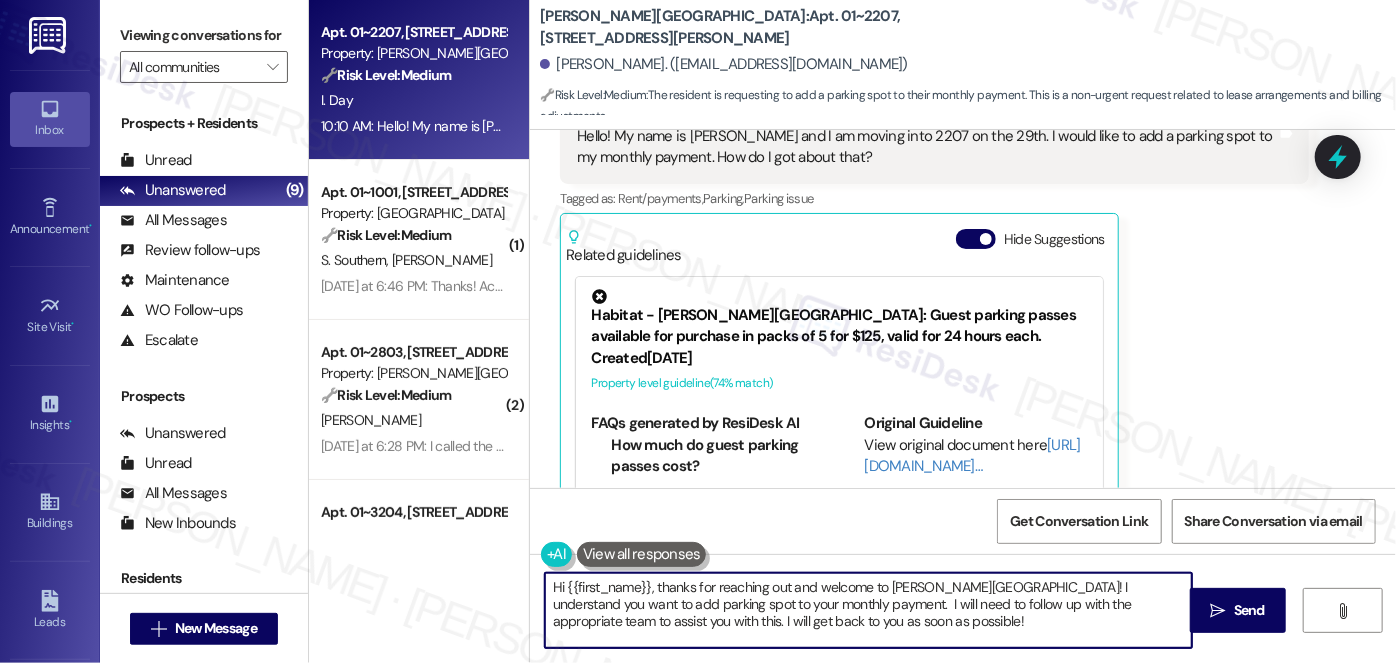click on "Hi {{first_name}}, thanks for reaching out and welcome to [PERSON_NAME][GEOGRAPHIC_DATA]! I understand you want to add parking spot to your monthly payment.  I will need to follow up with the appropriate team to assist you with this. I will get back to you as soon as possible!" at bounding box center (868, 610) 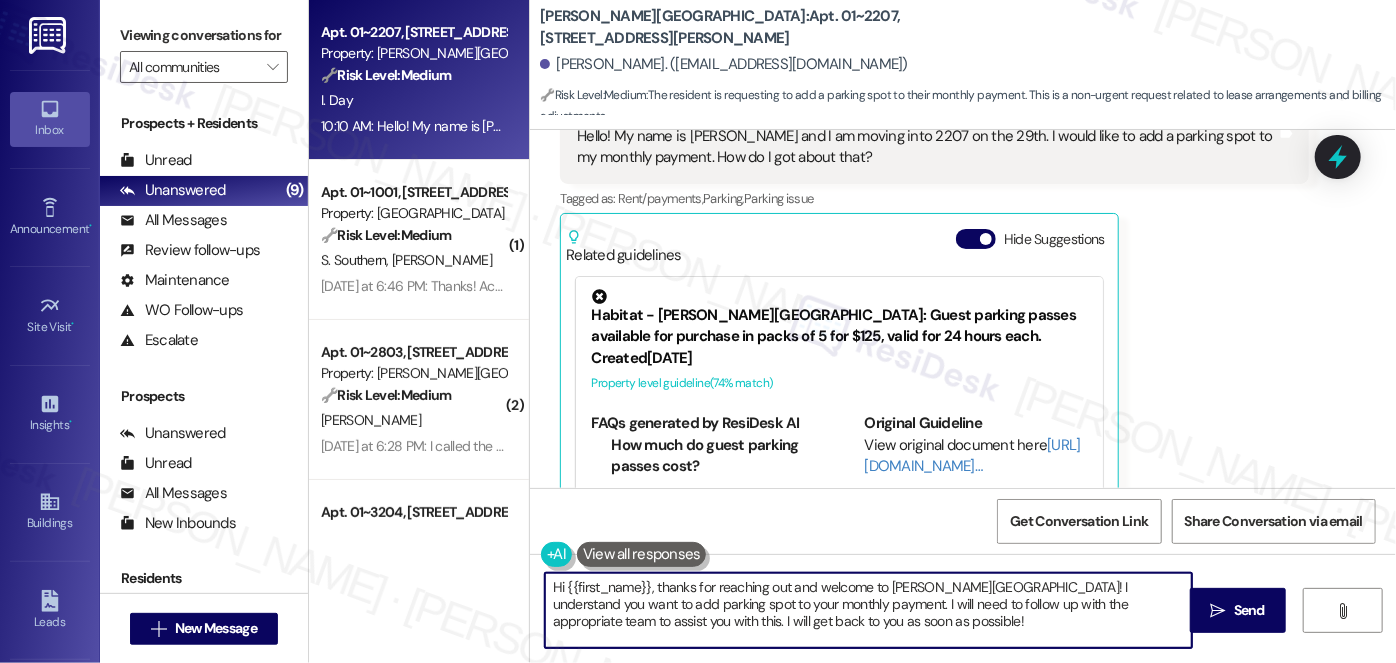 click on "Hi {{first_name}}, thanks for reaching out and welcome to [PERSON_NAME][GEOGRAPHIC_DATA]! I understand you want to add parking spot to your monthly payment. I will need to follow up with the appropriate team to assist you with this. I will get back to you as soon as possible!" at bounding box center [868, 610] 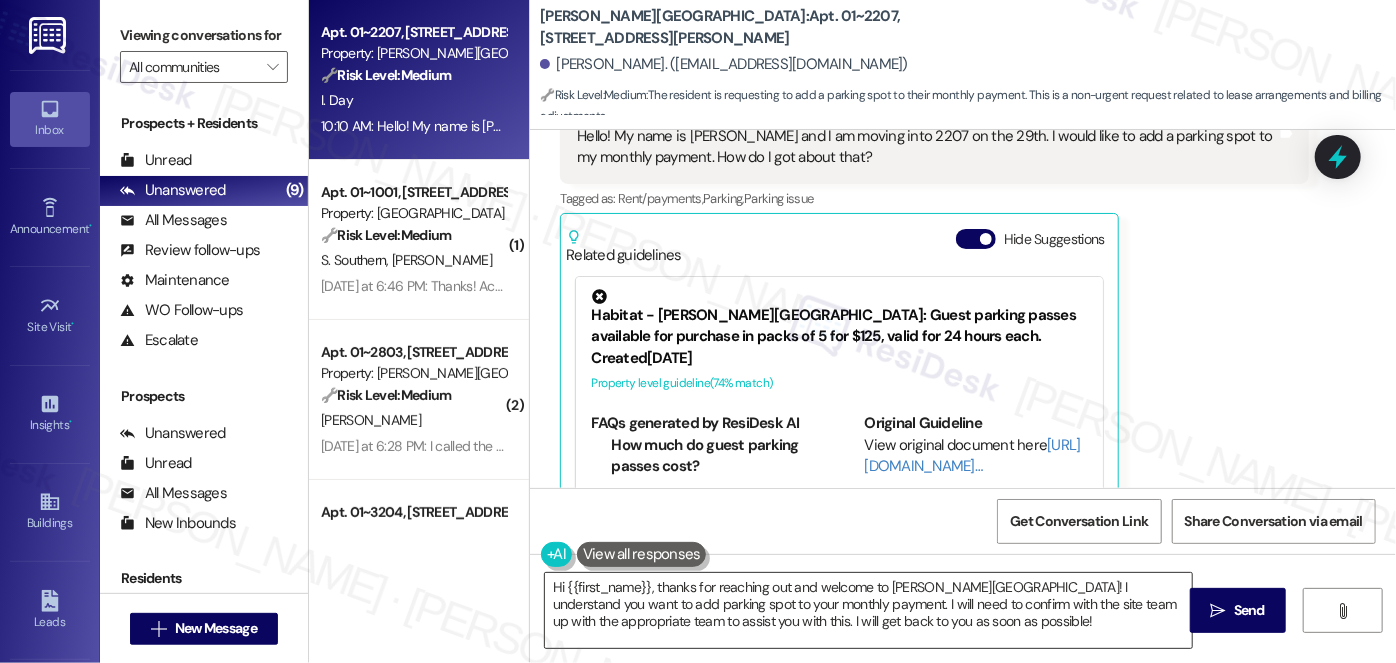 click on "Hi {{first_name}}, thanks for reaching out and welcome to [PERSON_NAME][GEOGRAPHIC_DATA]! I understand you want to add parking spot to your monthly payment. I will need to confirm with the site team up with the appropriate team to assist you with this. I will get back to you as soon as possible!" at bounding box center (868, 610) 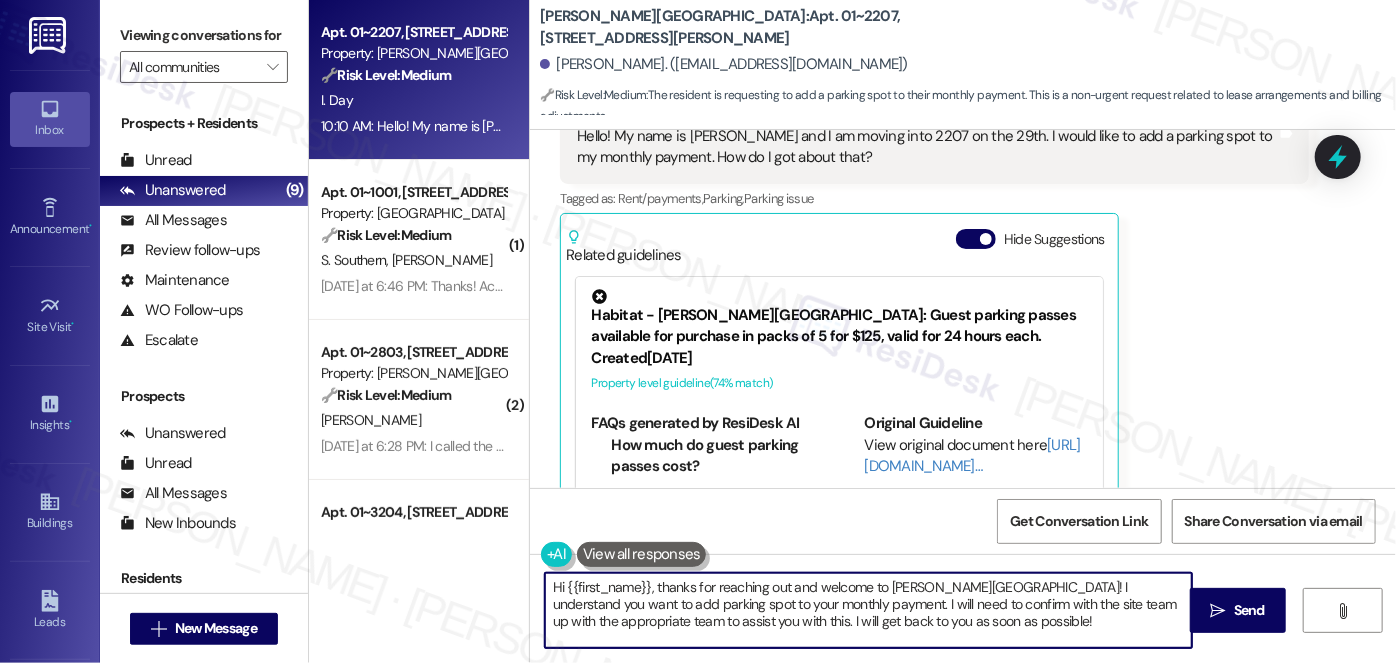 drag, startPoint x: 1004, startPoint y: 603, endPoint x: 669, endPoint y: 623, distance: 335.5965 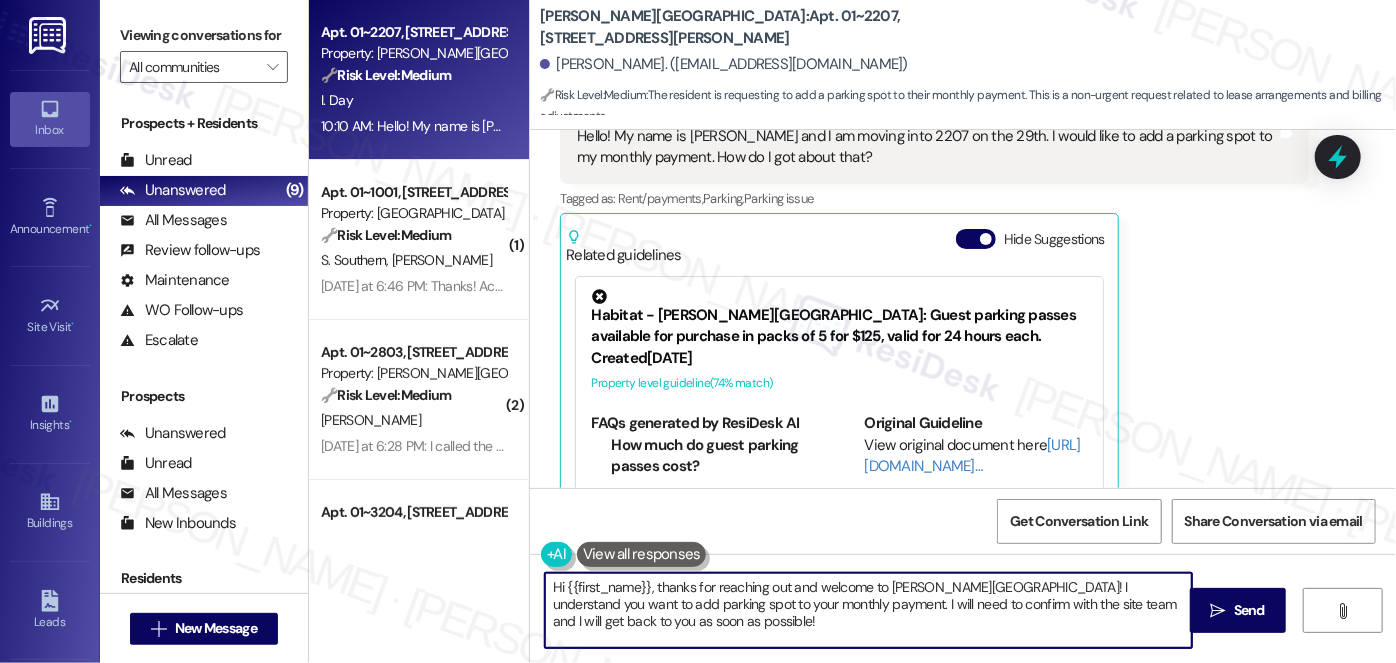 click on "Hi {{first_name}}, thanks for reaching out and welcome to [PERSON_NAME][GEOGRAPHIC_DATA]! I understand you want to add parking spot to your monthly payment. I will need to confirm with the site team and I will get back to you as soon as possible!" at bounding box center (868, 610) 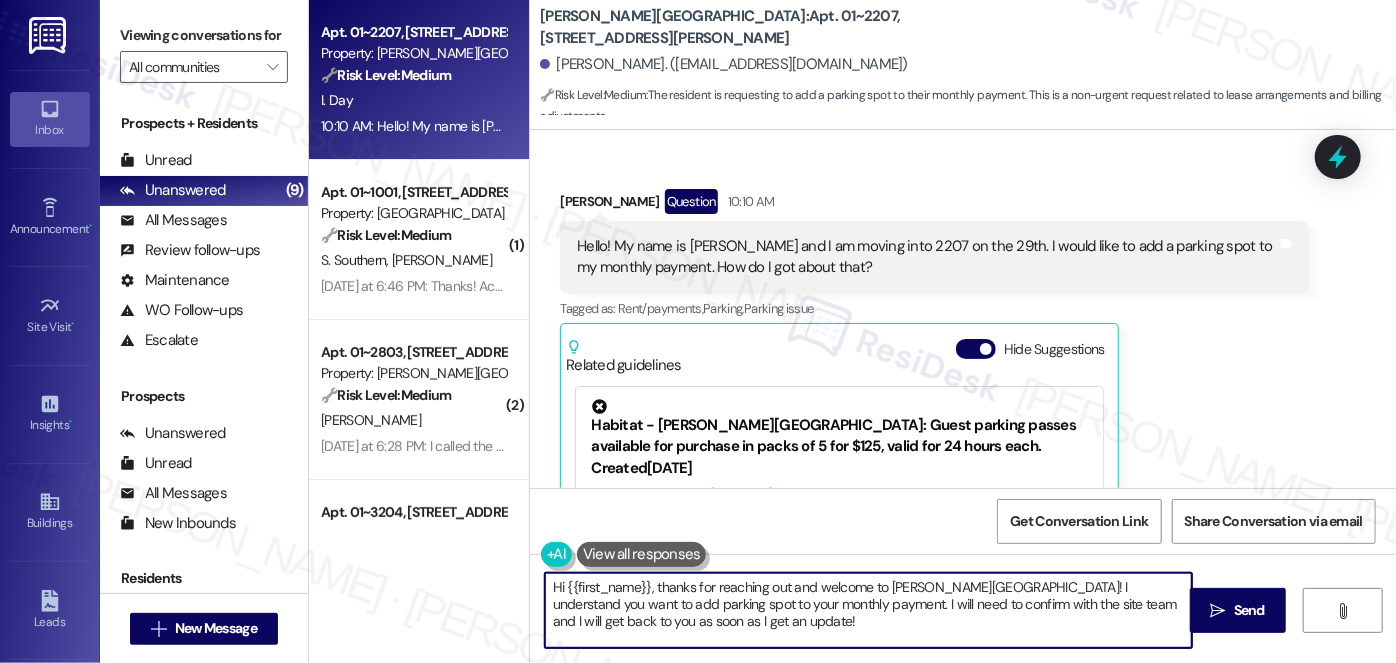 scroll, scrollTop: 0, scrollLeft: 0, axis: both 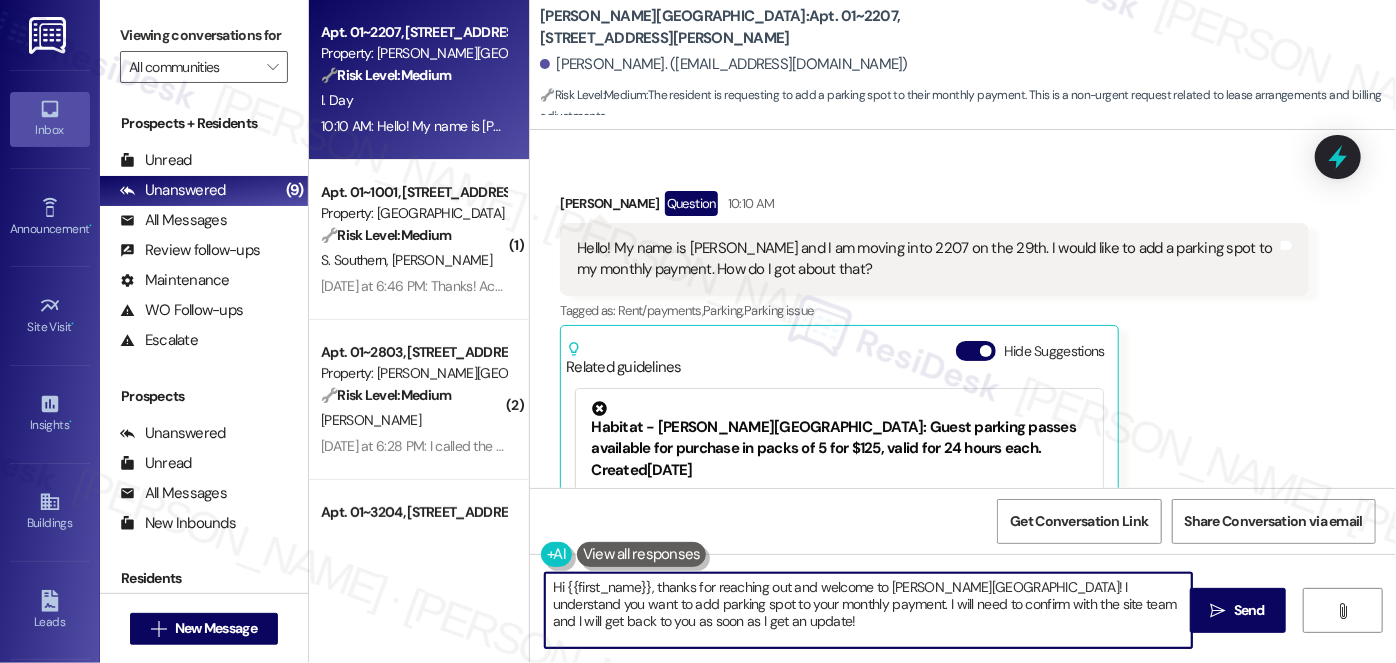 click on "Hello! My name is [PERSON_NAME] and I am moving into 2207 on the 29th. I would like to add a parking spot to my monthly payment. How do I got about that?" at bounding box center (927, 259) 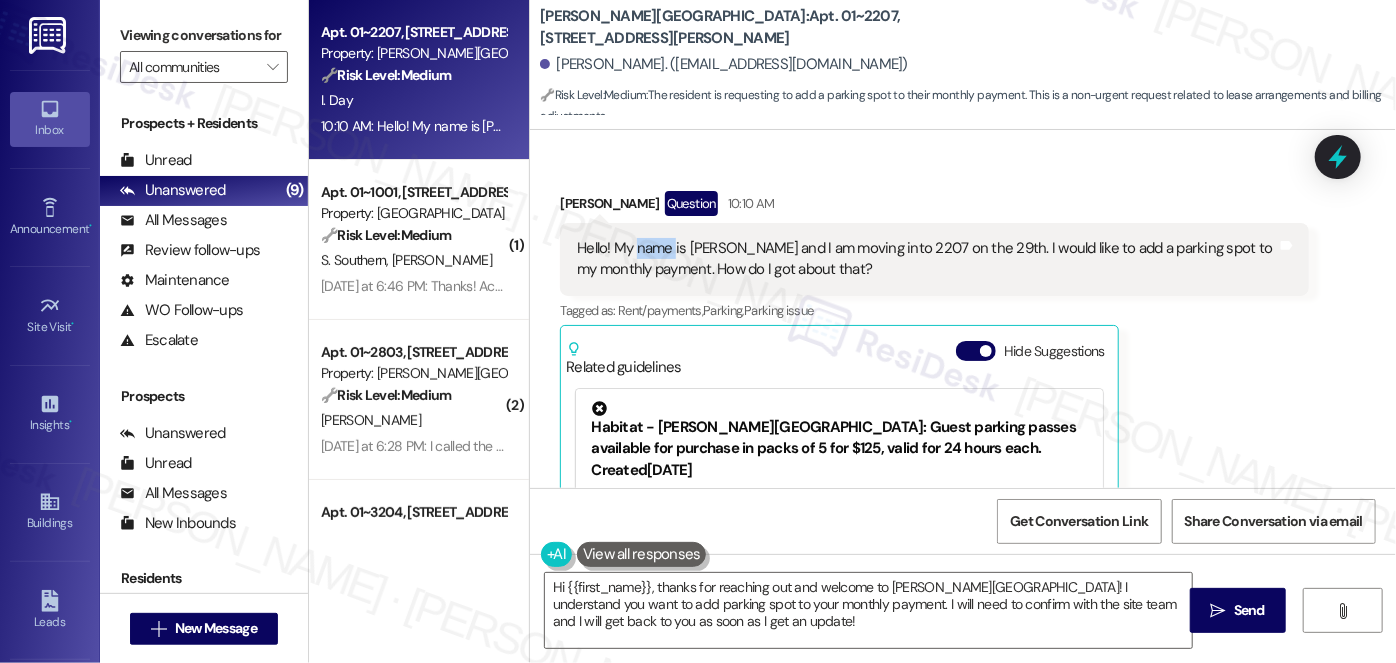 click on "Hello! My name is [PERSON_NAME] and I am moving into 2207 on the 29th. I would like to add a parking spot to my monthly payment. How do I got about that?" at bounding box center [927, 259] 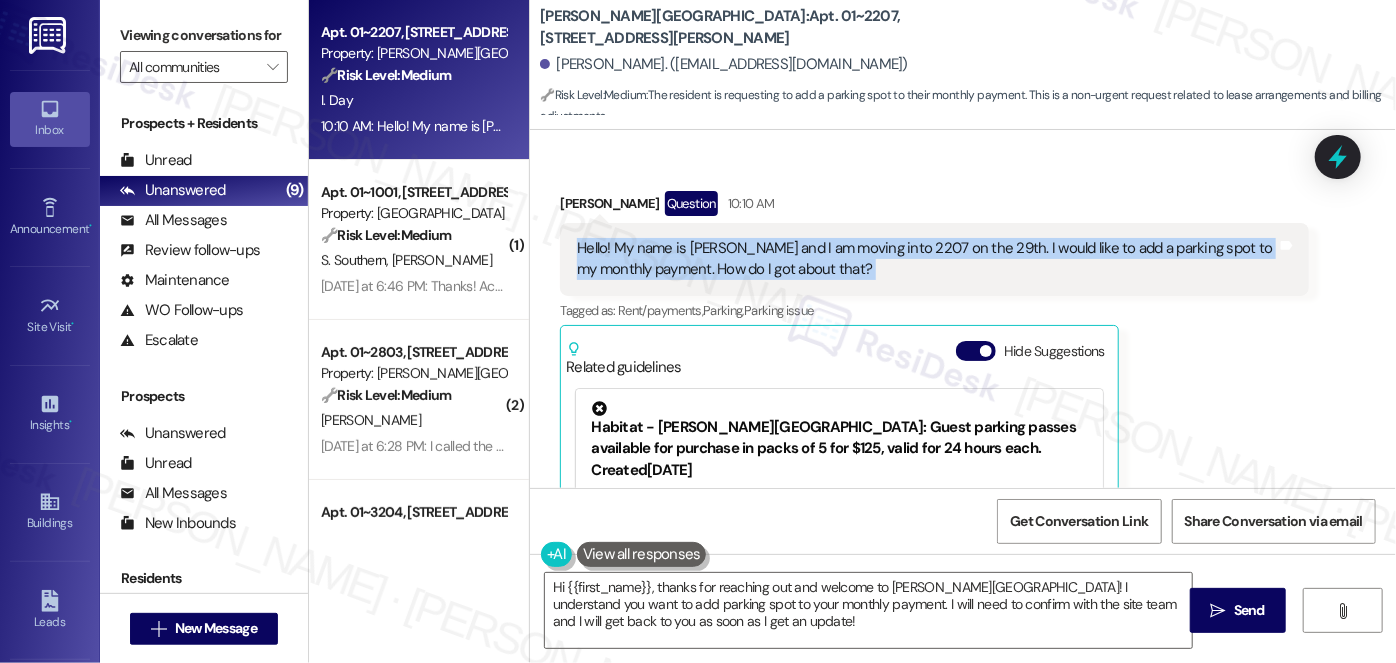 click on "Hello! My name is [PERSON_NAME] and I am moving into 2207 on the 29th. I would like to add a parking spot to my monthly payment. How do I got about that?" at bounding box center (927, 259) 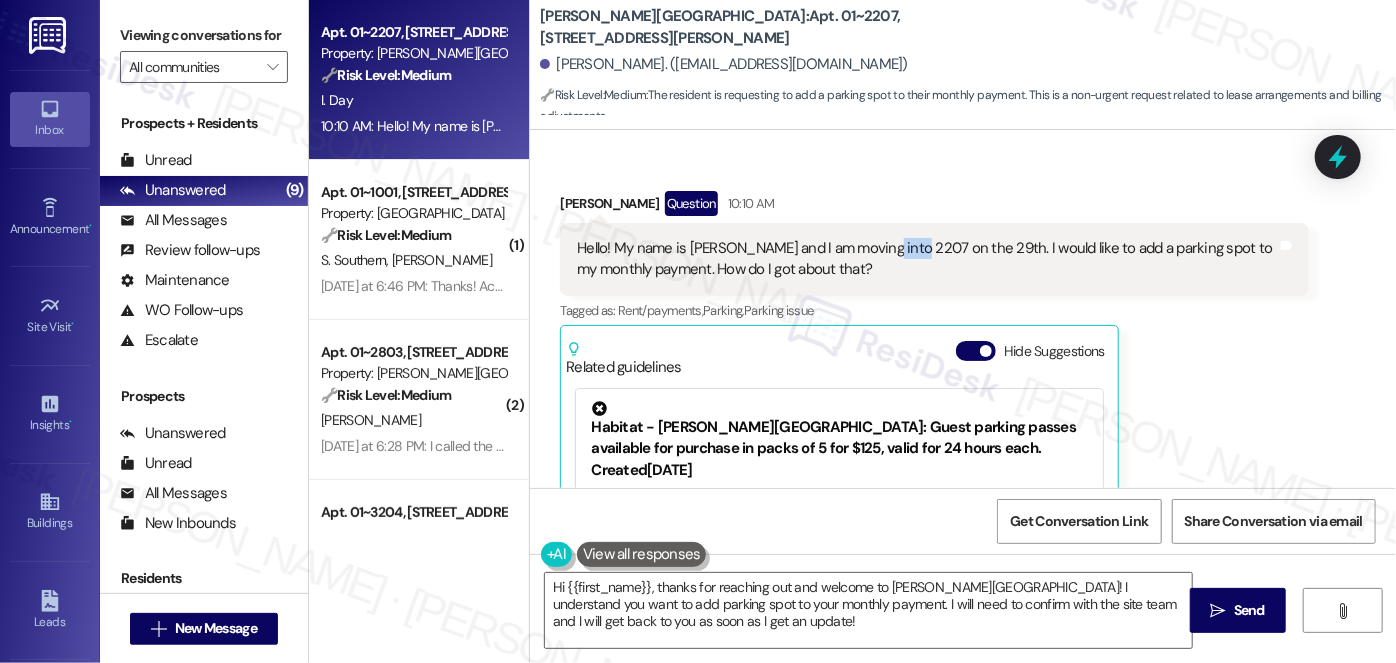 click on "Hello! My name is [PERSON_NAME] and I am moving into 2207 on the 29th. I would like to add a parking spot to my monthly payment. How do I got about that?" at bounding box center (927, 259) 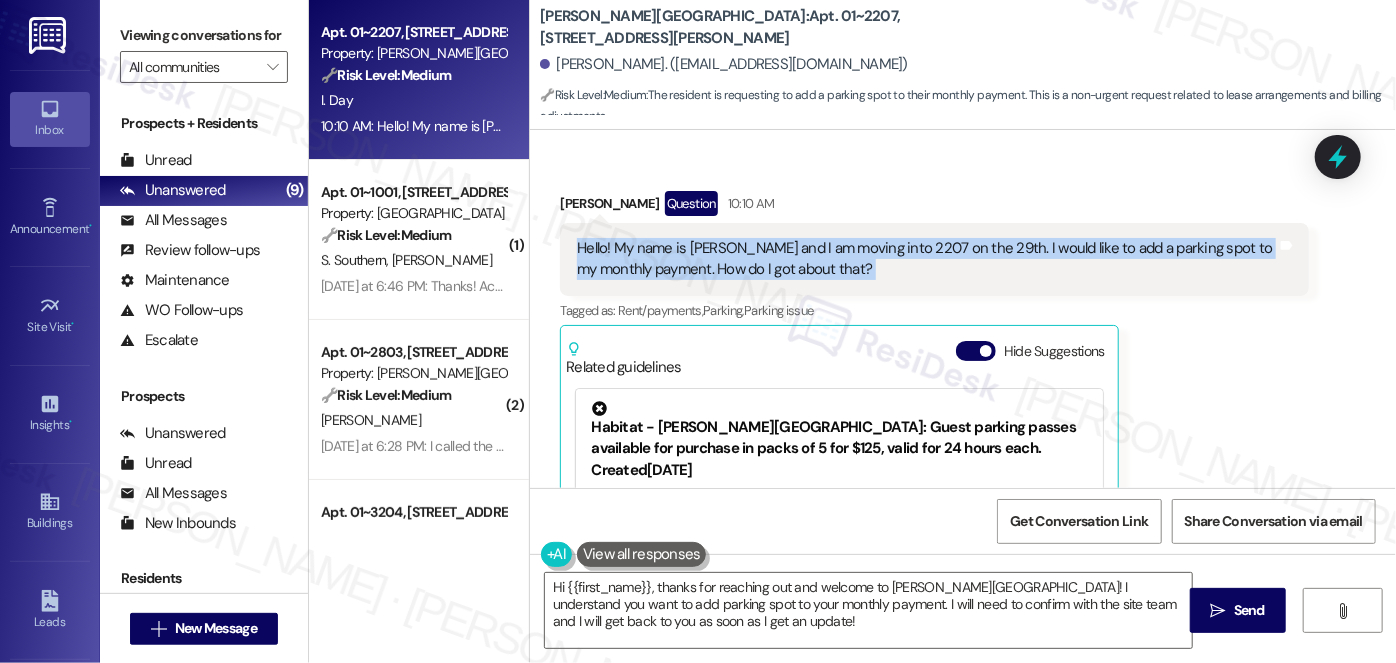click on "Hello! My name is [PERSON_NAME] and I am moving into 2207 on the 29th. I would like to add a parking spot to my monthly payment. How do I got about that?" at bounding box center (927, 259) 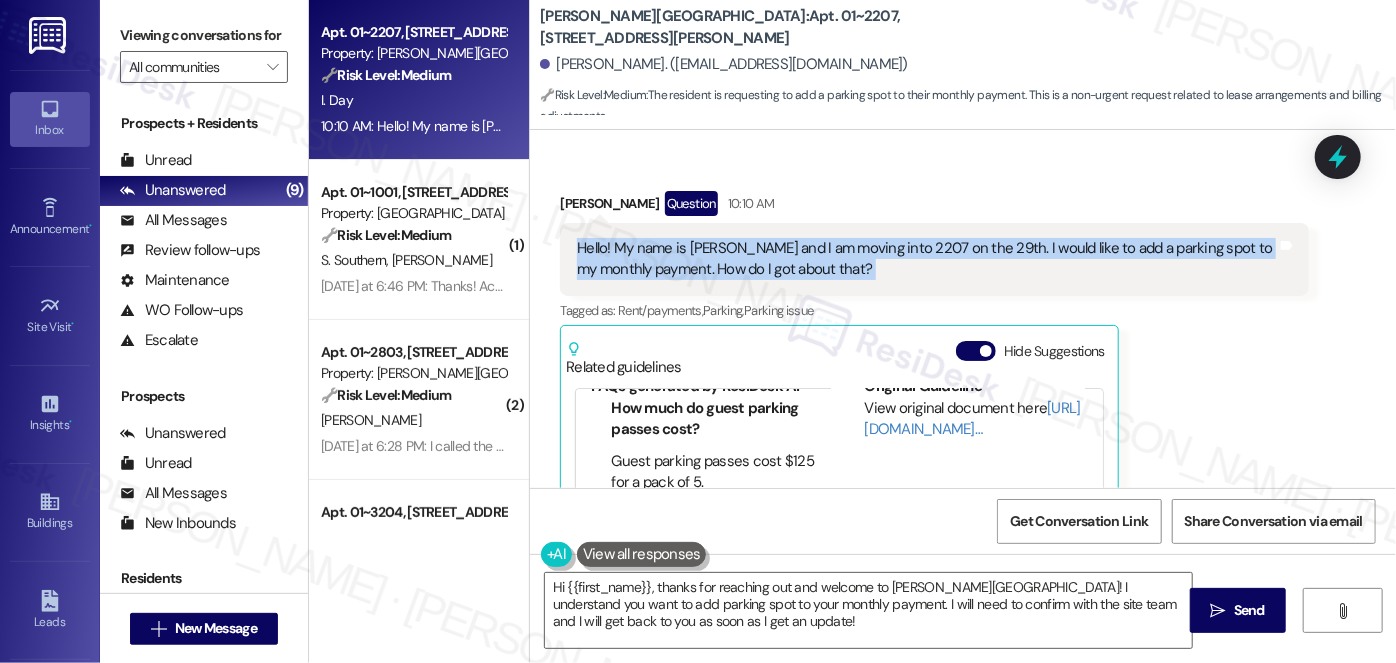 scroll, scrollTop: 181, scrollLeft: 0, axis: vertical 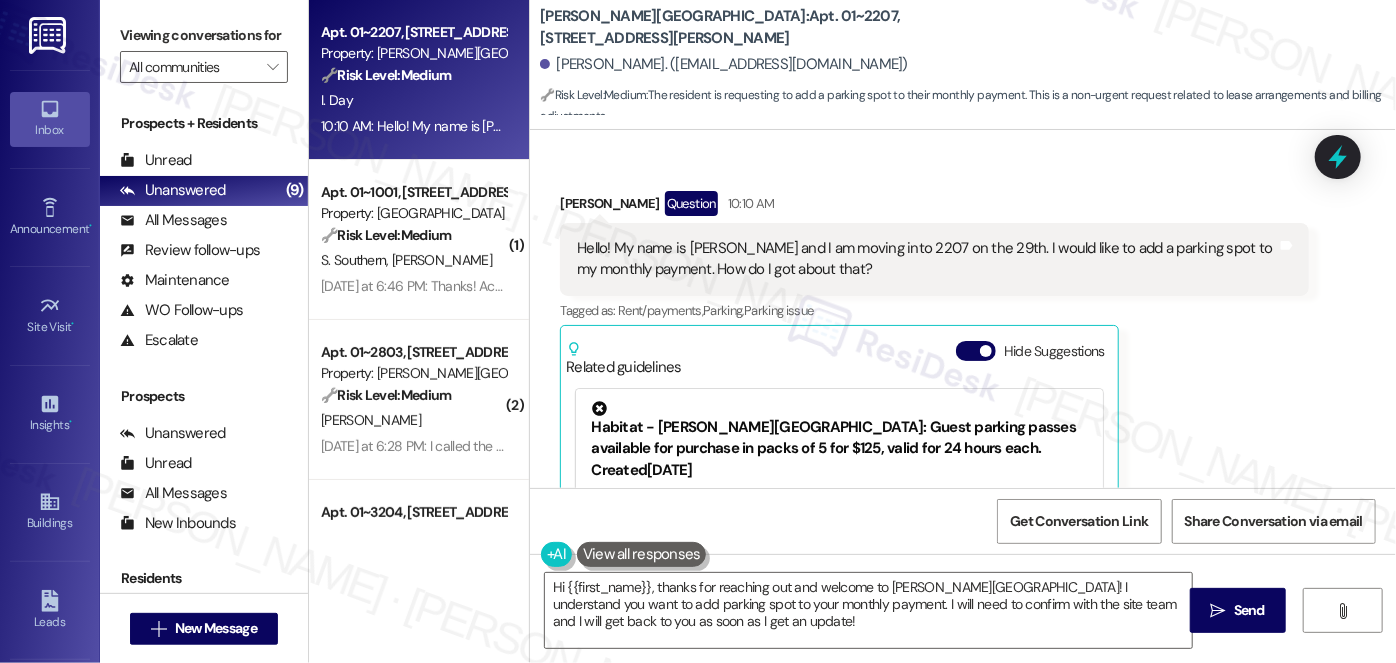 click on "[PERSON_NAME] Question 10:10 AM Hello! My name is [PERSON_NAME] and I am moving into 2207 on the 29th. I would like to add a parking spot to my monthly payment. How do I got about that?  Tags and notes Tagged as:   Rent/payments ,  Click to highlight conversations about Rent/payments Parking ,  Click to highlight conversations about Parking Parking issue Click to highlight conversations about Parking issue  Related guidelines Hide Suggestions Habitat - [PERSON_NAME][GEOGRAPHIC_DATA]: Guest parking passes available for purchase in packs of 5 for $125, valid for 24 hours each. Created  [DATE] Property level guideline  ( 74 % match) FAQs generated by ResiDesk AI How much do guest parking passes cost? Guest parking passes cost $125 for a pack of 5. How long is each guest parking pass valid? Each guest parking pass is valid for 24 hours. Where can I purchase guest parking passes? The document doesn't specify the location. Please check with the property management office for purchasing details. Can I buy individual guest parking passes?" at bounding box center [934, 420] 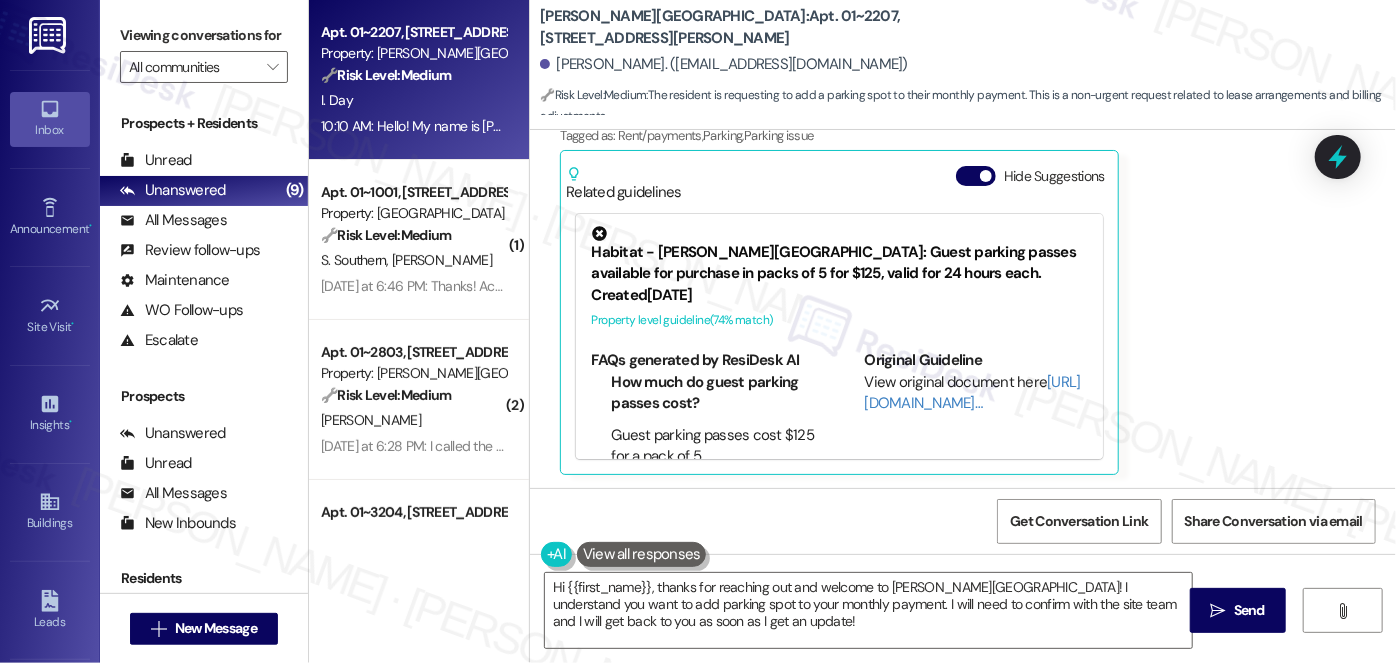 scroll, scrollTop: 181, scrollLeft: 0, axis: vertical 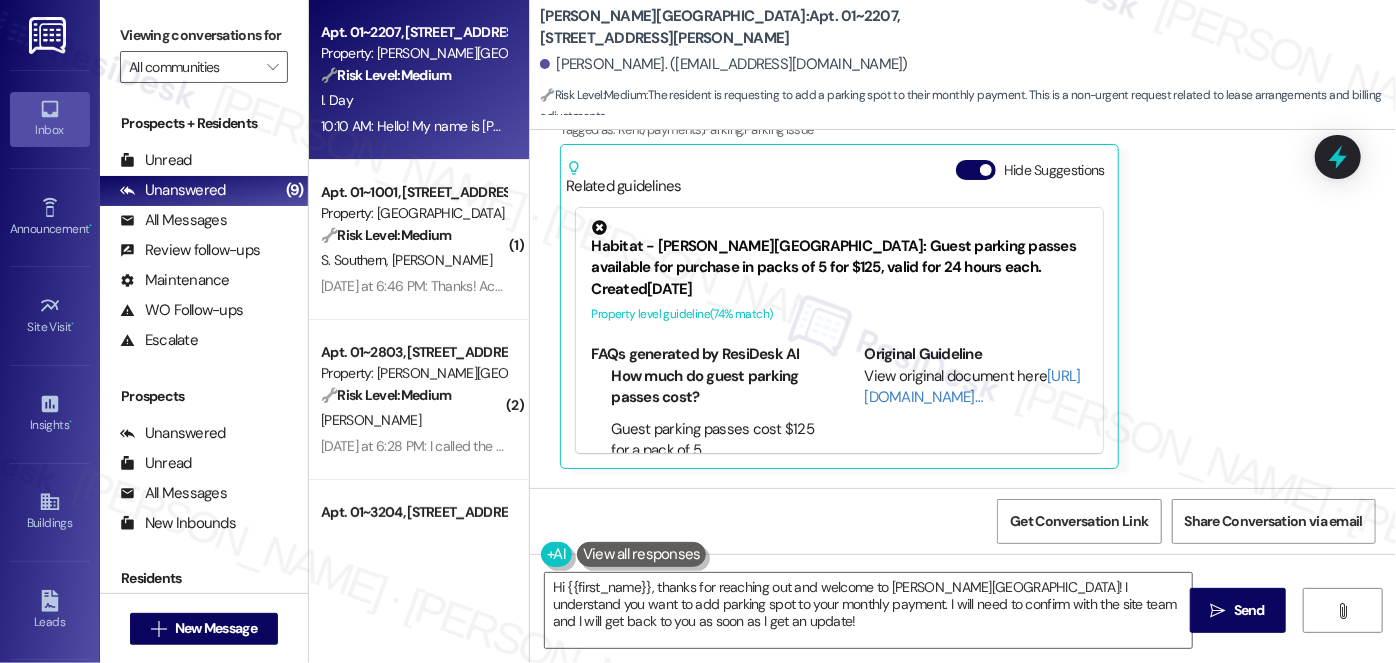 click on "Habitat - [PERSON_NAME][GEOGRAPHIC_DATA]: Guest parking passes available for purchase in packs of 5 for $125, valid for 24 hours each. Created  [DATE] Property level guideline  ( 74 % match) FAQs generated by ResiDesk AI How much do guest parking passes cost? Guest parking passes cost $125 for a pack of 5. How long is each guest parking pass valid? Each guest parking pass is valid for 24 hours. Where can I purchase guest parking passes? The document doesn't specify the location. Please check with the property management office for purchasing details. Can I buy individual guest parking passes? The document only mentions packs of 5 passes. Individual pass sales are not specified. Is there a limit to how many packs of guest passes I can buy? The document doesn't mention any limits. Please check with property management for any restrictions. Do unused guest passes expire? The document doesn't mention expiration dates. Check with property management for any expiration policies. Original Guideline View original document here" at bounding box center (839, 330) 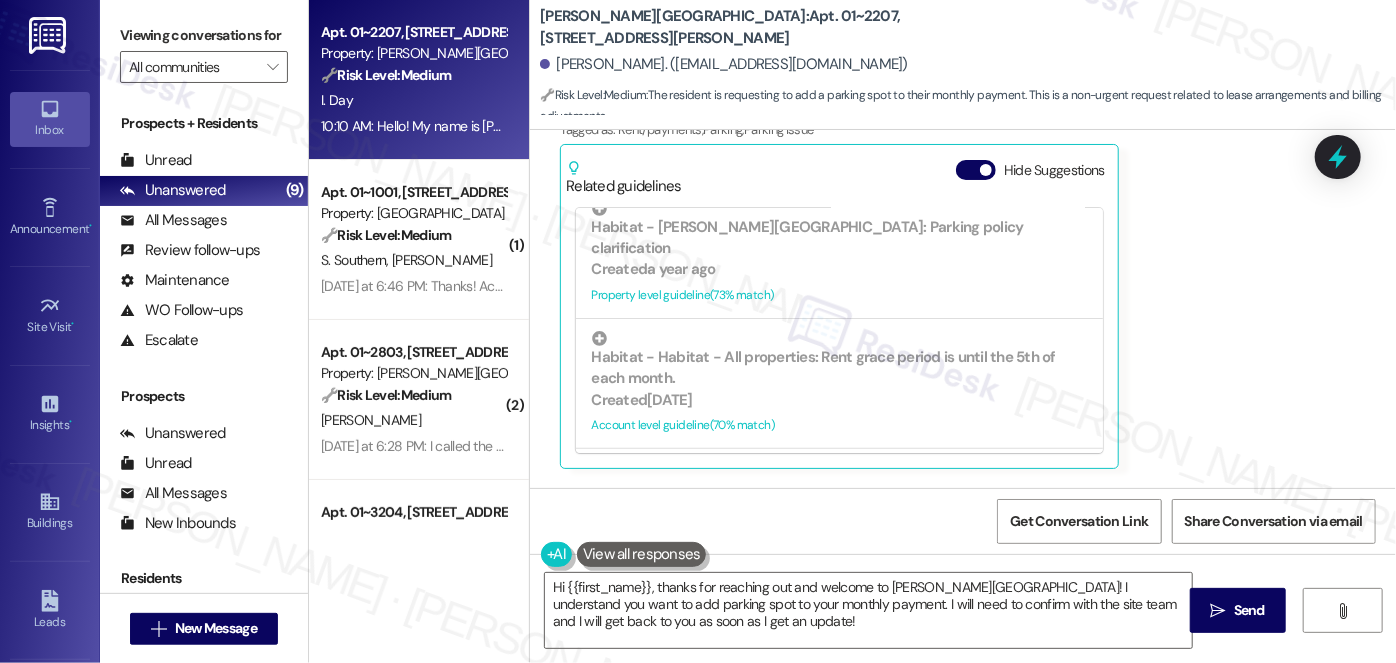 scroll, scrollTop: 0, scrollLeft: 0, axis: both 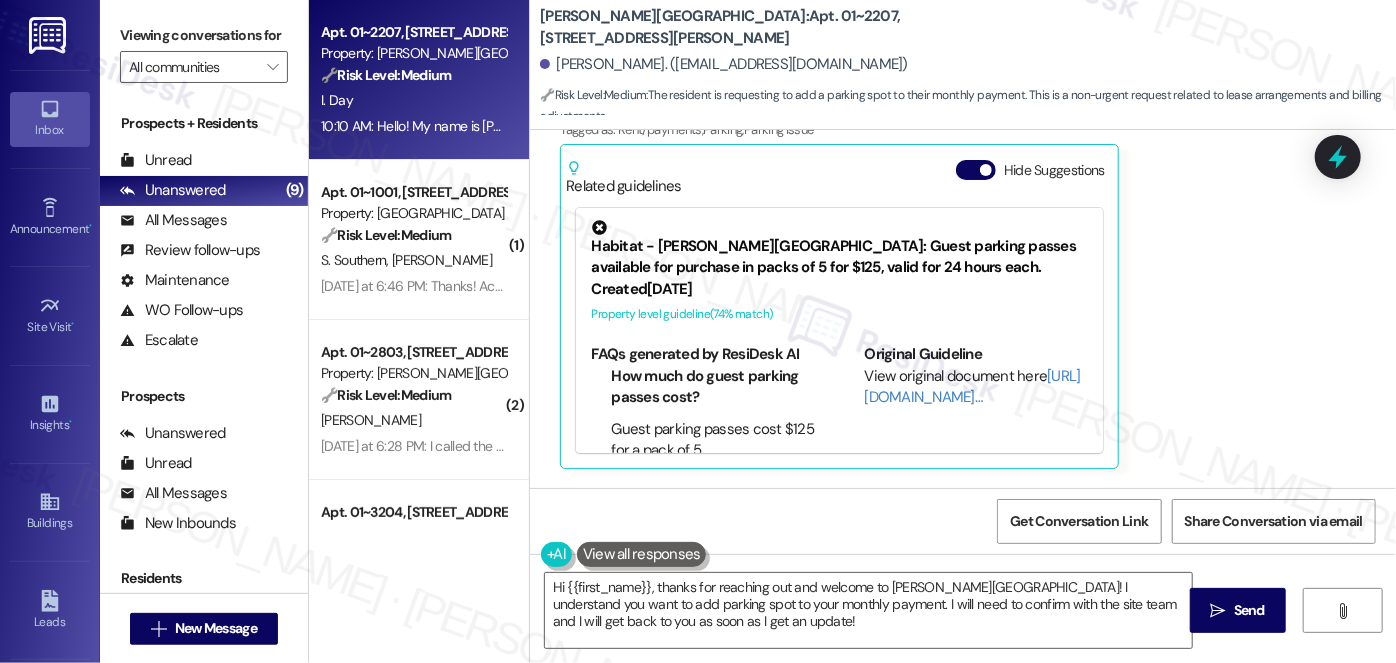 drag, startPoint x: 1093, startPoint y: 241, endPoint x: 1099, endPoint y: 325, distance: 84.21401 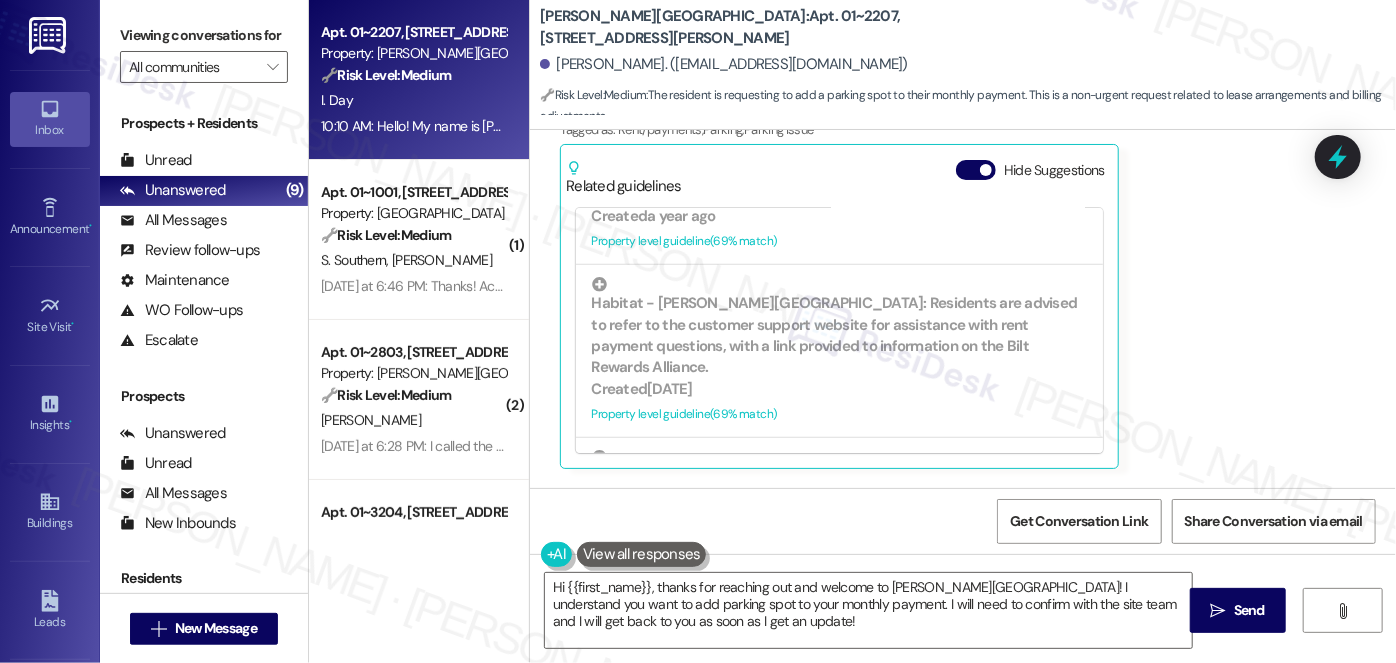scroll, scrollTop: 0, scrollLeft: 0, axis: both 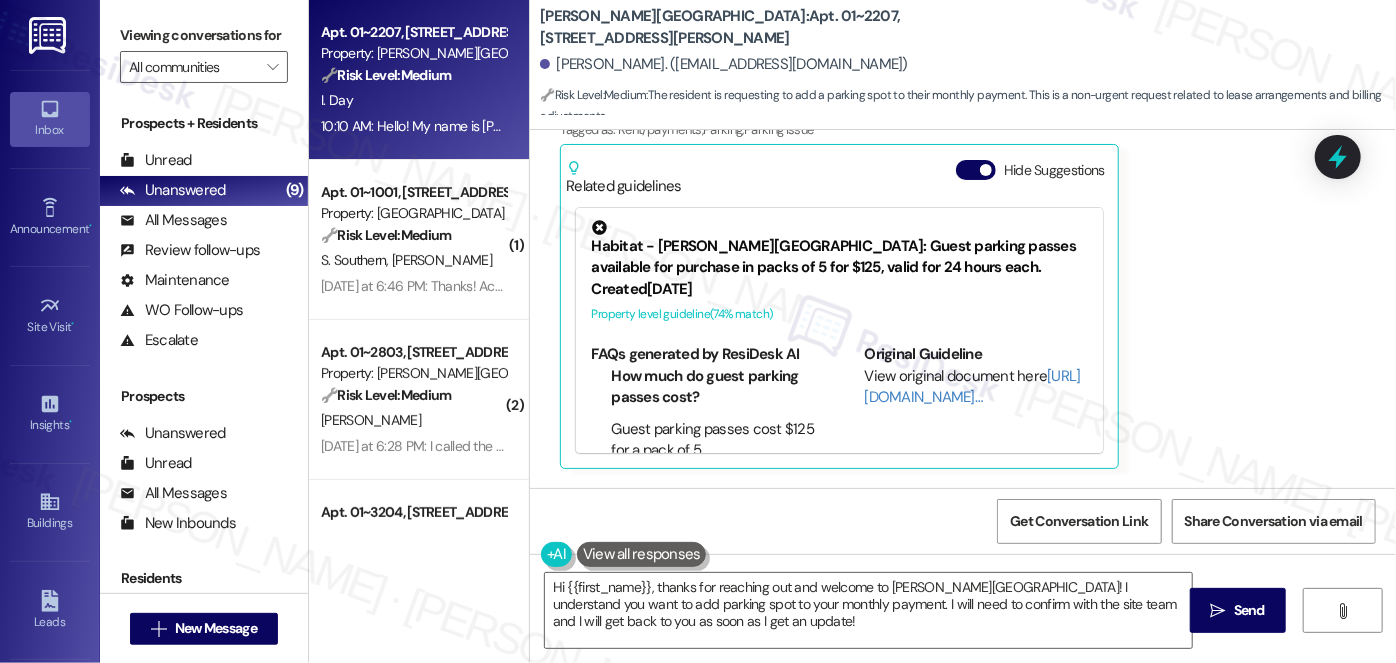 drag, startPoint x: 1089, startPoint y: 245, endPoint x: 1074, endPoint y: 406, distance: 161.69725 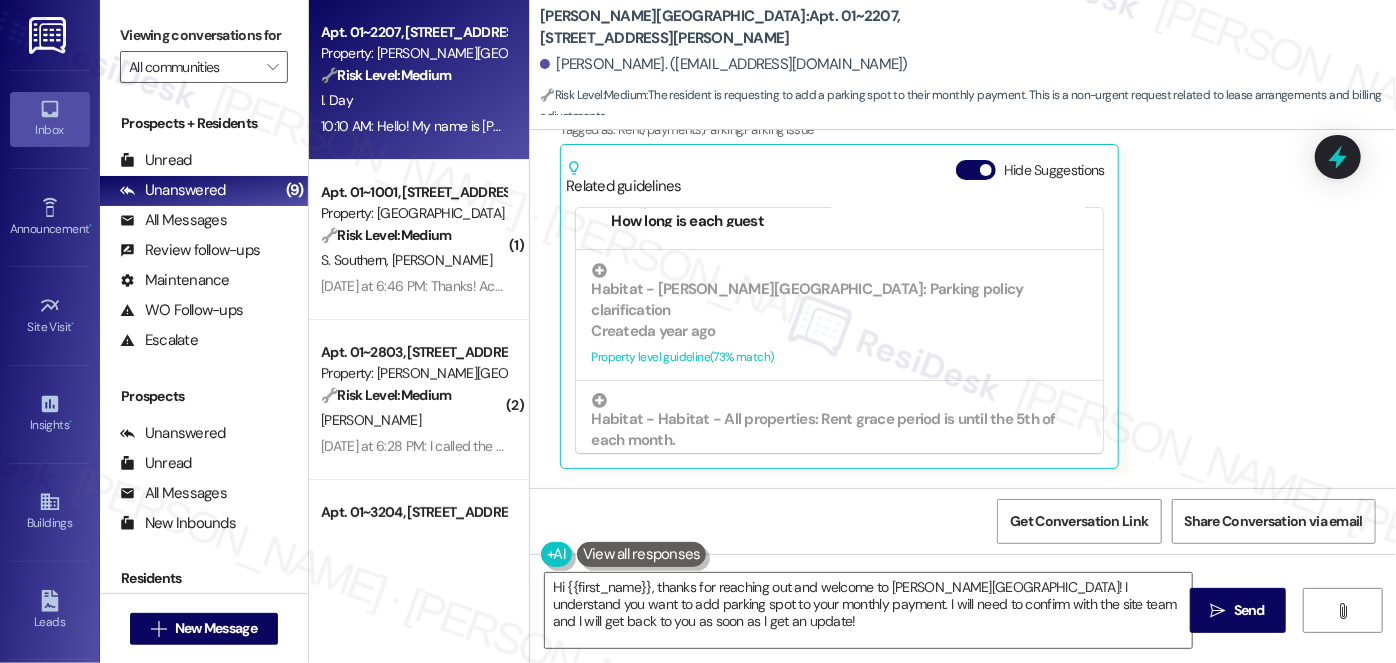 scroll, scrollTop: 0, scrollLeft: 0, axis: both 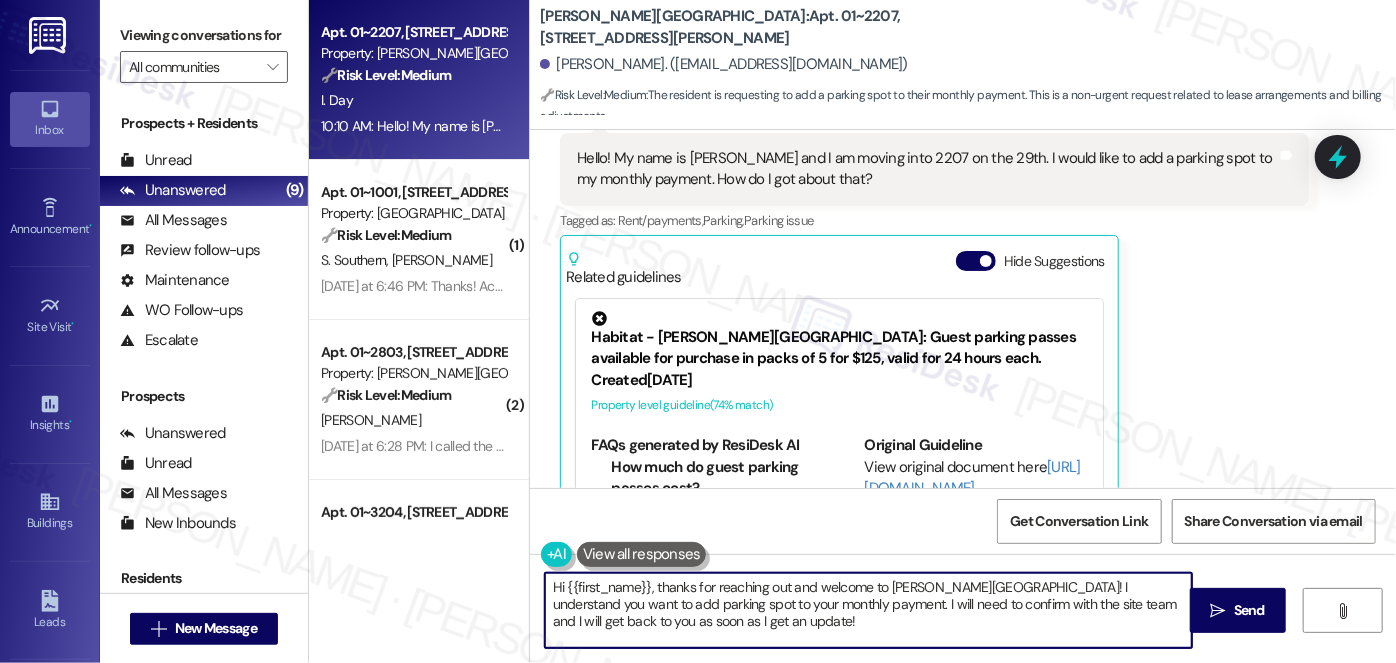 click on "Hi {{first_name}}, thanks for reaching out and welcome to [PERSON_NAME][GEOGRAPHIC_DATA]! I understand you want to add parking spot to your monthly payment. I will need to confirm with the site team and I will get back to you as soon as I get an update!" at bounding box center (868, 610) 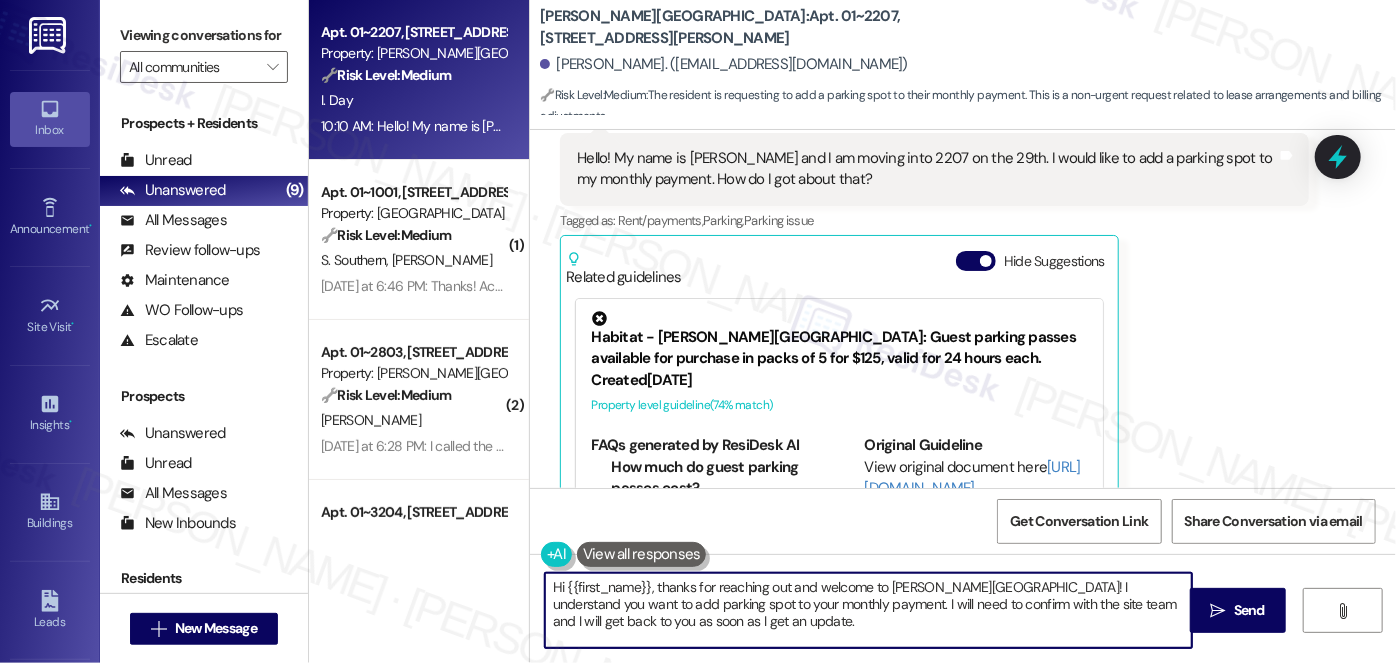 scroll, scrollTop: 61, scrollLeft: 0, axis: vertical 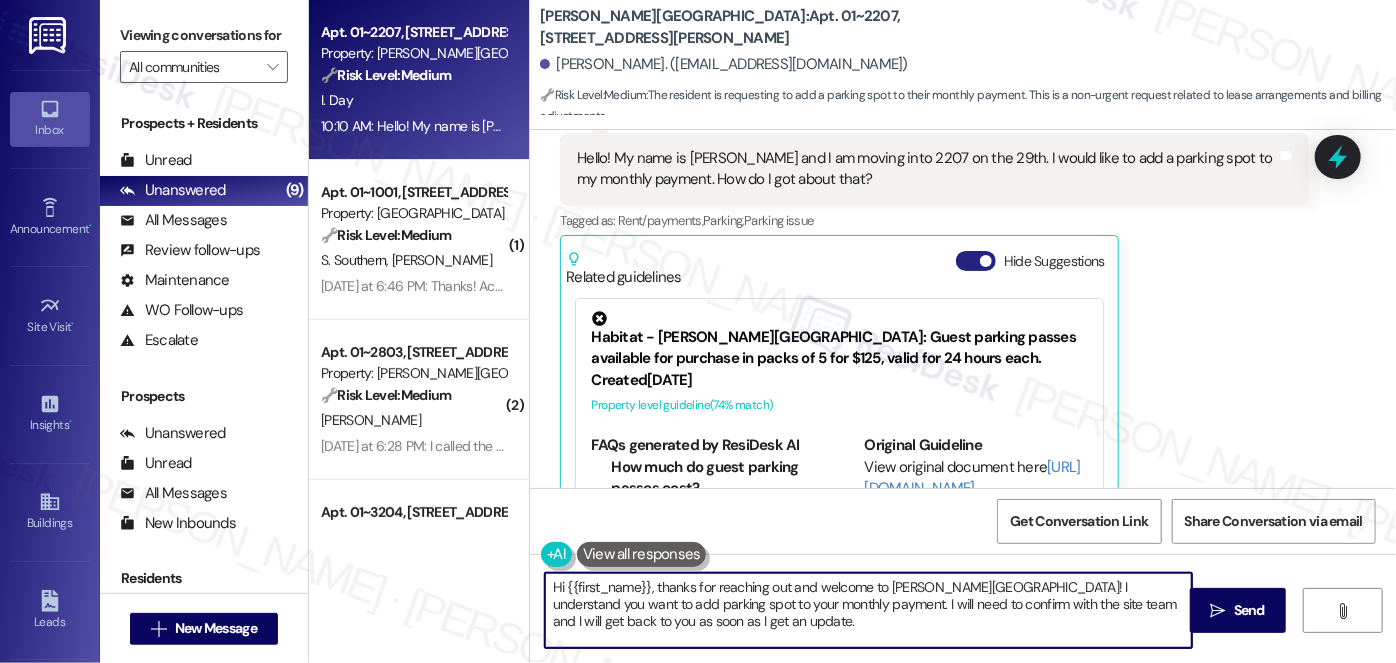 click on "Hide Suggestions" at bounding box center [976, 261] 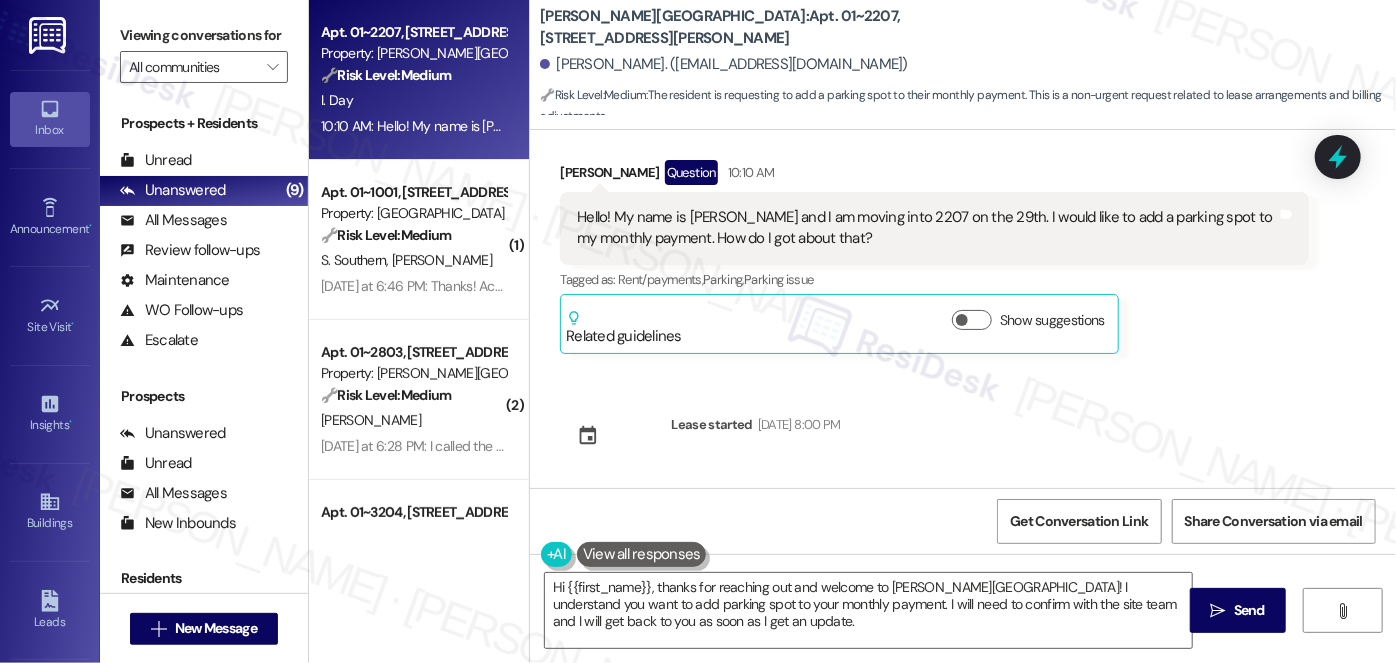 scroll, scrollTop: 29, scrollLeft: 0, axis: vertical 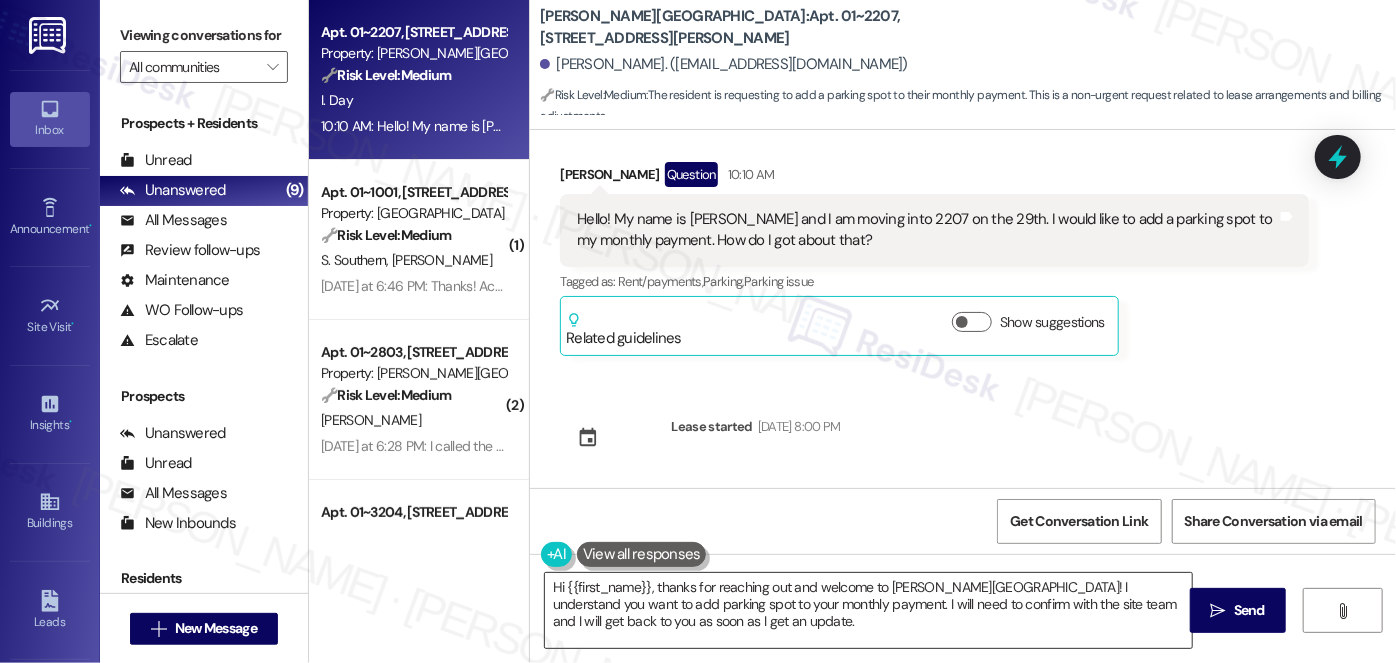 click on "Hi {{first_name}}, thanks for reaching out and welcome to [PERSON_NAME][GEOGRAPHIC_DATA]! I understand you want to add parking spot to your monthly payment. I will need to confirm with the site team and I will get back to you as soon as I get an update." at bounding box center [868, 610] 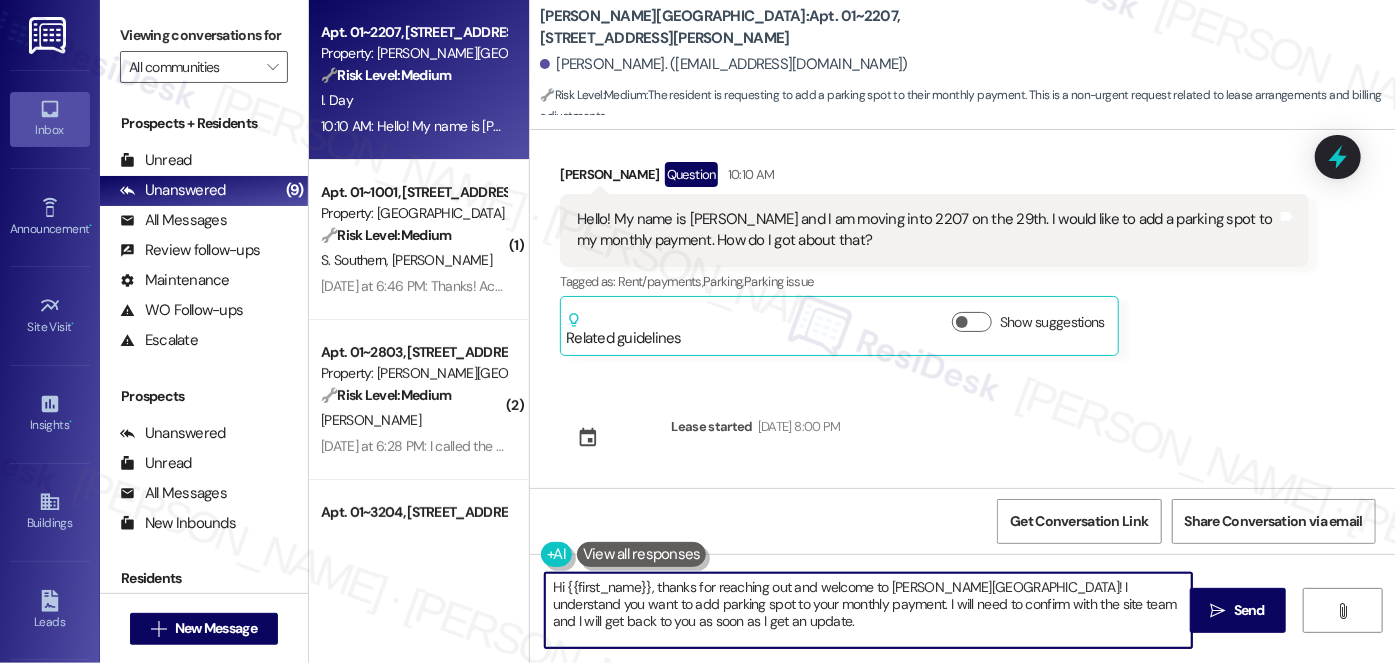 click on "Hi {{first_name}}, thanks for reaching out and welcome to [PERSON_NAME][GEOGRAPHIC_DATA]! I understand you want to add parking spot to your monthly payment. I will need to confirm with the site team and I will get back to you as soon as I get an update." at bounding box center (868, 610) 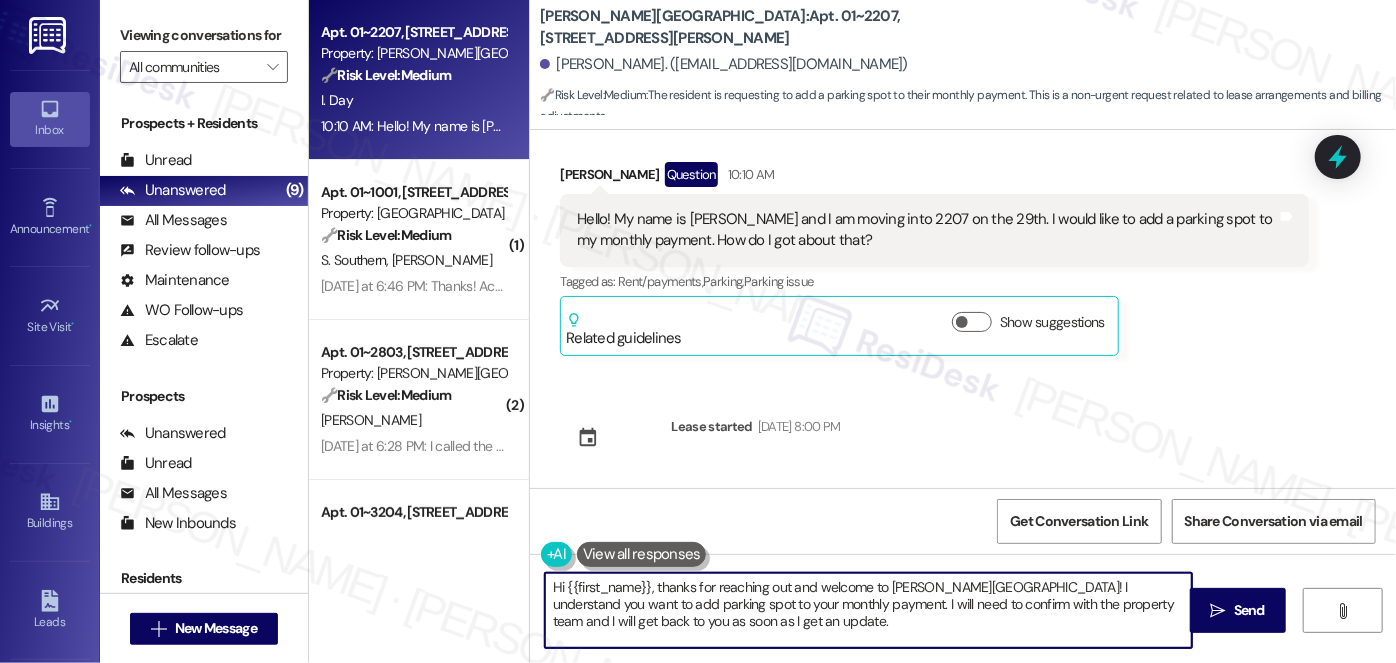 click on "Hi {{first_name}}, thanks for reaching out and welcome to [PERSON_NAME][GEOGRAPHIC_DATA]! I understand you want to add parking spot to your monthly payment. I will need to confirm with the property team and I will get back to you as soon as I get an update." at bounding box center [868, 610] 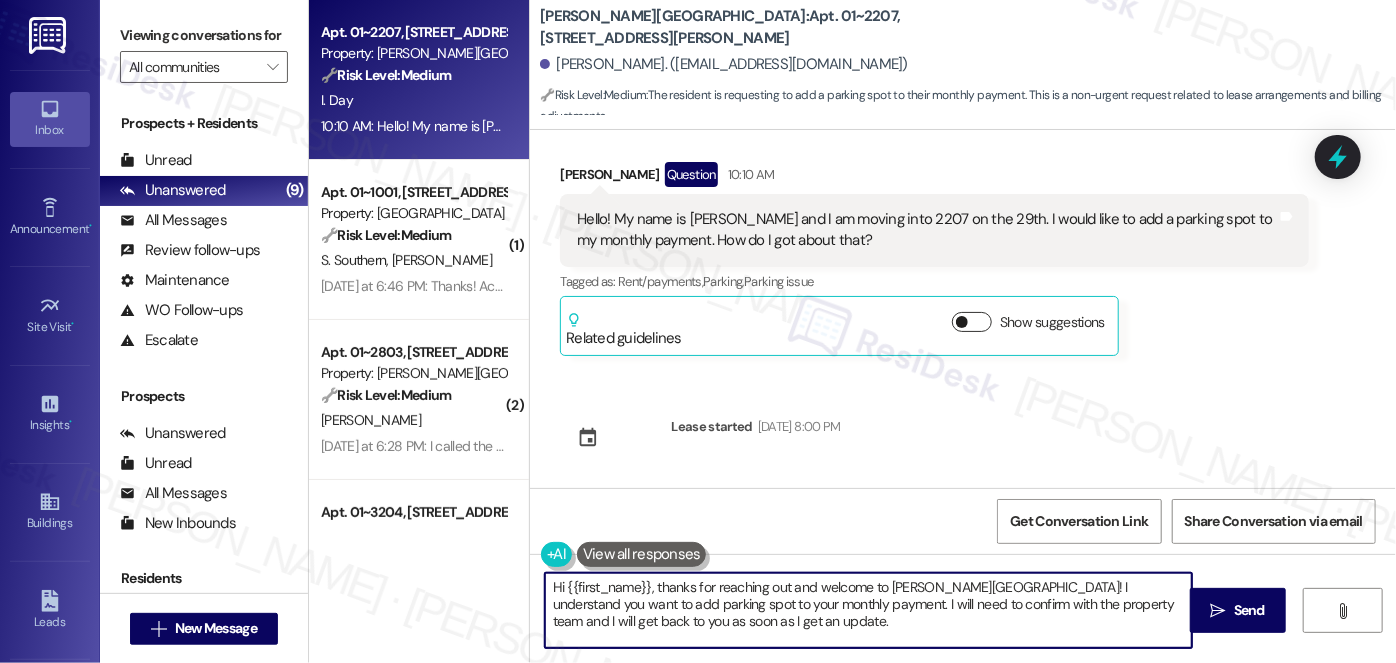 click on "Show suggestions" at bounding box center [972, 322] 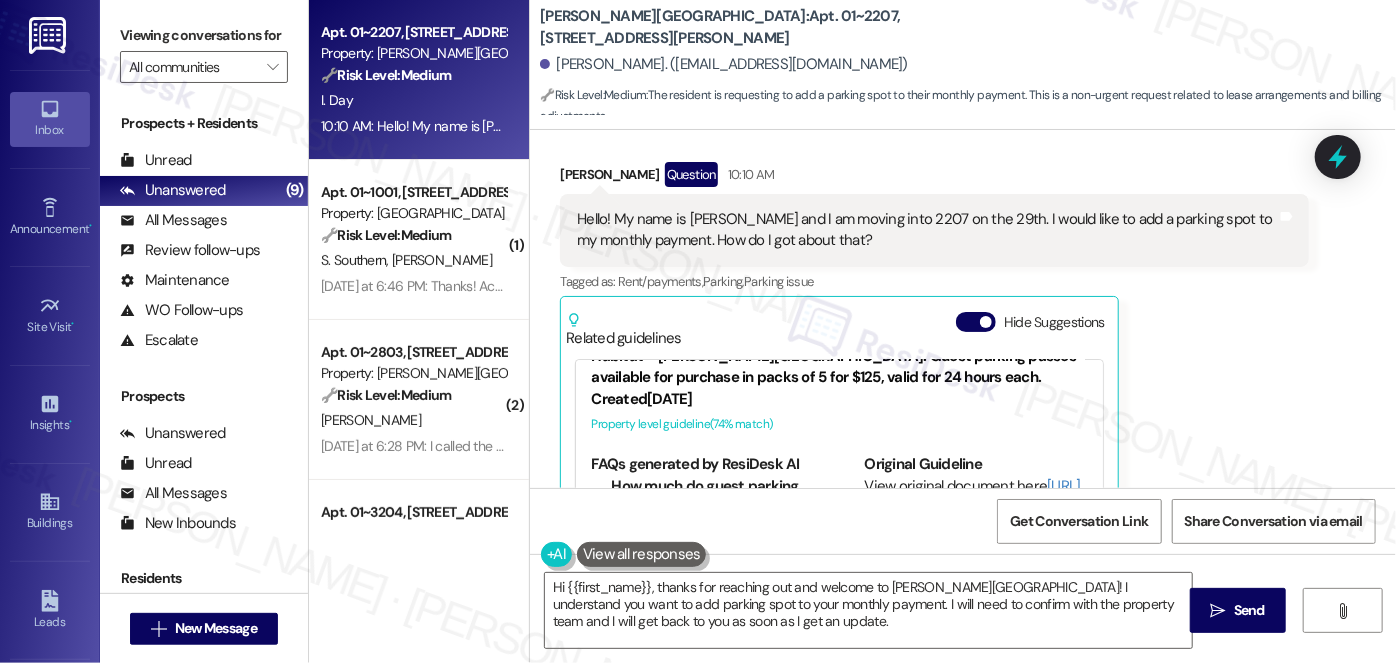 scroll, scrollTop: 0, scrollLeft: 0, axis: both 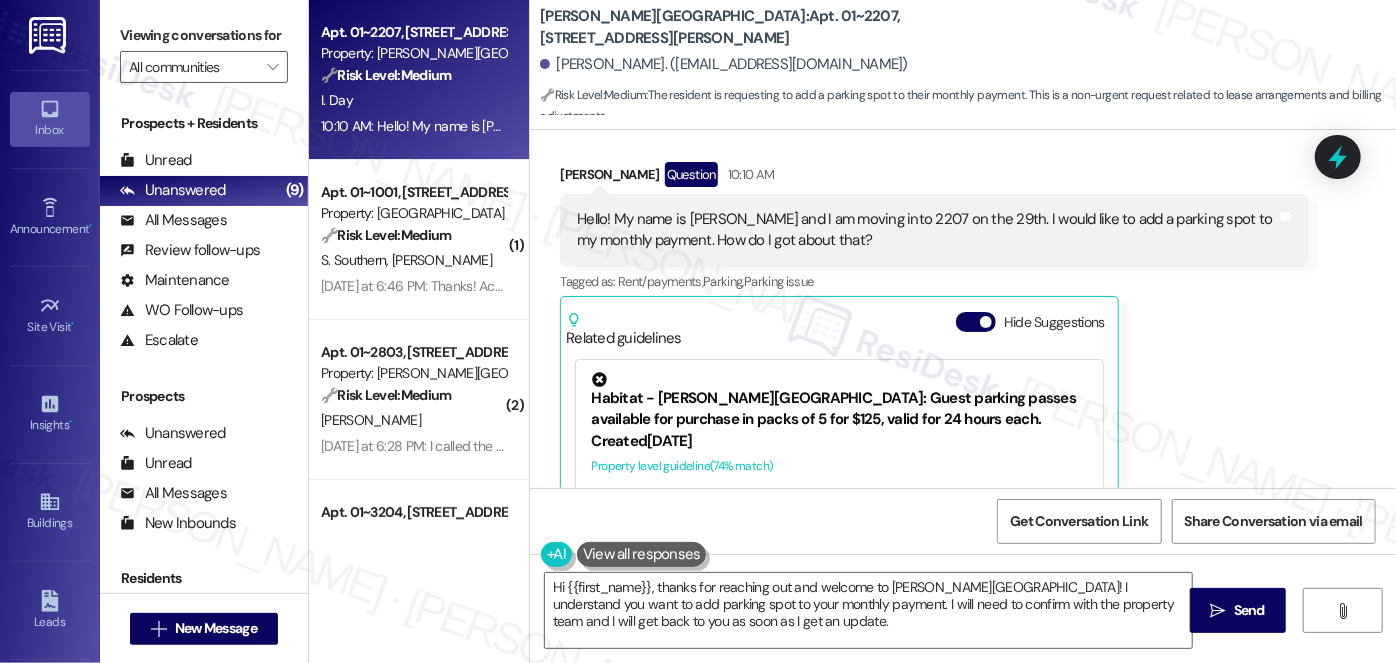 click on "Habitat - [PERSON_NAME][GEOGRAPHIC_DATA]: Guest parking passes available for purchase in packs of 5 for $125, valid for 24 hours each." at bounding box center (839, 401) 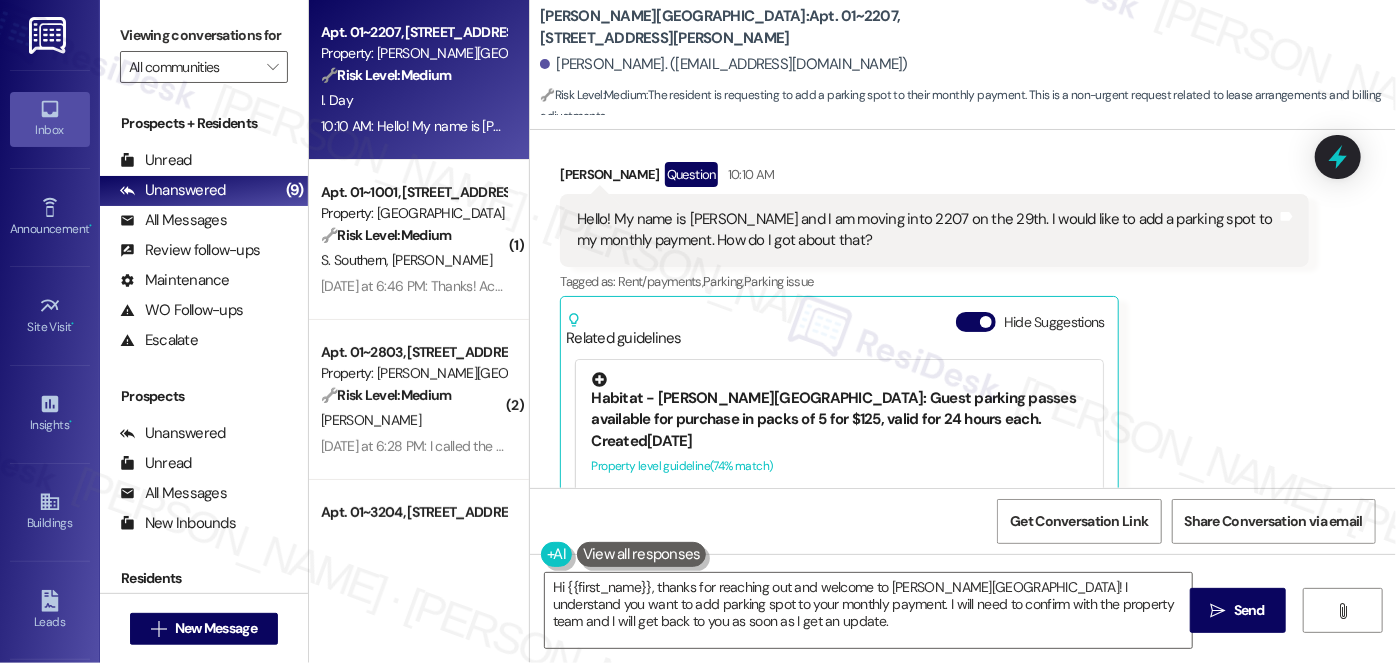 scroll, scrollTop: 0, scrollLeft: 0, axis: both 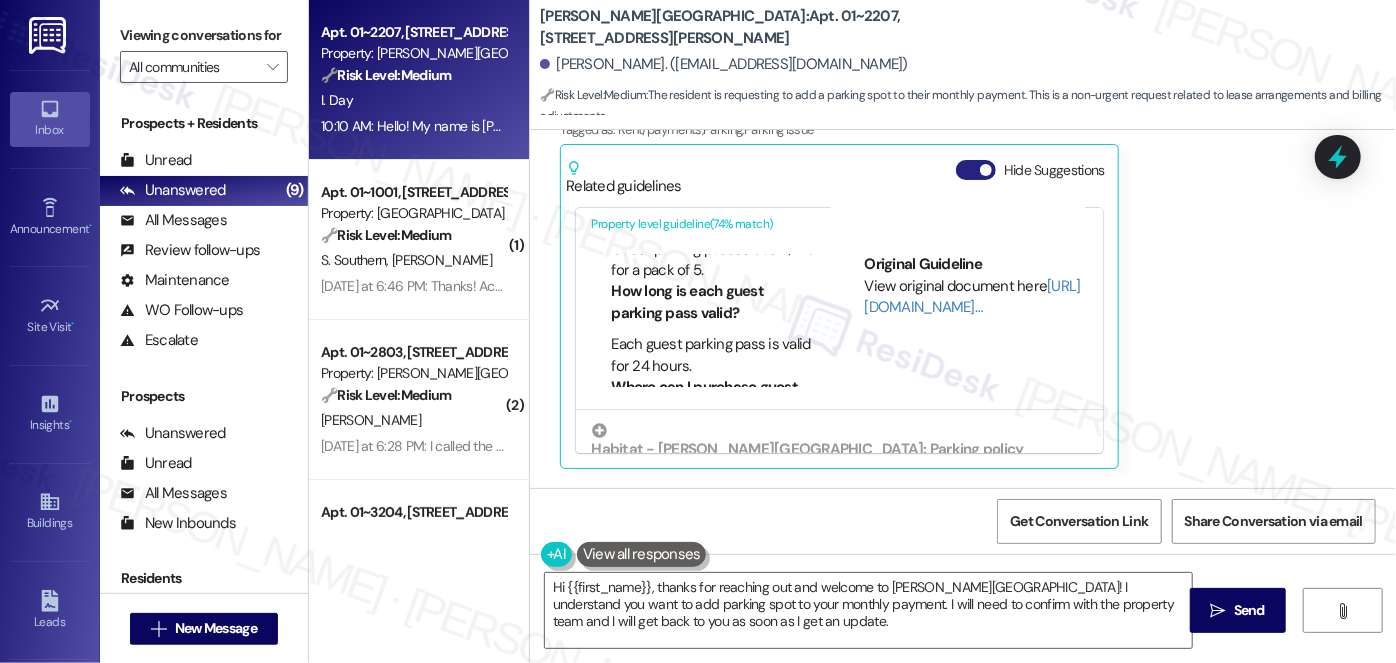 click on "Hide Suggestions" at bounding box center [976, 170] 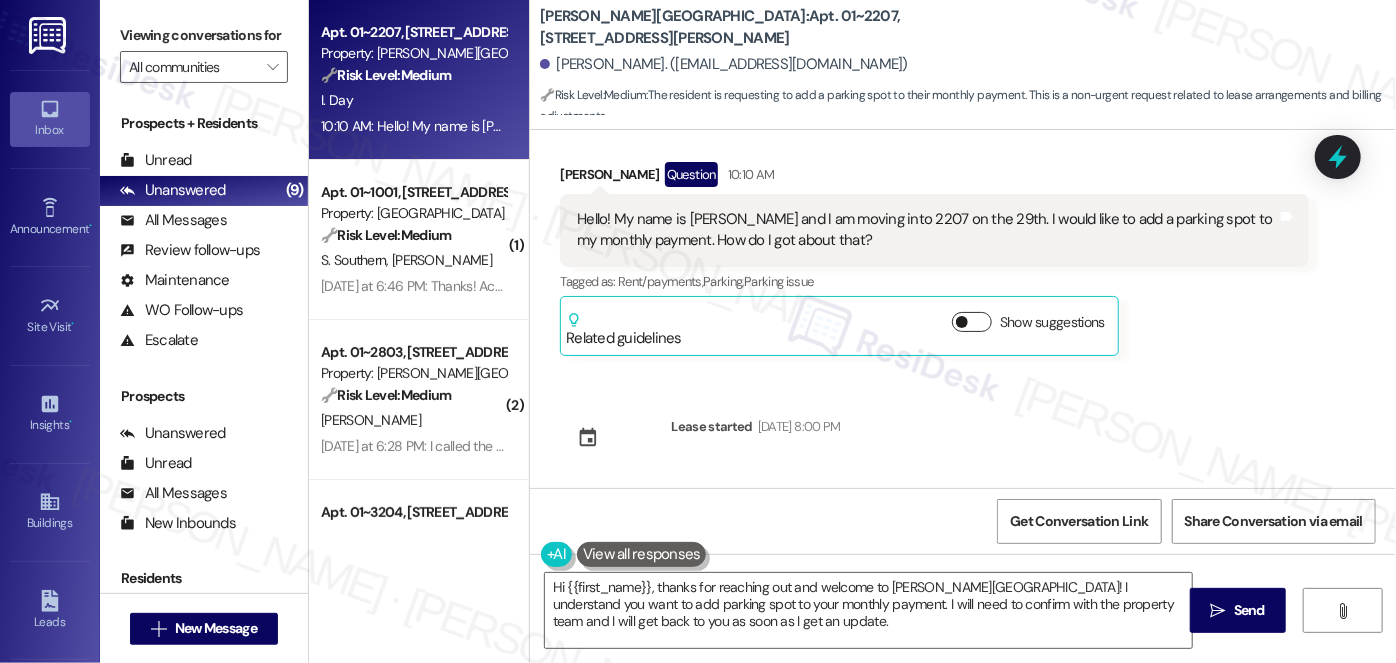 click on "Show suggestions" at bounding box center (972, 322) 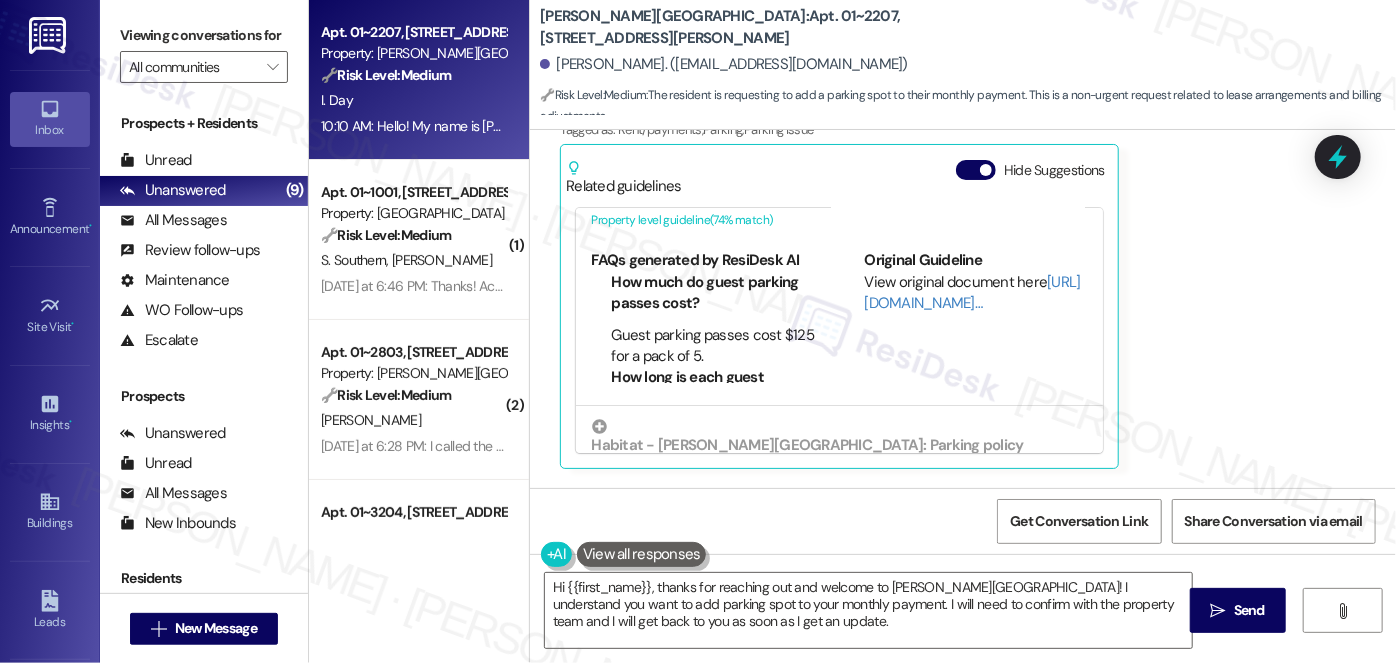 scroll, scrollTop: 181, scrollLeft: 0, axis: vertical 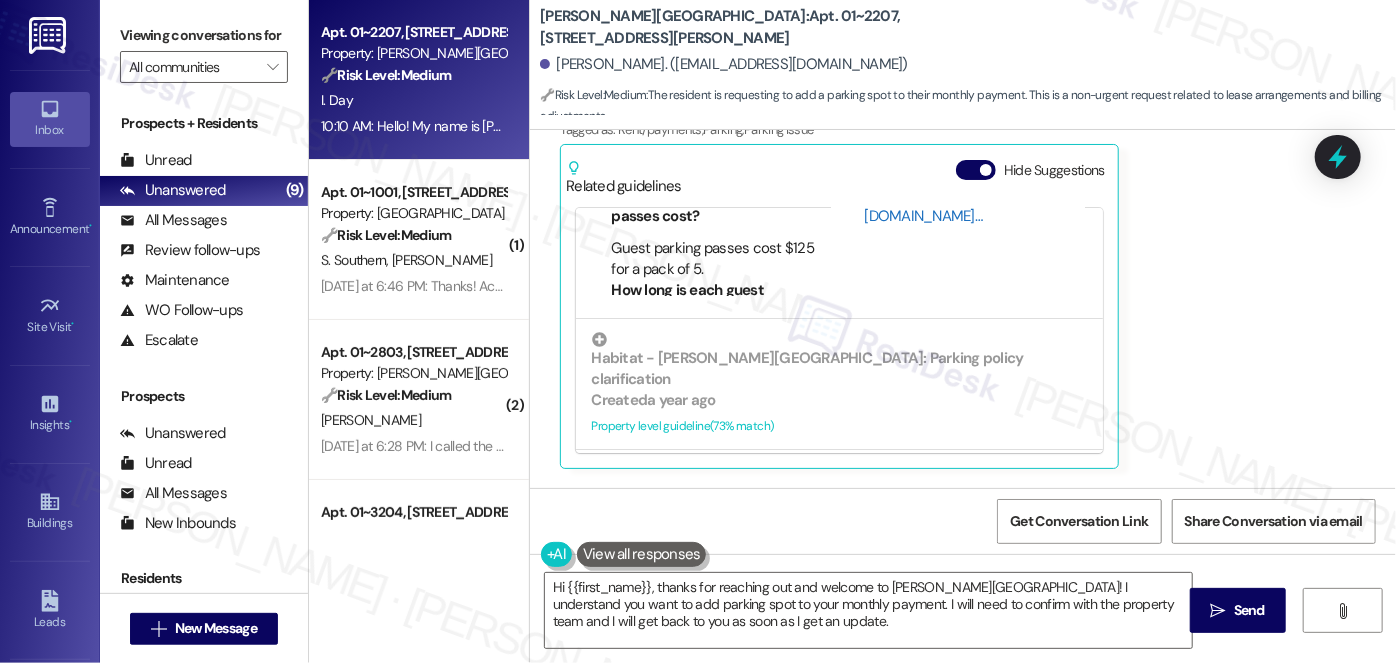 click on "[URL][DOMAIN_NAME]…" at bounding box center (972, 205) 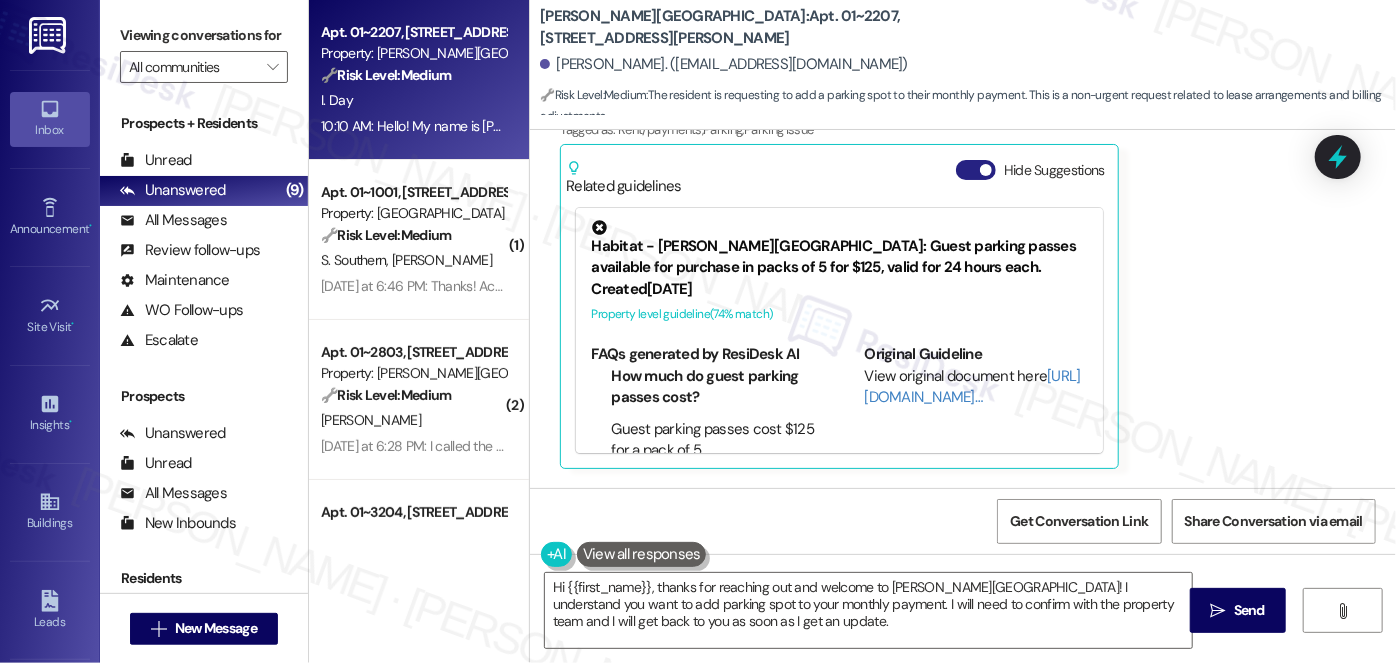 click on "Hide Suggestions" at bounding box center (976, 170) 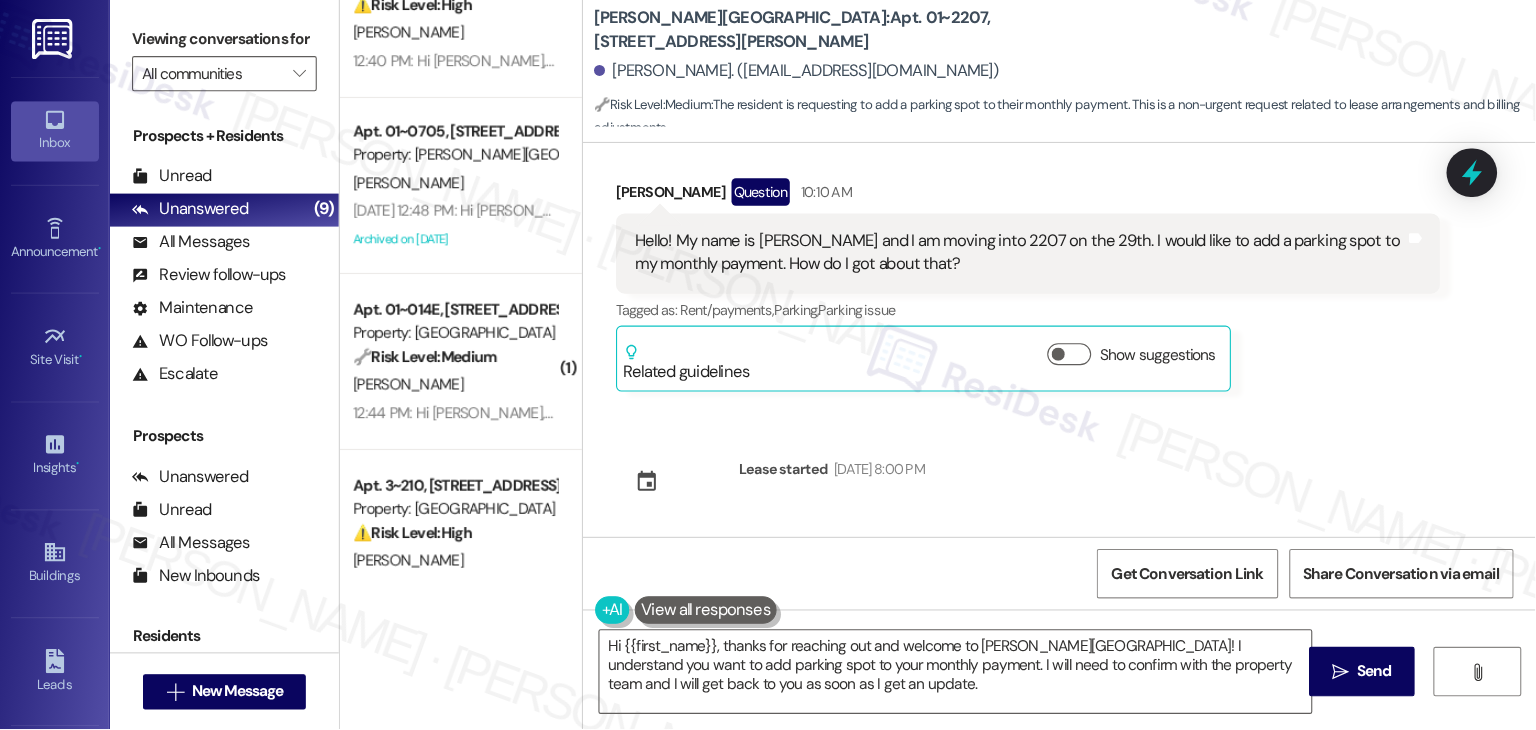 scroll, scrollTop: 1079, scrollLeft: 0, axis: vertical 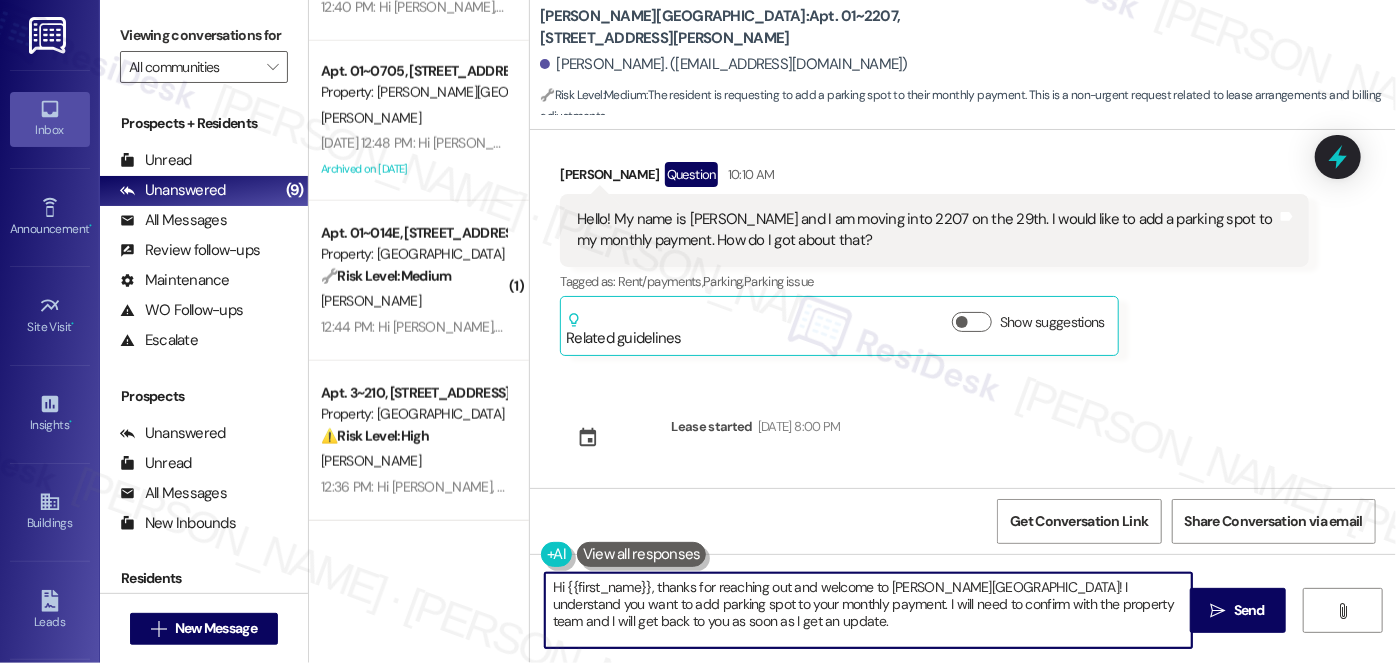 click on "Hi {{first_name}}, thanks for reaching out and welcome to [PERSON_NAME][GEOGRAPHIC_DATA]! I understand you want to add parking spot to your monthly payment. I will need to confirm with the property team and I will get back to you as soon as I get an update." at bounding box center (868, 610) 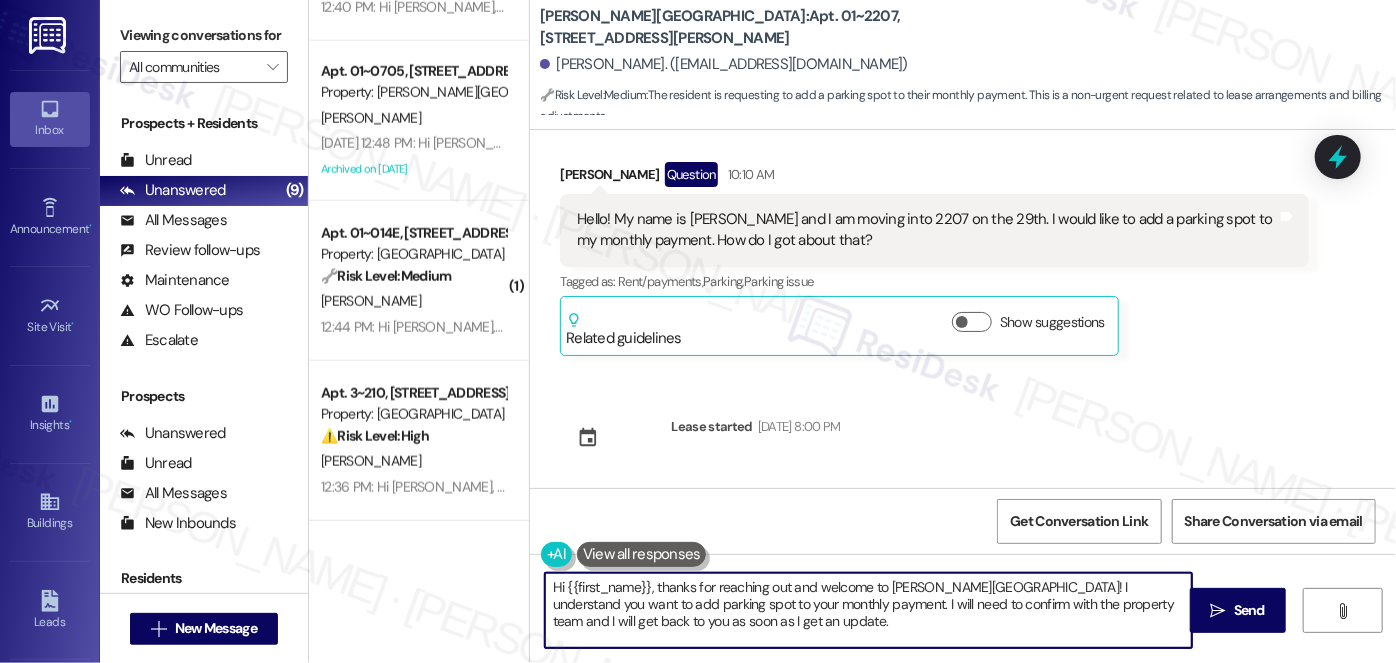 click on "Hi {{first_name}}, thanks for reaching out and welcome to [PERSON_NAME][GEOGRAPHIC_DATA]! I understand you want to add parking spot to your monthly payment. I will need to confirm with the property team and I will get back to you as soon as I get an update." at bounding box center [868, 610] 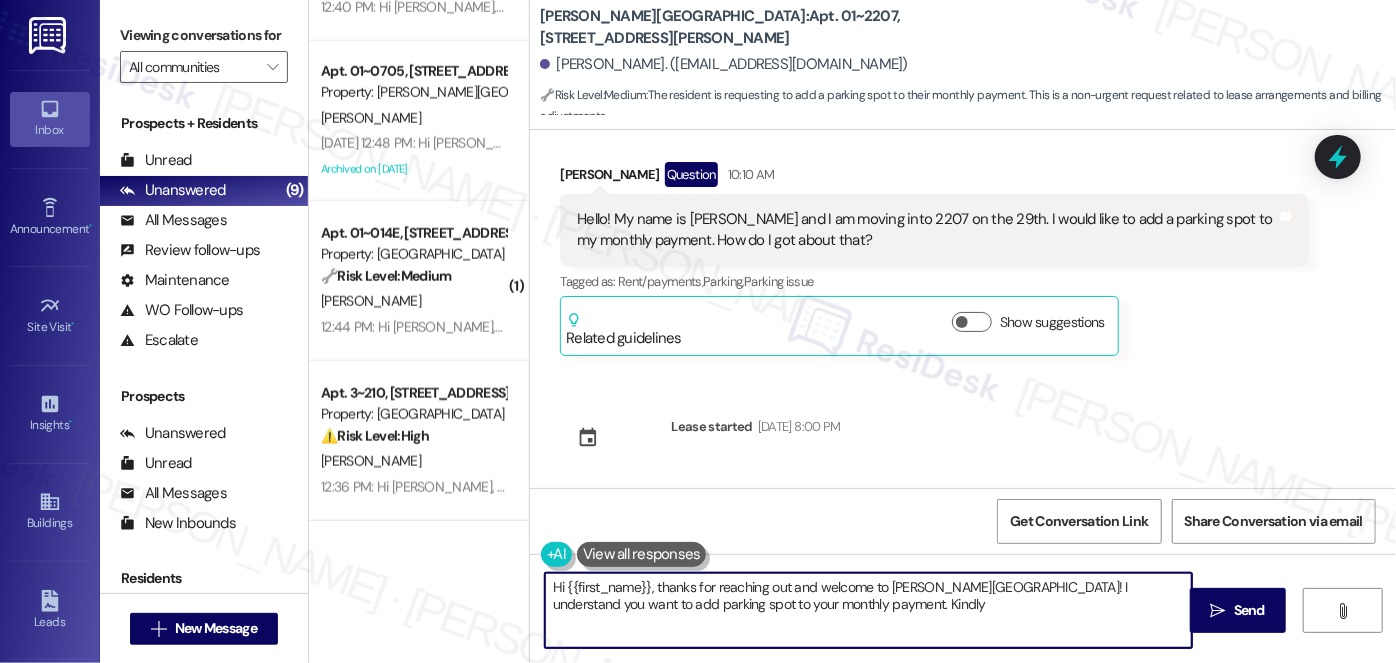 paste on "feel free to contact [PERSON_NAME], our Parking Facility Manager, at [PHONE_NUMBER]." 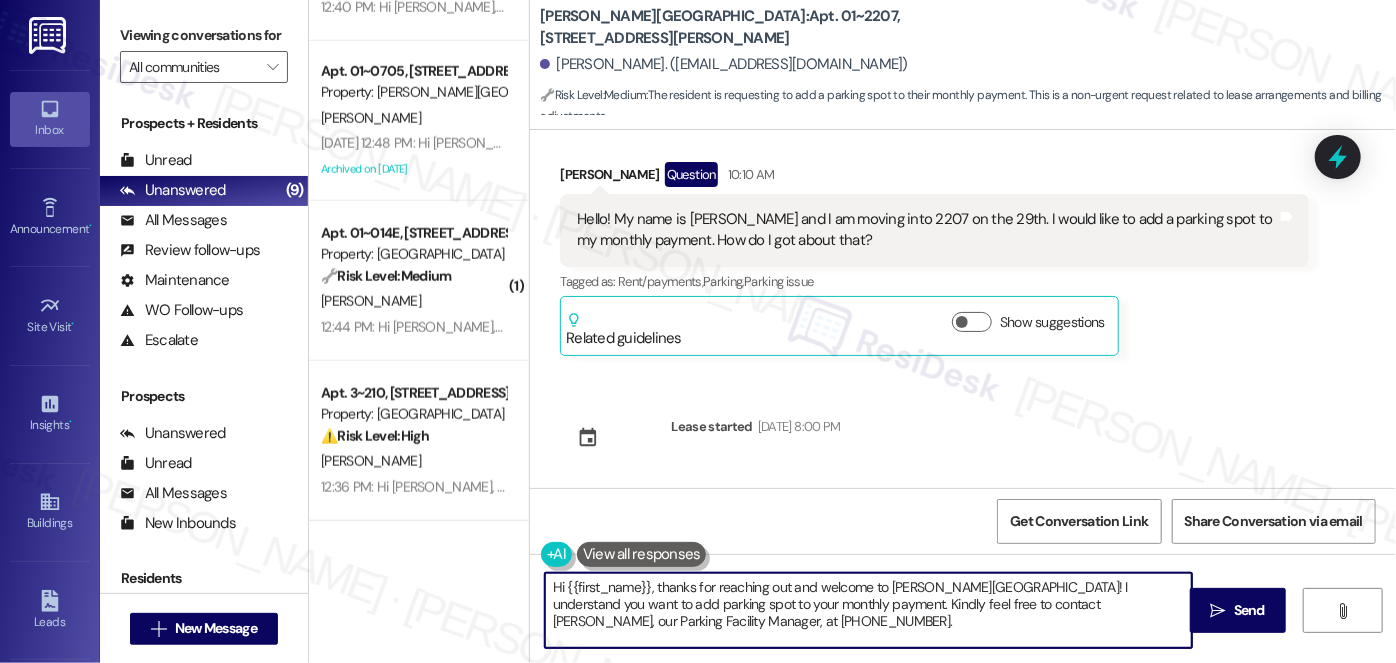 click on "Hi {{first_name}}, thanks for reaching out and welcome to [PERSON_NAME][GEOGRAPHIC_DATA]! I understand you want to add parking spot to your monthly payment. Kindly feel free to contact [PERSON_NAME], our Parking Facility Manager, at [PHONE_NUMBER]." at bounding box center [868, 610] 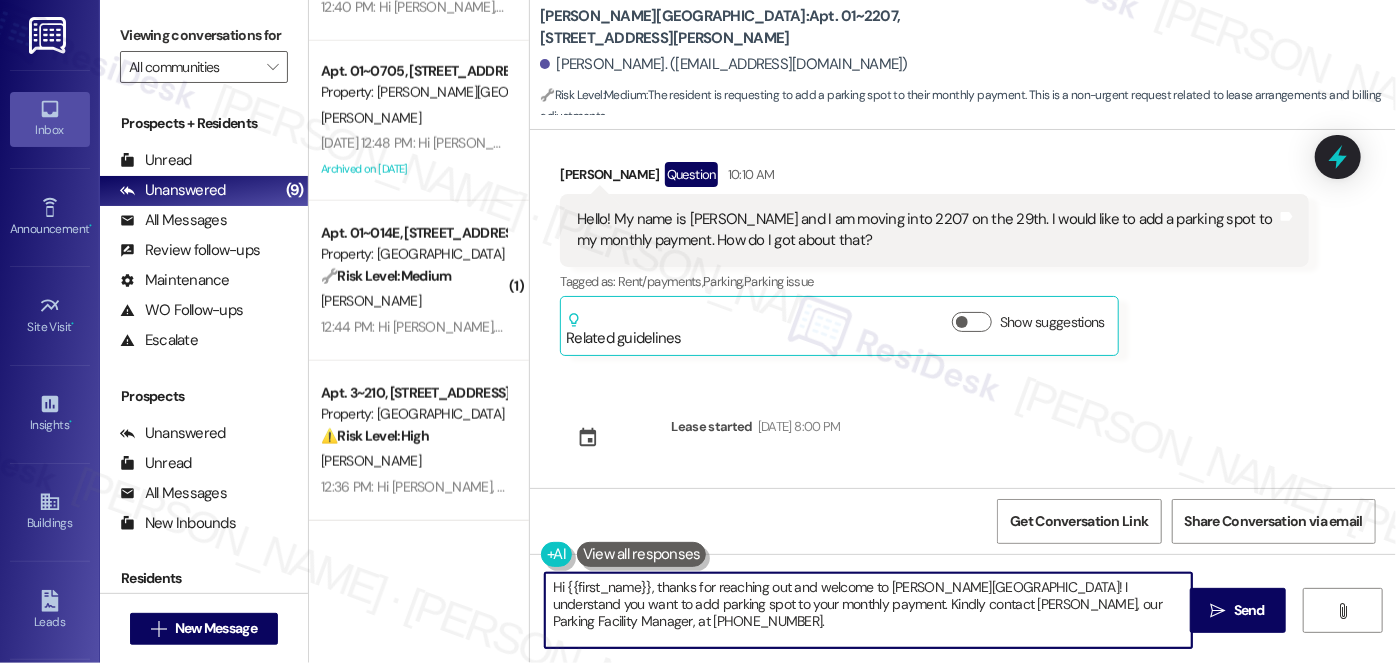 click on "Hi {{first_name}}, thanks for reaching out and welcome to [PERSON_NAME][GEOGRAPHIC_DATA]! I understand you want to add parking spot to your monthly payment. Kindly contact [PERSON_NAME], our Parking Facility Manager, at [PHONE_NUMBER]." at bounding box center [868, 610] 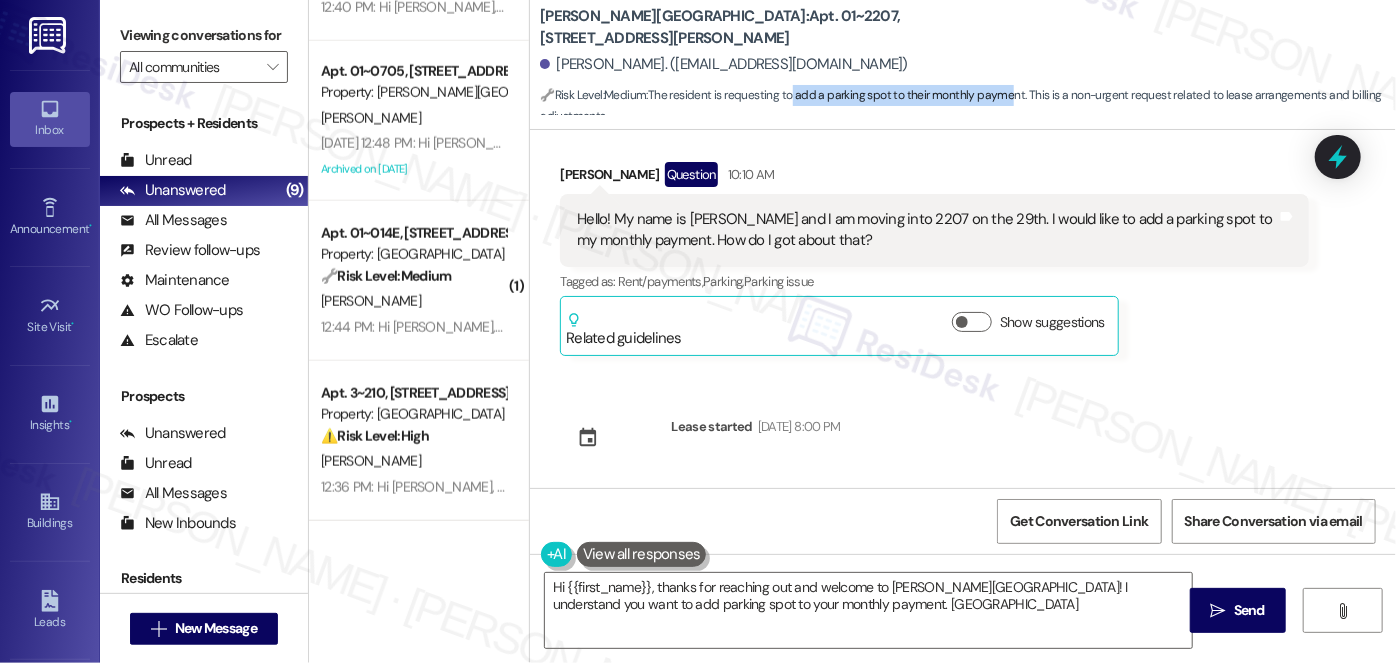 drag, startPoint x: 789, startPoint y: 94, endPoint x: 1001, endPoint y: 99, distance: 212.05896 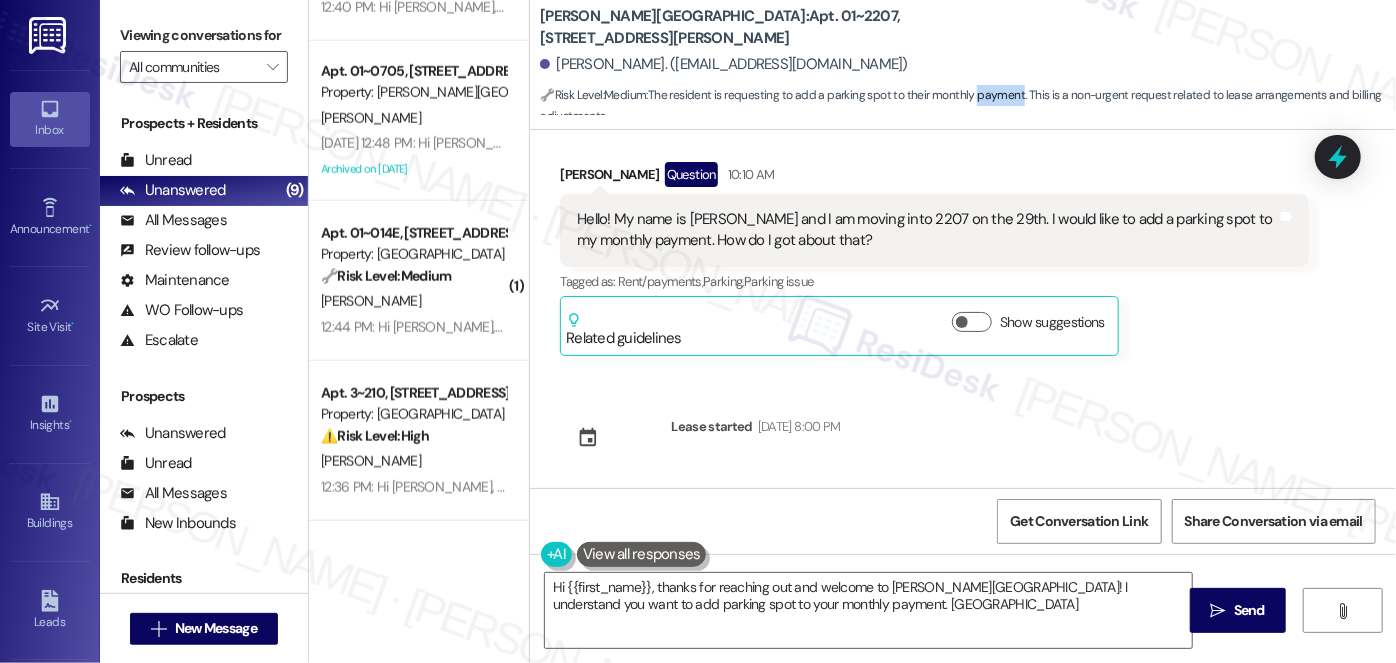 click on "🔧  Risk Level:  Medium :  The resident is requesting to add a parking spot to their monthly payment. This is a non-urgent request related to lease arrangements and billing adjustments." at bounding box center (968, 106) 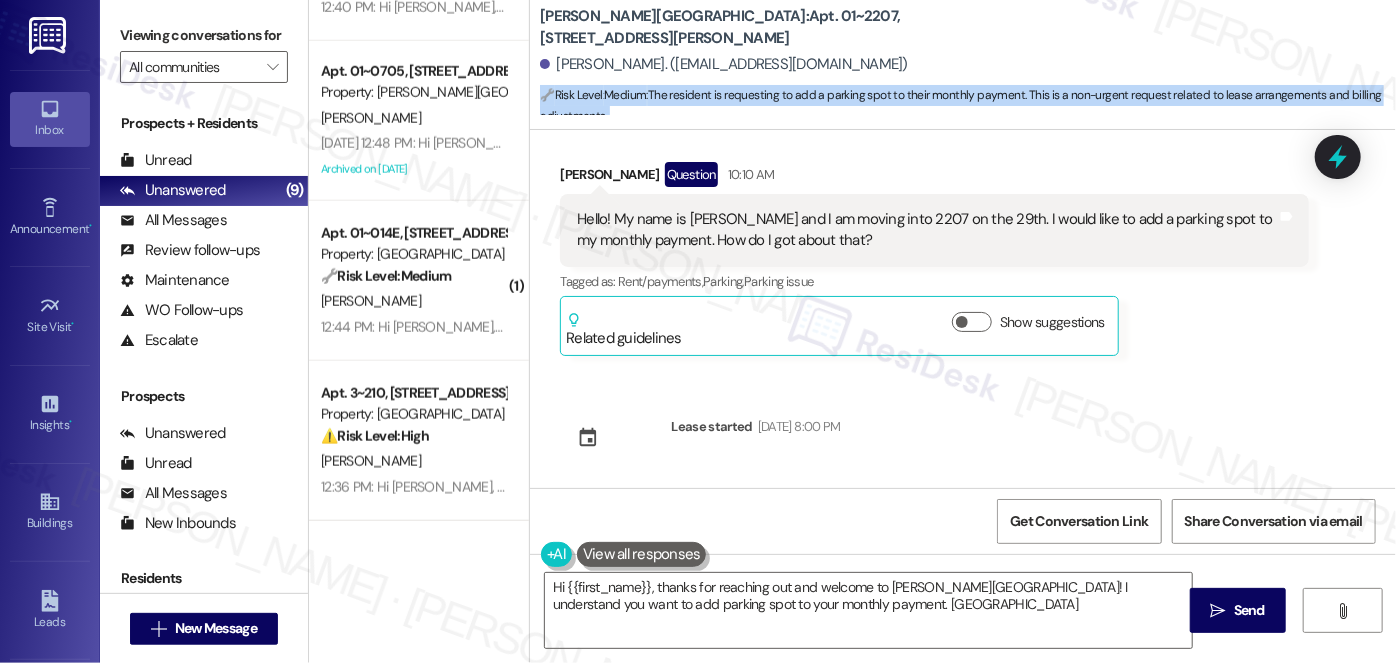click on "🔧  Risk Level:  Medium :  The resident is requesting to add a parking spot to their monthly payment. This is a non-urgent request related to lease arrangements and billing adjustments." at bounding box center [968, 106] 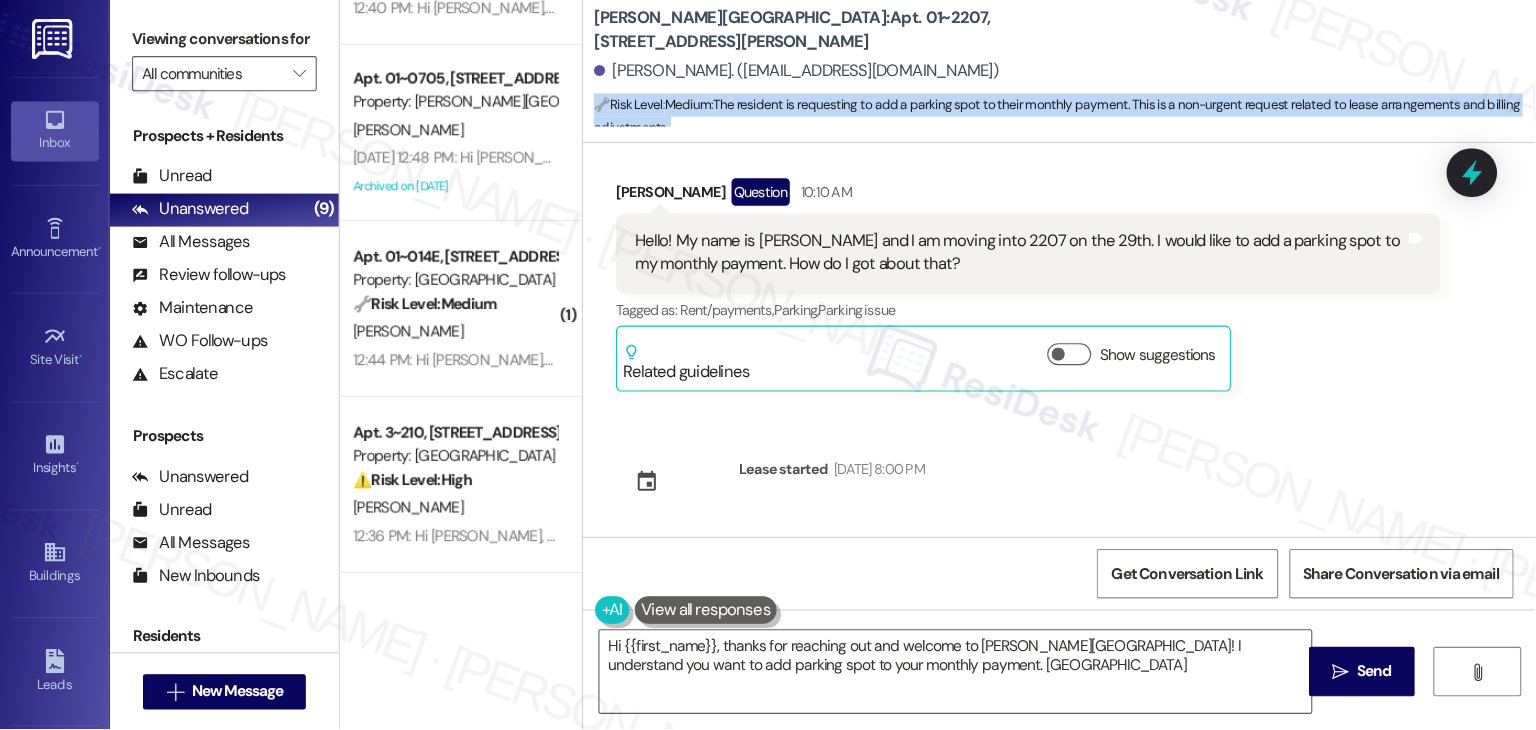scroll, scrollTop: 1012, scrollLeft: 0, axis: vertical 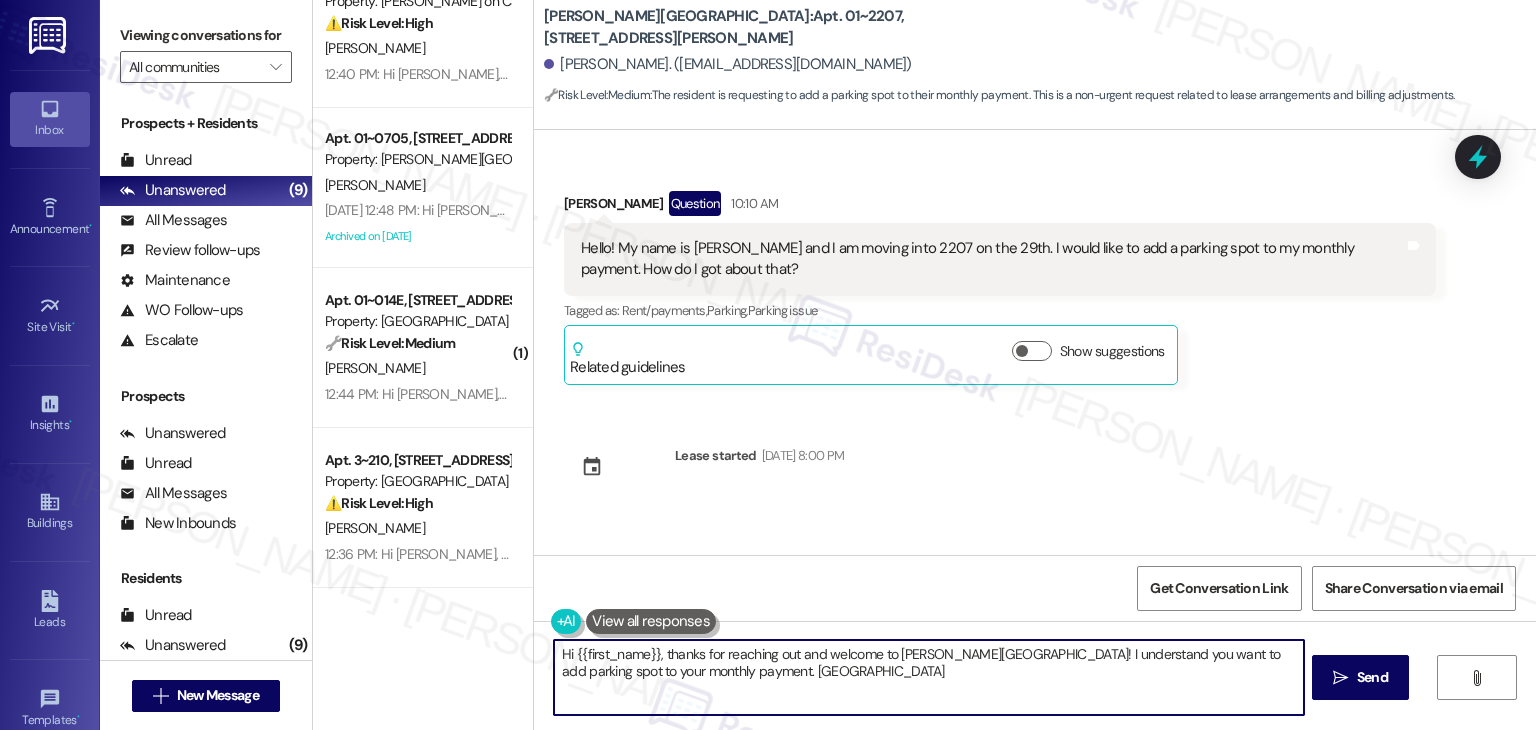 click on "Hi {{first_name}}, thanks for reaching out and welcome to [PERSON_NAME][GEOGRAPHIC_DATA]! I understand you want to add parking spot to your monthly payment. [GEOGRAPHIC_DATA]" at bounding box center (928, 677) 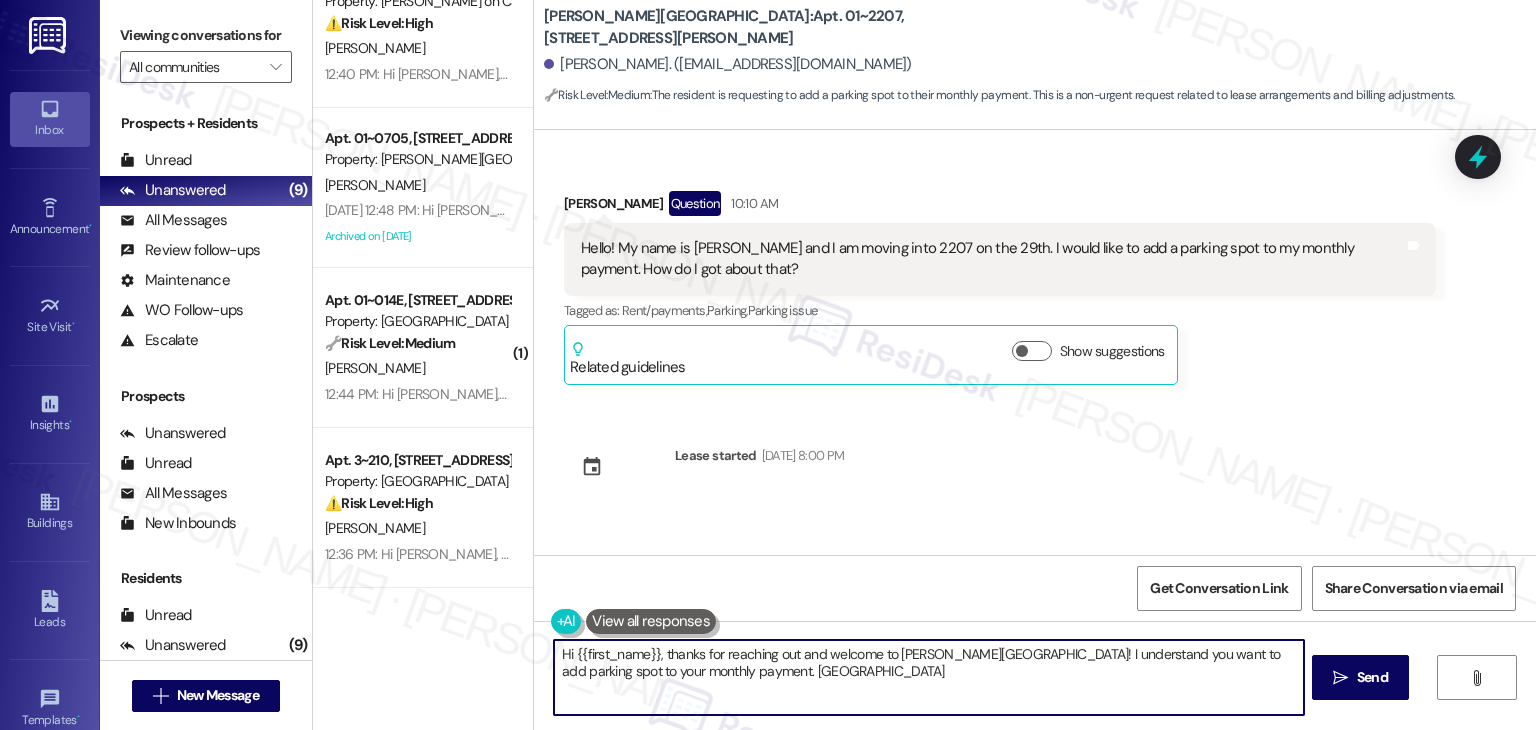 click on "Hi {{first_name}}, thanks for reaching out and welcome to [PERSON_NAME][GEOGRAPHIC_DATA]! I understand you want to add parking spot to your monthly payment. [GEOGRAPHIC_DATA]" at bounding box center (928, 677) 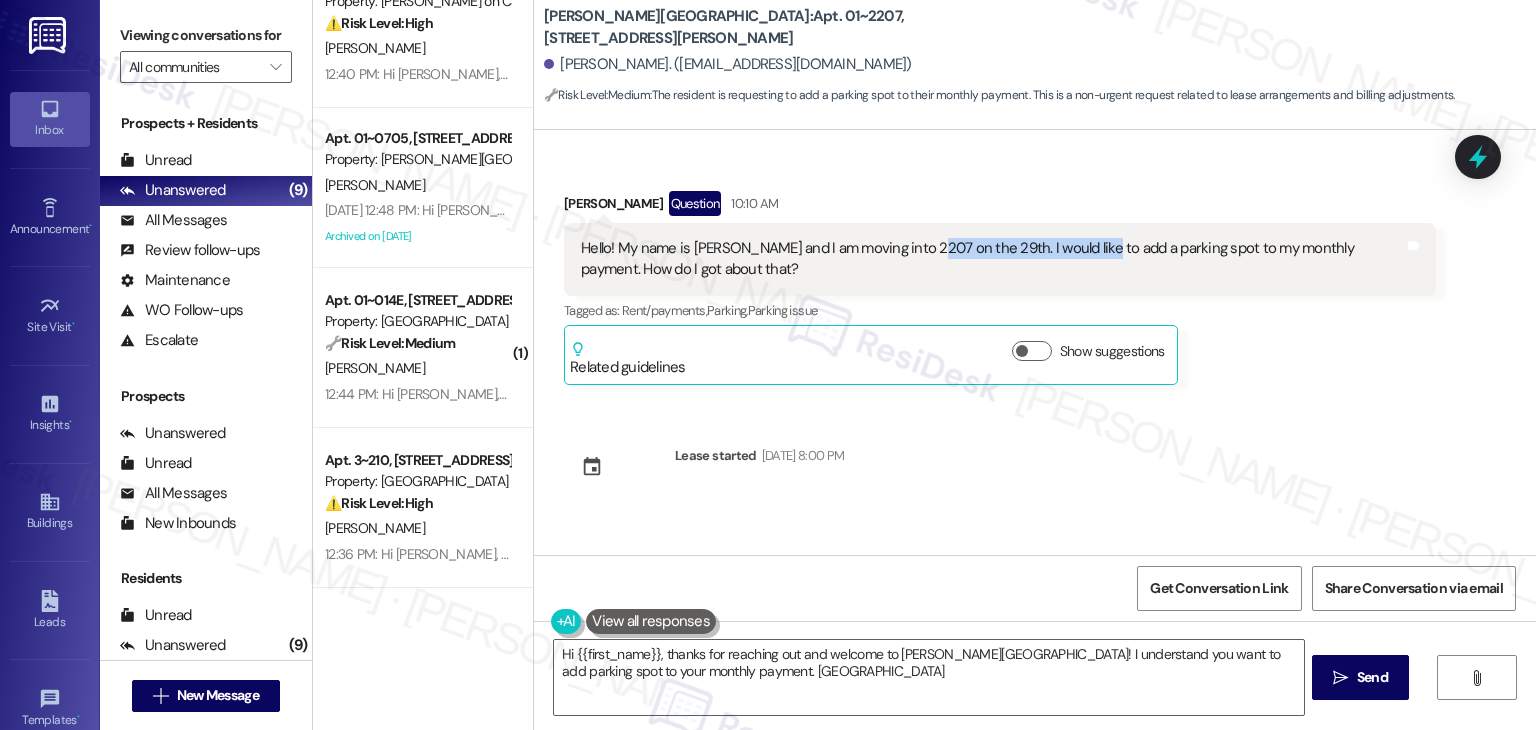 drag, startPoint x: 914, startPoint y: 244, endPoint x: 1081, endPoint y: 251, distance: 167.14664 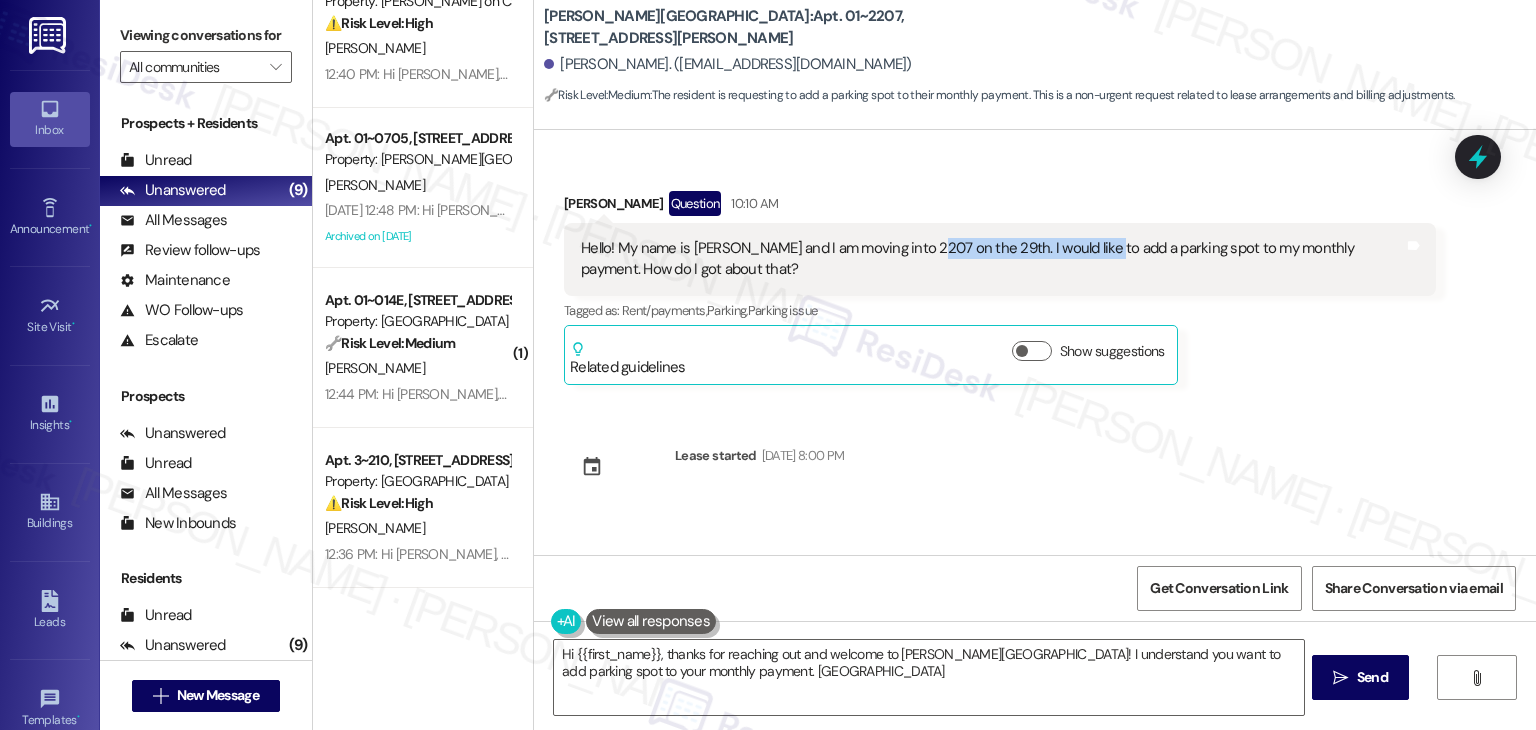click on "Hello! My name is [PERSON_NAME] and I am moving into 2207 on the 29th. I would like to add a parking spot to my monthly payment. How do I got about that?" at bounding box center [992, 259] 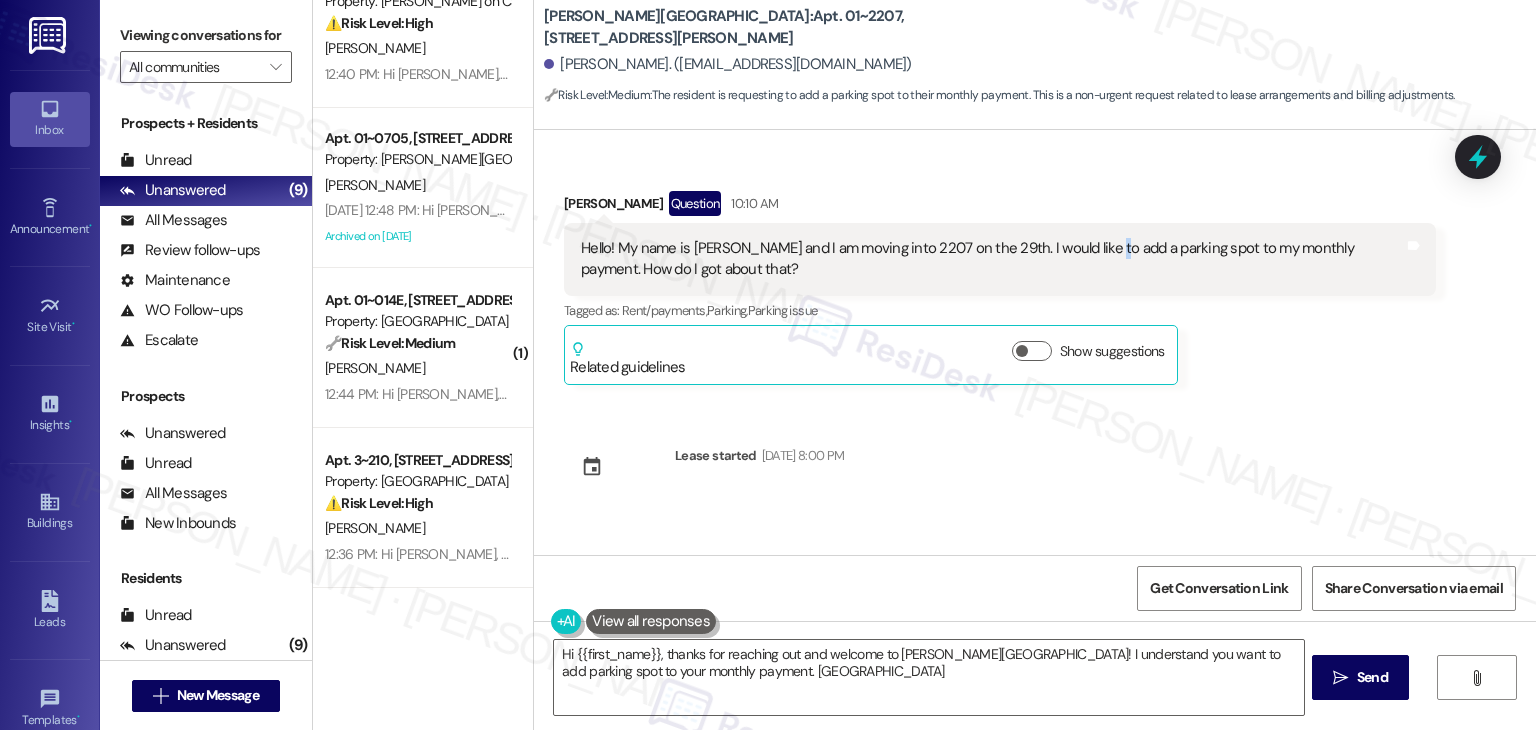 click on "Hello! My name is [PERSON_NAME] and I am moving into 2207 on the 29th. I would like to add a parking spot to my monthly payment. How do I got about that?" at bounding box center [992, 259] 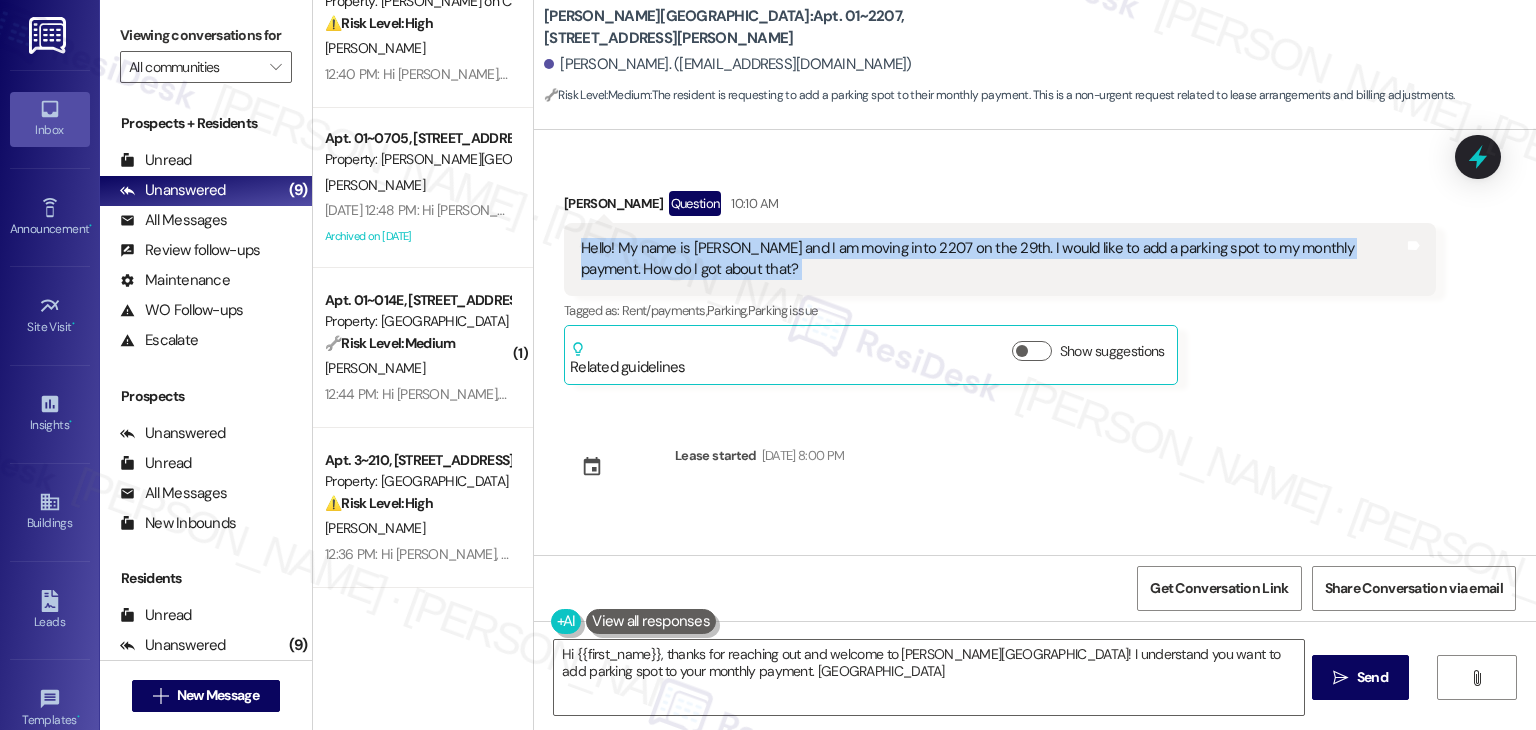 click on "Hello! My name is [PERSON_NAME] and I am moving into 2207 on the 29th. I would like to add a parking spot to my monthly payment. How do I got about that?" at bounding box center (992, 259) 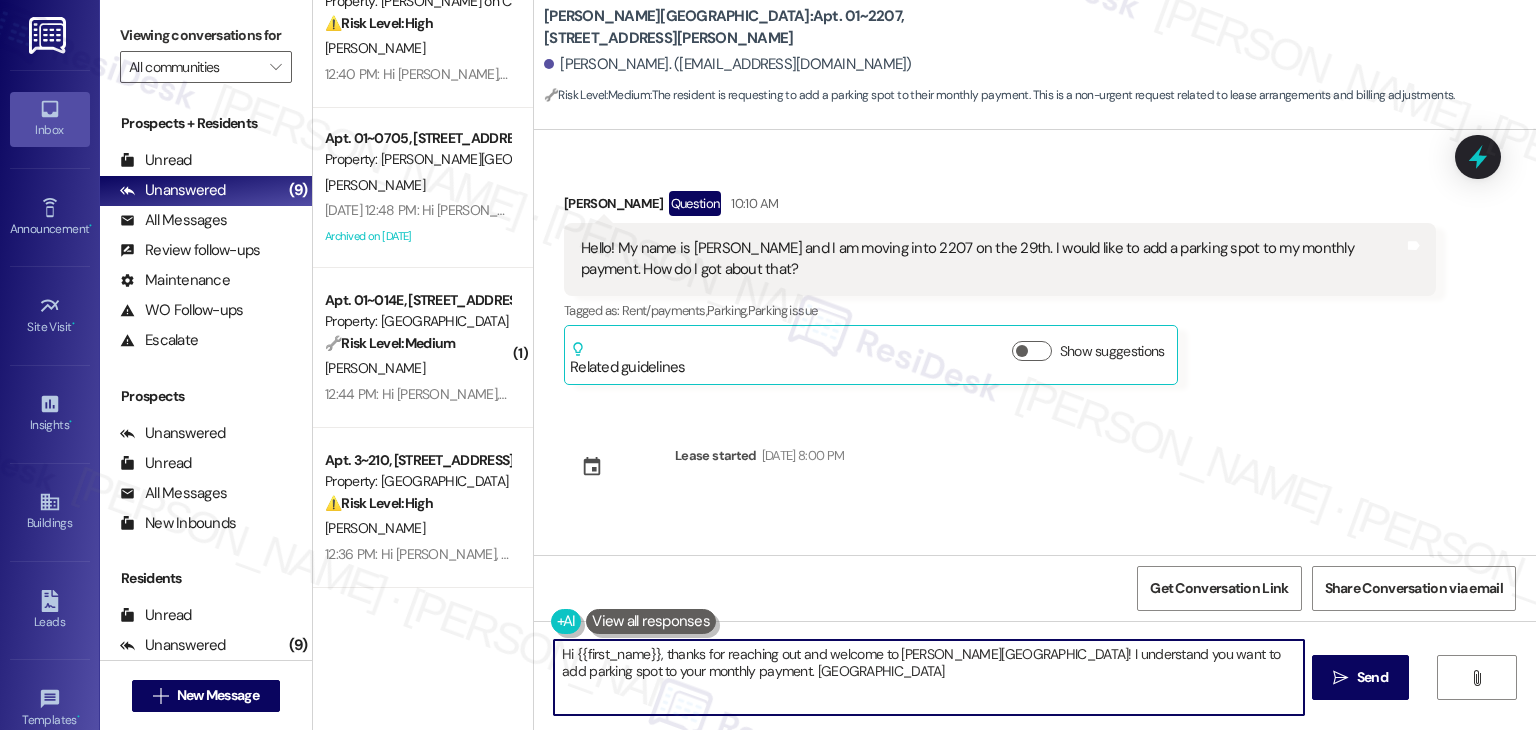 click on "Hi {{first_name}}, thanks for reaching out and welcome to [PERSON_NAME][GEOGRAPHIC_DATA]! I understand you want to add parking spot to your monthly payment. [GEOGRAPHIC_DATA]" at bounding box center [928, 677] 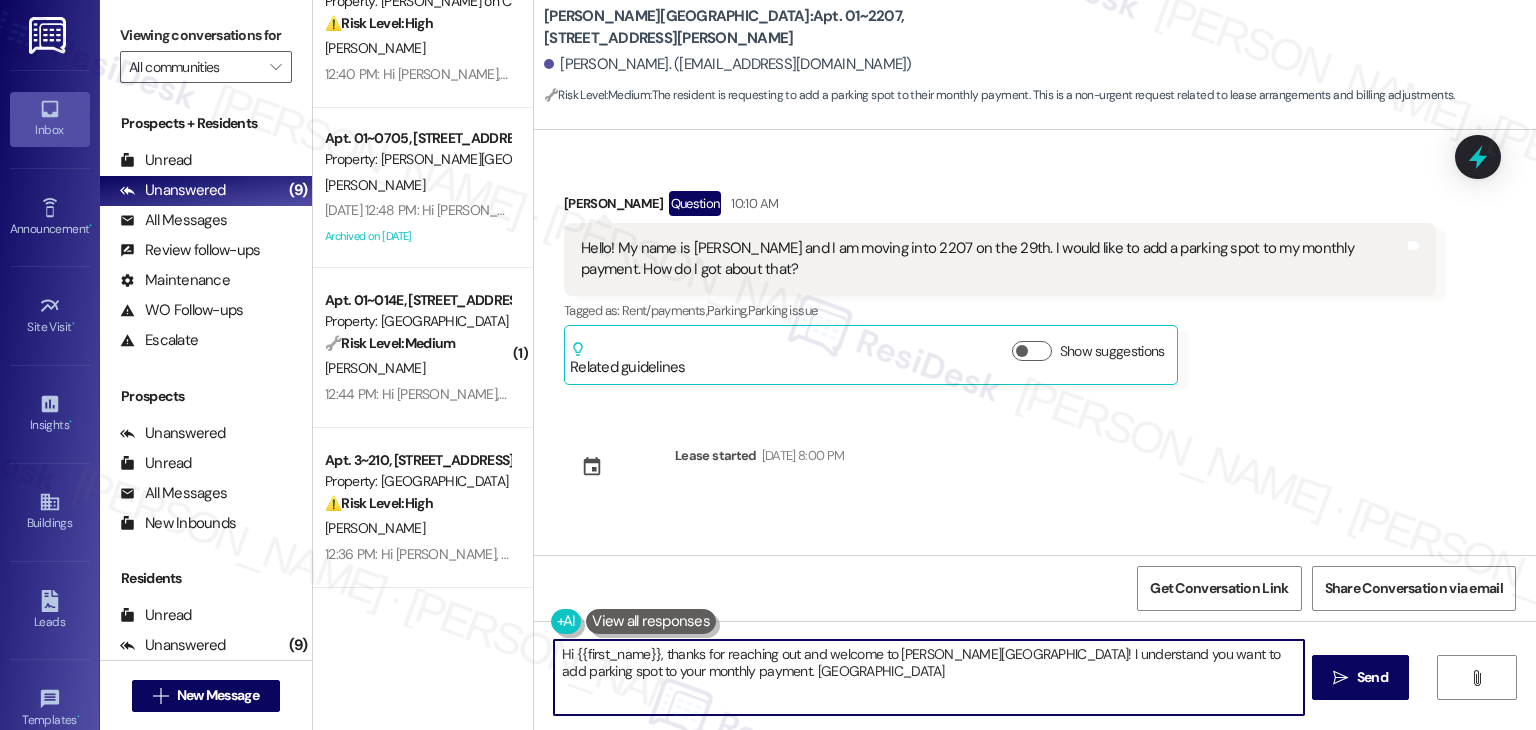 drag, startPoint x: 729, startPoint y: 681, endPoint x: 659, endPoint y: 669, distance: 71.021126 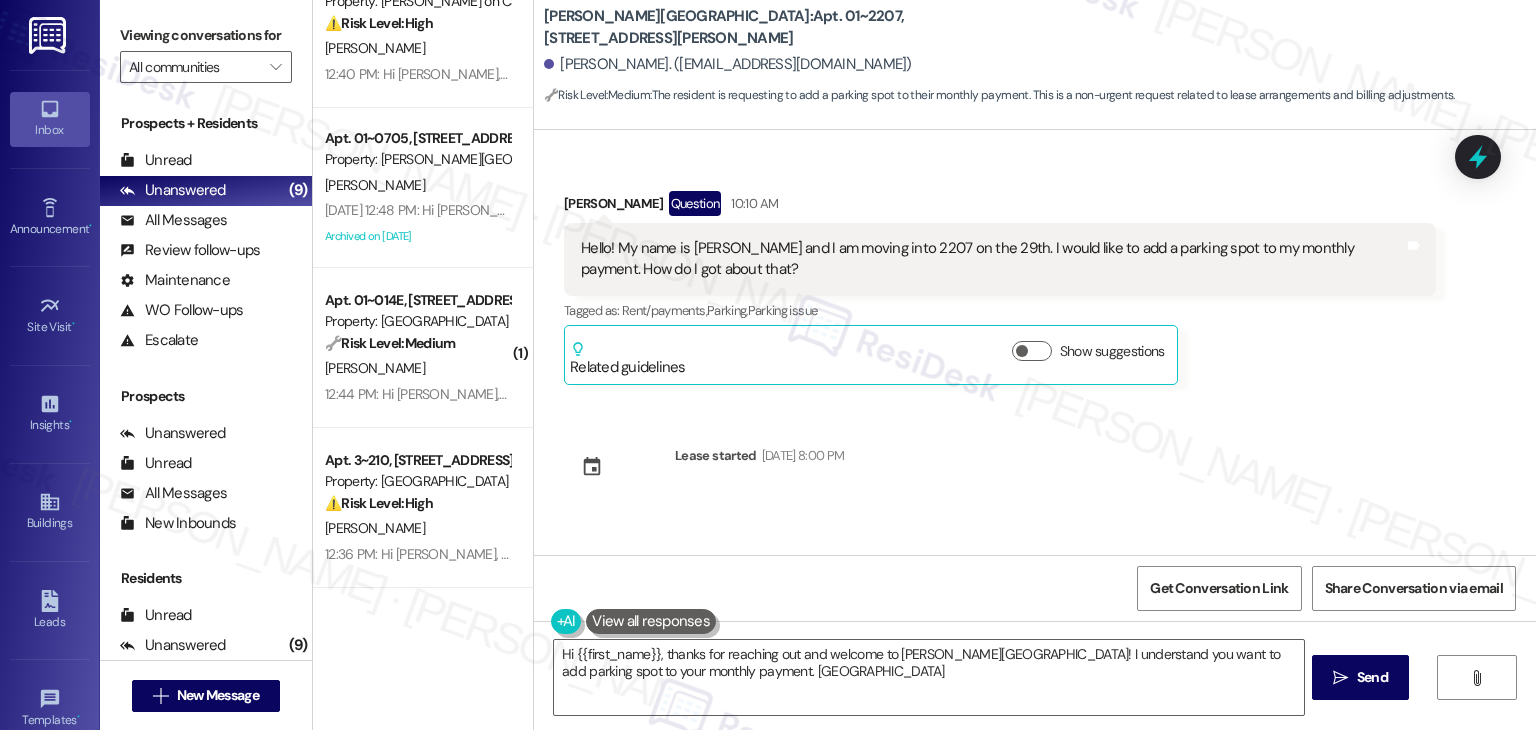 click on "Hello! My name is [PERSON_NAME] and I am moving into 2207 on the 29th. I would like to add a parking spot to my monthly payment. How do I got about that?" at bounding box center (992, 259) 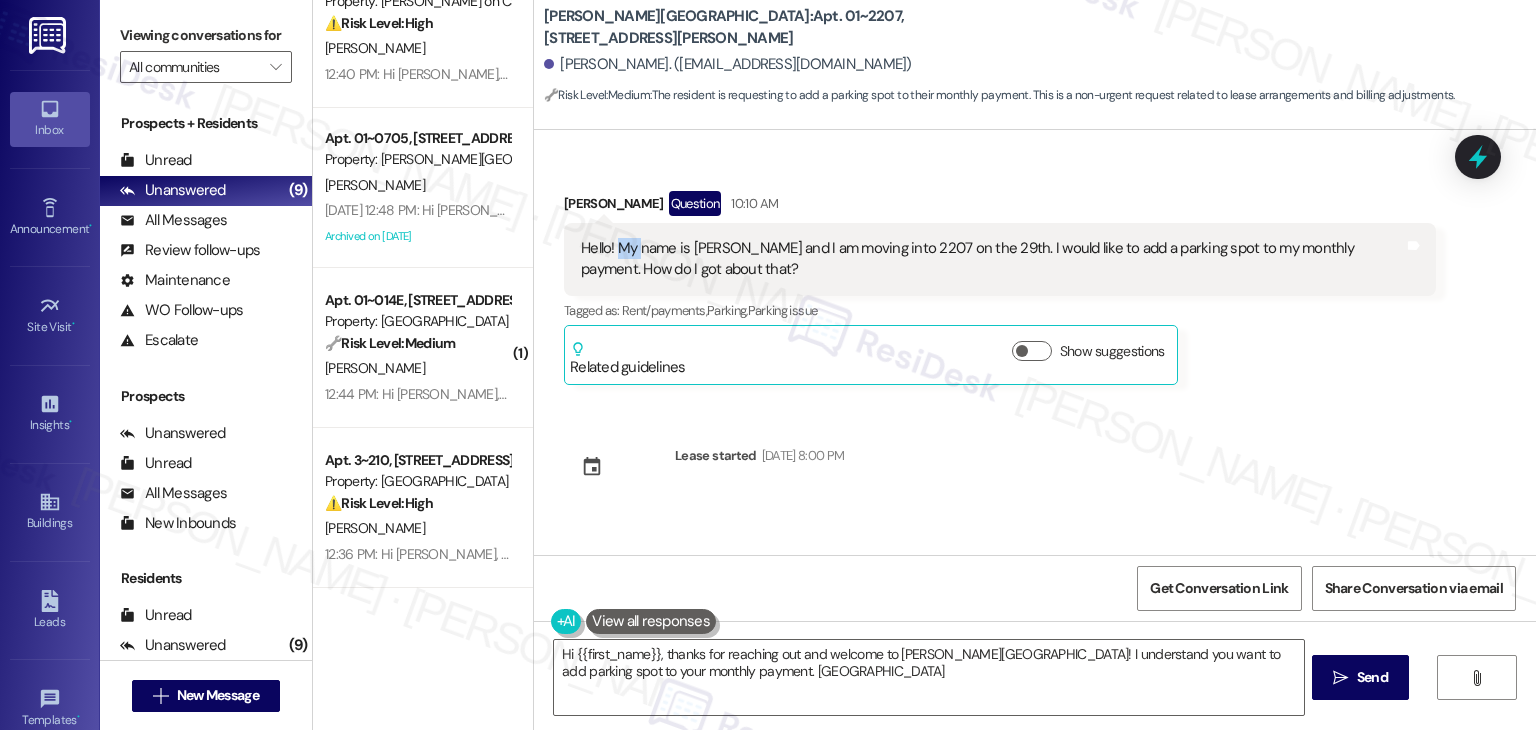 click on "Hello! My name is [PERSON_NAME] and I am moving into 2207 on the 29th. I would like to add a parking spot to my monthly payment. How do I got about that?" at bounding box center [992, 259] 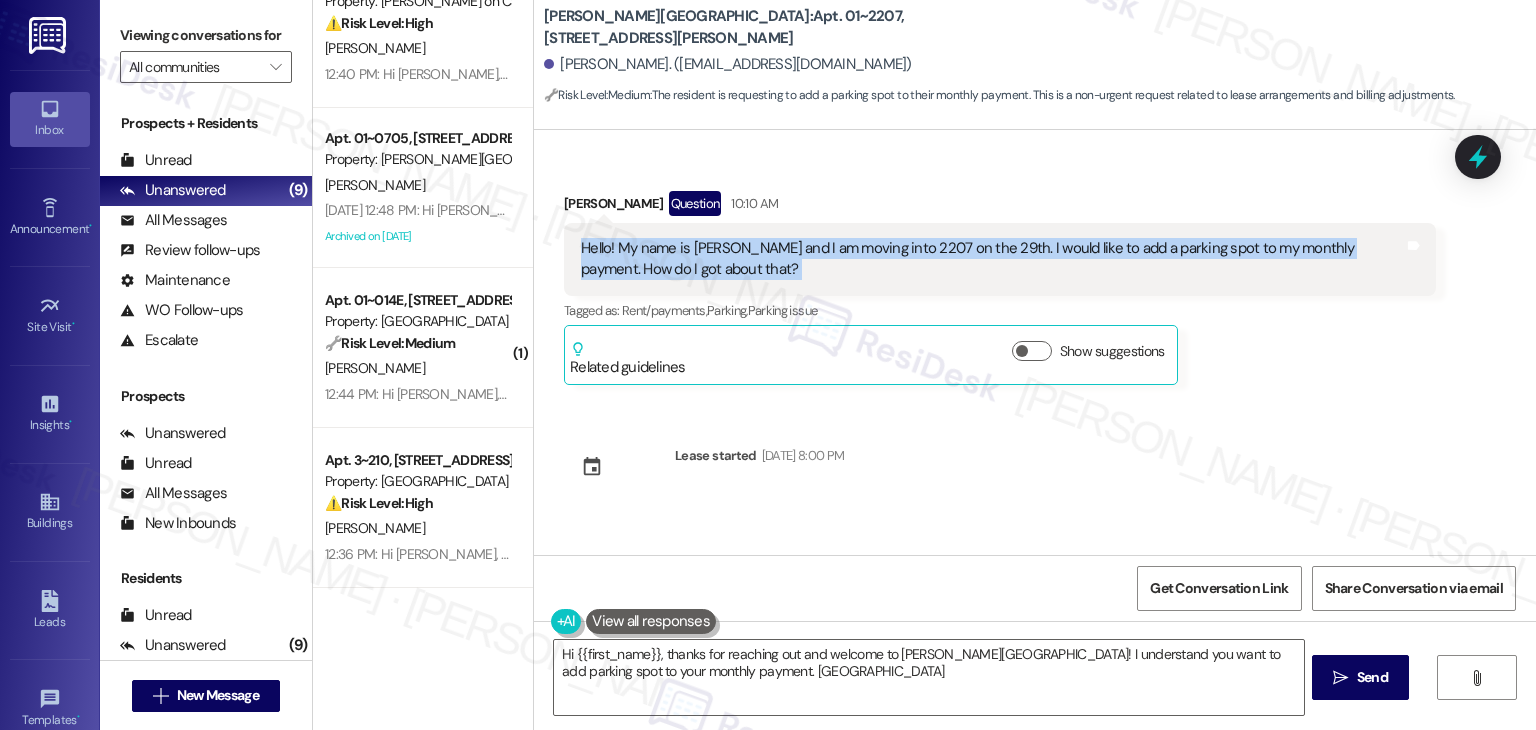 click on "Hello! My name is [PERSON_NAME] and I am moving into 2207 on the 29th. I would like to add a parking spot to my monthly payment. How do I got about that?" at bounding box center [992, 259] 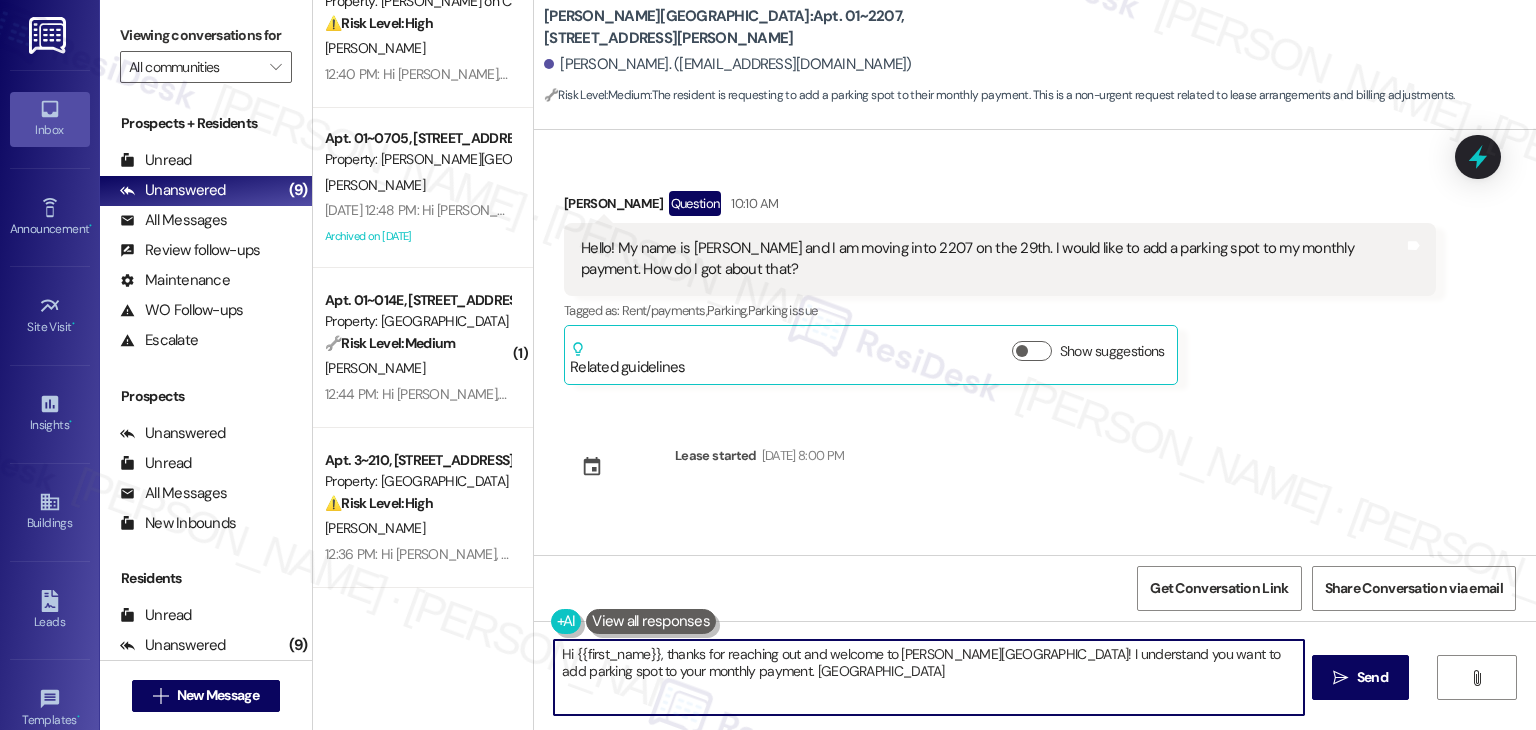 click on "Hi {{first_name}}, thanks for reaching out and welcome to [PERSON_NAME][GEOGRAPHIC_DATA]! I understand you want to add parking spot to your monthly payment. [GEOGRAPHIC_DATA]" at bounding box center (928, 677) 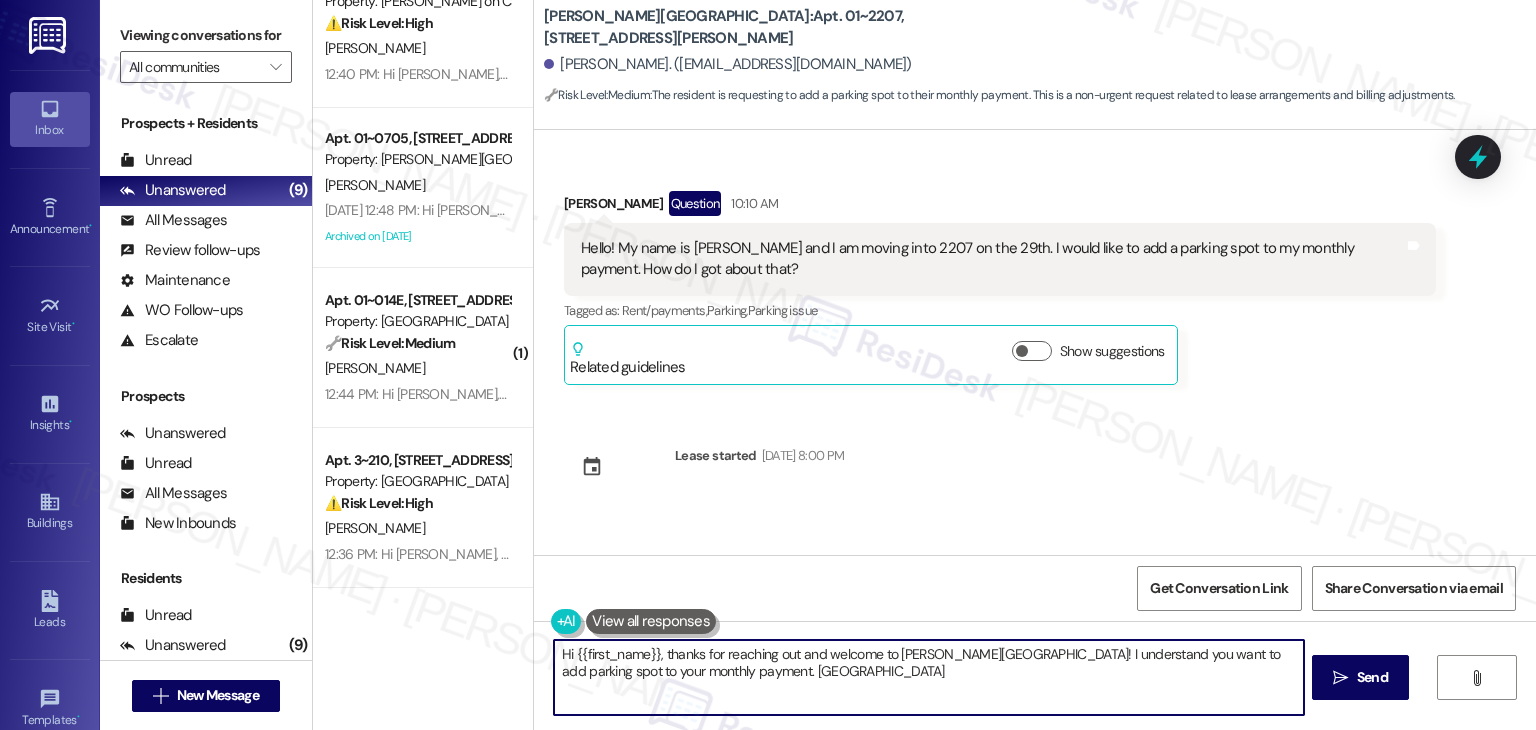 click on "Hi {{first_name}}, thanks for reaching out and welcome to [PERSON_NAME][GEOGRAPHIC_DATA]! I understand you want to add parking spot to your monthly payment. [GEOGRAPHIC_DATA]" at bounding box center [928, 677] 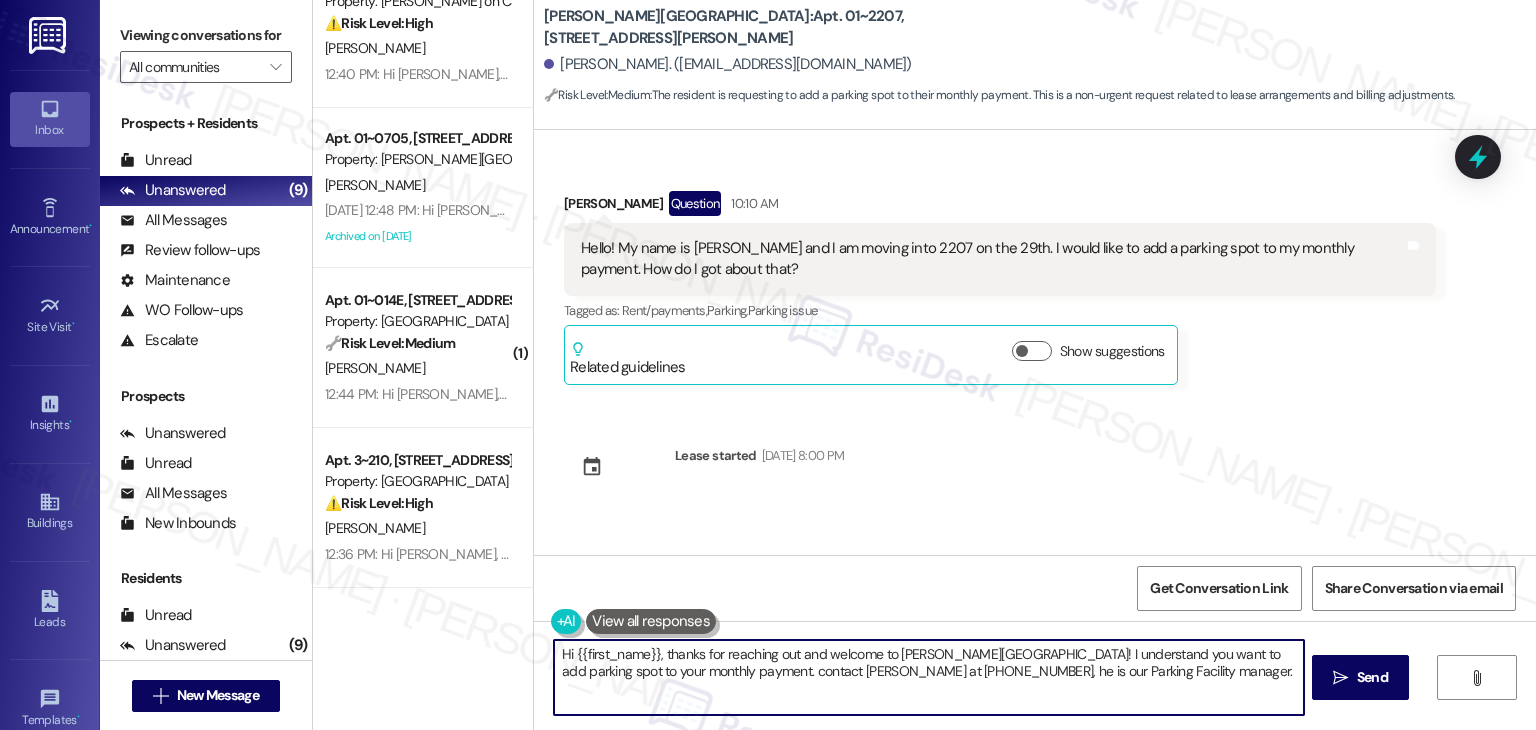 click on "Hi {{first_name}}, thanks for reaching out and welcome to [PERSON_NAME][GEOGRAPHIC_DATA]! I understand you want to add parking spot to your monthly payment. contact [PERSON_NAME] at [PHONE_NUMBER], he is our Parking Facility manager." at bounding box center (928, 677) 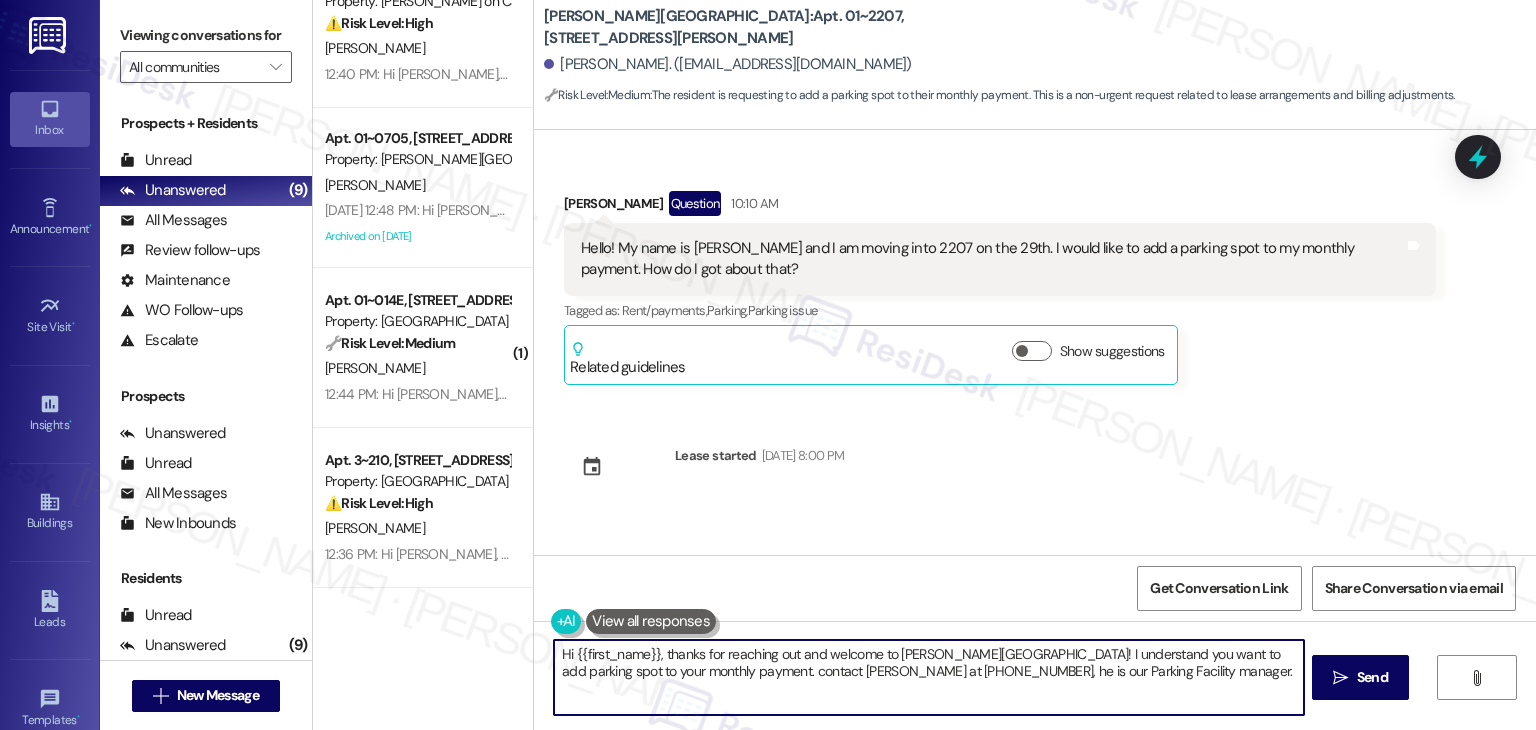 click on "Hi {{first_name}}, thanks for reaching out and welcome to [PERSON_NAME][GEOGRAPHIC_DATA]! I understand you want to add parking spot to your monthly payment. contact [PERSON_NAME] at [PHONE_NUMBER], he is our Parking Facility manager." at bounding box center (928, 677) 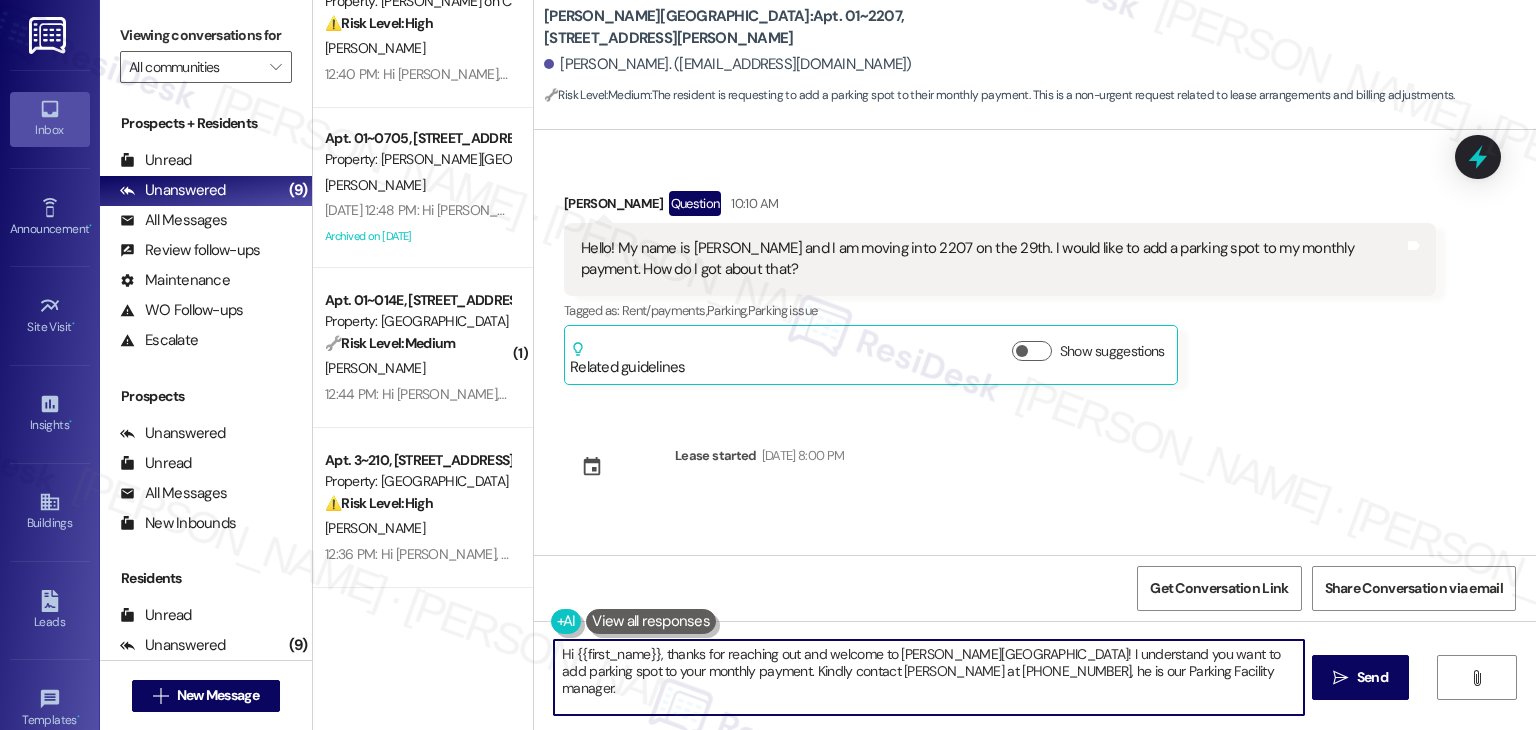click on "Hi {{first_name}}, thanks for reaching out and welcome to [PERSON_NAME][GEOGRAPHIC_DATA]! I understand you want to add parking spot to your monthly payment. Kindly contact [PERSON_NAME] at [PHONE_NUMBER], he is our Parking Facility manager." at bounding box center [928, 677] 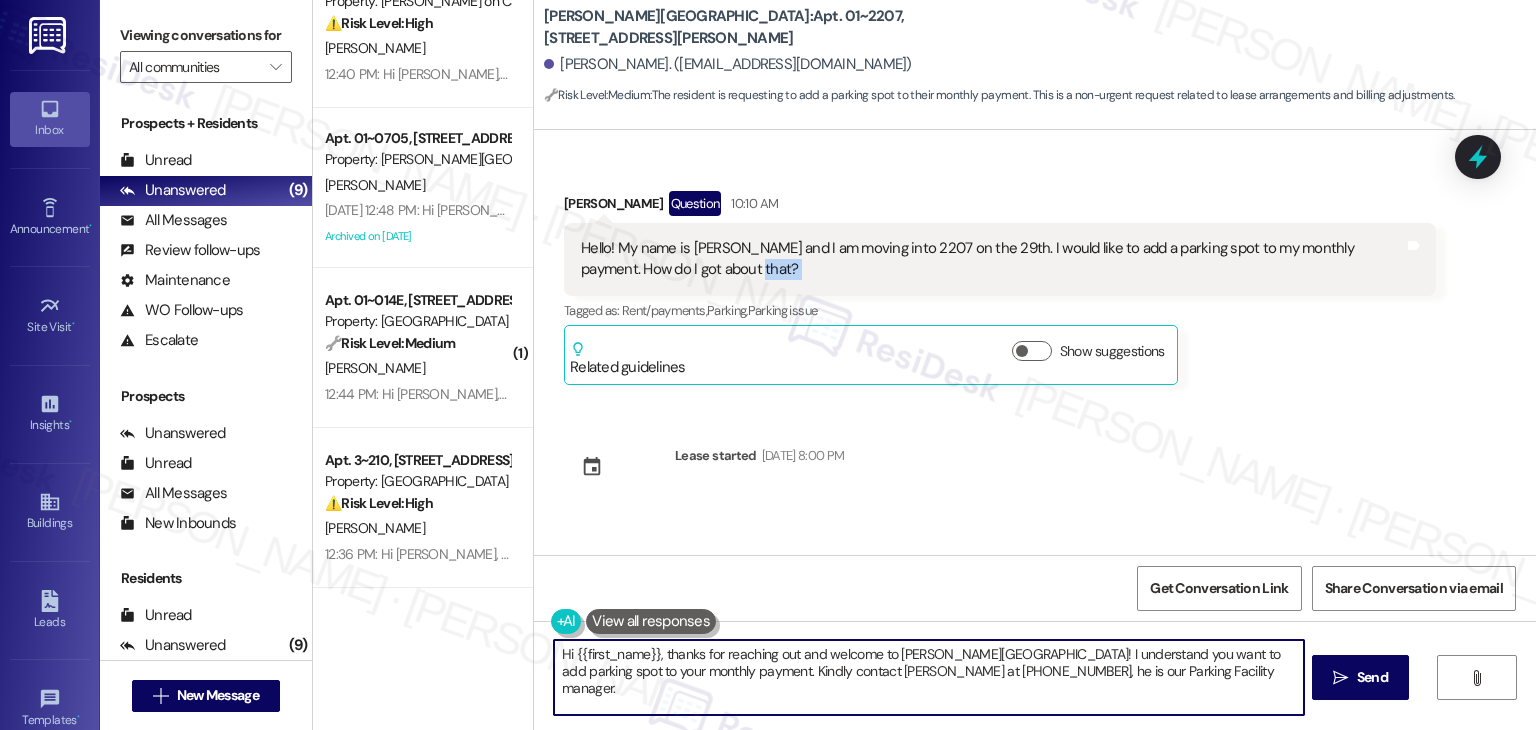 click on "Hello! My name is [PERSON_NAME] and I am moving into 2207 on the 29th. I would like to add a parking spot to my monthly payment. How do I got about that?" at bounding box center (992, 259) 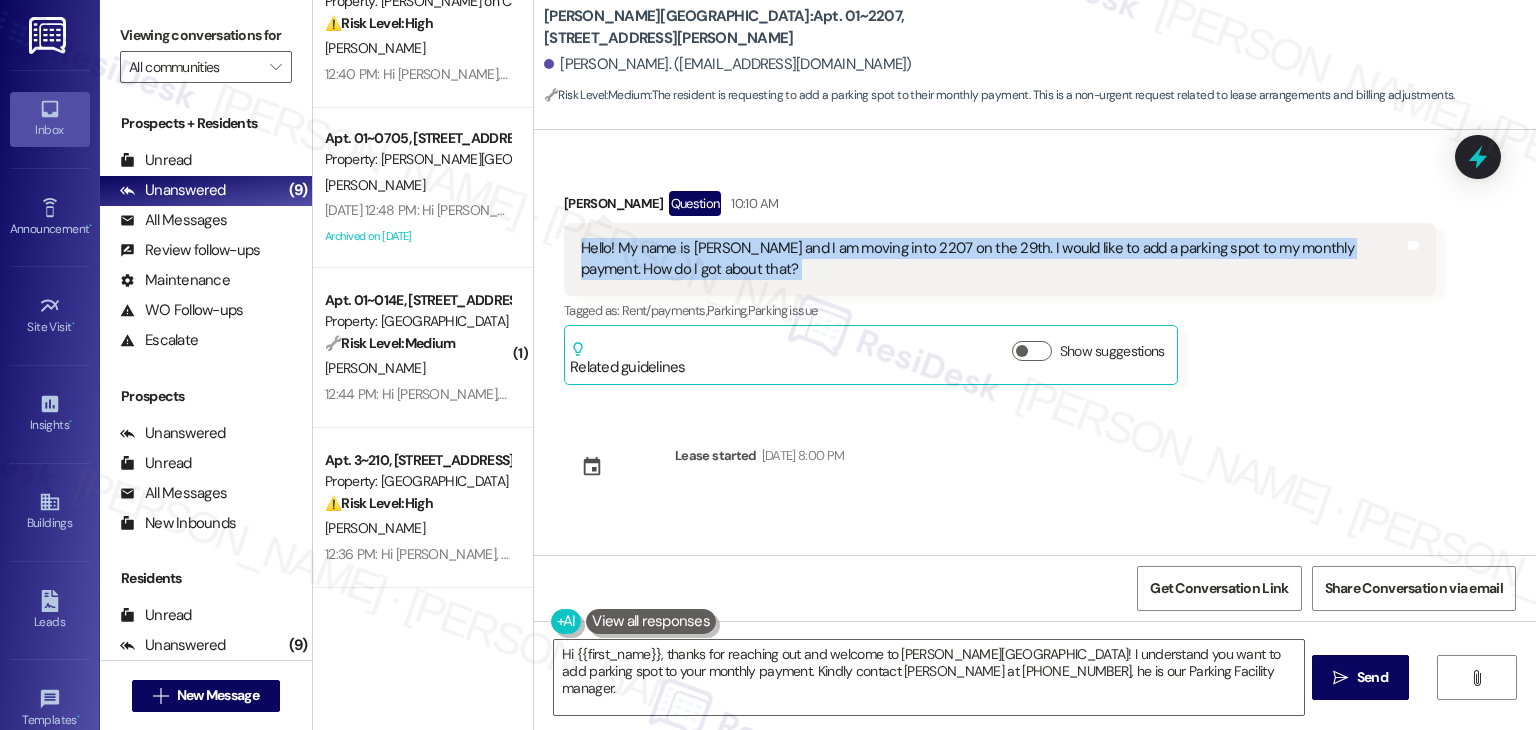 click on "Hello! My name is [PERSON_NAME] and I am moving into 2207 on the 29th. I would like to add a parking spot to my monthly payment. How do I got about that?" at bounding box center [992, 259] 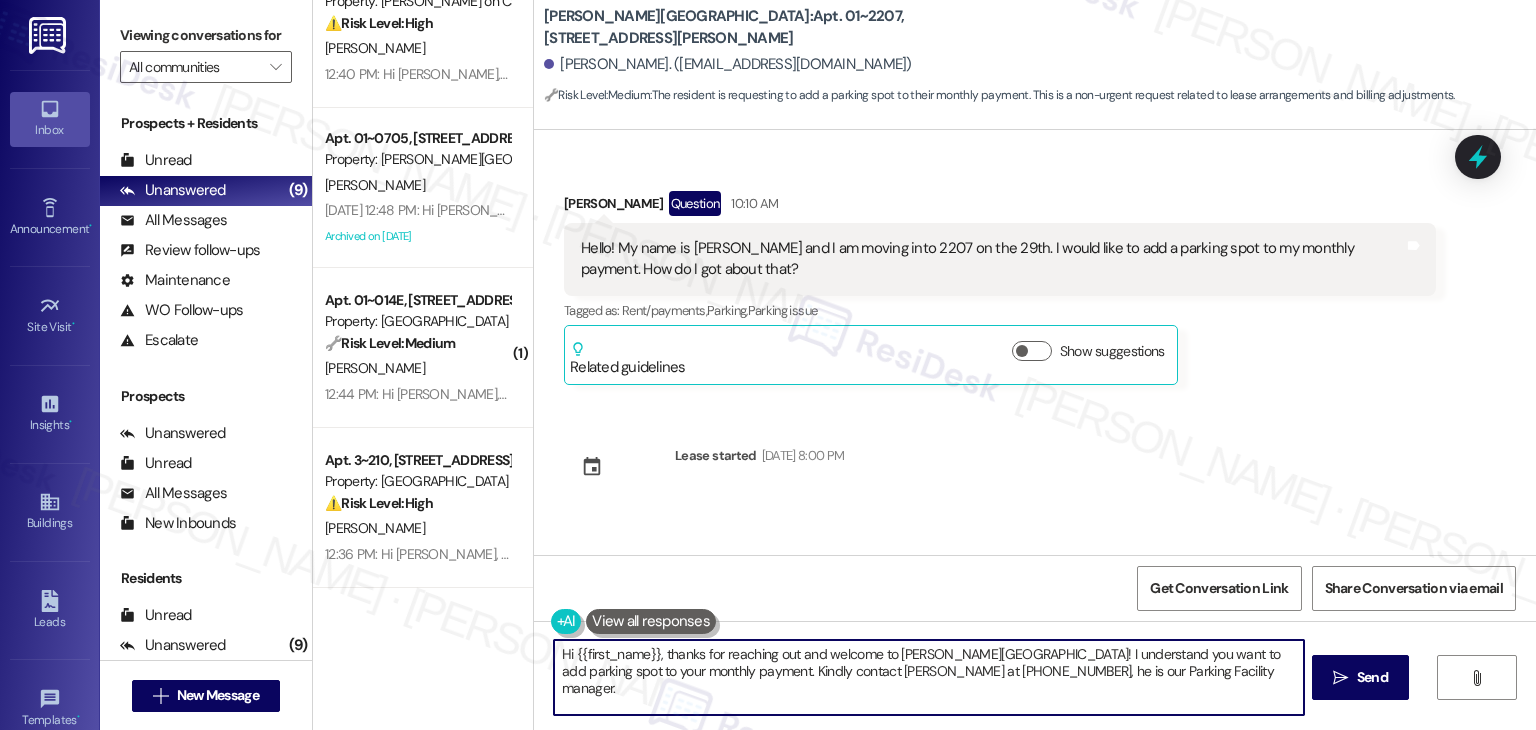 drag, startPoint x: 1087, startPoint y: 675, endPoint x: 662, endPoint y: 680, distance: 425.02942 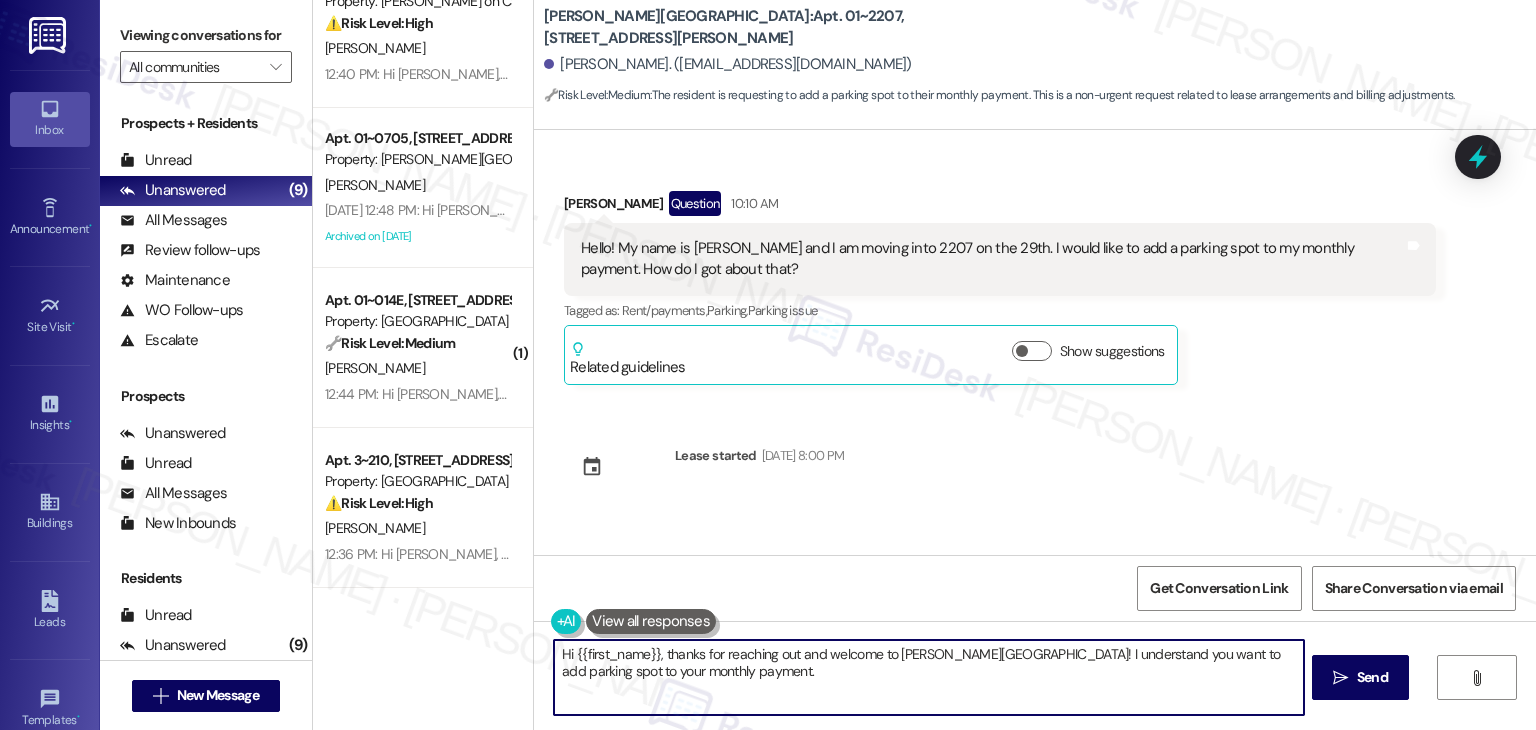 paste on "I’ll check in with the site team to see what parking options are currently available and what the next steps would be. I’ll follow up with you as soon as I have more information." 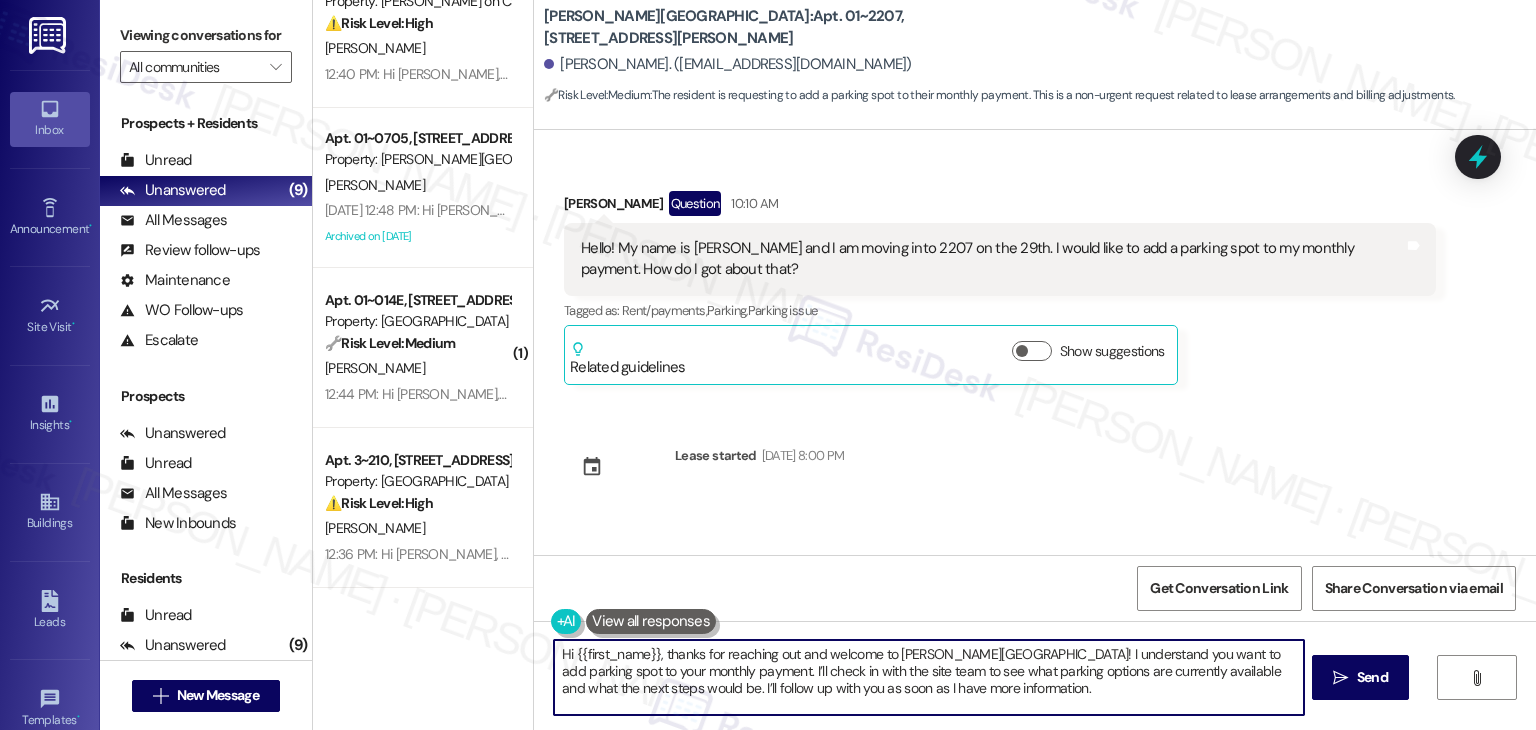 scroll, scrollTop: 0, scrollLeft: 0, axis: both 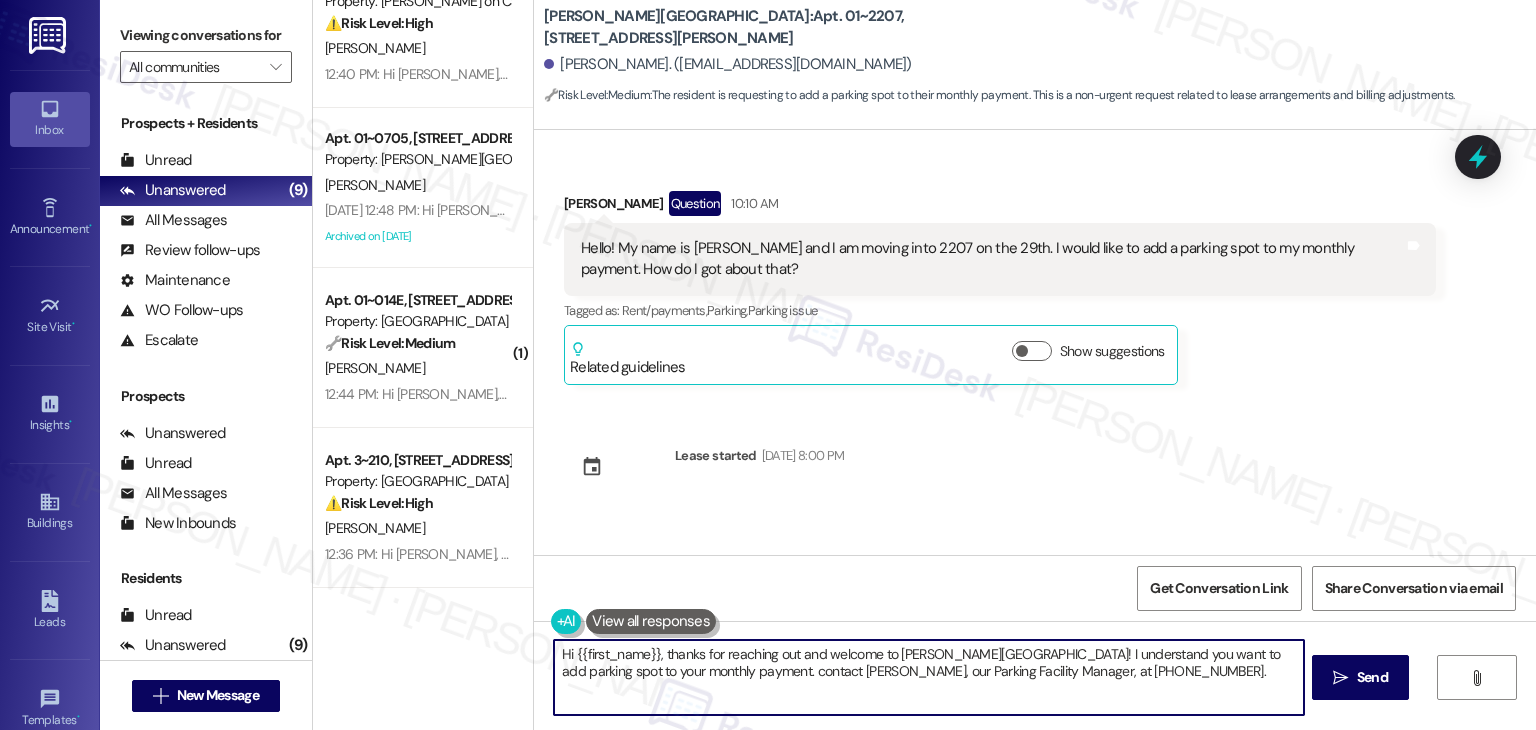 click on "Hi {{first_name}}, thanks for reaching out and welcome to [PERSON_NAME][GEOGRAPHIC_DATA]! I understand you want to add parking spot to your monthly payment. contact [PERSON_NAME], our Parking Facility Manager, at [PHONE_NUMBER]." at bounding box center [928, 677] 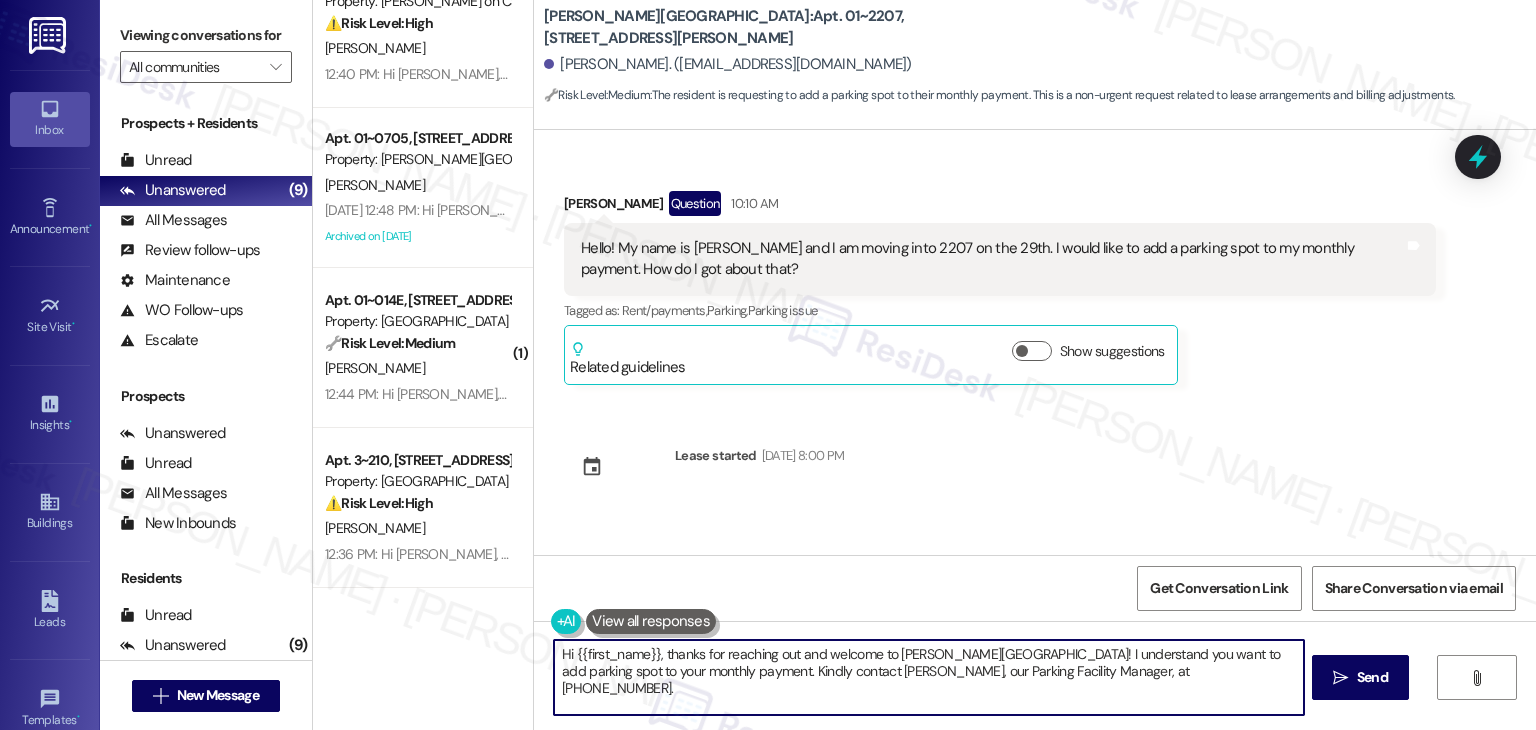 click on "Hi {{first_name}}, thanks for reaching out and welcome to [PERSON_NAME][GEOGRAPHIC_DATA]! I understand you want to add parking spot to your monthly payment. Kindly contact [PERSON_NAME], our Parking Facility Manager, at [PHONE_NUMBER]." at bounding box center [928, 677] 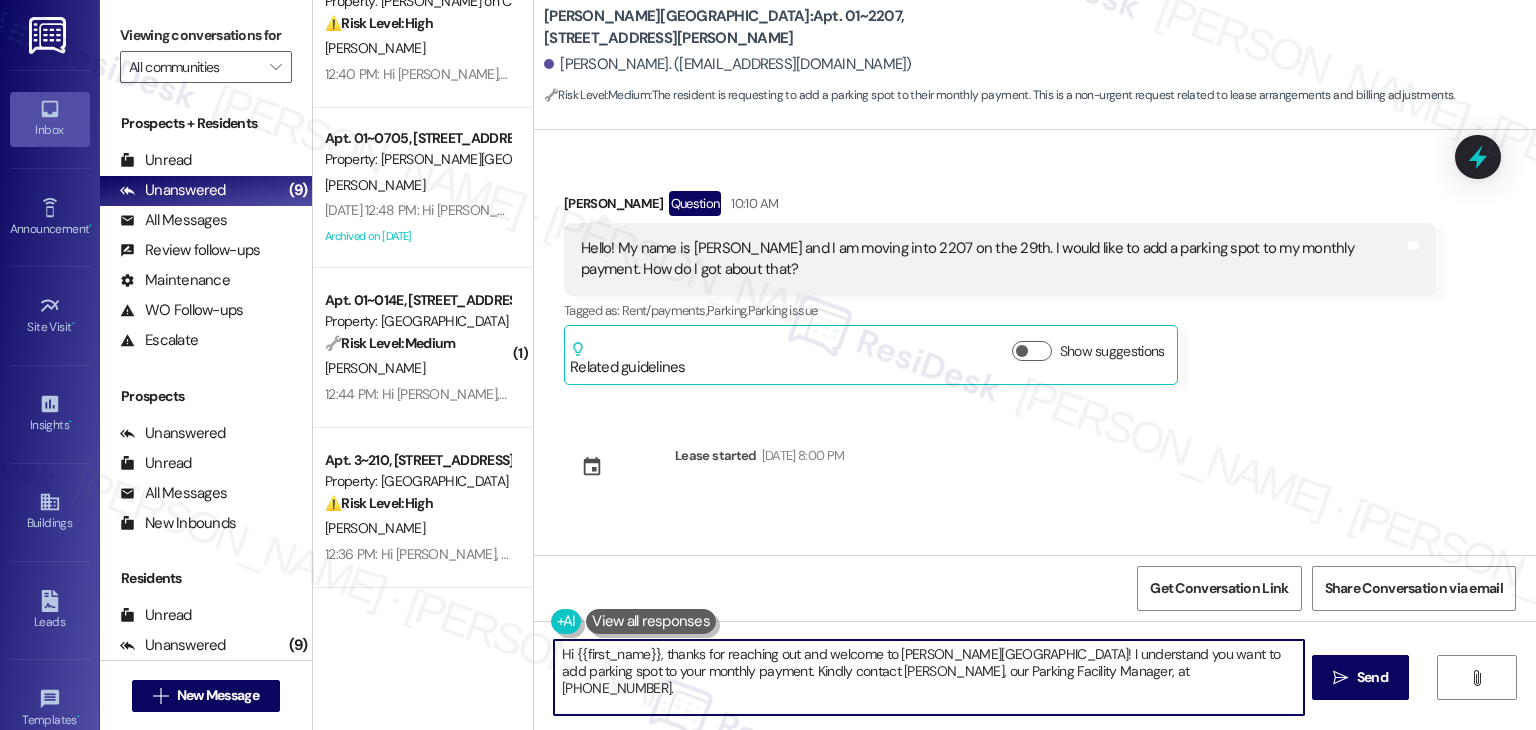 click on "Hi {{first_name}}, thanks for reaching out and welcome to [PERSON_NAME][GEOGRAPHIC_DATA]! I understand you want to add parking spot to your monthly payment. Kindly contact [PERSON_NAME], our Parking Facility Manager, at [PHONE_NUMBER]." at bounding box center (928, 677) 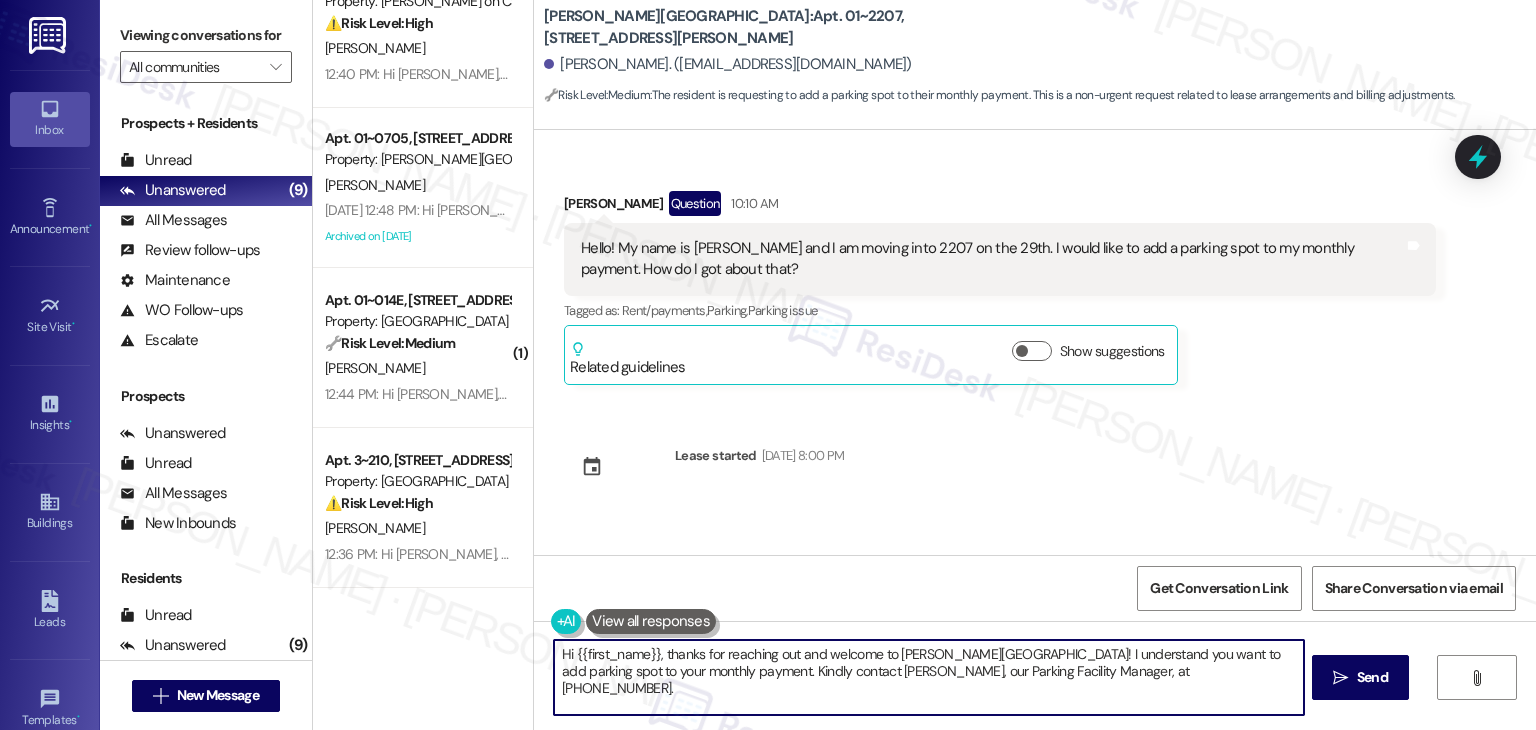 click on "Hi {{first_name}}, thanks for reaching out and welcome to [PERSON_NAME][GEOGRAPHIC_DATA]! I understand you want to add parking spot to your monthly payment. Kindly contact [PERSON_NAME], our Parking Facility Manager, at [PHONE_NUMBER]." at bounding box center [928, 677] 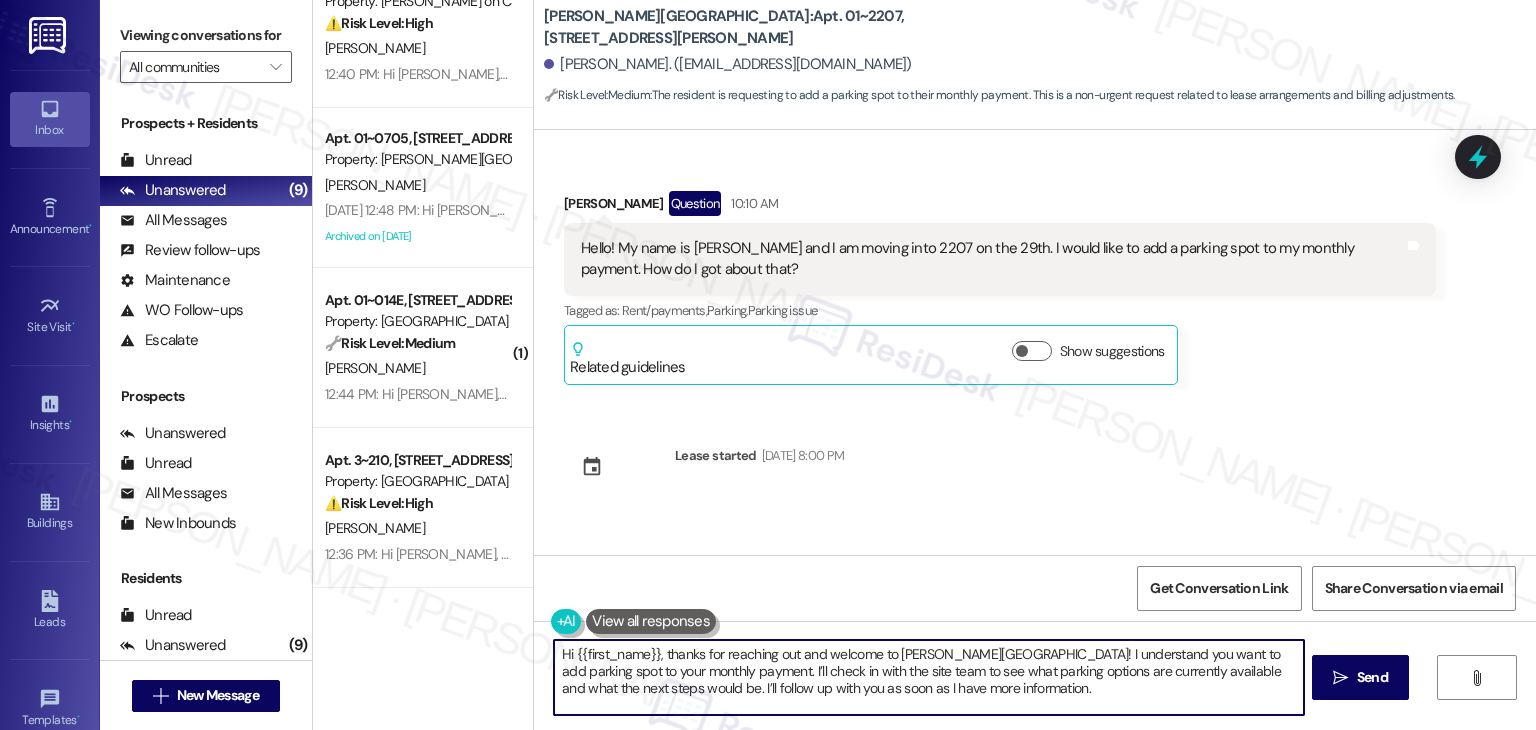 click on "Hi {{first_name}}, thanks for reaching out and welcome to [PERSON_NAME][GEOGRAPHIC_DATA]! I understand you want to add parking spot to your monthly payment. I’ll check in with the site team to see what parking options are currently available and what the next steps would be. I’ll follow up with you as soon as I have more information." at bounding box center [928, 677] 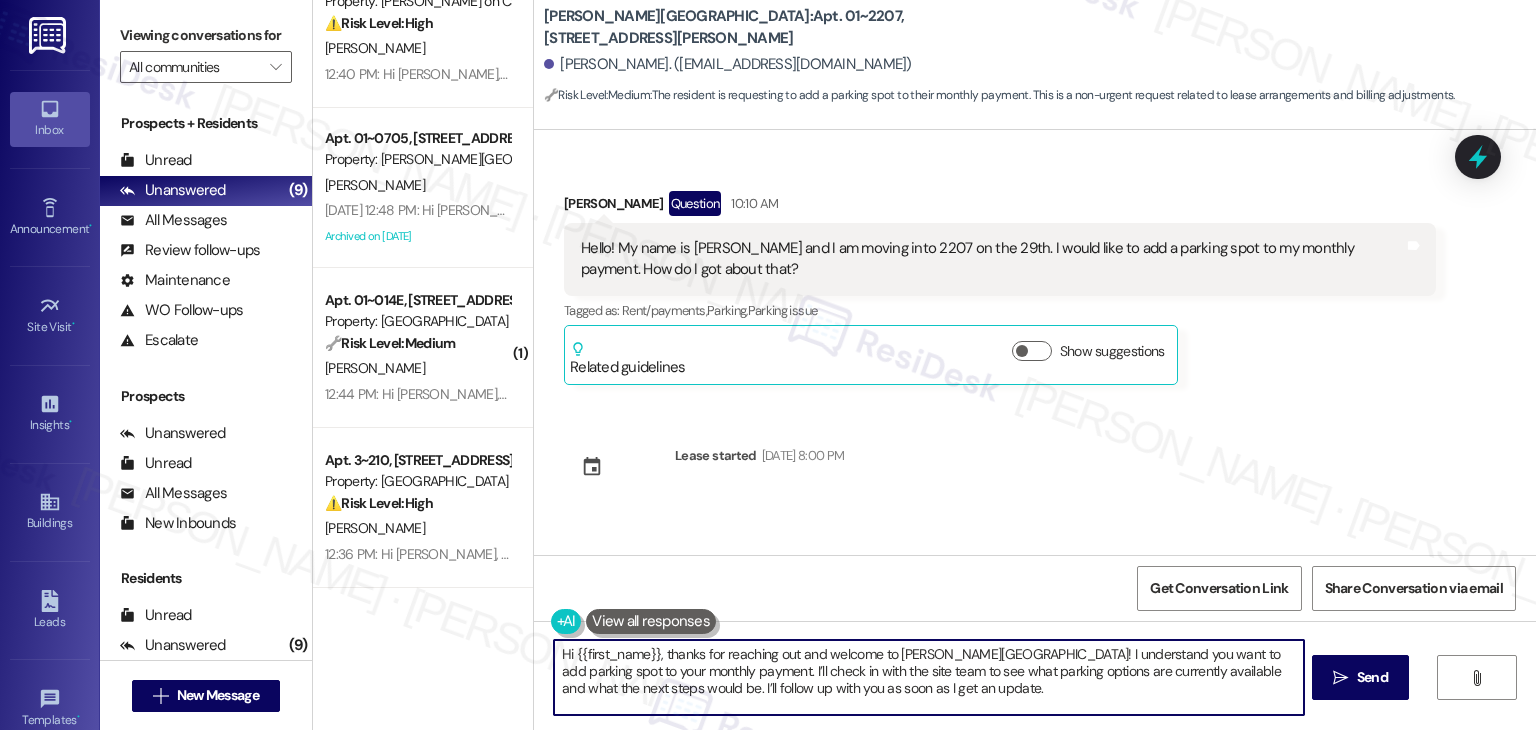 drag, startPoint x: 845, startPoint y: 670, endPoint x: 1120, endPoint y: 669, distance: 275.00183 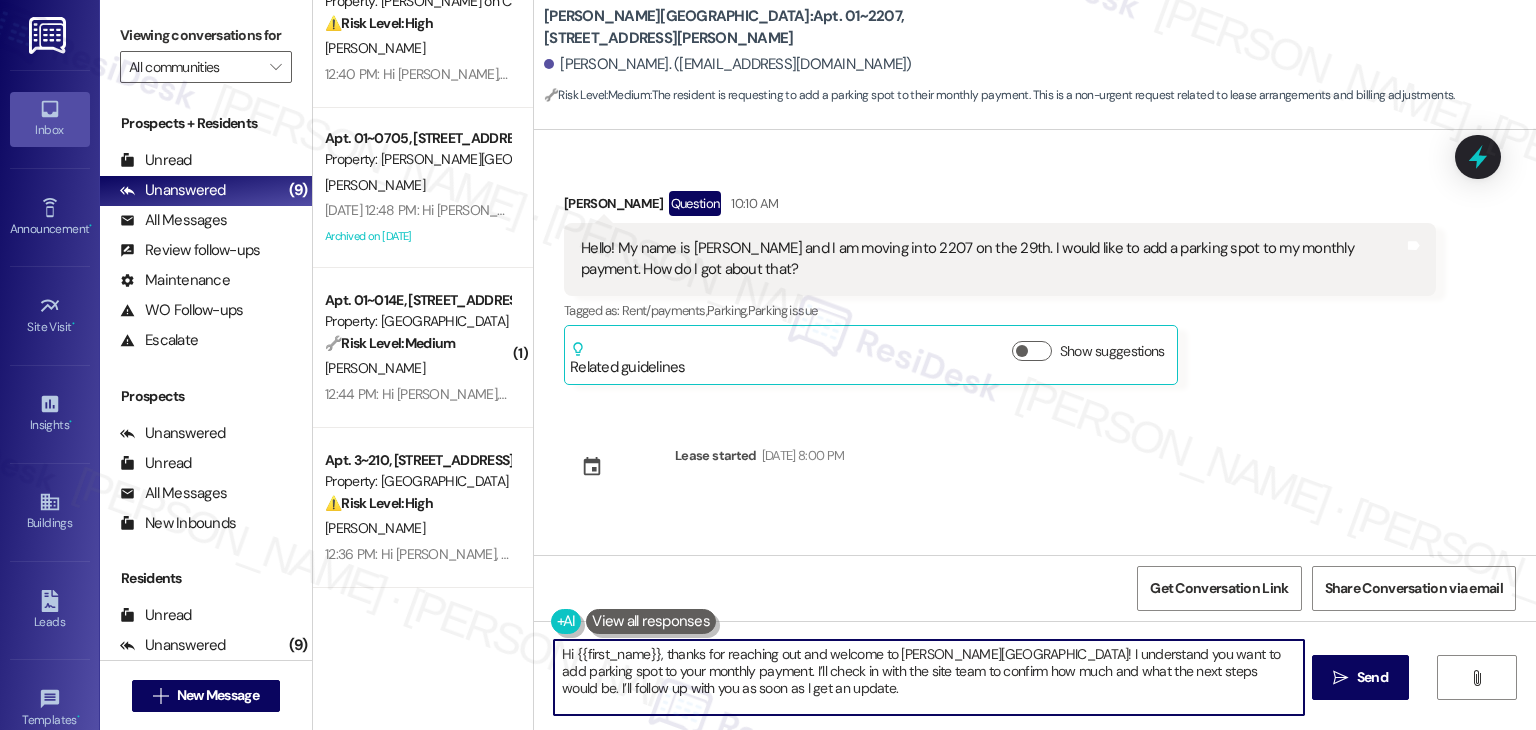 click on "Hi {{first_name}}, thanks for reaching out and welcome to [PERSON_NAME][GEOGRAPHIC_DATA]! I understand you want to add parking spot to your monthly payment. I’ll check in with the site team to confirm how much and what the next steps would be. I’ll follow up with you as soon as I get an update." at bounding box center (928, 677) 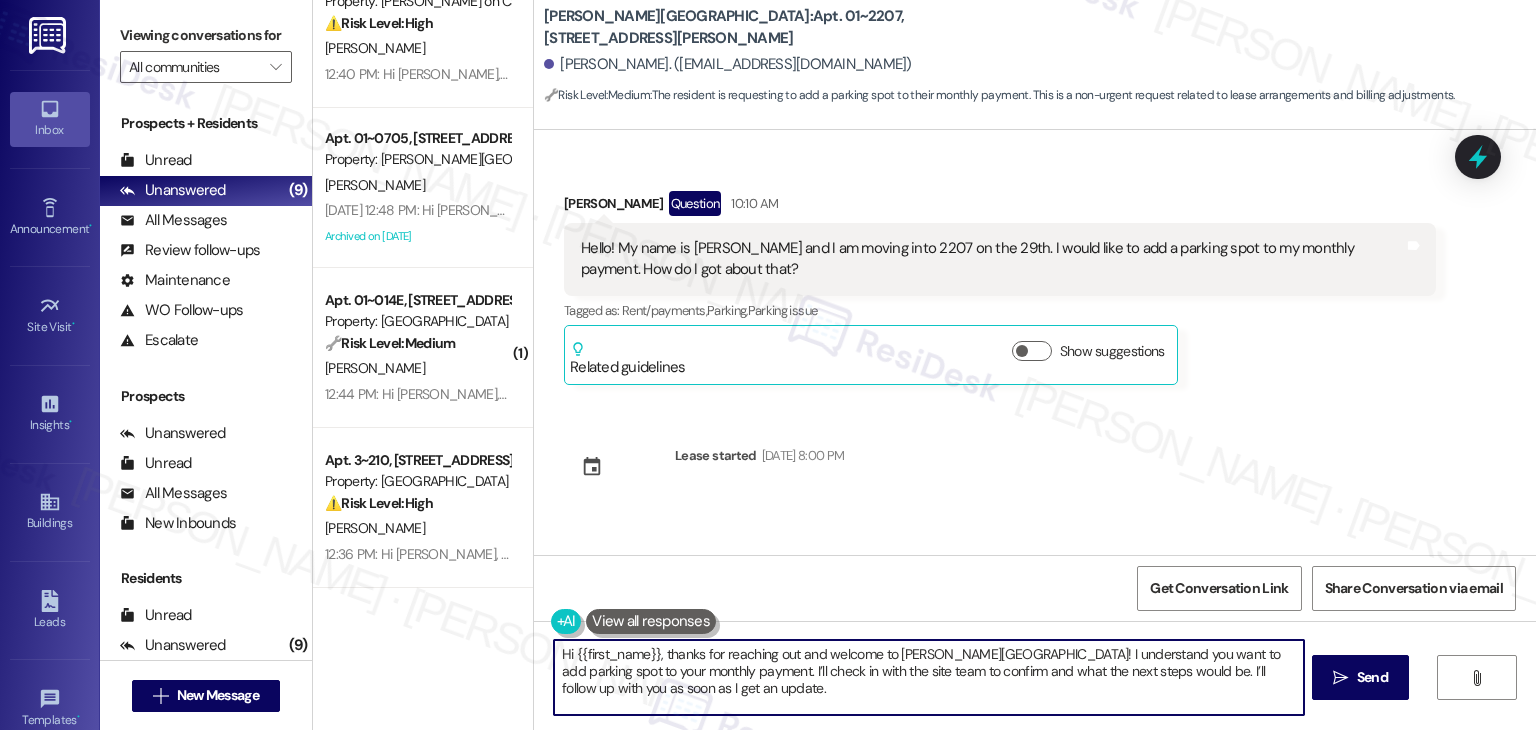 click on "Hi {{first_name}}, thanks for reaching out and welcome to [PERSON_NAME][GEOGRAPHIC_DATA]! I understand you want to add parking spot to your monthly payment. I’ll check in with the site team to confirm and what the next steps would be. I’ll follow up with you as soon as I get an update." at bounding box center [928, 677] 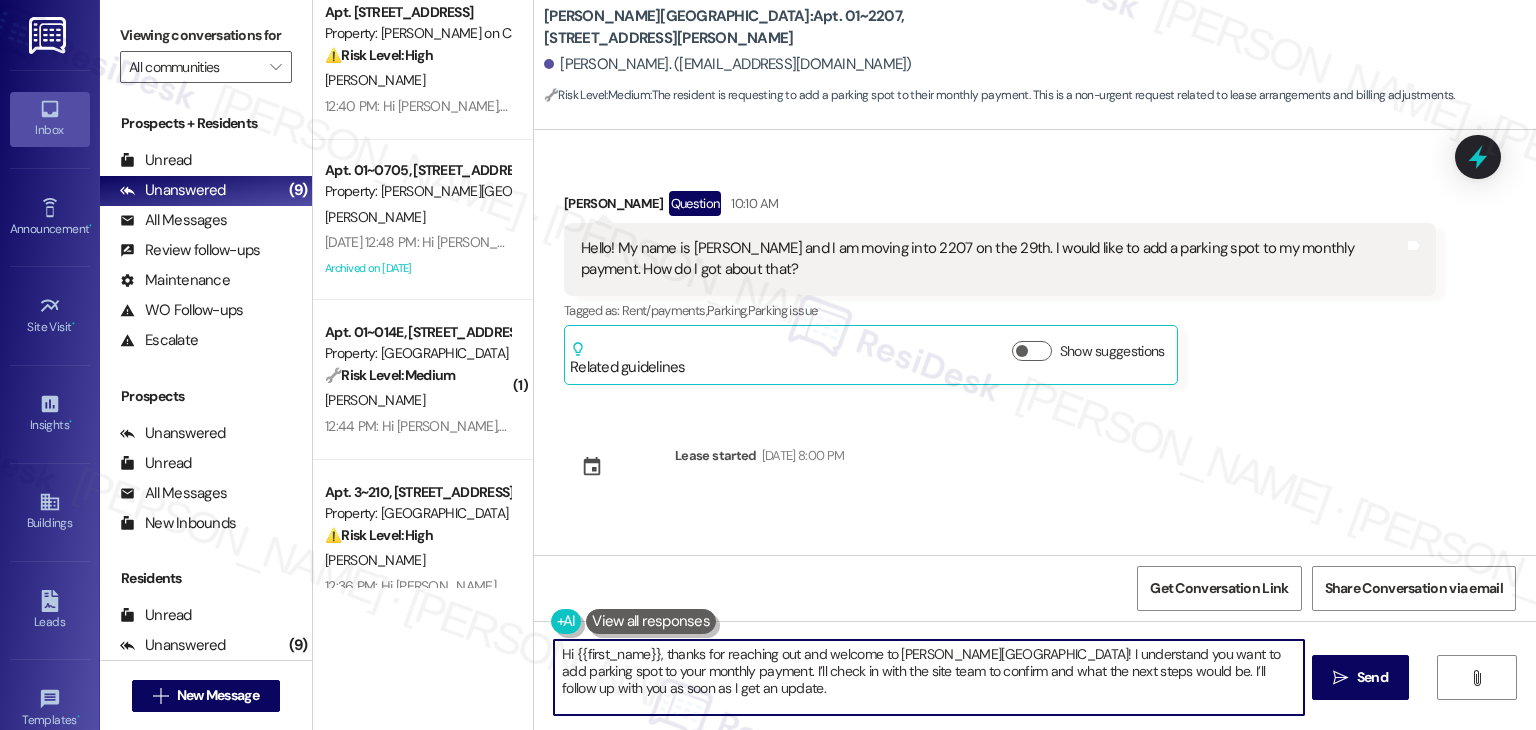scroll, scrollTop: 1012, scrollLeft: 0, axis: vertical 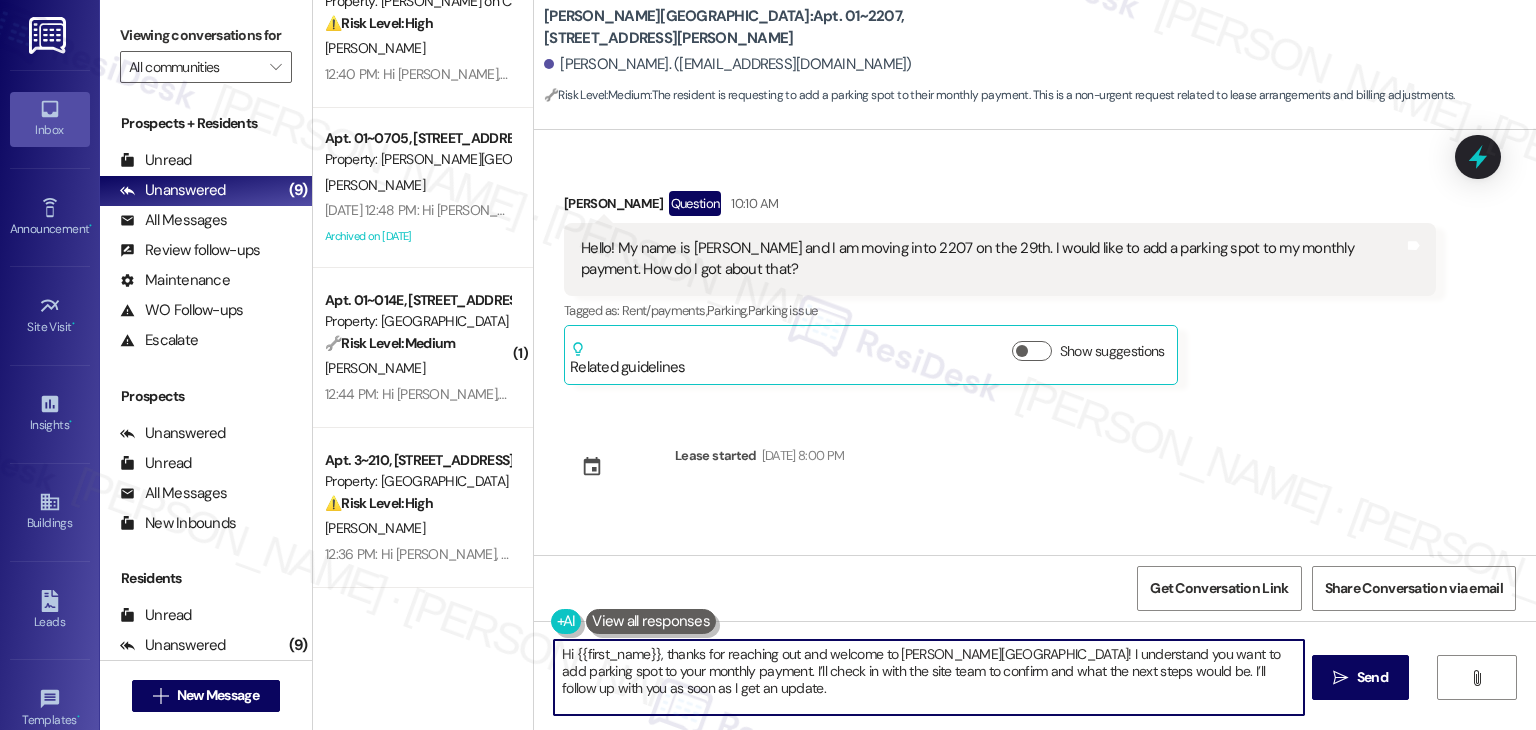 click on "Hi {{first_name}}, thanks for reaching out and welcome to [PERSON_NAME][GEOGRAPHIC_DATA]! I understand you want to add parking spot to your monthly payment. I’ll check in with the site team to confirm and what the next steps would be. I’ll follow up with you as soon as I get an update." at bounding box center [928, 677] 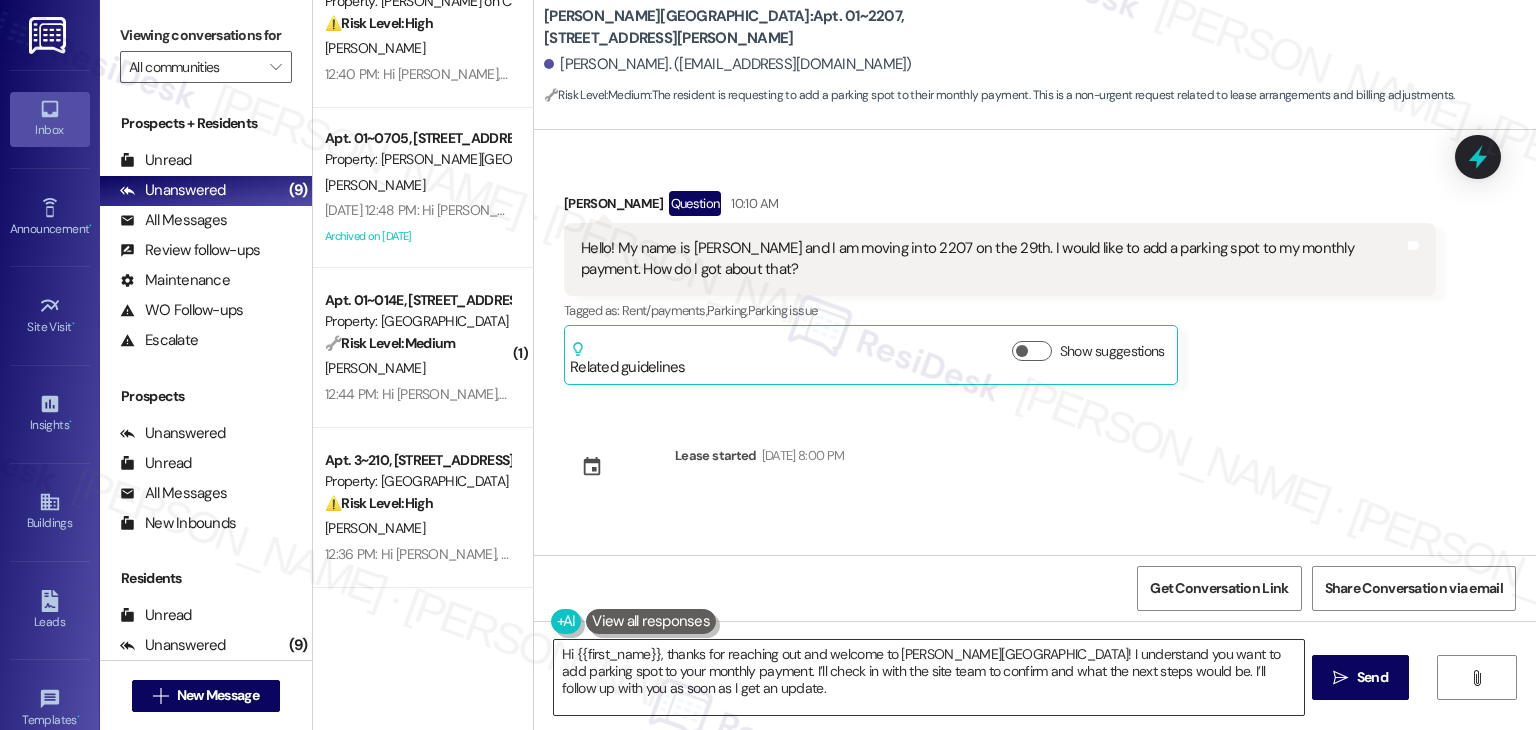 click on "Hi {{first_name}}, thanks for reaching out and welcome to [PERSON_NAME][GEOGRAPHIC_DATA]! I understand you want to add parking spot to your monthly payment. I’ll check in with the site team to confirm and what the next steps would be. I’ll follow up with you as soon as I get an update." at bounding box center [928, 677] 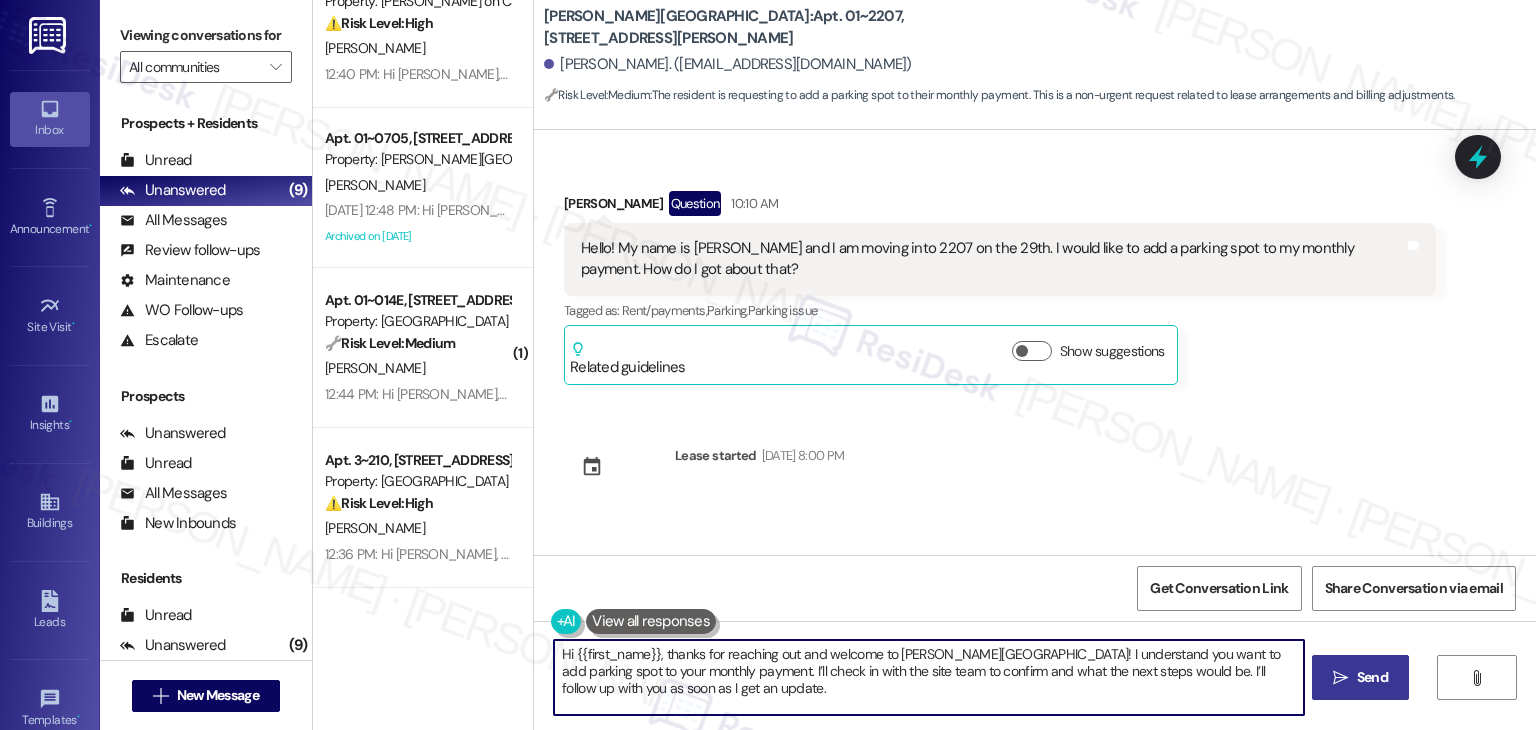 click on " Send" at bounding box center [1360, 677] 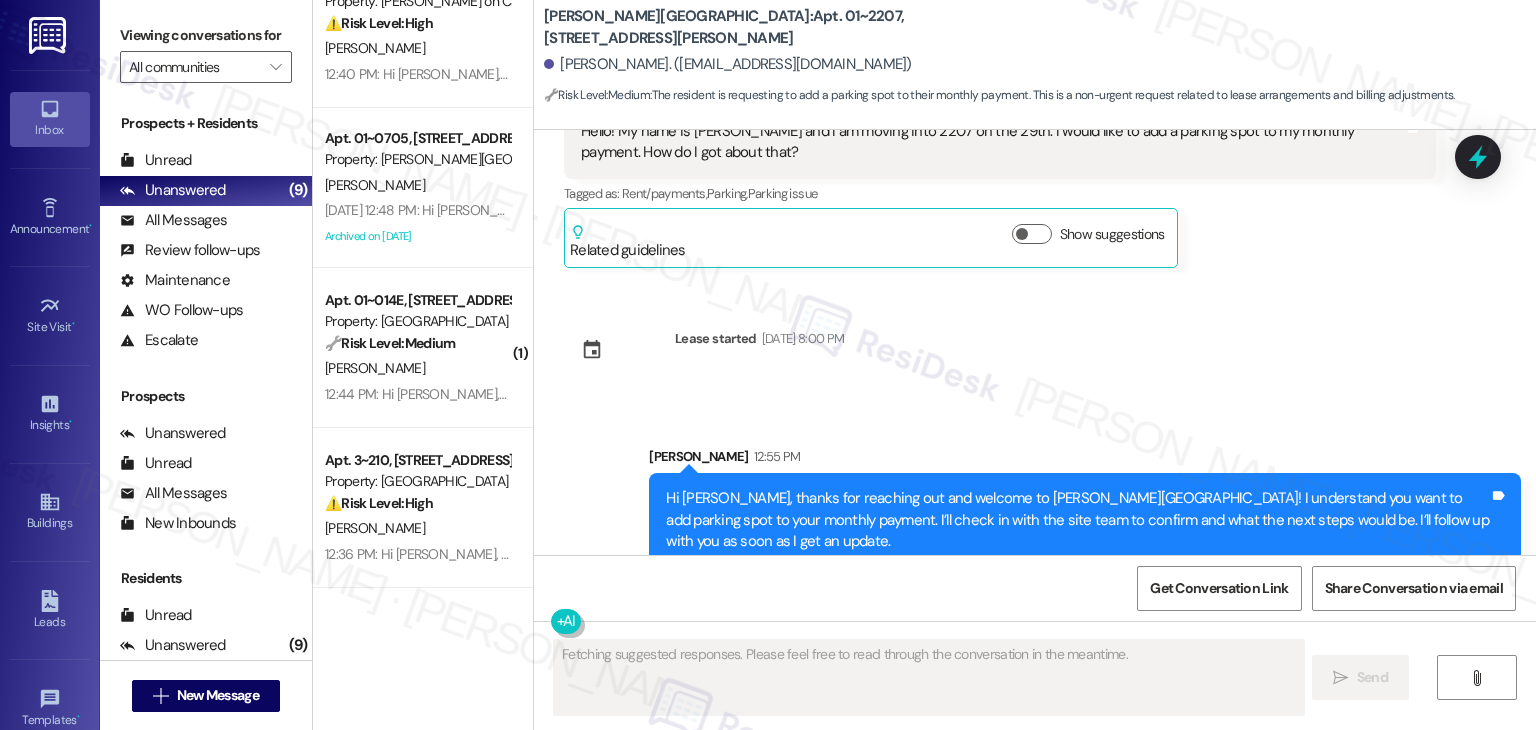 scroll, scrollTop: 124, scrollLeft: 0, axis: vertical 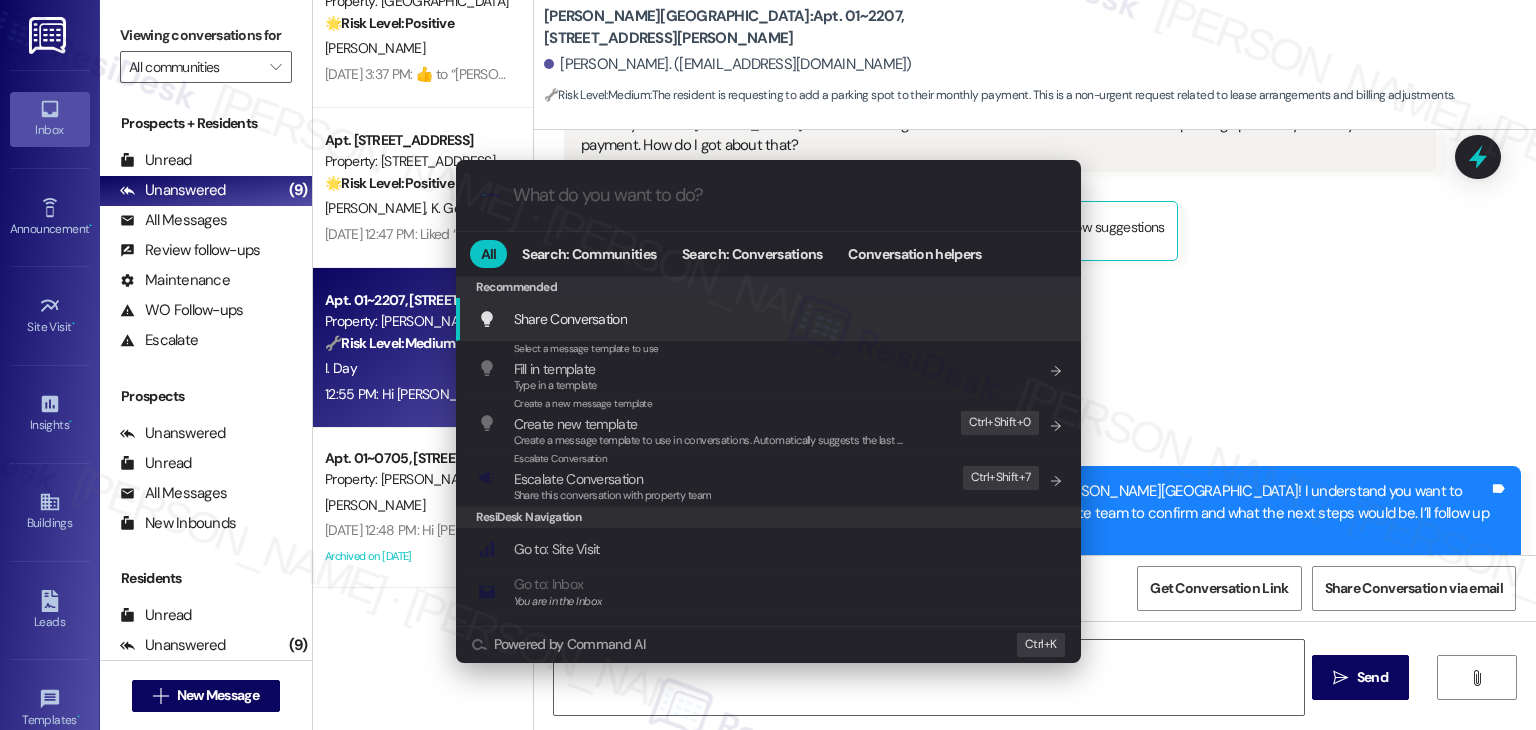 type on "Hi {{first_name}}, I'm still waiting to hear back from" 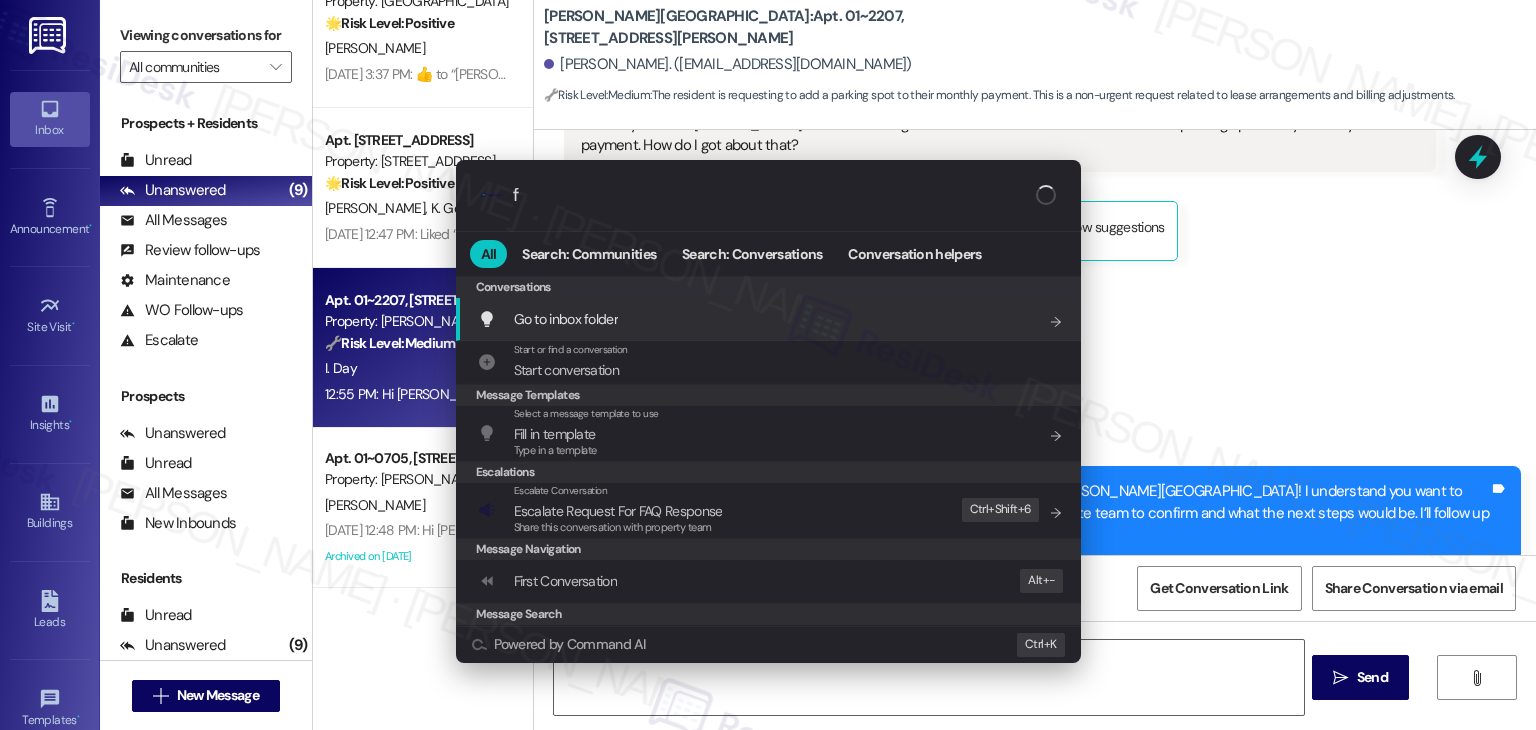 type on "fa" 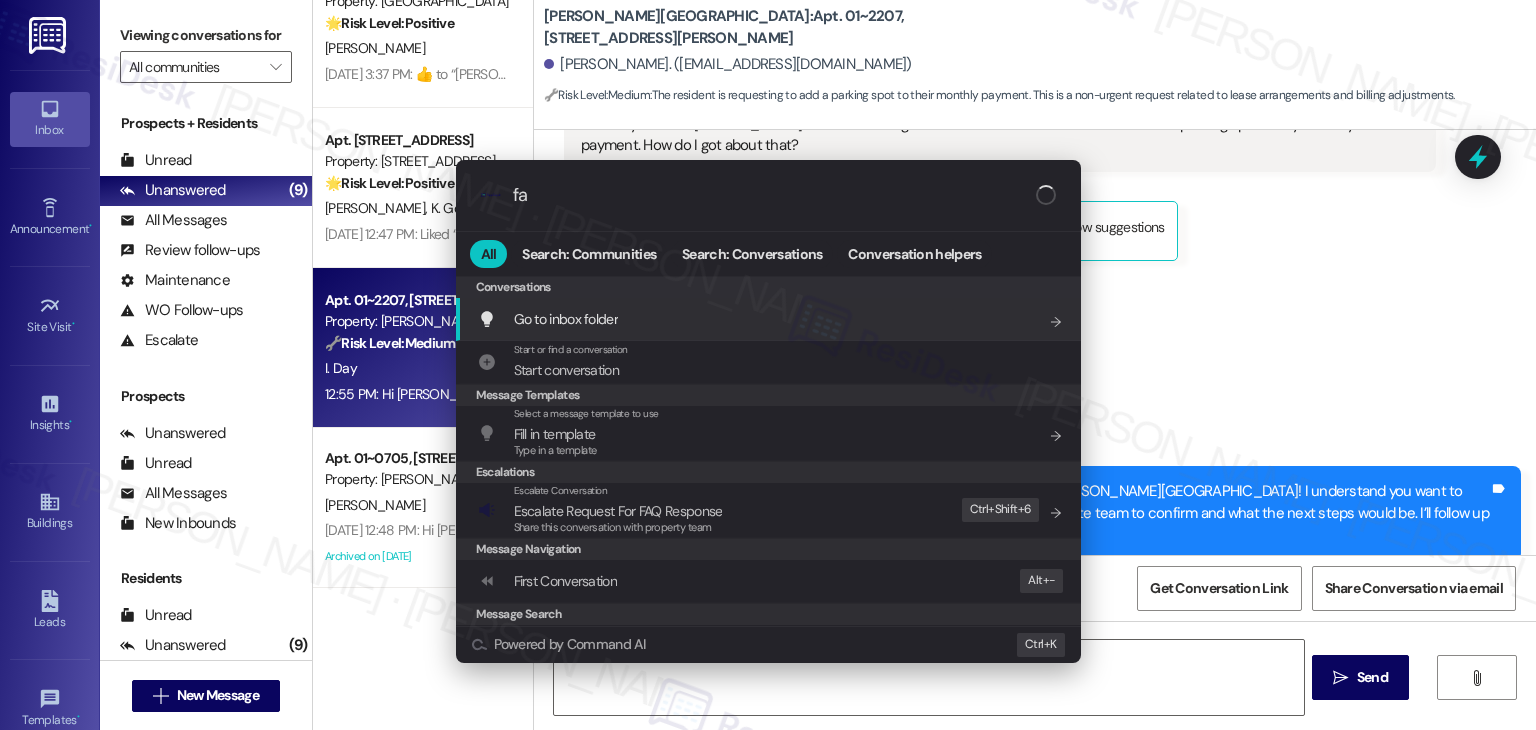 type on "Hi {{first_name}}, I'm still waiting to hear back from the site team" 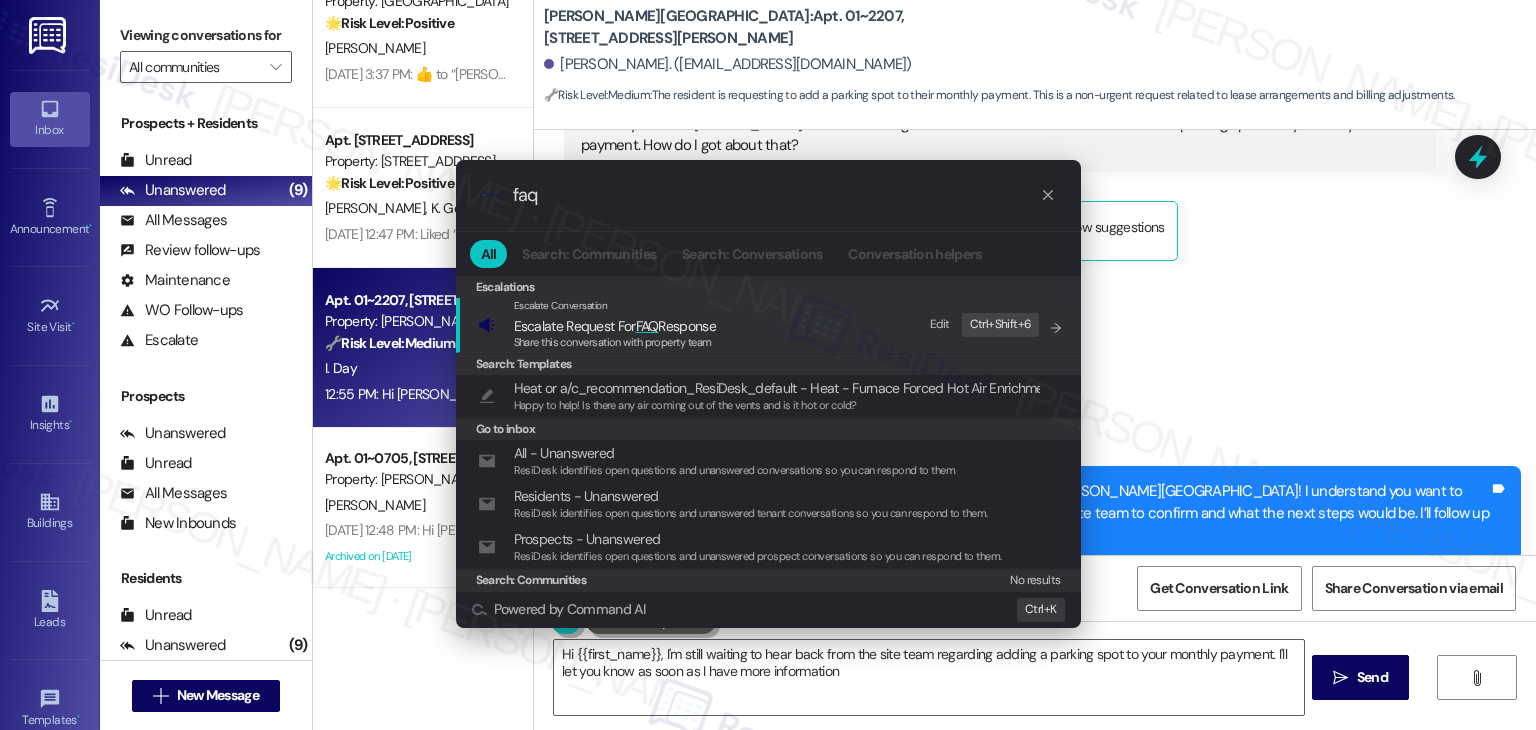 type on "Hi {{first_name}}, I'm still waiting to hear back from the site team regarding adding a parking spot to your monthly payment. I'll let you know as soon as I have more information!" 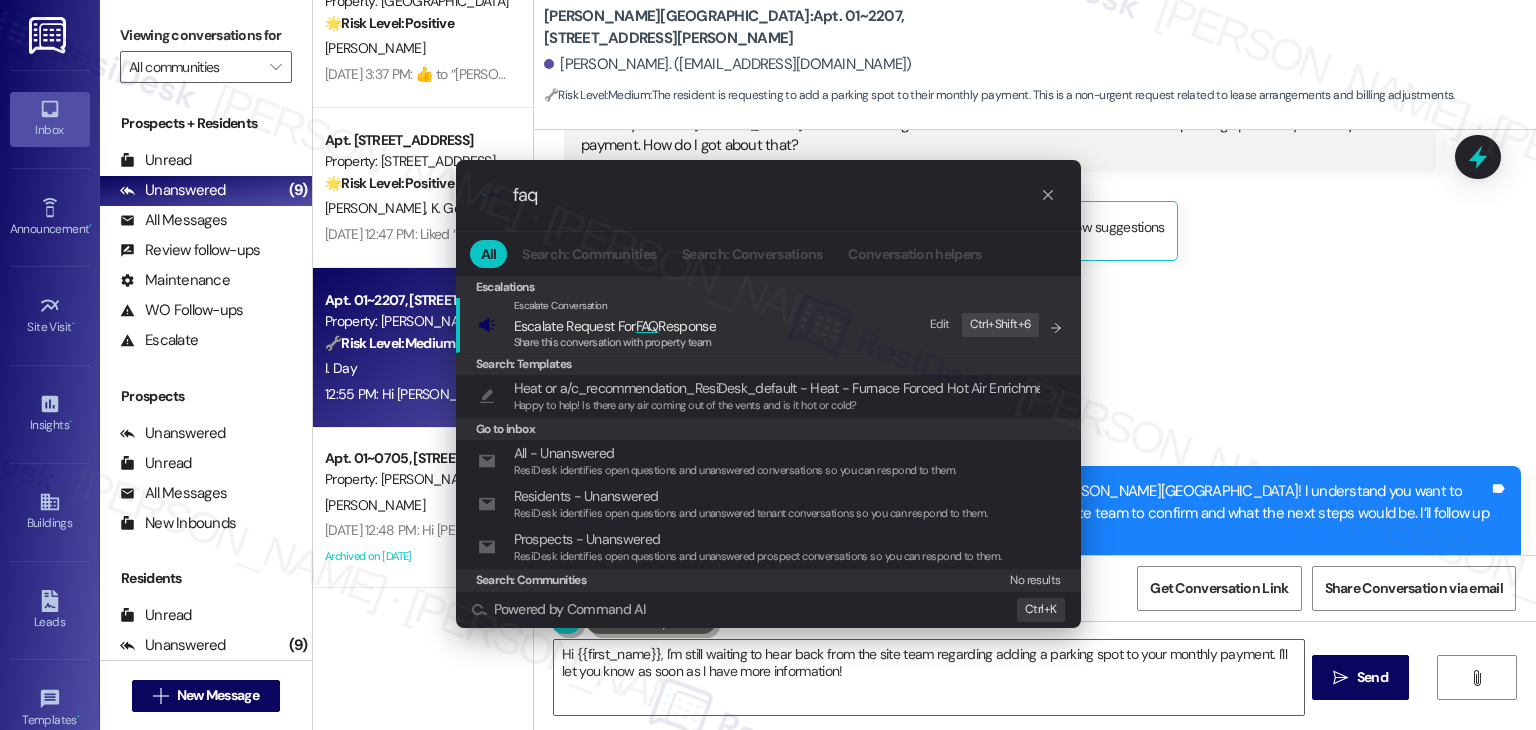 type on "faq" 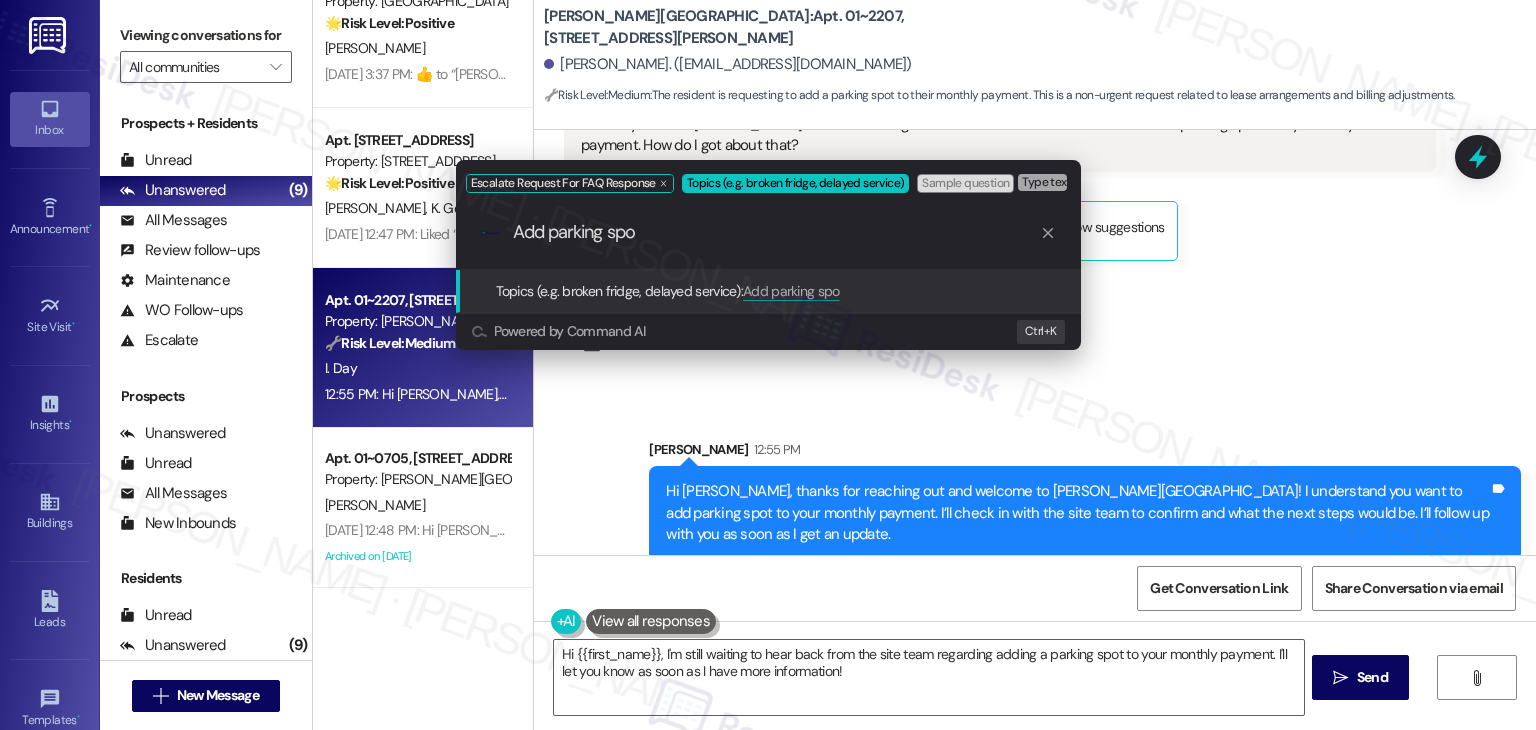 type on "Add parking spot" 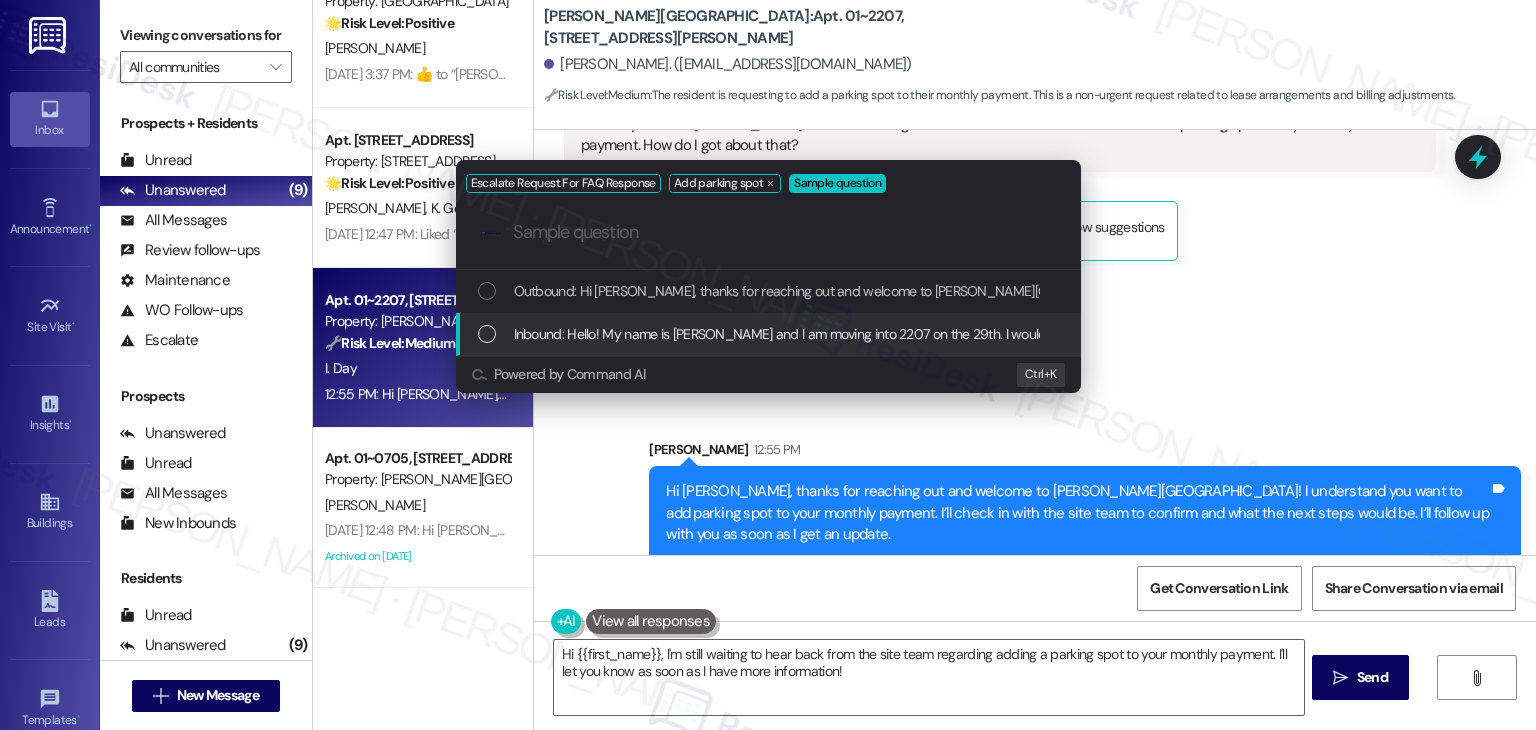 click on "Inbound: Hello! My name is [PERSON_NAME] and I am moving into 2207 on the 29th. I would like to add a parking spot to my monthly payment. How do I got about that?" at bounding box center (1002, 334) 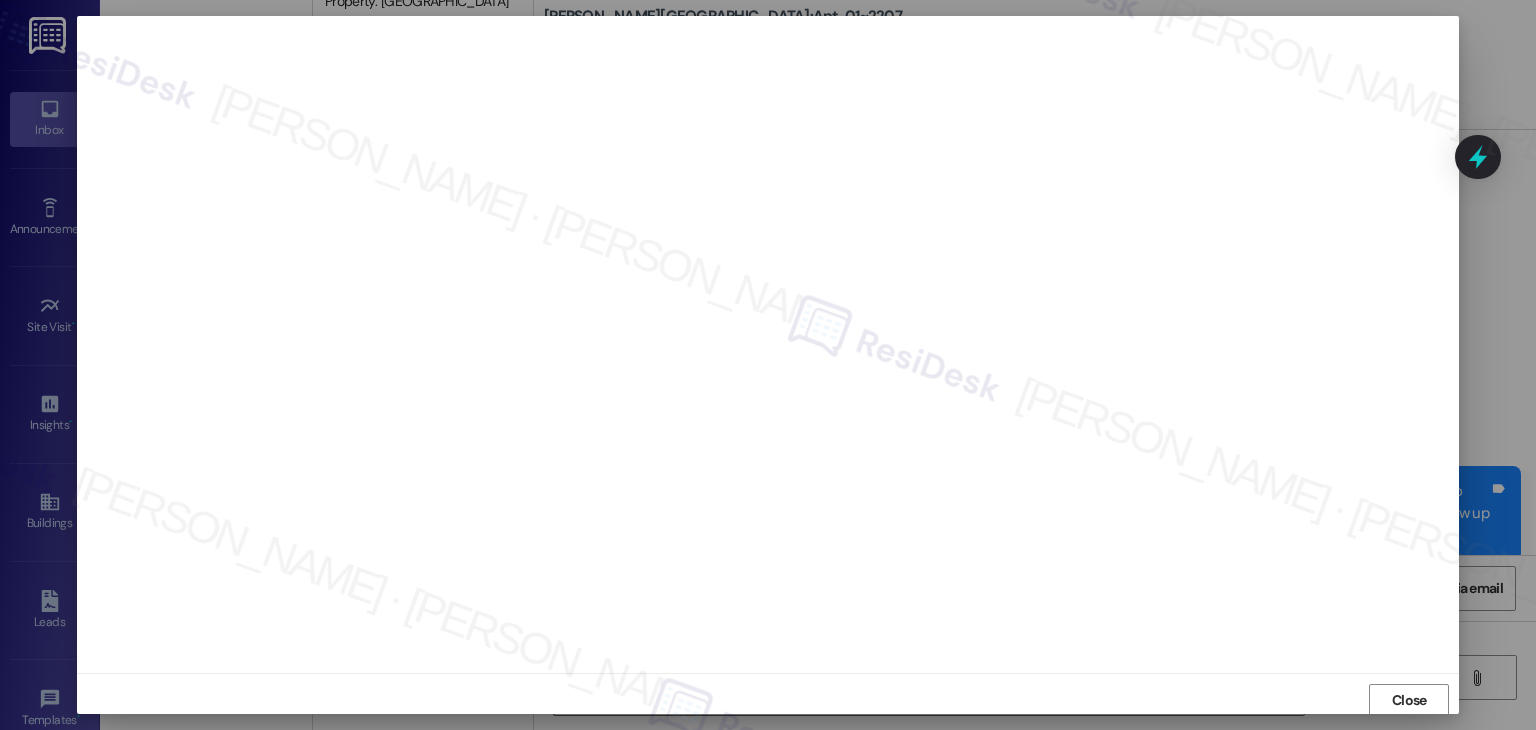 scroll, scrollTop: 1, scrollLeft: 0, axis: vertical 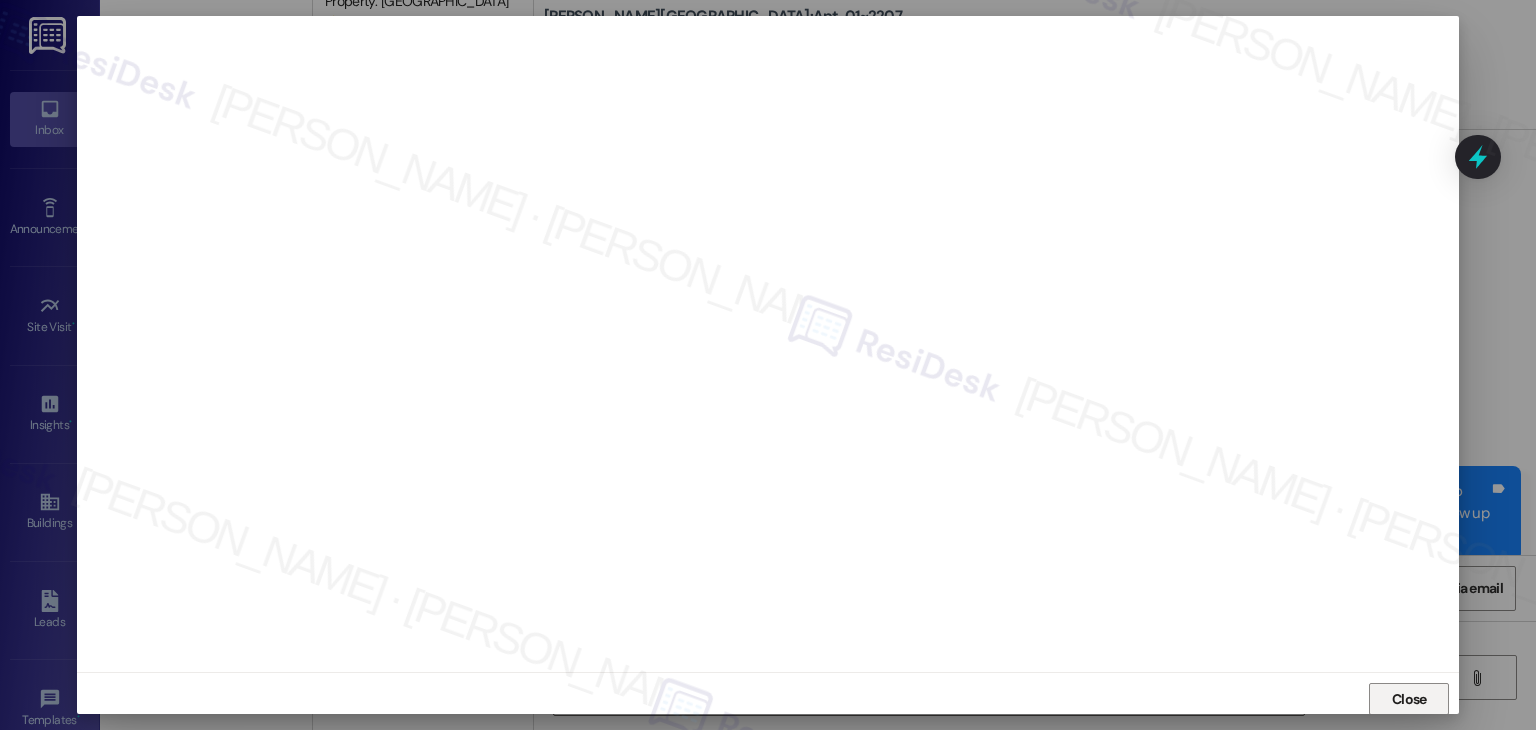 click on "Close" at bounding box center [1409, 699] 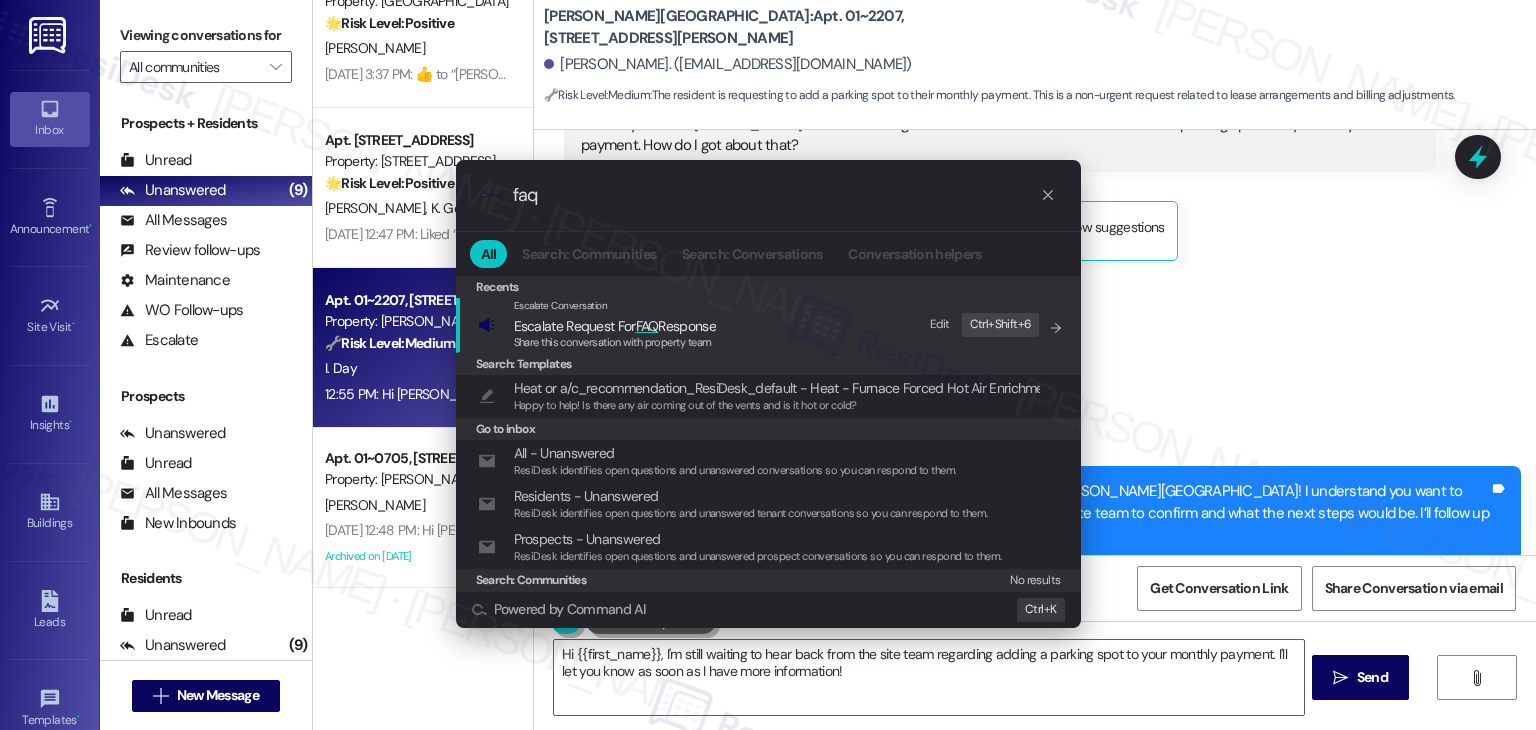 type on "faq" 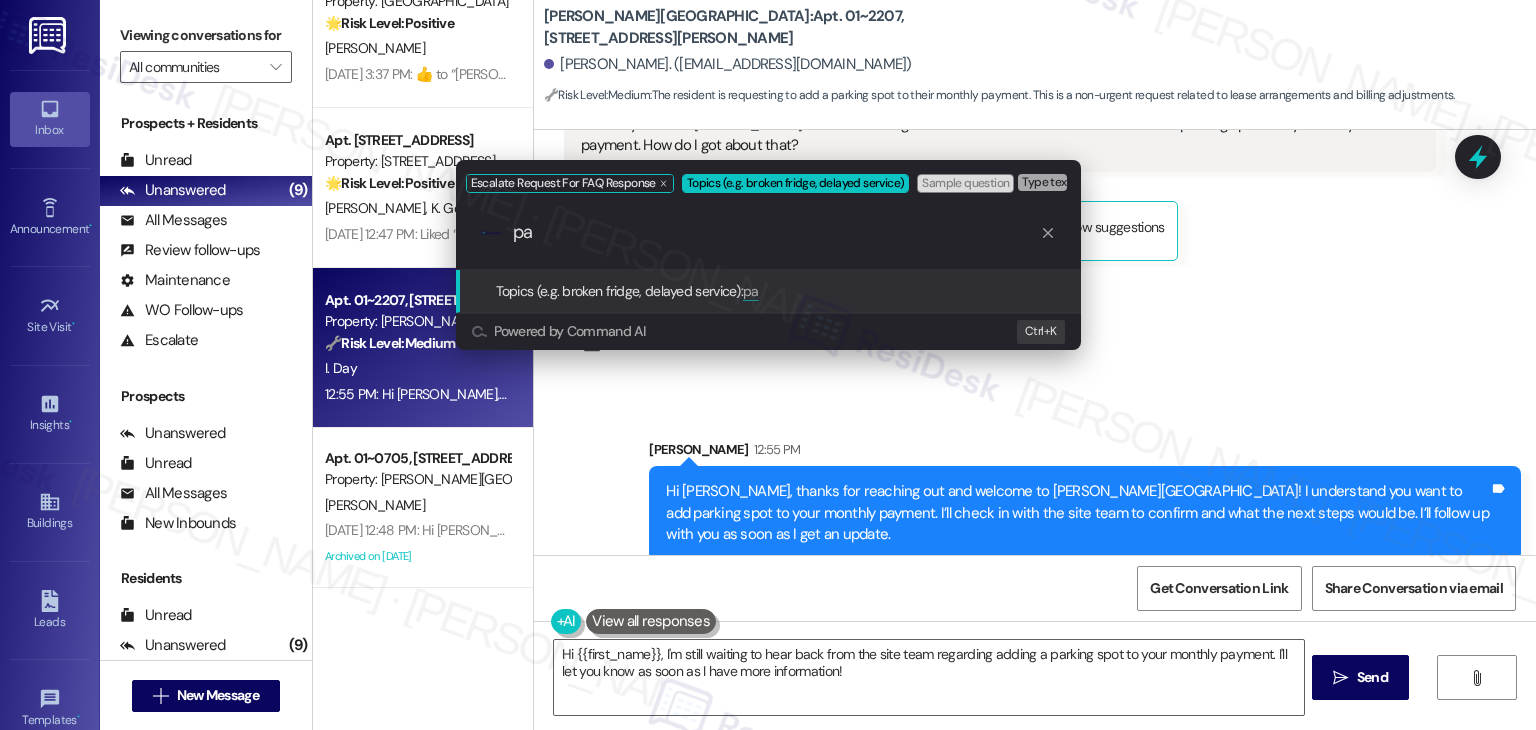 type on "p" 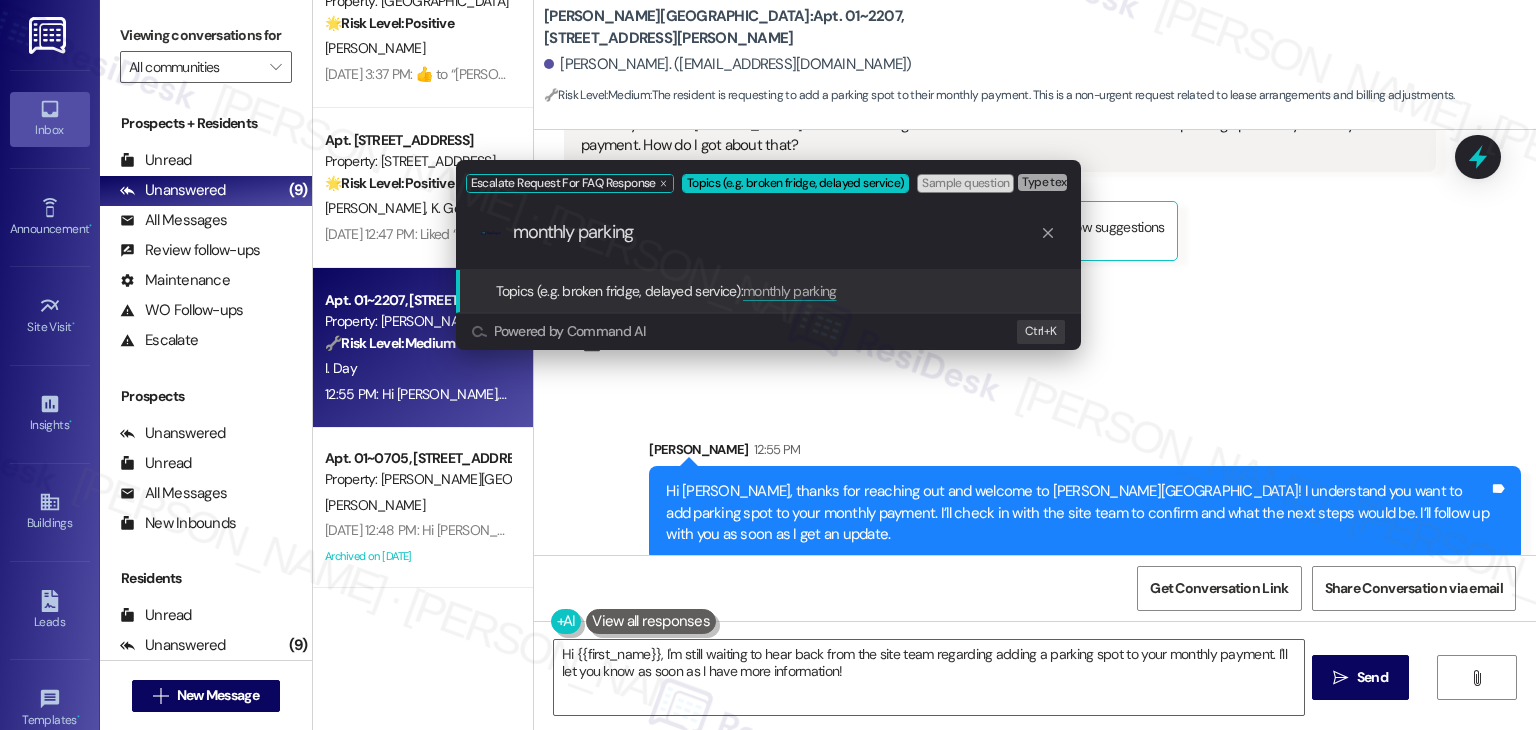 click on "monthly parking" at bounding box center (776, 232) 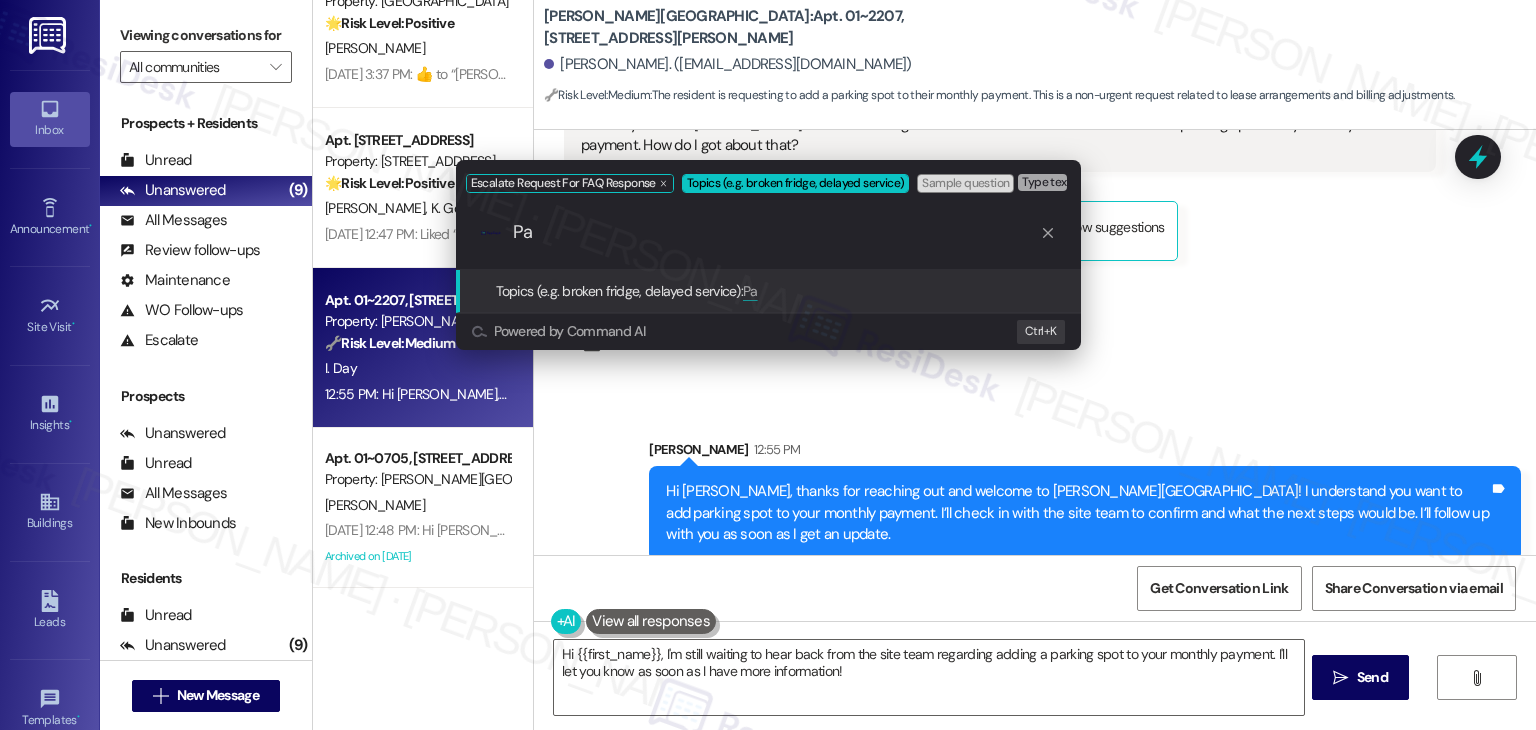 type on "P" 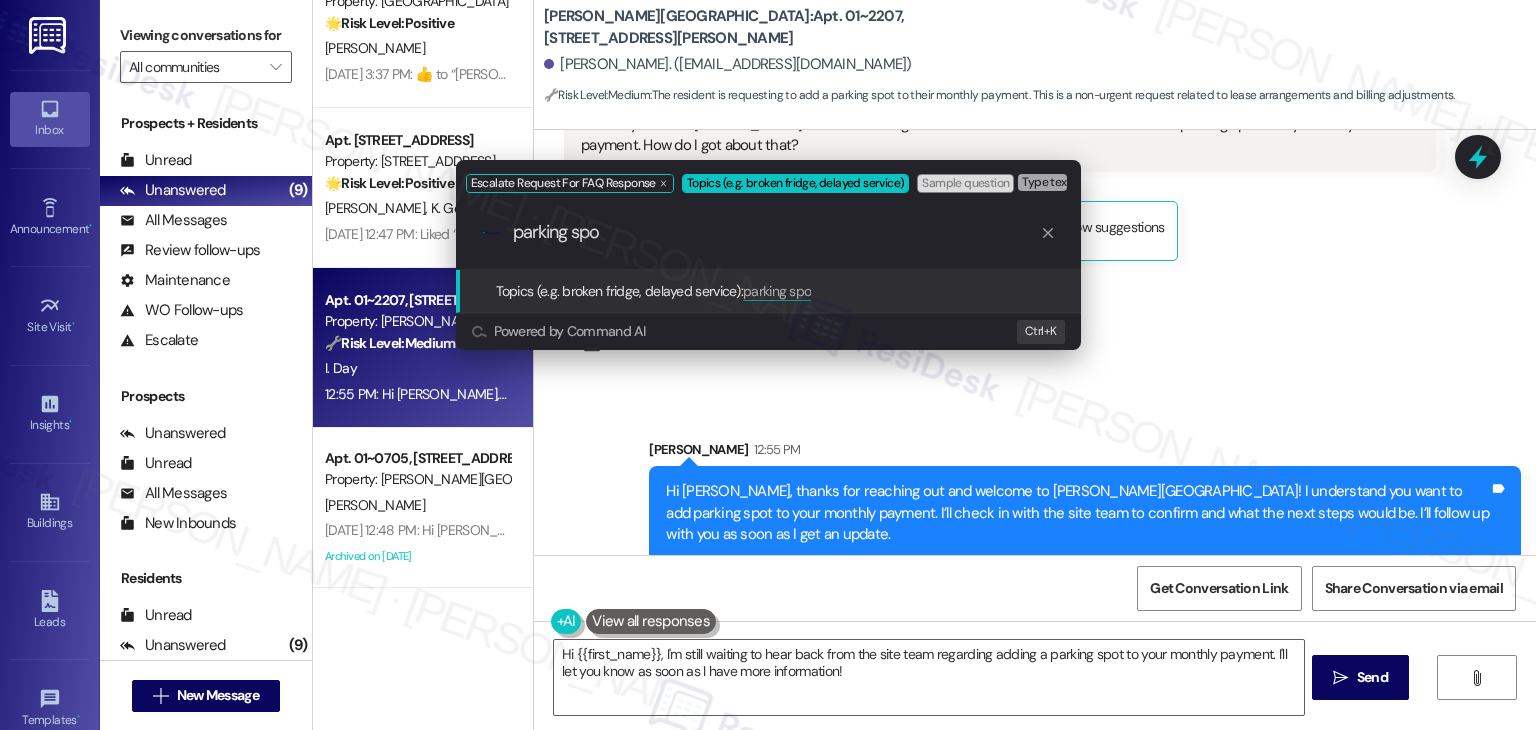 type on "parking spot" 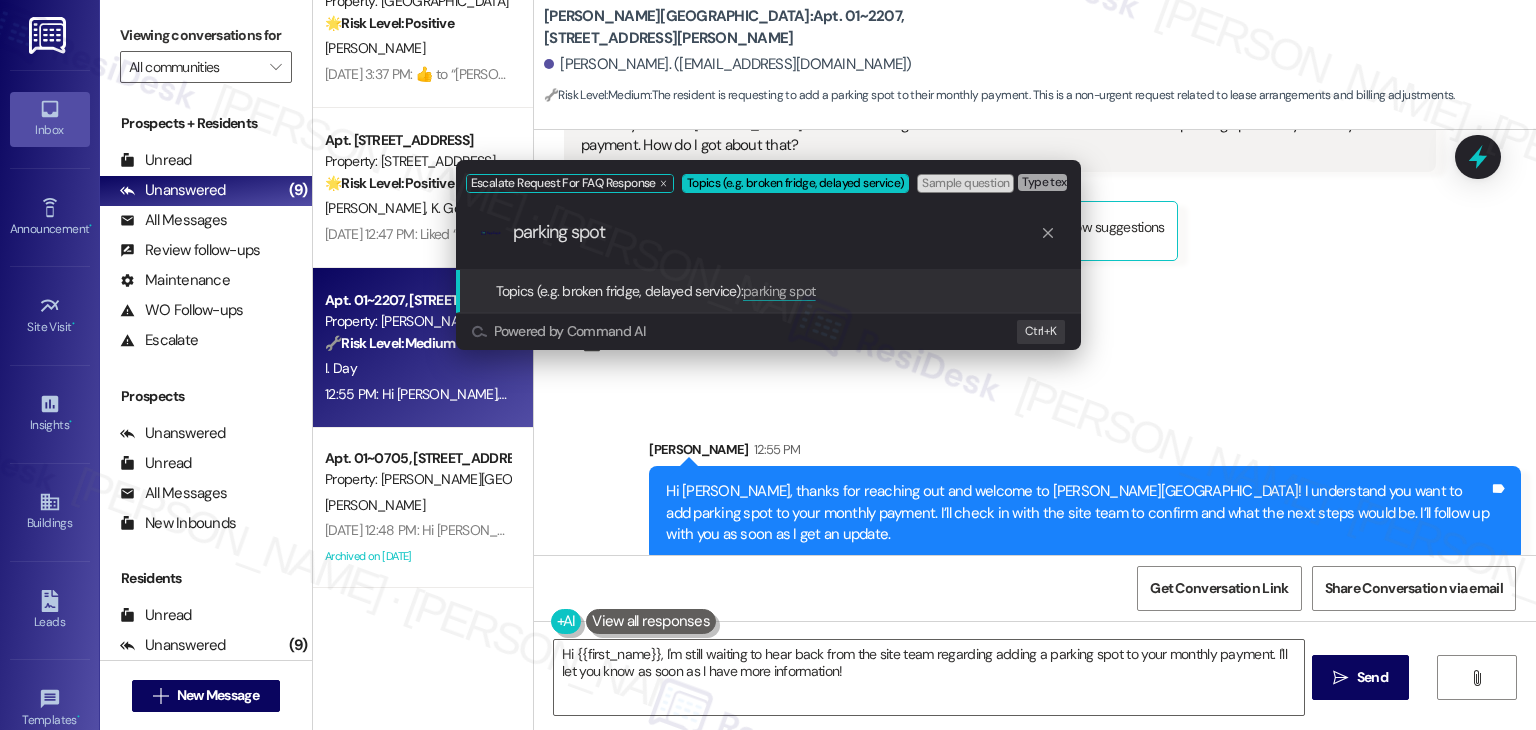 type 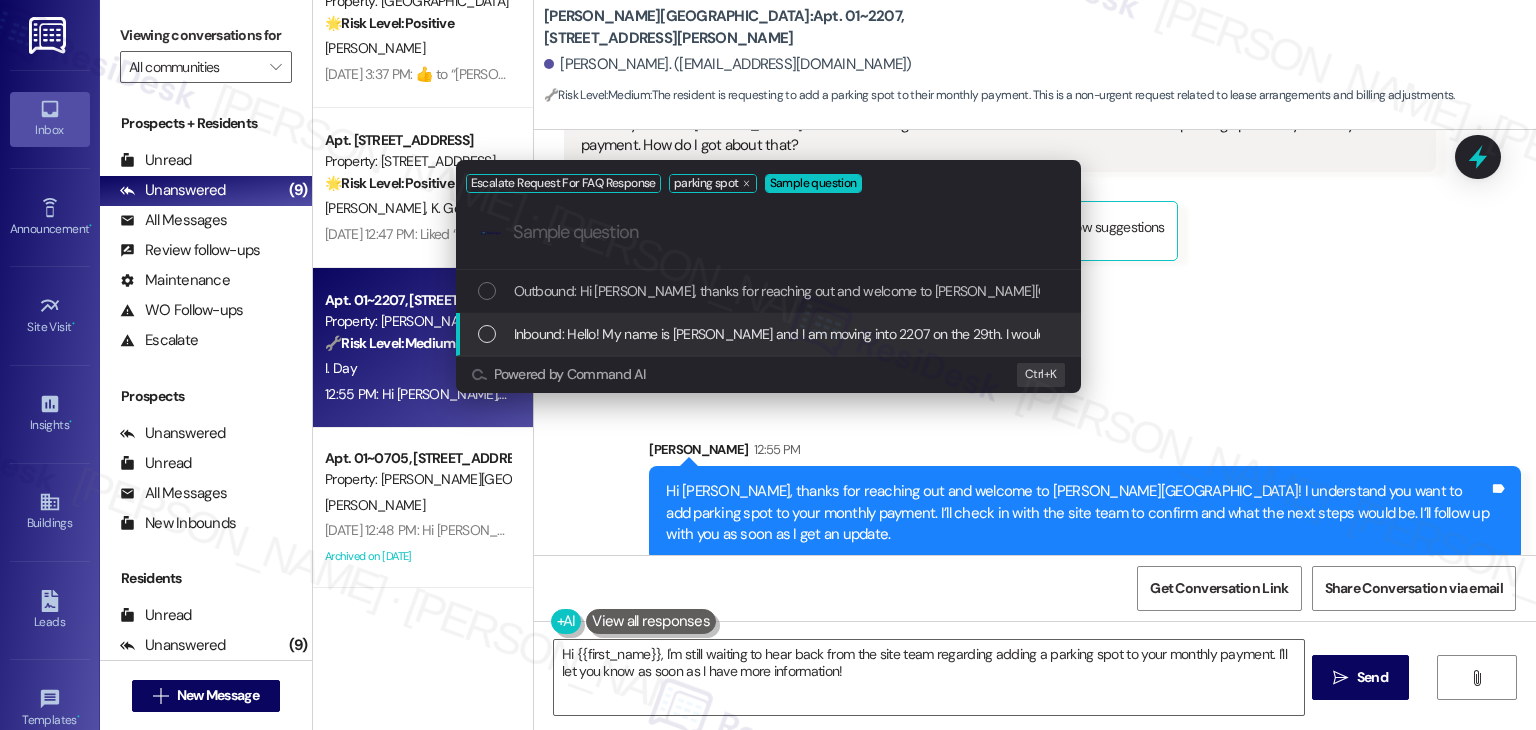 click on "Inbound: Hello! My name is [PERSON_NAME] and I am moving into 2207 on the 29th. I would like to add a parking spot to my monthly payment. How do I got about that?" at bounding box center [768, 334] 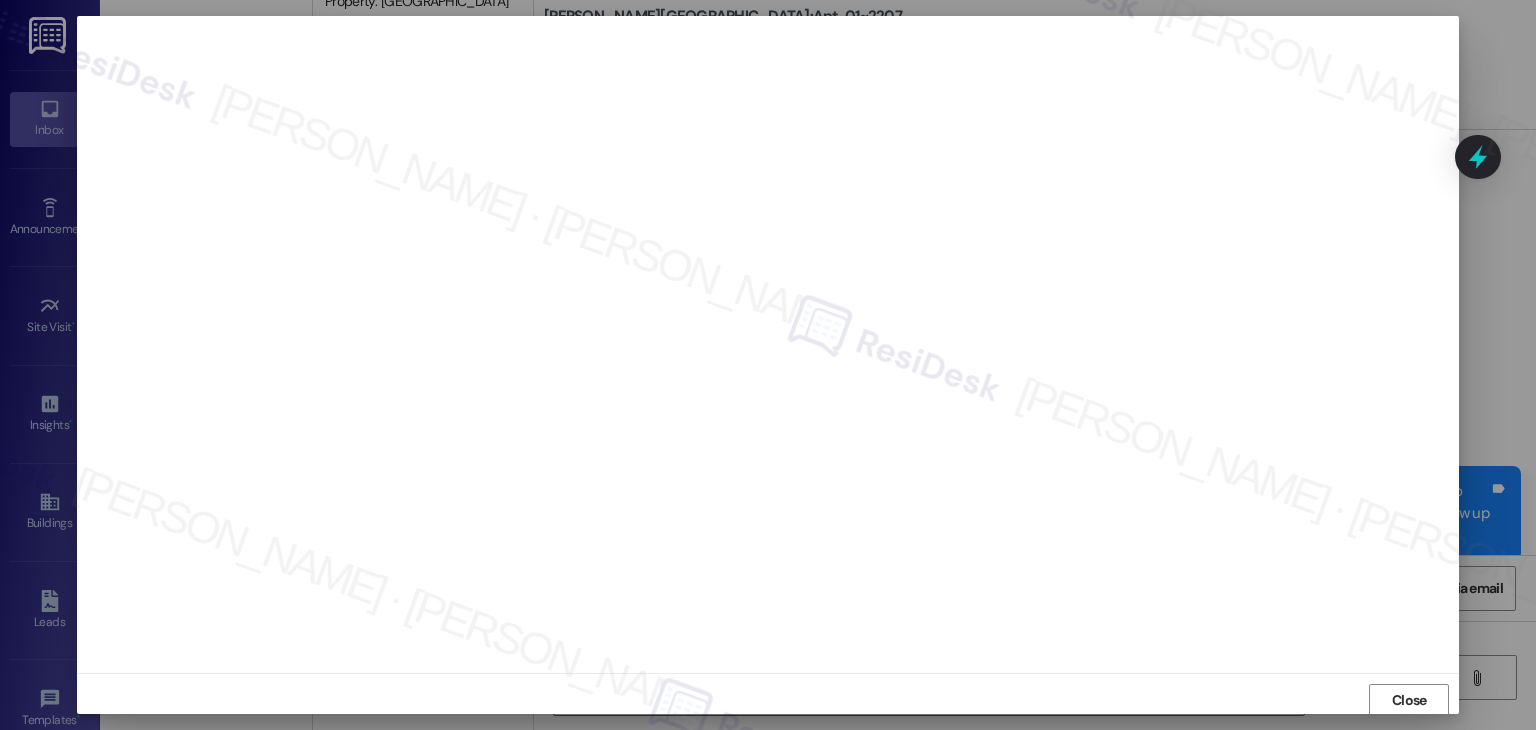 scroll, scrollTop: 1, scrollLeft: 0, axis: vertical 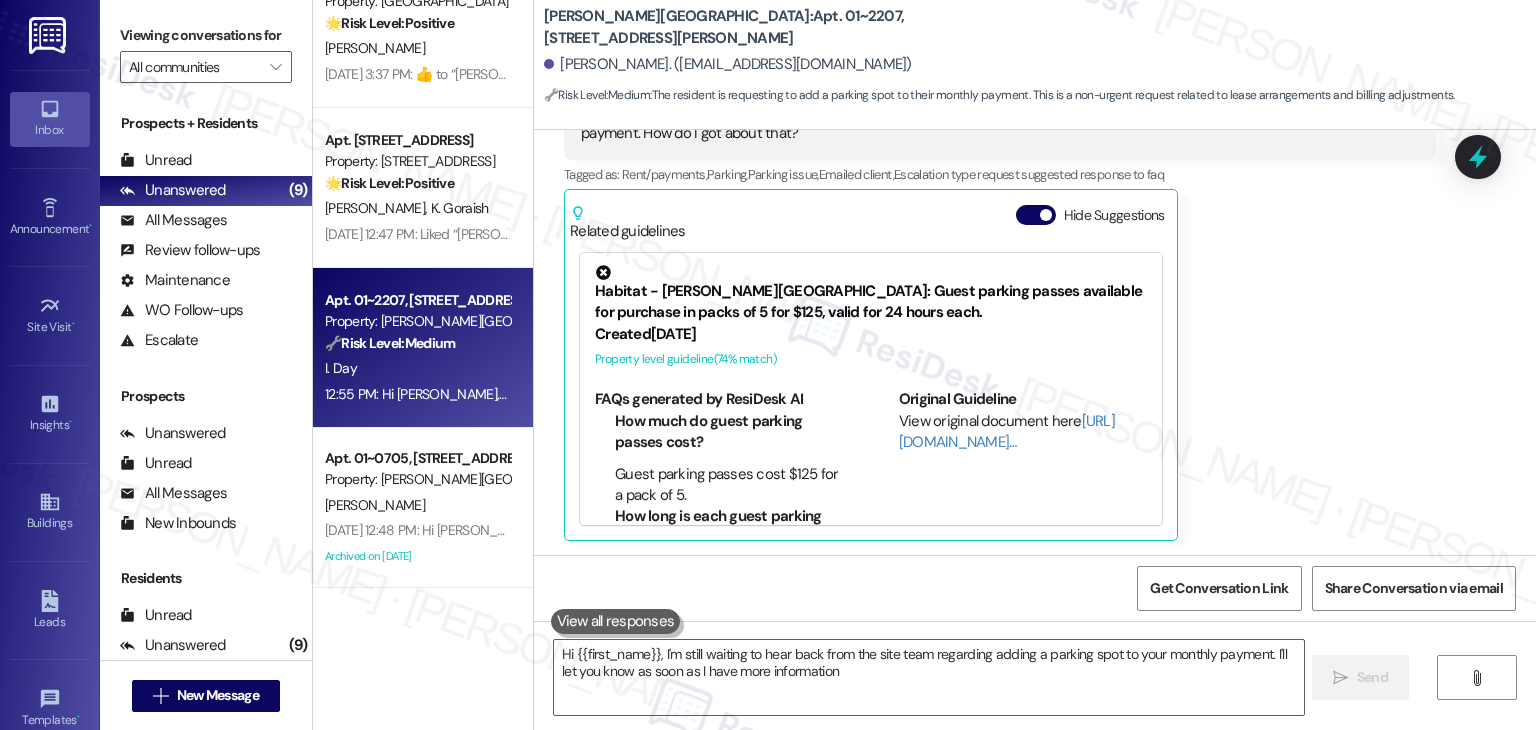 type on "Hi {{first_name}}, I'm still waiting to hear back from the site team regarding adding a parking spot to your monthly payment. I'll let you know as soon as I have more information!" 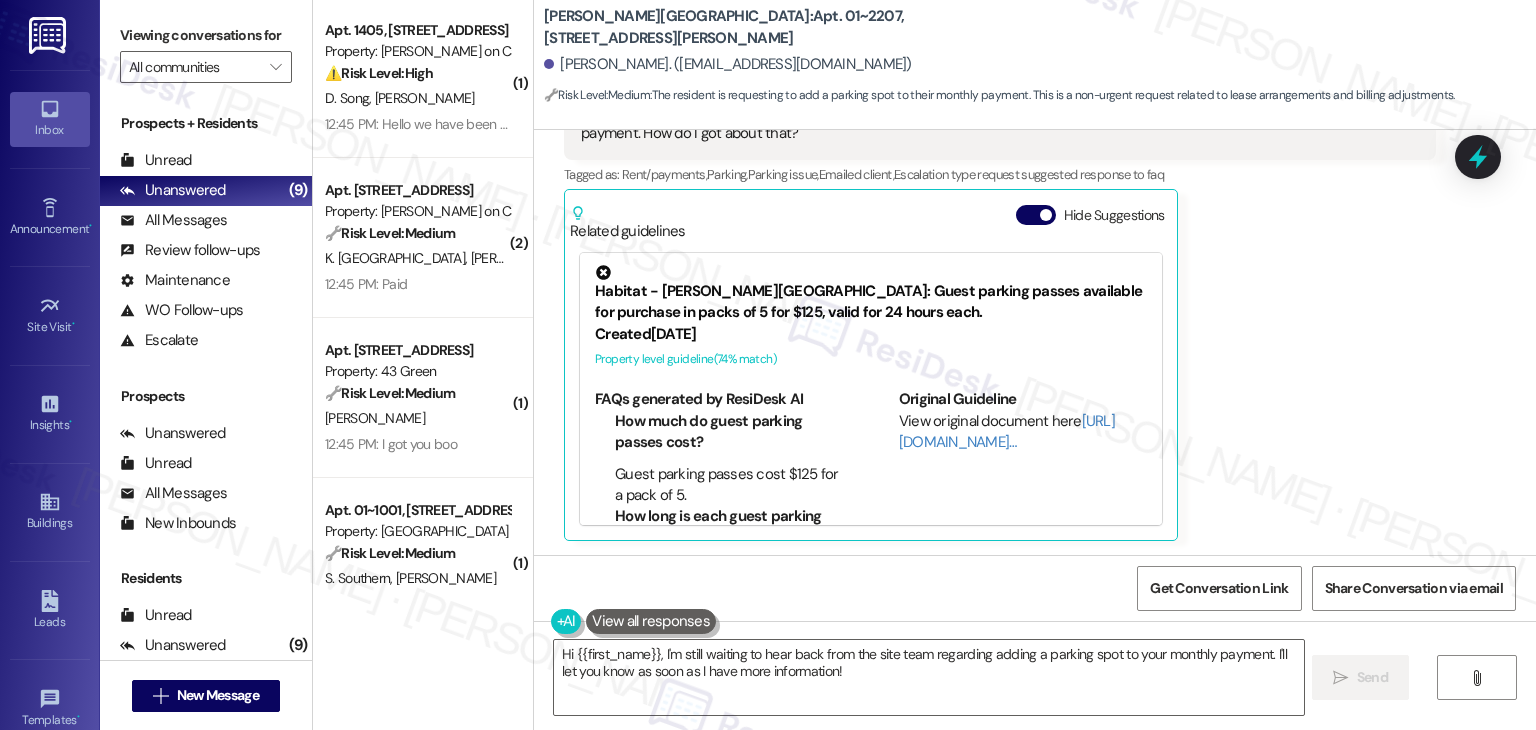 scroll, scrollTop: 0, scrollLeft: 0, axis: both 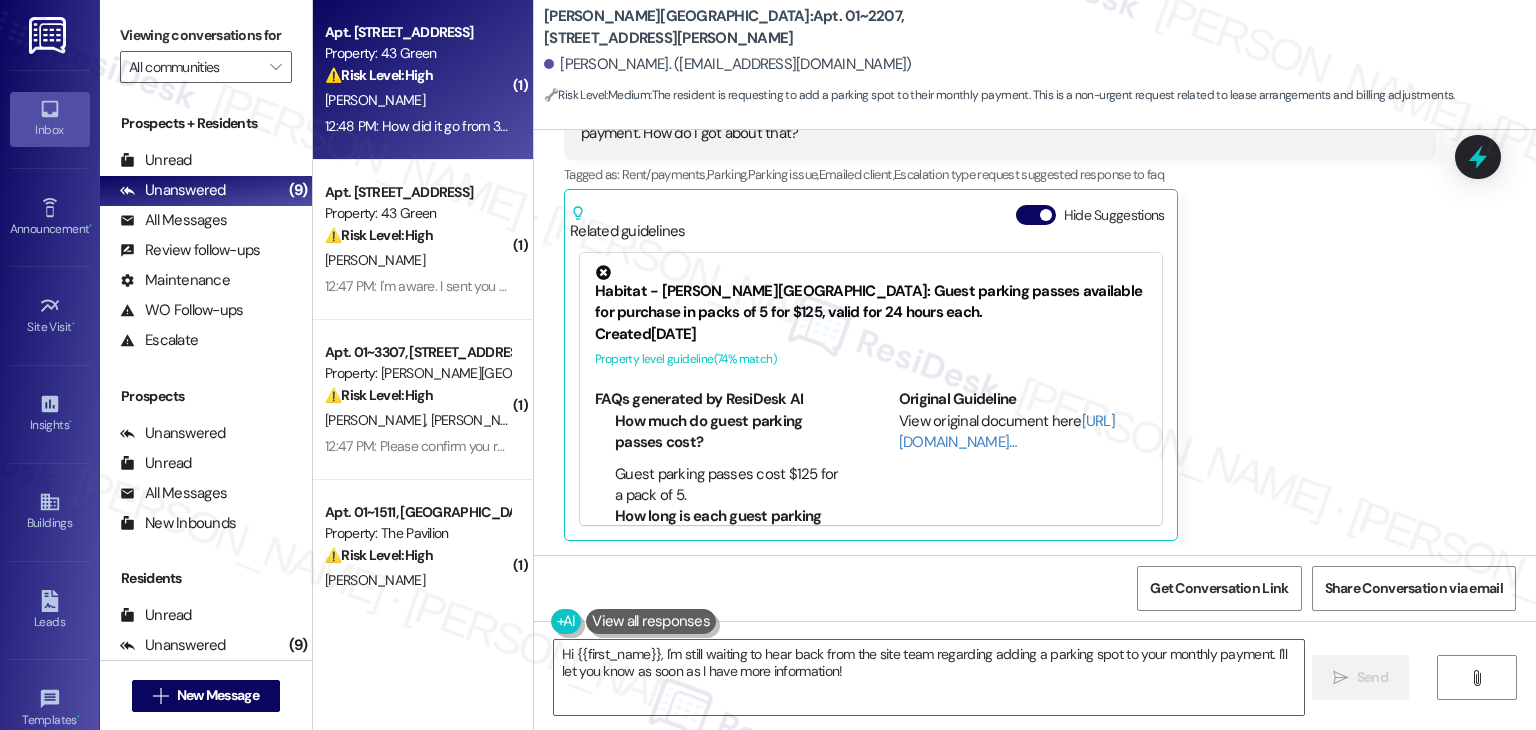 click on "[PERSON_NAME]" at bounding box center [417, 100] 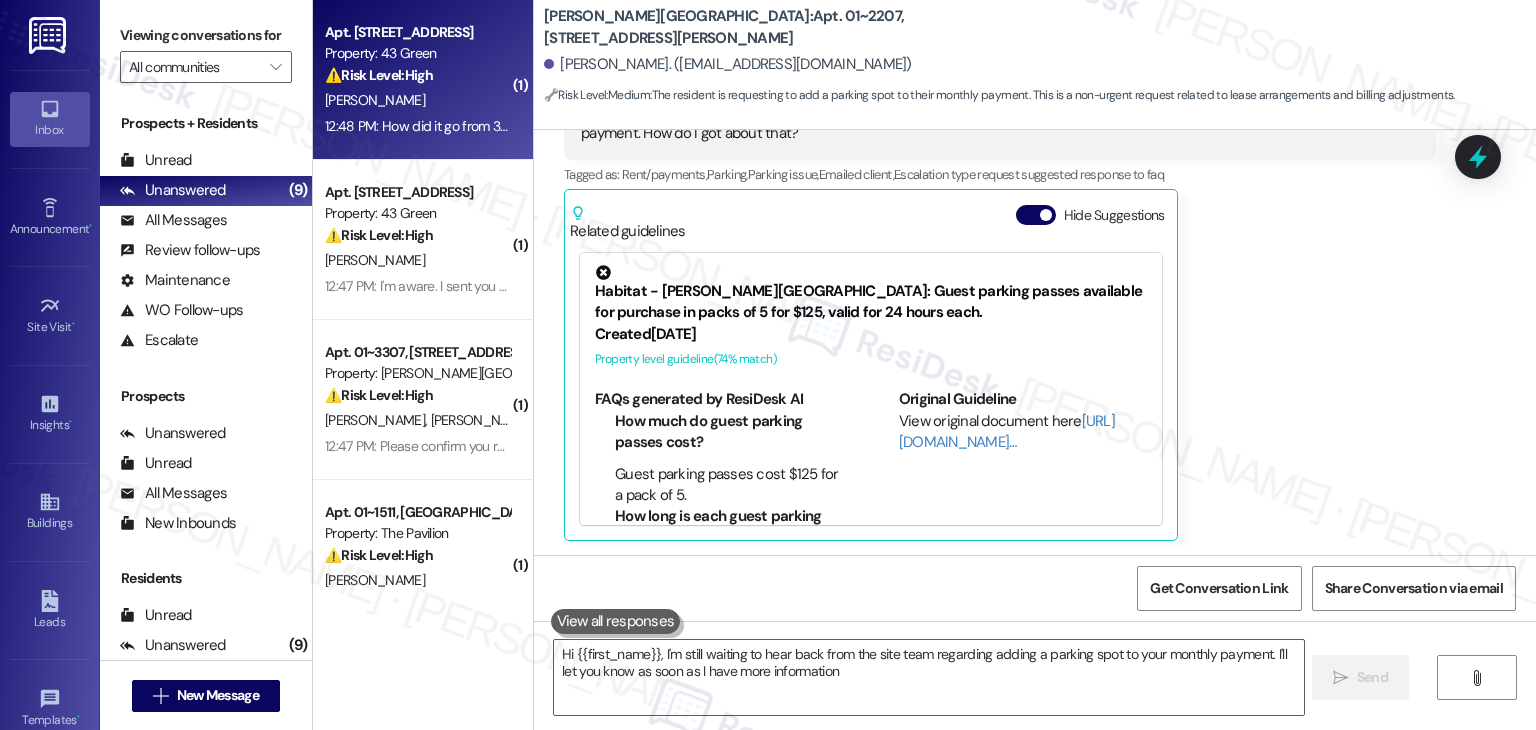 type on "Hi {{first_name}}, I'm still waiting to hear back from the site team regarding adding a parking spot to your monthly payment. I'll let you know as soon as I have more information!" 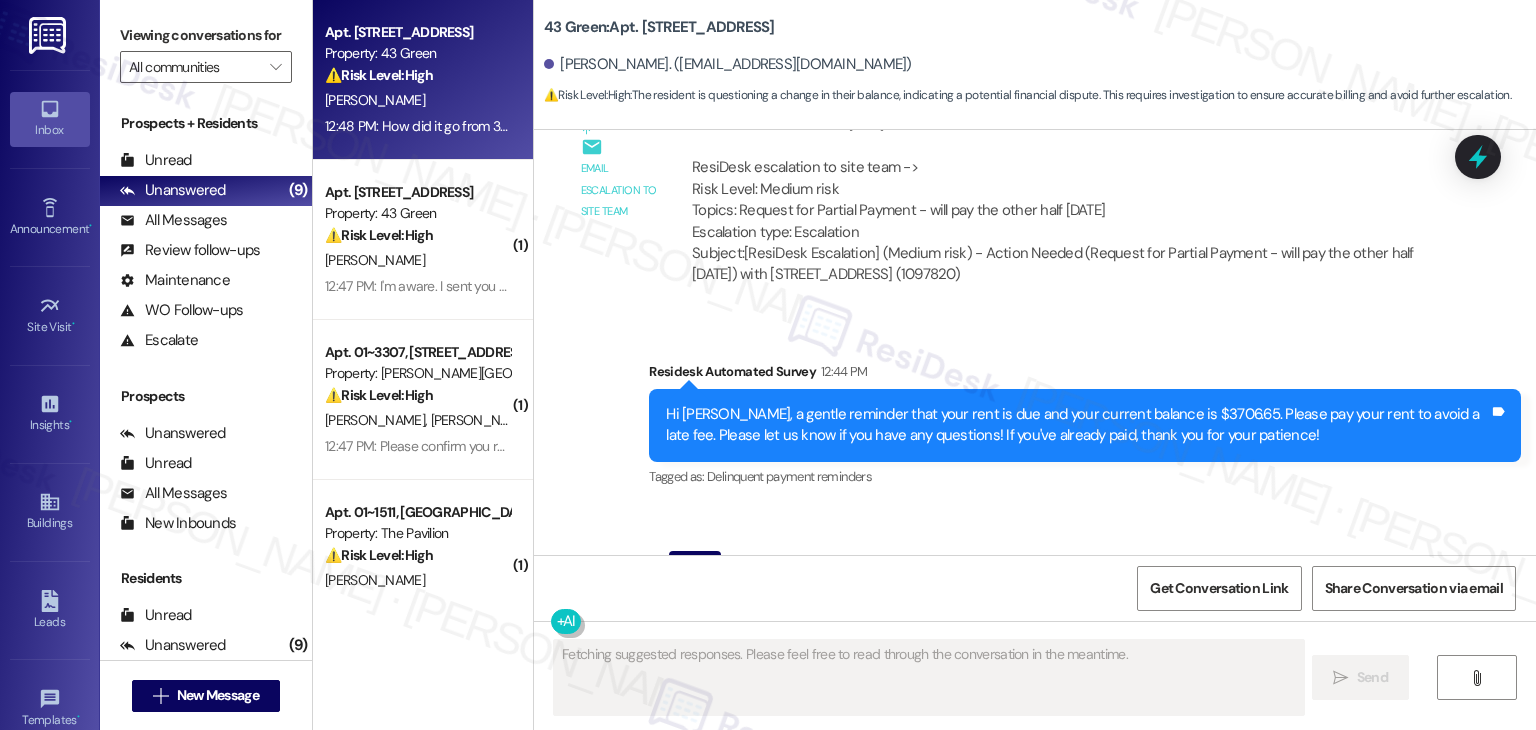 scroll, scrollTop: 5712, scrollLeft: 0, axis: vertical 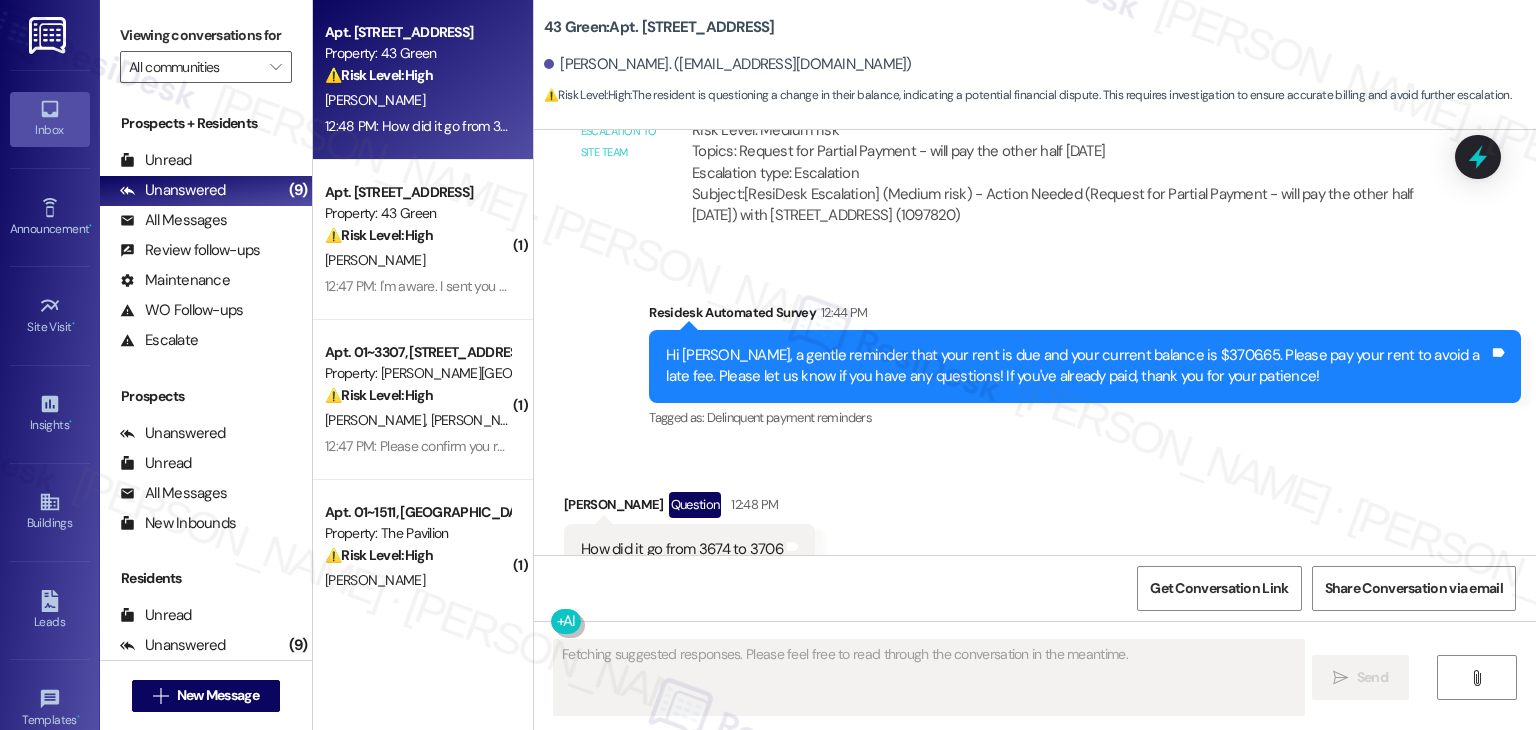 click on "Hi [PERSON_NAME], a gentle reminder that your rent is due and your current balance is $3706.65. Please pay your rent to avoid a late fee. Please let us know if you have any questions! If you've already paid, thank you for your patience!" at bounding box center [1077, 366] 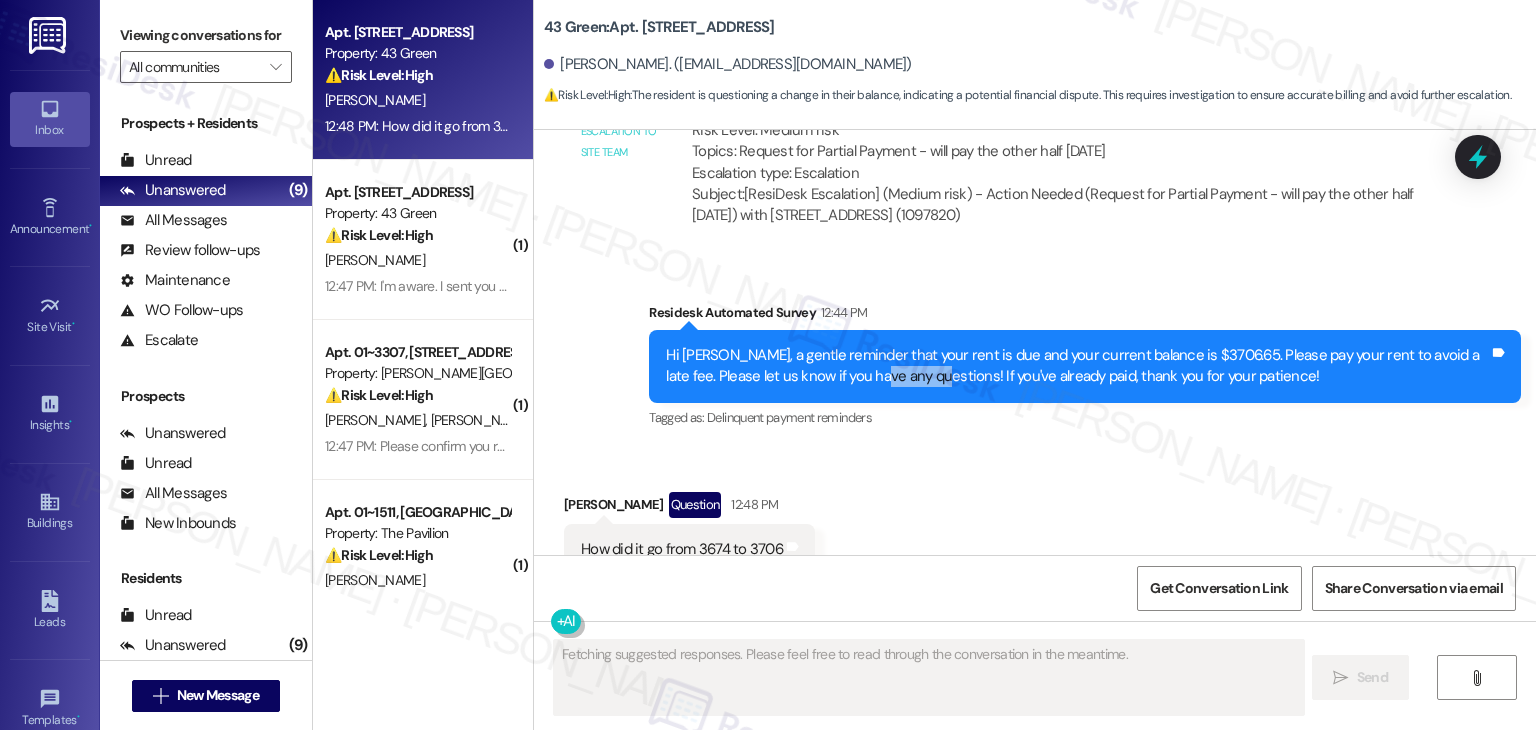 click on "Hi [PERSON_NAME], a gentle reminder that your rent is due and your current balance is $3706.65. Please pay your rent to avoid a late fee. Please let us know if you have any questions! If you've already paid, thank you for your patience!" at bounding box center [1077, 366] 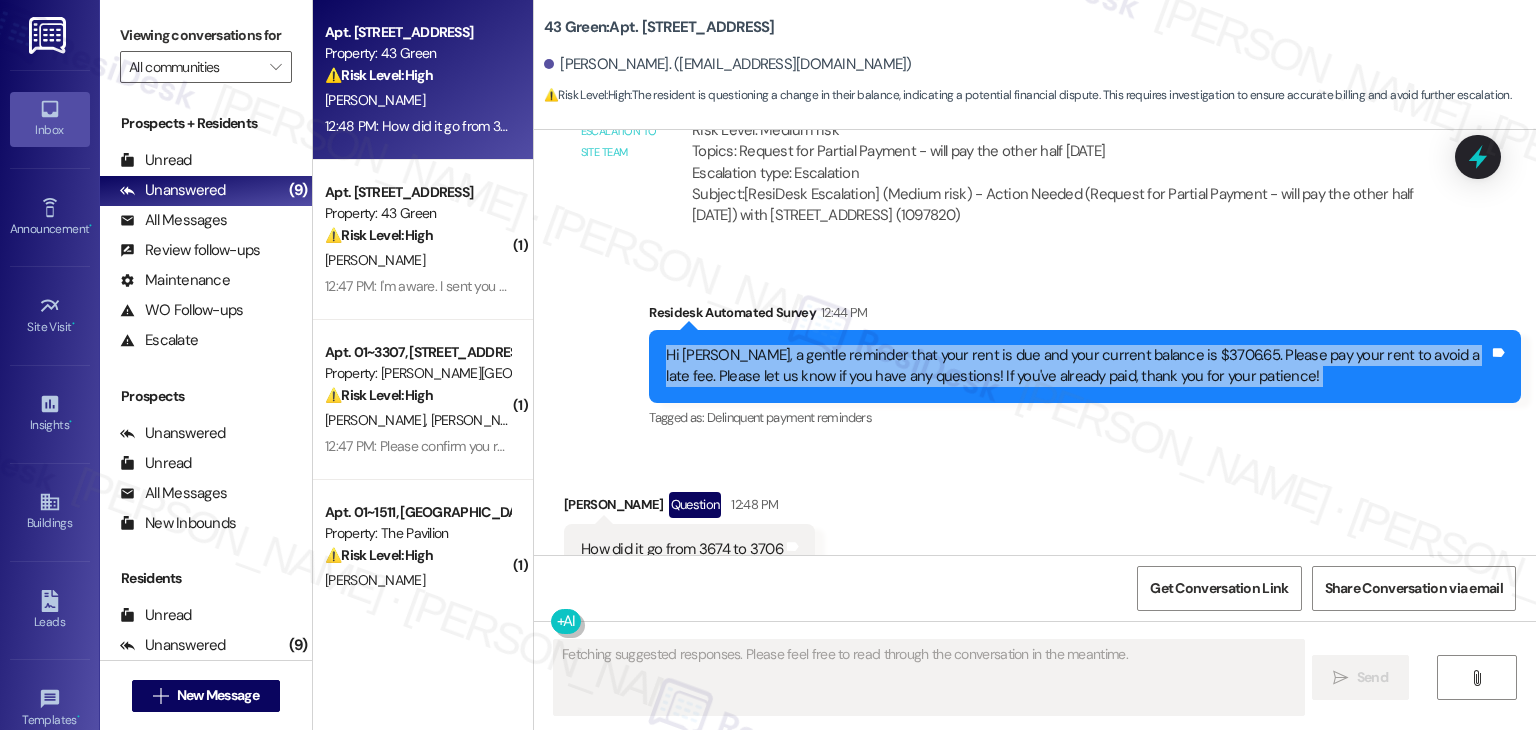 click on "Hi [PERSON_NAME], a gentle reminder that your rent is due and your current balance is $3706.65. Please pay your rent to avoid a late fee. Please let us know if you have any questions! If you've already paid, thank you for your patience!" at bounding box center (1077, 366) 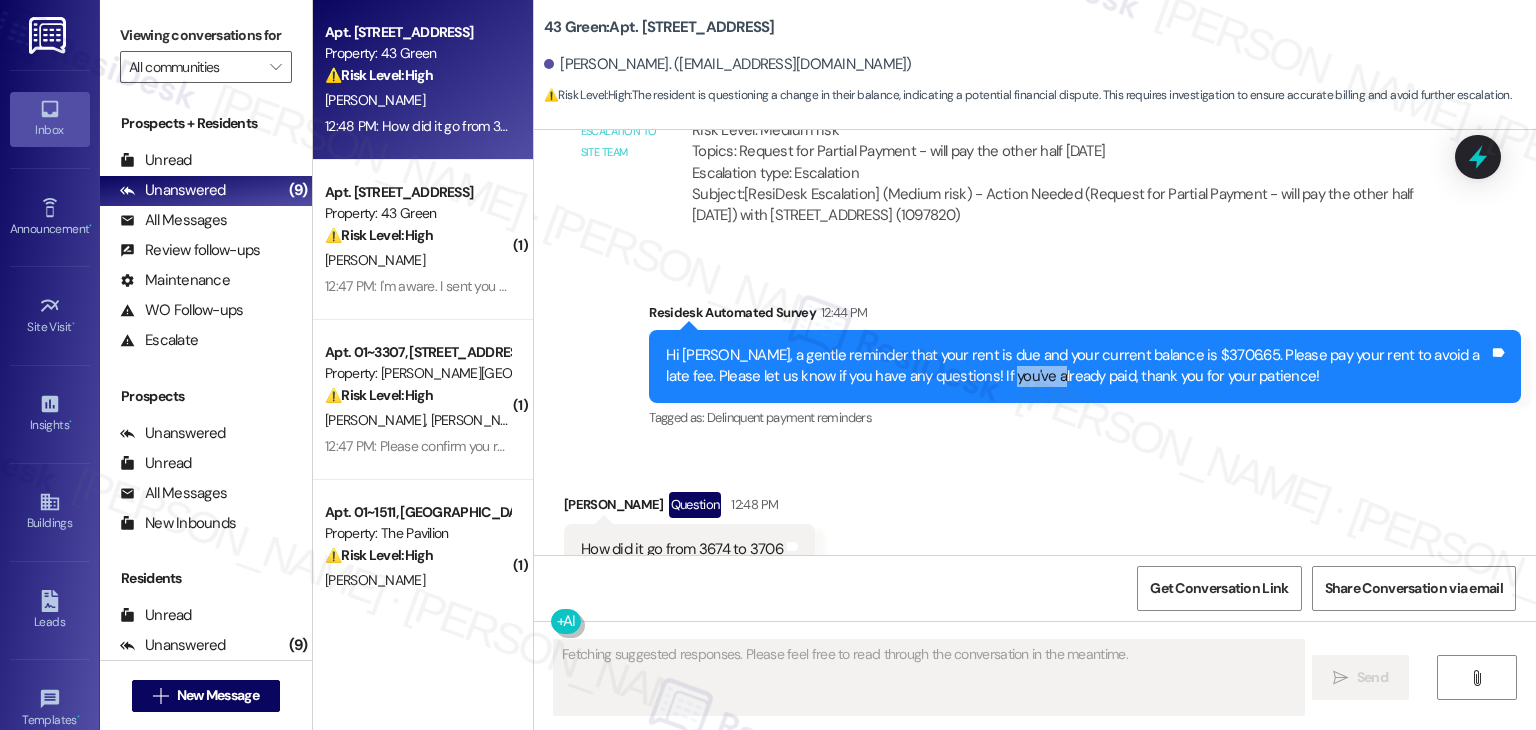 click on "Hi [PERSON_NAME], a gentle reminder that your rent is due and your current balance is $3706.65. Please pay your rent to avoid a late fee. Please let us know if you have any questions! If you've already paid, thank you for your patience!" at bounding box center [1077, 366] 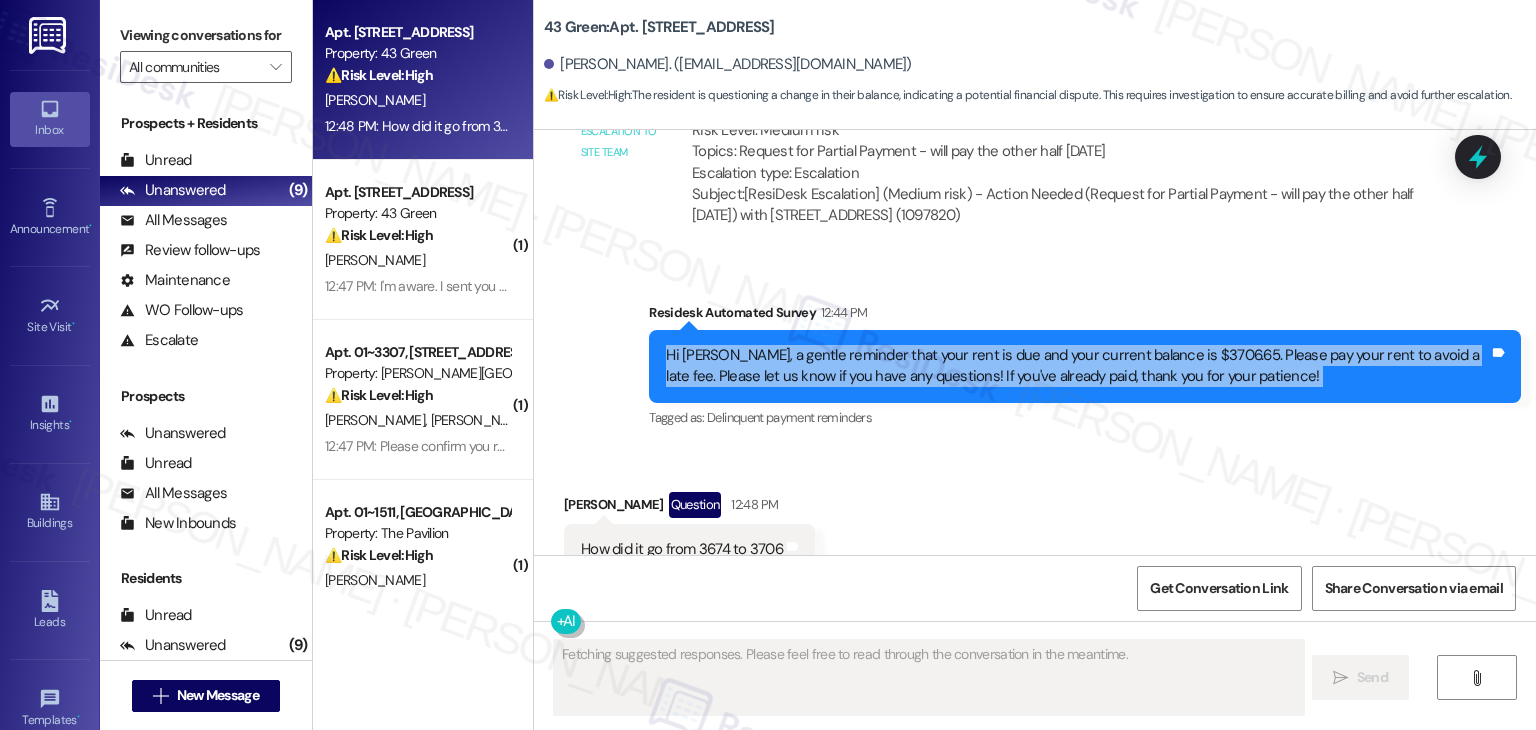 click on "Hi [PERSON_NAME], a gentle reminder that your rent is due and your current balance is $3706.65. Please pay your rent to avoid a late fee. Please let us know if you have any questions! If you've already paid, thank you for your patience!" at bounding box center (1077, 366) 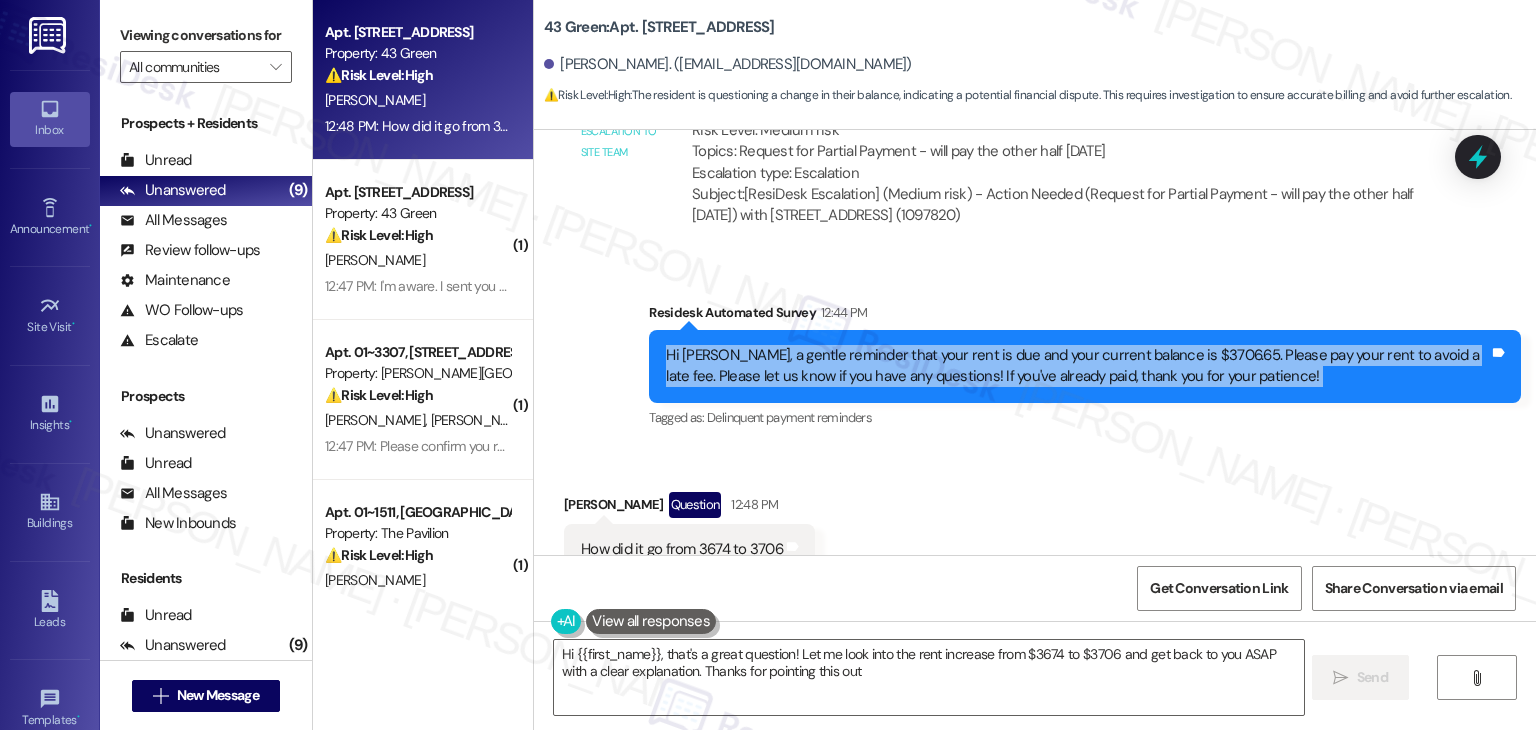 type on "Hi {{first_name}}, that's a great question! Let me look into the rent increase from $3674 to $3706 and get back to you ASAP with a clear explanation. Thanks for pointing this out!" 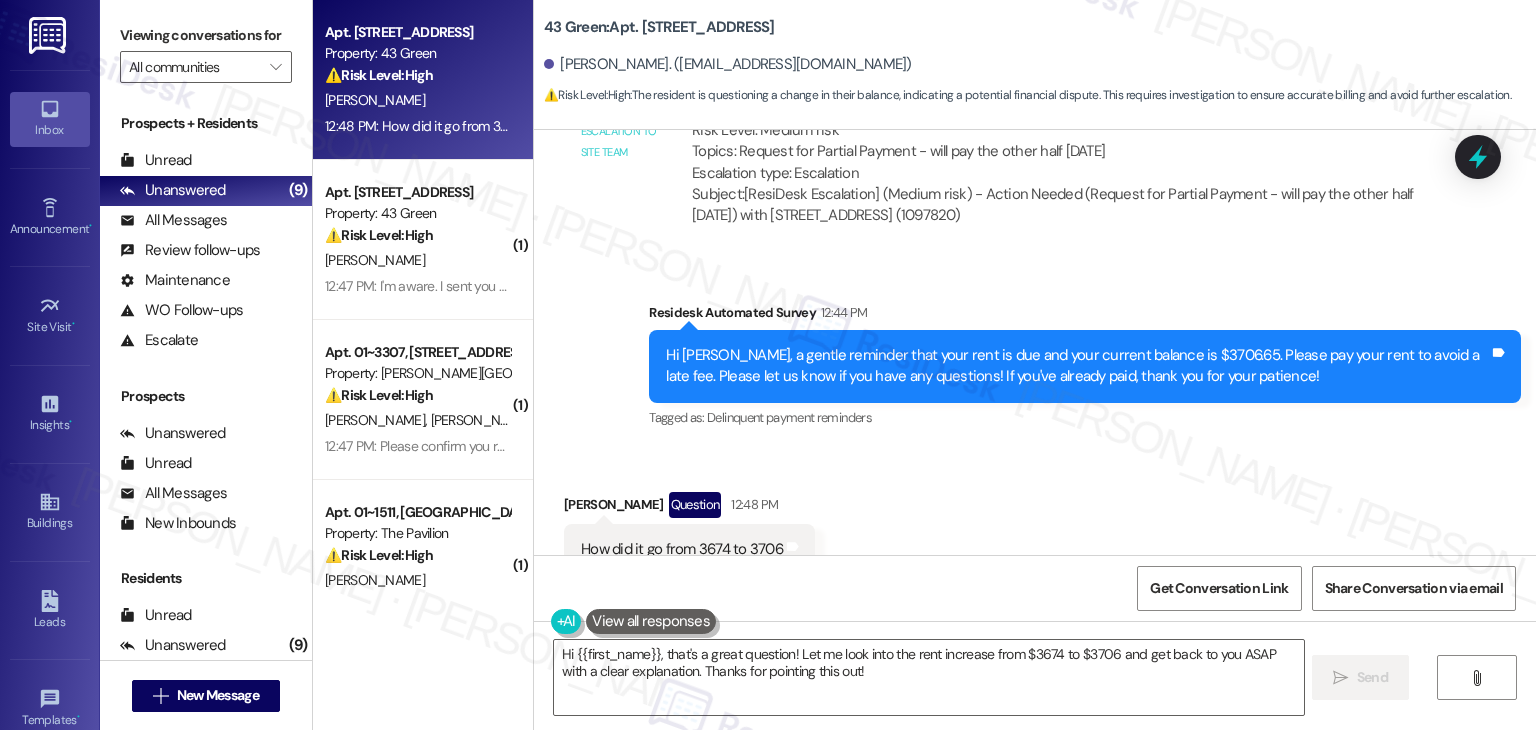 click on "How did it go from 3674 to 3706" at bounding box center (682, 549) 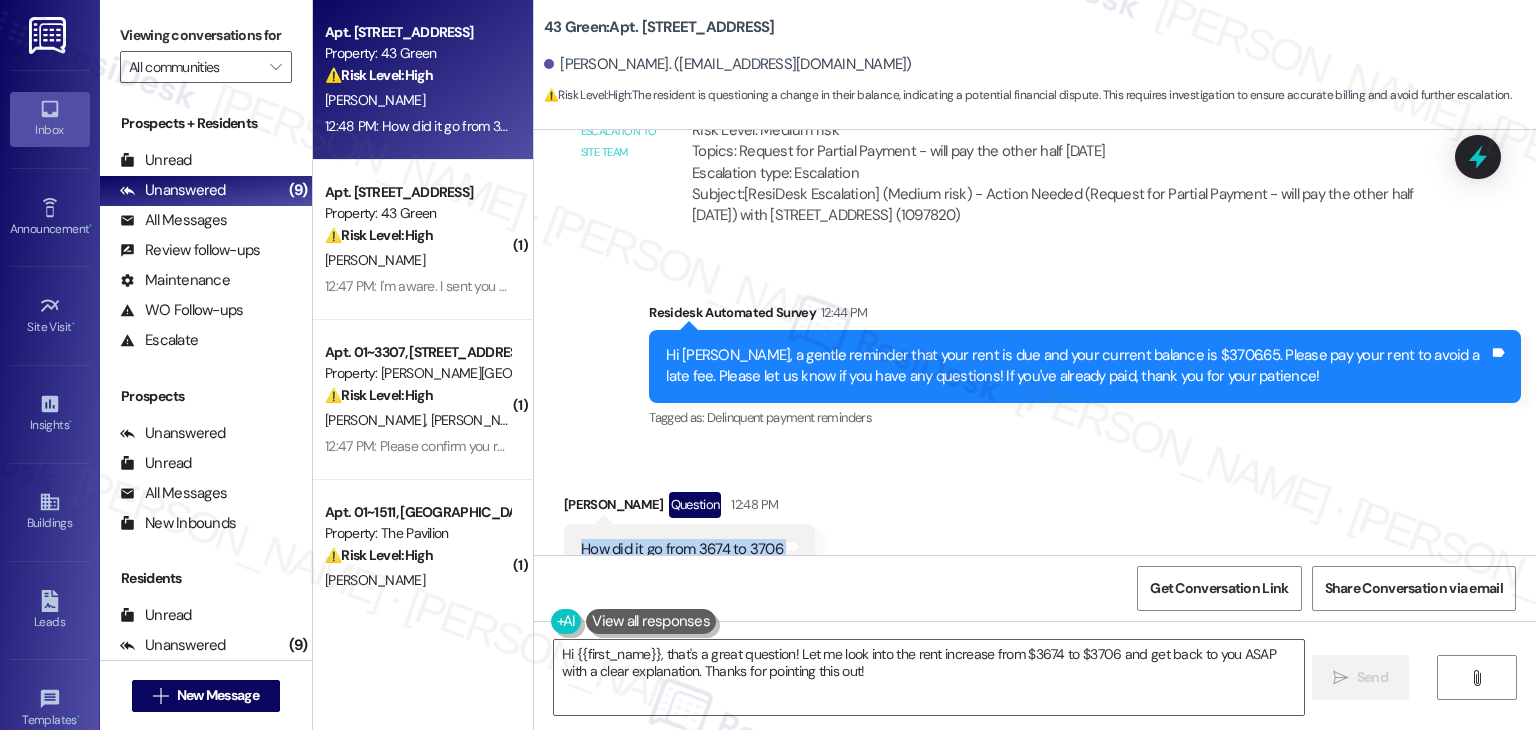 click on "How did it go from 3674 to 3706" at bounding box center (682, 549) 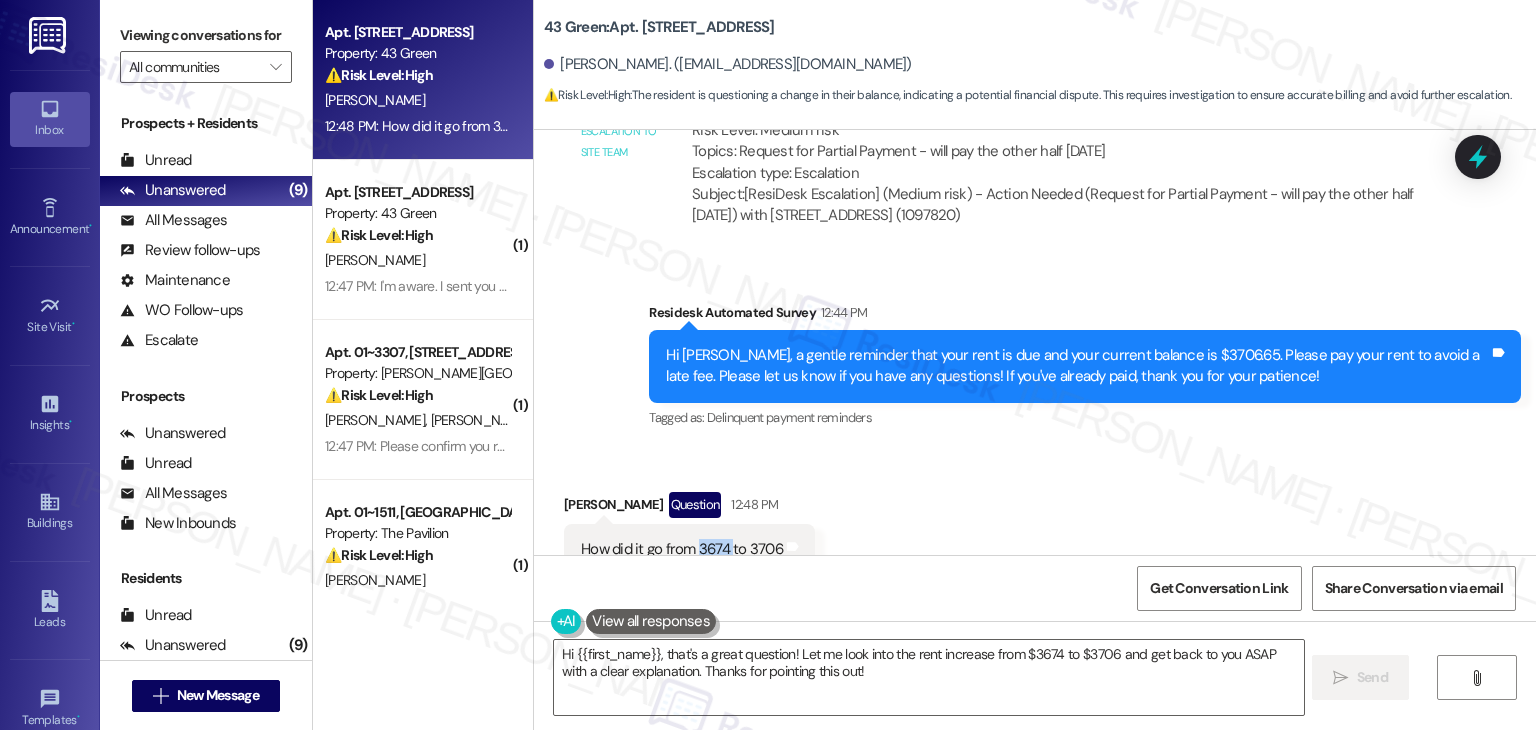 click on "How did it go from 3674 to 3706" at bounding box center (682, 549) 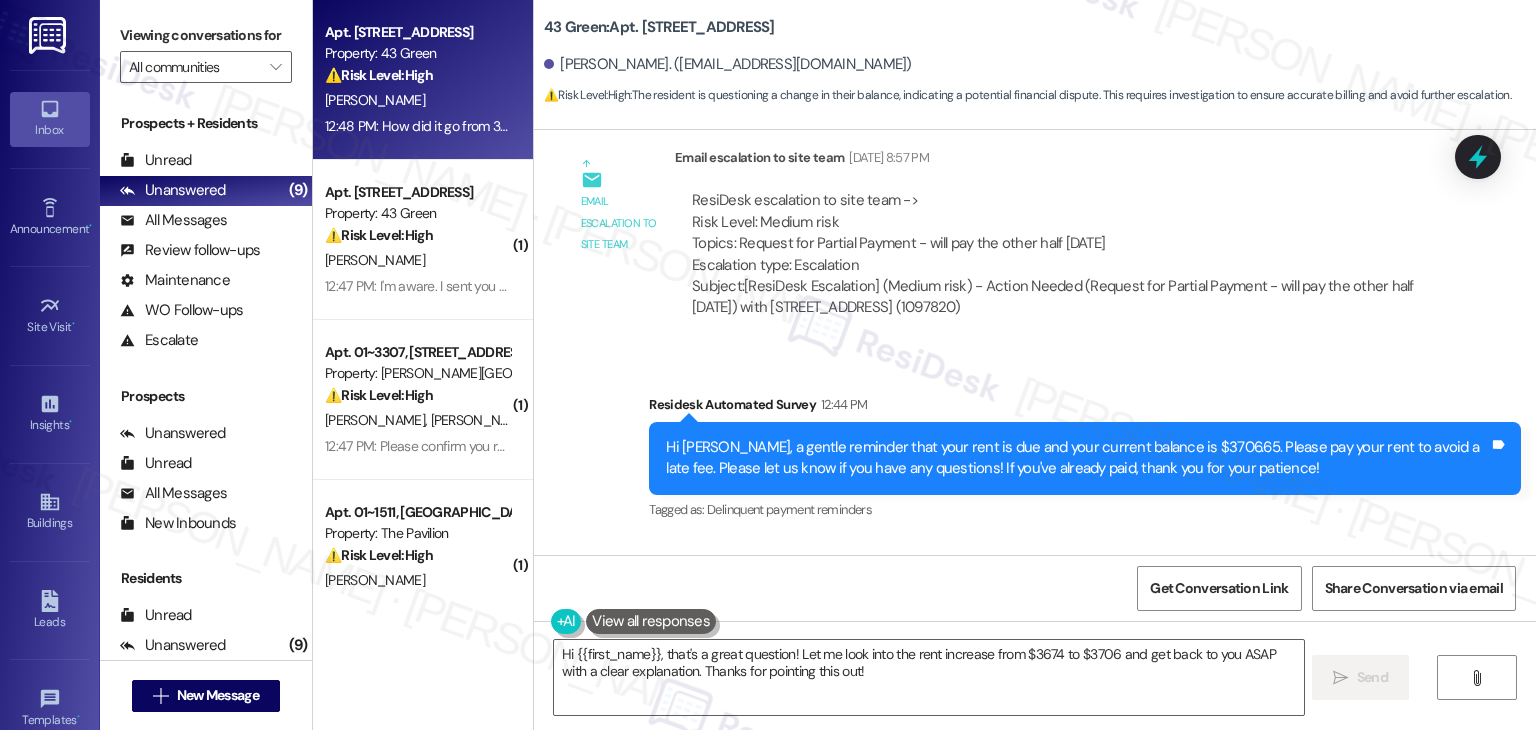 scroll, scrollTop: 5412, scrollLeft: 0, axis: vertical 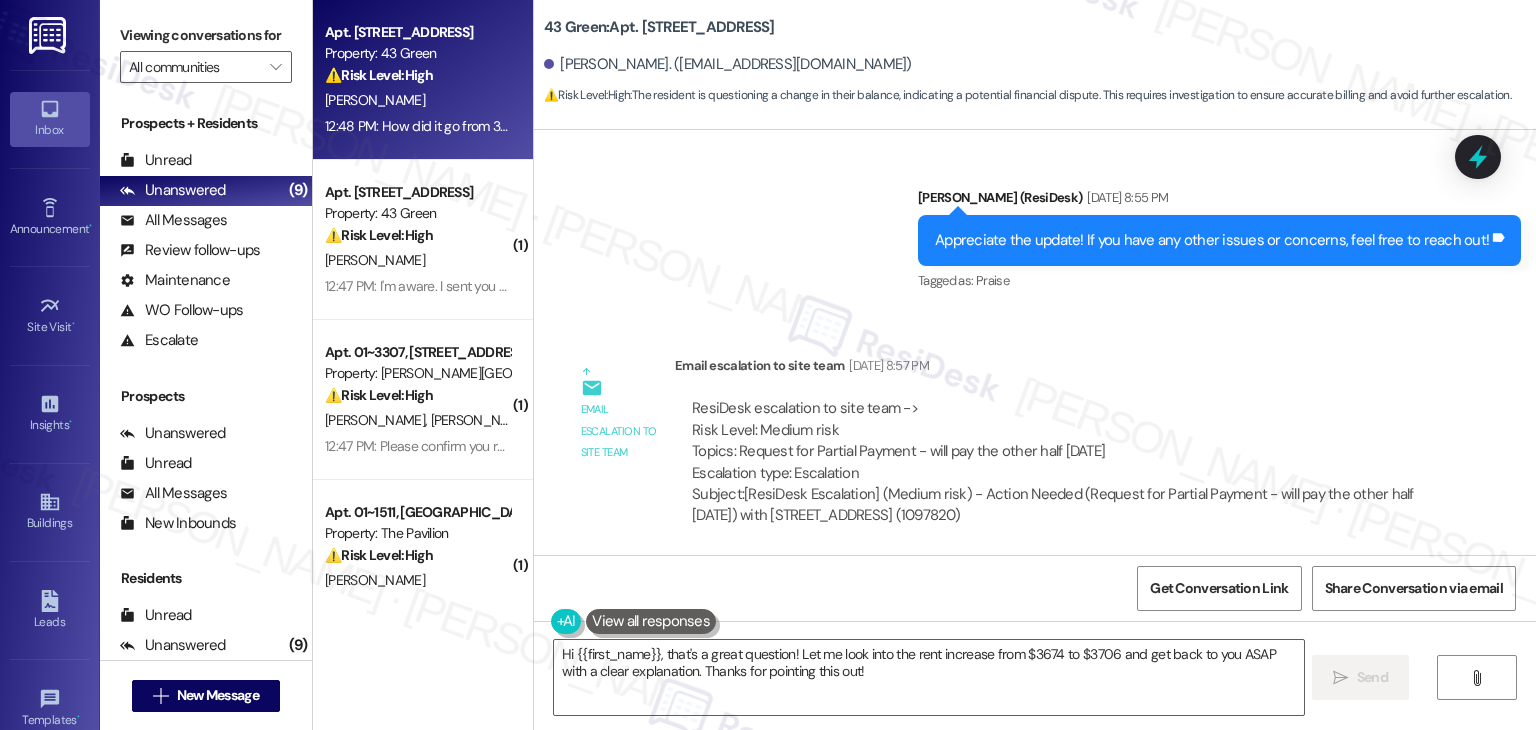 click on "ResiDesk escalation to site team ->
Risk Level: Medium risk
Topics: Request for Partial Payment - will pay the other half [DATE]
Escalation type: Escalation" at bounding box center [1055, 441] 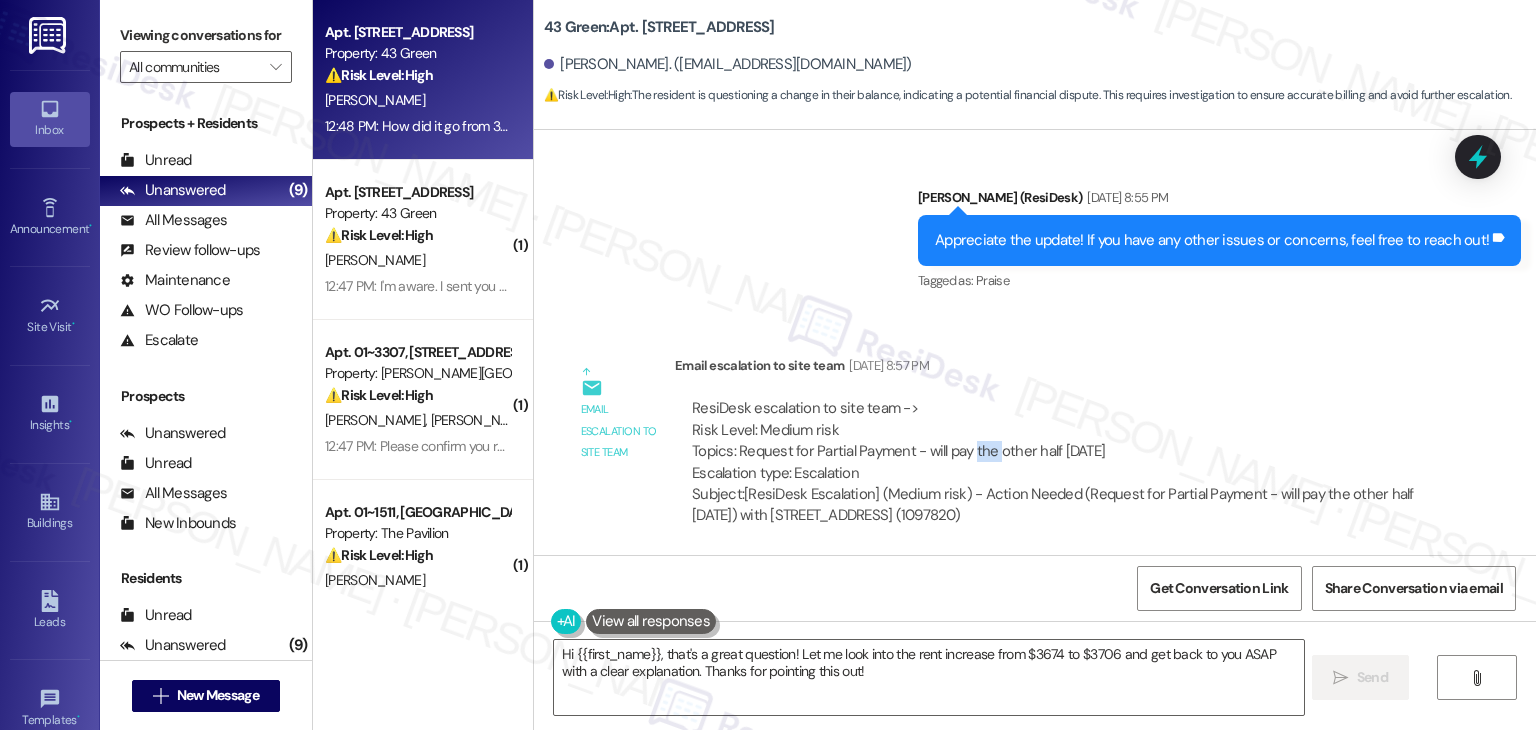 click on "ResiDesk escalation to site team ->
Risk Level: Medium risk
Topics: Request for Partial Payment - will pay the other half [DATE]
Escalation type: Escalation" at bounding box center [1055, 441] 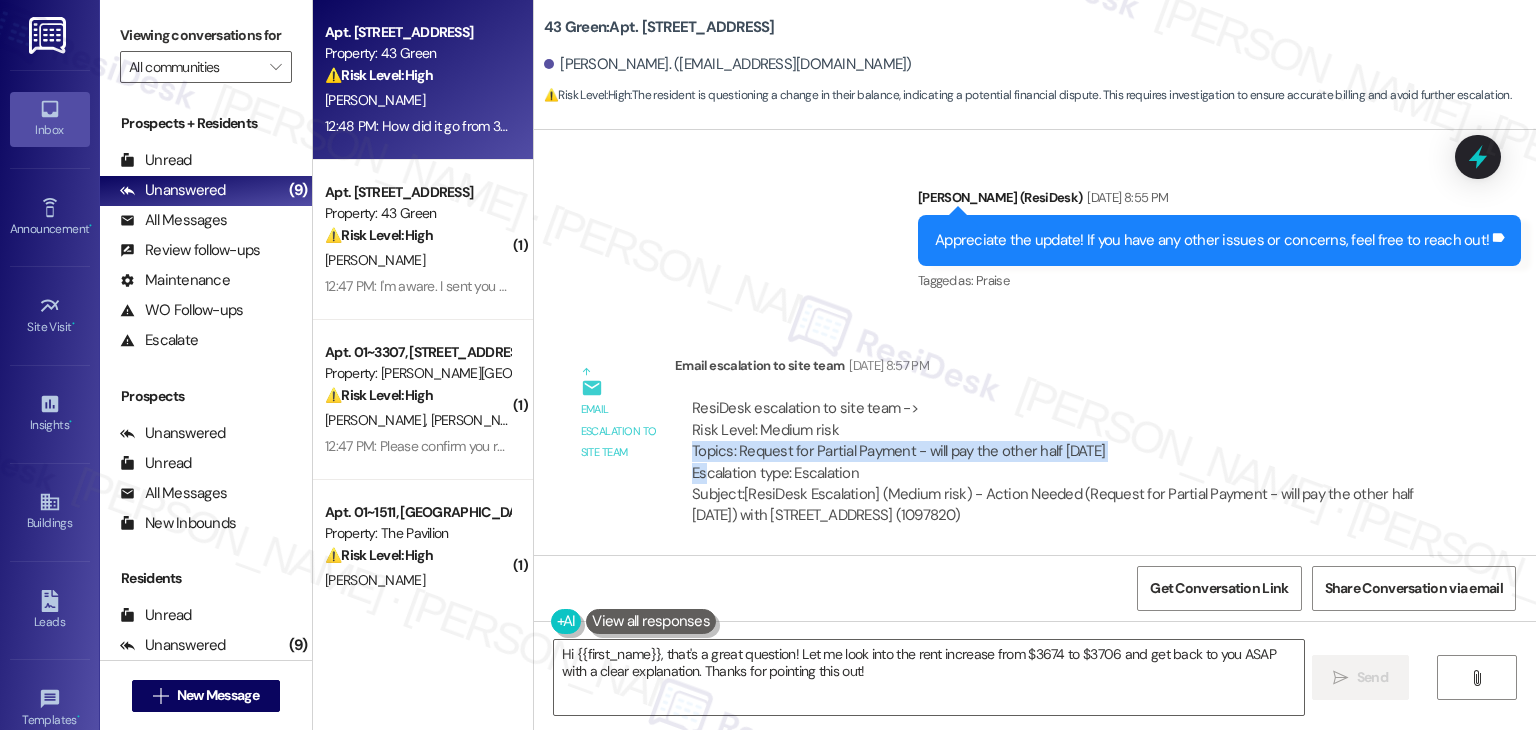click on "ResiDesk escalation to site team ->
Risk Level: Medium risk
Topics: Request for Partial Payment - will pay the other half [DATE]
Escalation type: Escalation" at bounding box center (1055, 441) 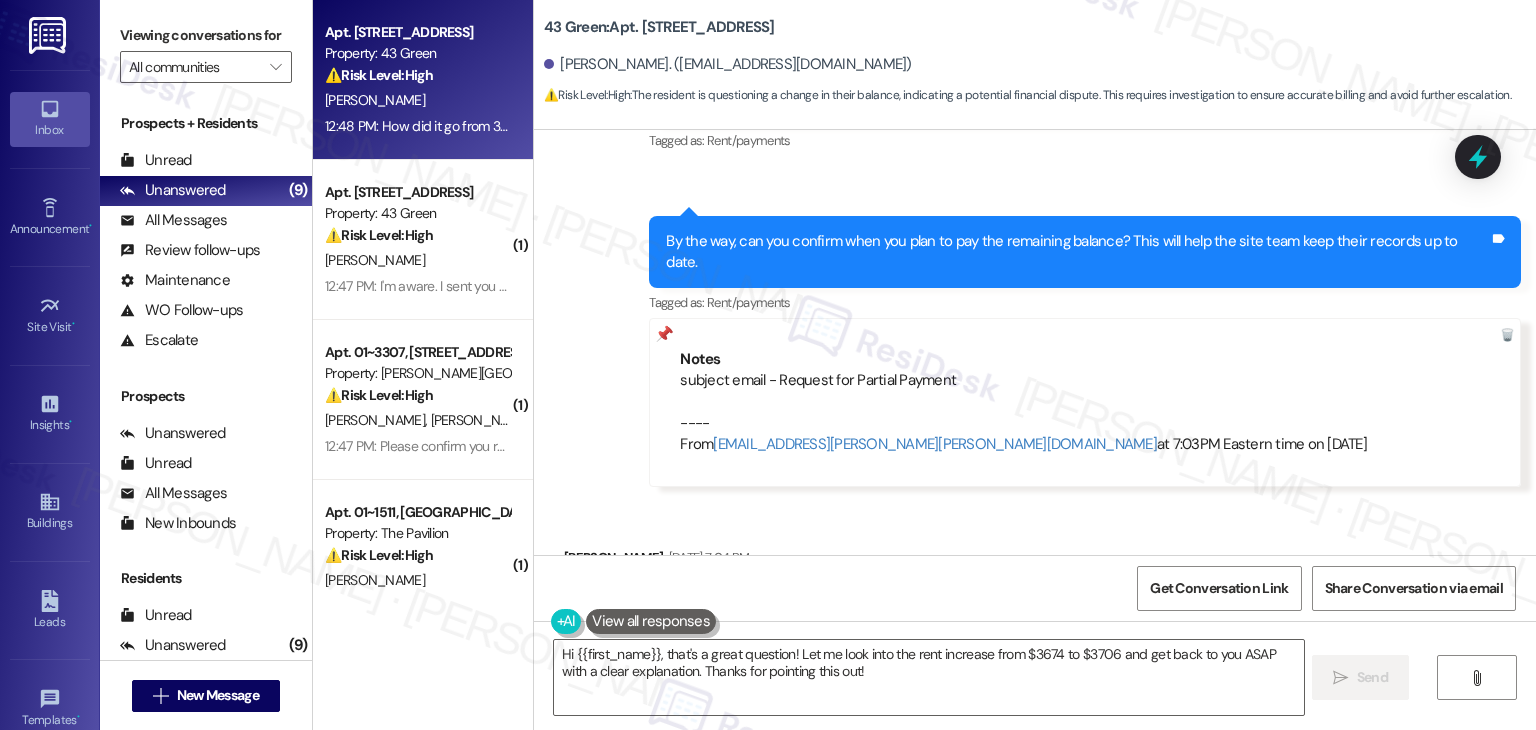 scroll, scrollTop: 4512, scrollLeft: 0, axis: vertical 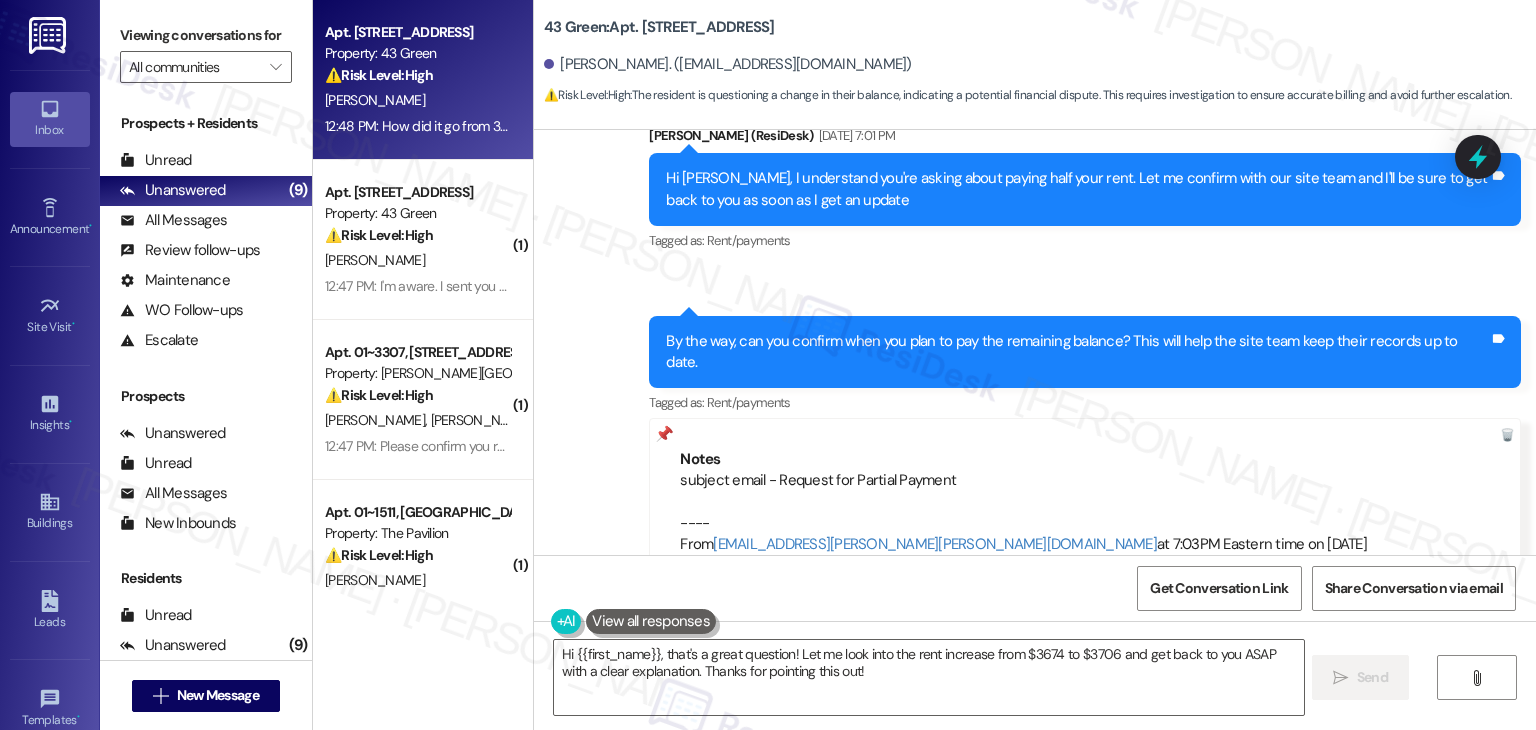 click on "By the way, can you confirm when you plan to pay the remaining balance? This will help the site team keep their records up to date." at bounding box center (1077, 352) 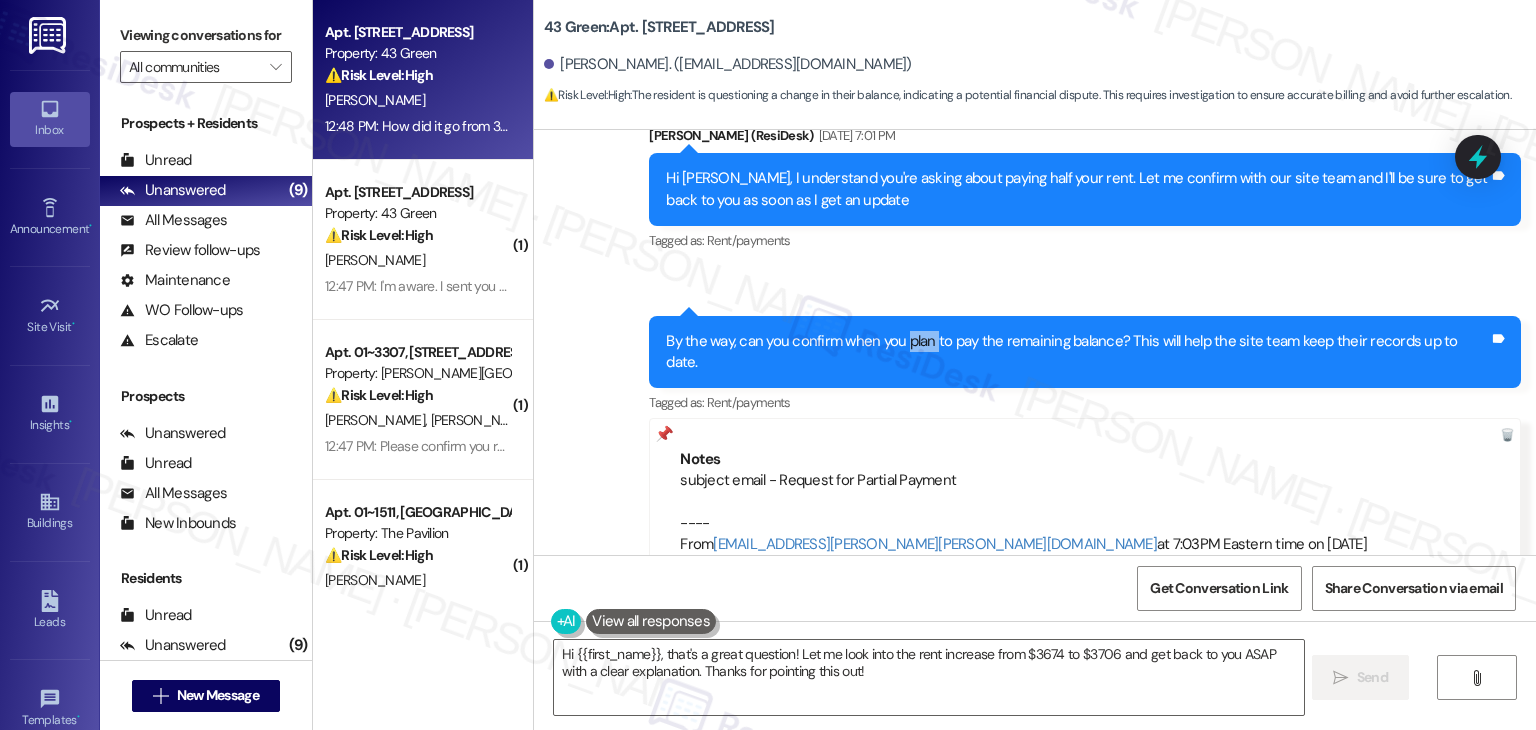 click on "By the way, can you confirm when you plan to pay the remaining balance? This will help the site team keep their records up to date." at bounding box center [1077, 352] 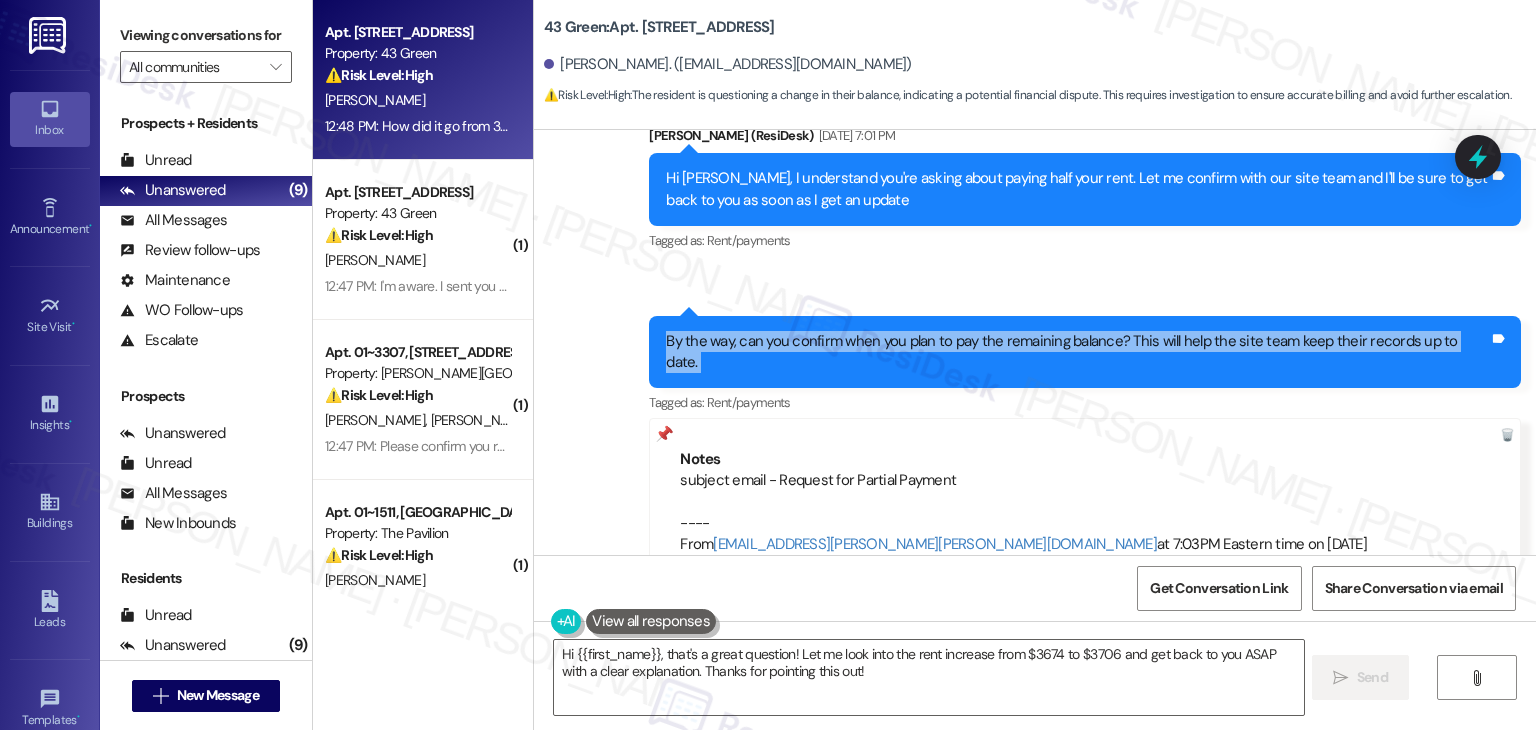 click on "By the way, can you confirm when you plan to pay the remaining balance? This will help the site team keep their records up to date." at bounding box center [1077, 352] 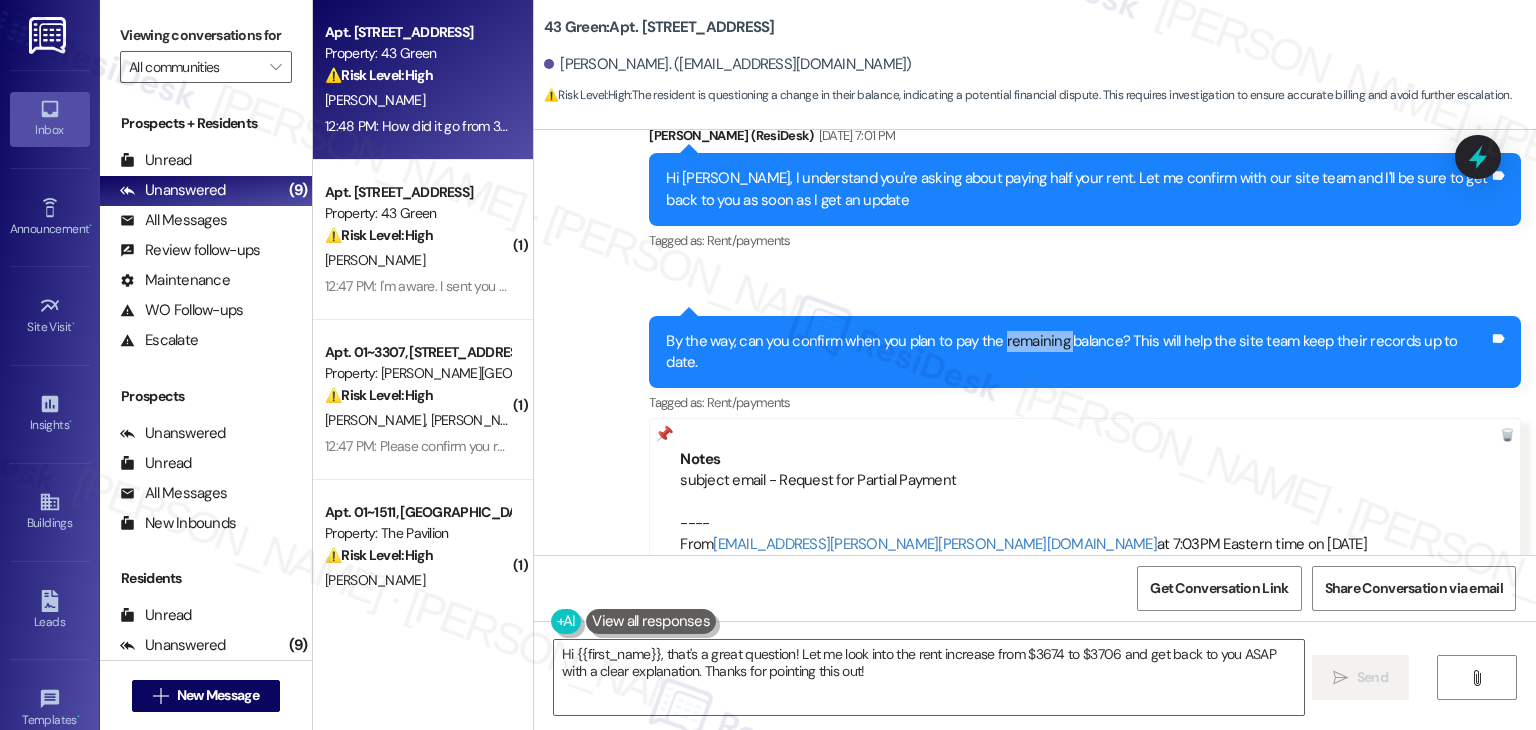 click on "By the way, can you confirm when you plan to pay the remaining balance? This will help the site team keep their records up to date." at bounding box center [1077, 352] 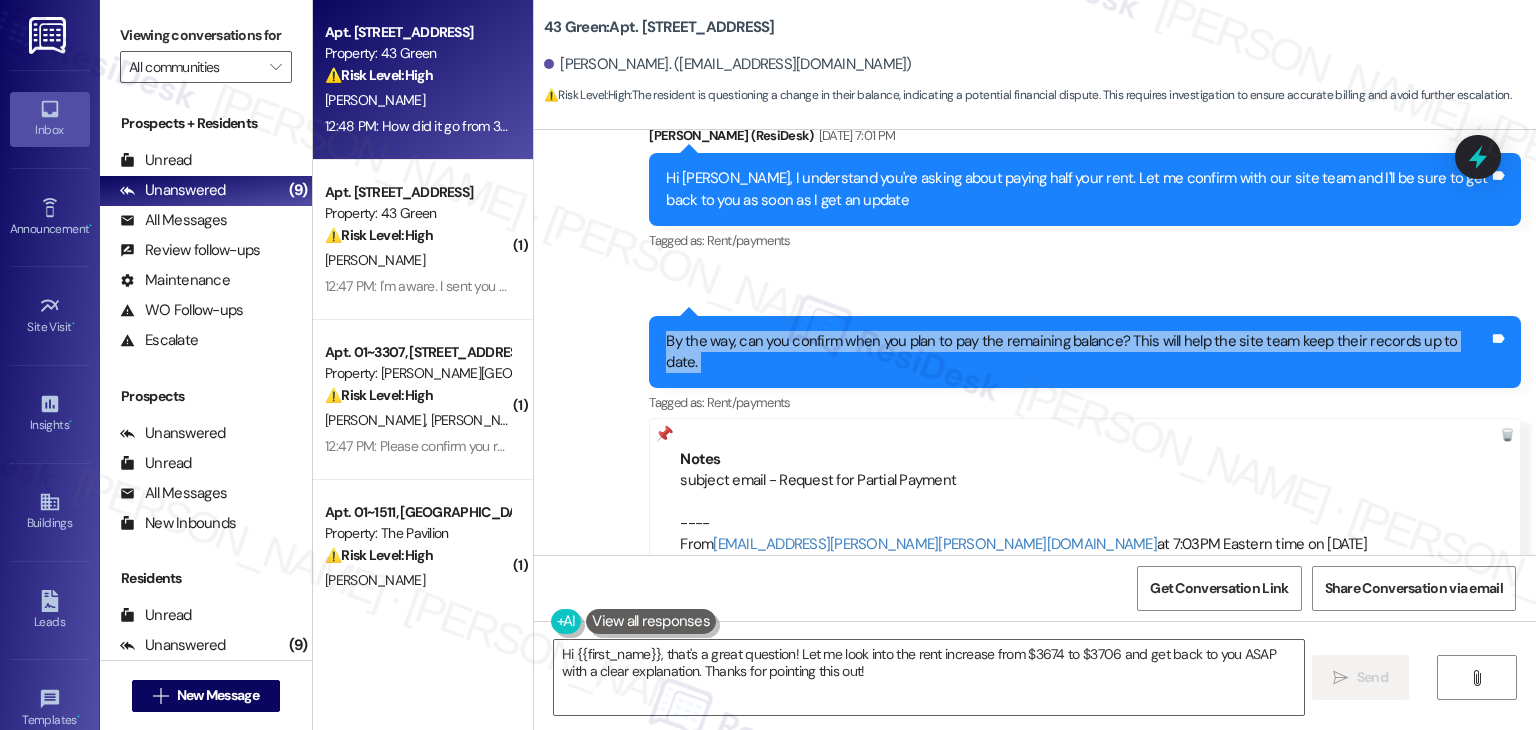 click on "By the way, can you confirm when you plan to pay the remaining balance? This will help the site team keep their records up to date." at bounding box center (1077, 352) 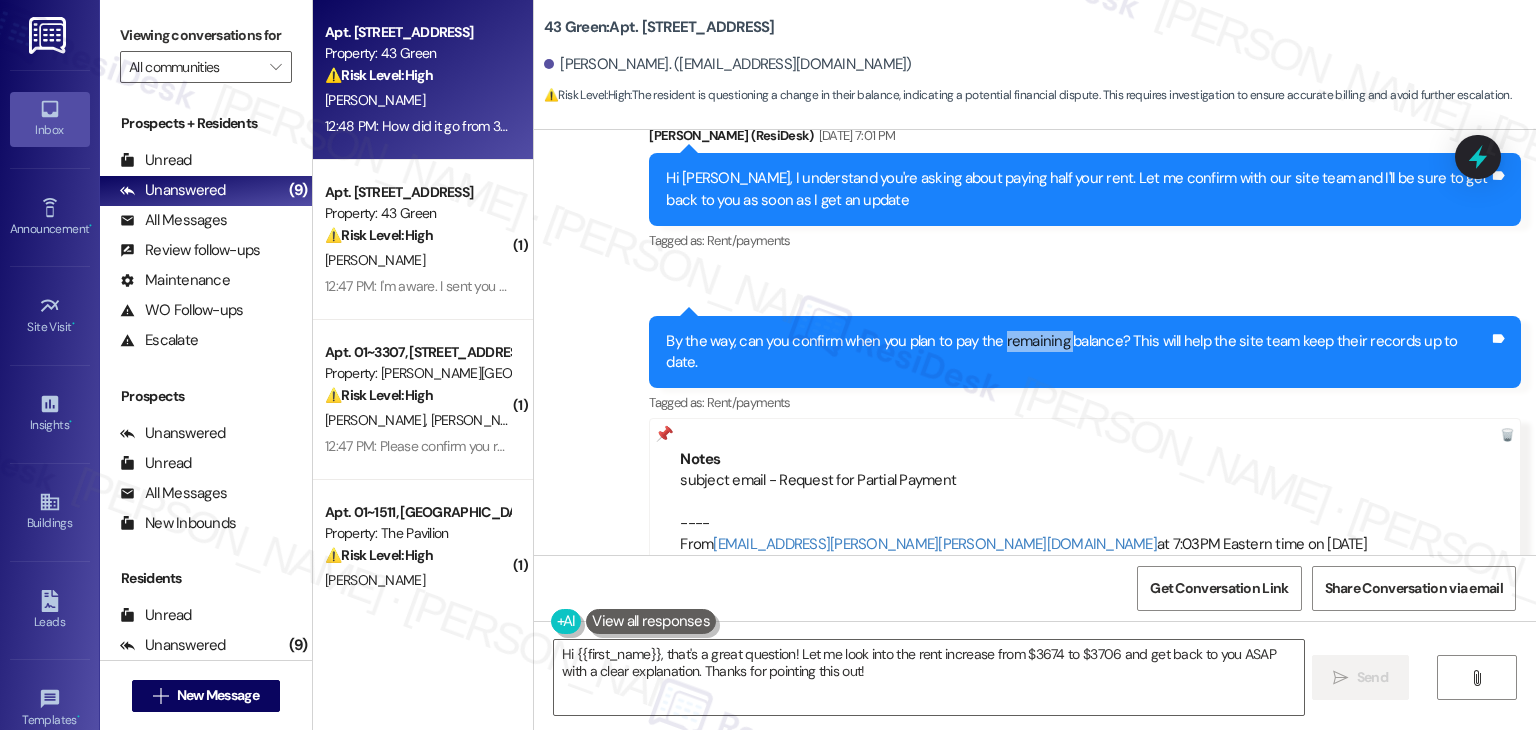click on "By the way, can you confirm when you plan to pay the remaining balance? This will help the site team keep their records up to date." at bounding box center [1077, 352] 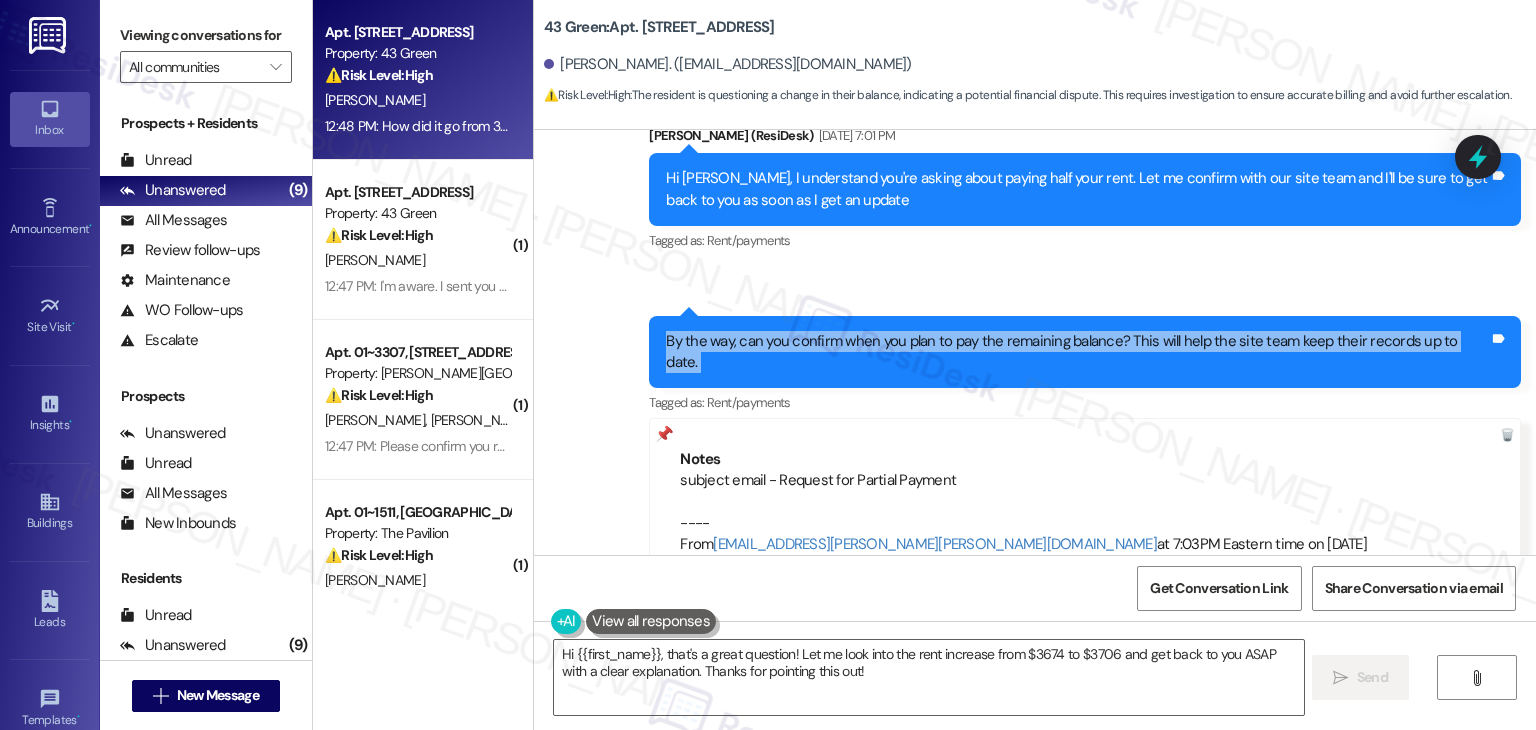 click on "By the way, can you confirm when you plan to pay the remaining balance? This will help the site team keep their records up to date." at bounding box center [1077, 352] 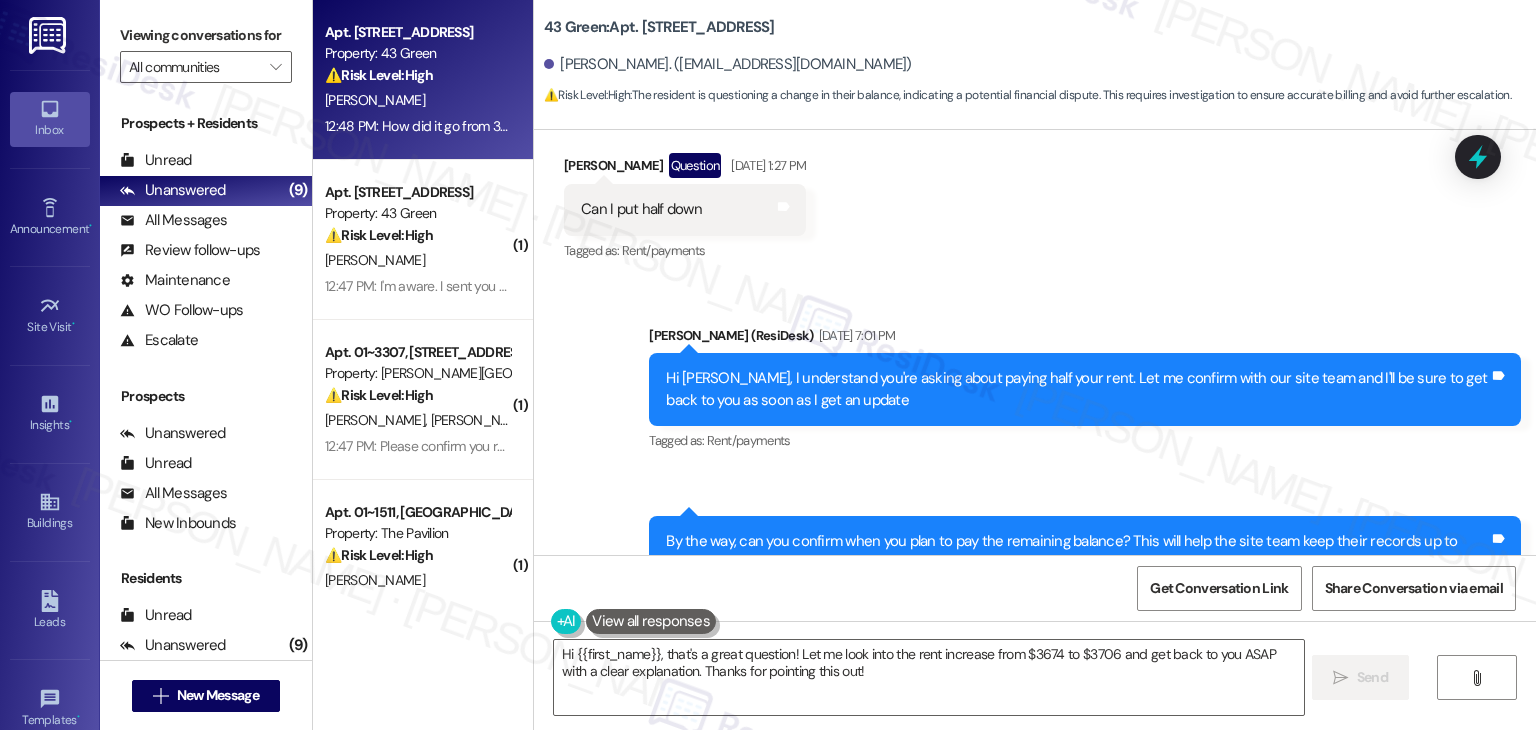 click on "Hi [PERSON_NAME], I understand you're asking about paying half your rent. Let me confirm with our site team and I'll be sure to get back to you as soon as I get an update" at bounding box center (1077, 389) 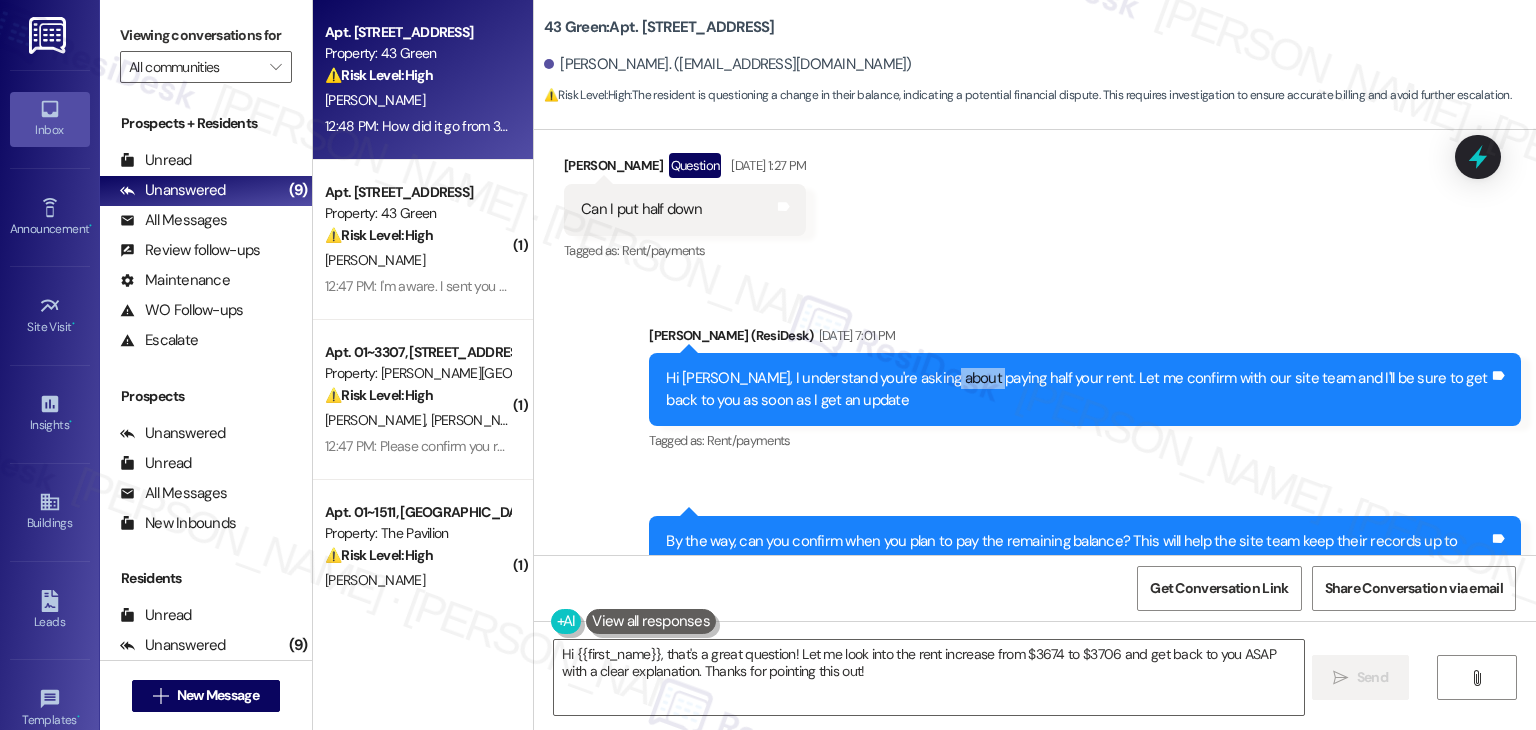 click on "Hi [PERSON_NAME], I understand you're asking about paying half your rent. Let me confirm with our site team and I'll be sure to get back to you as soon as I get an update" at bounding box center [1077, 389] 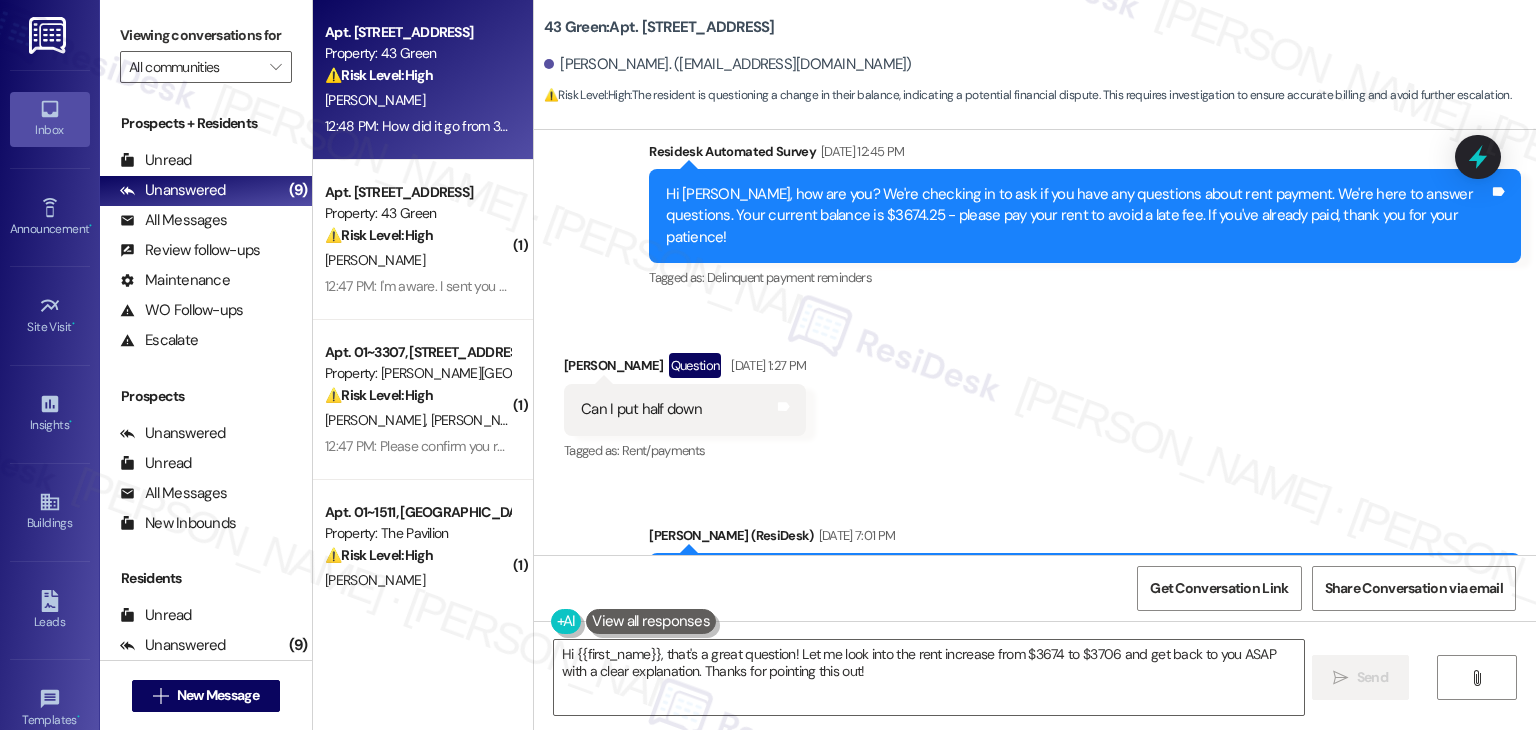 scroll, scrollTop: 4012, scrollLeft: 0, axis: vertical 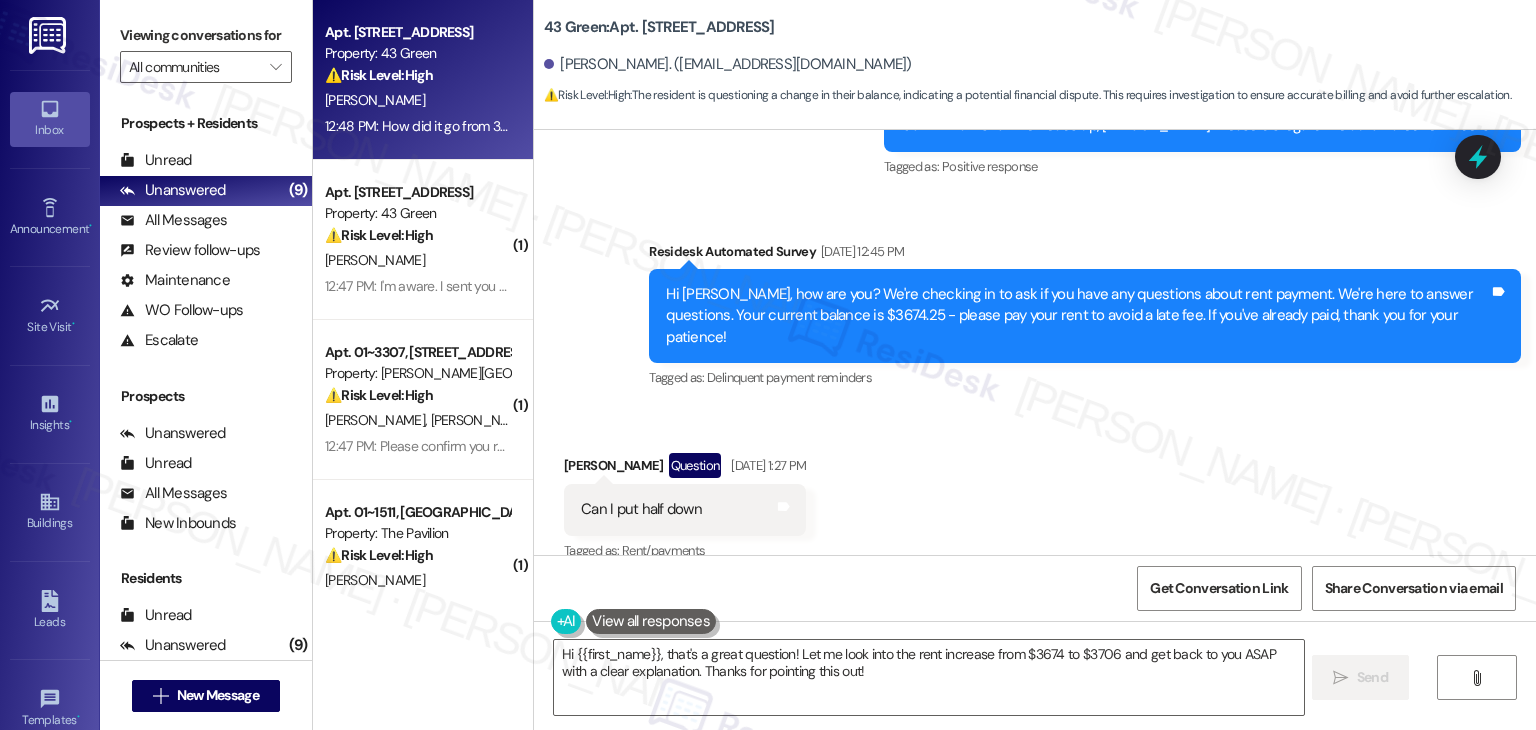 click on "Hi [PERSON_NAME], how are you? We're checking in to ask if you have any questions about rent payment. We're here to answer questions. Your current balance is $3674.25 - please pay your rent to avoid a late fee. If you've already paid, thank you for your patience!" at bounding box center [1077, 316] 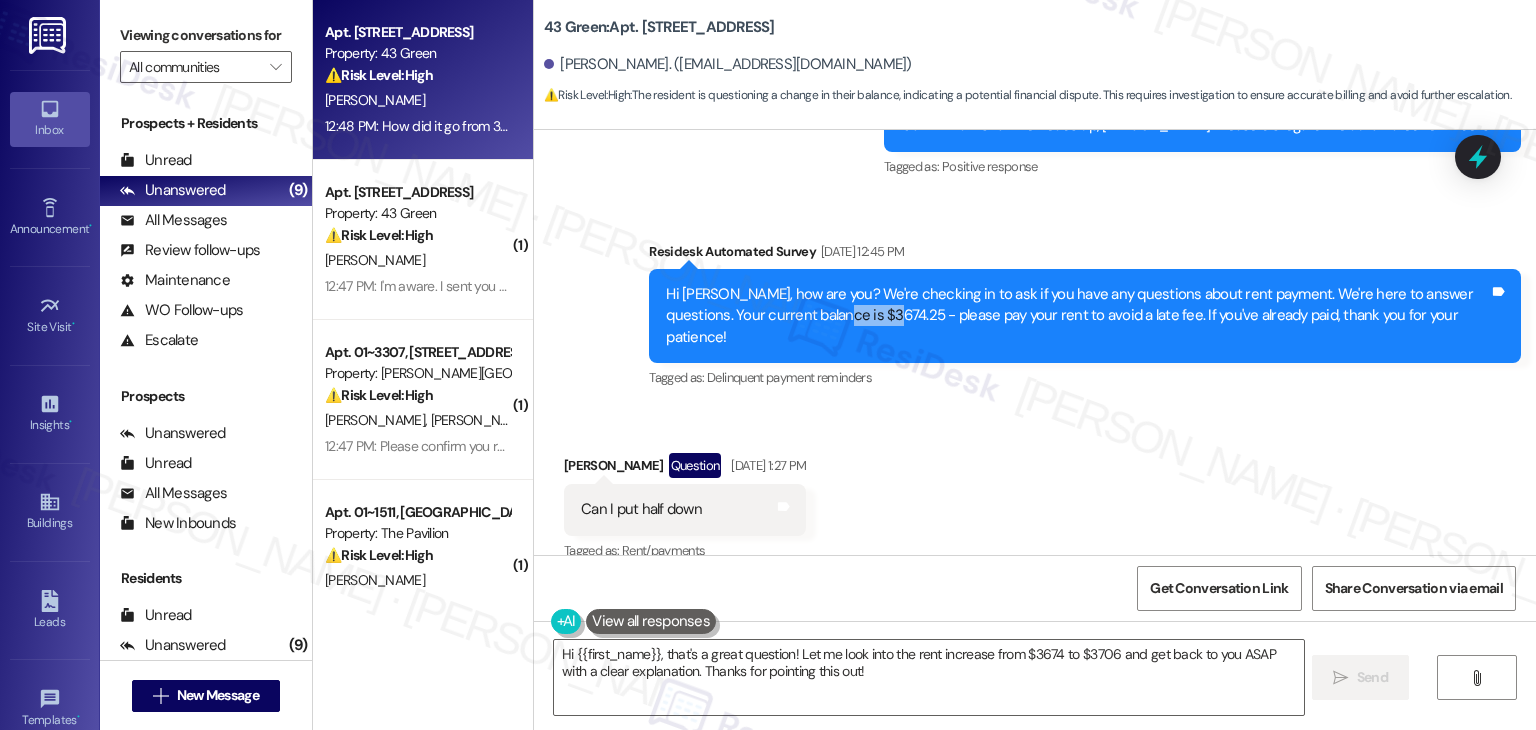 click on "Hi [PERSON_NAME], how are you? We're checking in to ask if you have any questions about rent payment. We're here to answer questions. Your current balance is $3674.25 - please pay your rent to avoid a late fee. If you've already paid, thank you for your patience!" at bounding box center (1077, 316) 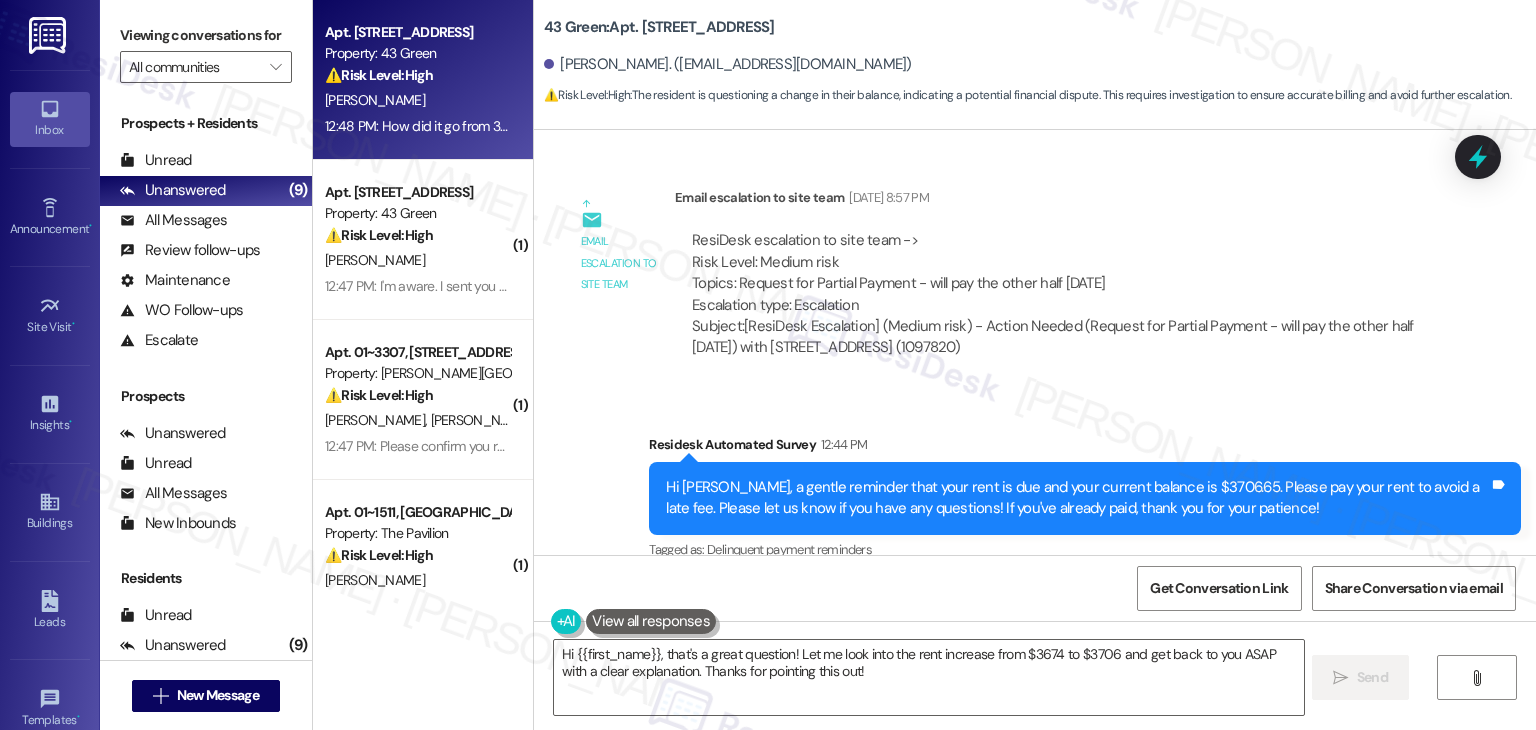 scroll, scrollTop: 5712, scrollLeft: 0, axis: vertical 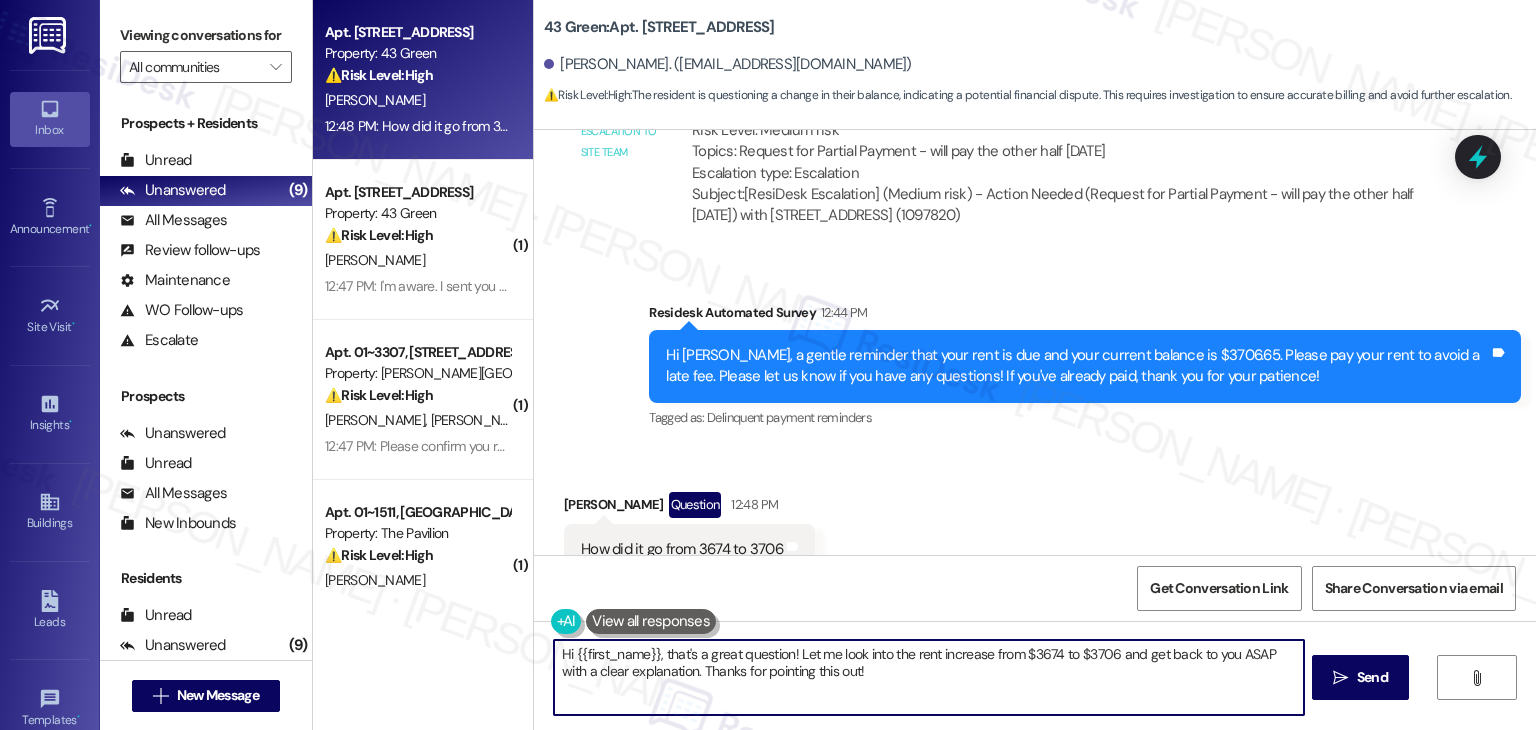 click on "Hi {{first_name}}, that's a great question! Let me look into the rent increase from $3674 to $3706 and get back to you ASAP with a clear explanation. Thanks for pointing this out!" at bounding box center (928, 677) 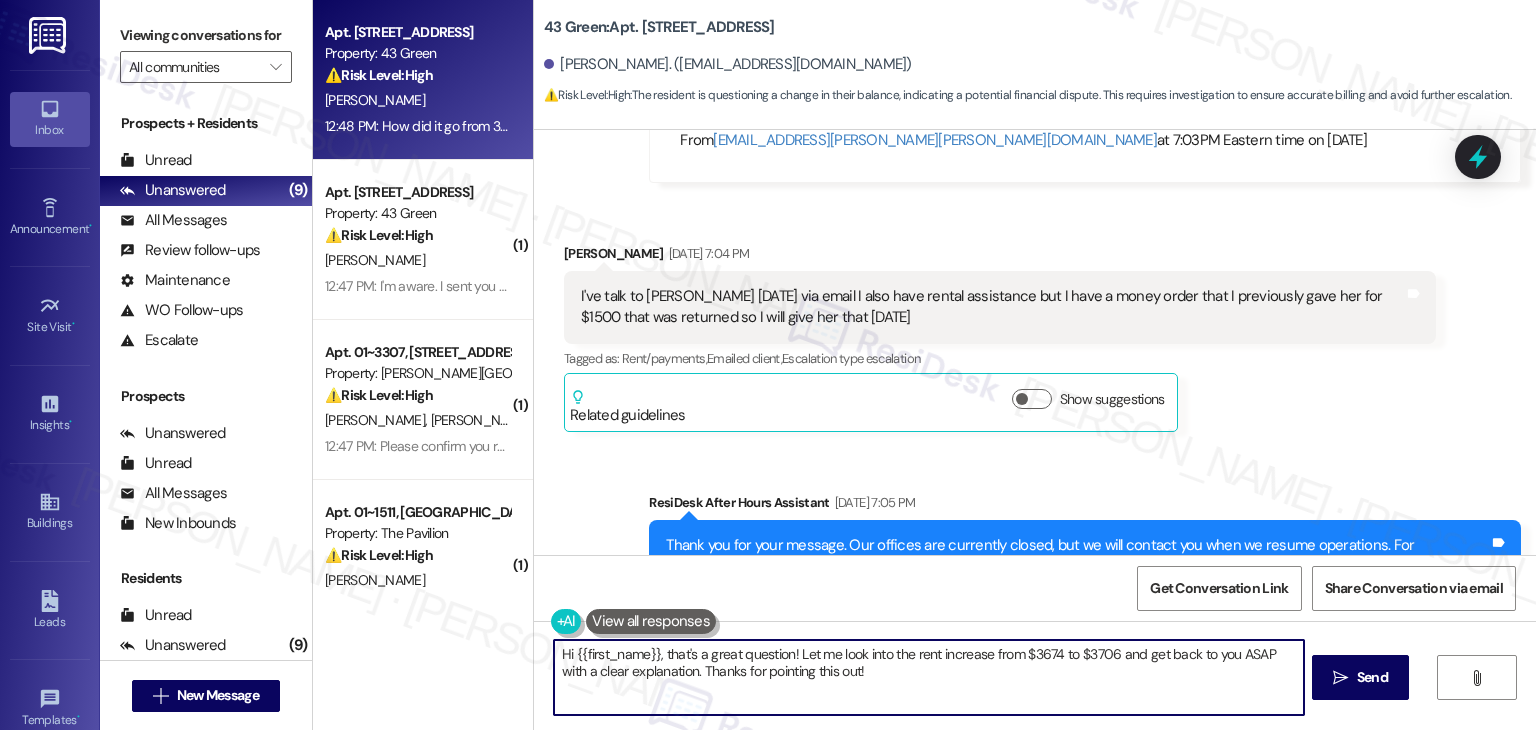 scroll, scrollTop: 4812, scrollLeft: 0, axis: vertical 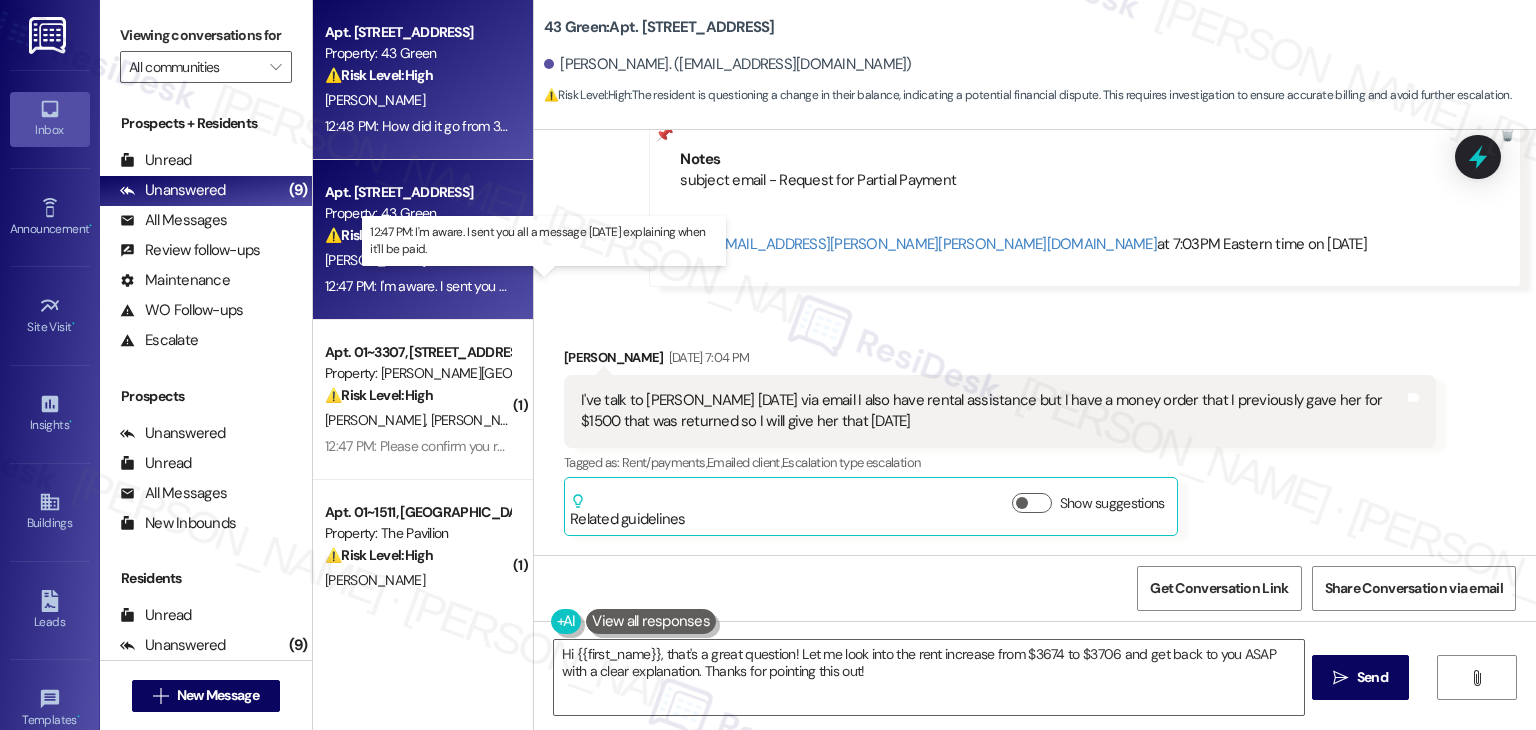 click on "12:47 PM: I'm aware. I sent you all a message [DATE] explaining when it'll be paid. 12:47 PM: I'm aware. I sent you all a message [DATE] explaining when it'll be paid." at bounding box center [553, 286] 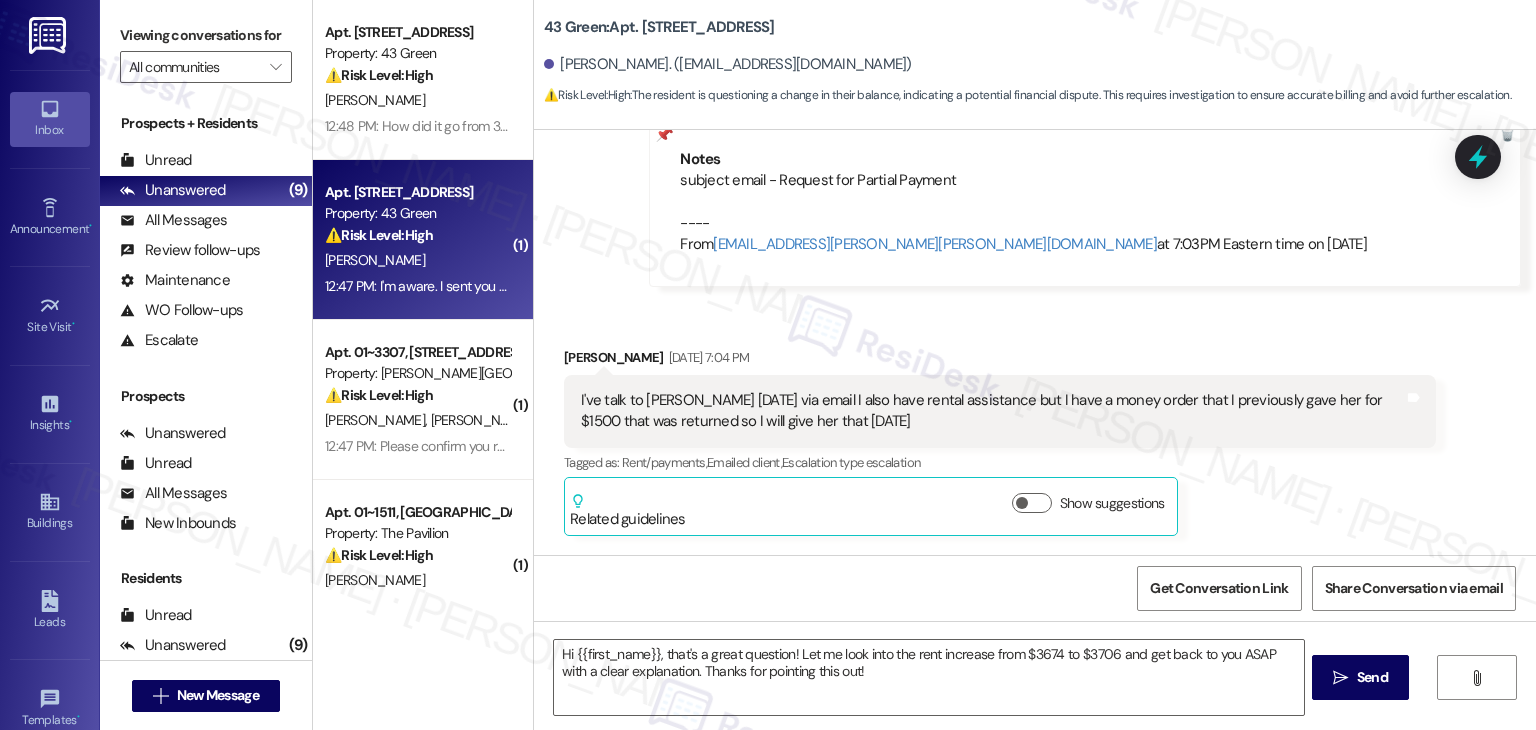 type on "Fetching suggested responses. Please feel free to read through the conversation in the meantime." 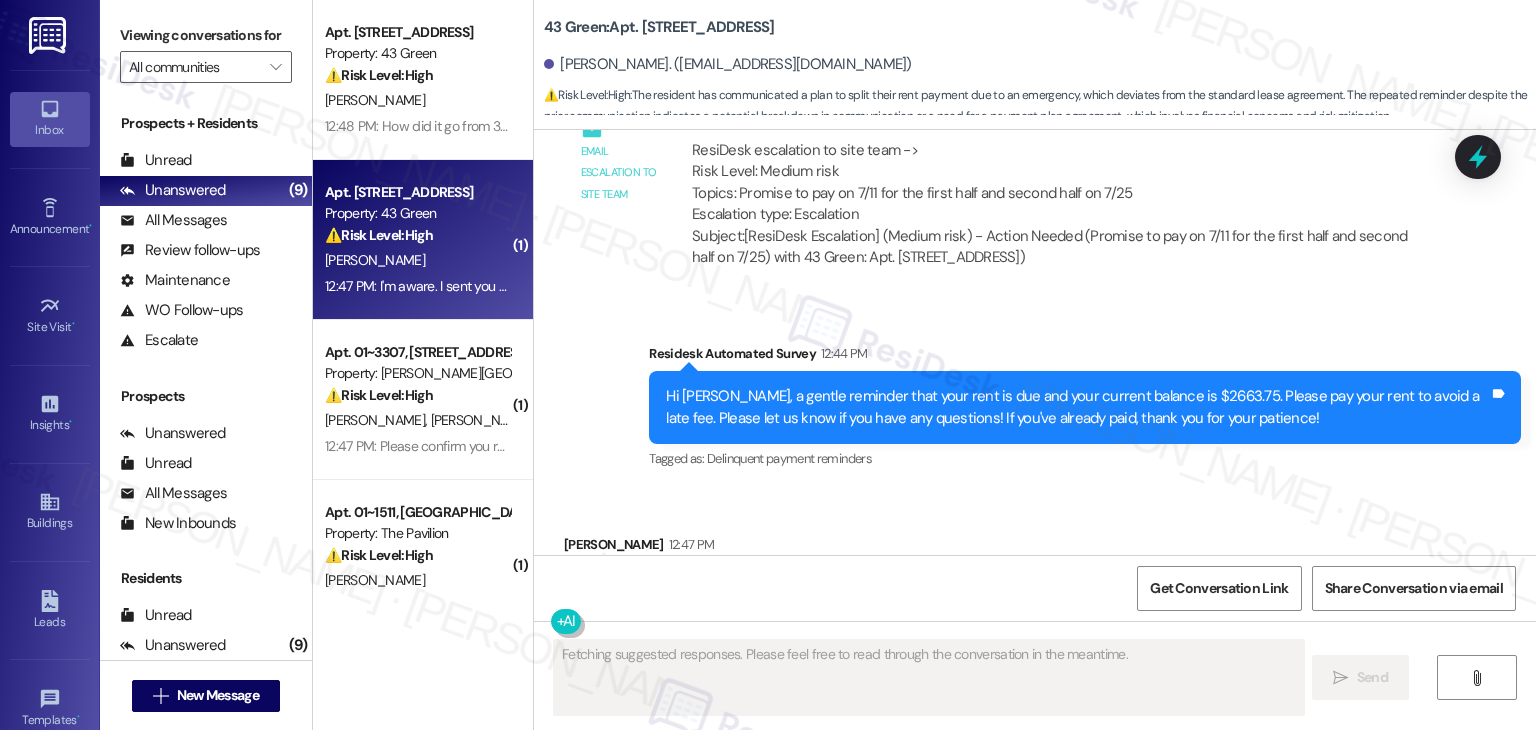 scroll, scrollTop: 3805, scrollLeft: 0, axis: vertical 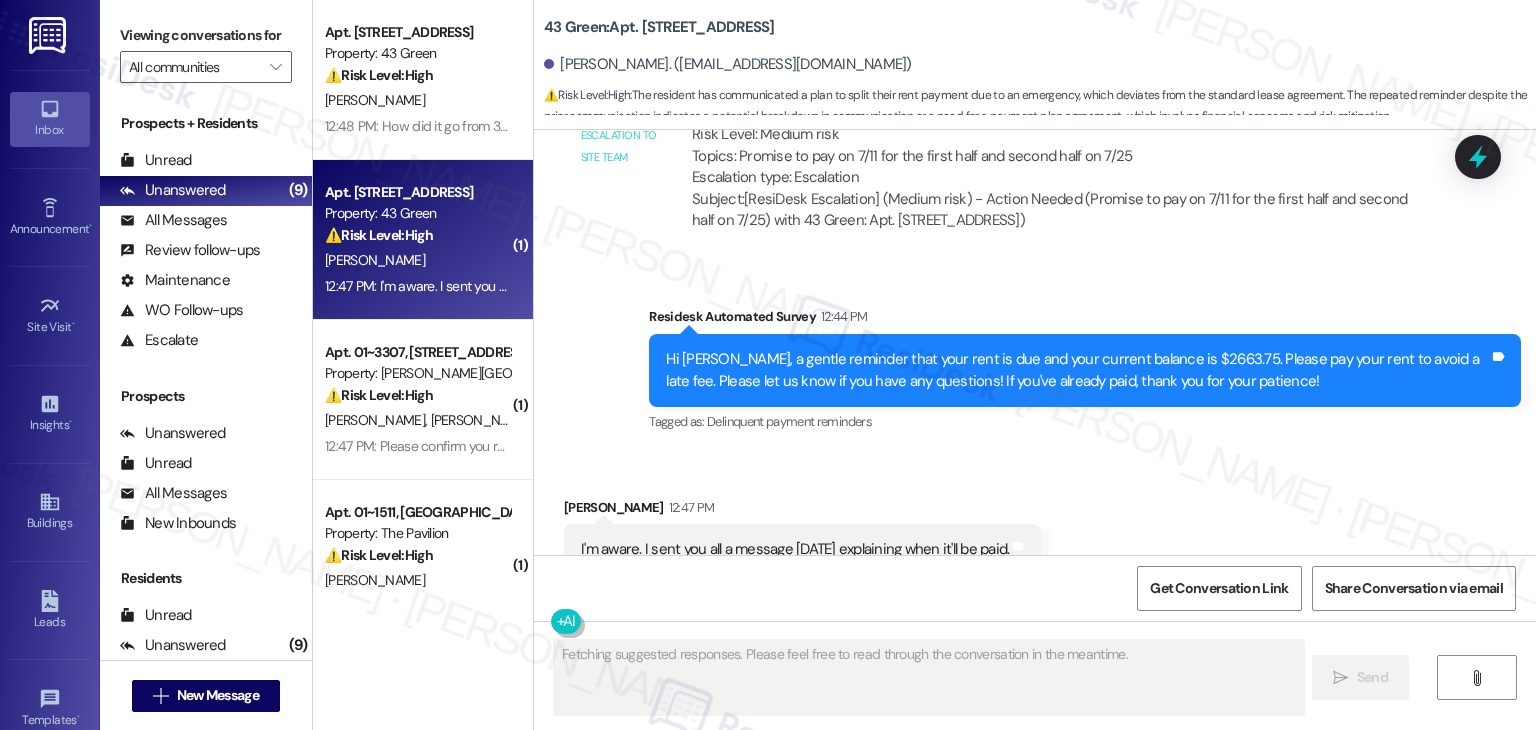 click on "I'm aware. I sent you all a message [DATE] explaining when it'll be paid." at bounding box center (795, 549) 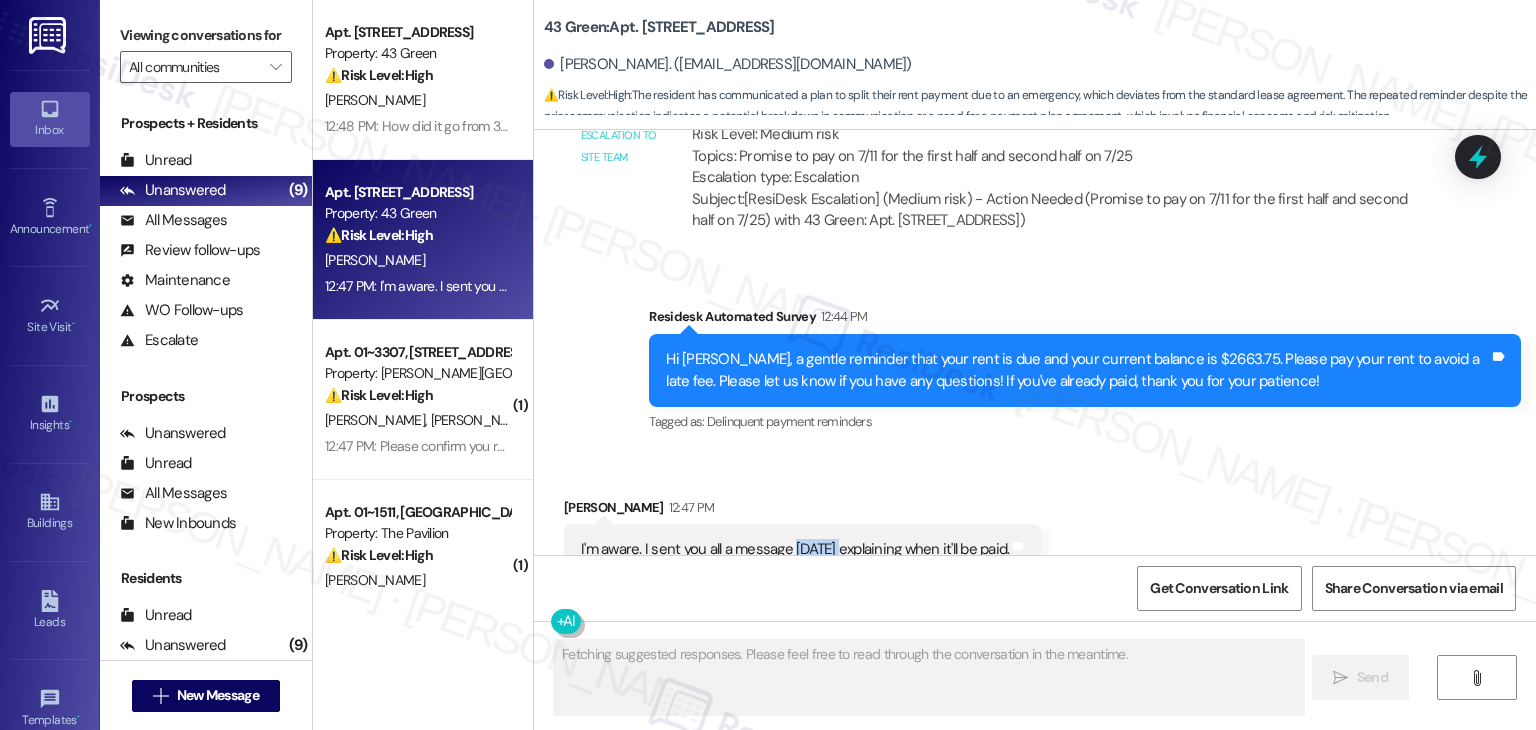 click on "I'm aware. I sent you all a message [DATE] explaining when it'll be paid." at bounding box center [795, 549] 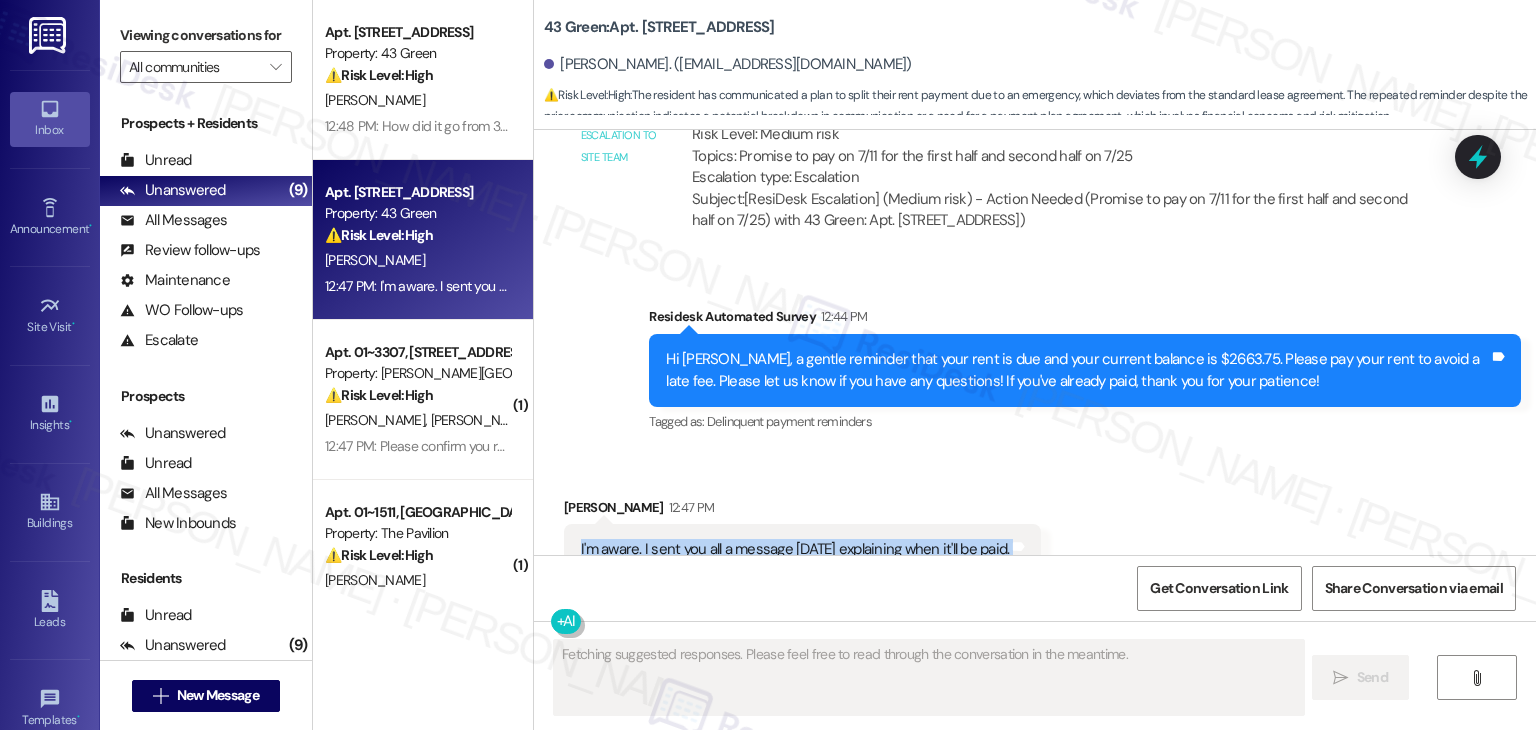 click on "I'm aware. I sent you all a message [DATE] explaining when it'll be paid." at bounding box center (795, 549) 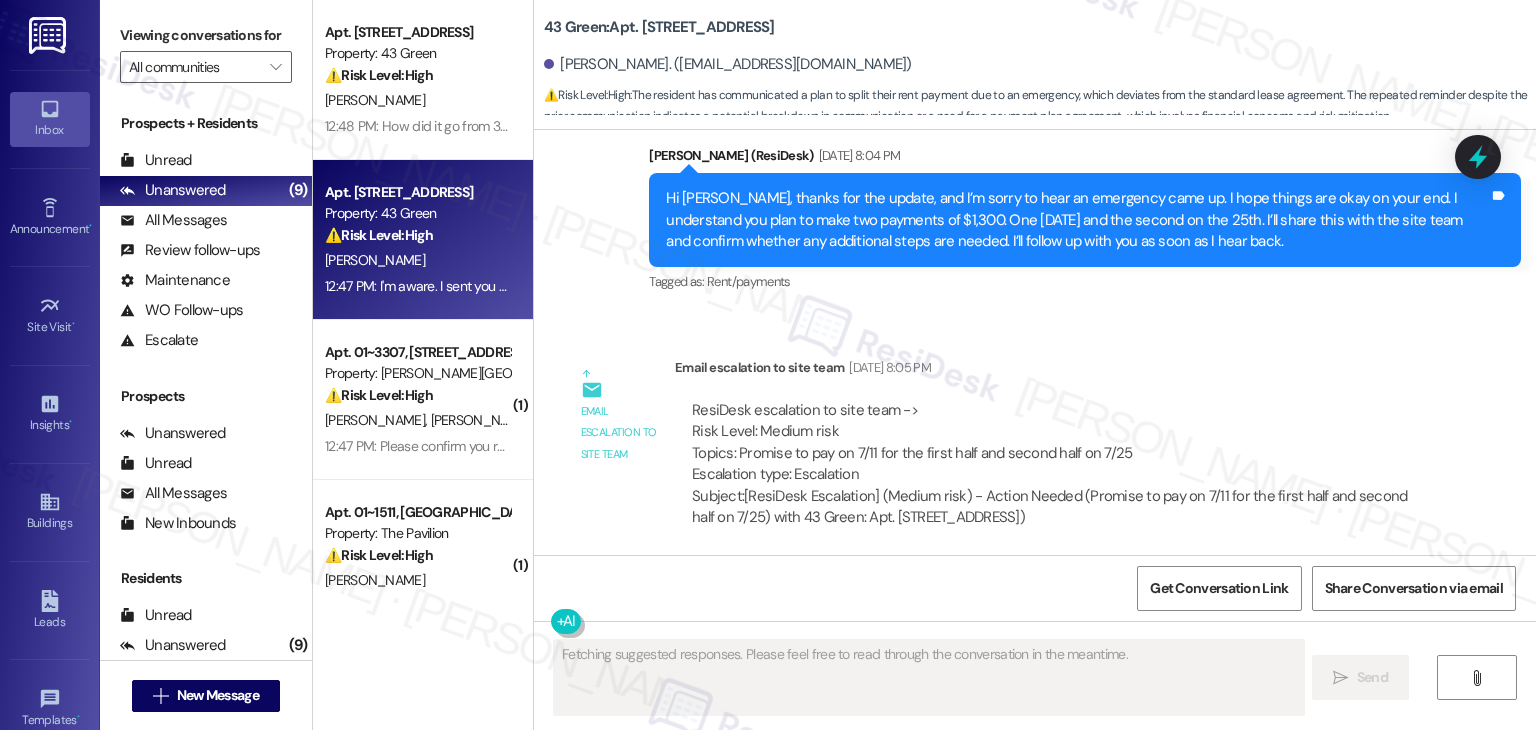 scroll, scrollTop: 3505, scrollLeft: 0, axis: vertical 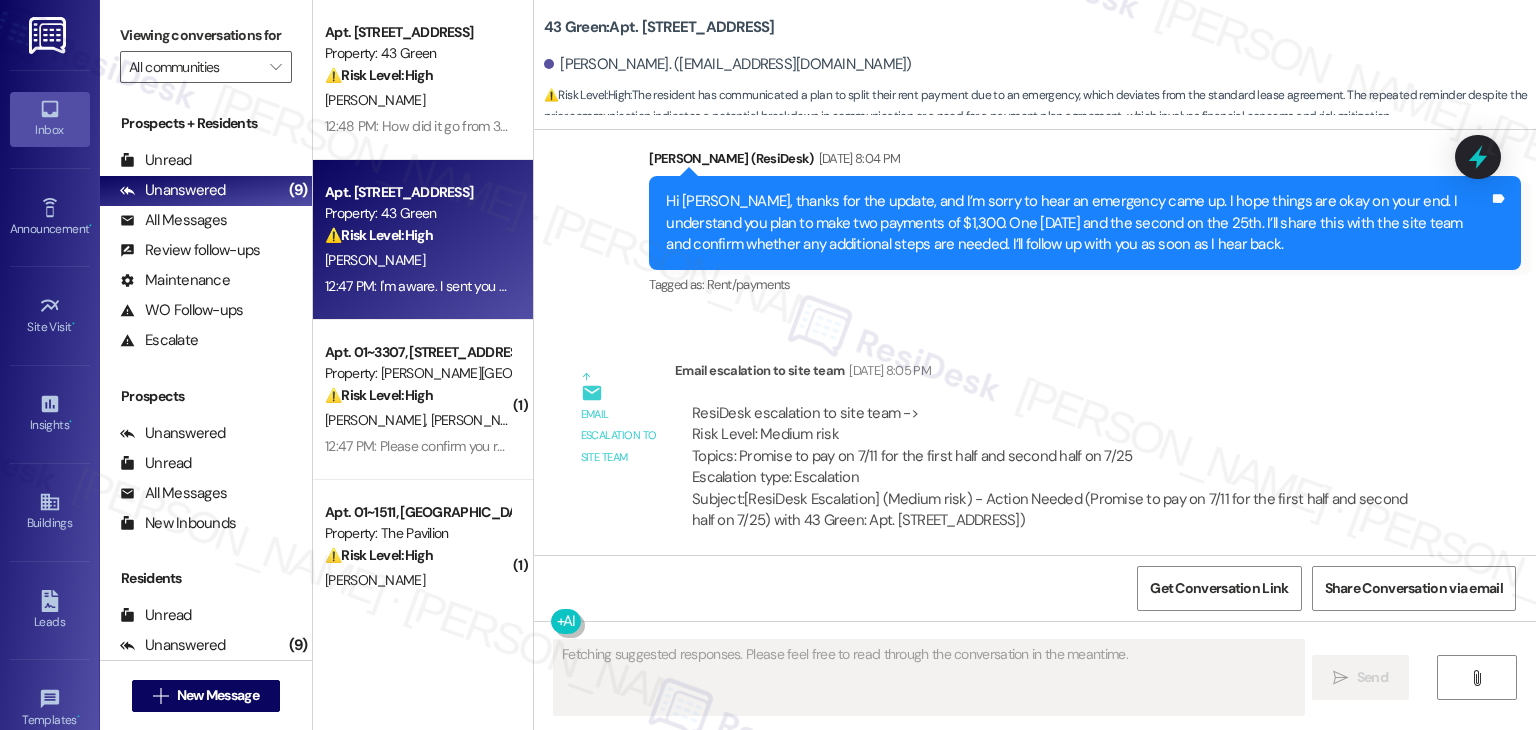 click on "ResiDesk escalation to site team ->
Risk Level: Medium risk
Topics: Promise to pay on 7/11 for the first half and second half on 7/25
Escalation type: Escalation" at bounding box center (1055, 446) 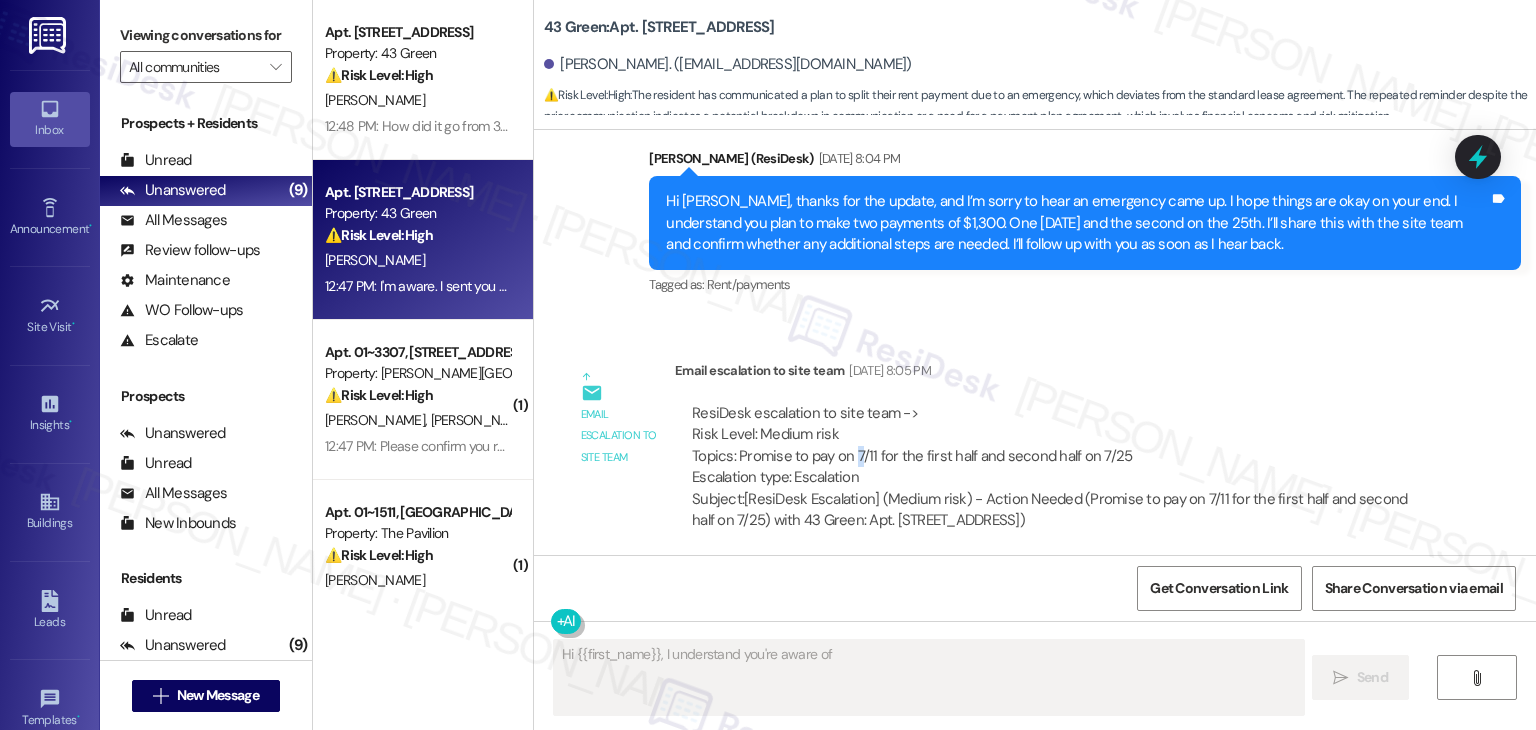 click on "ResiDesk escalation to site team ->
Risk Level: Medium risk
Topics: Promise to pay on 7/11 for the first half and second half on 7/25
Escalation type: Escalation" at bounding box center [1055, 446] 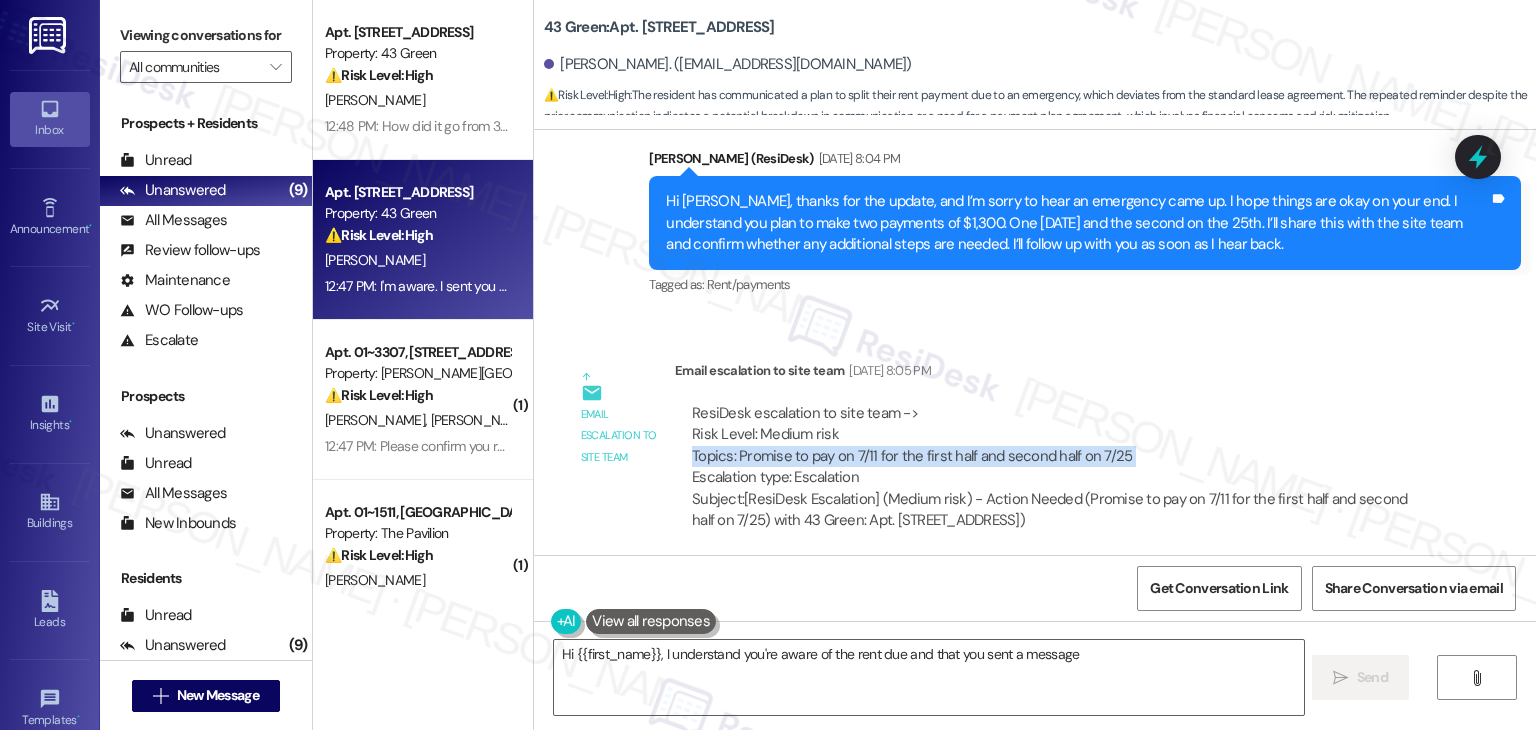 click on "ResiDesk escalation to site team ->
Risk Level: Medium risk
Topics: Promise to pay on 7/11 for the first half and second half on 7/25
Escalation type: Escalation" at bounding box center [1055, 446] 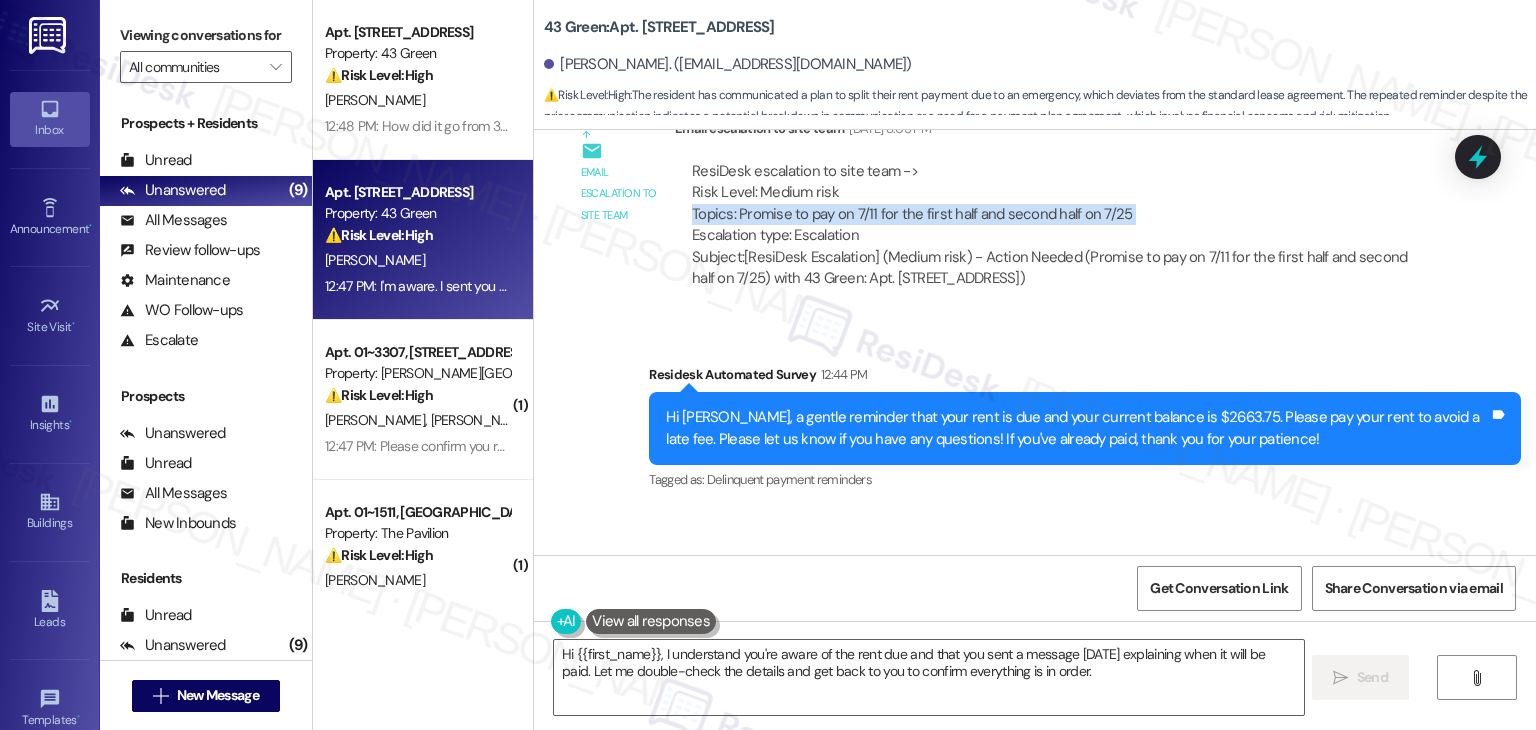 scroll, scrollTop: 3806, scrollLeft: 0, axis: vertical 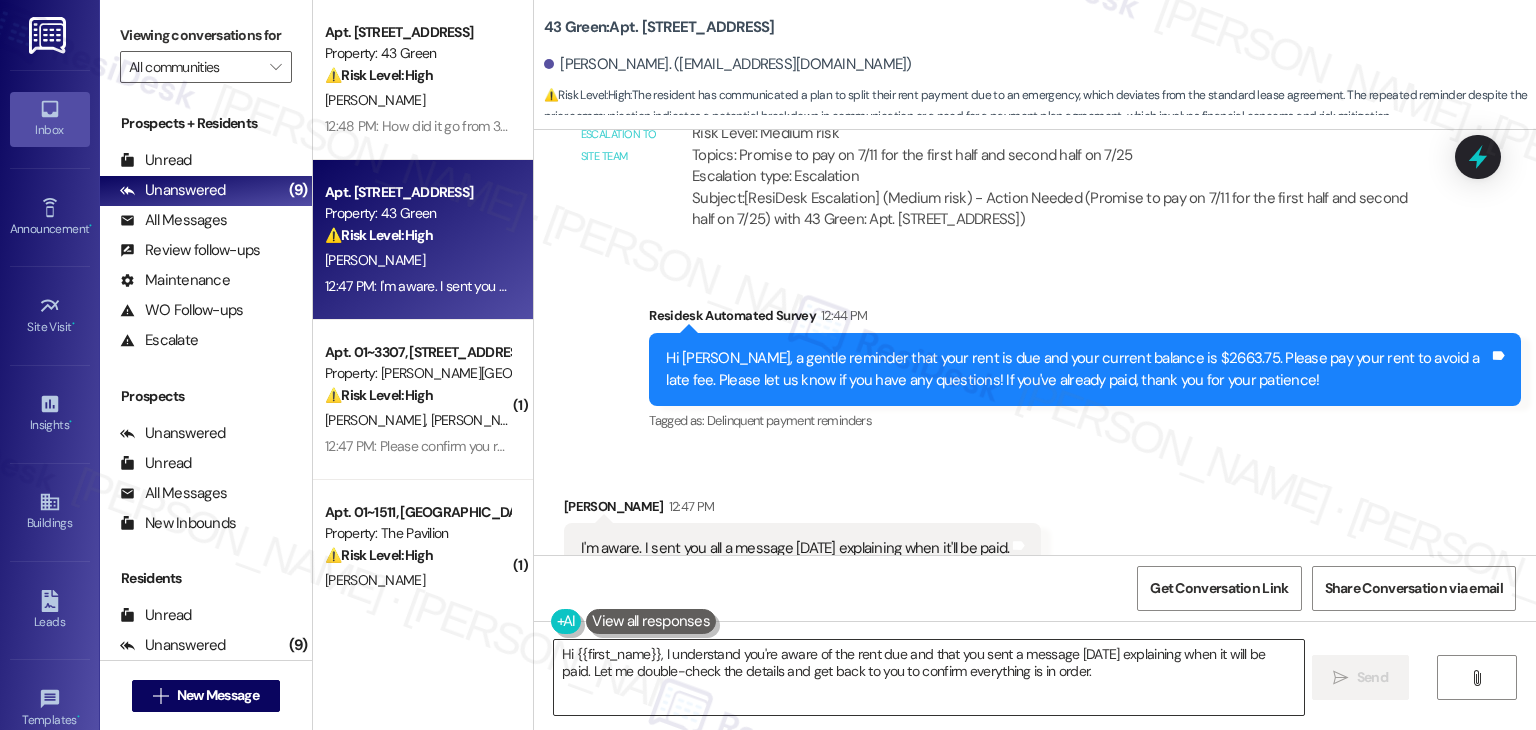 click on "Hi {{first_name}}, I understand you're aware of the rent due and that you sent a message [DATE] explaining when it will be paid. Let me double-check the details and get back to you to confirm everything is in order." at bounding box center (928, 677) 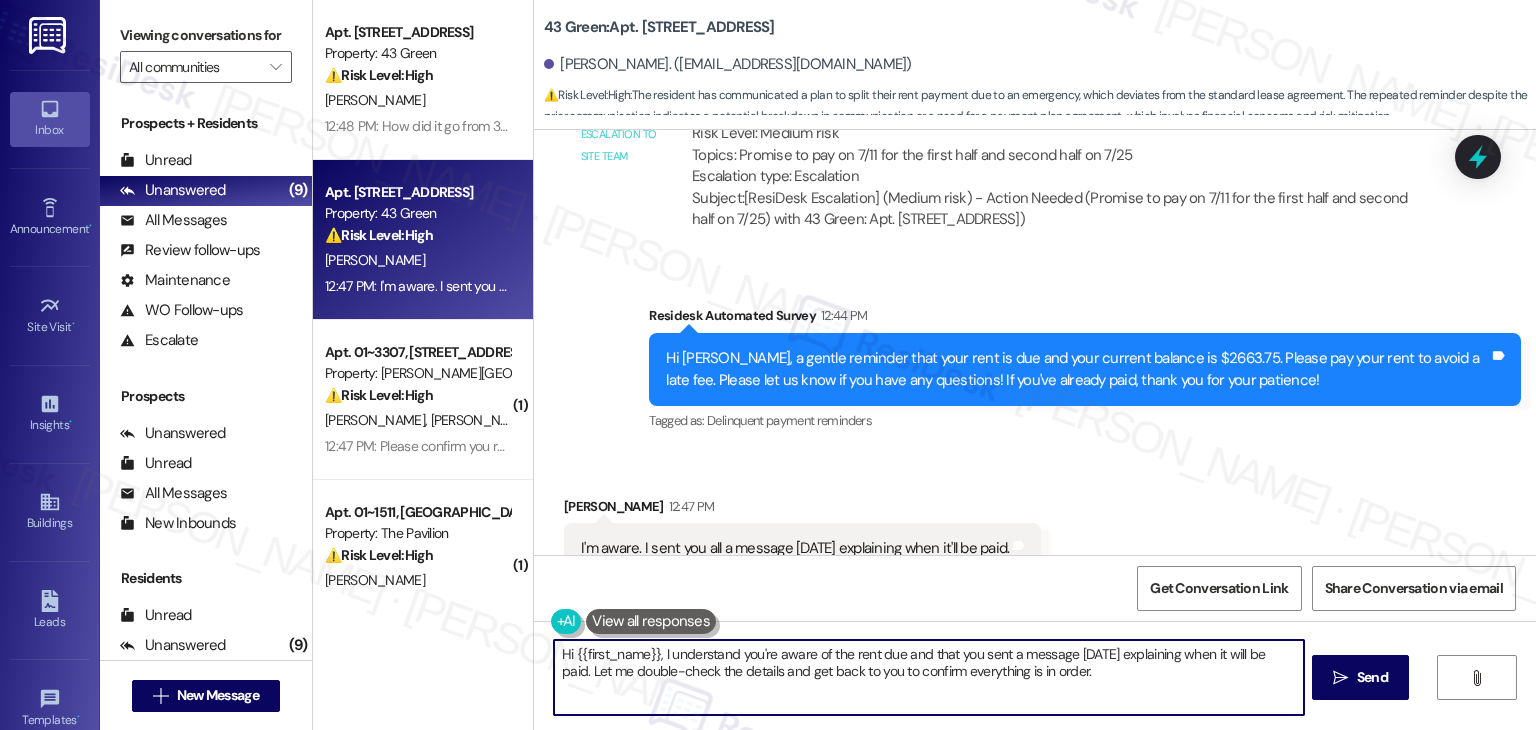click on "Hi {{first_name}}, I understand you're aware of the rent due and that you sent a message [DATE] explaining when it will be paid. Let me double-check the details and get back to you to confirm everything is in order." at bounding box center [928, 677] 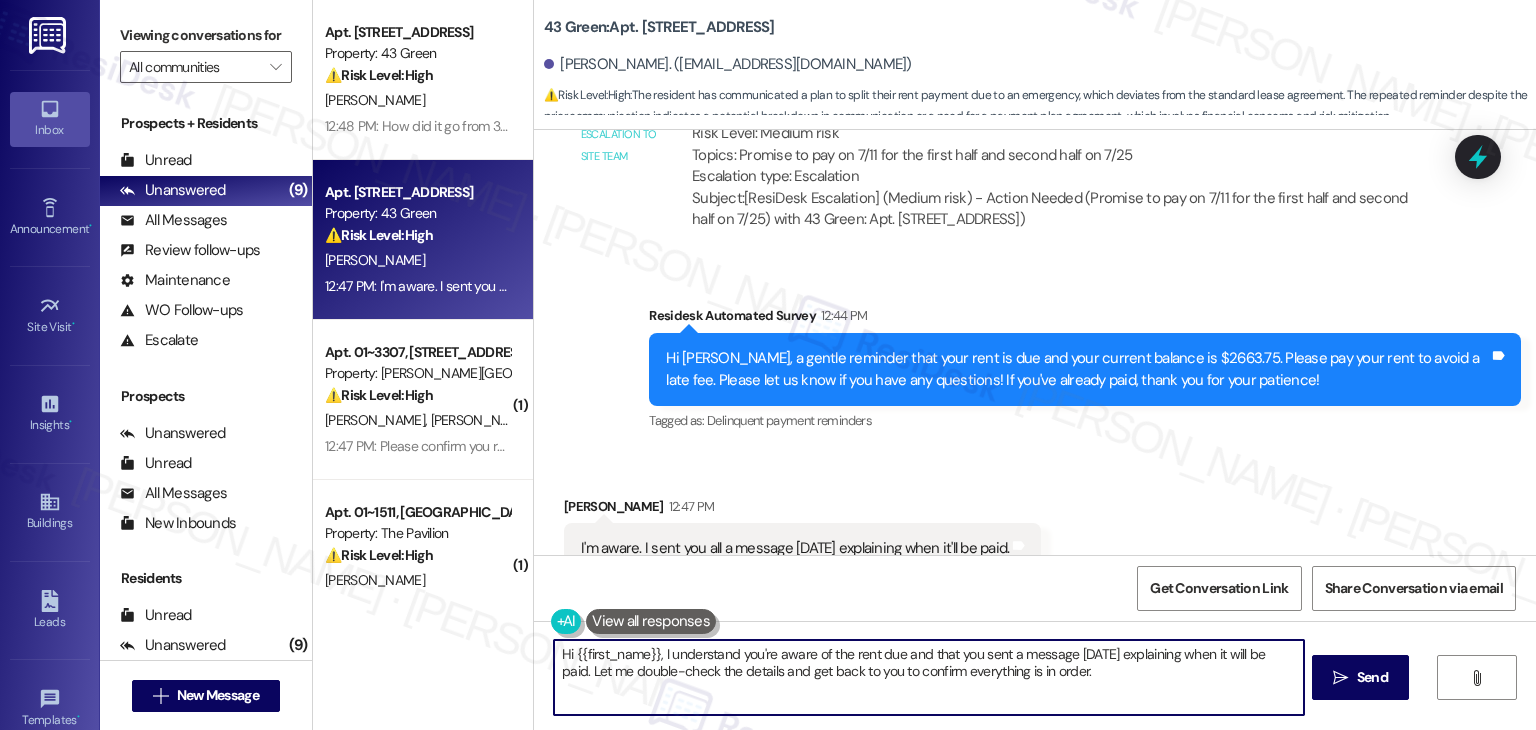 click on "Hi {{first_name}}, I understand you're aware of the rent due and that you sent a message [DATE] explaining when it will be paid. Let me double-check the details and get back to you to confirm everything is in order." at bounding box center [928, 677] 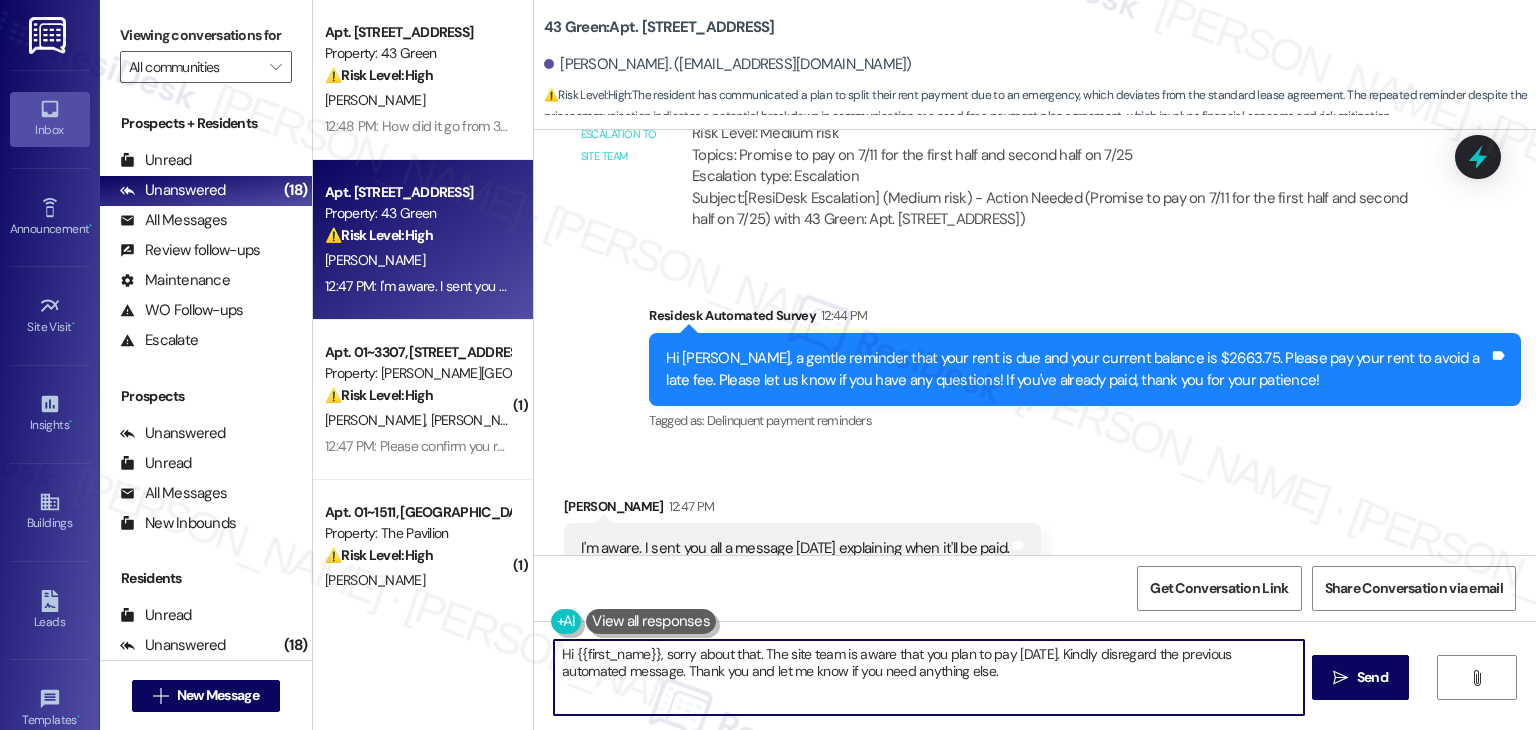 drag, startPoint x: 759, startPoint y: 652, endPoint x: 1021, endPoint y: 663, distance: 262.2308 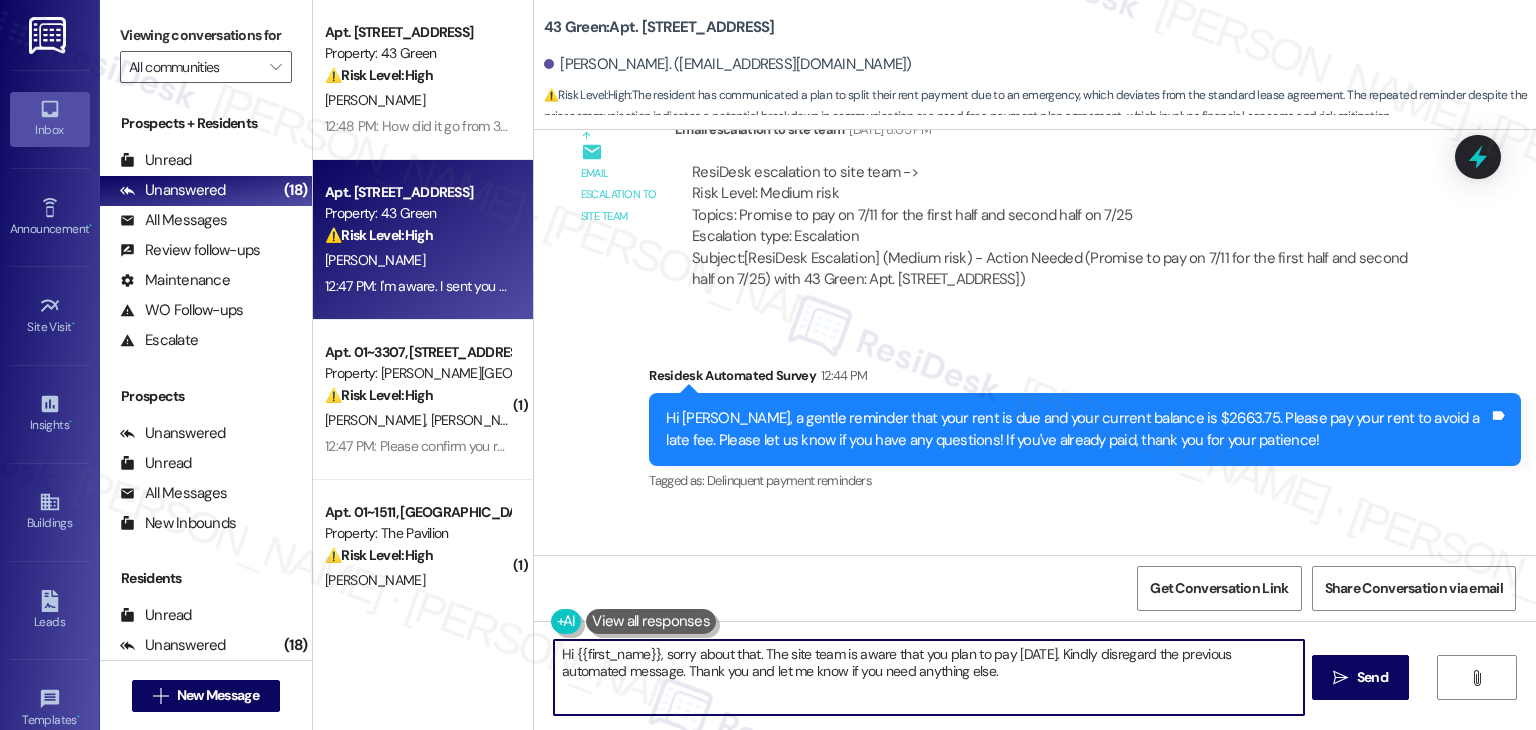 scroll, scrollTop: 3806, scrollLeft: 0, axis: vertical 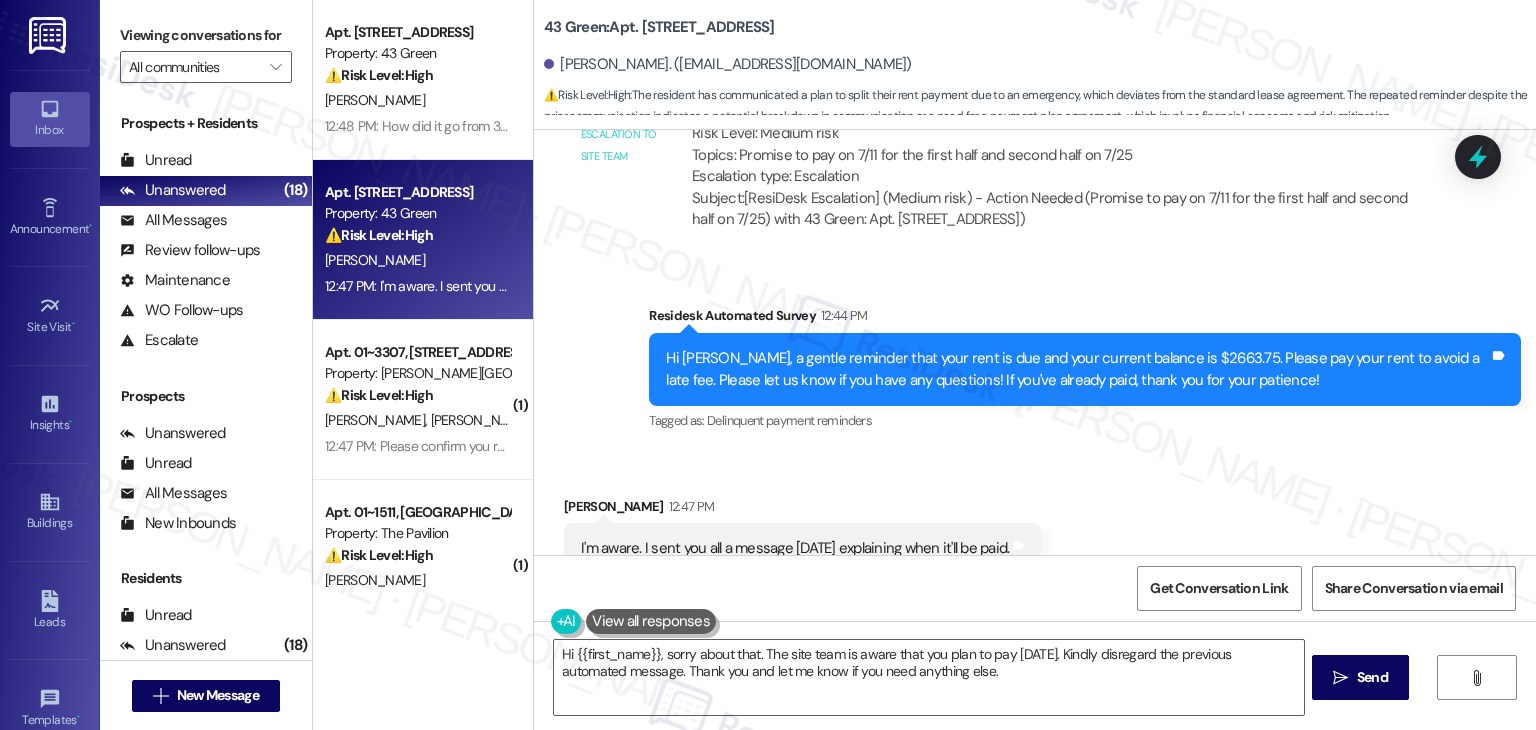click on "I'm aware. I sent you all a message [DATE] explaining when it'll be paid." at bounding box center [795, 548] 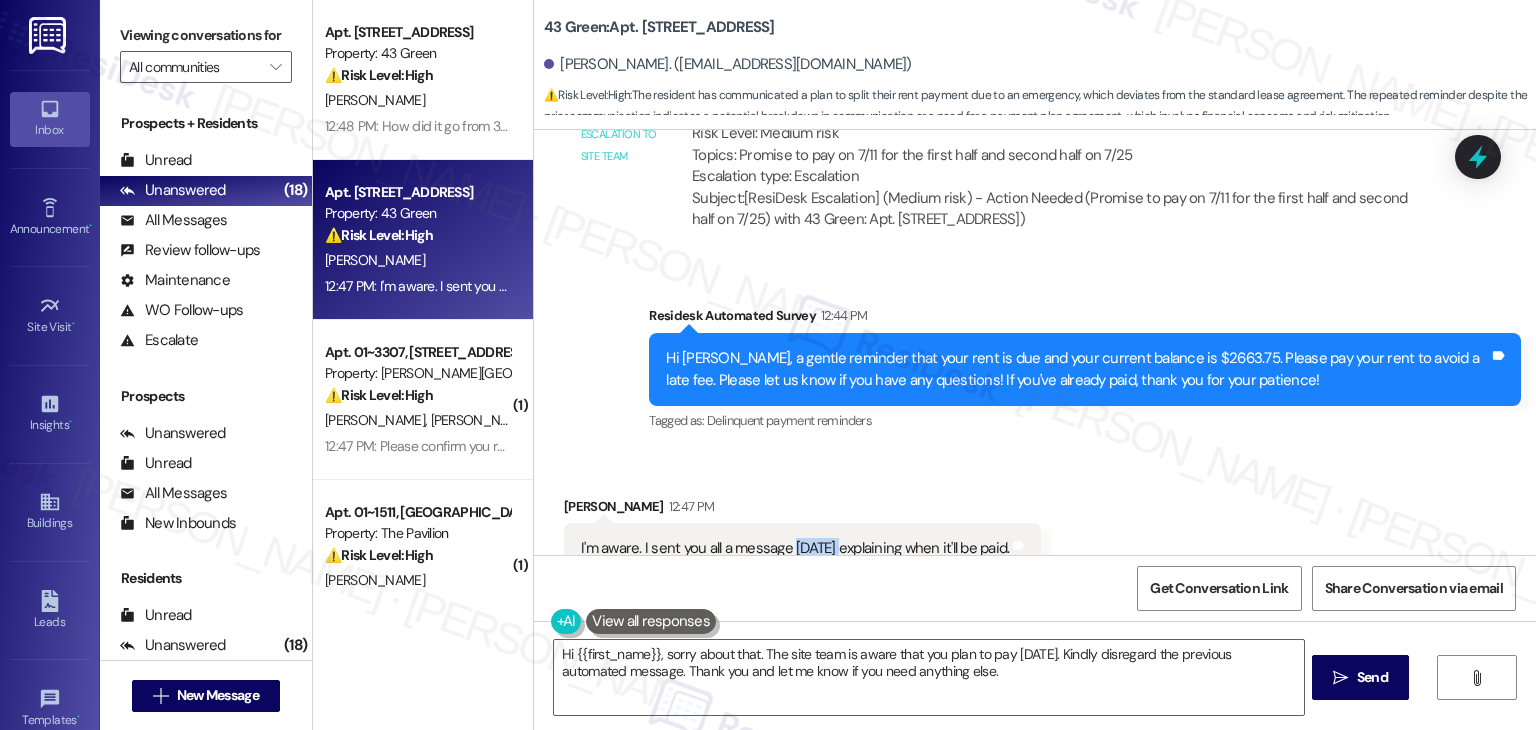 click on "I'm aware. I sent you all a message [DATE] explaining when it'll be paid." at bounding box center [795, 548] 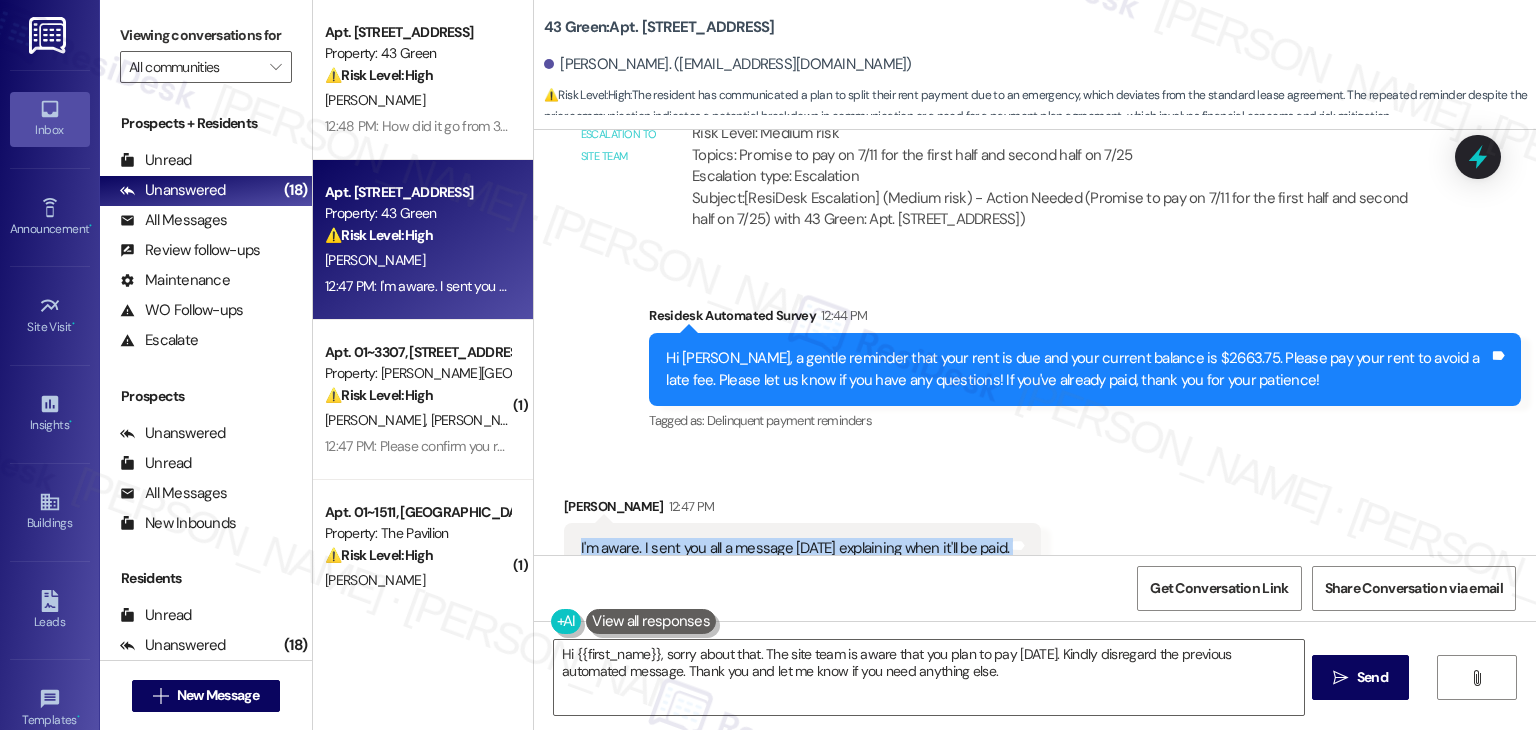 click on "I'm aware. I sent you all a message [DATE] explaining when it'll be paid." at bounding box center [795, 548] 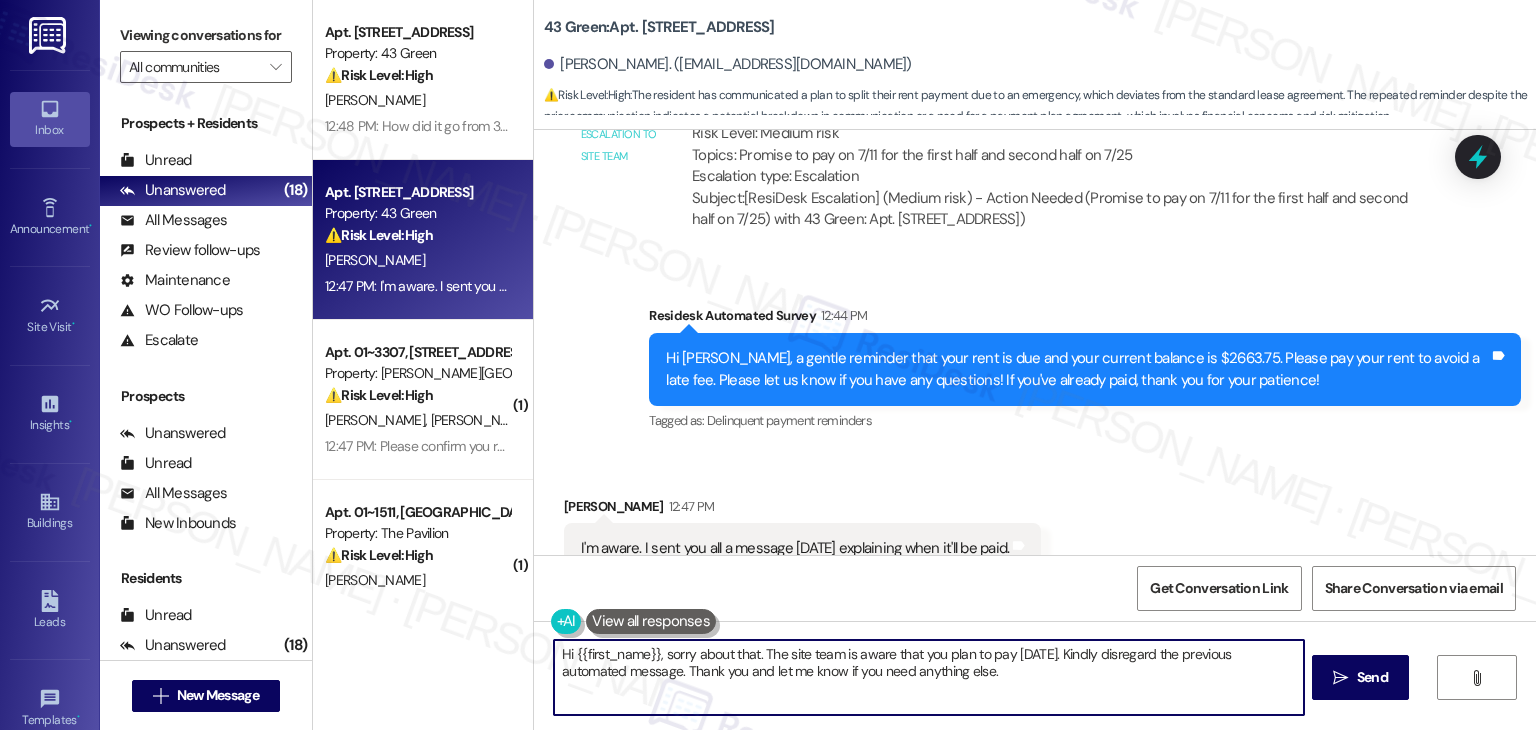 click on "Hi {{first_name}}, sorry about that. The site team is aware that you plan to pay [DATE]. Kindly disregard the previous automated message. Thank you and let me know if you need anything else." at bounding box center (928, 677) 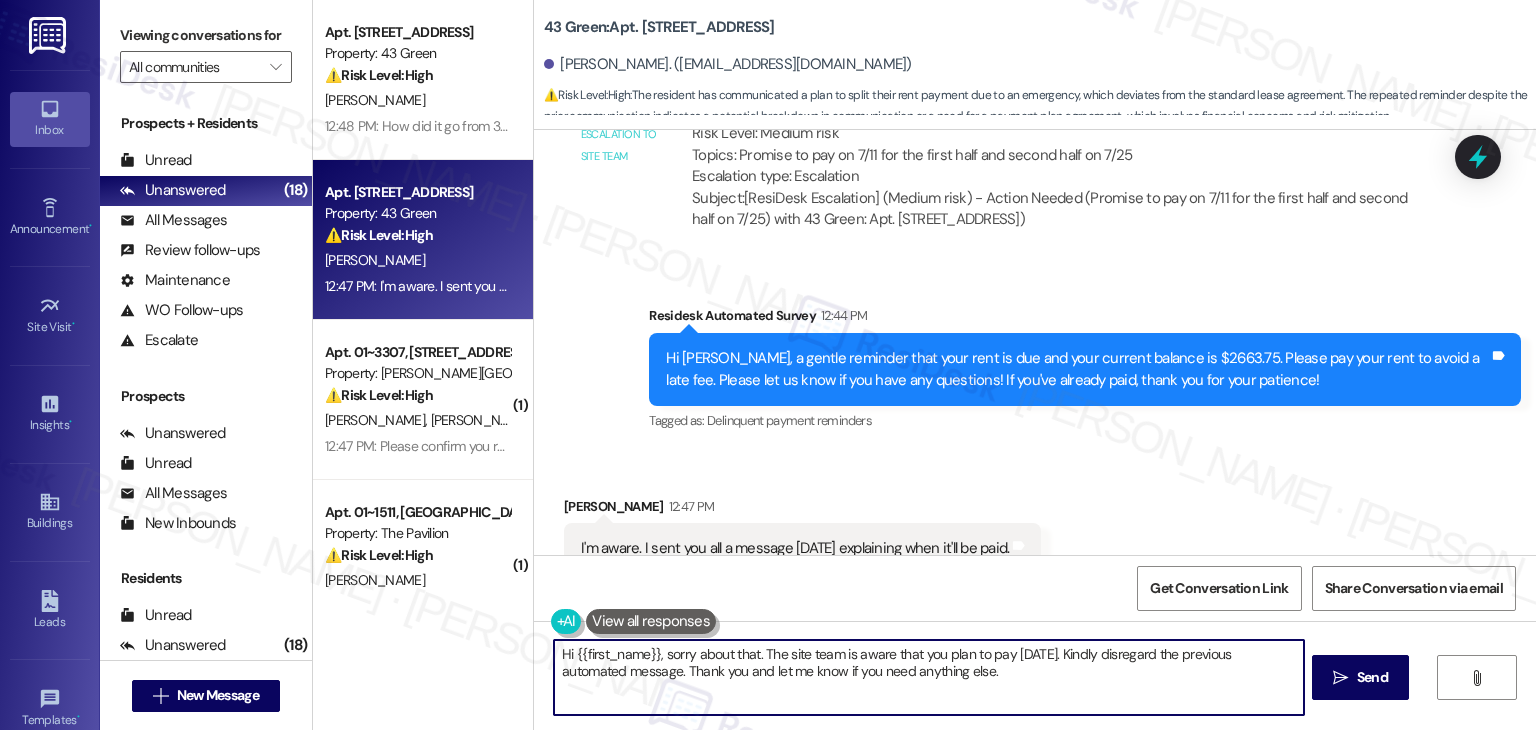 drag, startPoint x: 912, startPoint y: 657, endPoint x: 1062, endPoint y: 650, distance: 150.16324 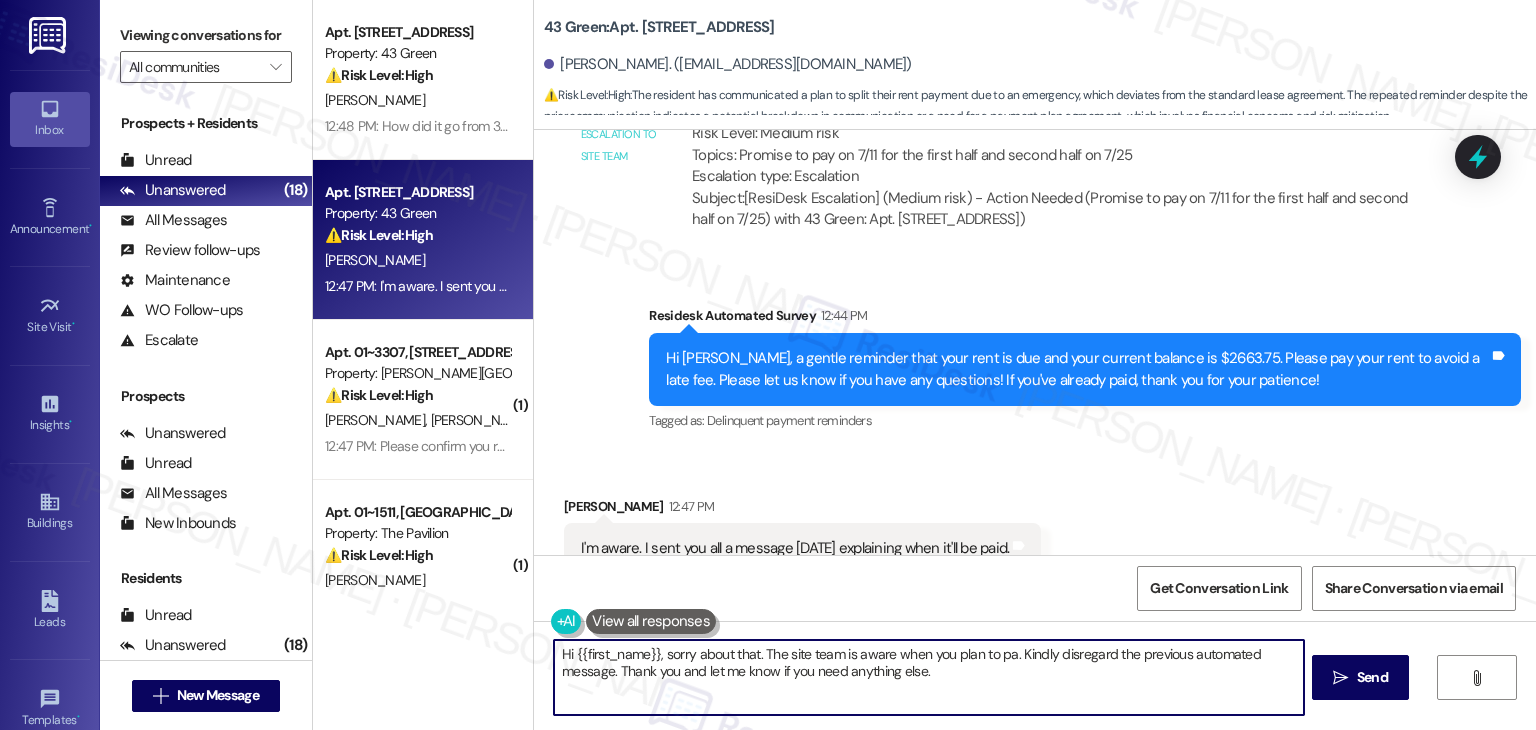 type on "Hi {{first_name}}, sorry about that. The site team is aware when you plan to pay. Kindly disregard the previous automated message. Thank you and let me know if you need anything else." 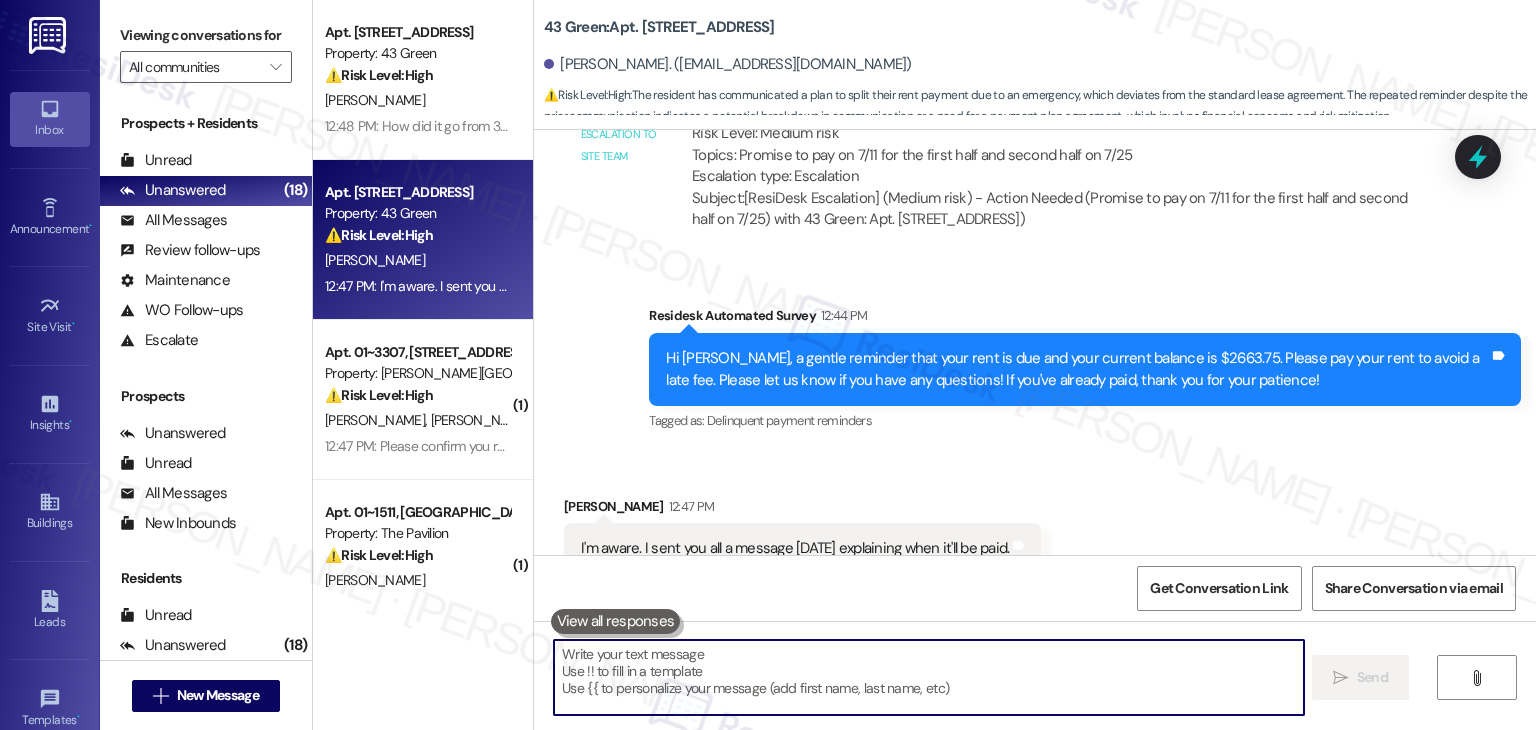 click at bounding box center (928, 677) 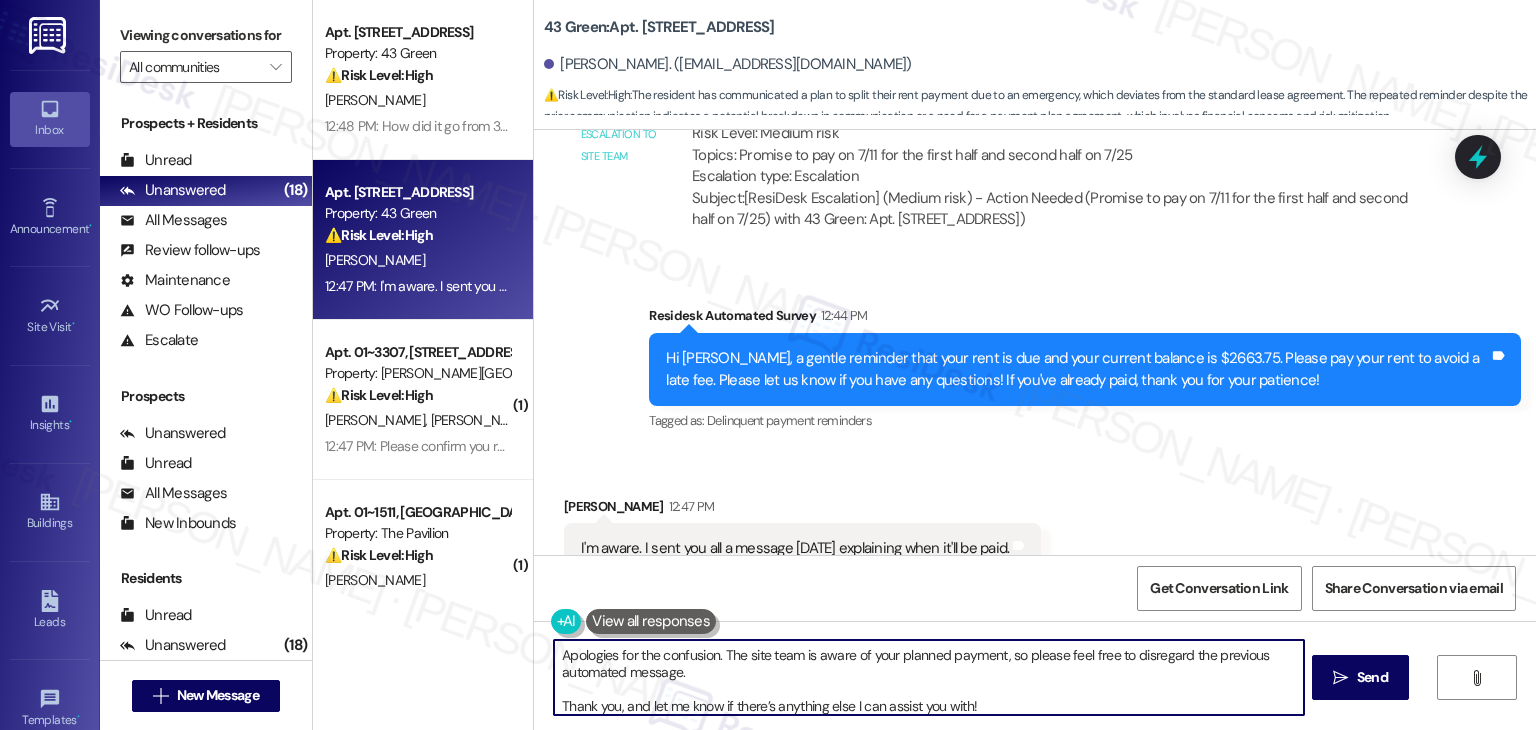 scroll, scrollTop: 0, scrollLeft: 0, axis: both 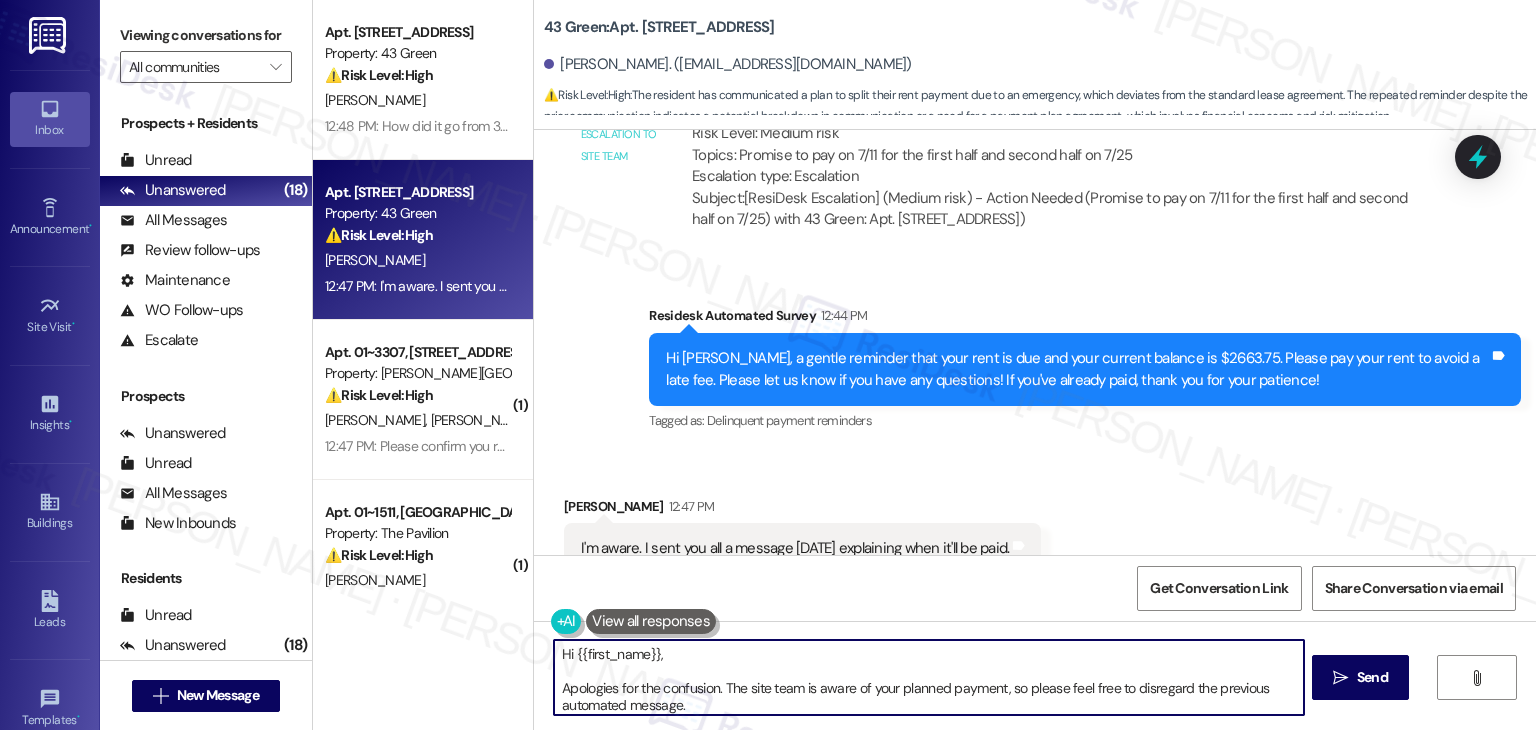 click on "Hi {{first_name}},
Apologies for the confusion. The site team is aware of your planned payment, so please feel free to disregard the previous automated message.
Thank you, and let me know if there’s anything else I can assist you with!" at bounding box center (928, 677) 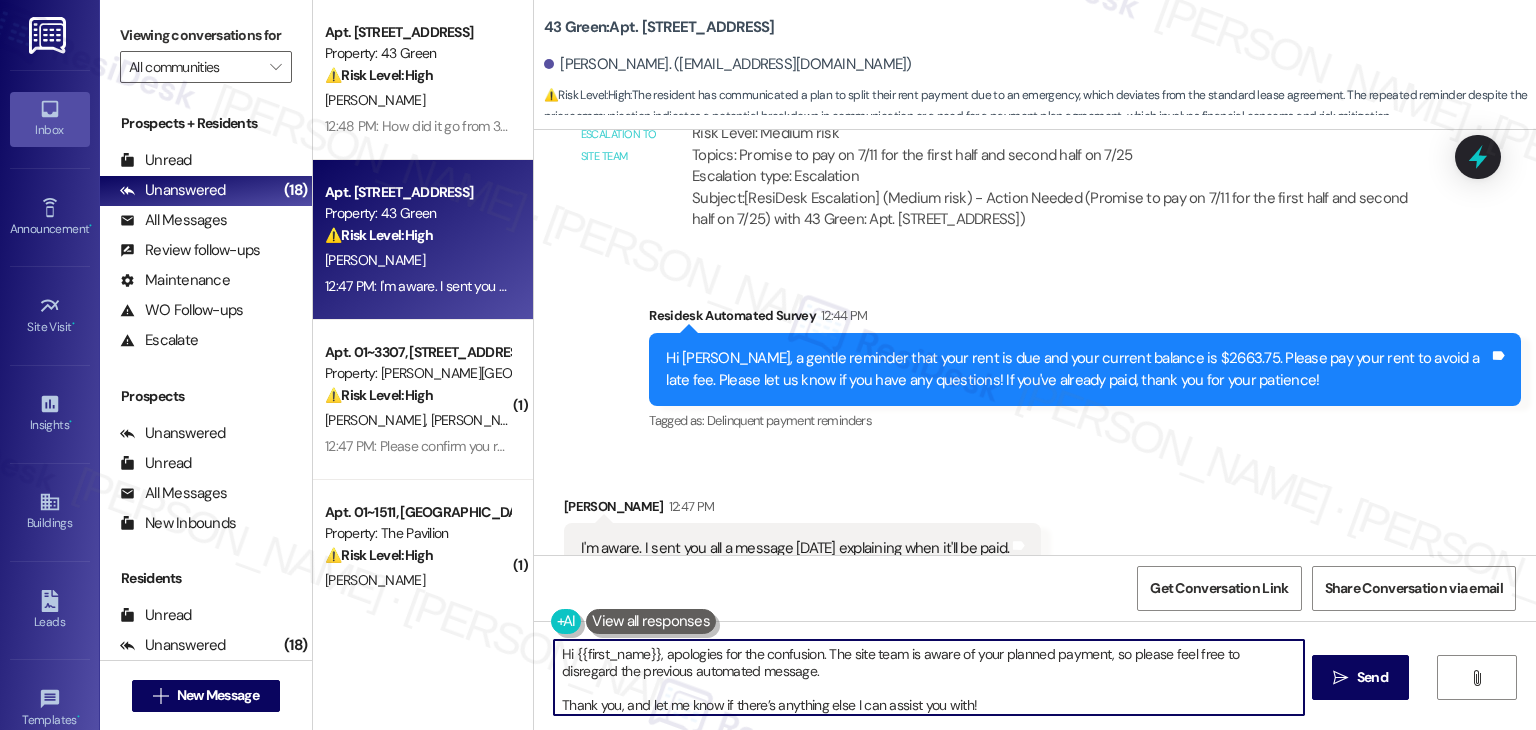click on "Hi {{first_name}}, apologies for the confusion. The site team is aware of your planned payment, so please feel free to disregard the previous automated message.
Thank you, and let me know if there’s anything else I can assist you with!" at bounding box center [928, 677] 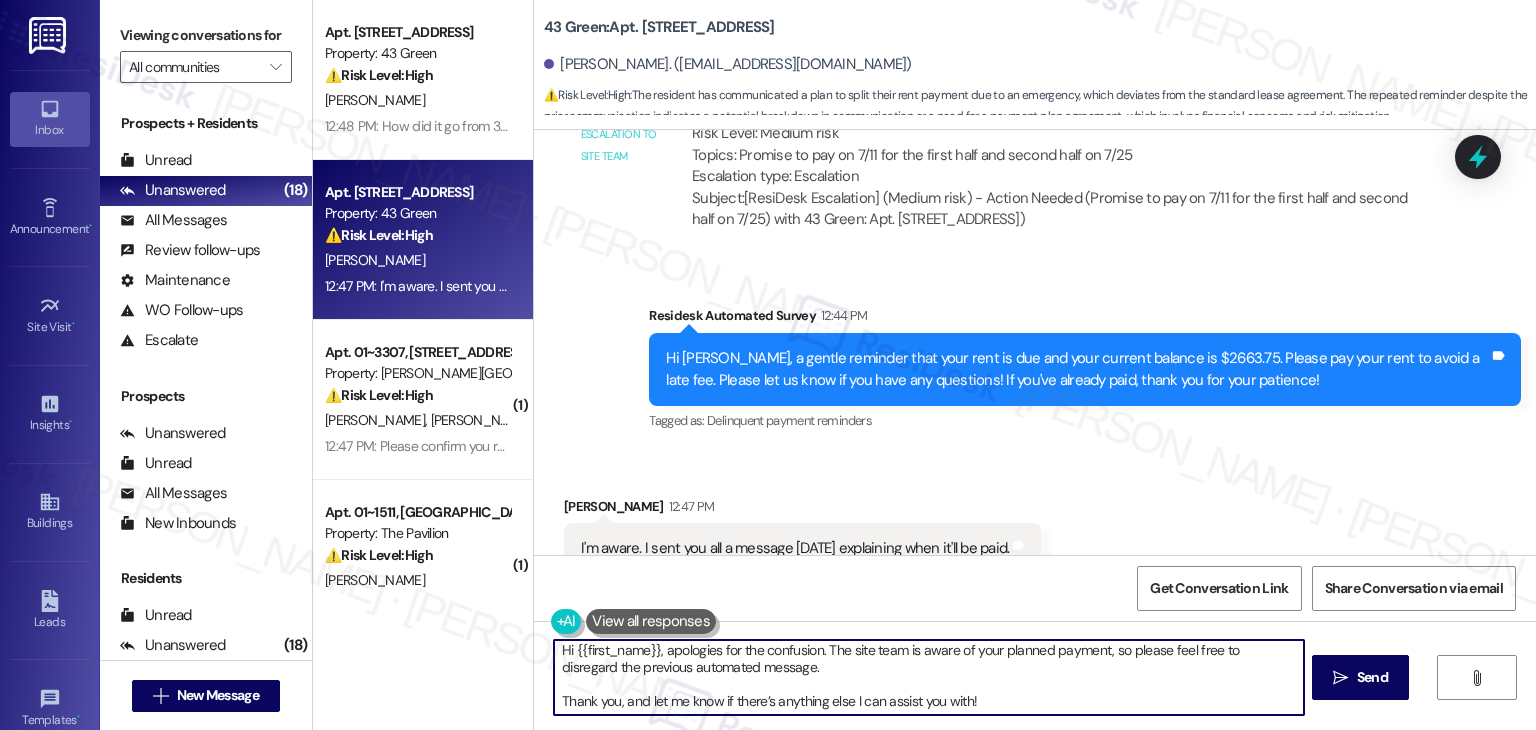 scroll, scrollTop: 4, scrollLeft: 0, axis: vertical 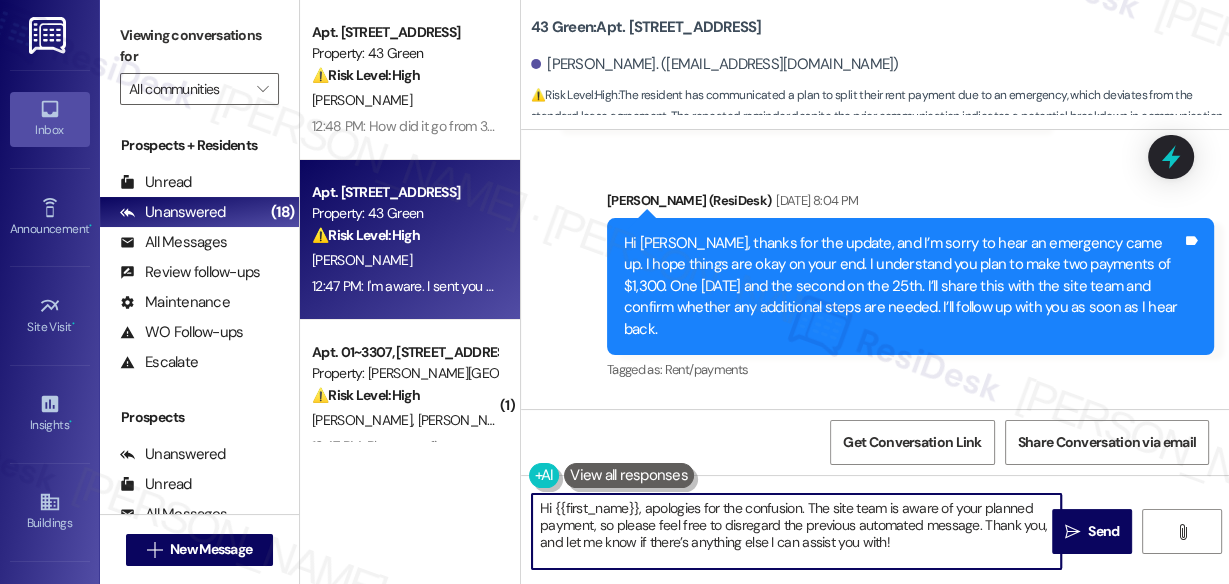 click on "Hi {{first_name}}, apologies for the confusion. The site team is aware of your planned payment, so please feel free to disregard the previous automated message. Thank you, and let me know if there’s anything else I can assist you with!" at bounding box center [796, 531] 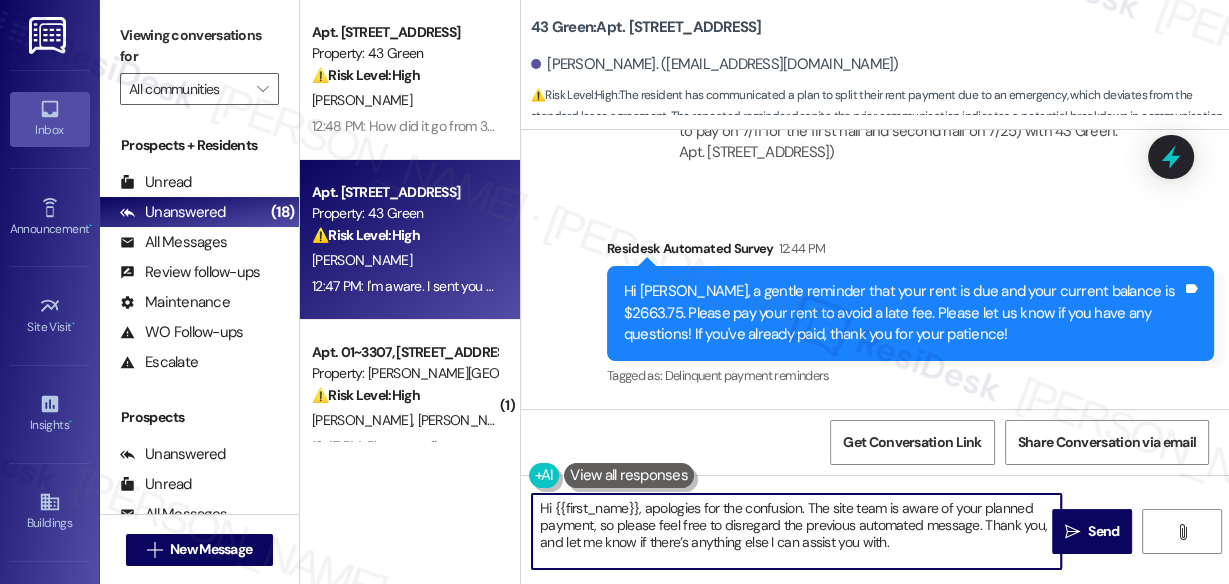 scroll, scrollTop: 4337, scrollLeft: 0, axis: vertical 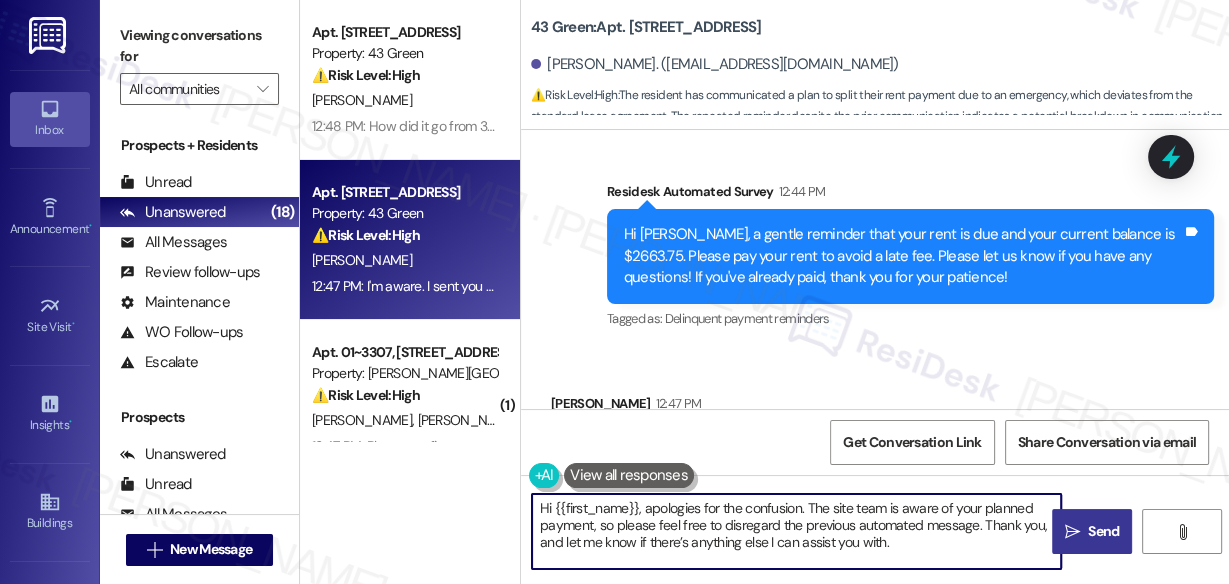 type on "Hi {{first_name}}, apologies for the confusion. The site team is aware of your planned payment, so please feel free to disregard the previous automated message. Thank you, and let me know if there’s anything else I can assist you with." 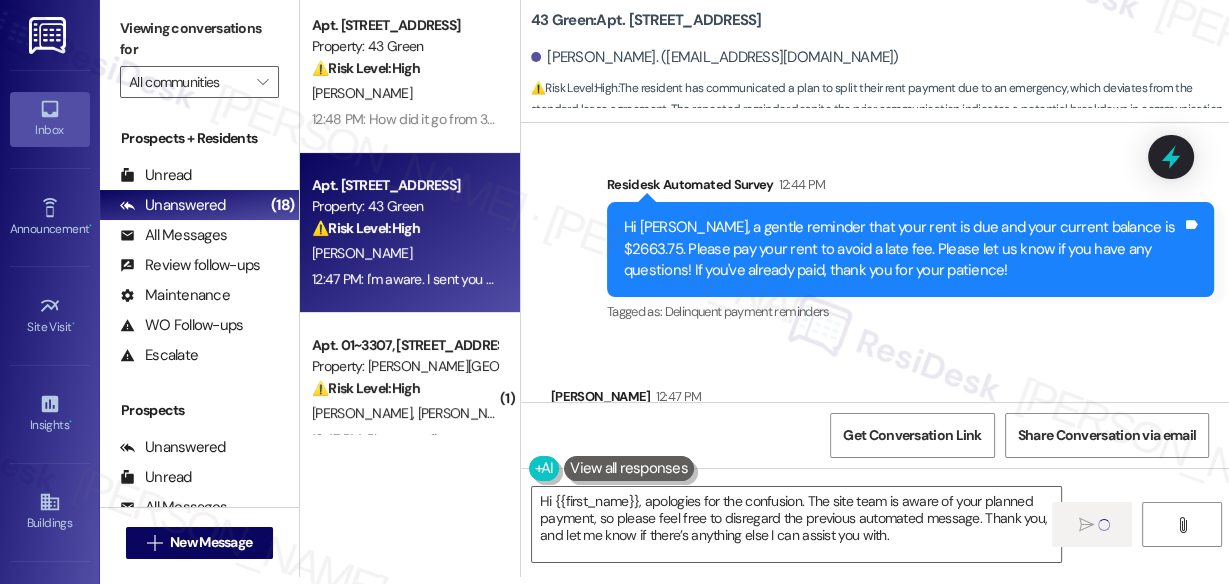 scroll, scrollTop: 8, scrollLeft: 0, axis: vertical 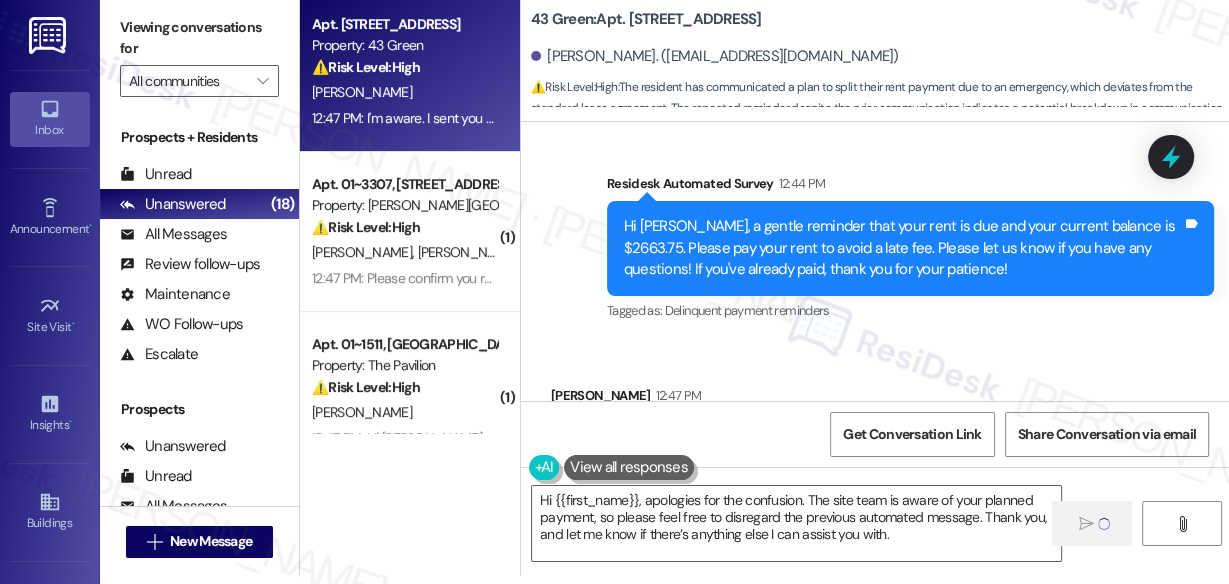 click on "[PERSON_NAME]" at bounding box center [468, 252] 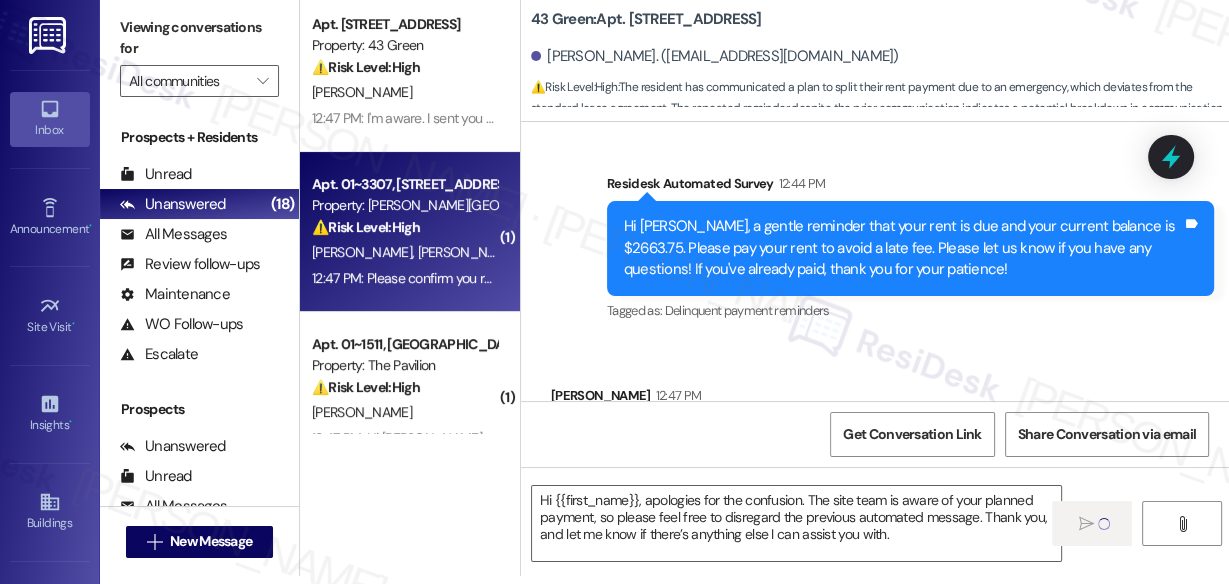 type on "Fetching suggested responses. Please feel free to read through the conversation in the meantime." 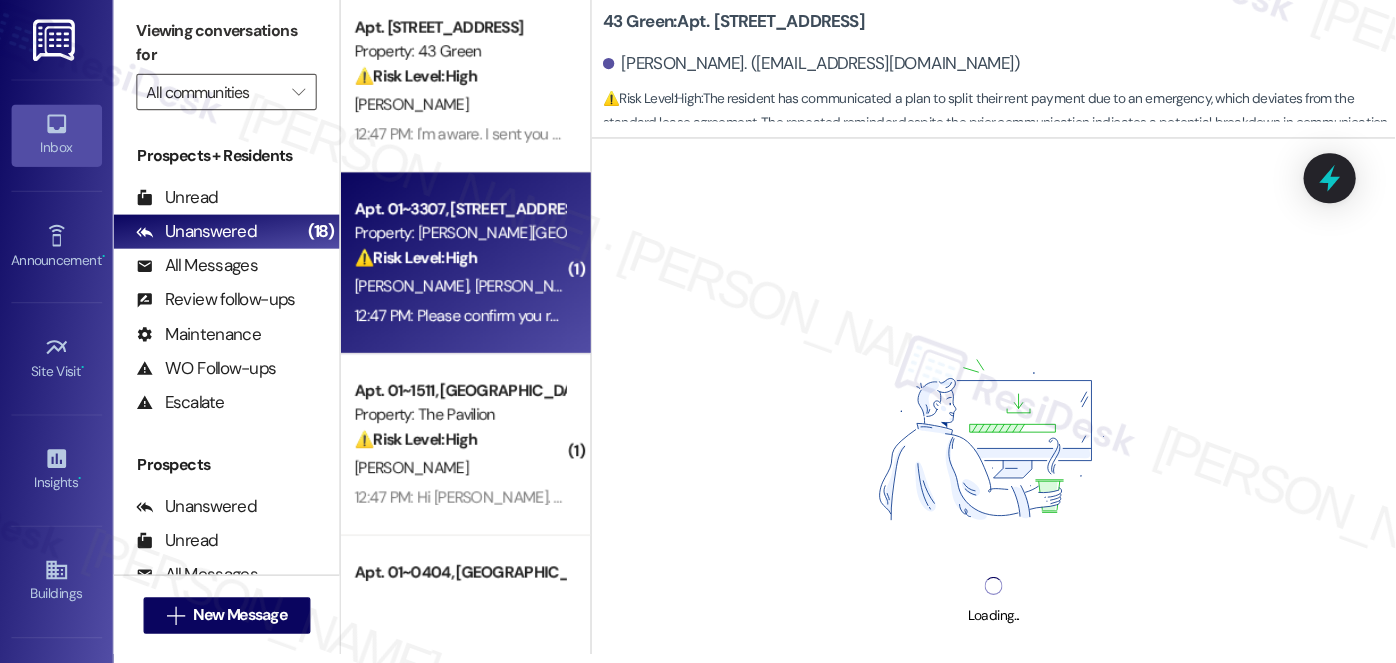scroll, scrollTop: 0, scrollLeft: 0, axis: both 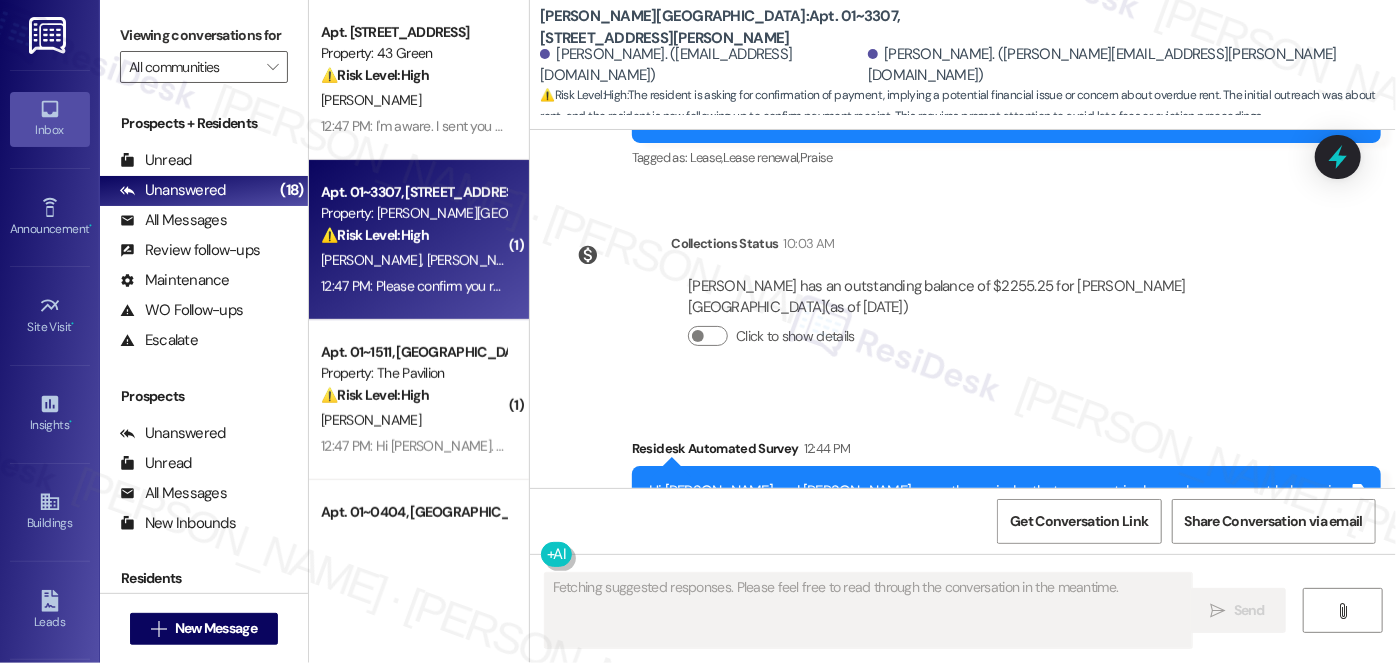 click on "Please confirm you received payment for me. Thanks!" at bounding box center (747, 702) 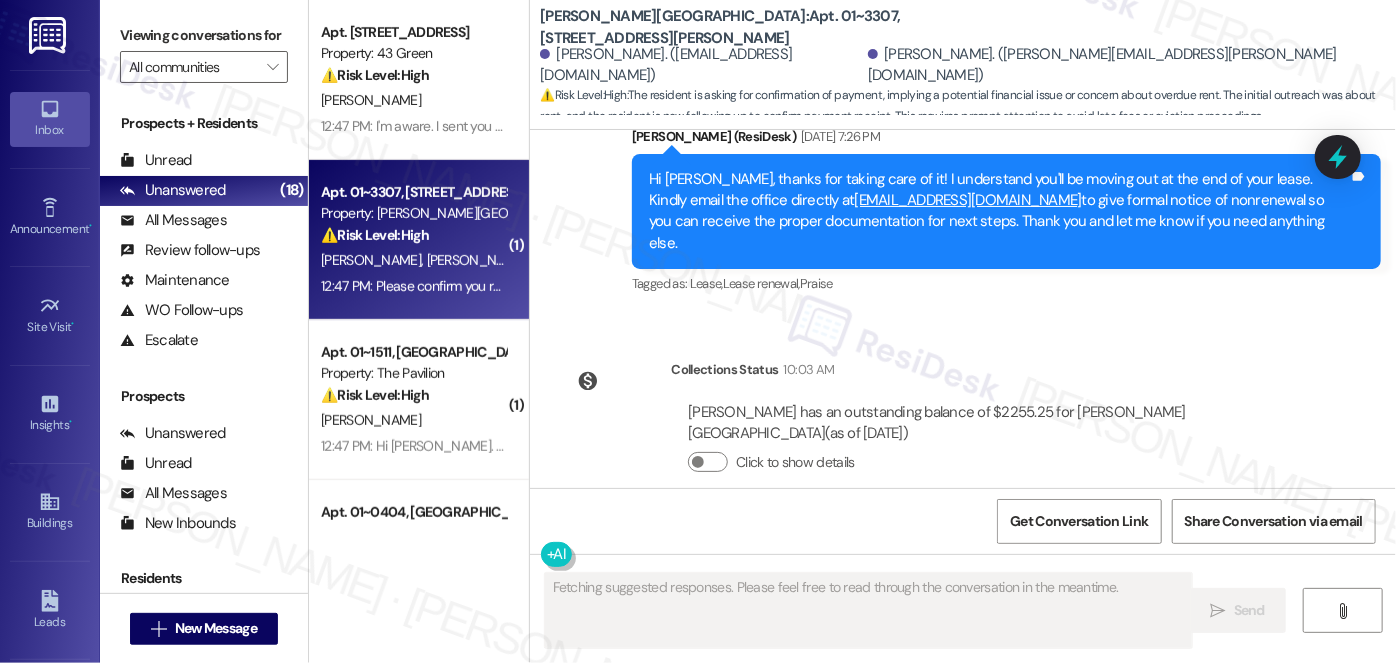 scroll, scrollTop: 15412, scrollLeft: 0, axis: vertical 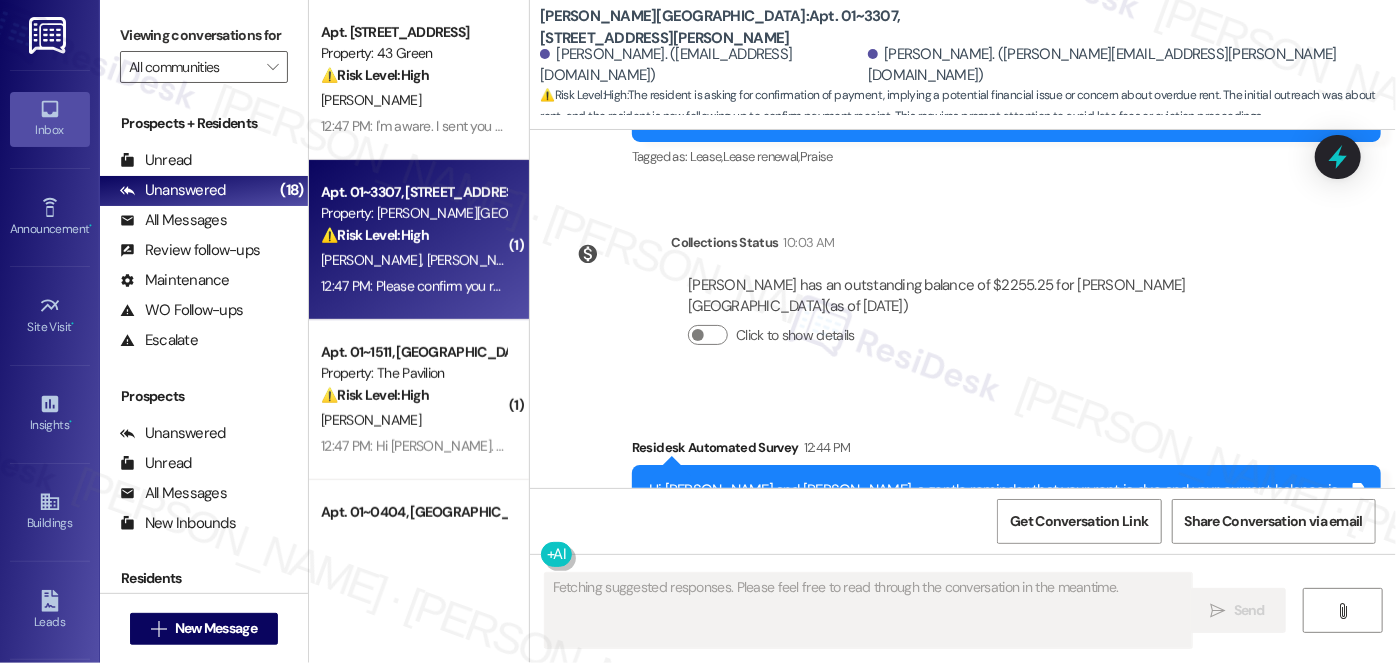 click on "Hi [PERSON_NAME] and [PERSON_NAME], a gentle reminder that your rent is due and your current balance is $2255.25. Please pay your rent to avoid a late fee. Please let us know if you have any questions! If you've already paid, thank you for your patience!" at bounding box center (999, 512) 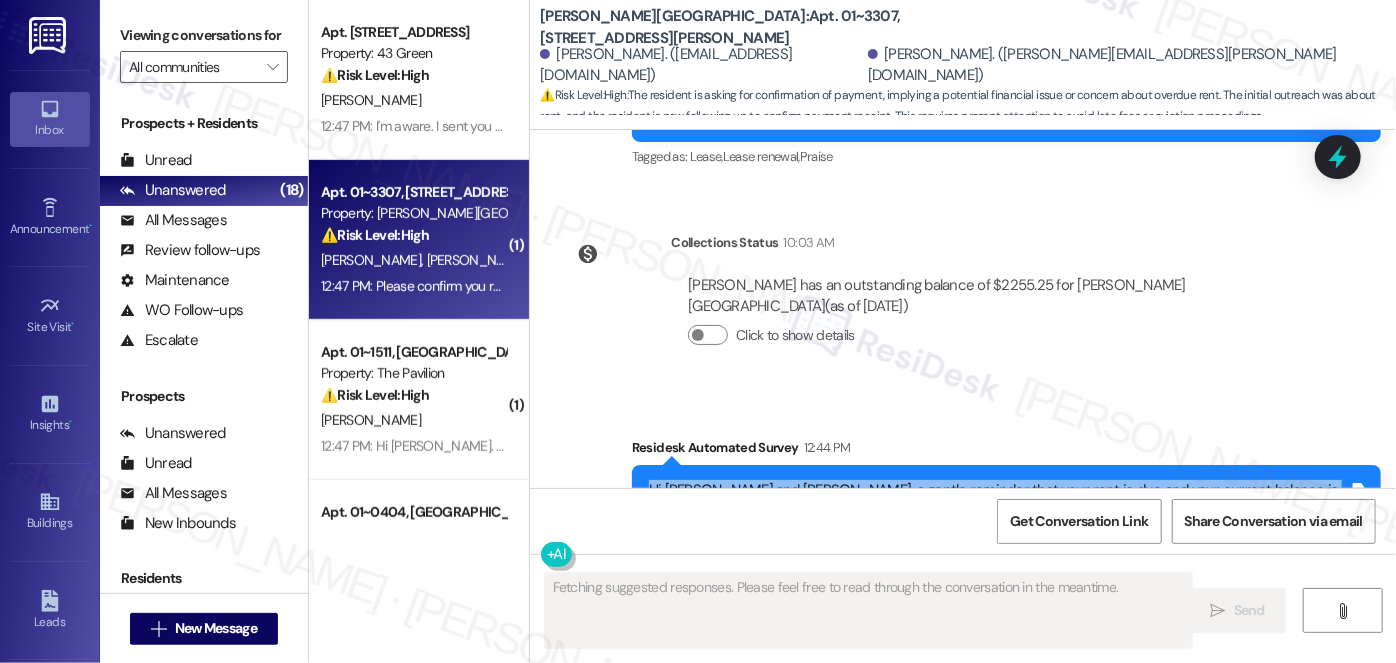 click on "Hi [PERSON_NAME] and [PERSON_NAME], a gentle reminder that your rent is due and your current balance is $2255.25. Please pay your rent to avoid a late fee. Please let us know if you have any questions! If you've already paid, thank you for your patience!" at bounding box center (999, 512) 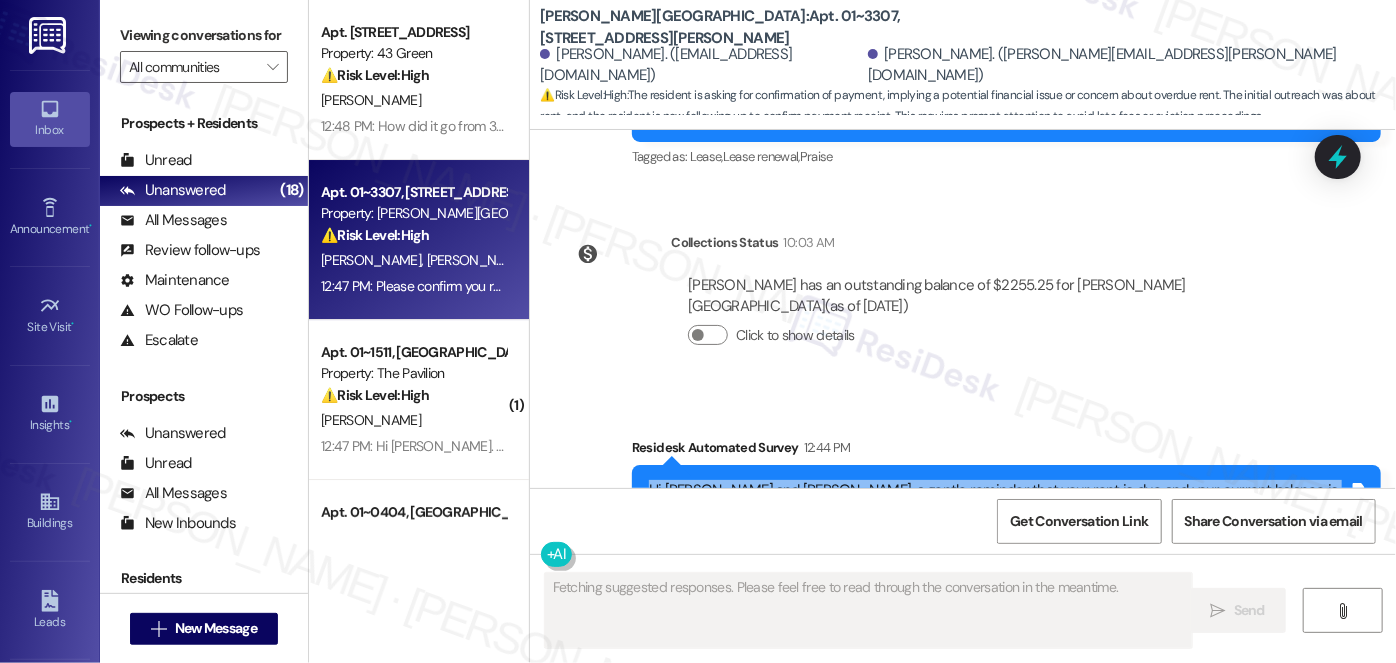 scroll, scrollTop: 0, scrollLeft: 0, axis: both 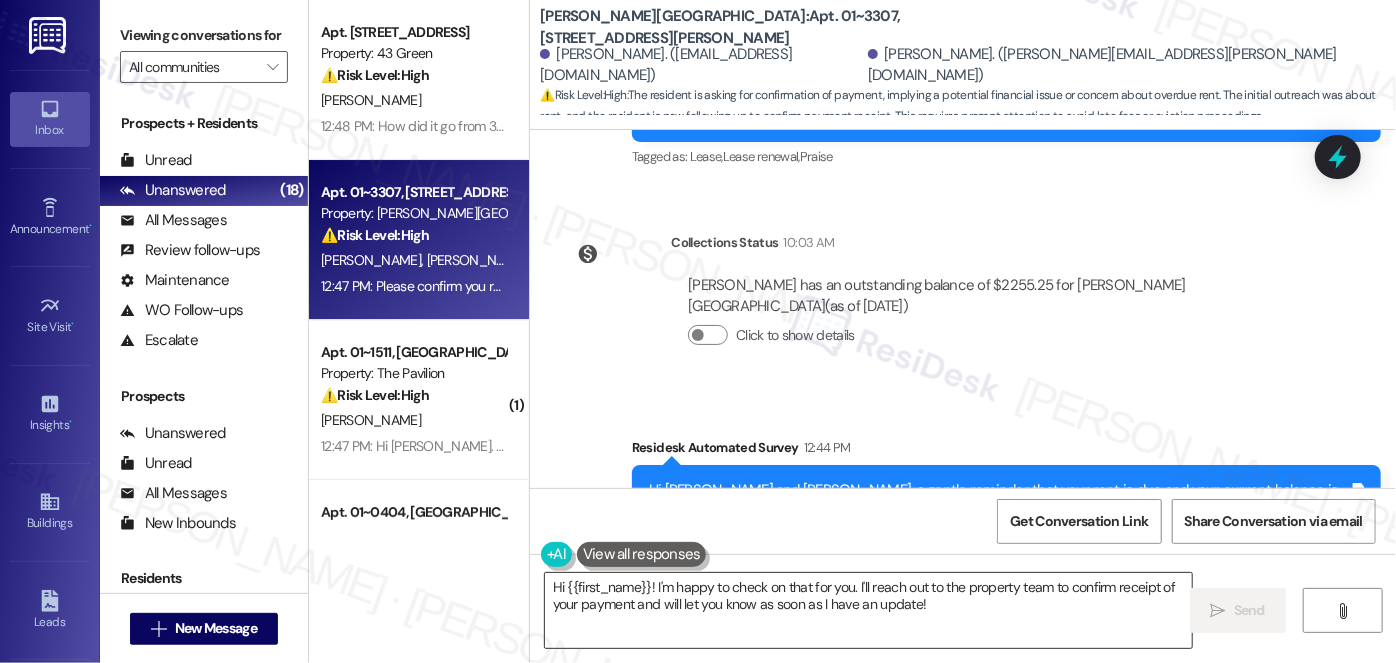 click on "Hi {{first_name}}! I'm happy to check on that for you. I'll reach out to the property team to confirm receipt of your payment and will let you know as soon as I have an update!" at bounding box center (868, 610) 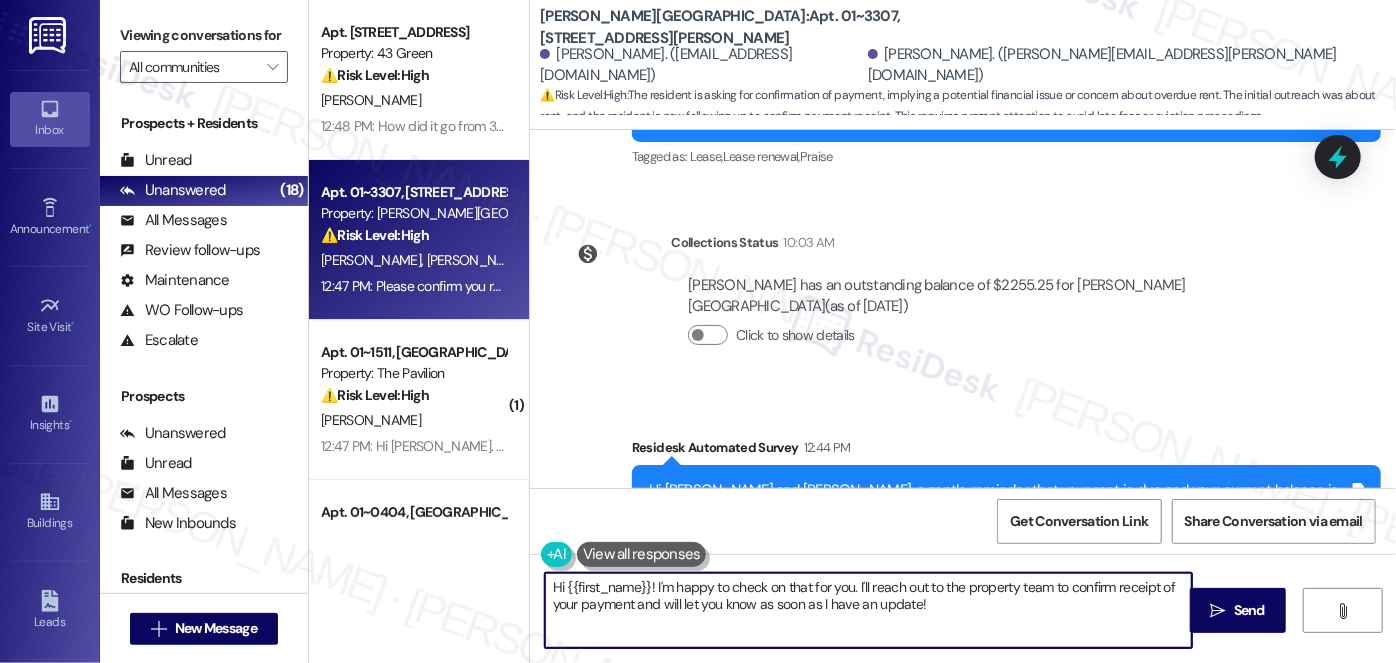 drag, startPoint x: 944, startPoint y: 606, endPoint x: 904, endPoint y: 593, distance: 42.059483 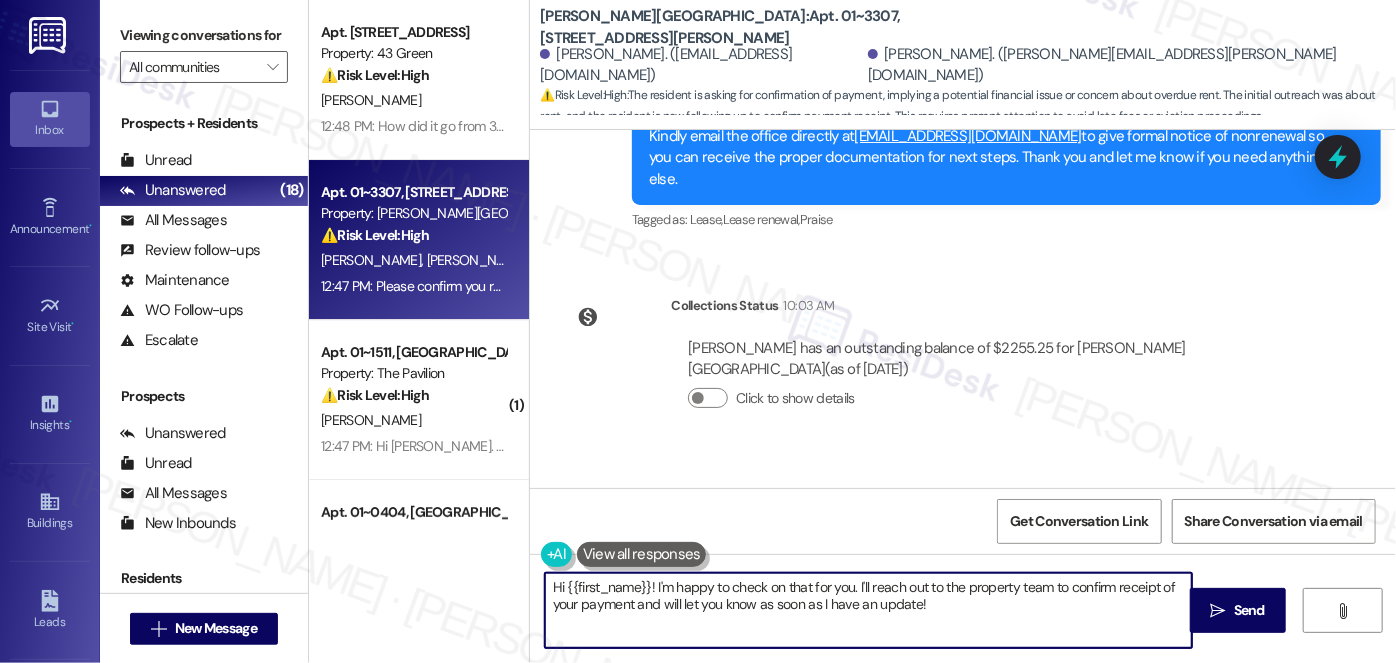 scroll, scrollTop: 15412, scrollLeft: 0, axis: vertical 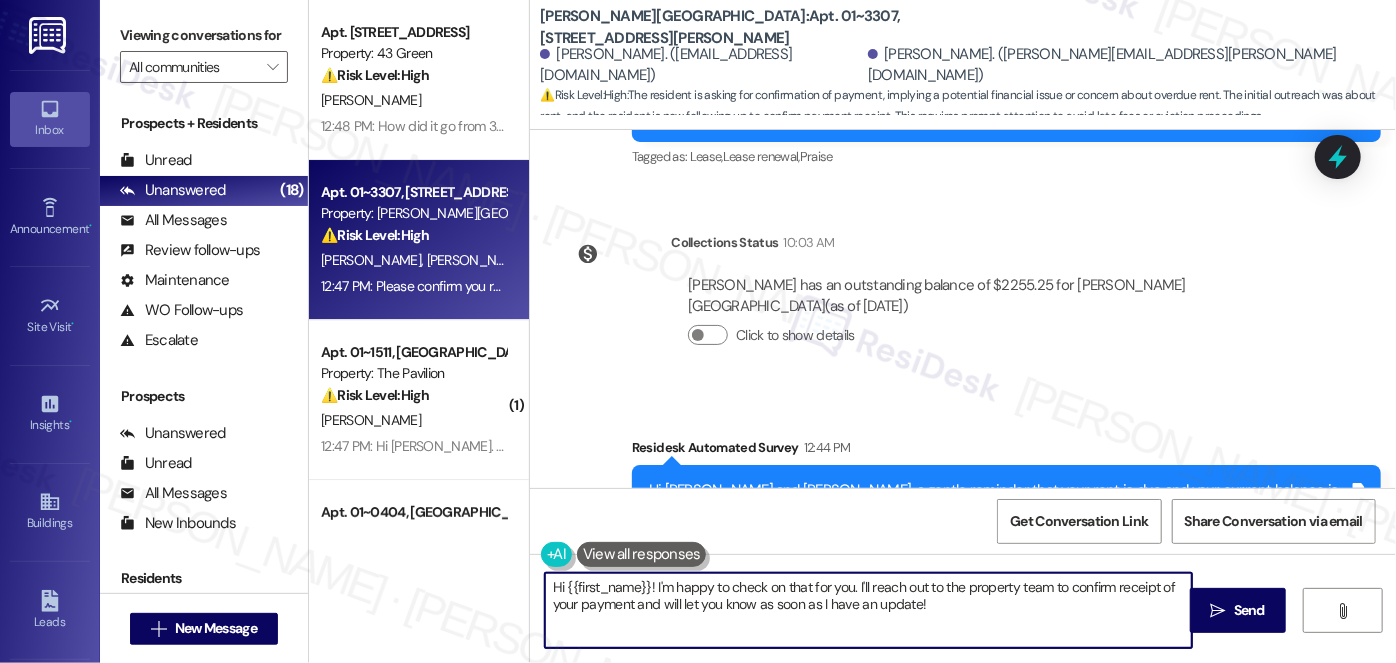 click on "Received via SMS [PERSON_NAME] 12:47 PM Please confirm you received payment for me. Thanks! Tags and notes Tagged as:   Rent/payments Click to highlight conversations about Rent/payments" at bounding box center (754, 702) 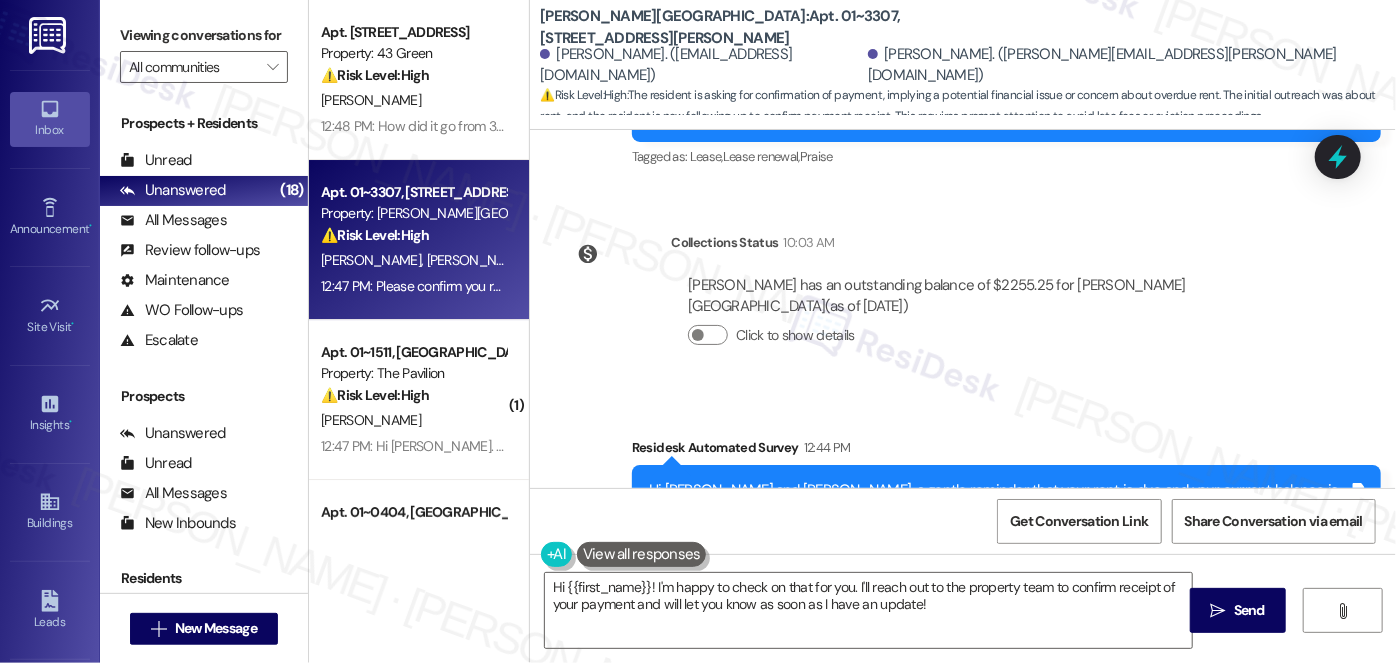 click on "Received via SMS [PERSON_NAME] 12:47 PM Please confirm you received payment for me. Thanks! Tags and notes Tagged as:   Rent/payments Click to highlight conversations about Rent/payments" at bounding box center [754, 702] 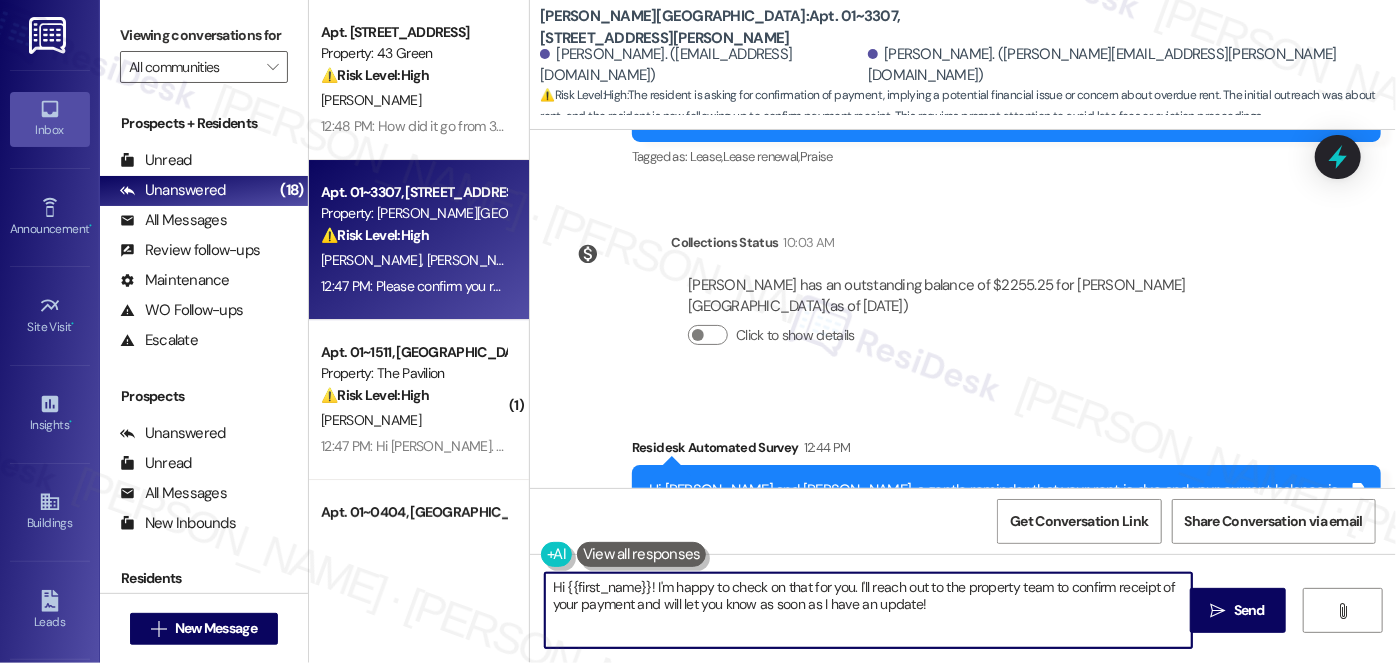 drag, startPoint x: 558, startPoint y: 580, endPoint x: 641, endPoint y: 574, distance: 83.21658 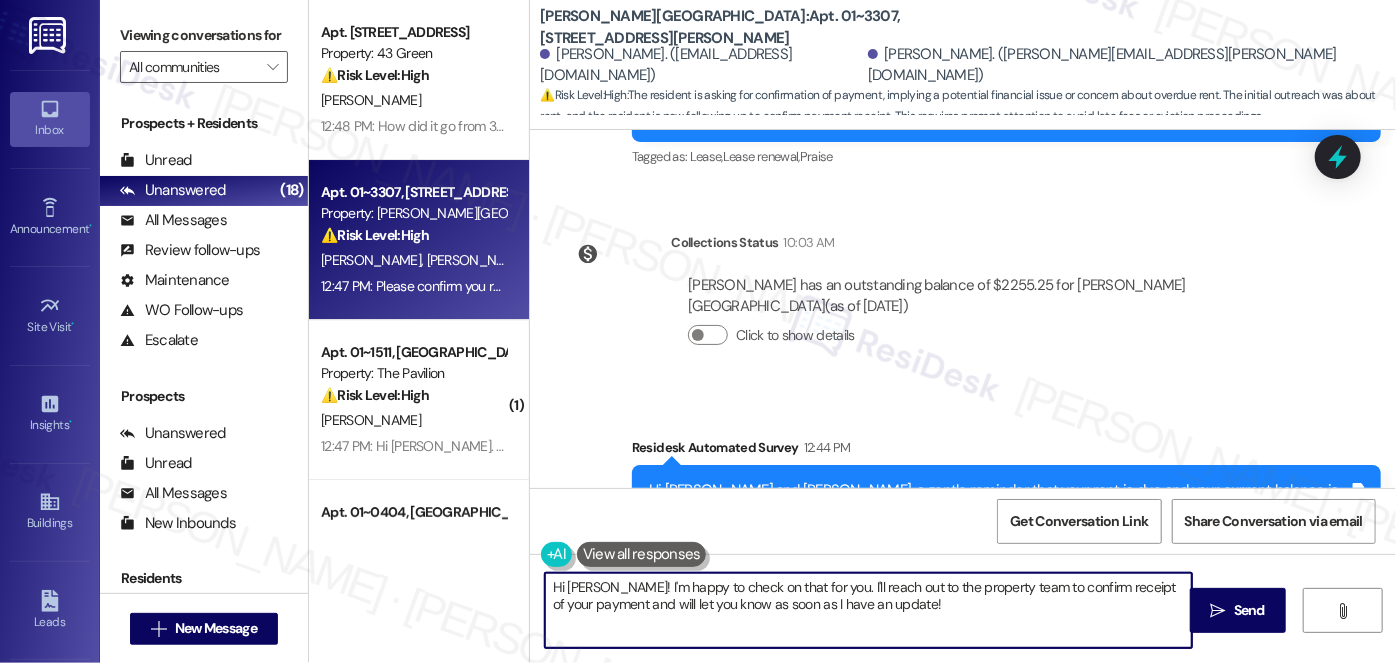 click on "Hi [PERSON_NAME]! I'm happy to check on that for you. I'll reach out to the property team to confirm receipt of your payment and will let you know as soon as I have an update!" at bounding box center (868, 610) 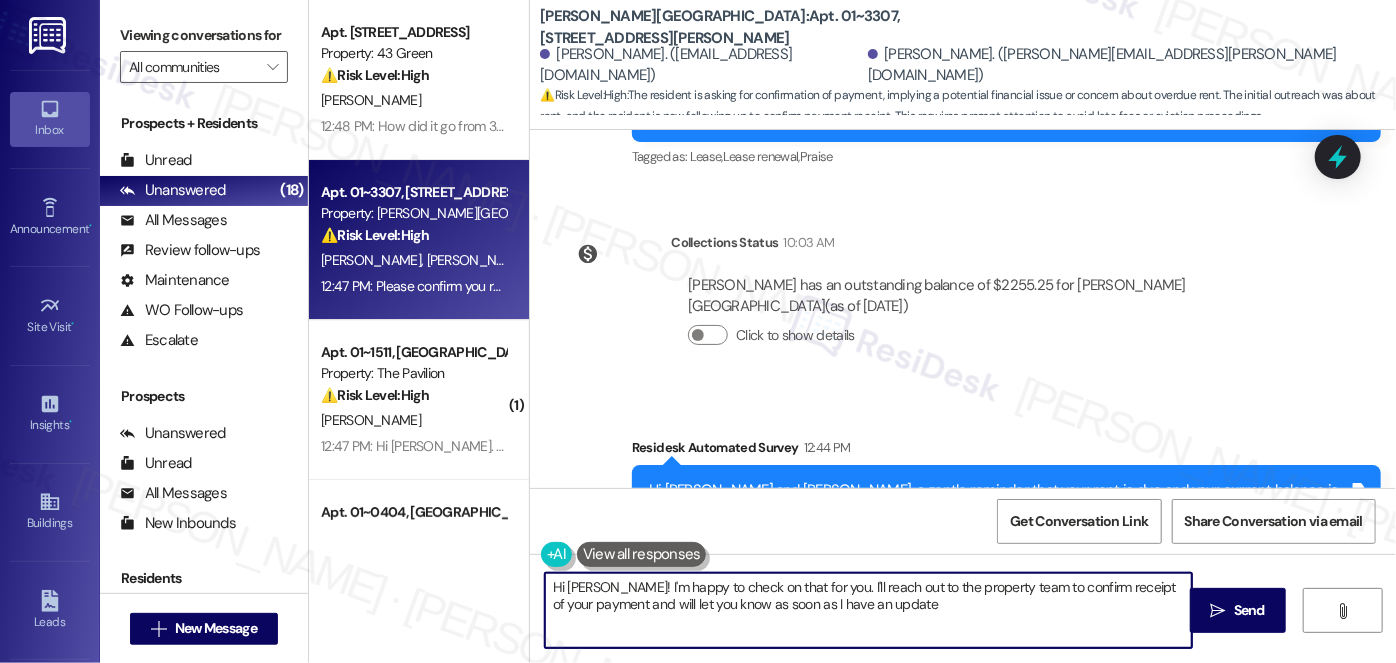 type on "Hi [PERSON_NAME]! I'm happy to check on that for you. I'll reach out to the property team to confirm receipt of your payment and will let you know as soon as I have an update." 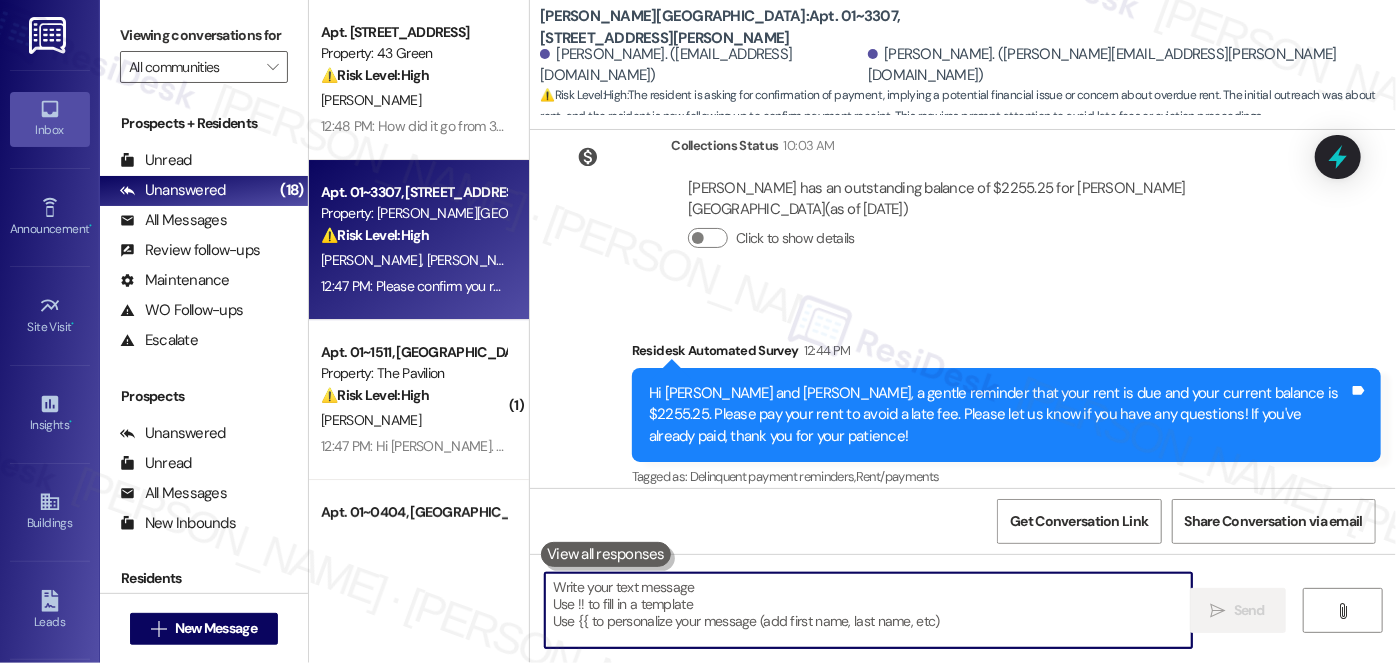 scroll, scrollTop: 15573, scrollLeft: 0, axis: vertical 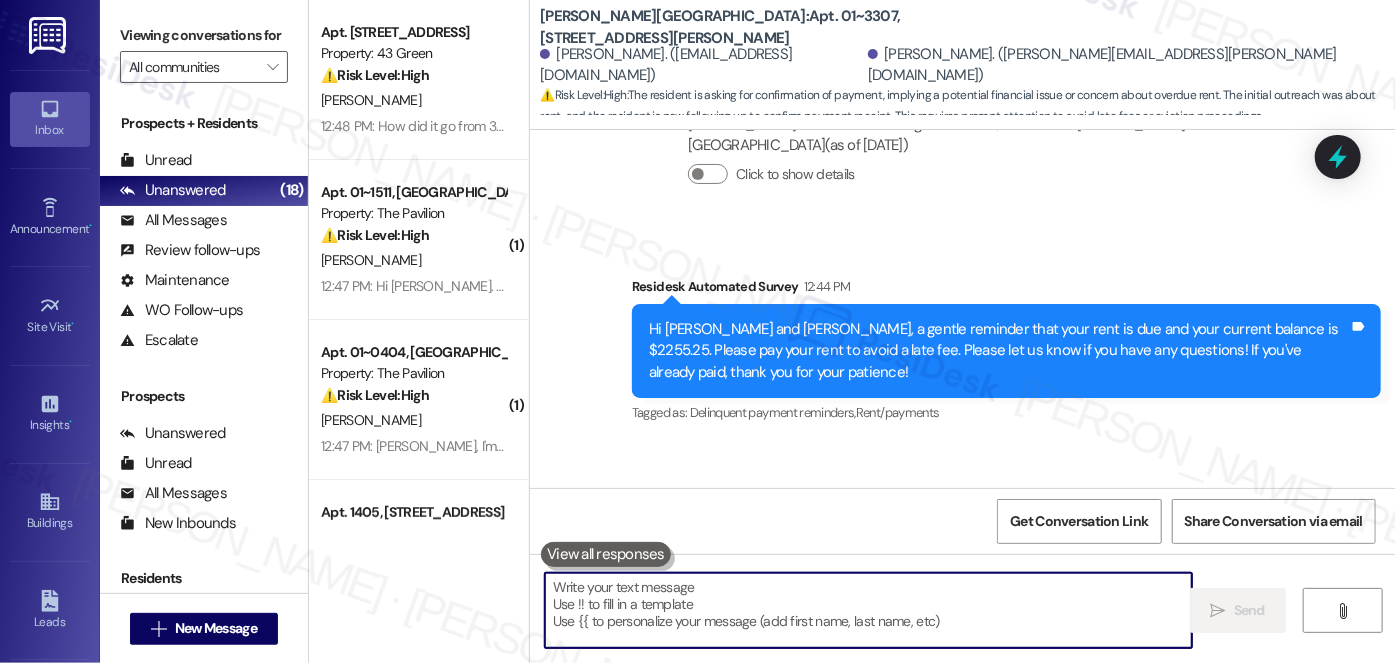 type 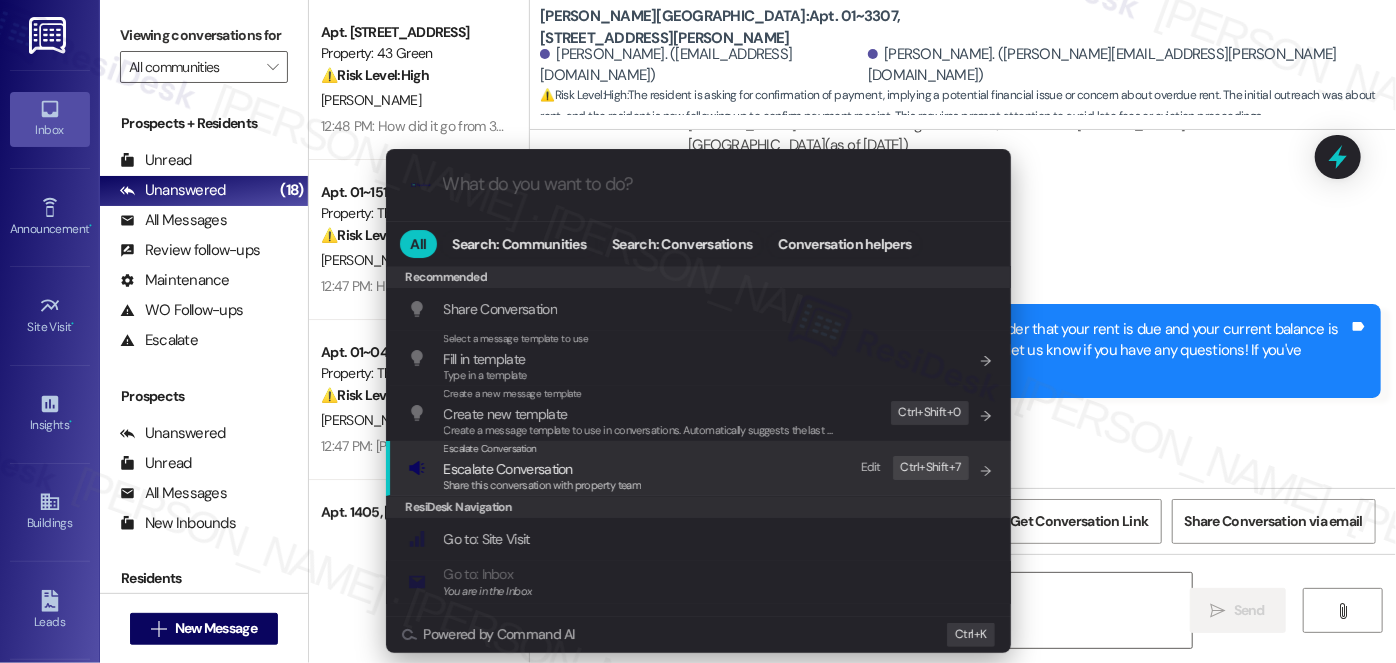 click on "Escalate Conversation Escalate Conversation Share this conversation with property team Edit Ctrl+ Shift+ 7" at bounding box center [700, 468] 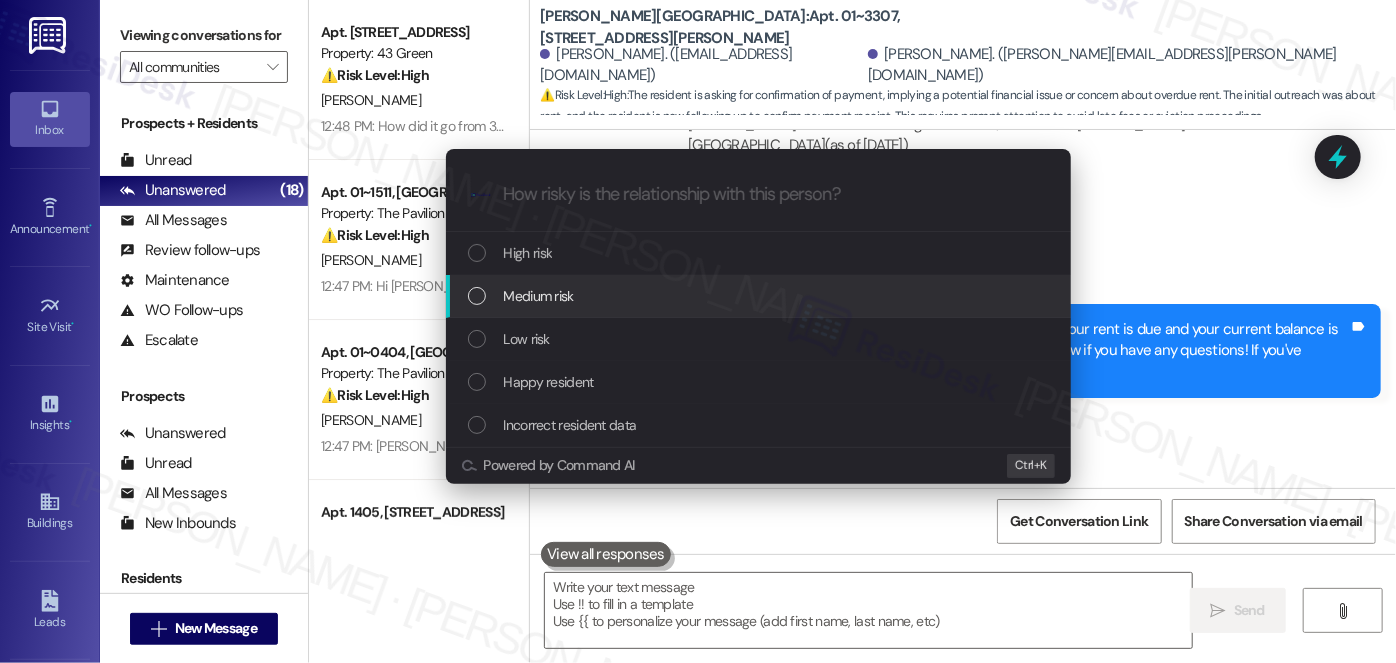 click on "Medium risk" at bounding box center [758, 296] 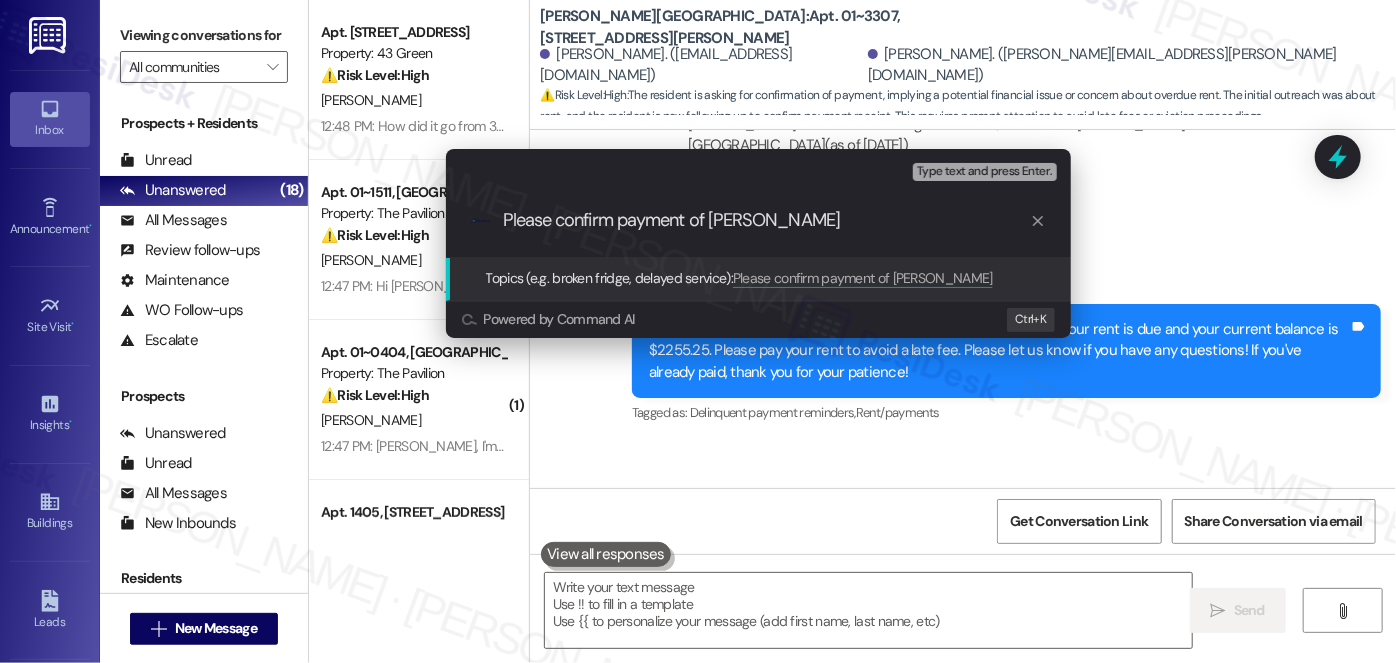 type on "Please confirm payment of [PERSON_NAME]" 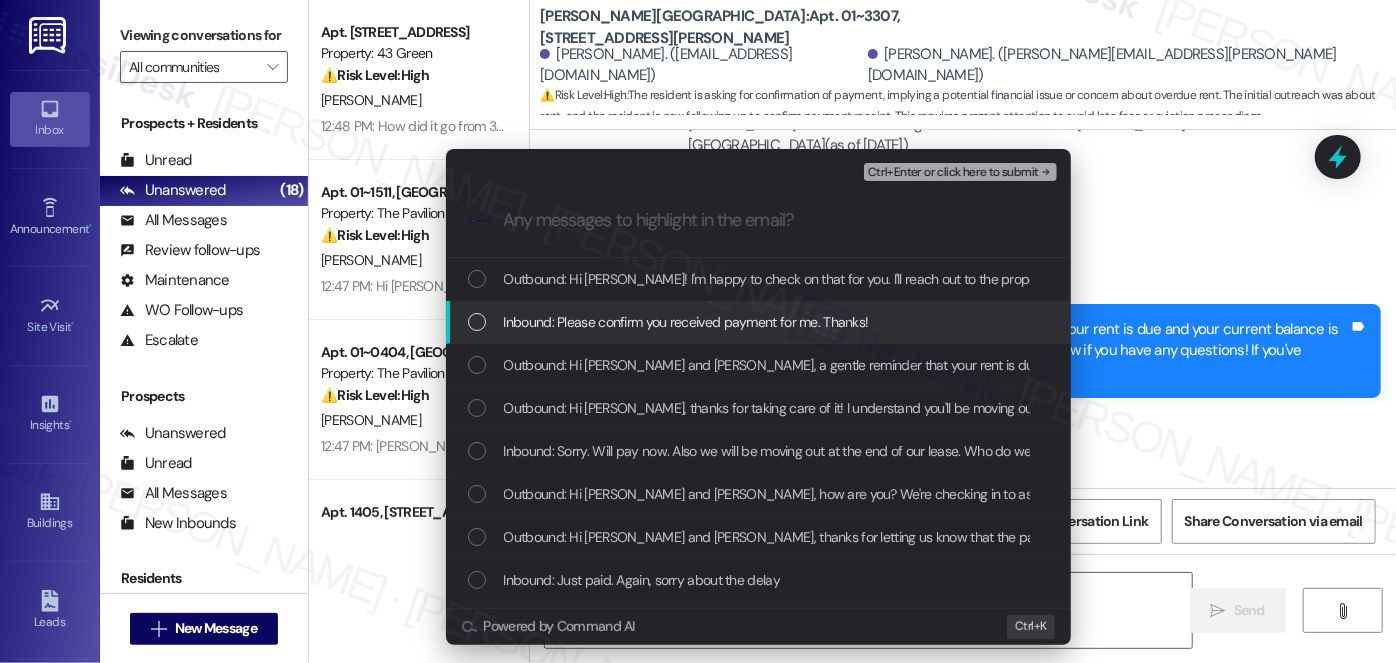 click on "Inbound: Please confirm you received payment for me. Thanks!" at bounding box center (758, 322) 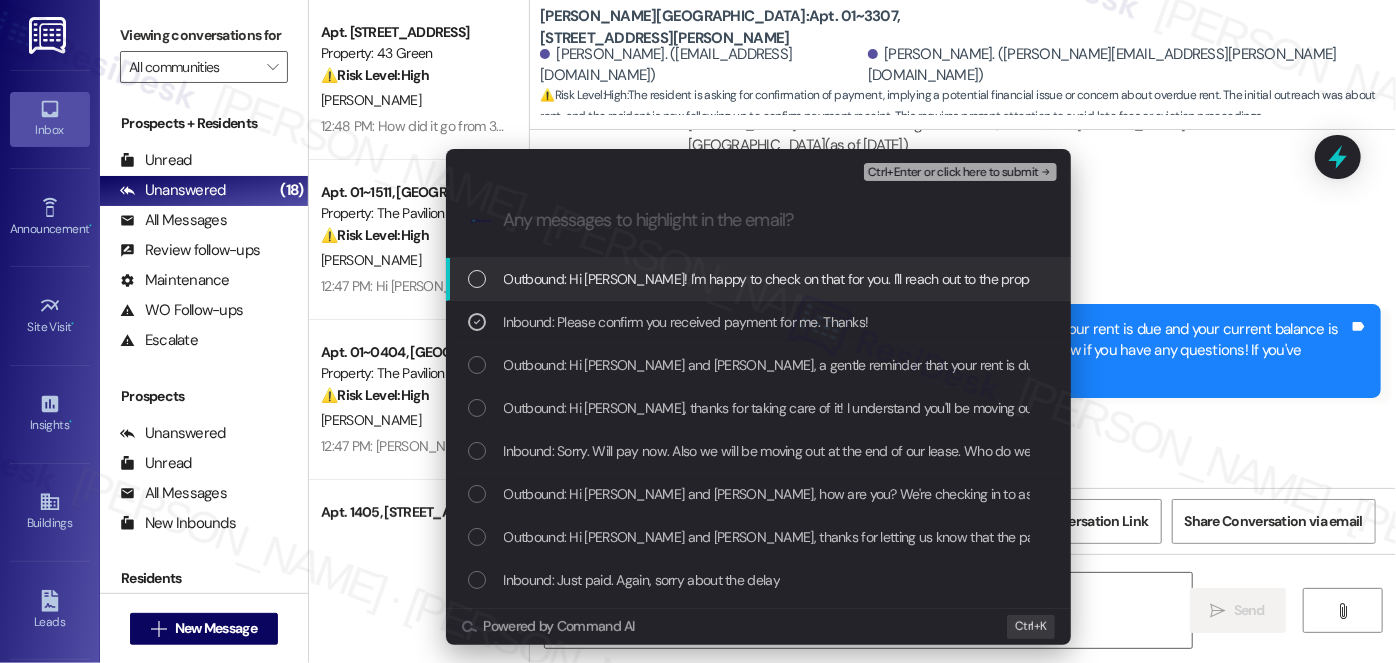click on "Ctrl+Enter or click here to submit" at bounding box center [953, 173] 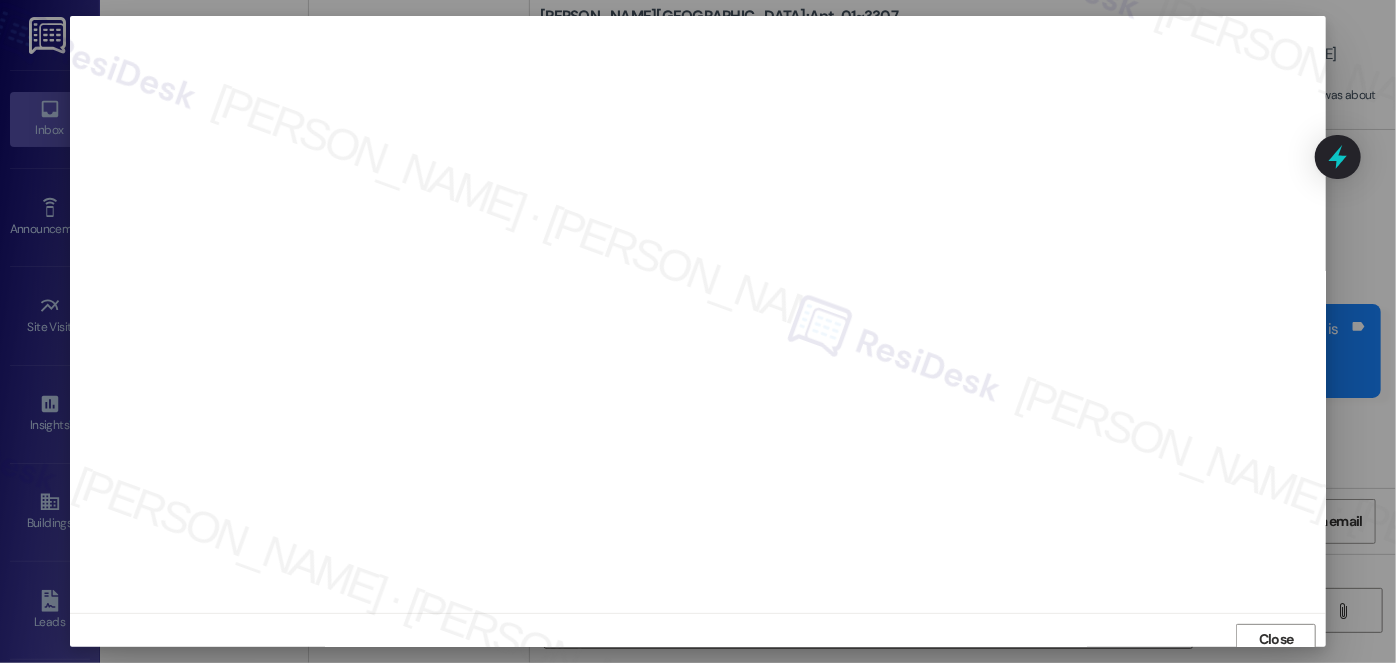 scroll, scrollTop: 8, scrollLeft: 0, axis: vertical 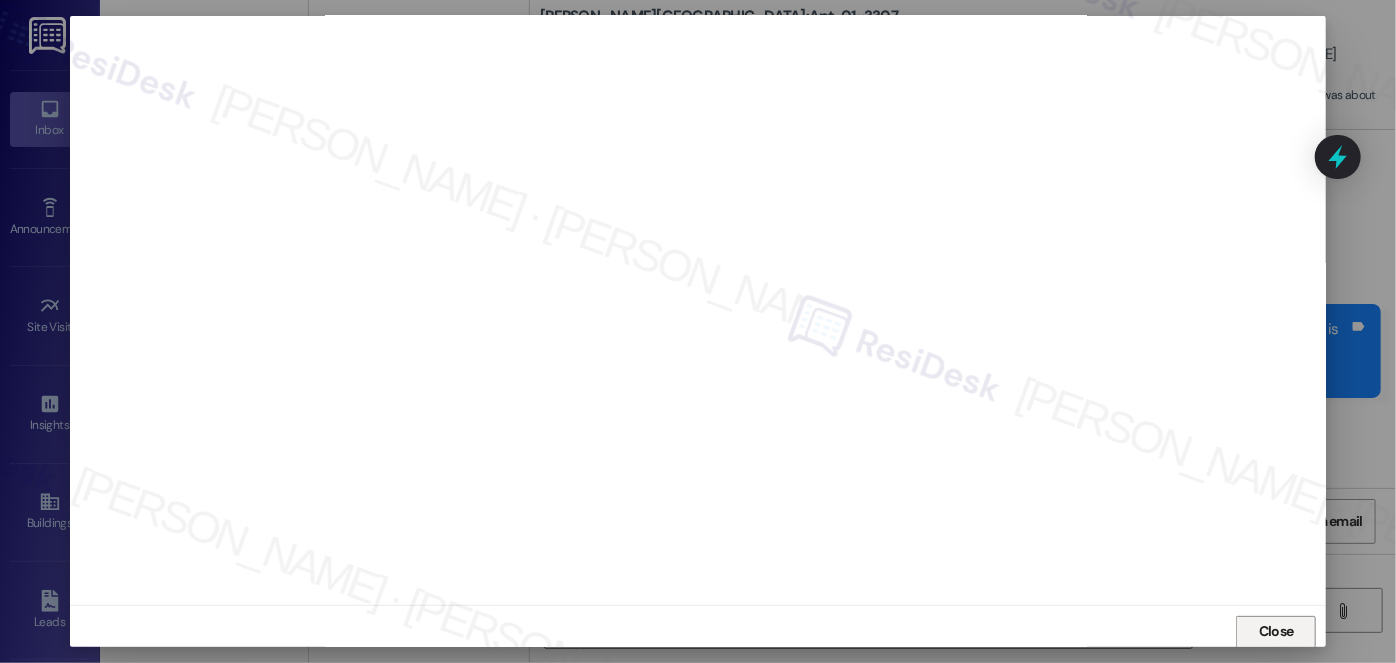click on "Close" at bounding box center (1276, 631) 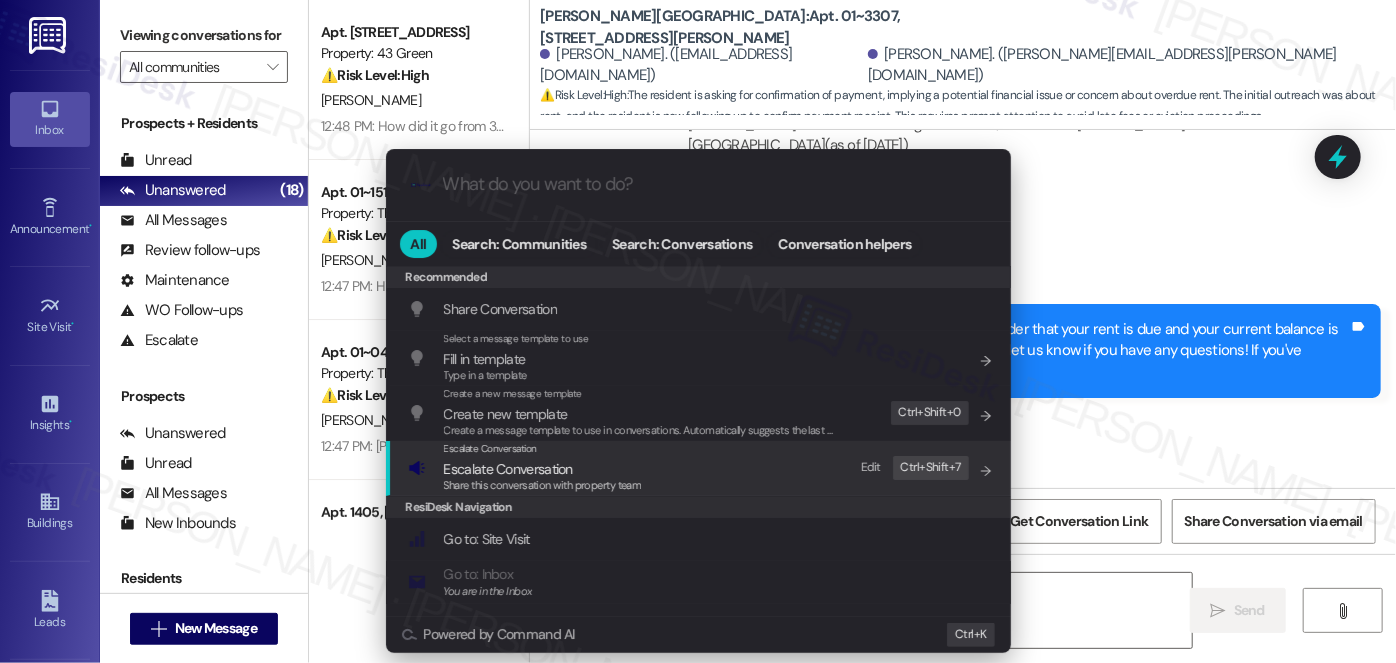 click on "Escalate Conversation Escalate Conversation Share this conversation with property team Edit Ctrl+ Shift+ 7" at bounding box center [700, 468] 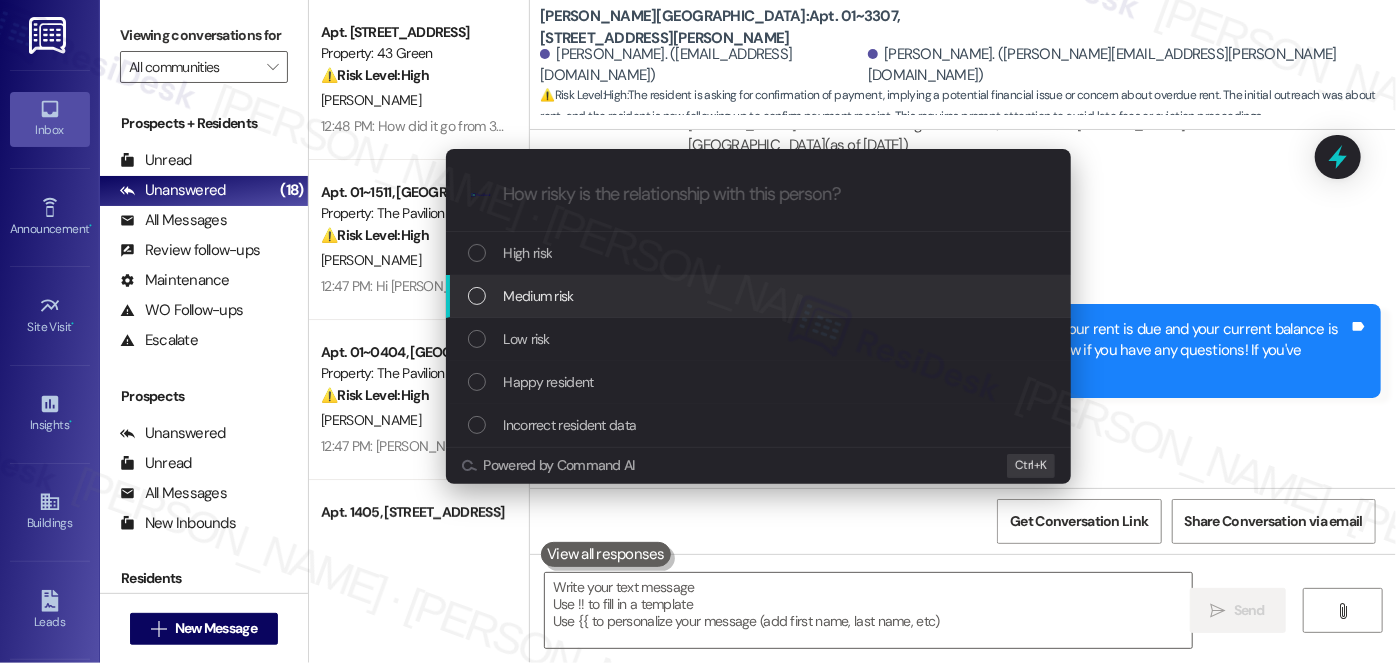 click on "Medium risk" at bounding box center [760, 296] 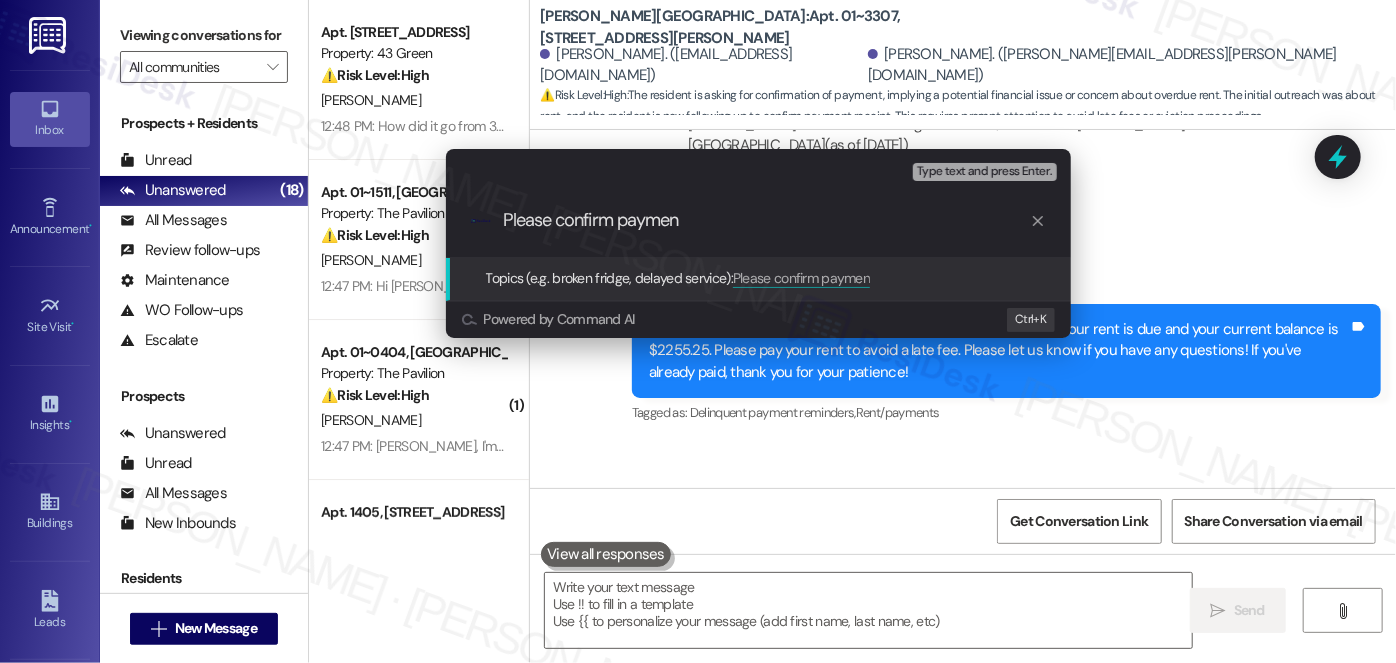 type on "Please confirm payment" 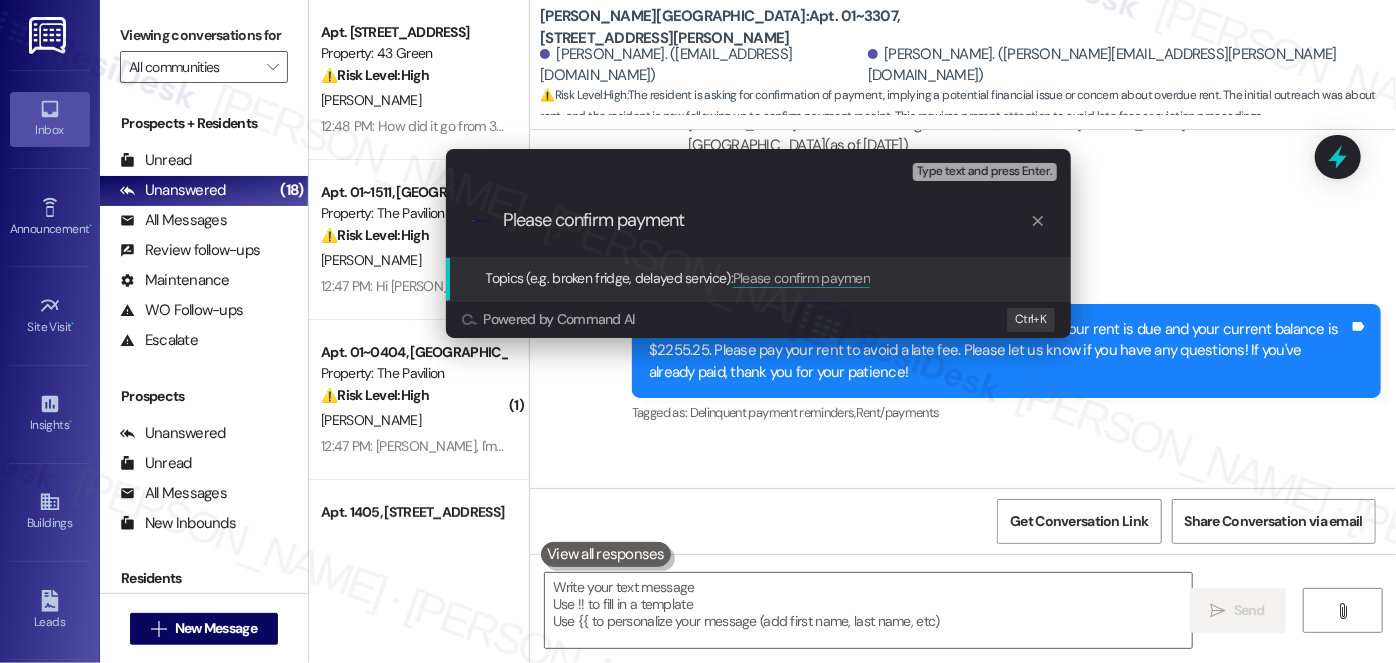 type 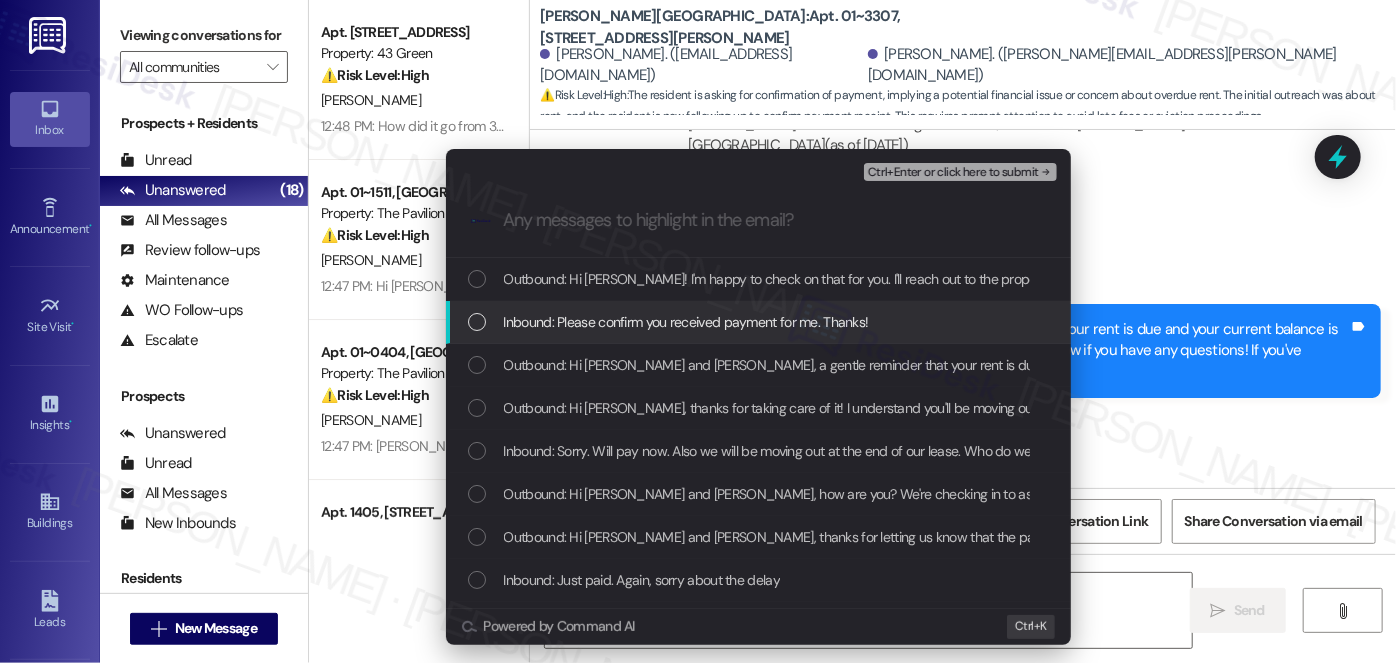 click on "Inbound: Please confirm you received payment for me. Thanks!" at bounding box center (758, 322) 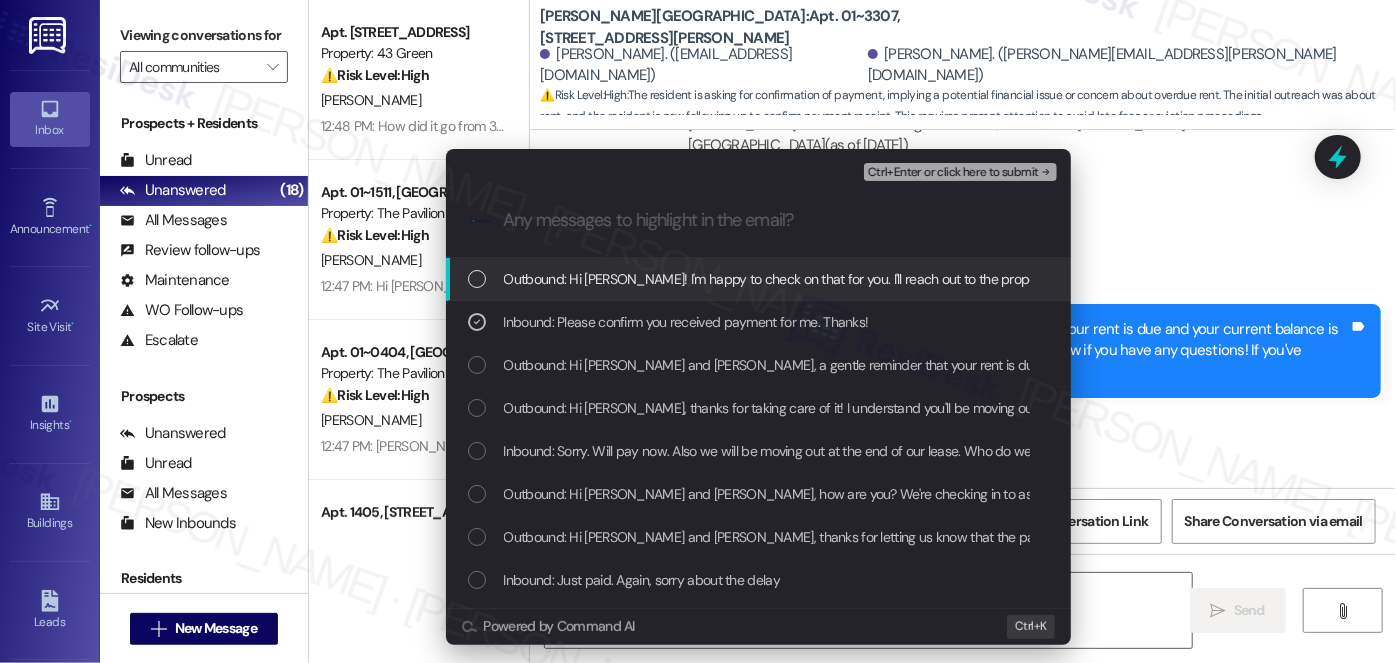 click on "Ctrl+Enter or click here to submit" at bounding box center (953, 173) 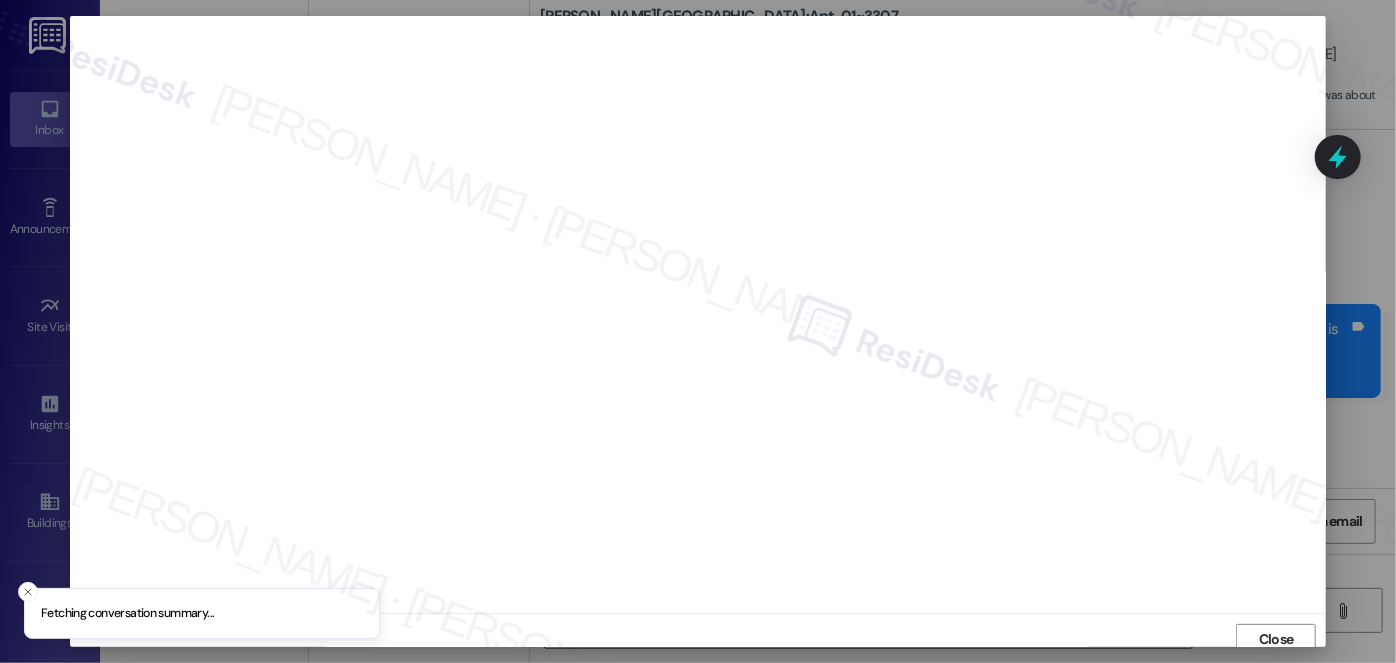 scroll, scrollTop: 8, scrollLeft: 0, axis: vertical 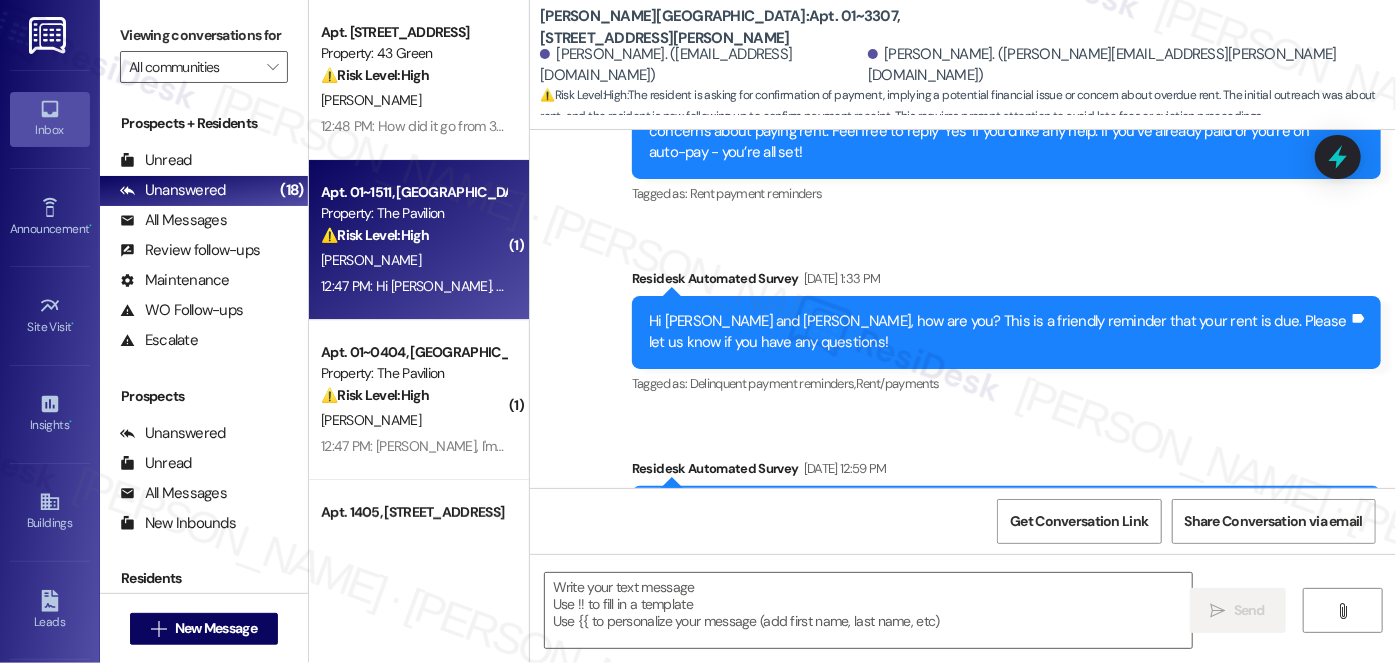 type on "Fetching suggested responses. Please feel free to read through the conversation in the meantime." 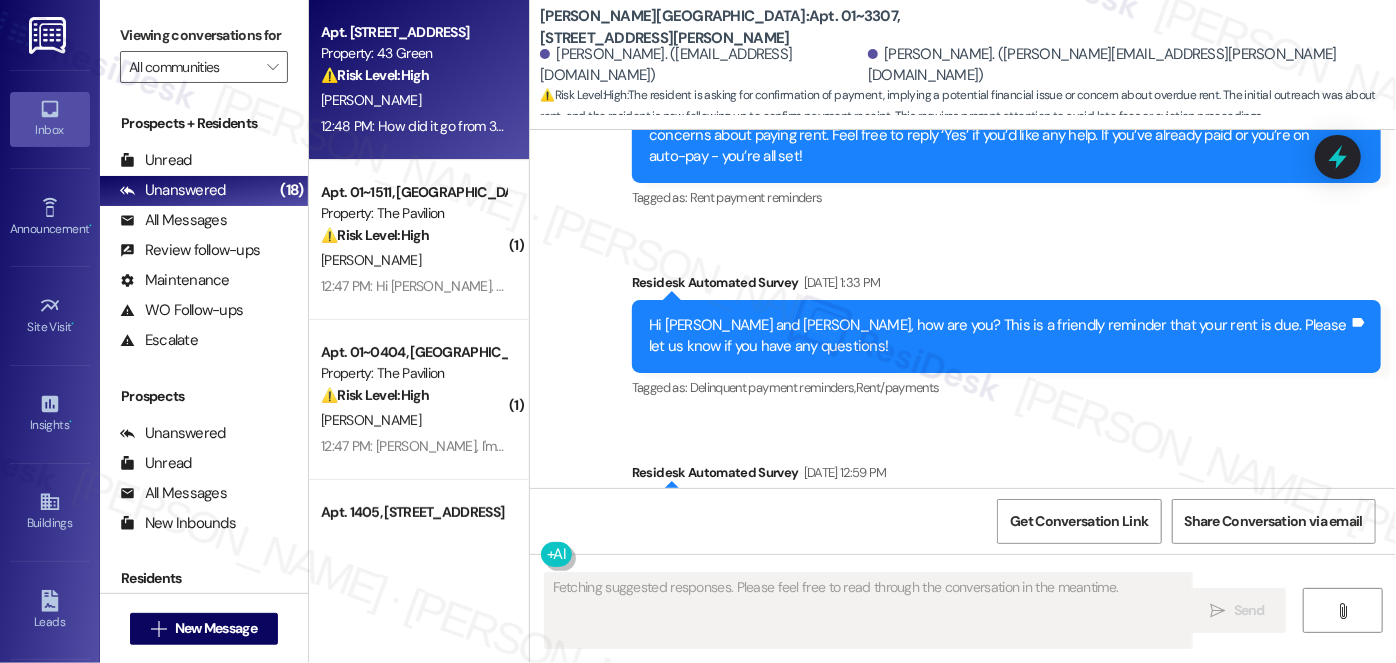 click on "12:48 PM: How did it go from 3674 to 3706  12:48 PM: How did it go from 3674 to 3706" at bounding box center (413, 126) 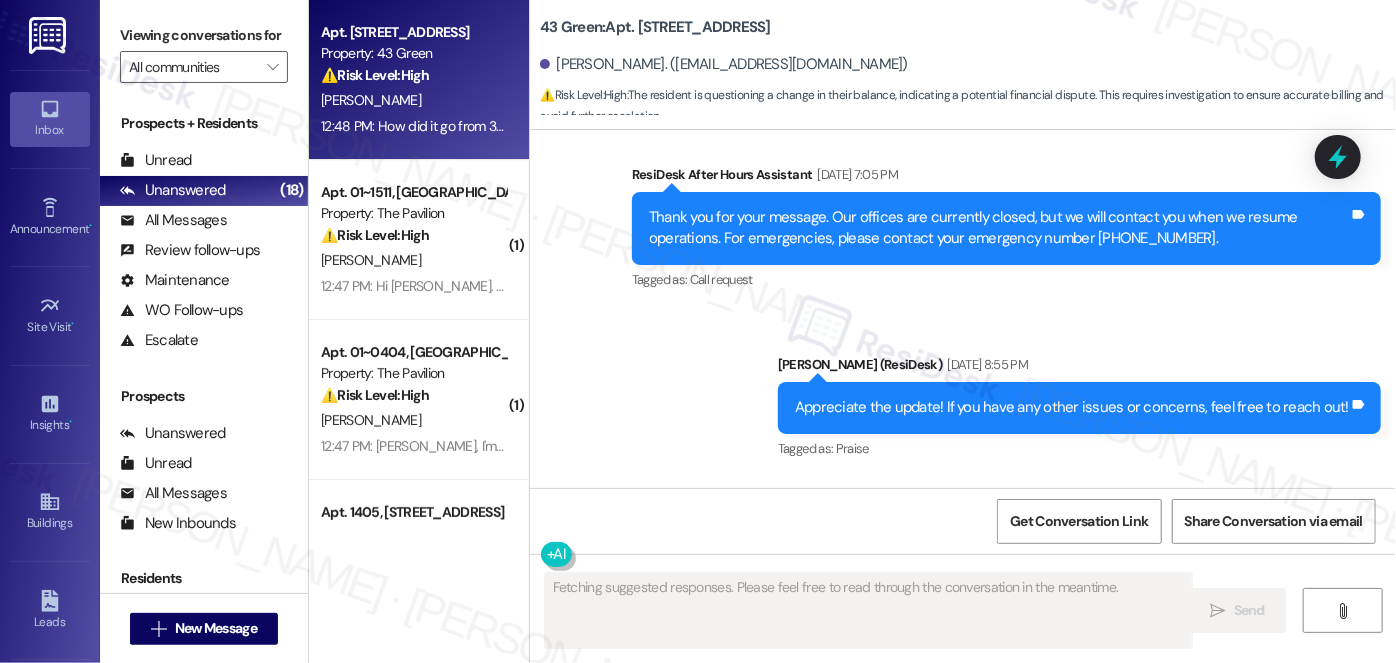 scroll, scrollTop: 5421, scrollLeft: 0, axis: vertical 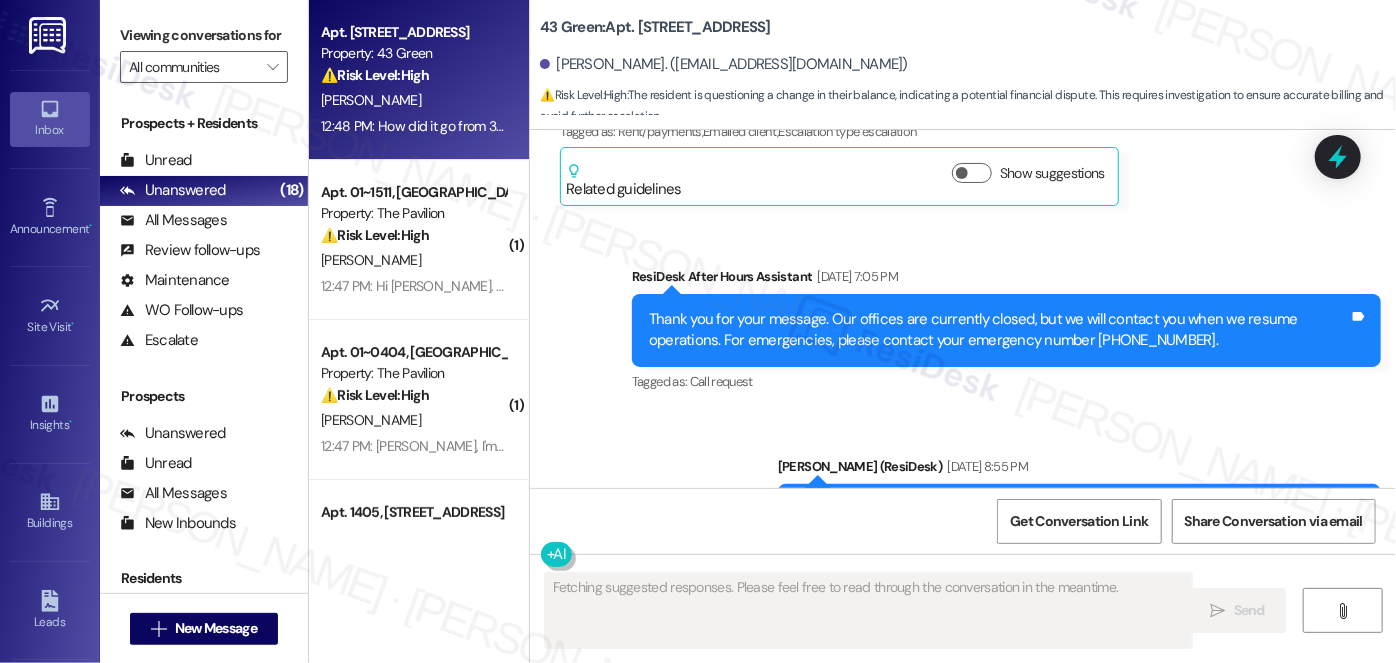 click on "Thank you for your message. Our offices are currently closed, but we will contact you when we resume operations. For emergencies, please contact your emergency number [PHONE_NUMBER]." at bounding box center [999, 330] 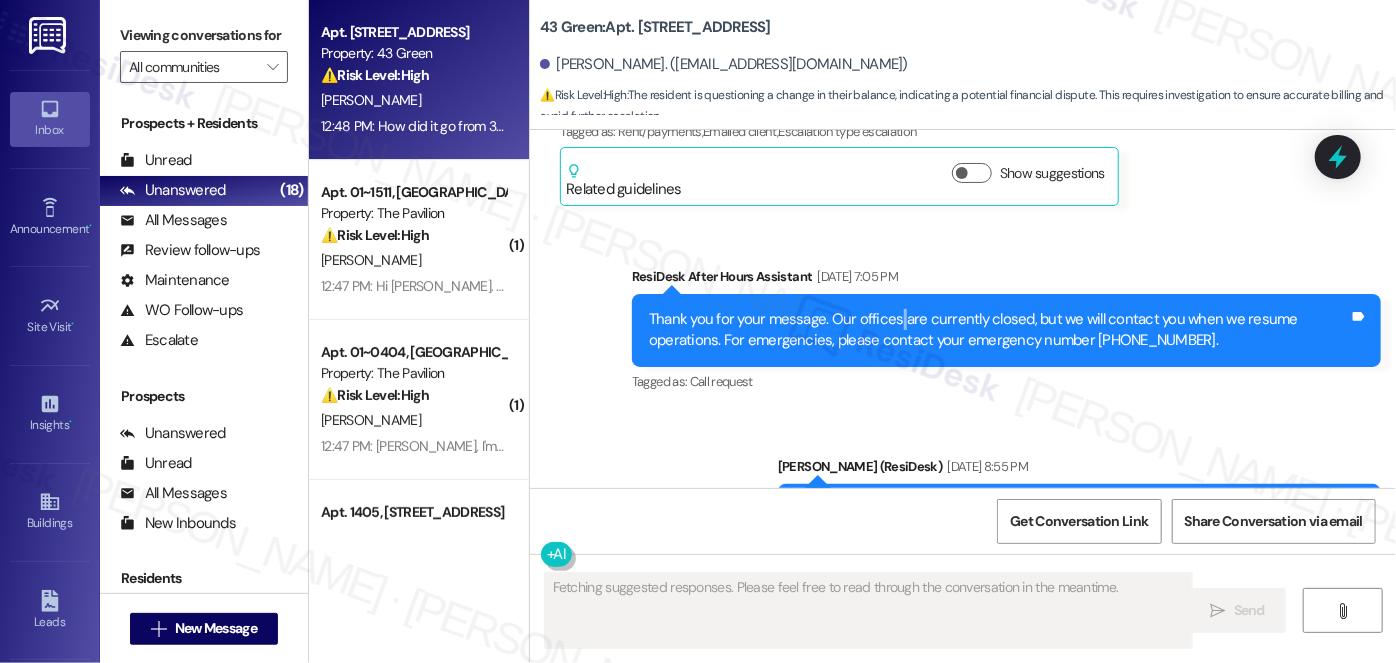 click on "Thank you for your message. Our offices are currently closed, but we will contact you when we resume operations. For emergencies, please contact your emergency number [PHONE_NUMBER]." at bounding box center [999, 330] 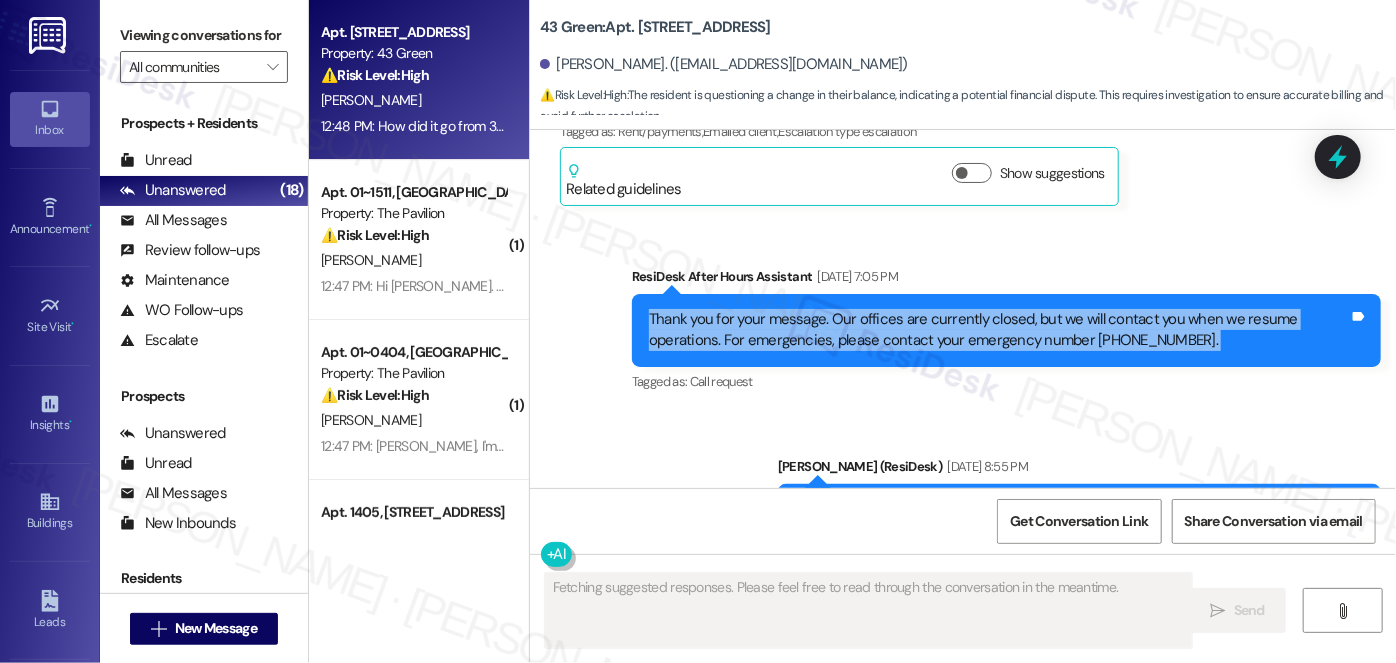 click on "Thank you for your message. Our offices are currently closed, but we will contact you when we resume operations. For emergencies, please contact your emergency number [PHONE_NUMBER]." at bounding box center [999, 330] 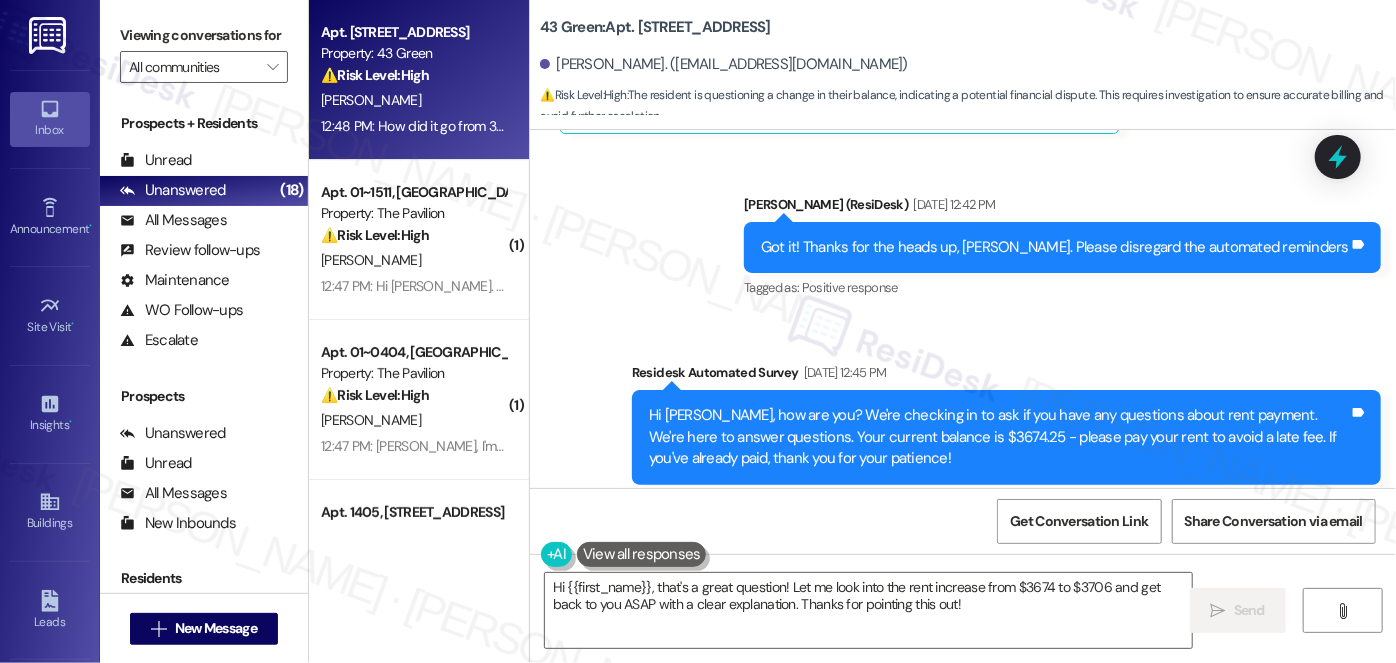 scroll, scrollTop: 4239, scrollLeft: 0, axis: vertical 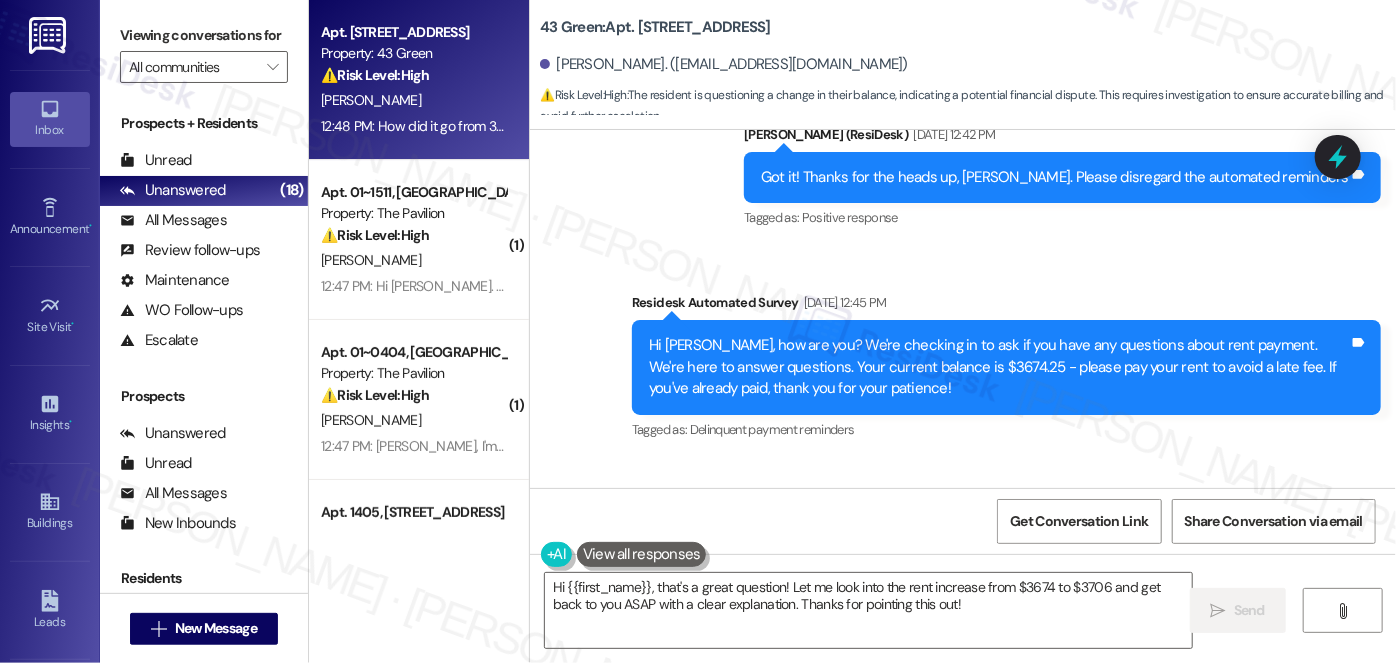 click on "Hi [PERSON_NAME], how are you? We're checking in to ask if you have any questions about rent payment. We're here to answer questions. Your current balance is $3674.25 - please pay your rent to avoid a late fee. If you've already paid, thank you for your patience!" at bounding box center [999, 367] 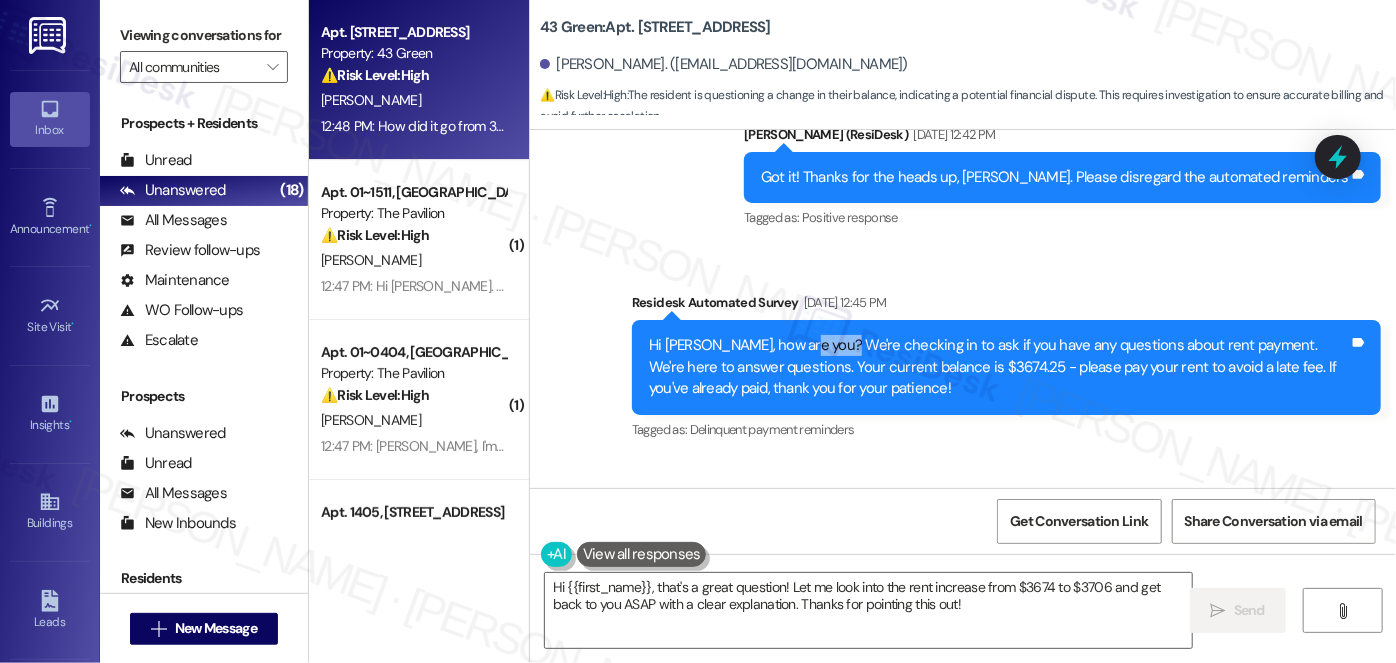 click on "Hi [PERSON_NAME], how are you? We're checking in to ask if you have any questions about rent payment. We're here to answer questions. Your current balance is $3674.25 - please pay your rent to avoid a late fee. If you've already paid, thank you for your patience!" at bounding box center [999, 367] 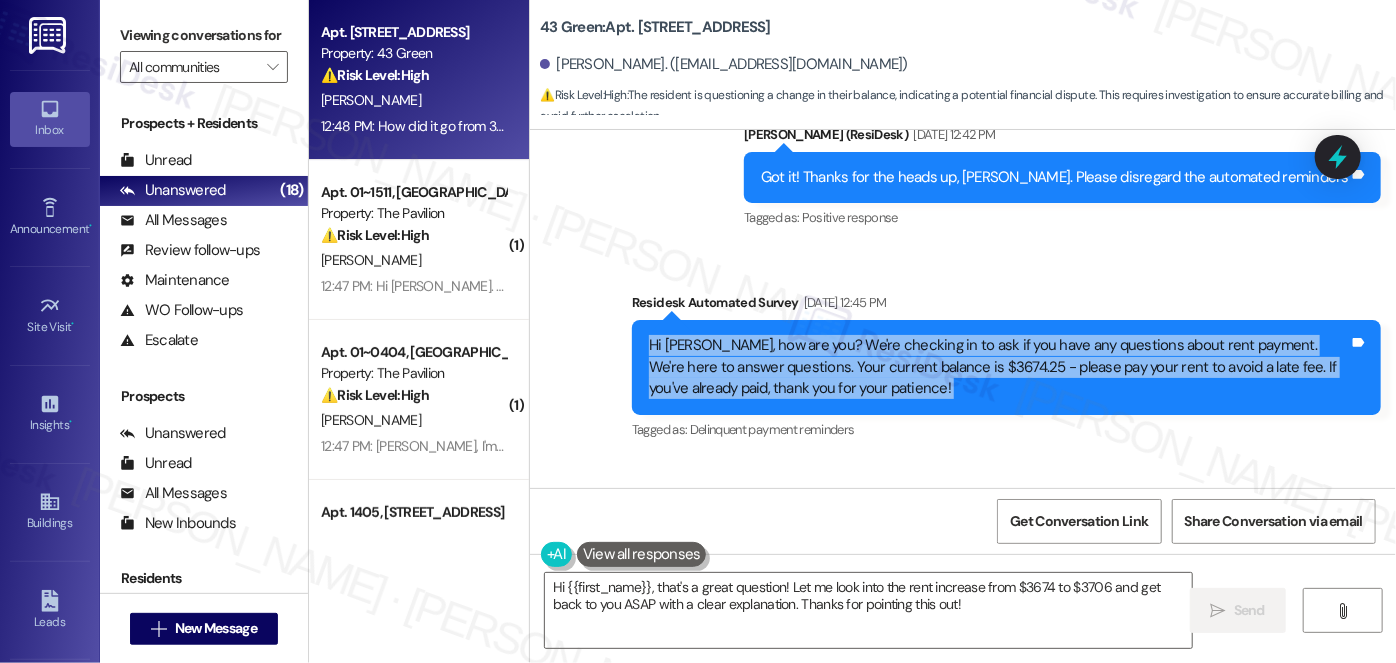 click on "Hi [PERSON_NAME], how are you? We're checking in to ask if you have any questions about rent payment. We're here to answer questions. Your current balance is $3674.25 - please pay your rent to avoid a late fee. If you've already paid, thank you for your patience!" at bounding box center (999, 367) 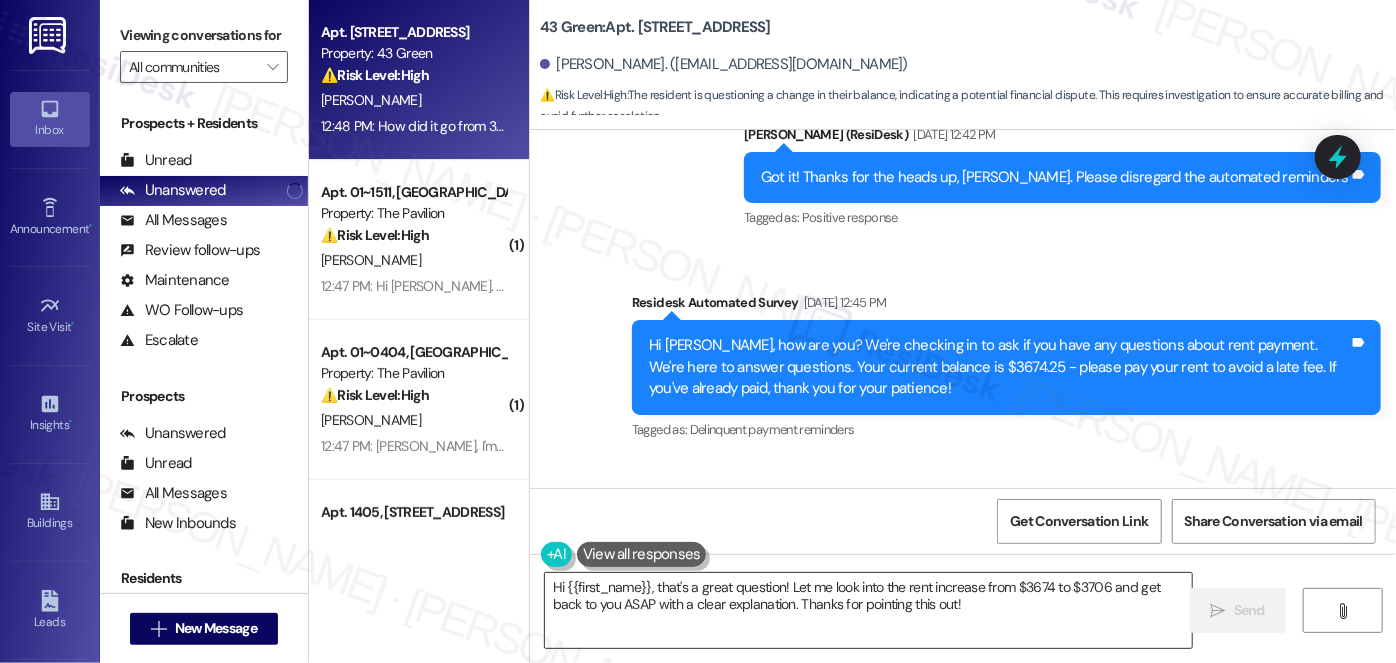 click on "Hi {{first_name}}, that's a great question! Let me look into the rent increase from $3674 to $3706 and get back to you ASAP with a clear explanation. Thanks for pointing this out!" at bounding box center [868, 610] 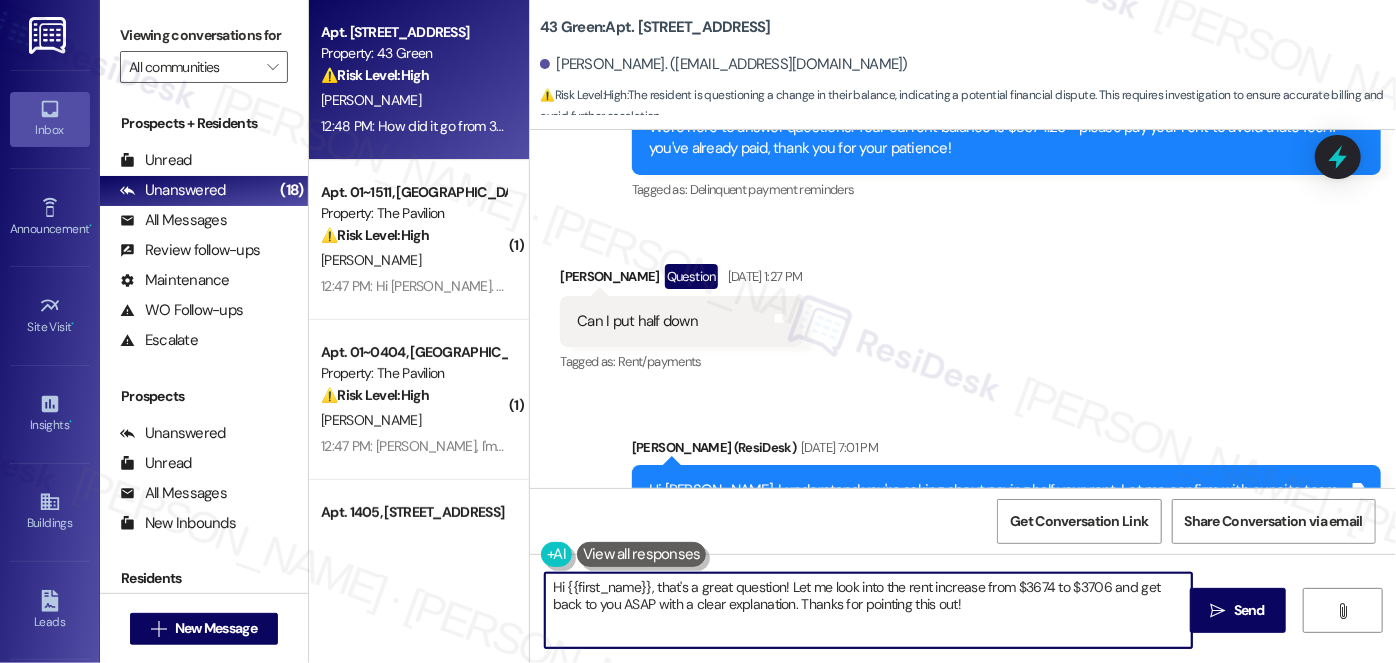 scroll, scrollTop: 4693, scrollLeft: 0, axis: vertical 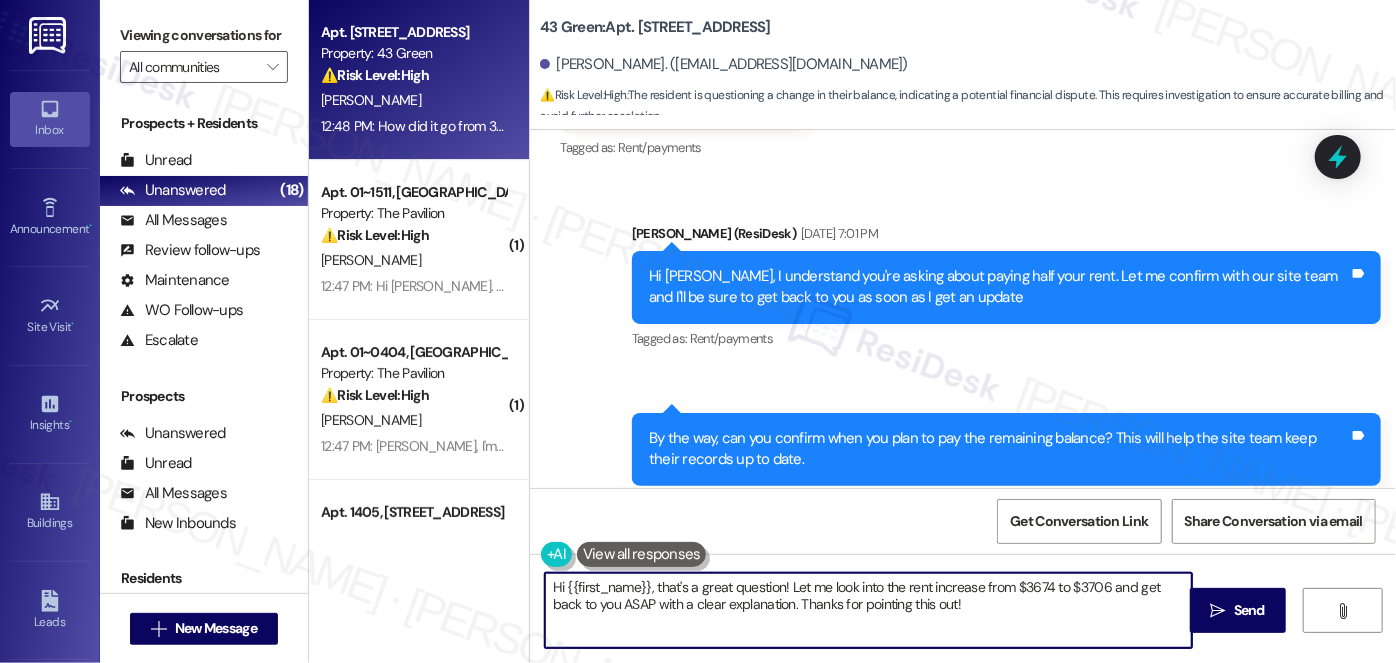 drag, startPoint x: 774, startPoint y: 588, endPoint x: 665, endPoint y: 584, distance: 109.07337 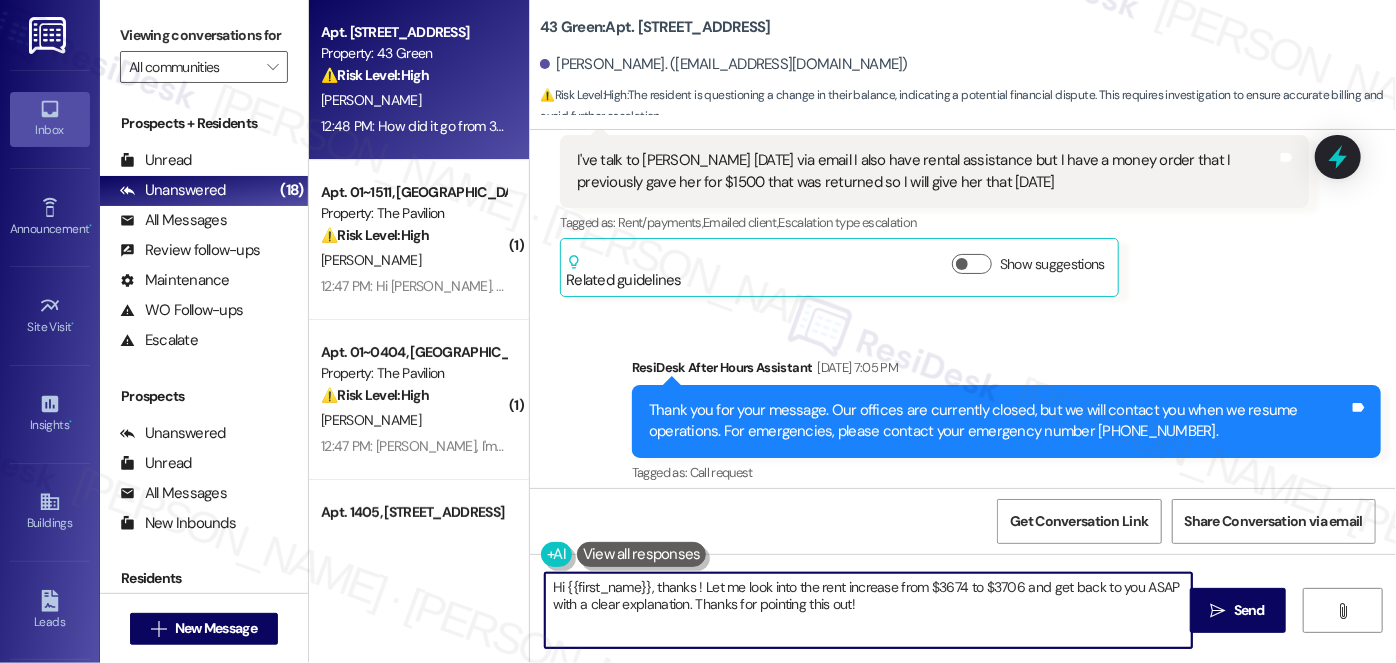 scroll, scrollTop: 6057, scrollLeft: 0, axis: vertical 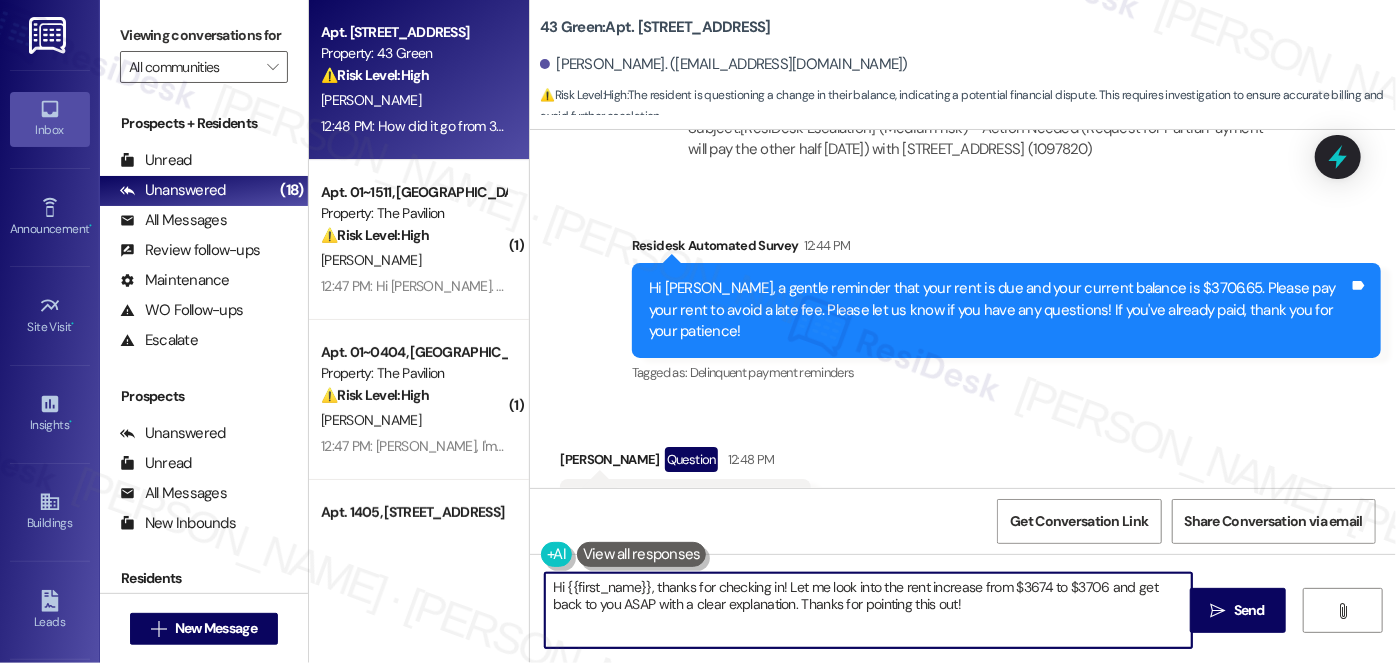 click on "Hi {{first_name}}, thanks for checking in! Let me look into the rent increase from $3674 to $3706 and get back to you ASAP with a clear explanation. Thanks for pointing this out!" at bounding box center [868, 610] 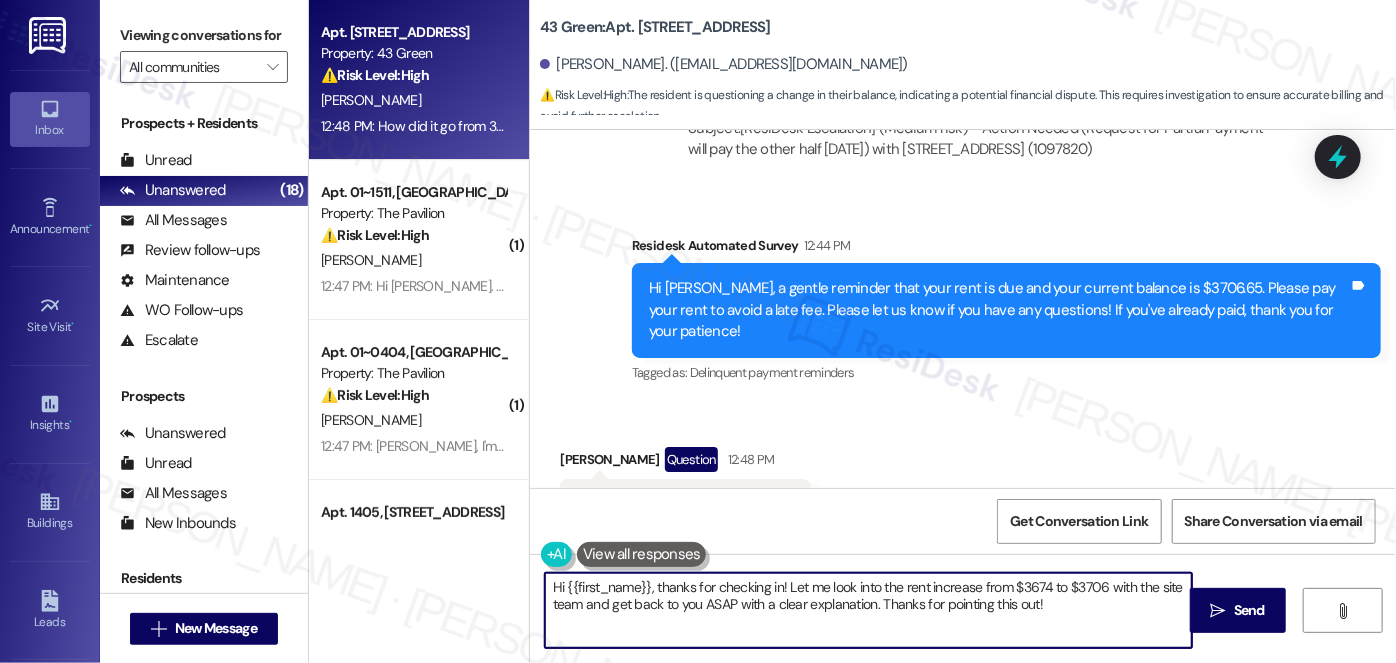 click on "Hi {{first_name}}, thanks for checking in! Let me look into the rent increase from $3674 to $3706 with the site team and get back to you ASAP with a clear explanation. Thanks for pointing this out!" at bounding box center [868, 610] 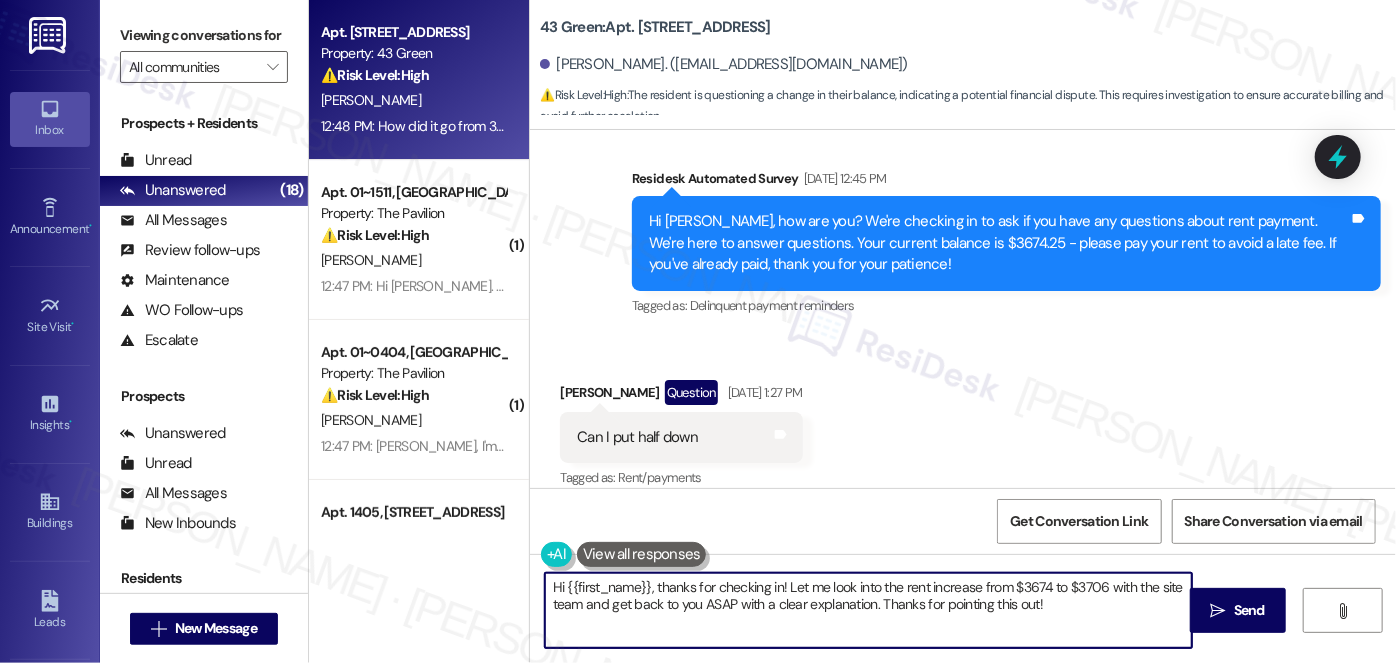 scroll, scrollTop: 4636, scrollLeft: 0, axis: vertical 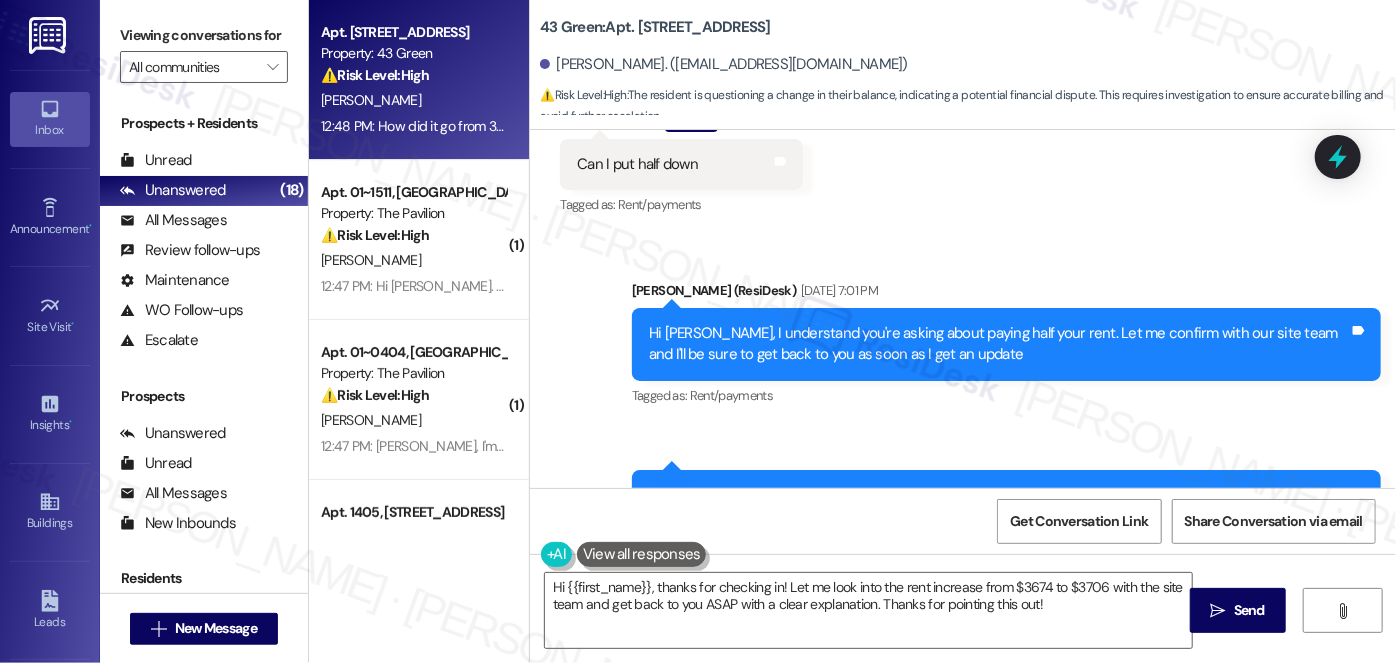 click on "Hi [PERSON_NAME], I understand you're asking about paying half your rent. Let me confirm with our site team and I'll be sure to get back to you as soon as I get an update" at bounding box center (999, 344) 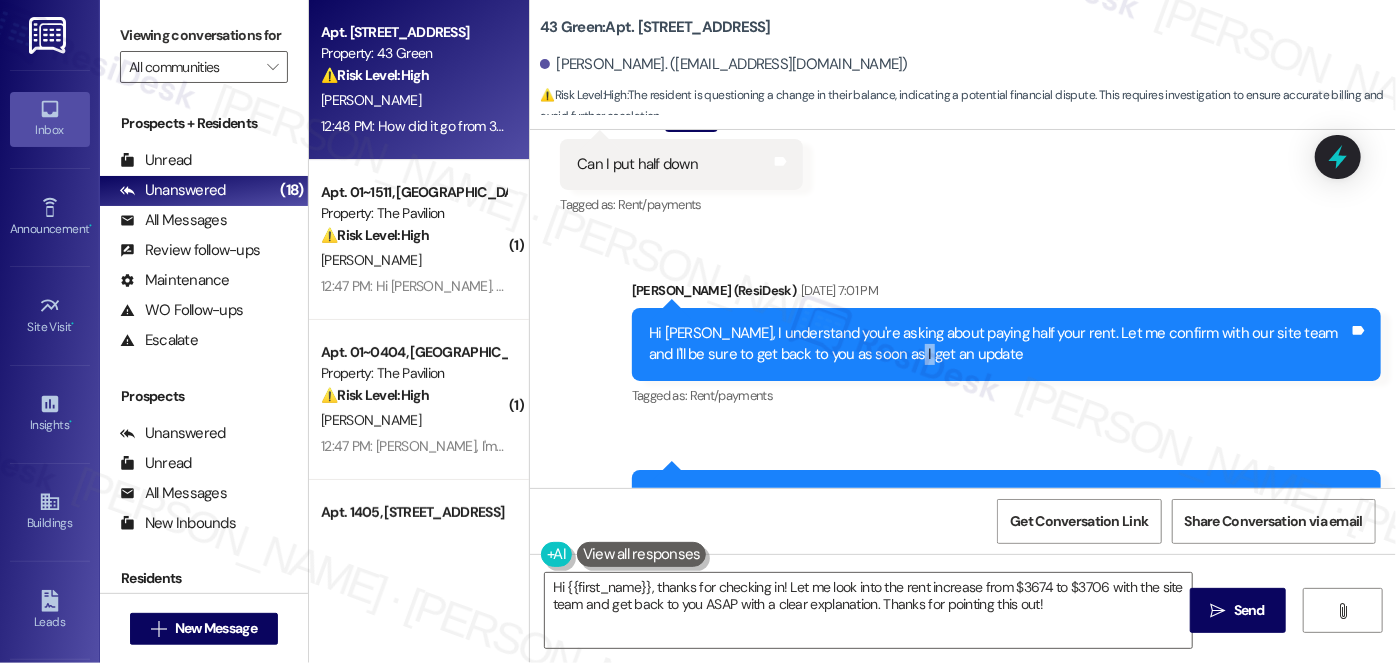 click on "Hi [PERSON_NAME], I understand you're asking about paying half your rent. Let me confirm with our site team and I'll be sure to get back to you as soon as I get an update" at bounding box center (999, 344) 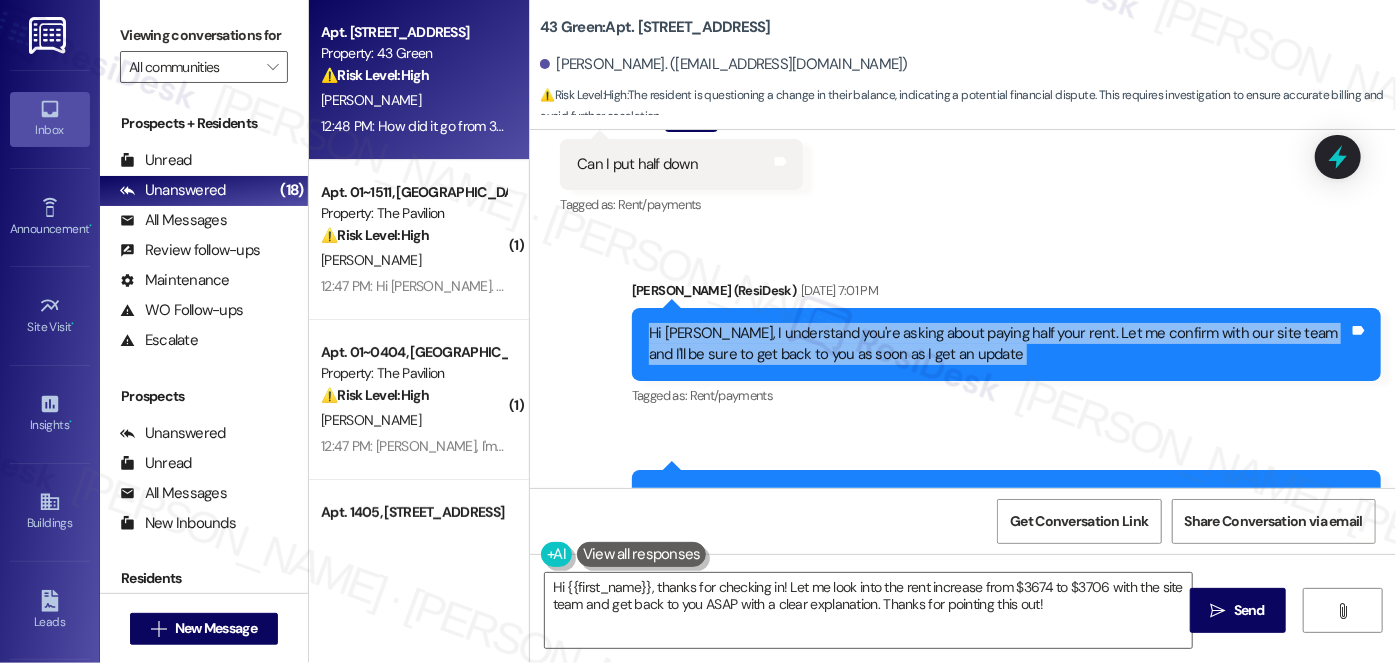 click on "Hi [PERSON_NAME], I understand you're asking about paying half your rent. Let me confirm with our site team and I'll be sure to get back to you as soon as I get an update" at bounding box center (999, 344) 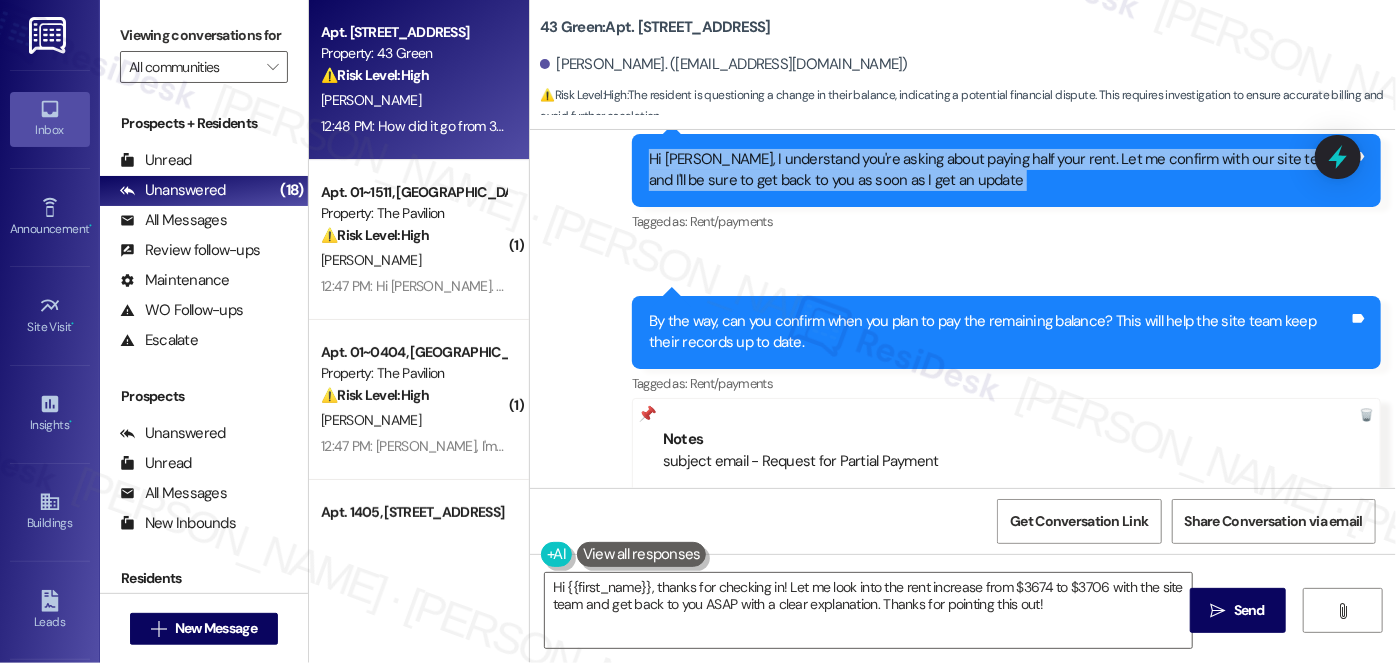 scroll, scrollTop: 4818, scrollLeft: 0, axis: vertical 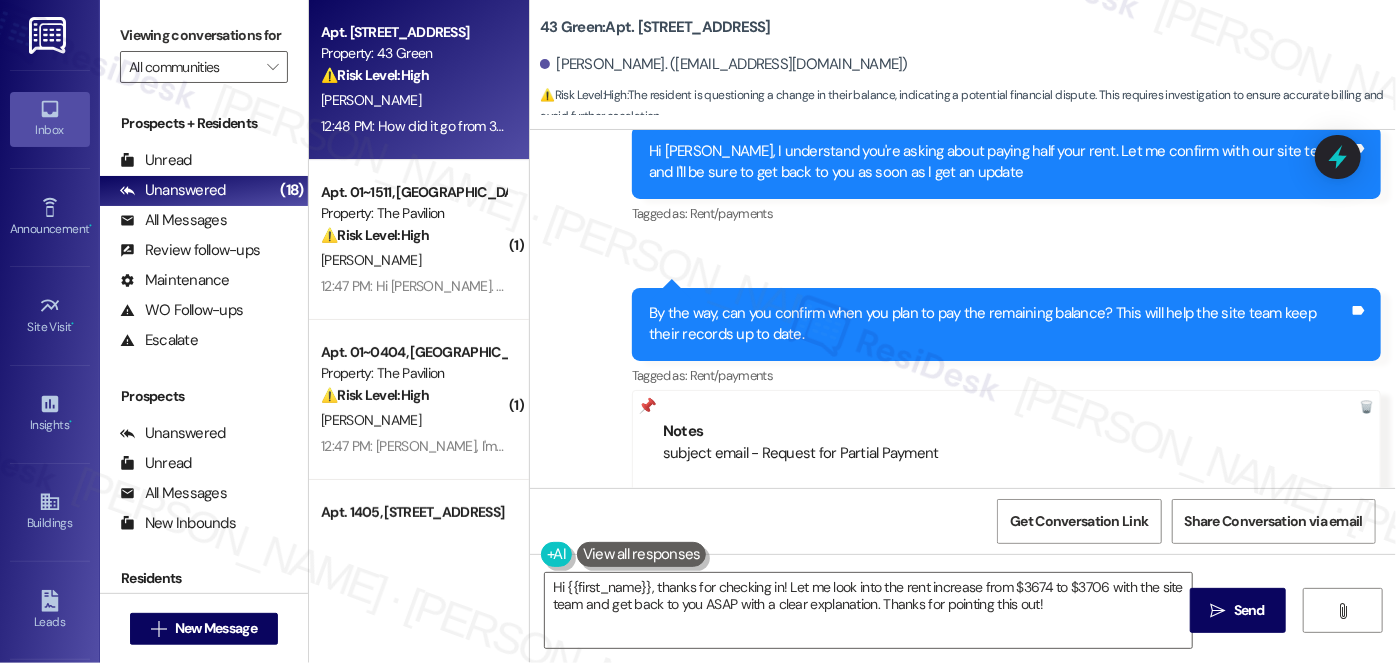 click on "By the way, can you confirm when you plan to pay the remaining balance? This will help the site team keep their records up to date." at bounding box center (999, 324) 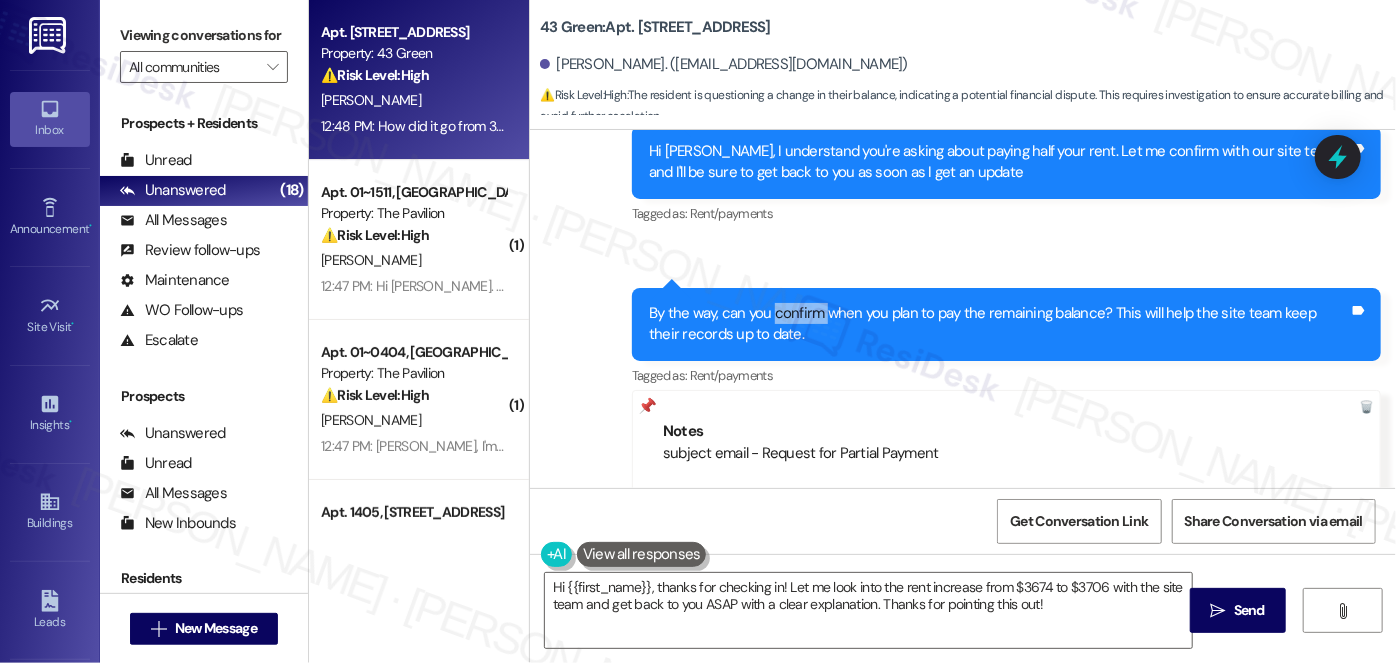 click on "By the way, can you confirm when you plan to pay the remaining balance? This will help the site team keep their records up to date." at bounding box center (999, 324) 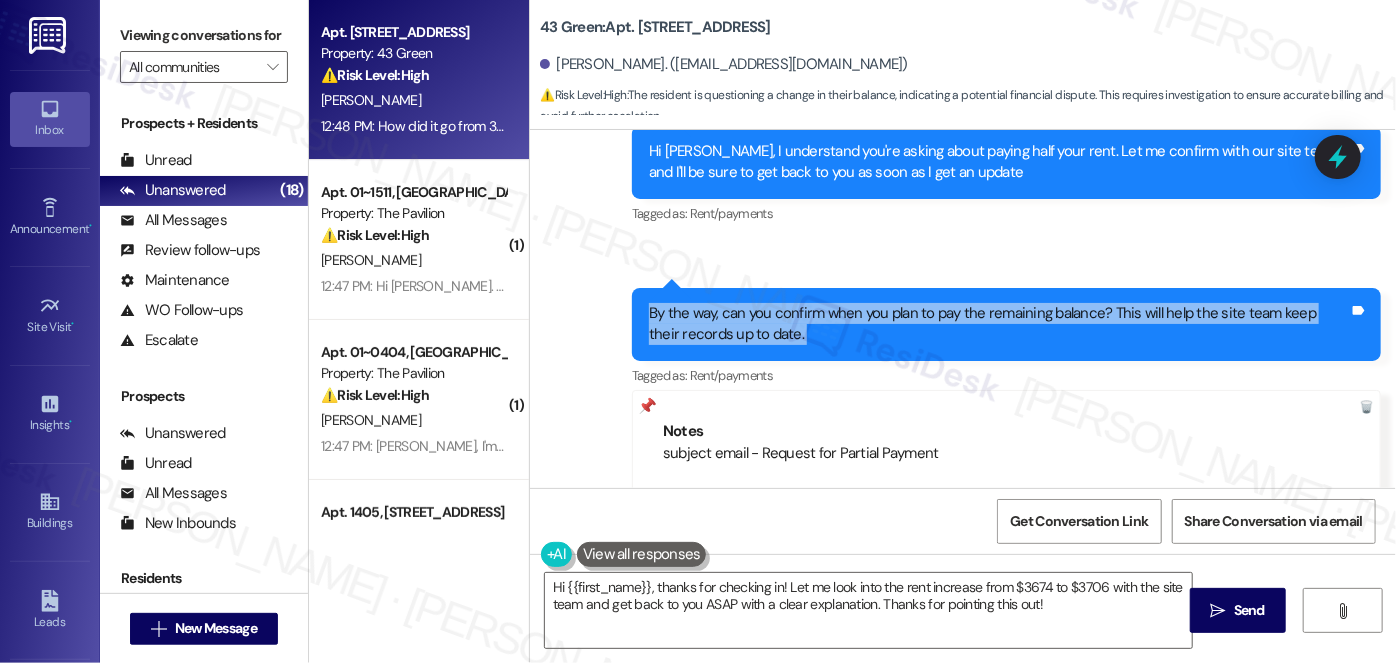 click on "By the way, can you confirm when you plan to pay the remaining balance? This will help the site team keep their records up to date." at bounding box center (999, 324) 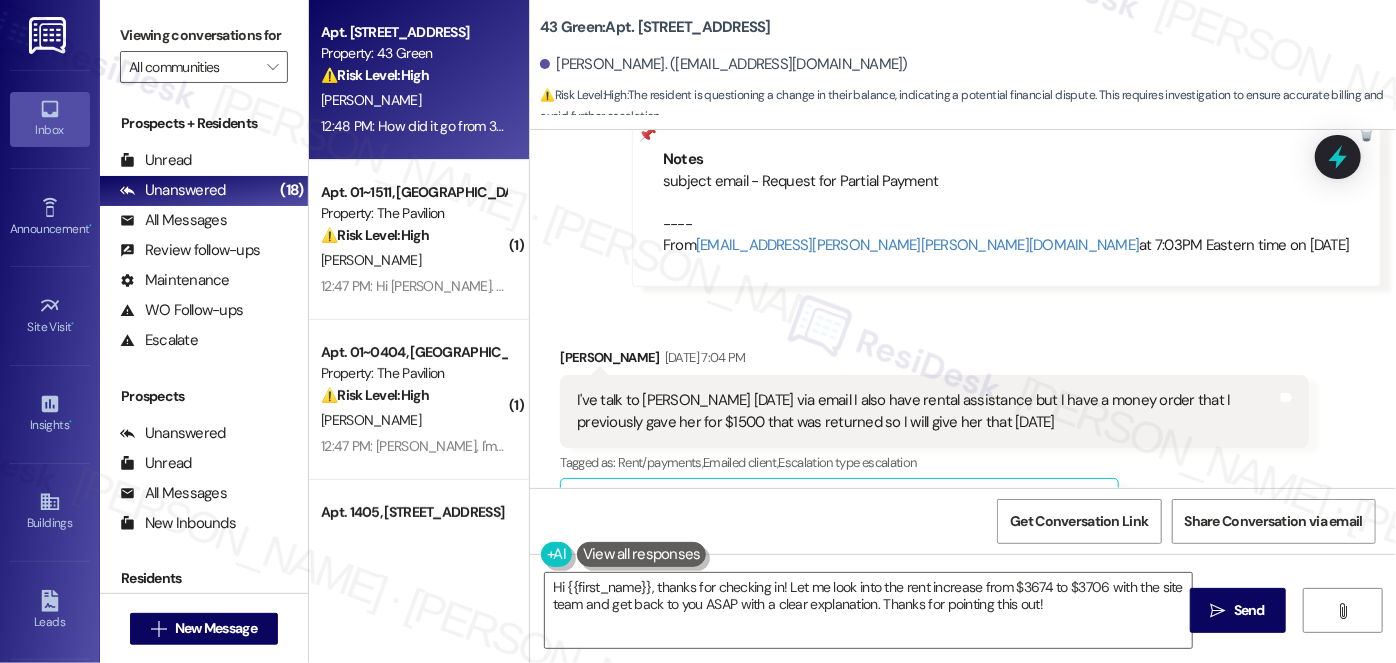 click on "I've talk to [PERSON_NAME] [DATE] via email I also have rental assistance but I have a money order that I previously gave her for $1500 that was returned so I will give her that [DATE]" at bounding box center (927, 411) 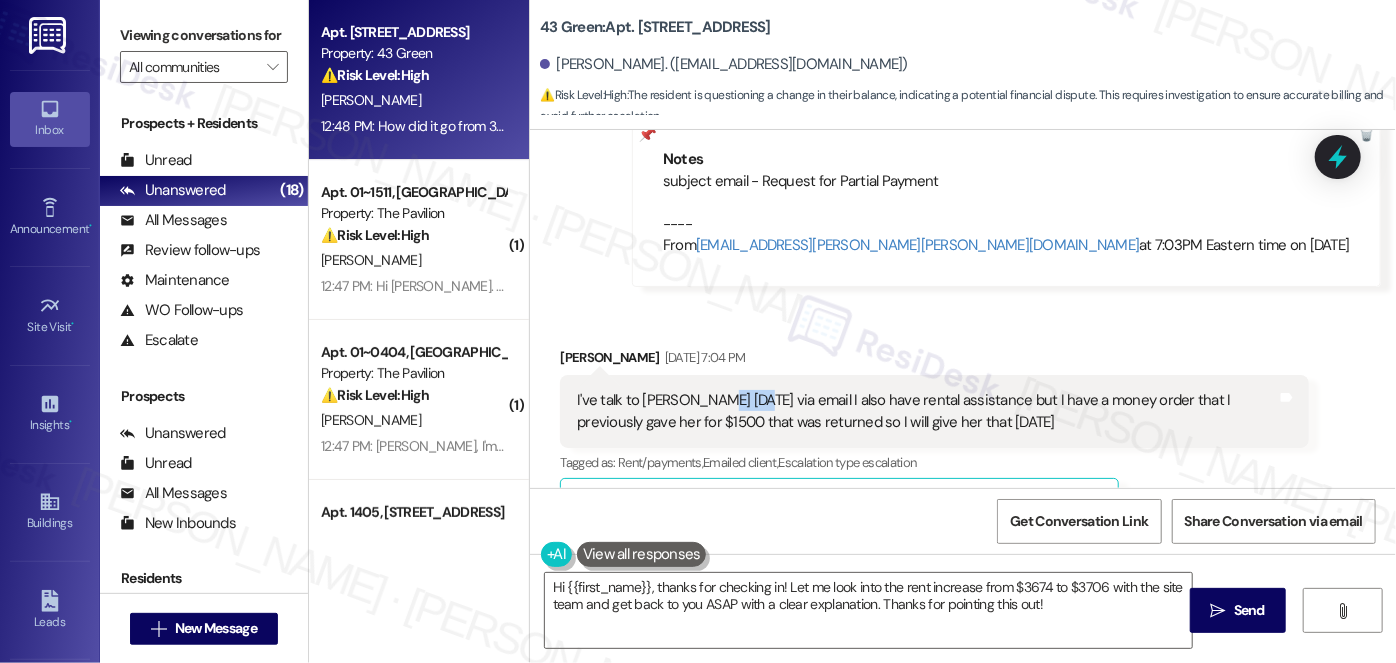 click on "I've talk to [PERSON_NAME] [DATE] via email I also have rental assistance but I have a money order that I previously gave her for $1500 that was returned so I will give her that [DATE]" at bounding box center [927, 411] 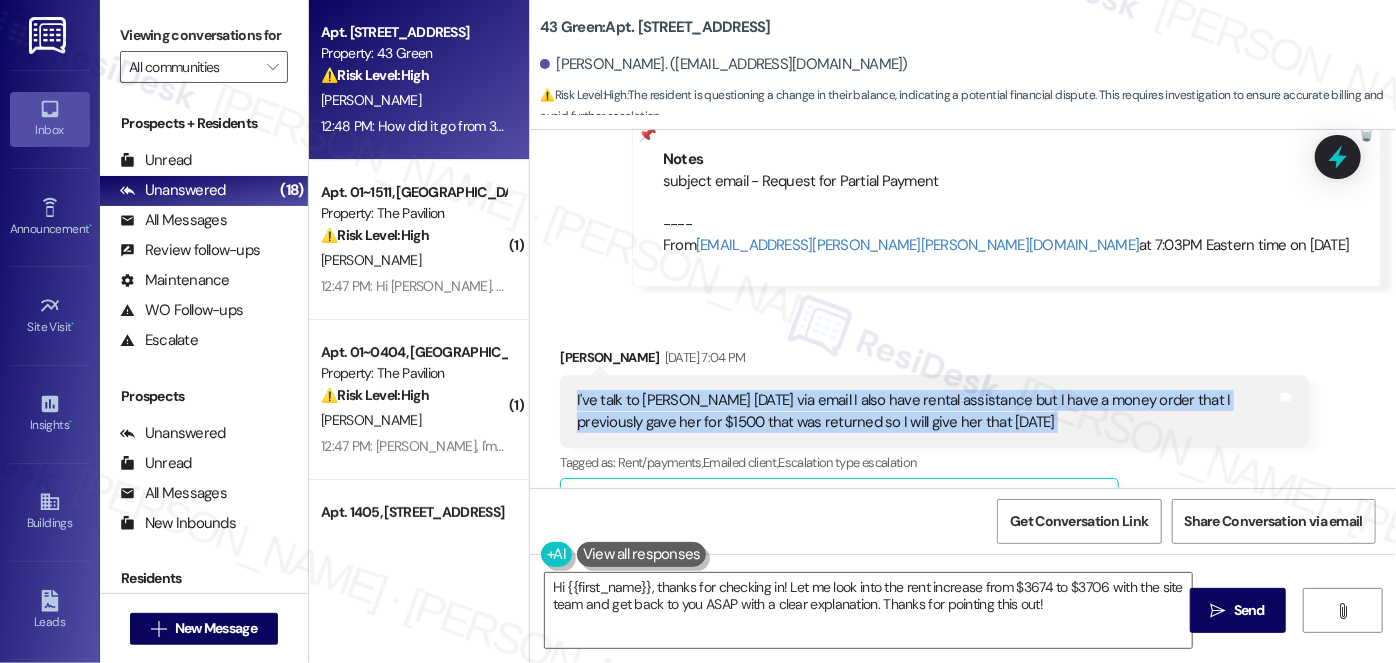 click on "I've talk to [PERSON_NAME] [DATE] via email I also have rental assistance but I have a money order that I previously gave her for $1500 that was returned so I will give her that [DATE]" at bounding box center (927, 411) 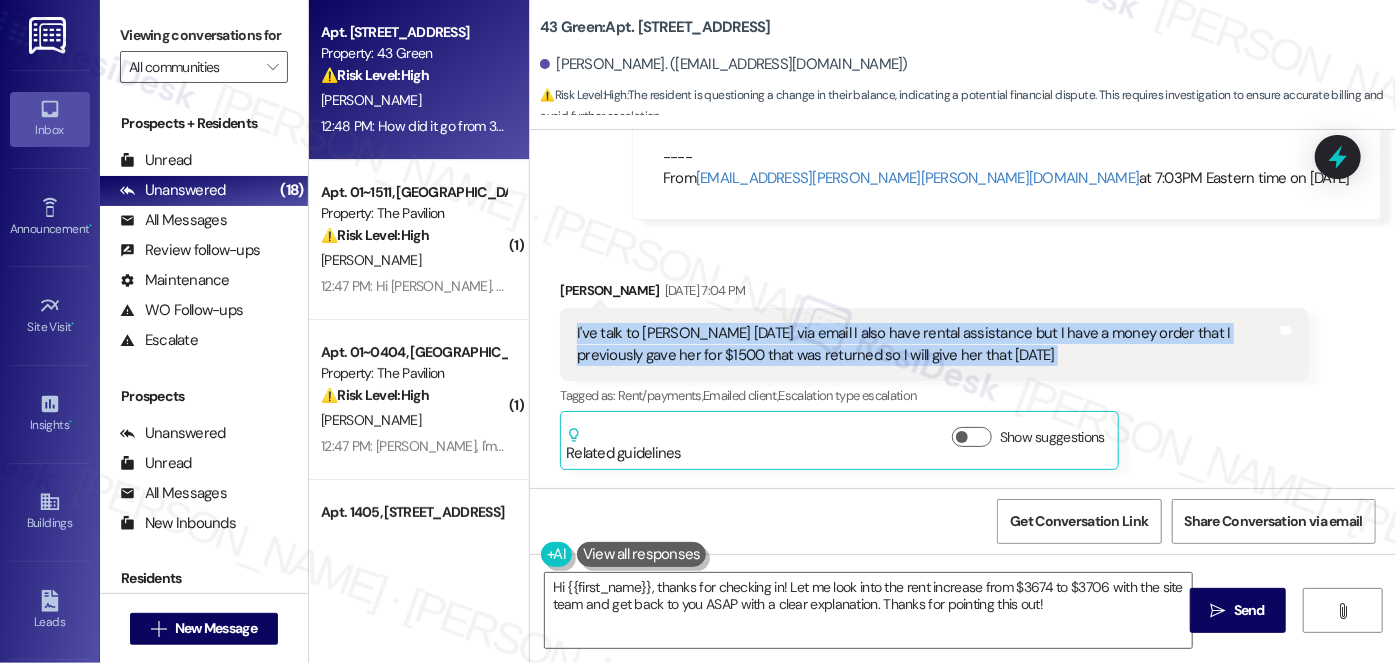 scroll, scrollTop: 5272, scrollLeft: 0, axis: vertical 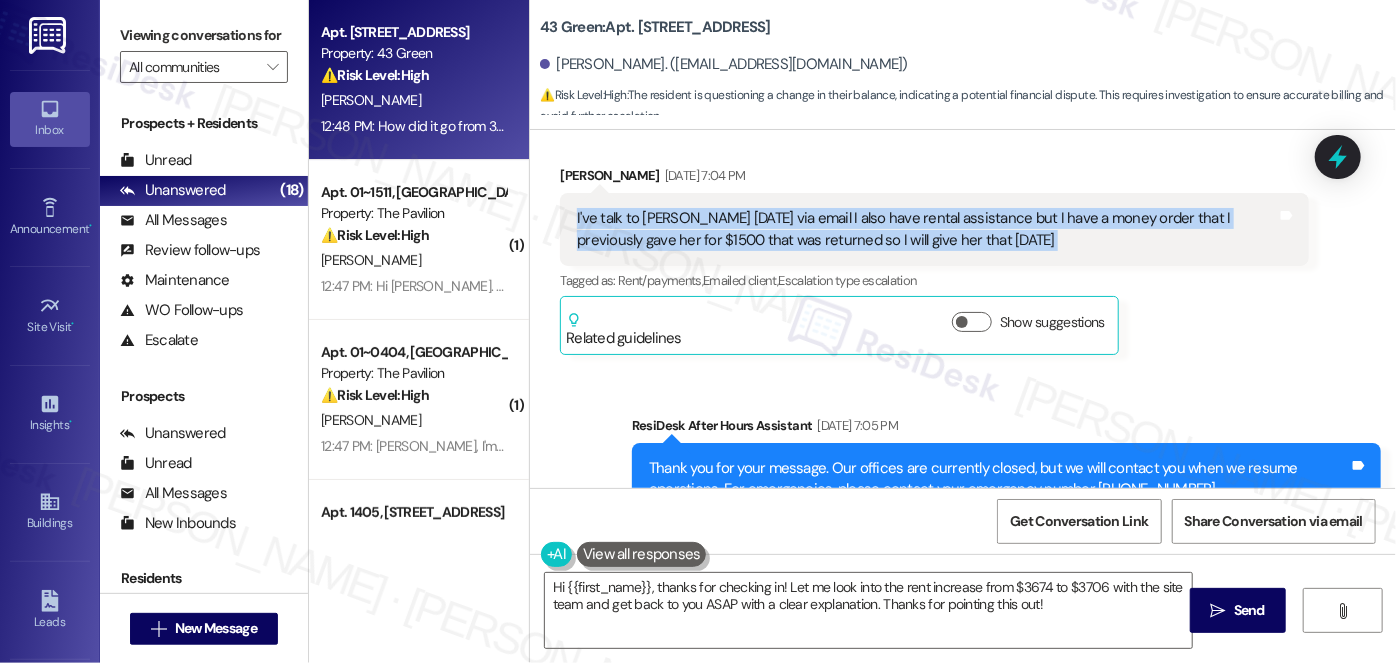click on "I've talk to [PERSON_NAME] [DATE] via email I also have rental assistance but I have a money order that I previously gave her for $1500 that was returned so I will give her that [DATE]" at bounding box center (927, 229) 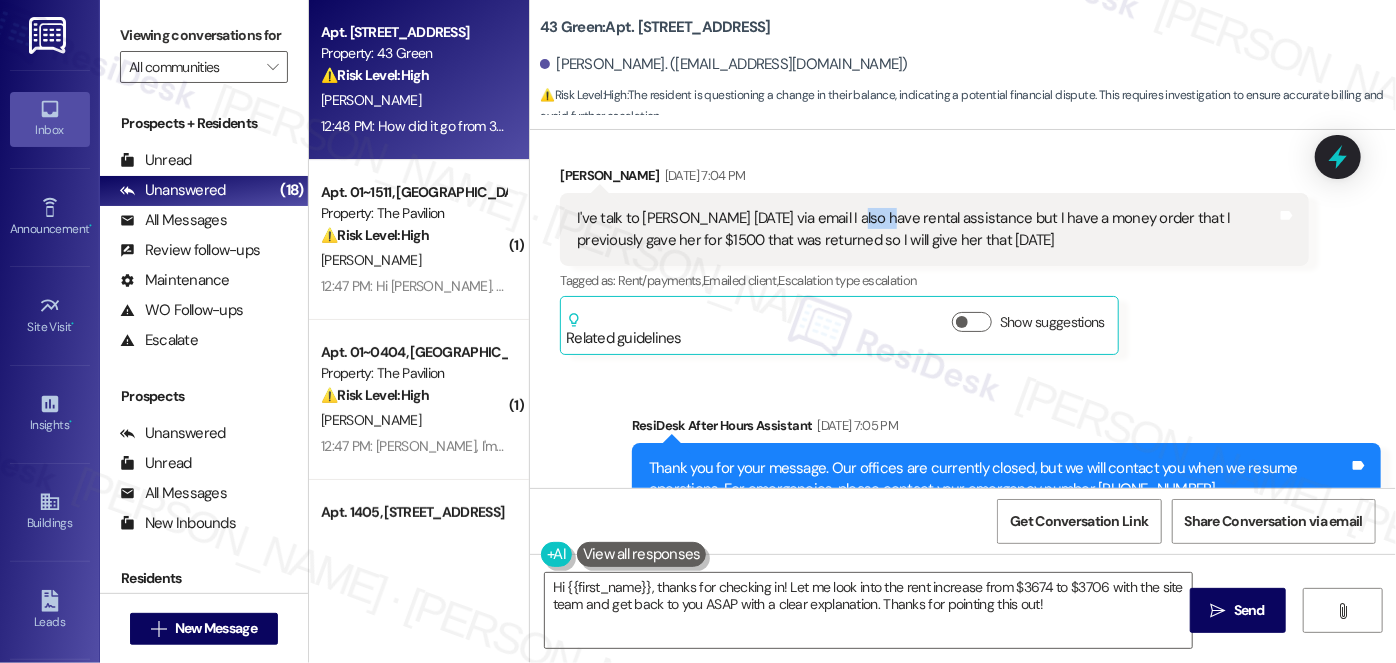 click on "I've talk to [PERSON_NAME] [DATE] via email I also have rental assistance but I have a money order that I previously gave her for $1500 that was returned so I will give her that [DATE]" at bounding box center (927, 229) 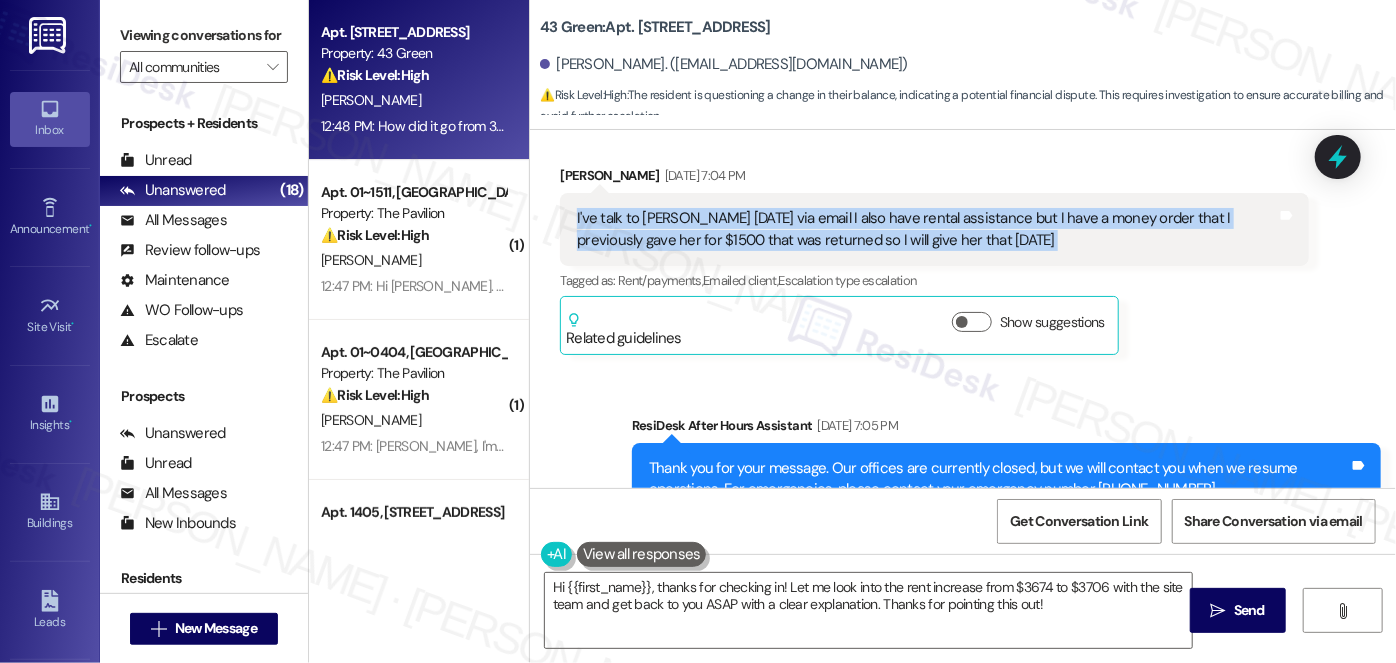 click on "I've talk to [PERSON_NAME] [DATE] via email I also have rental assistance but I have a money order that I previously gave her for $1500 that was returned so I will give her that [DATE]" at bounding box center [927, 229] 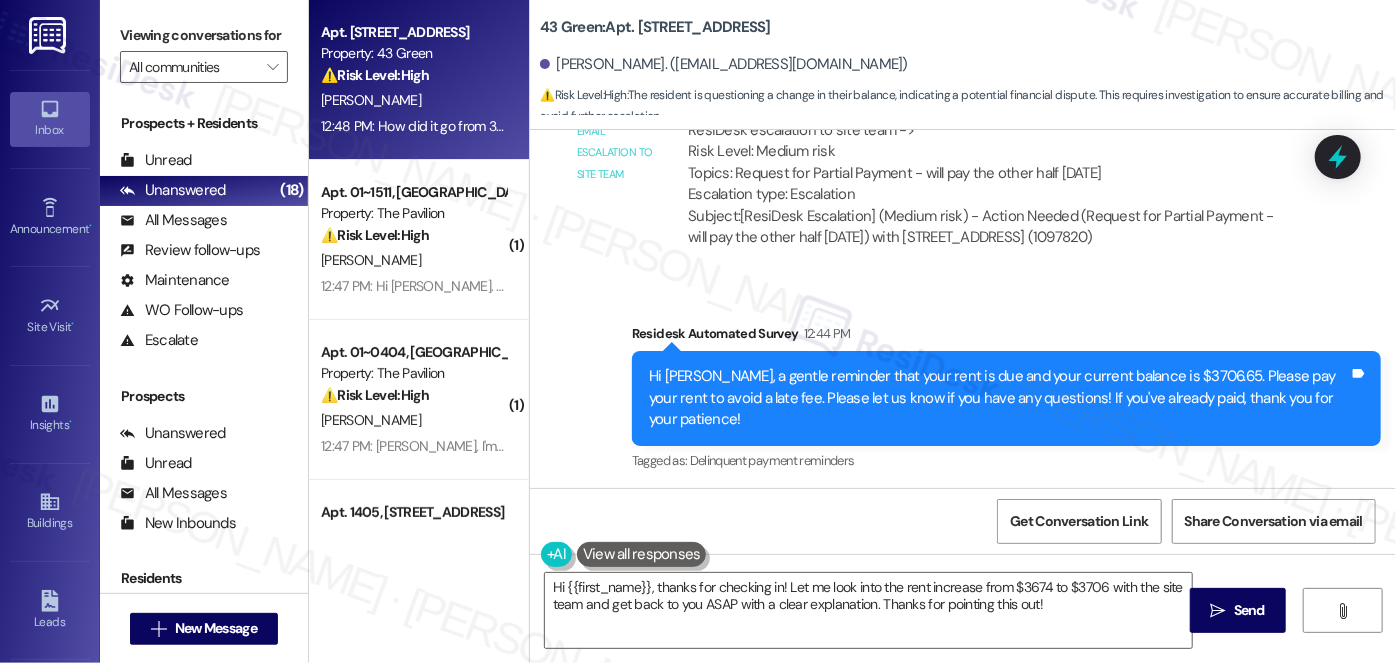 scroll, scrollTop: 6057, scrollLeft: 0, axis: vertical 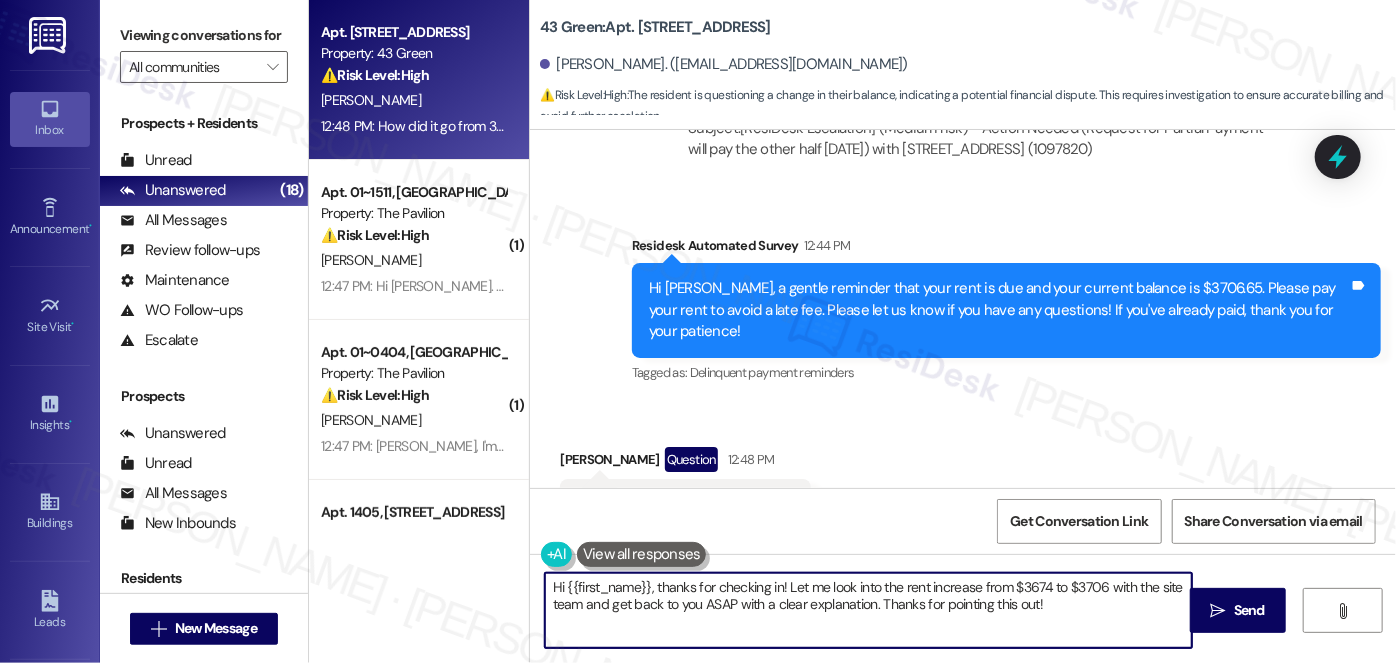 drag, startPoint x: 778, startPoint y: 584, endPoint x: 1106, endPoint y: 566, distance: 328.49353 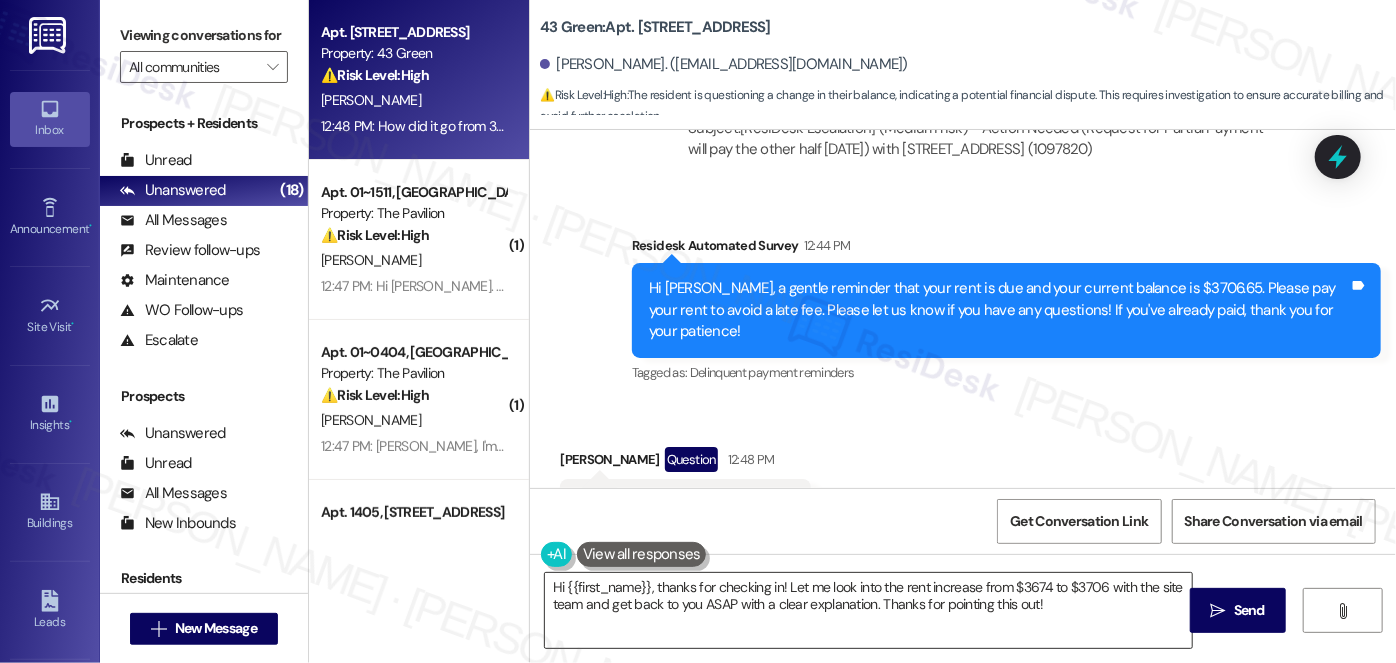 click on "Hi {{first_name}}, thanks for checking in! Let me look into the rent increase from $3674 to $3706 with the site team and get back to you ASAP with a clear explanation. Thanks for pointing this out!" at bounding box center [868, 610] 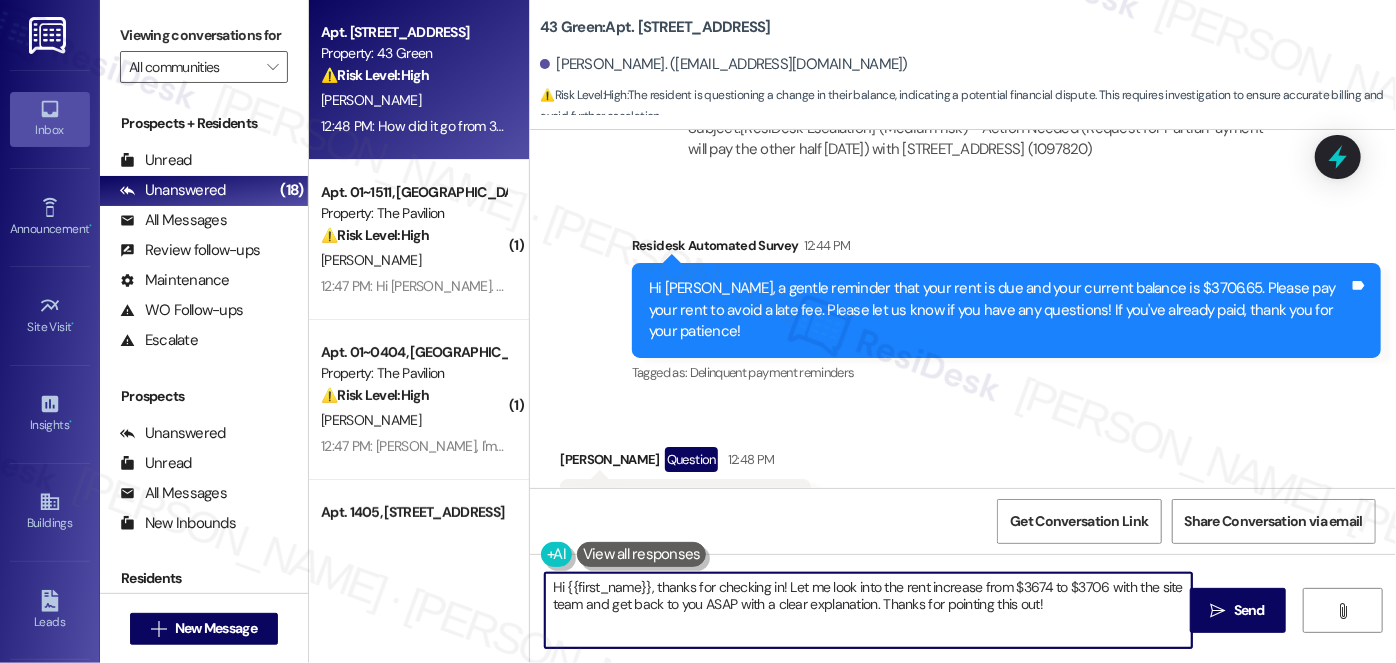 drag, startPoint x: 780, startPoint y: 585, endPoint x: 1146, endPoint y: 572, distance: 366.2308 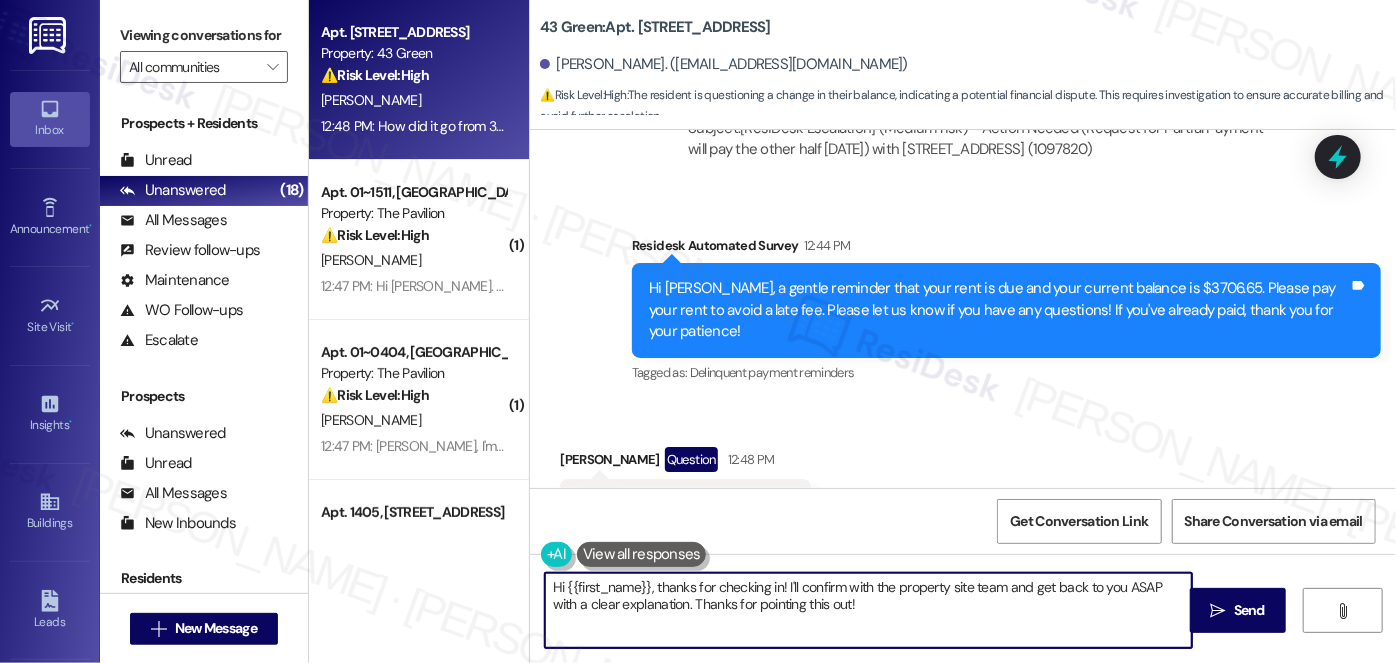 click on "Hi {{first_name}}, thanks for checking in! I'll confirm with the property site team and get back to you ASAP with a clear explanation. Thanks for pointing this out!" at bounding box center [868, 610] 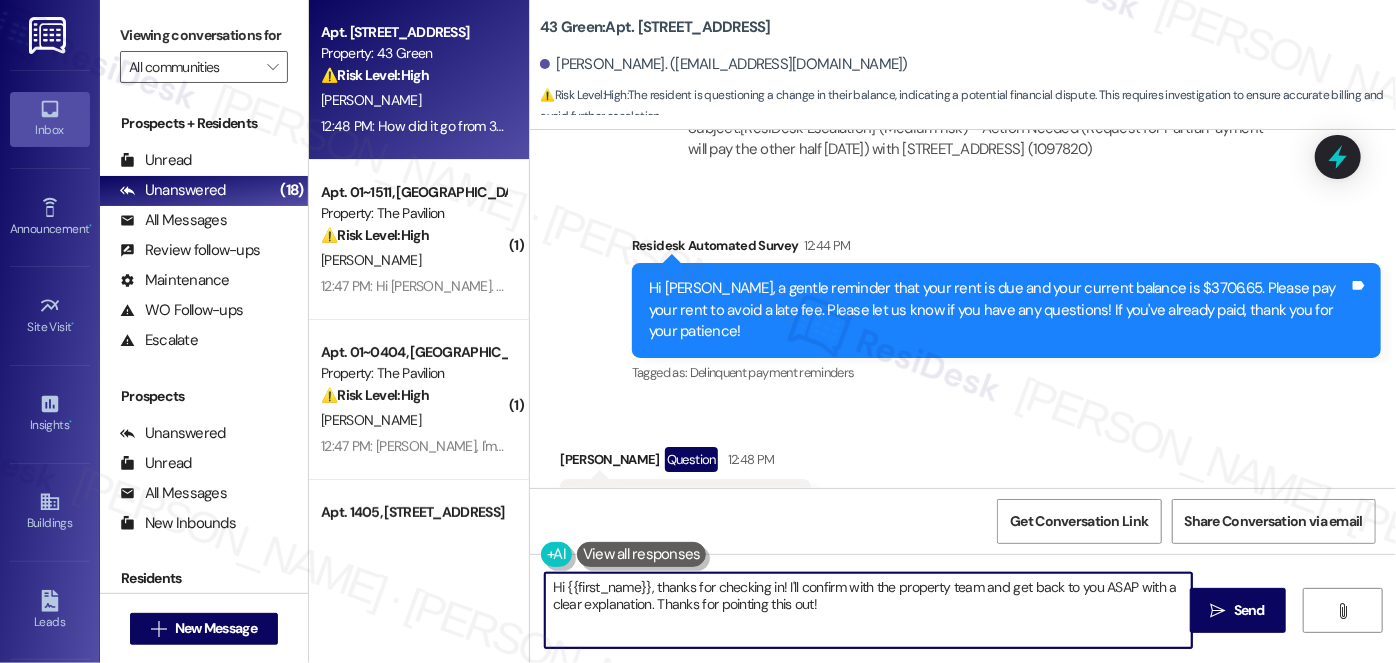 click on "Hi {{first_name}}, thanks for checking in! I'll confirm with the property team and get back to you ASAP with a clear explanation. Thanks for pointing this out!" at bounding box center [868, 610] 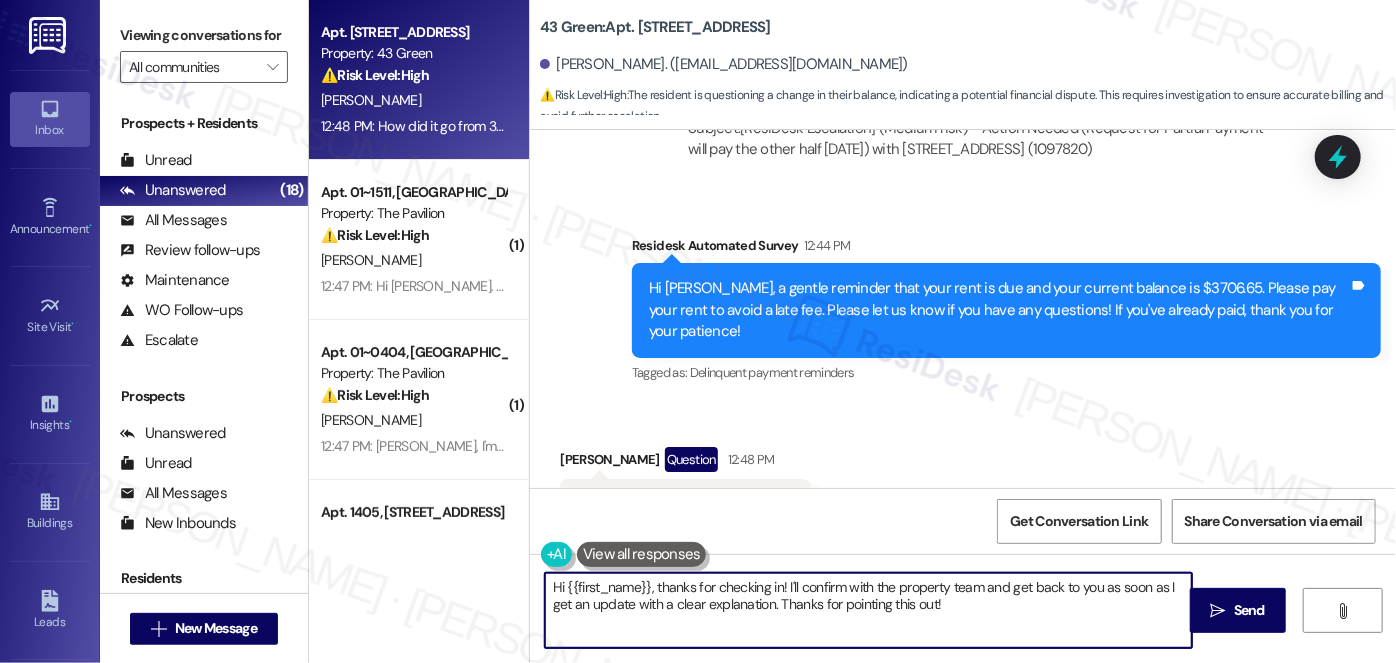 drag, startPoint x: 959, startPoint y: 604, endPoint x: 621, endPoint y: 607, distance: 338.0133 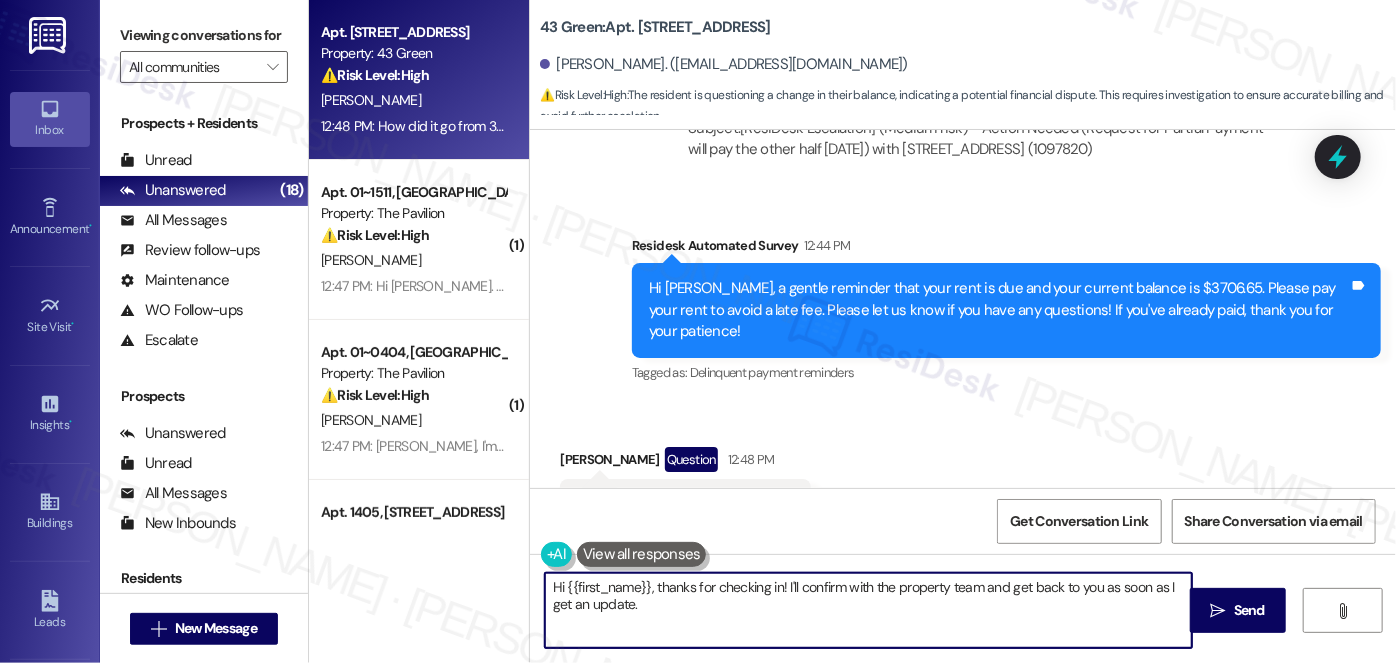 type on "Hi {{first_name}}, thanks for checking in! I'll confirm with the property team and get back to you as soon as I get an update." 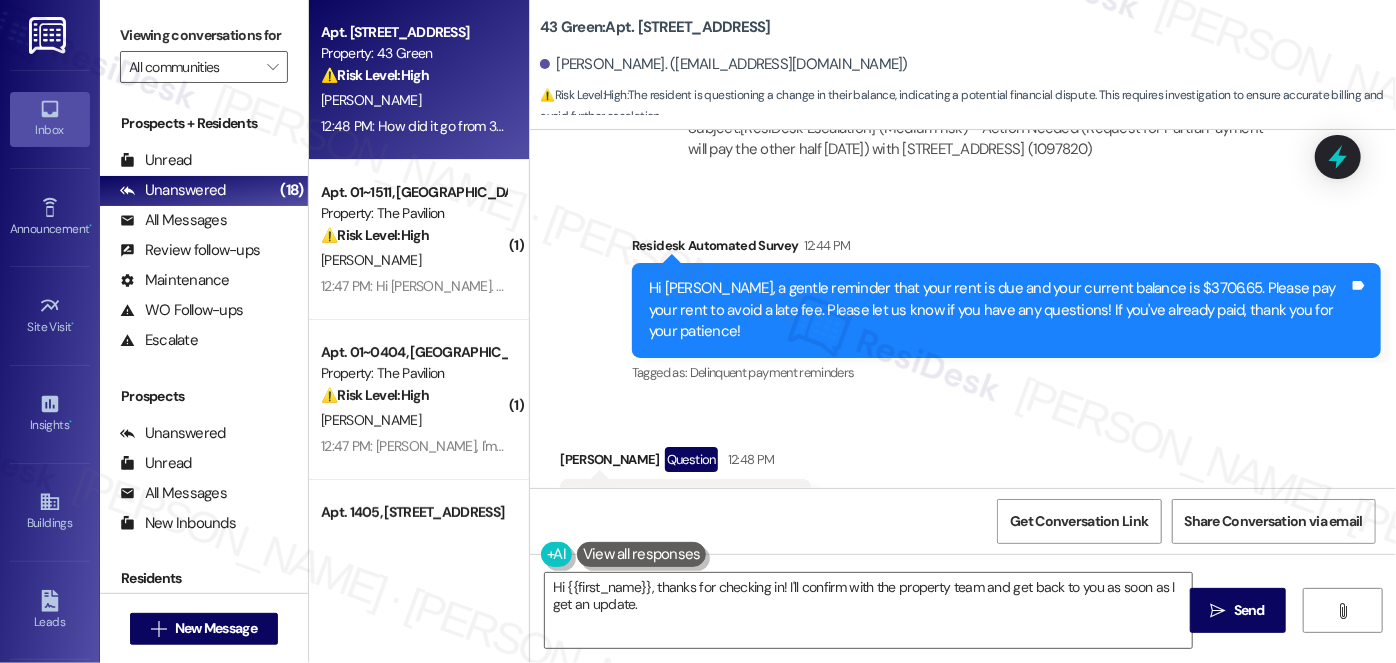 click on "Received via SMS [PERSON_NAME] Question 12:48 PM How did it go from 3674 to 3706  Tags and notes Tagged as:   Billing discrepancy Click to highlight conversations about Billing discrepancy" at bounding box center (963, 488) 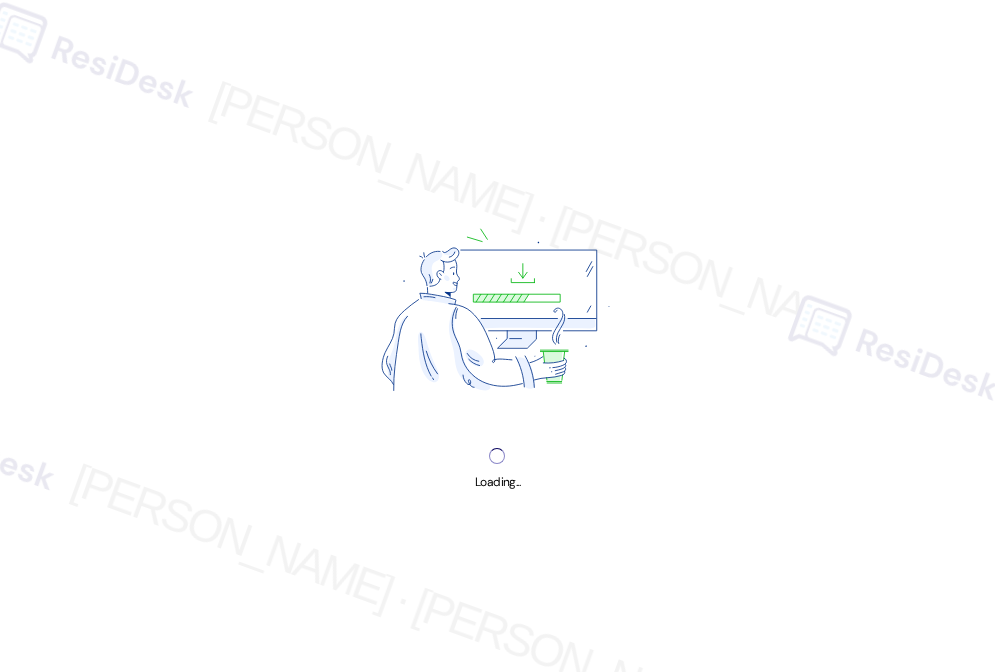 scroll, scrollTop: 0, scrollLeft: 0, axis: both 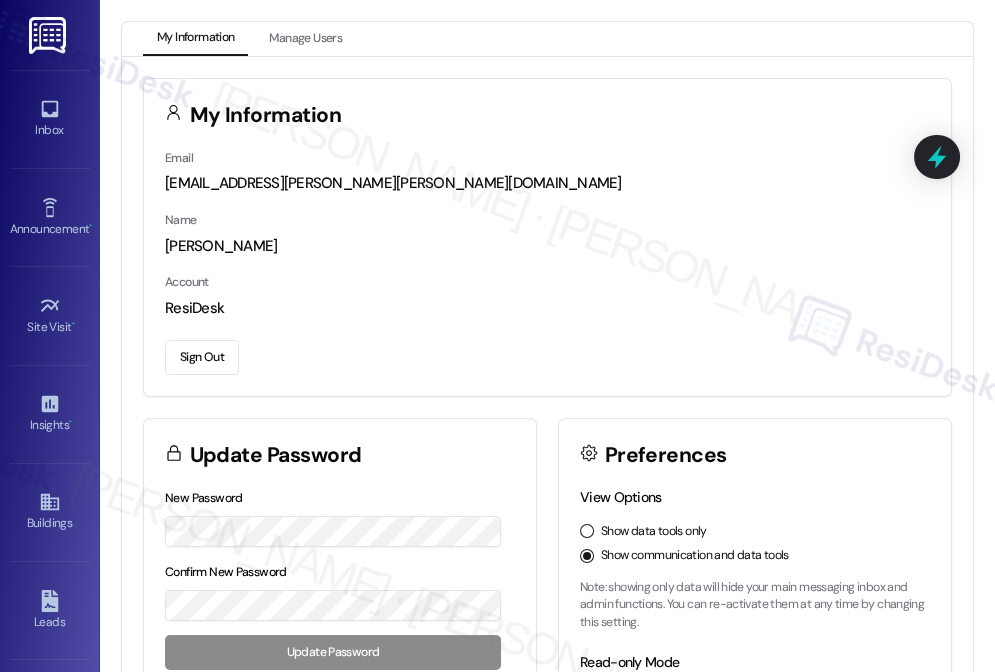 click on "ResiDesk" at bounding box center (547, 308) 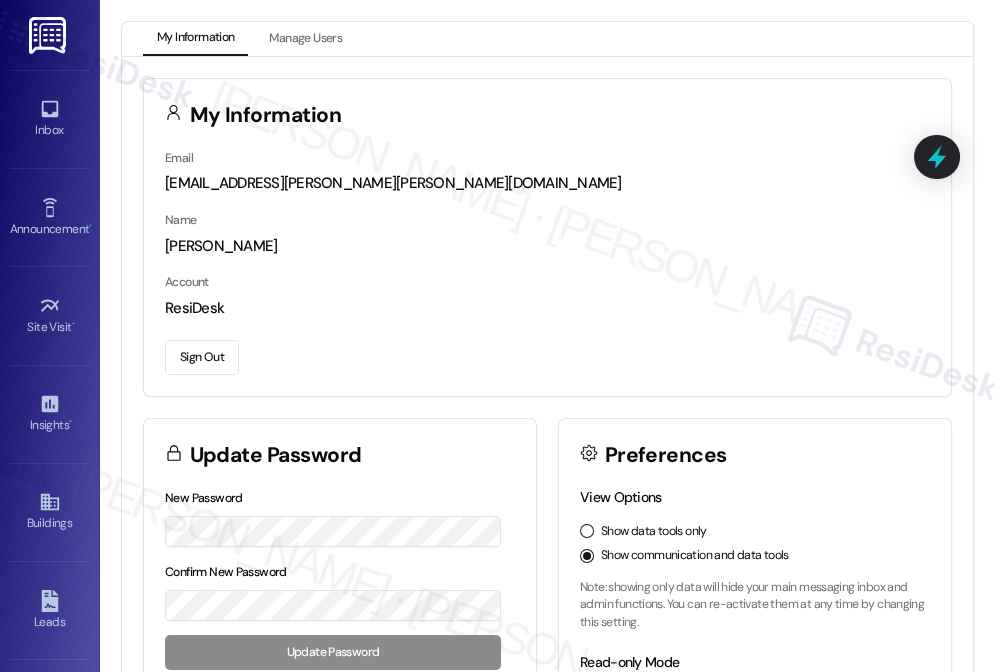 click on "Sign Out" at bounding box center (202, 357) 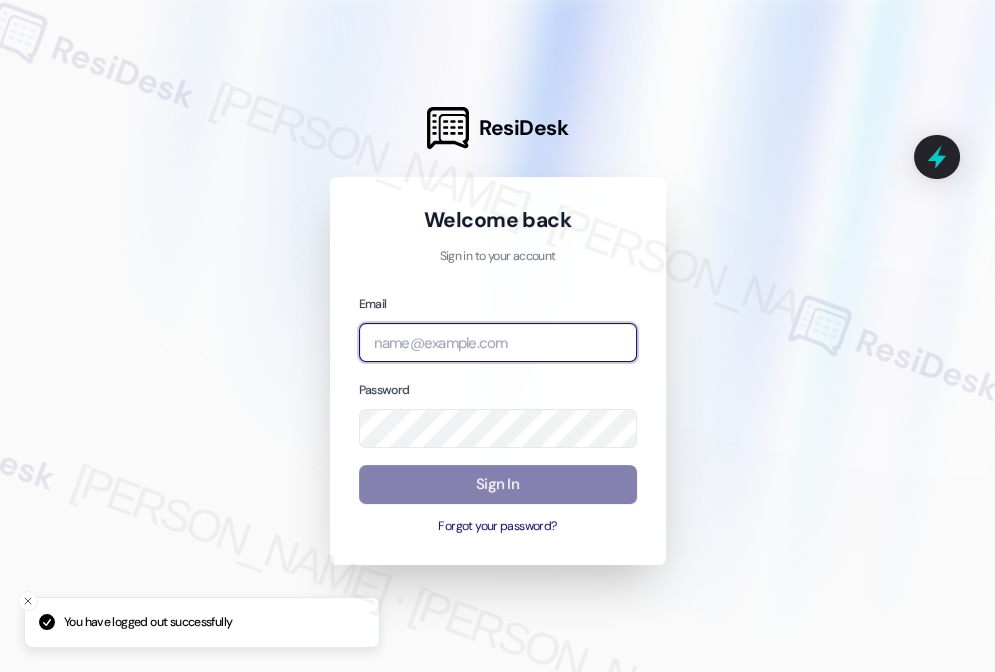 click at bounding box center [498, 342] 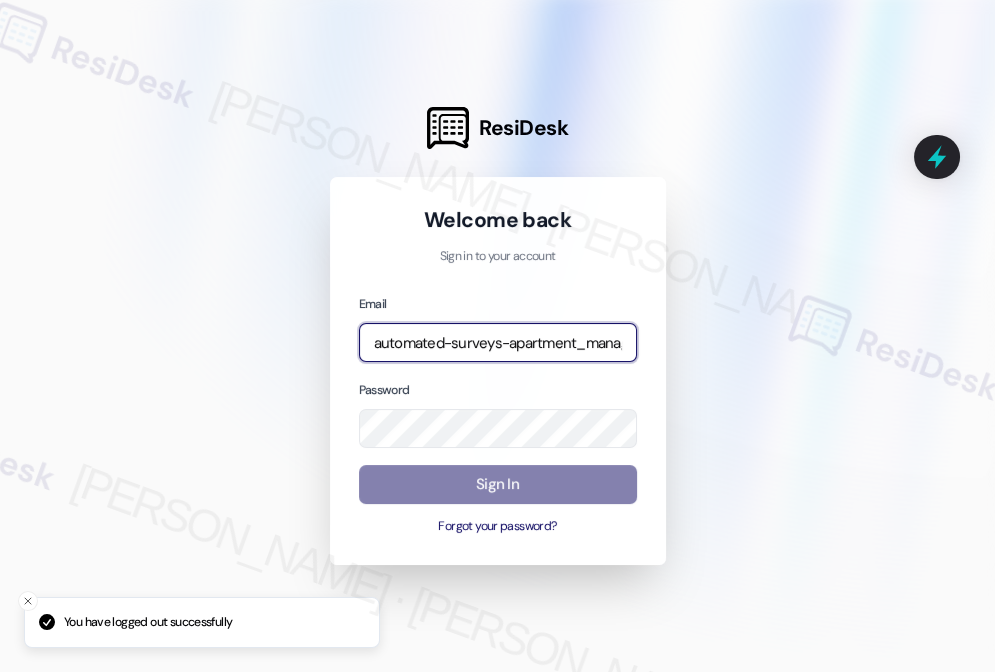 type on "automated-surveys-apartment_management_pros-[PERSON_NAME].[PERSON_NAME]@apartment_management_[DOMAIN_NAME]" 